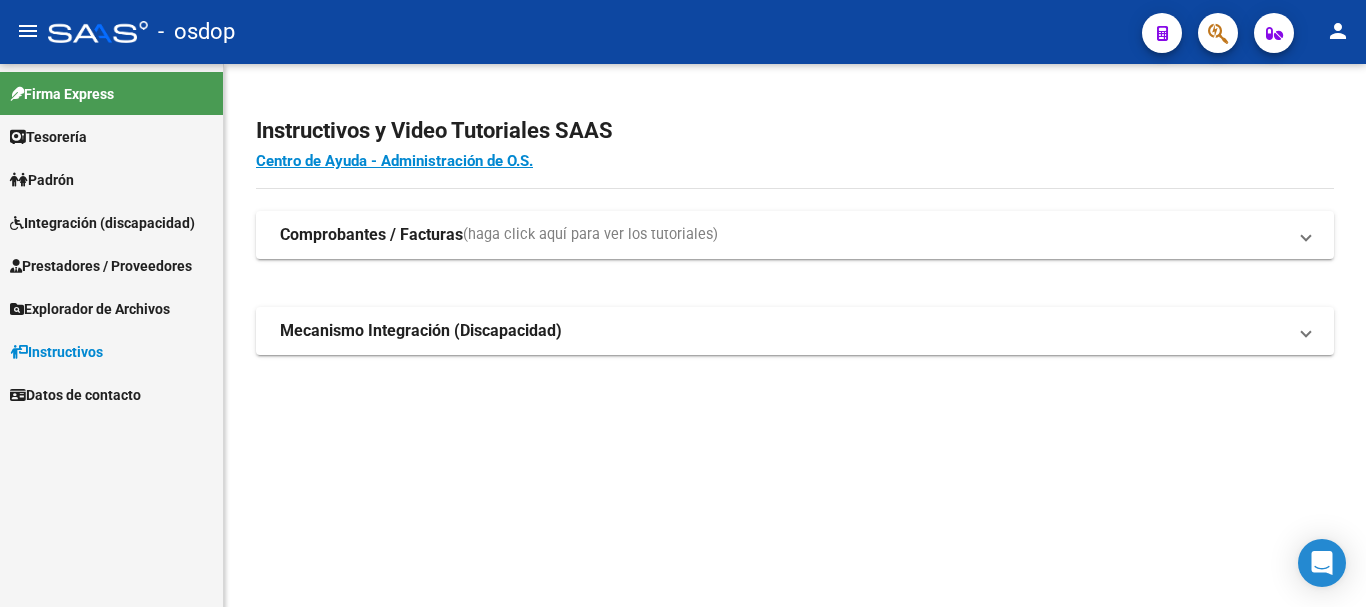 scroll, scrollTop: 0, scrollLeft: 0, axis: both 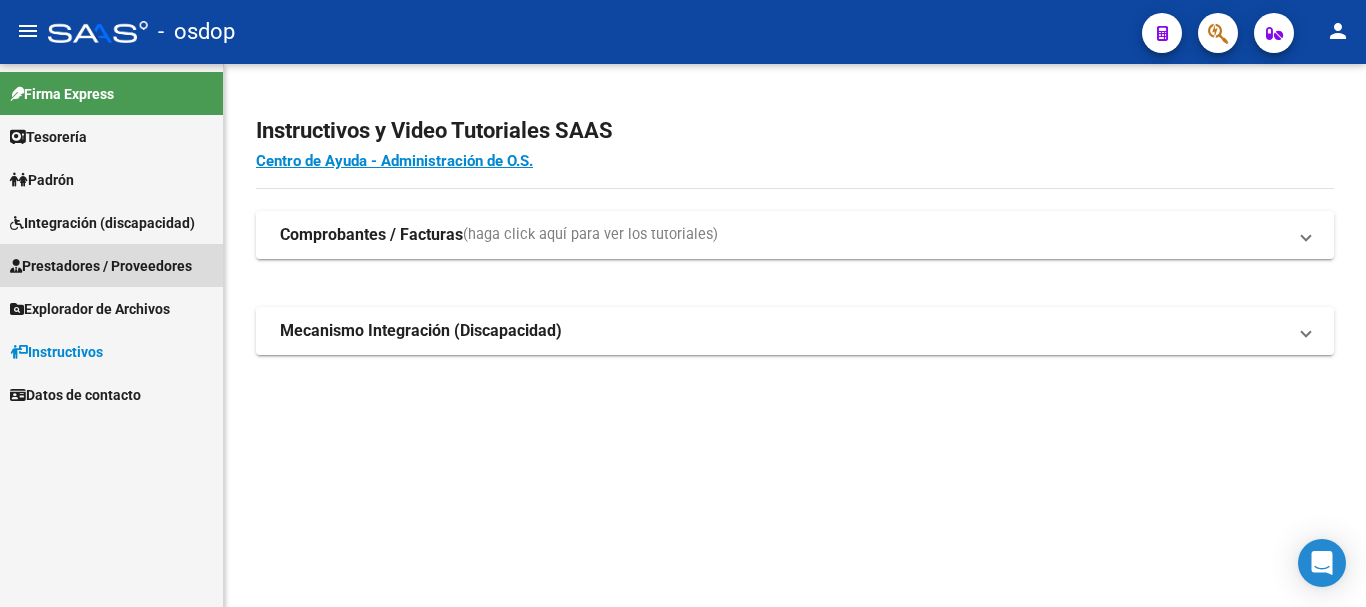 click on "Prestadores / Proveedores" at bounding box center [101, 266] 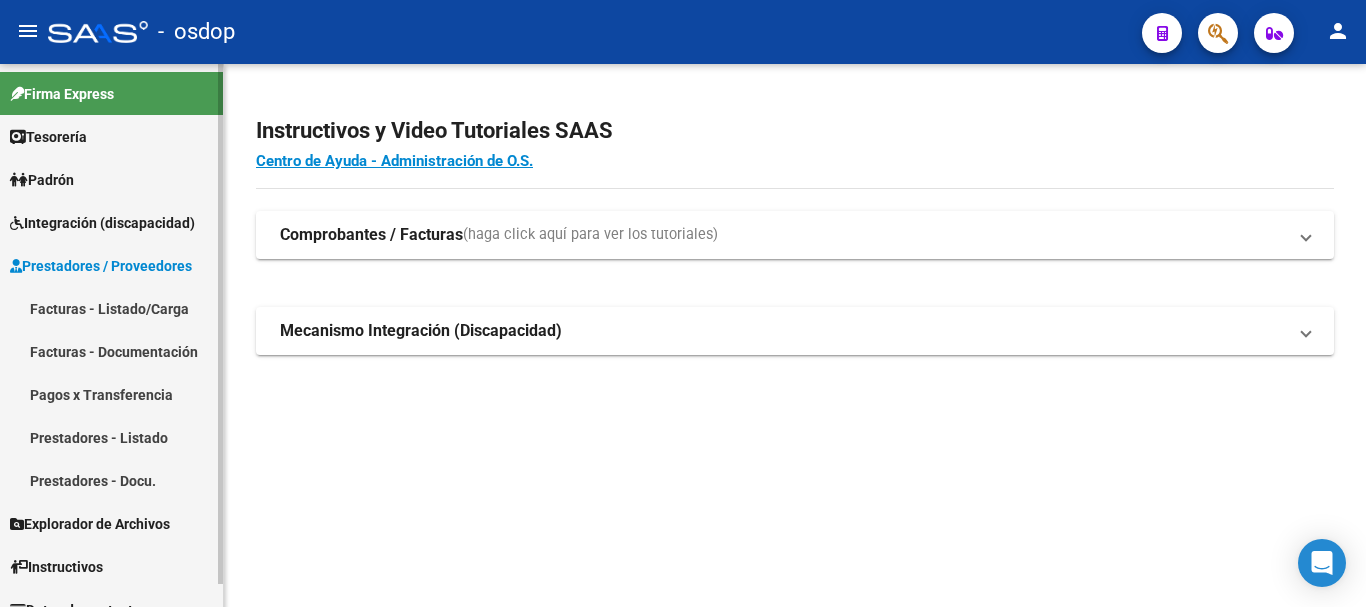click on "Facturas - Listado/Carga" at bounding box center [111, 308] 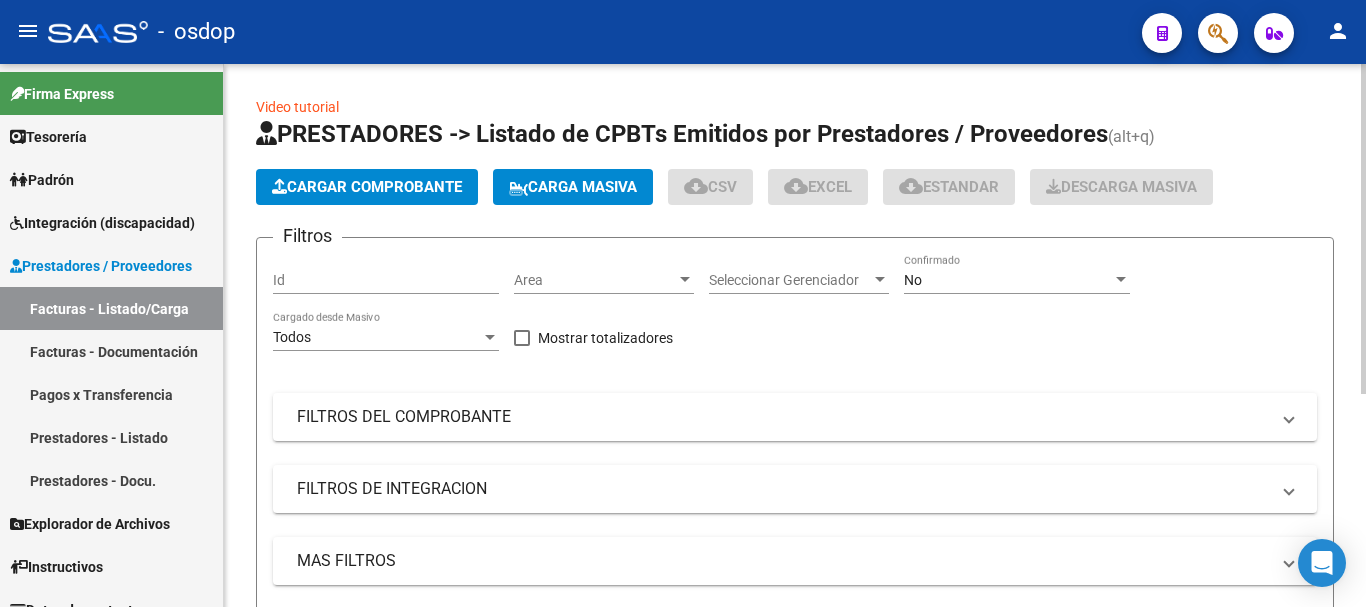 click on "Id" at bounding box center (386, 280) 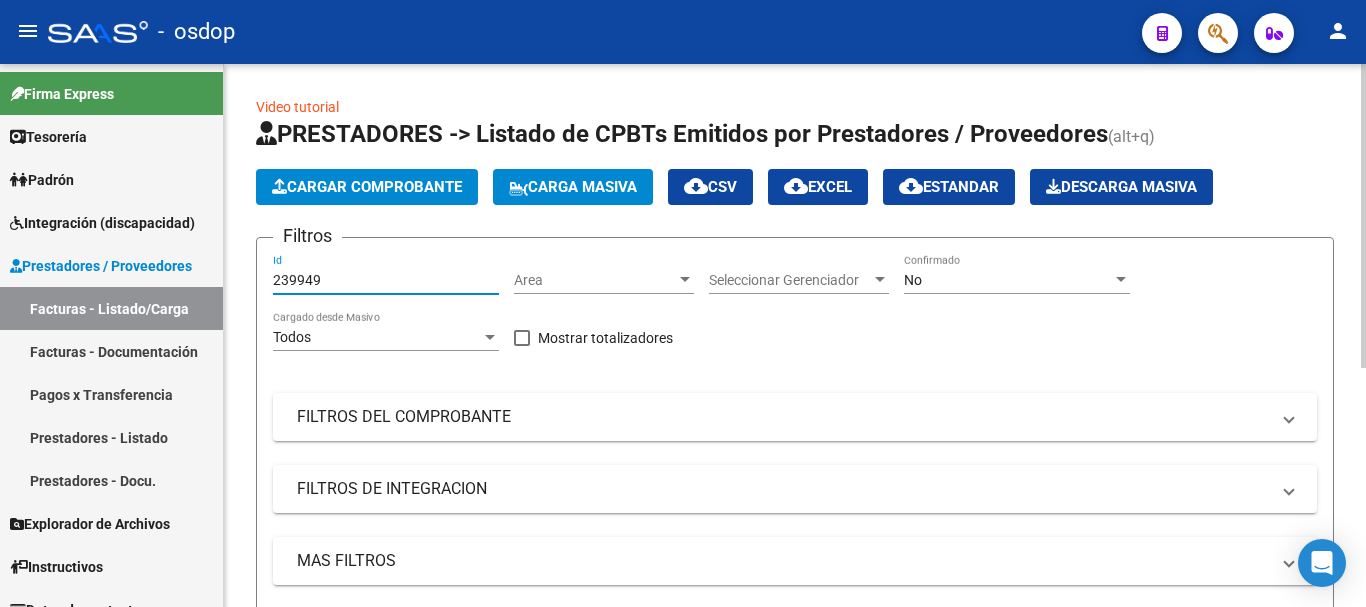 scroll, scrollTop: 427, scrollLeft: 0, axis: vertical 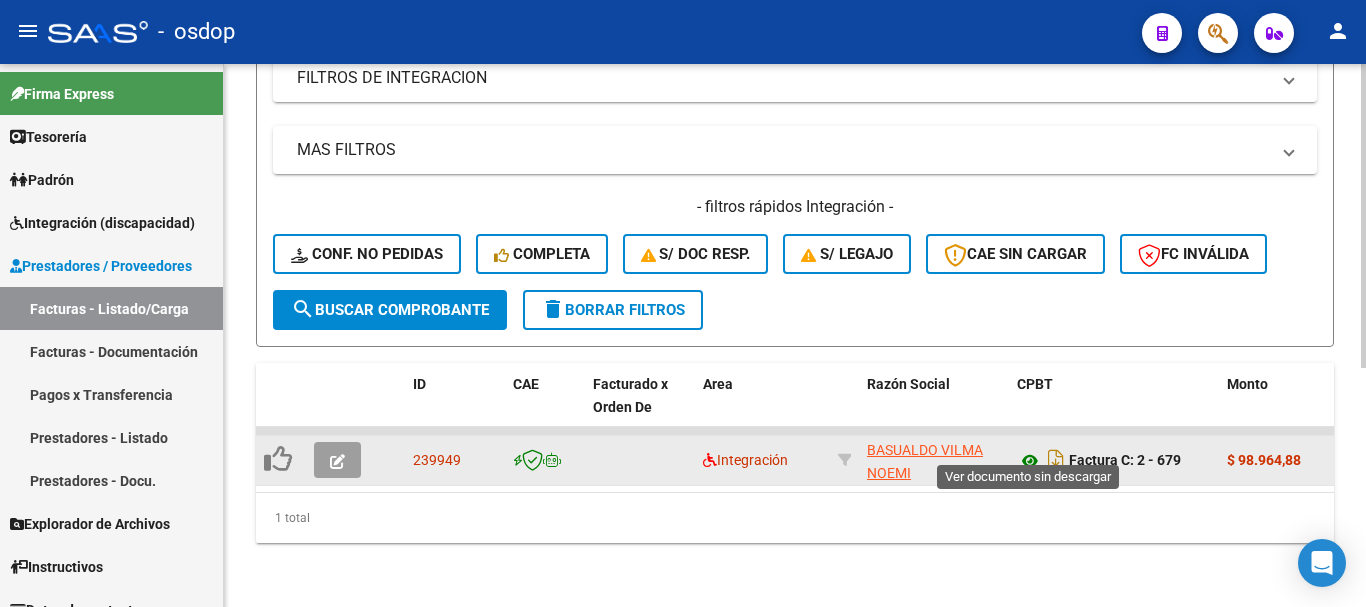 type on "239949" 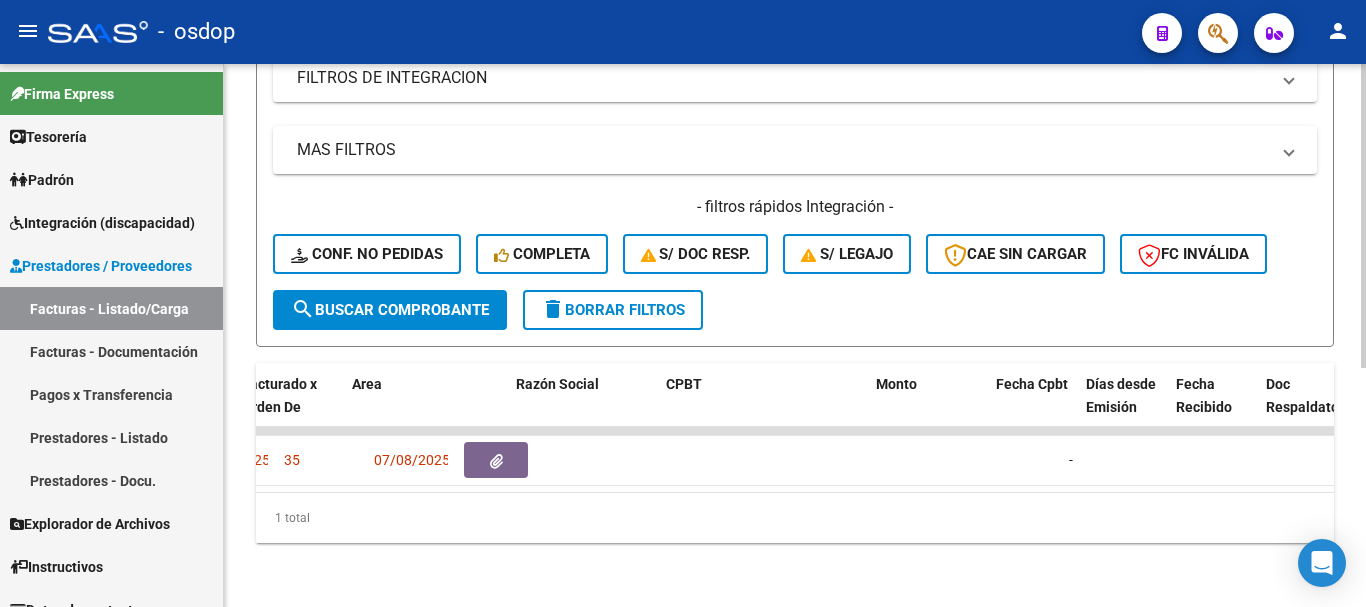 scroll, scrollTop: 0, scrollLeft: 0, axis: both 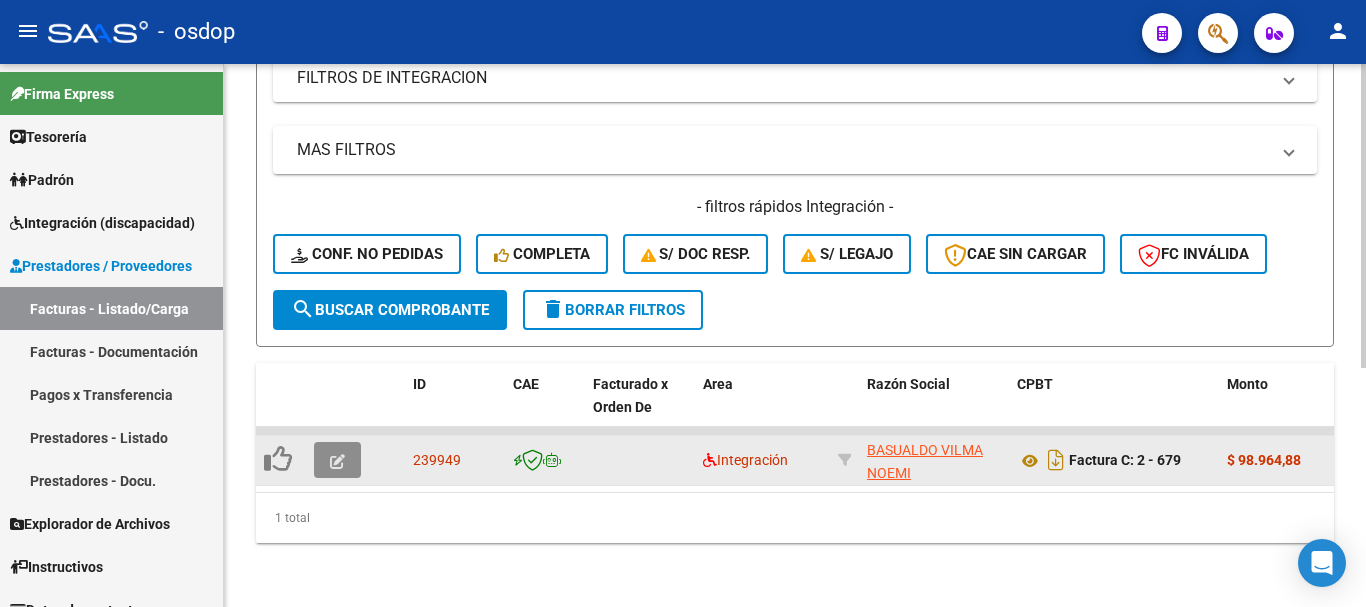 click 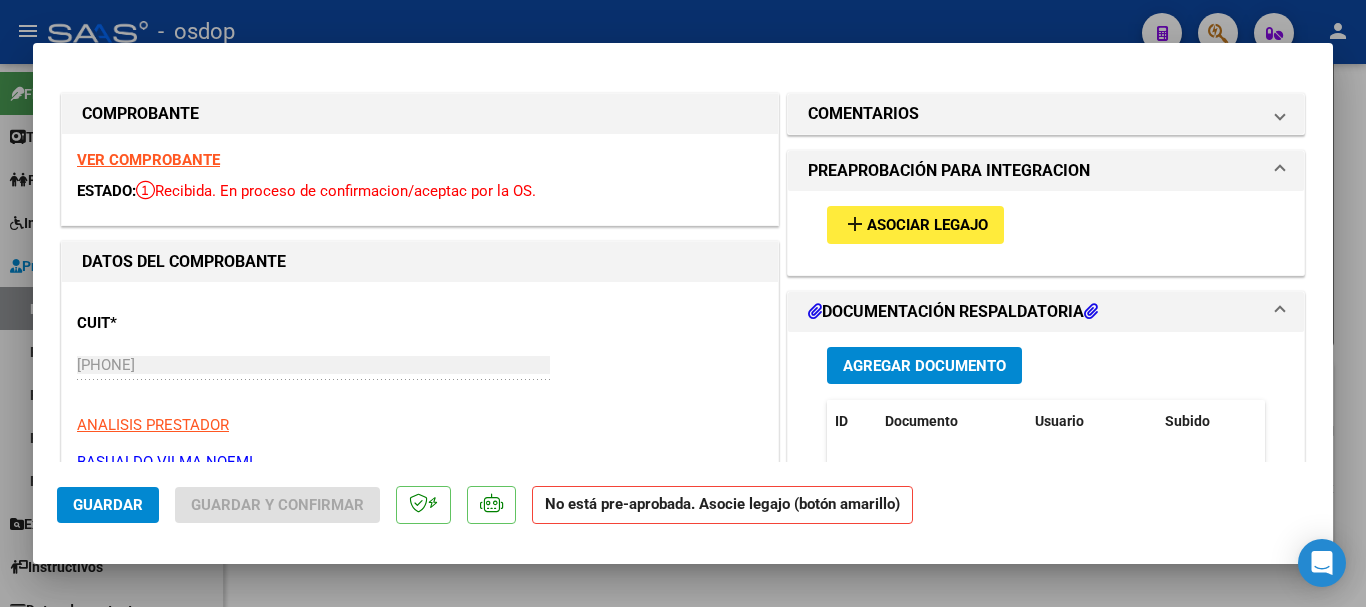 click on "Asociar Legajo" at bounding box center [927, 226] 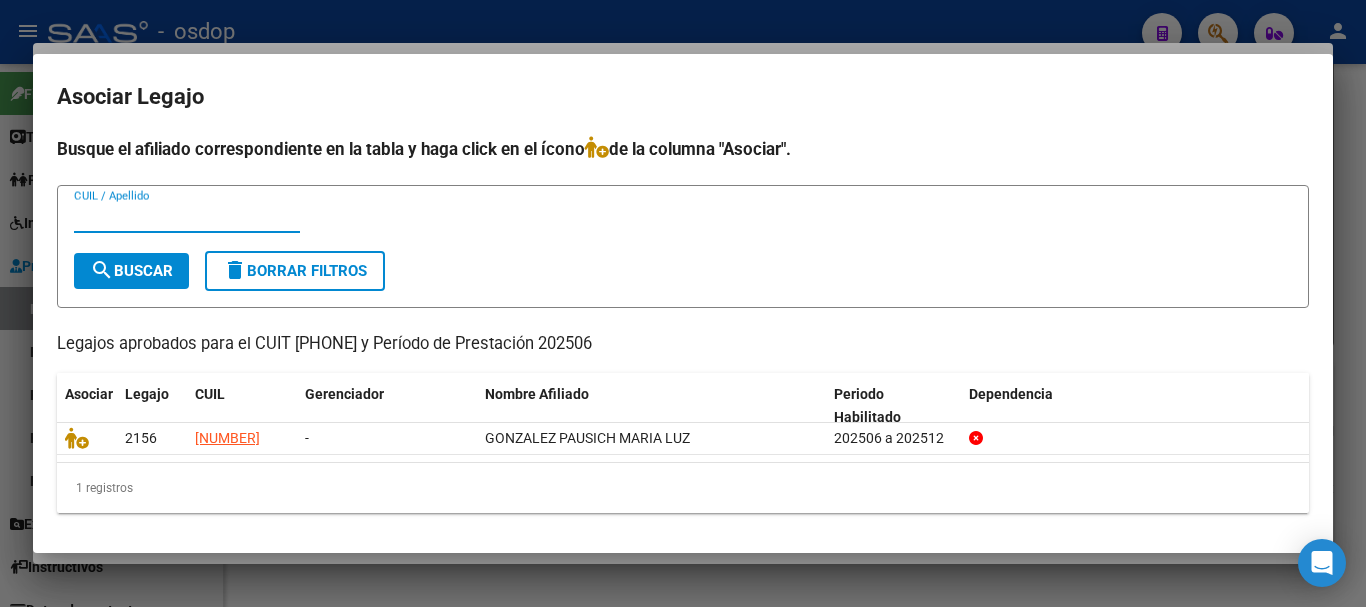 click at bounding box center (683, 303) 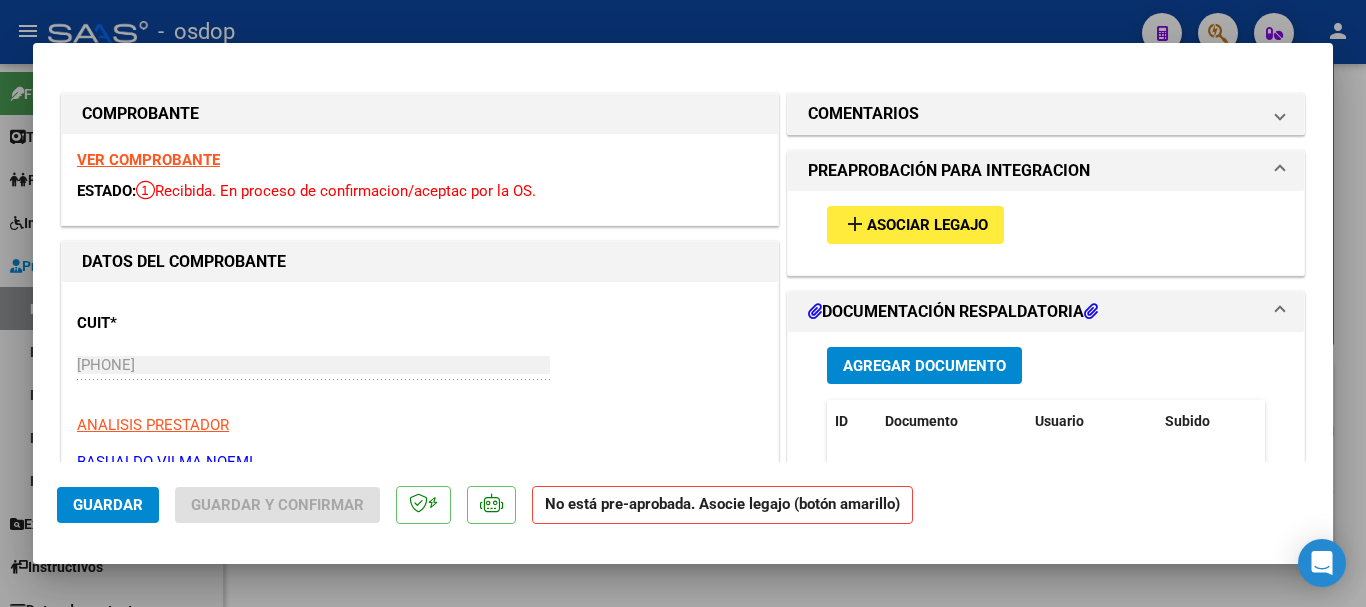 scroll, scrollTop: 300, scrollLeft: 0, axis: vertical 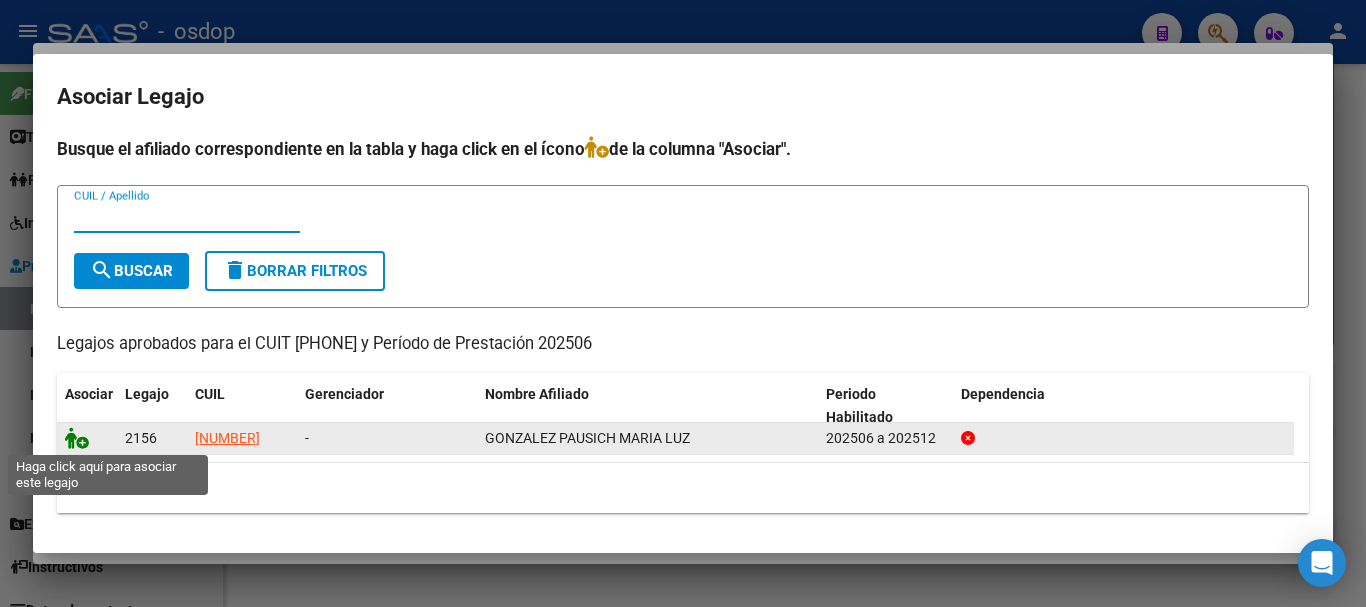 click 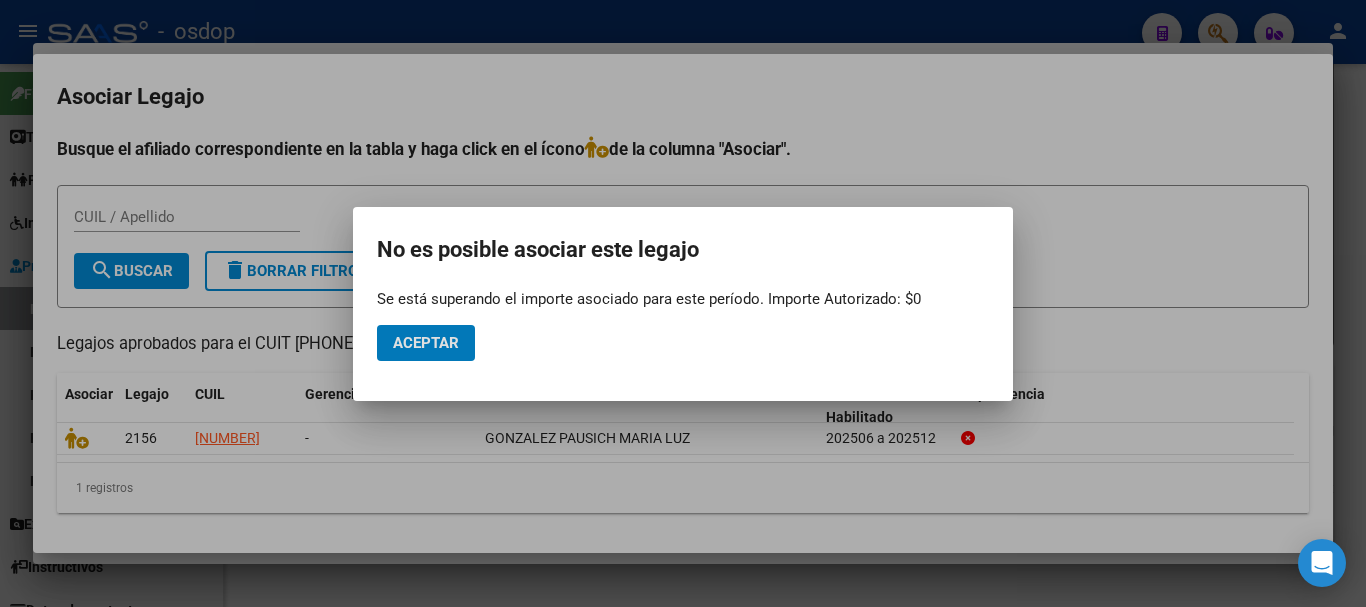 drag, startPoint x: 440, startPoint y: 335, endPoint x: 438, endPoint y: 310, distance: 25.079872 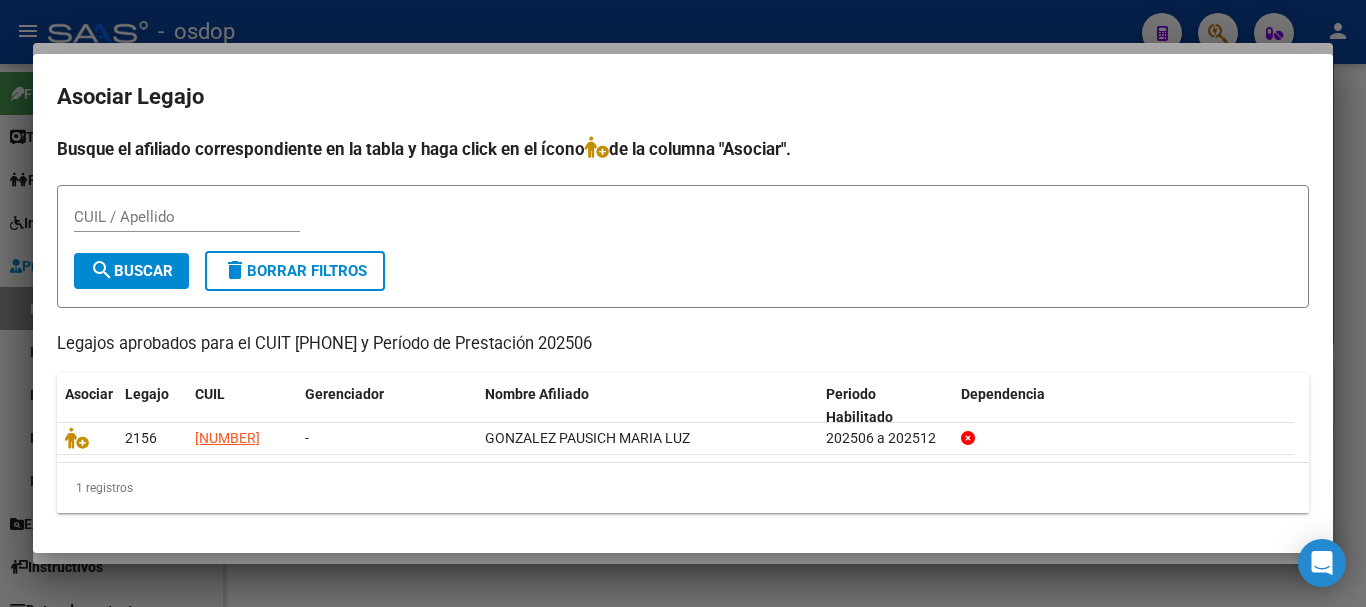 click at bounding box center [683, 303] 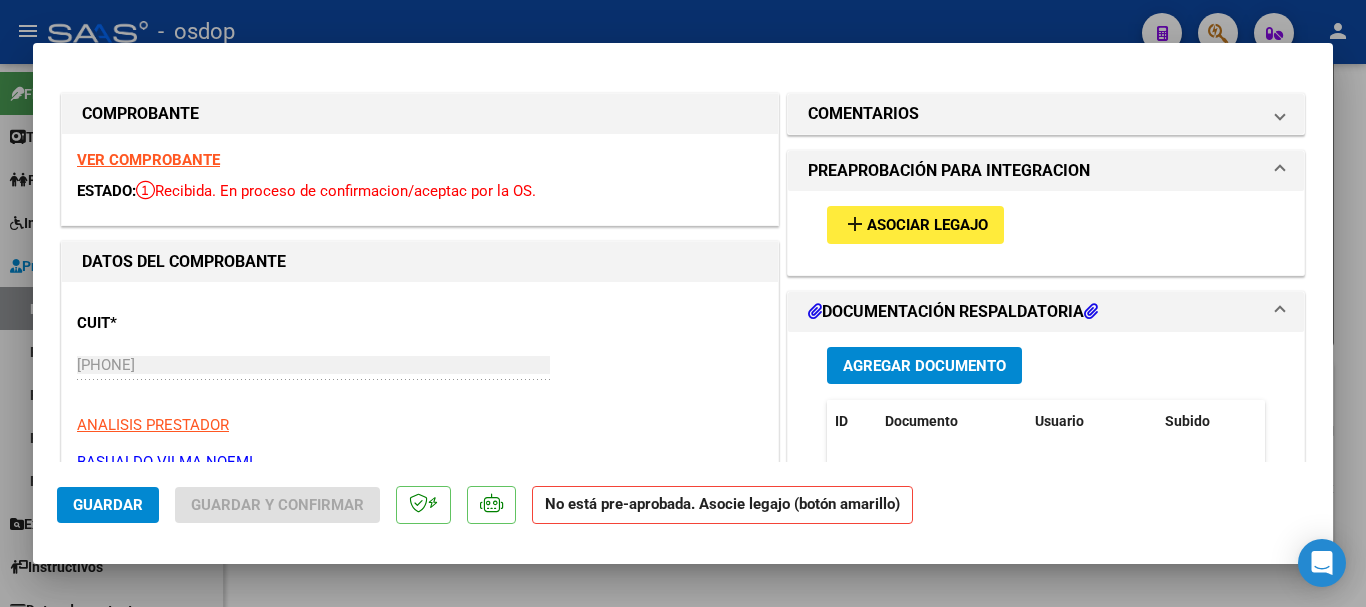 click at bounding box center (683, 303) 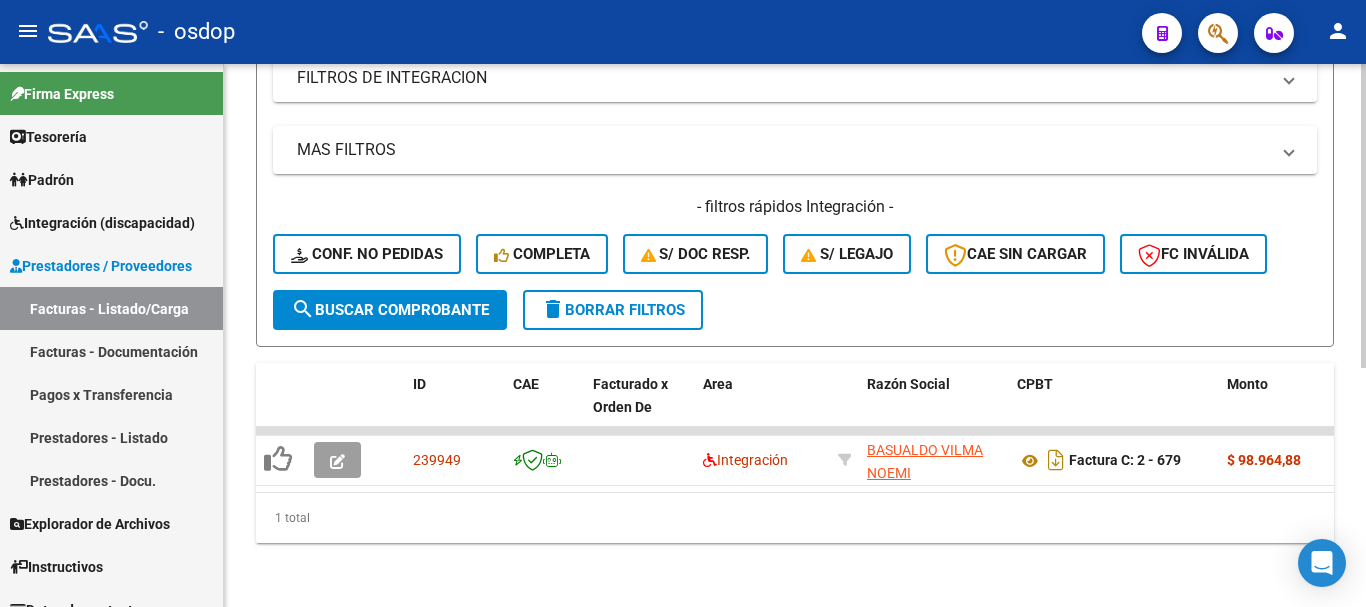 click on "delete  Borrar Filtros" 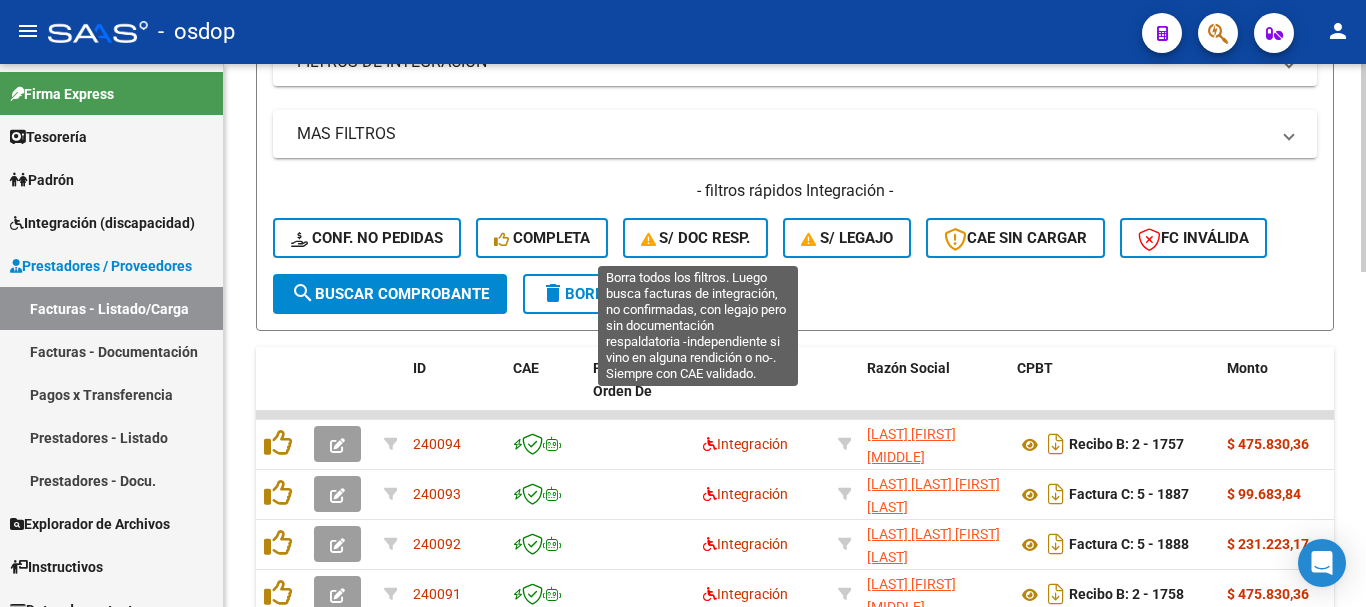 scroll, scrollTop: 127, scrollLeft: 0, axis: vertical 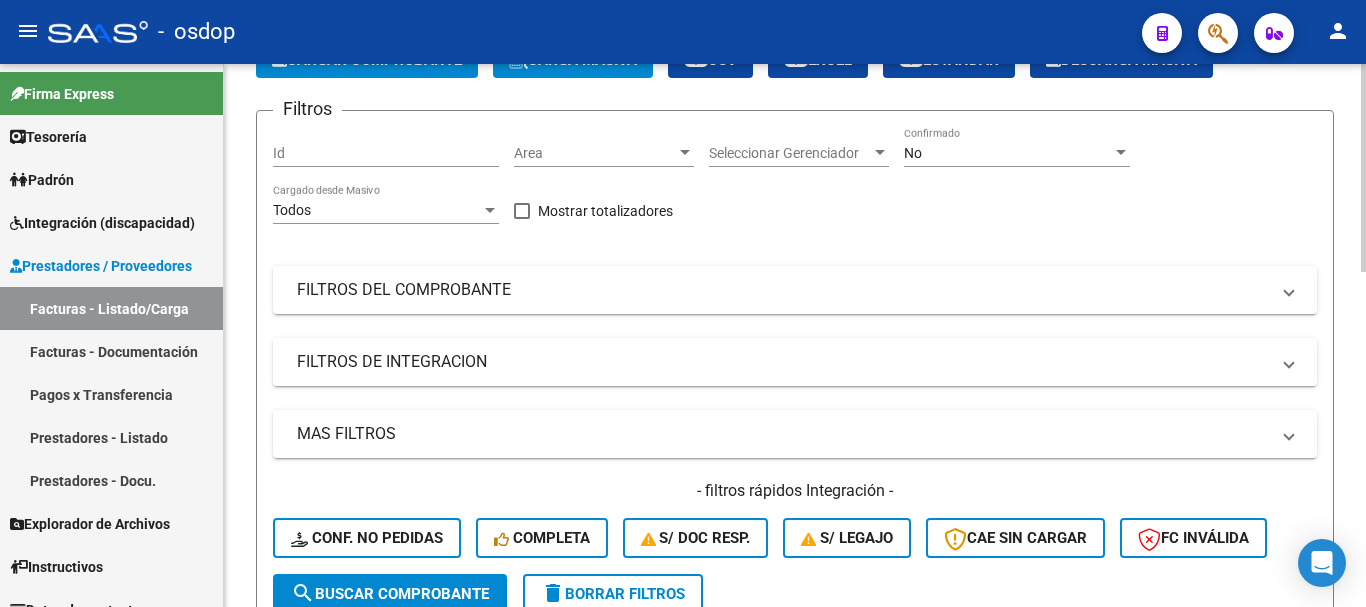 click on "FILTROS DE INTEGRACION" at bounding box center (783, 362) 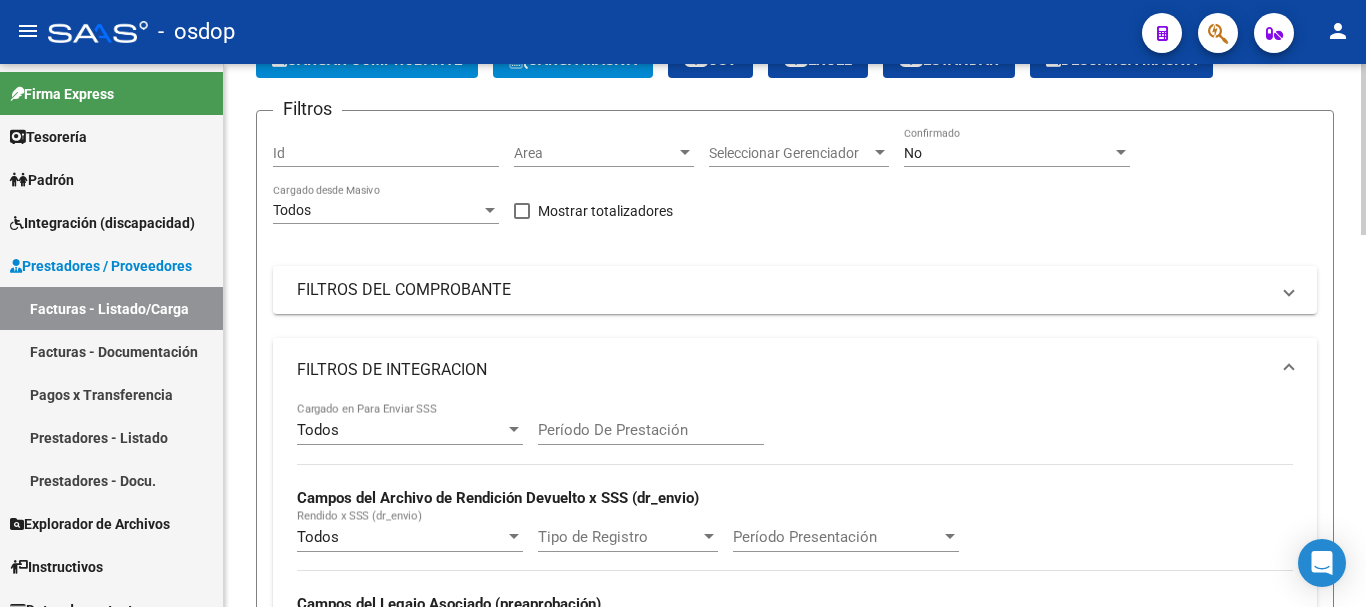scroll, scrollTop: 227, scrollLeft: 0, axis: vertical 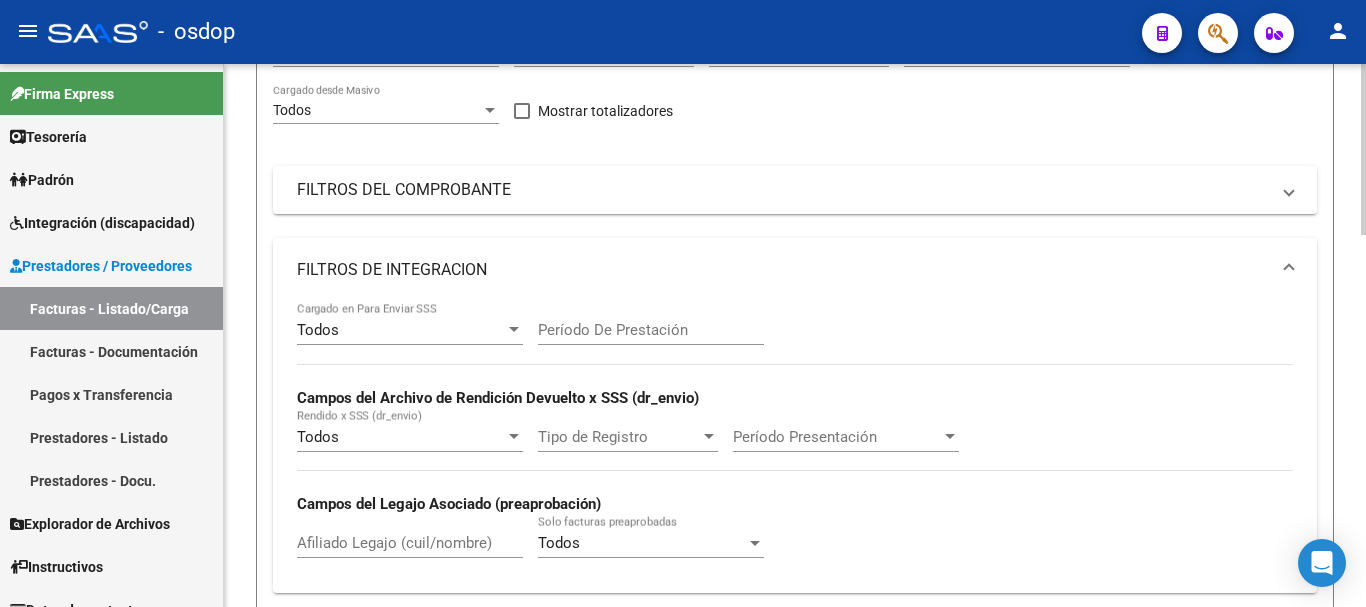 click on "Afiliado Legajo (cuil/nombre)" 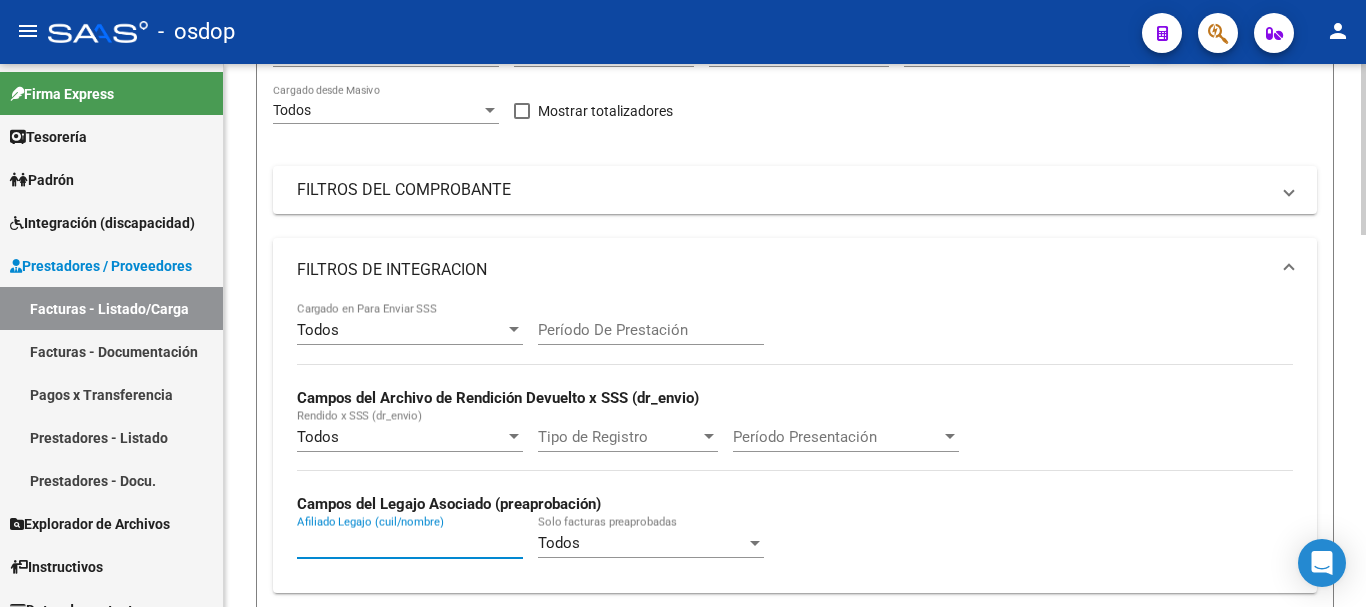 paste on "20574862362" 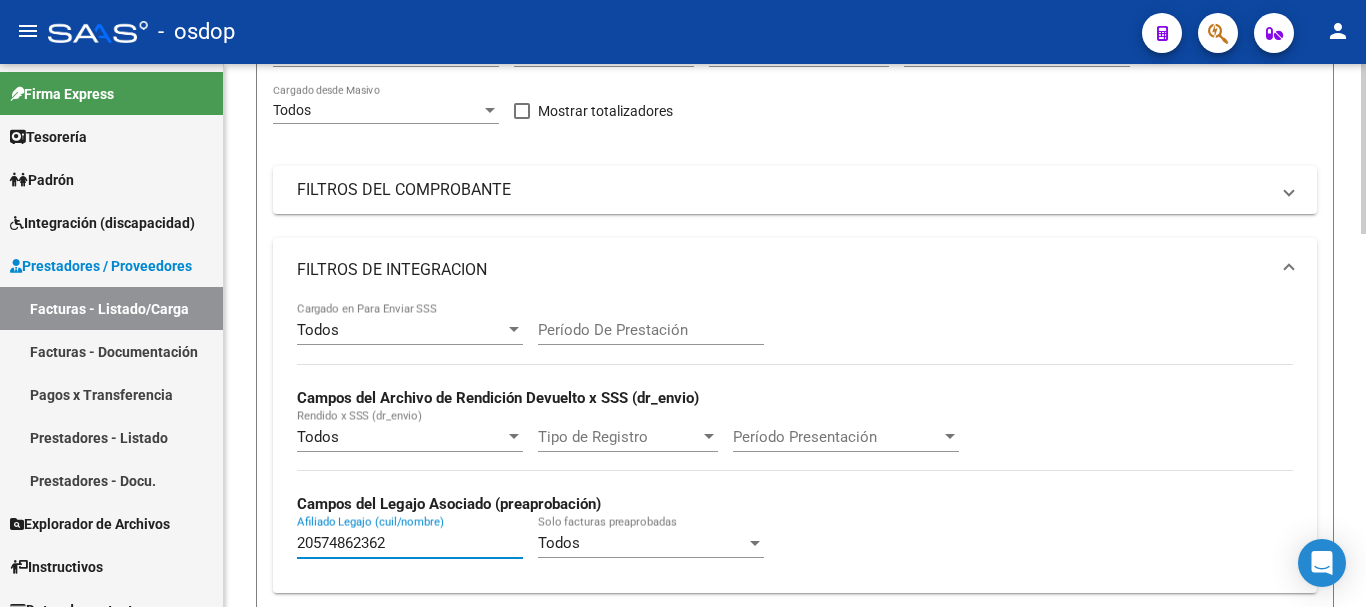 scroll, scrollTop: 703, scrollLeft: 0, axis: vertical 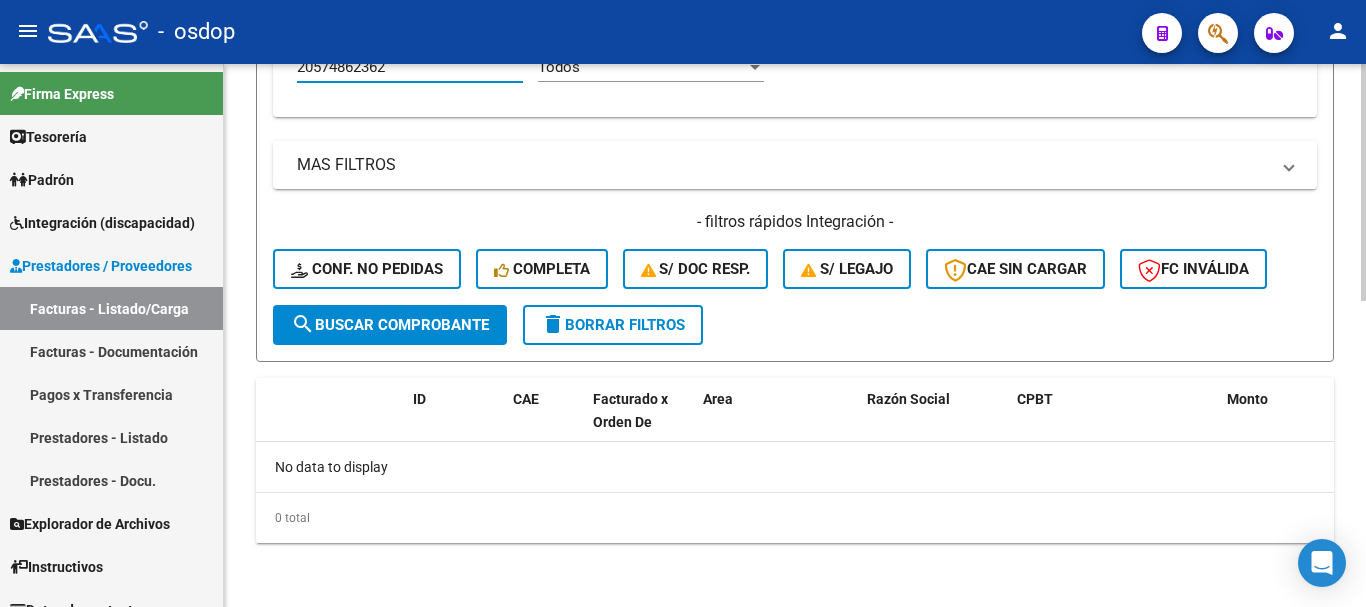type on "20574862362" 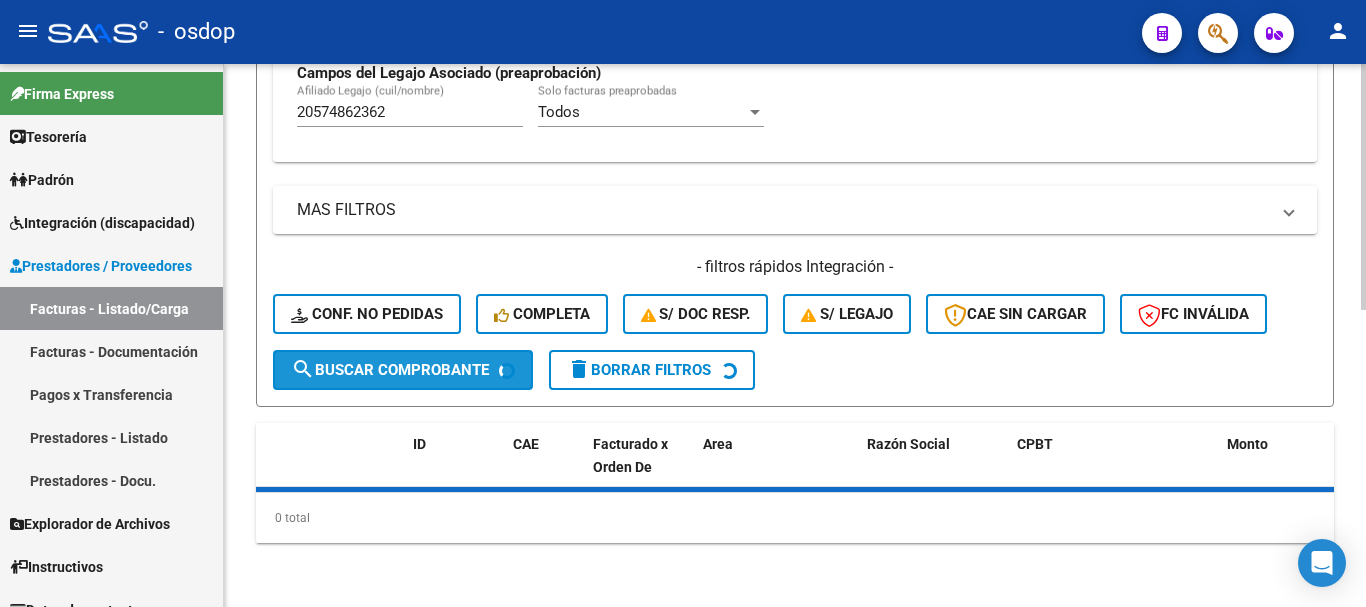 scroll, scrollTop: 703, scrollLeft: 0, axis: vertical 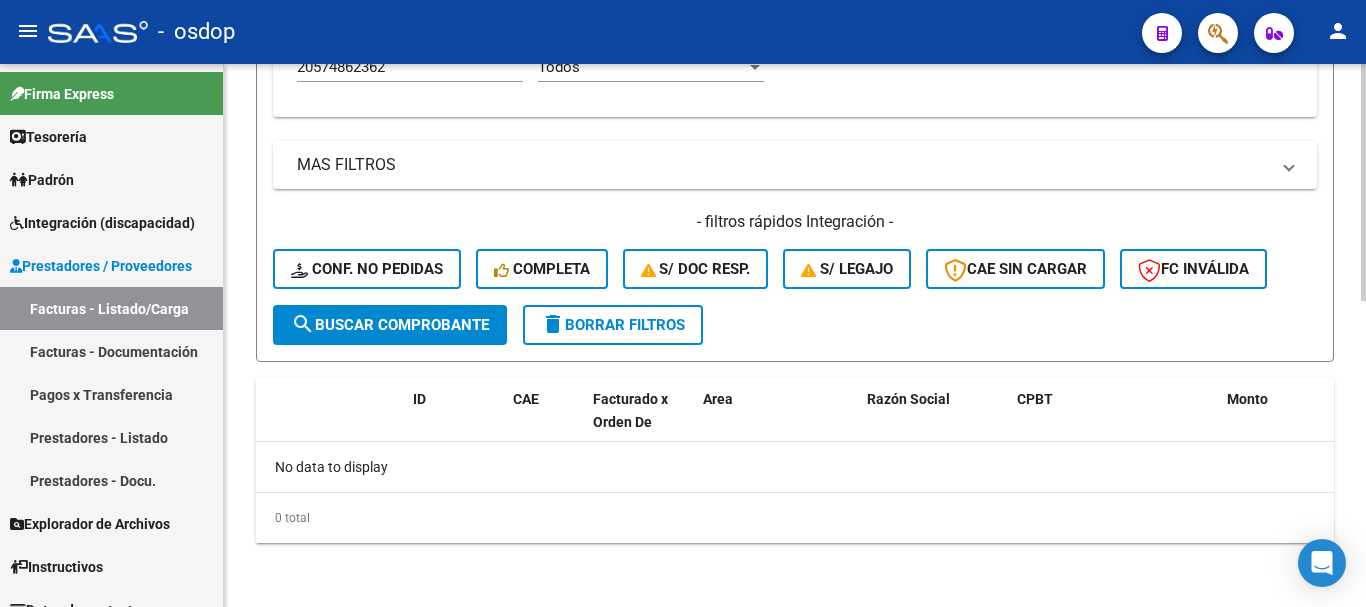 click on "delete  Borrar Filtros" 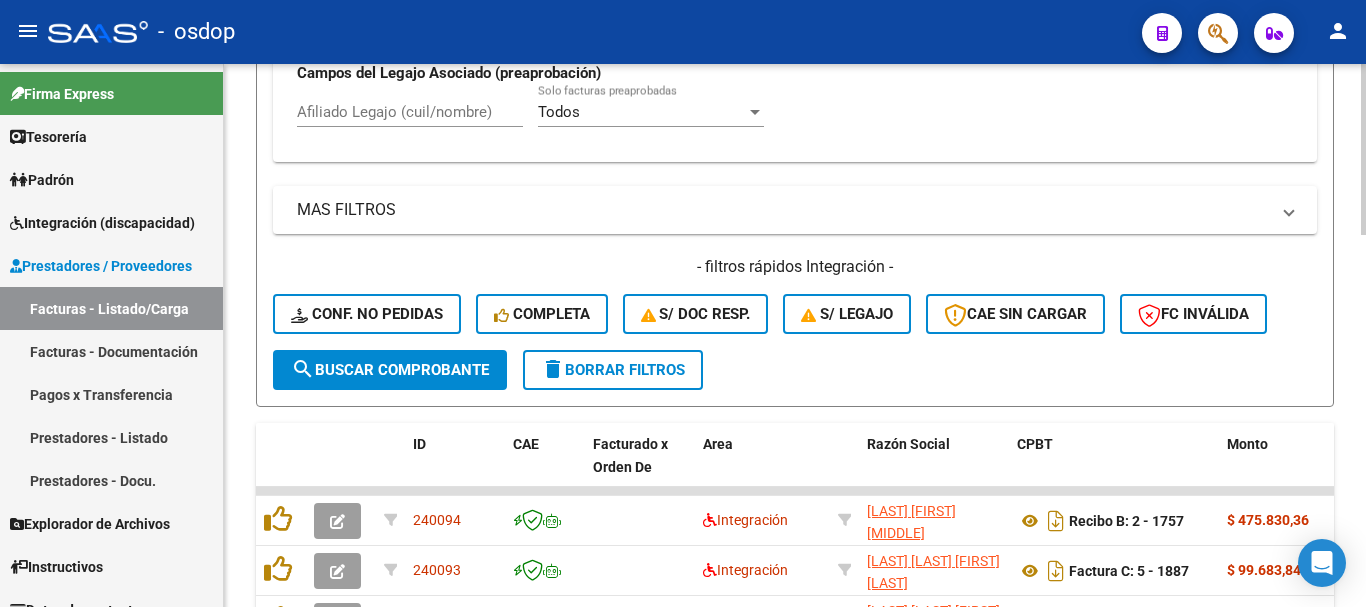 scroll, scrollTop: 703, scrollLeft: 0, axis: vertical 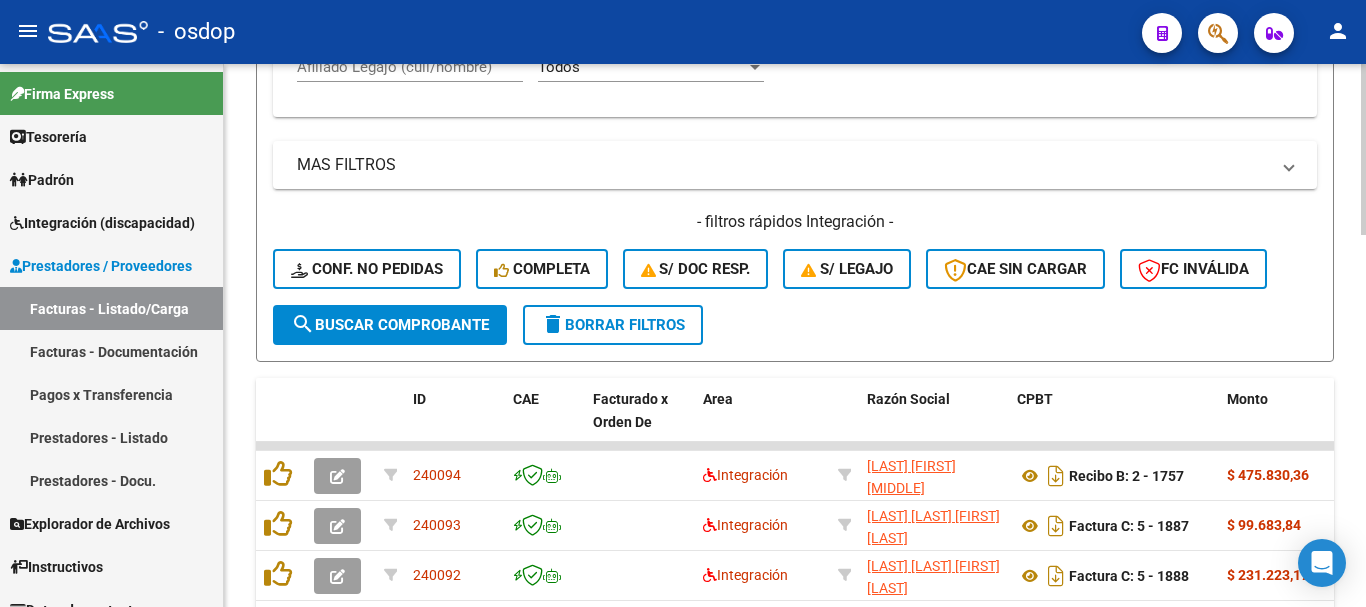 click on "Afiliado Legajo (cuil/nombre)" 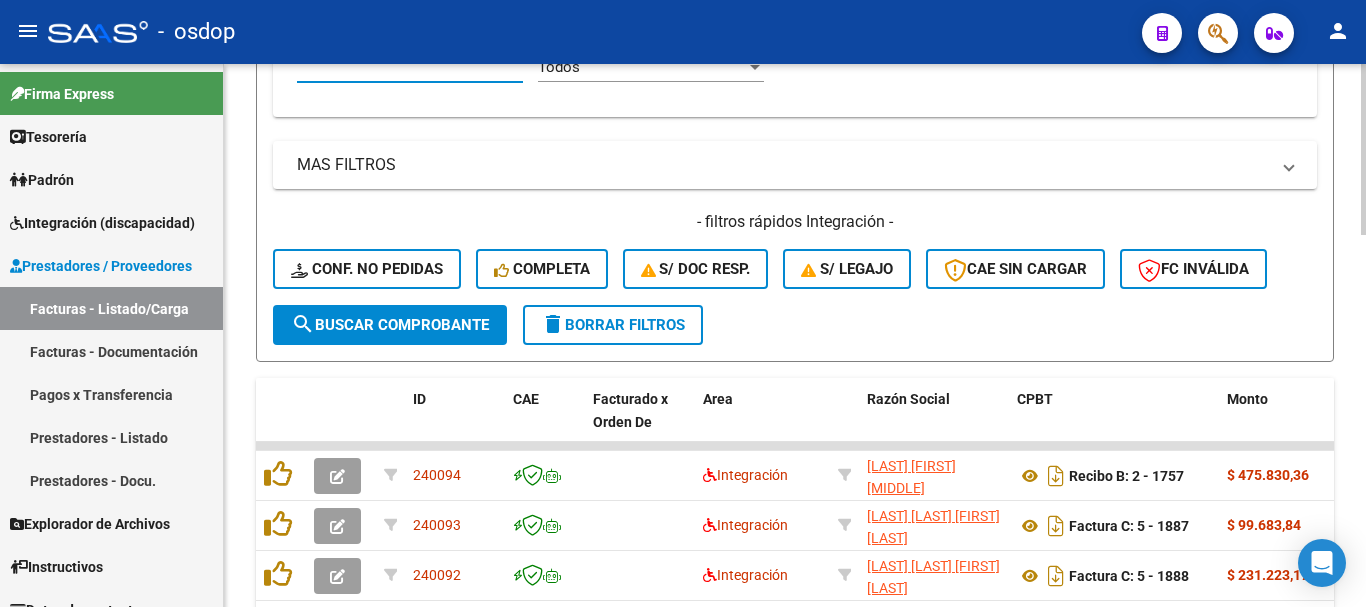 scroll, scrollTop: 697, scrollLeft: 0, axis: vertical 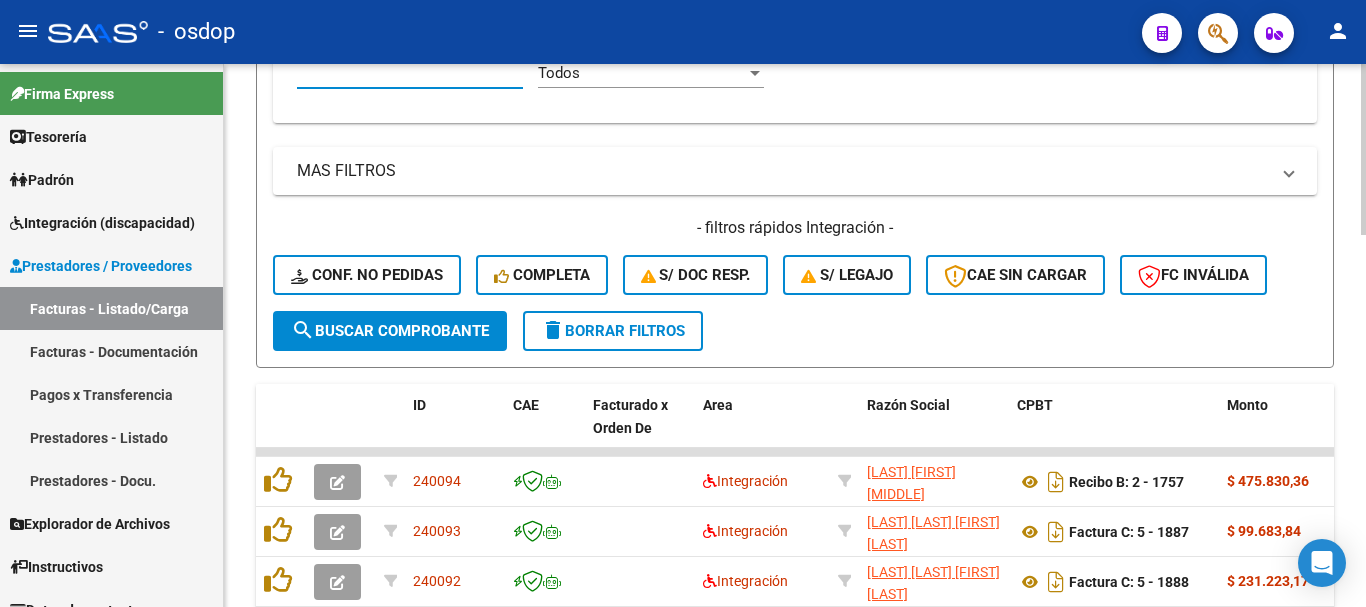 paste on "20528089748" 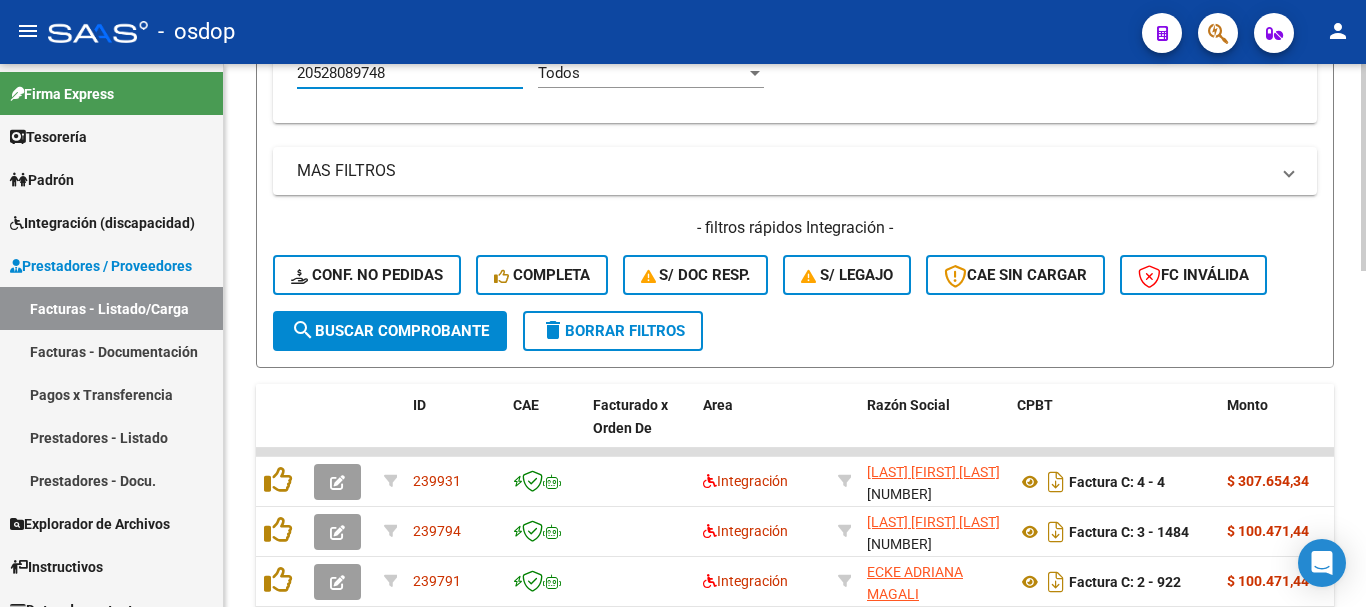 scroll, scrollTop: 884, scrollLeft: 0, axis: vertical 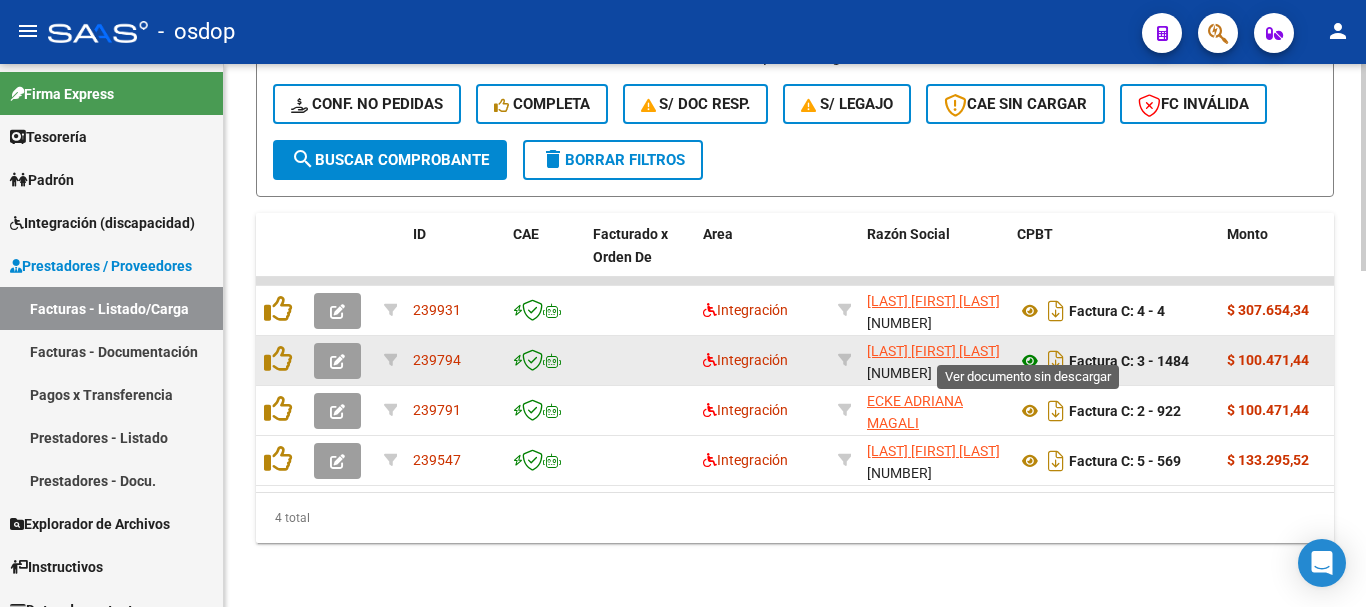 type on "20528089748" 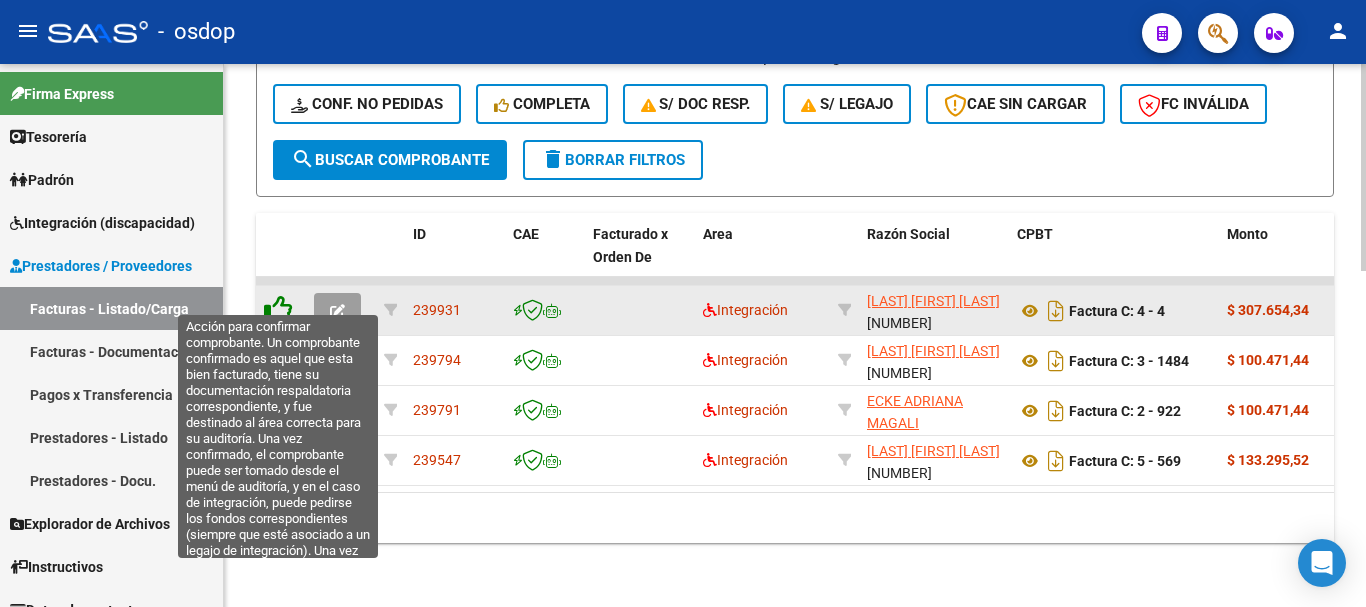 click 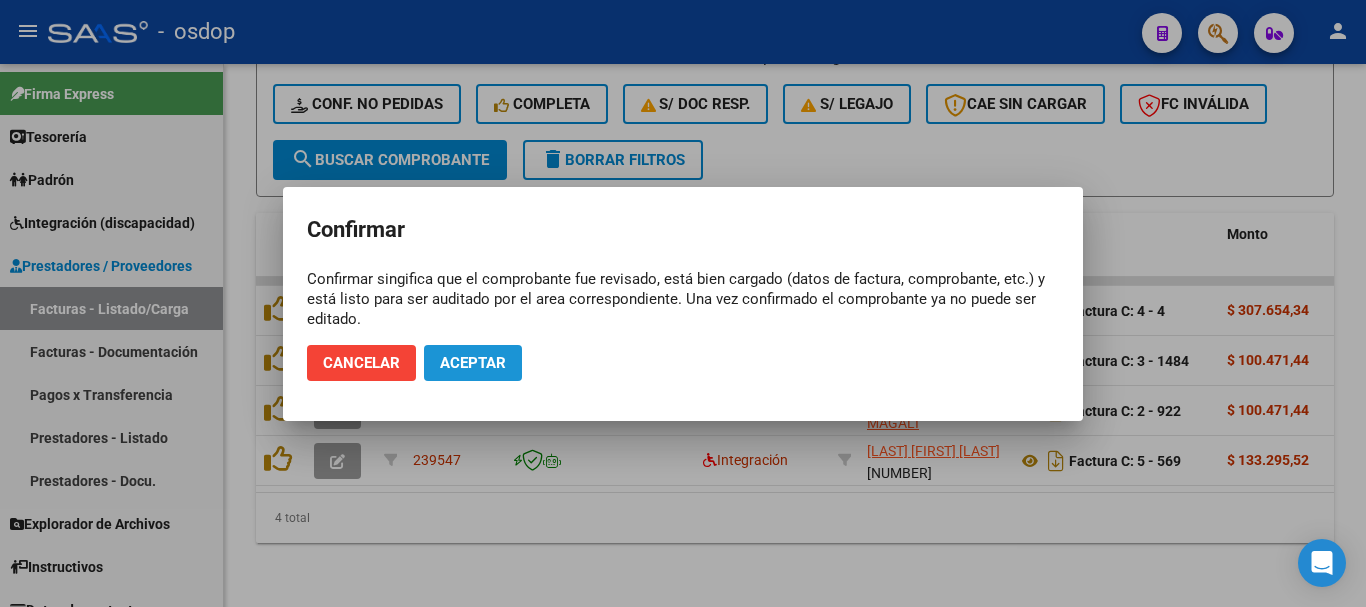 click on "Aceptar" 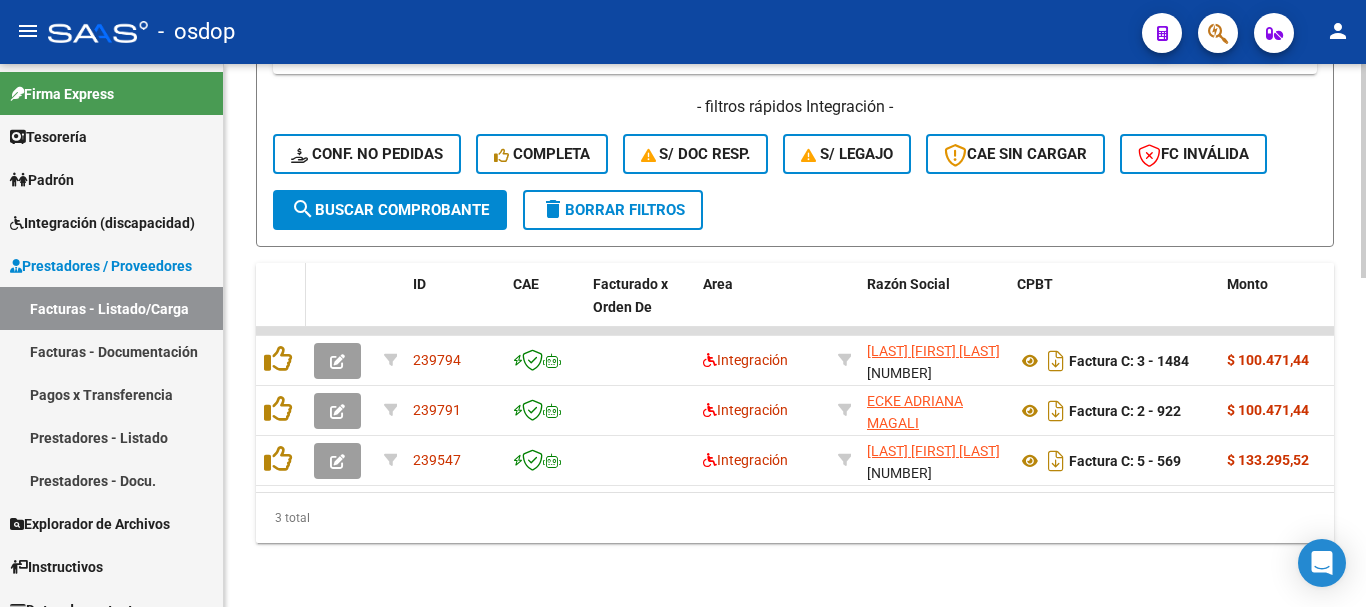 scroll, scrollTop: 834, scrollLeft: 0, axis: vertical 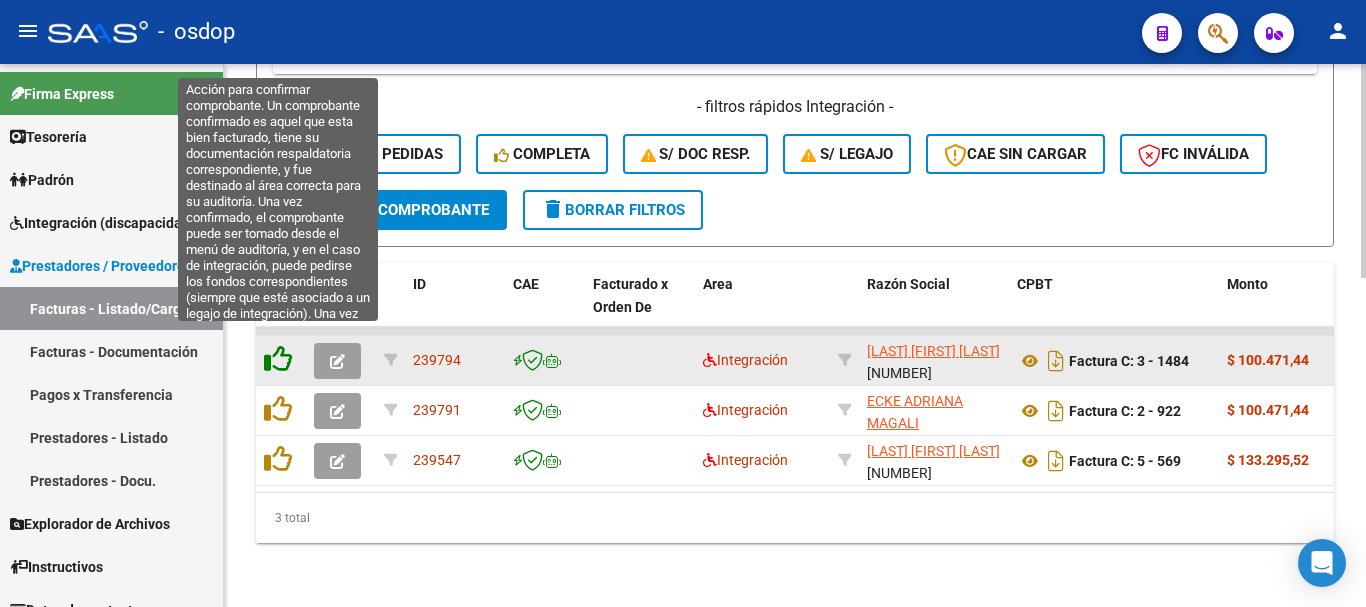 click 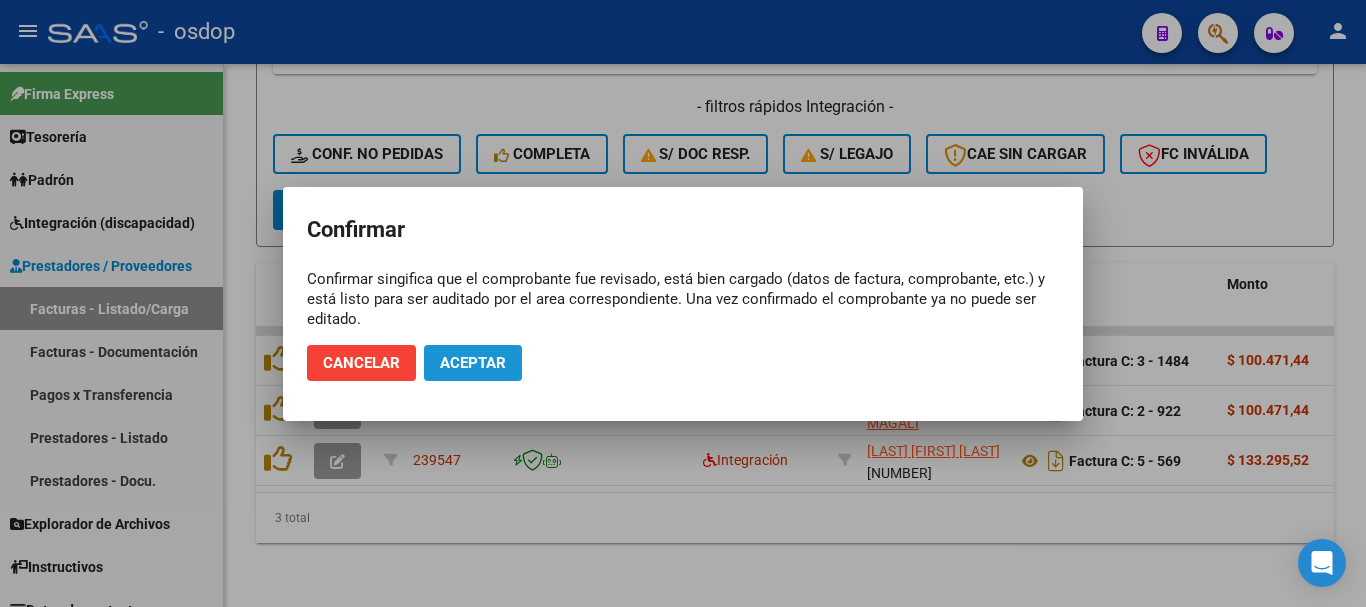 click on "Aceptar" 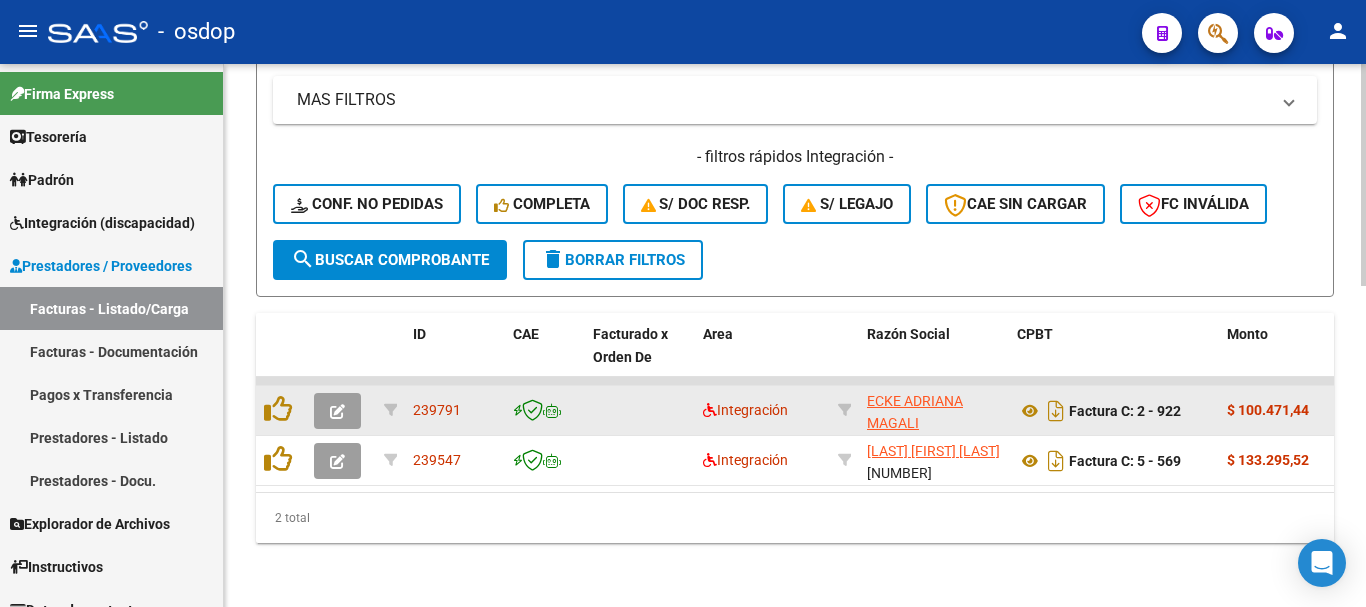 scroll, scrollTop: 784, scrollLeft: 0, axis: vertical 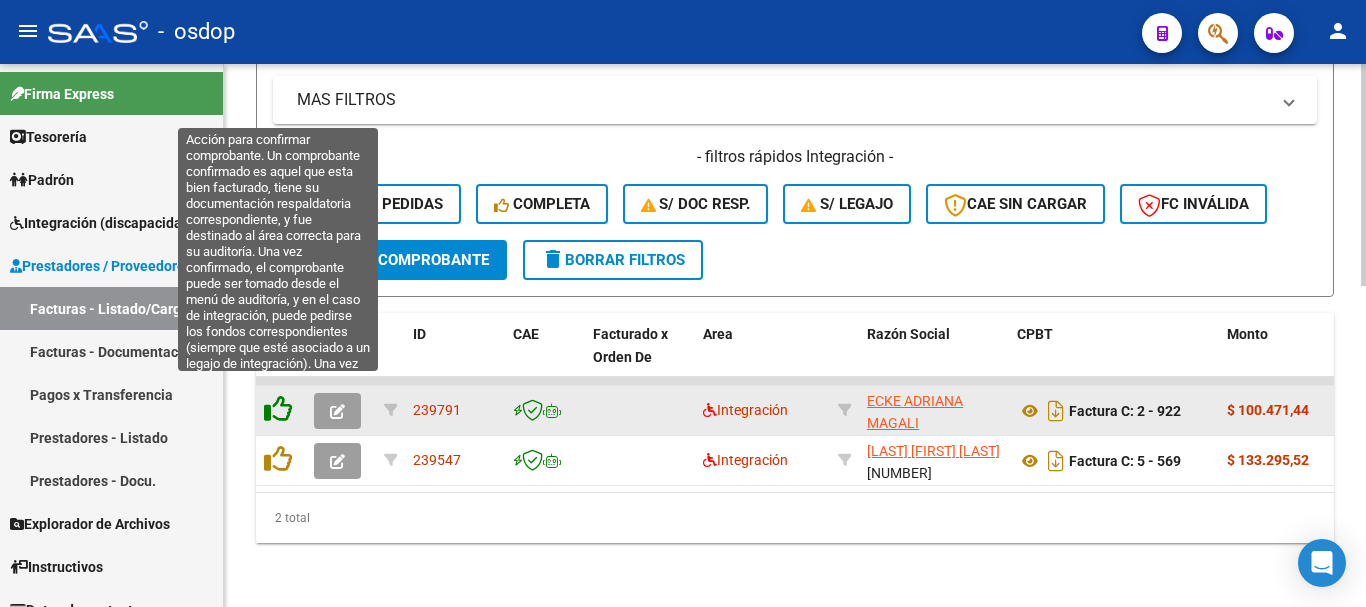 click 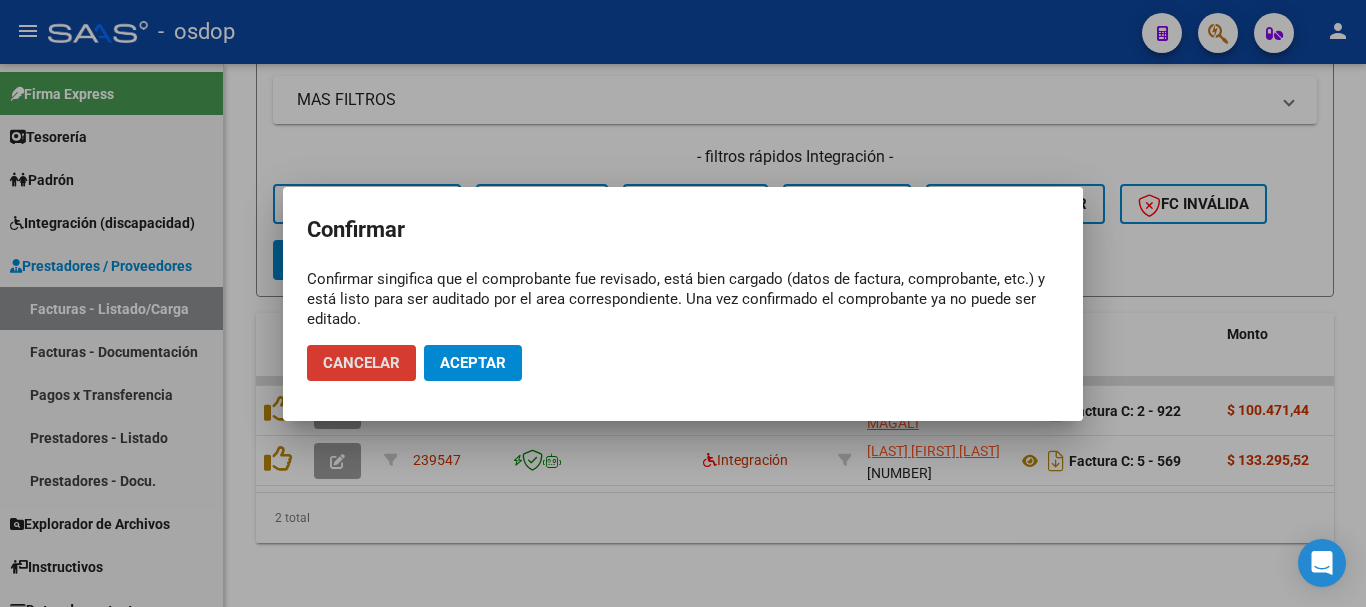 click on "Aceptar" 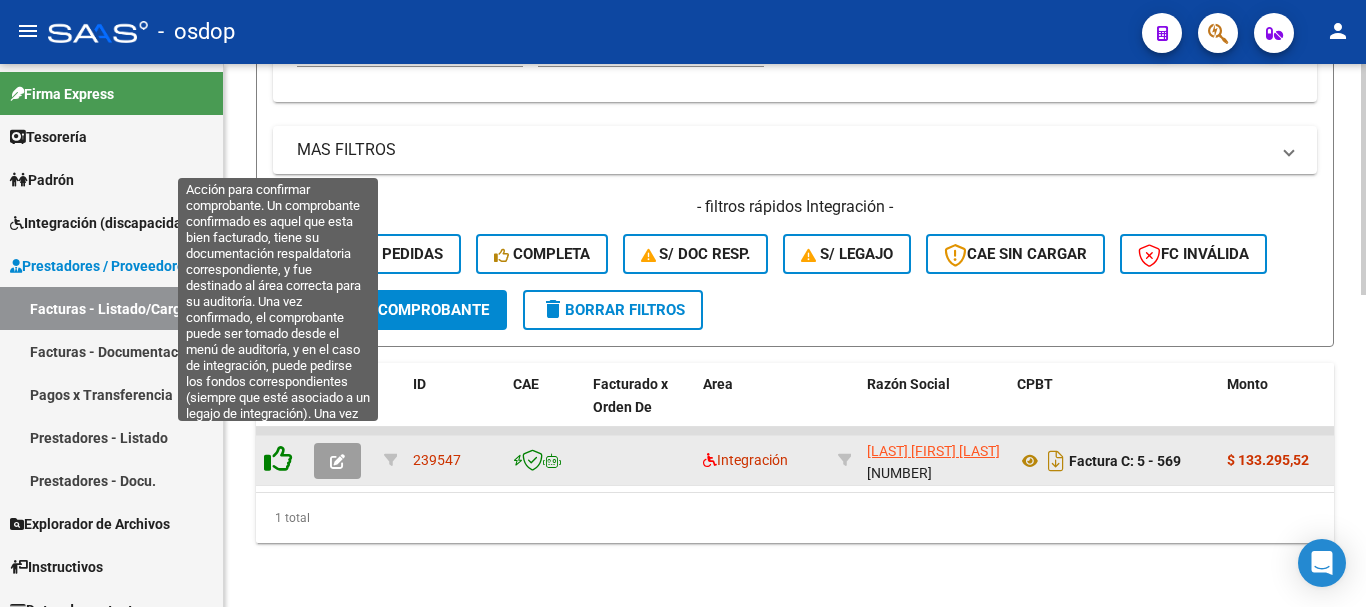 click 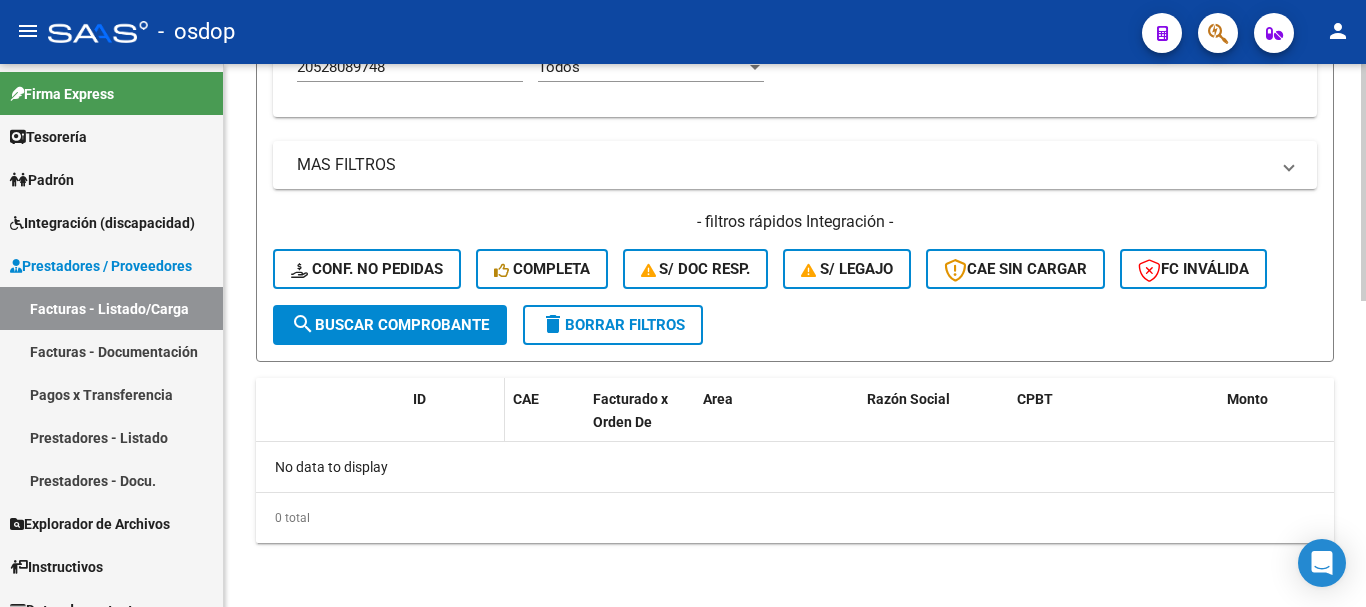 scroll, scrollTop: 703, scrollLeft: 0, axis: vertical 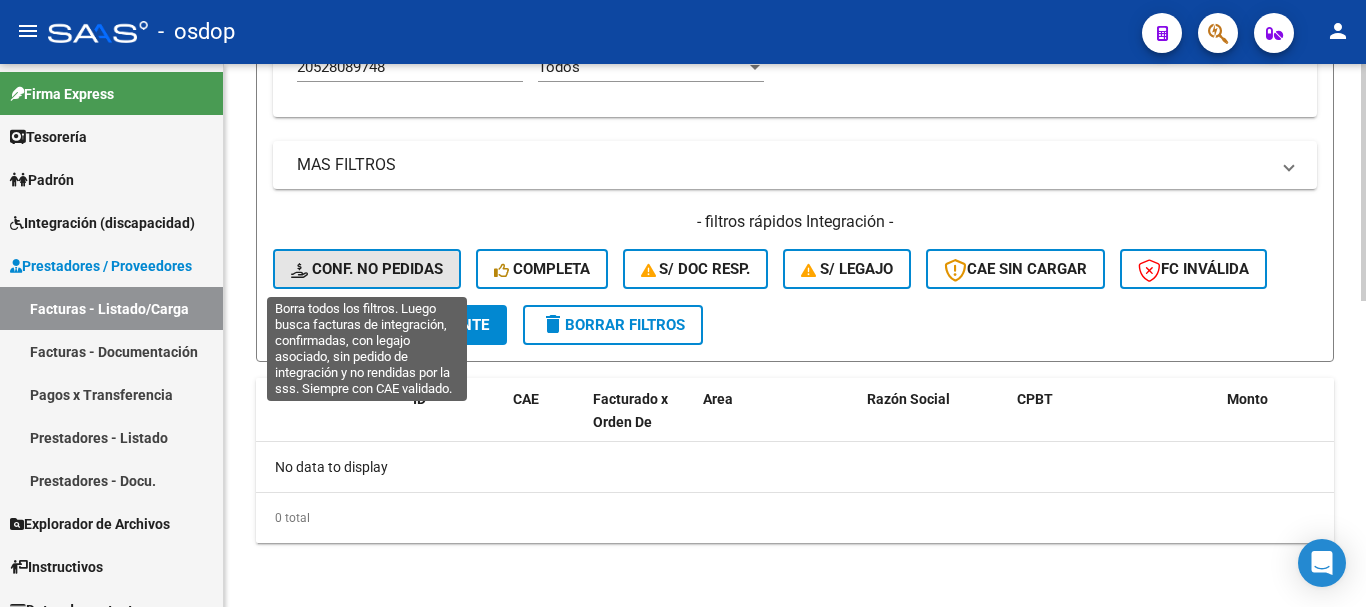 click on "Conf. no pedidas" 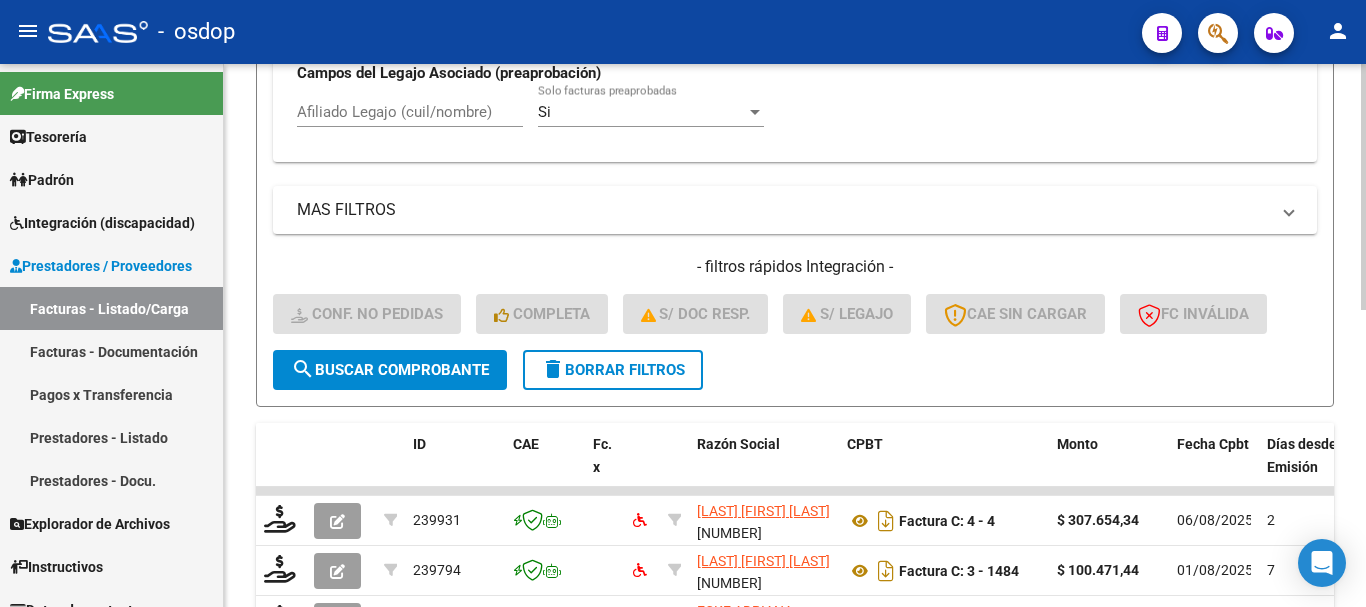 scroll, scrollTop: 703, scrollLeft: 0, axis: vertical 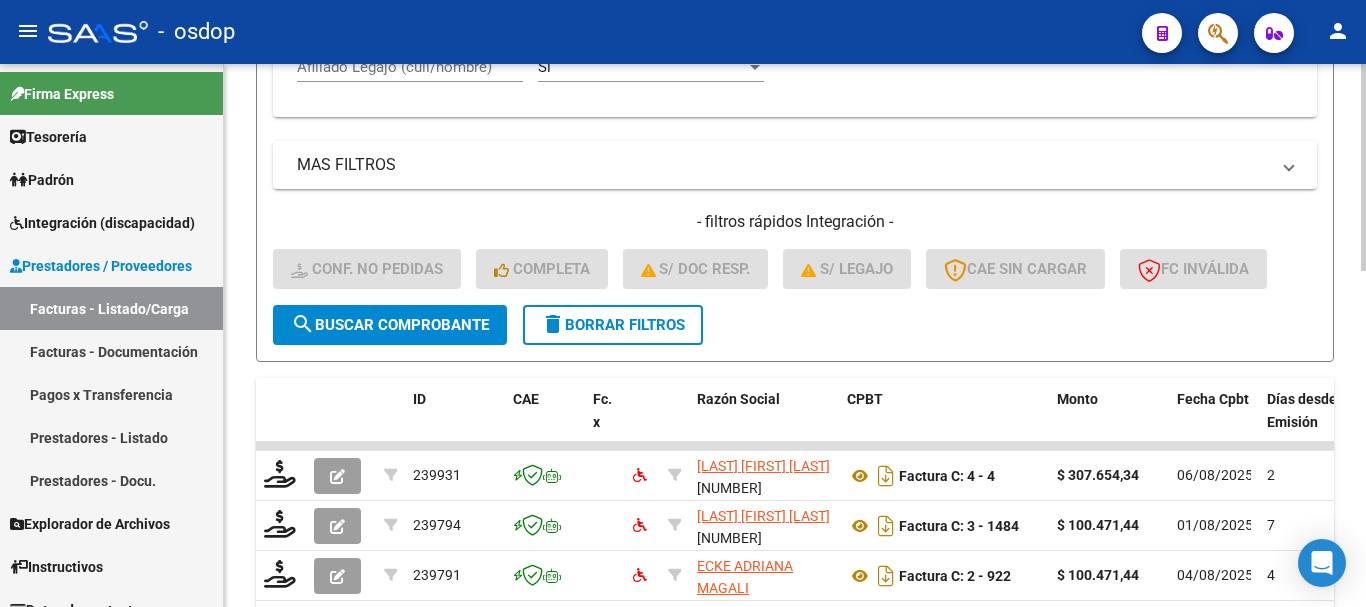 click on "Afiliado Legajo (cuil/nombre)" at bounding box center (410, 67) 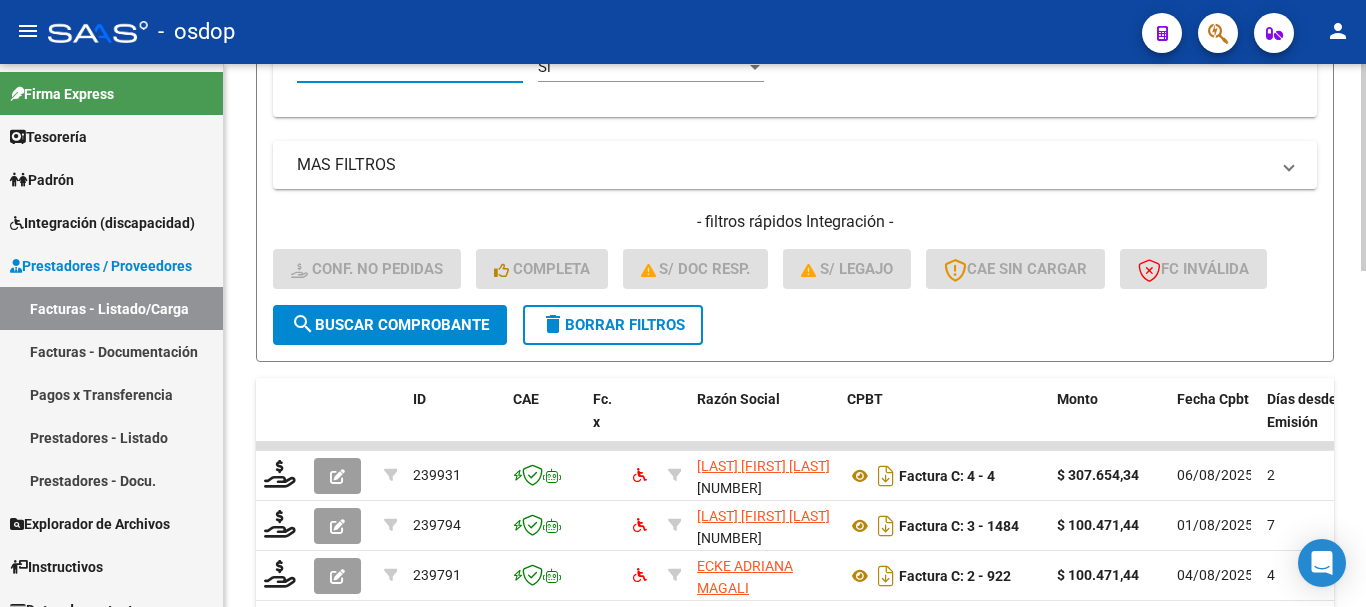 paste on "20528089748" 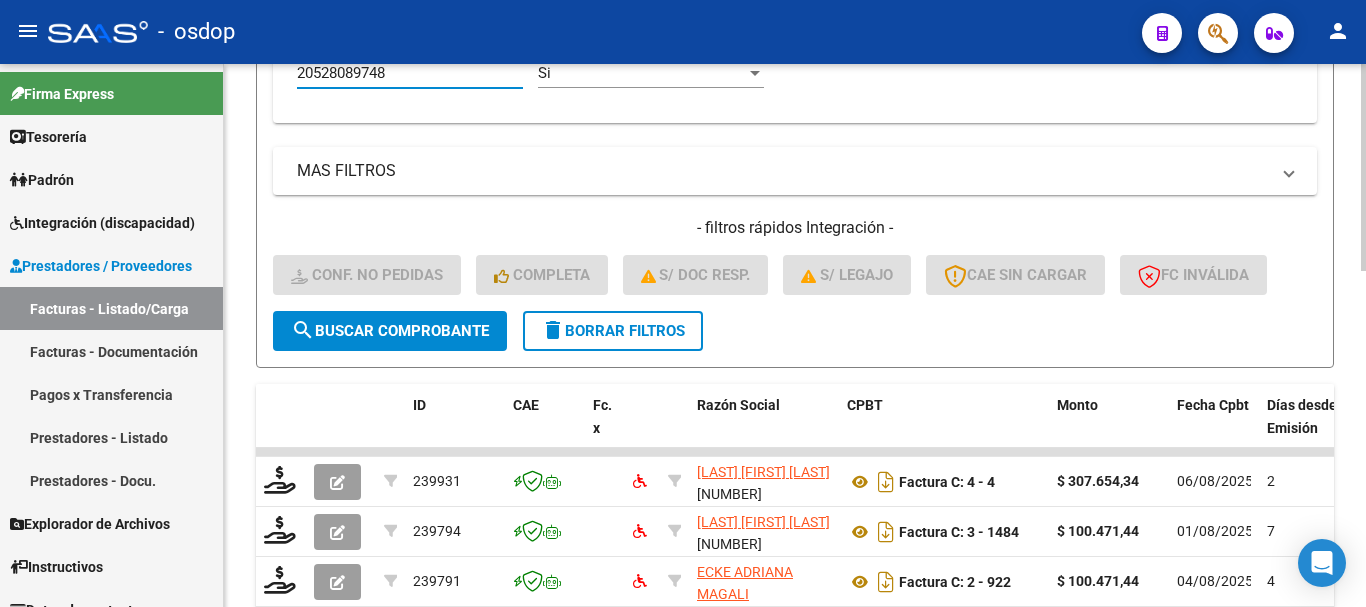 scroll, scrollTop: 884, scrollLeft: 0, axis: vertical 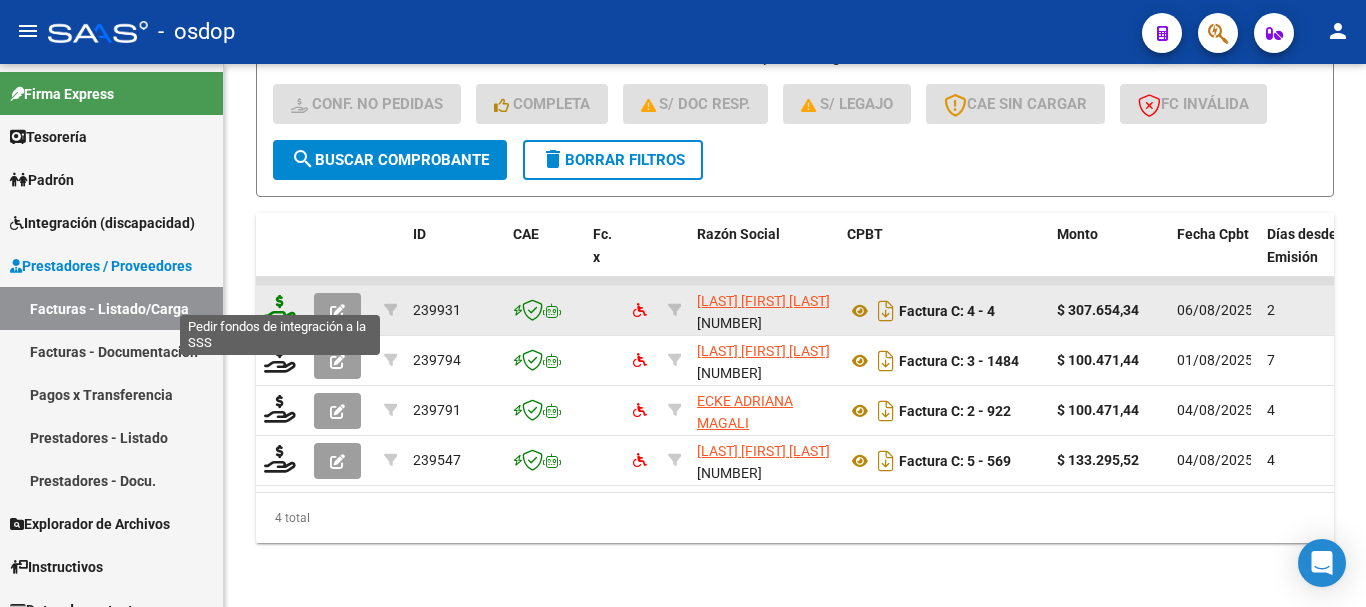 type on "20528089748" 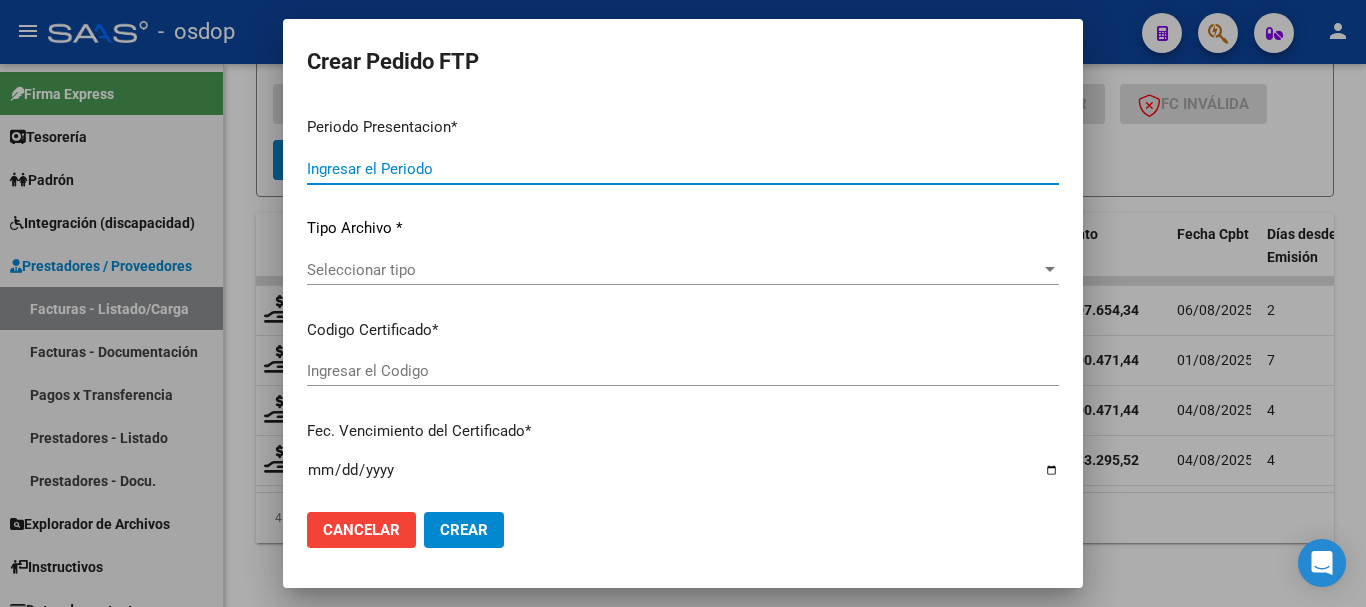 type on "202507" 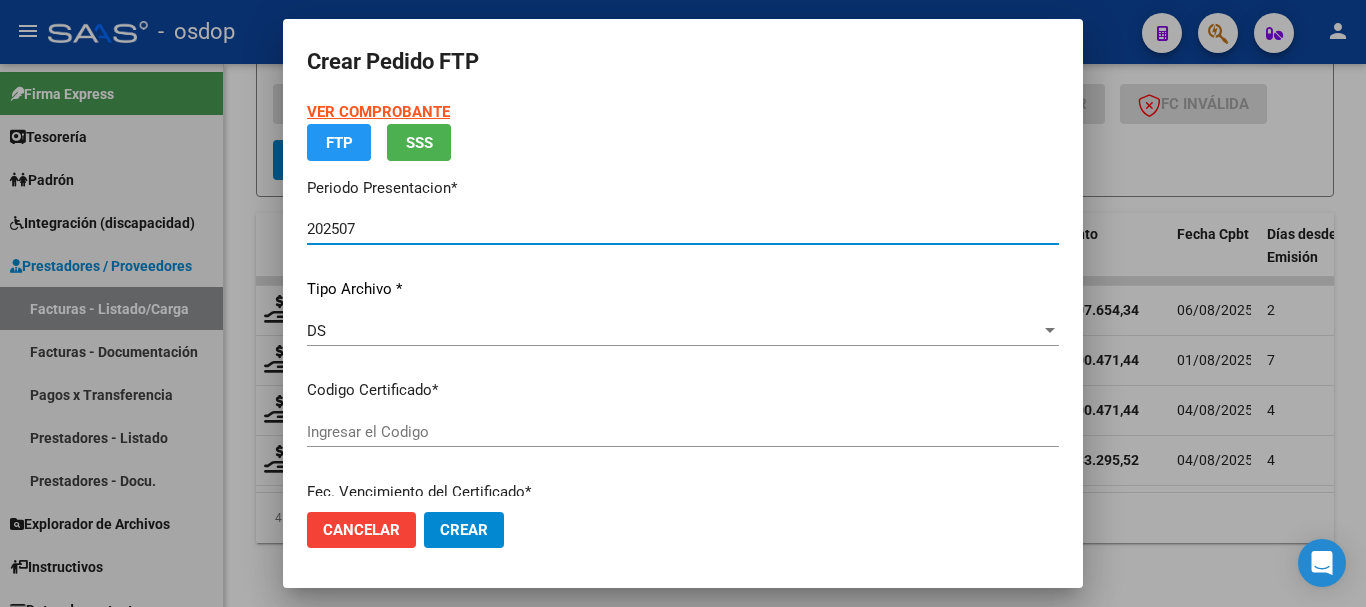 type on "[NUMBER]" 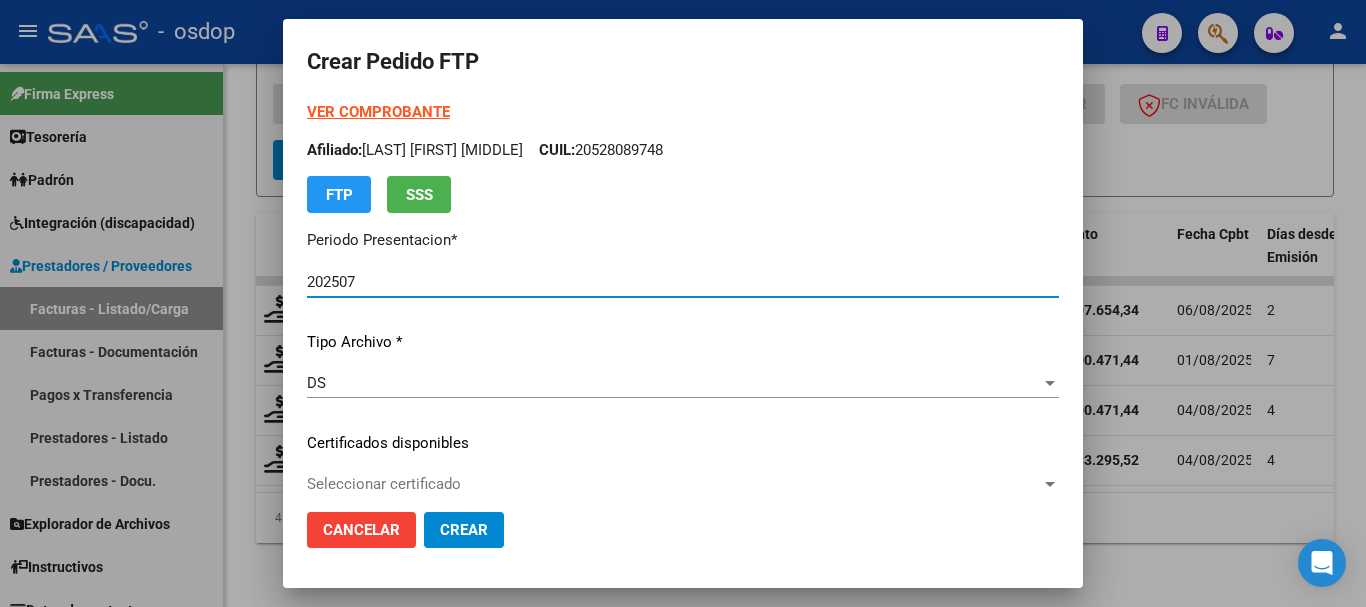 scroll, scrollTop: 200, scrollLeft: 0, axis: vertical 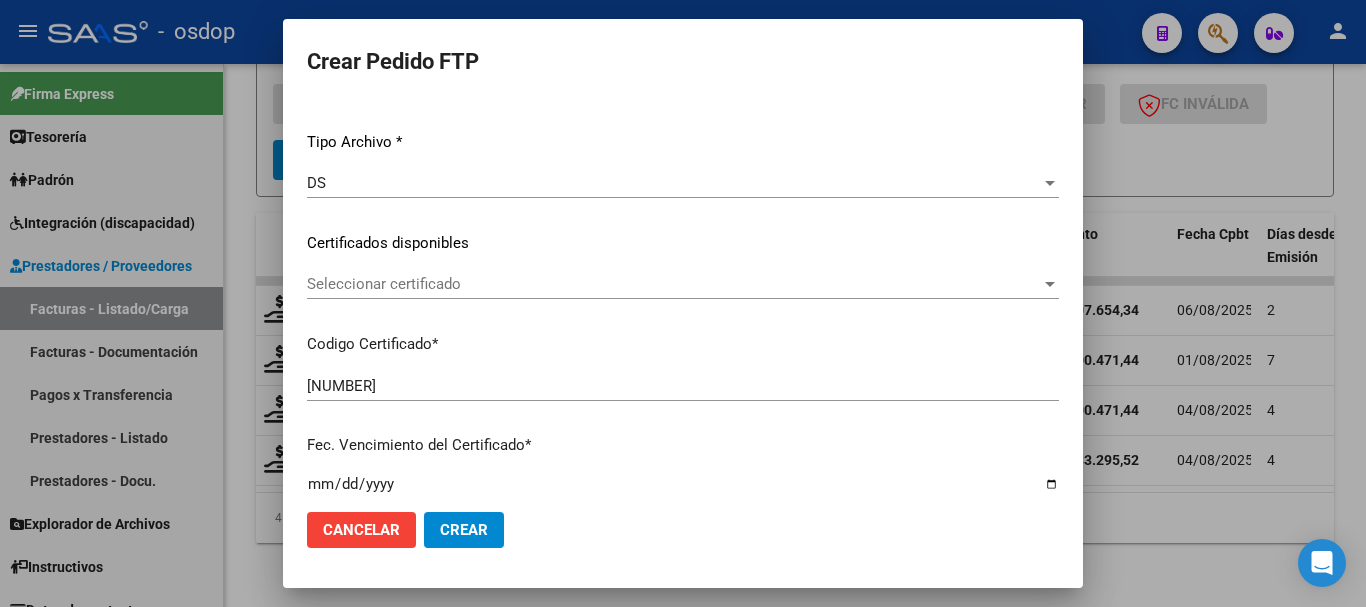 click on "Seleccionar certificado" at bounding box center [674, 284] 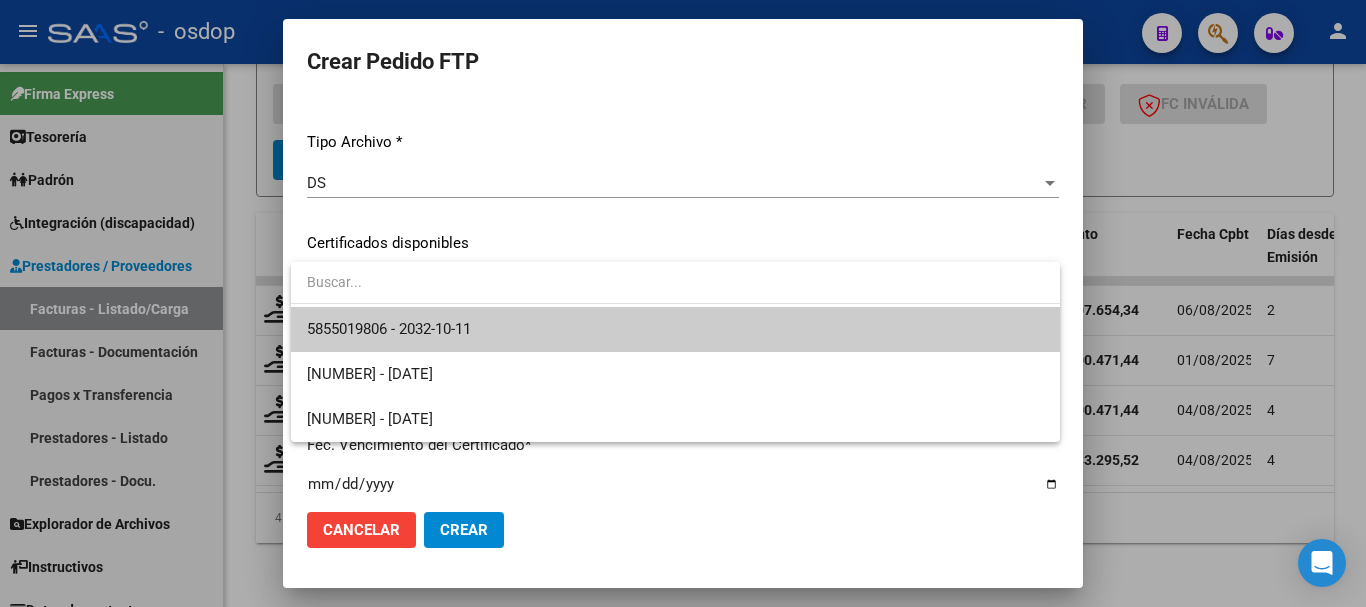 click on "5855019806 - 2032-10-11" at bounding box center (675, 329) 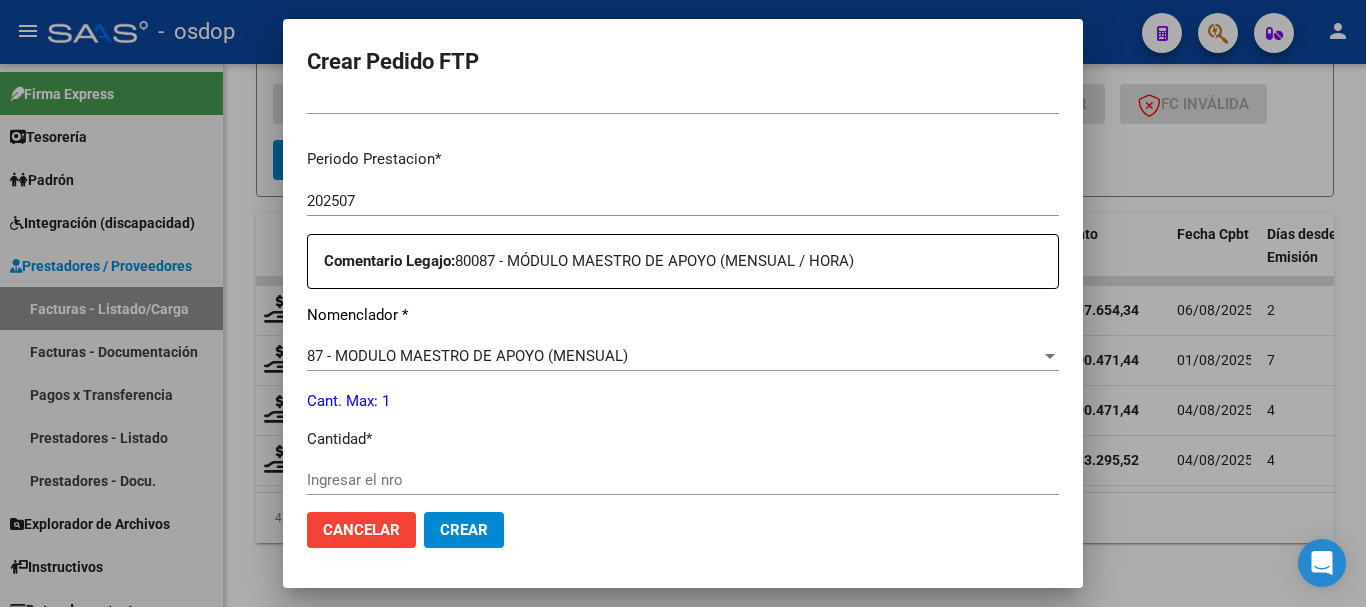 scroll, scrollTop: 700, scrollLeft: 0, axis: vertical 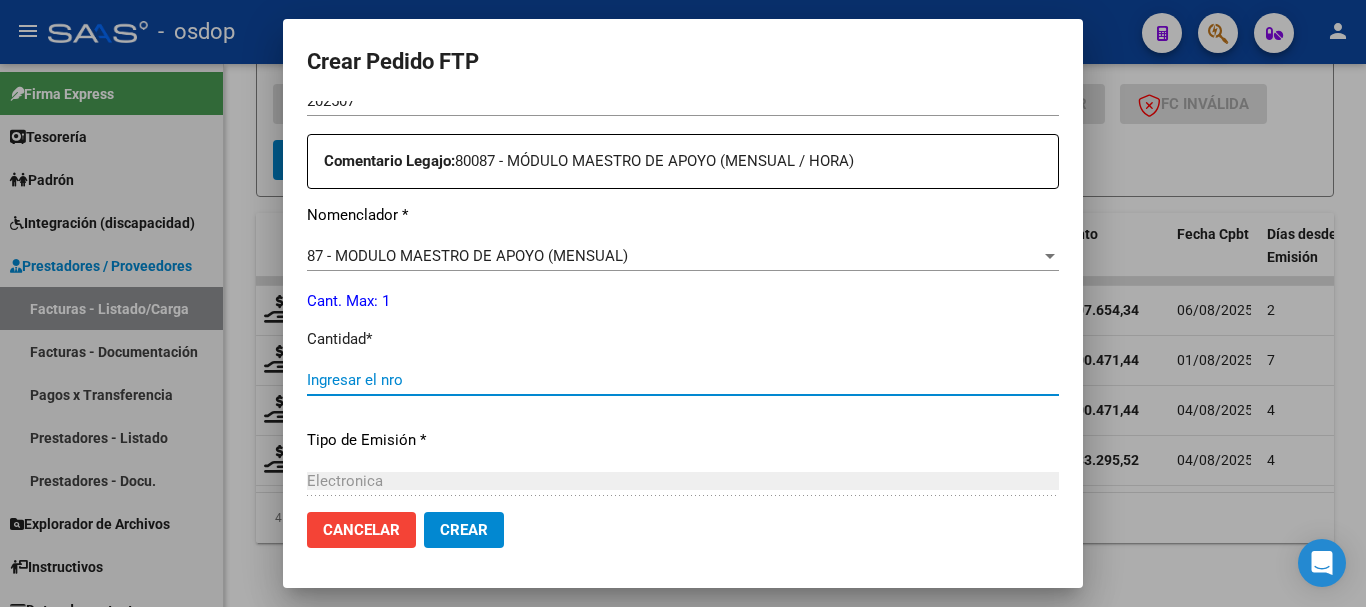 click on "Ingresar el nro" at bounding box center (683, 380) 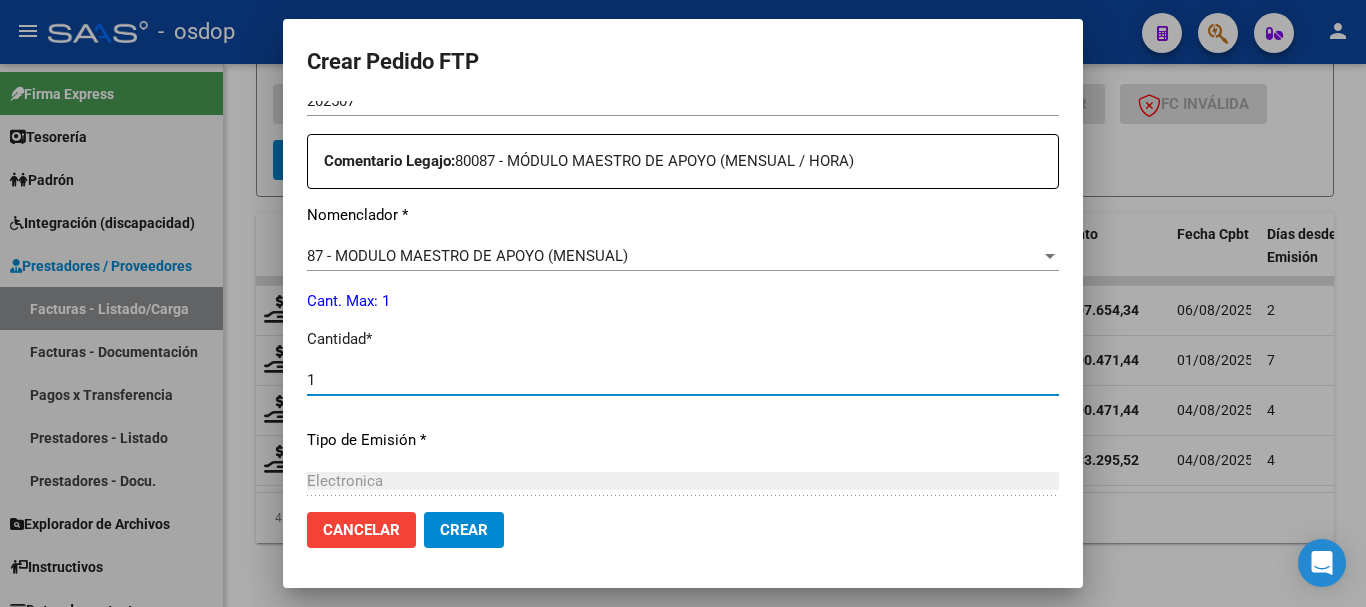 type on "1" 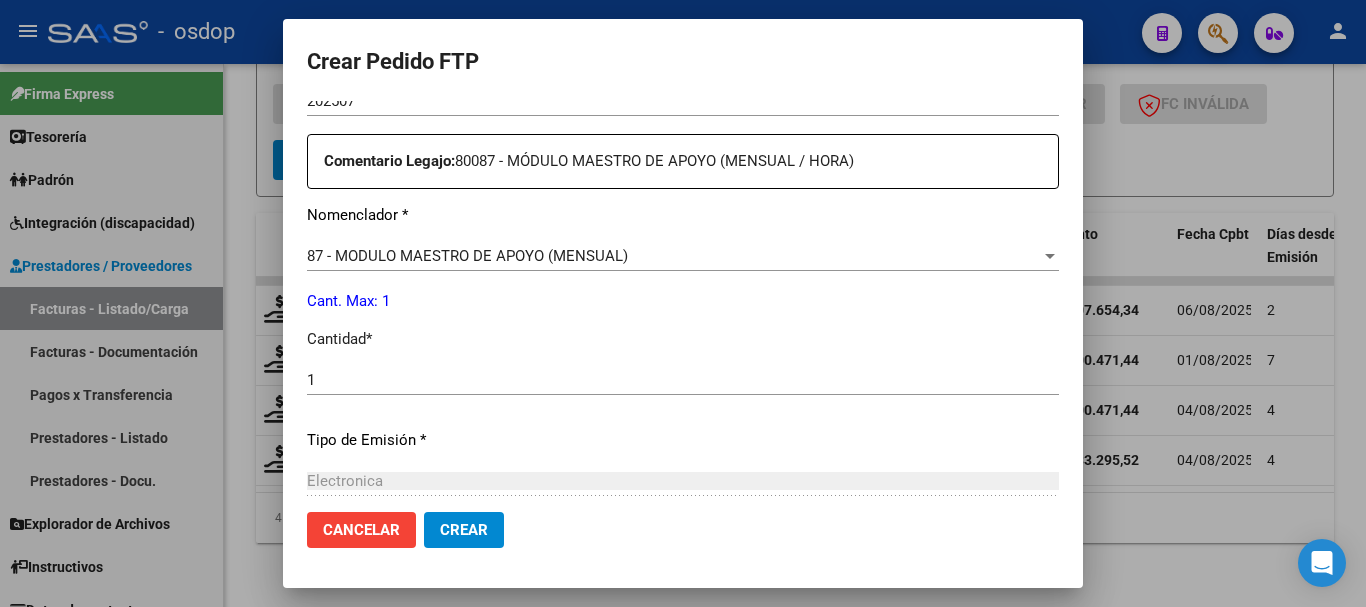 scroll, scrollTop: 921, scrollLeft: 0, axis: vertical 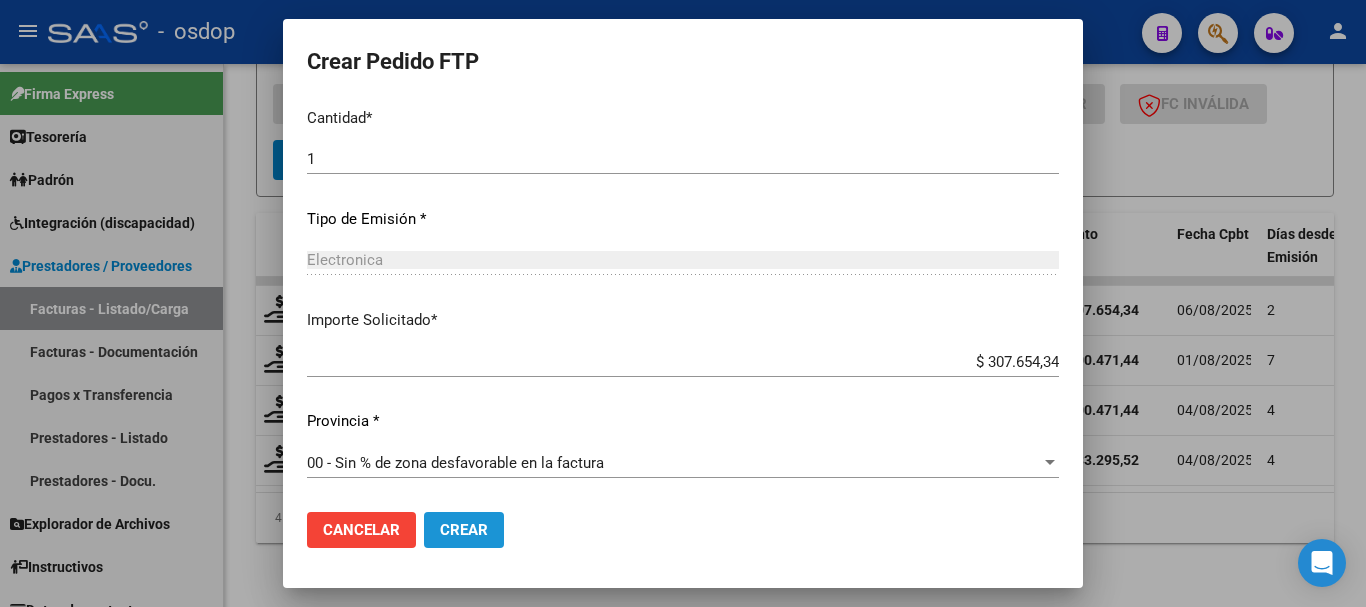 click on "Crear" 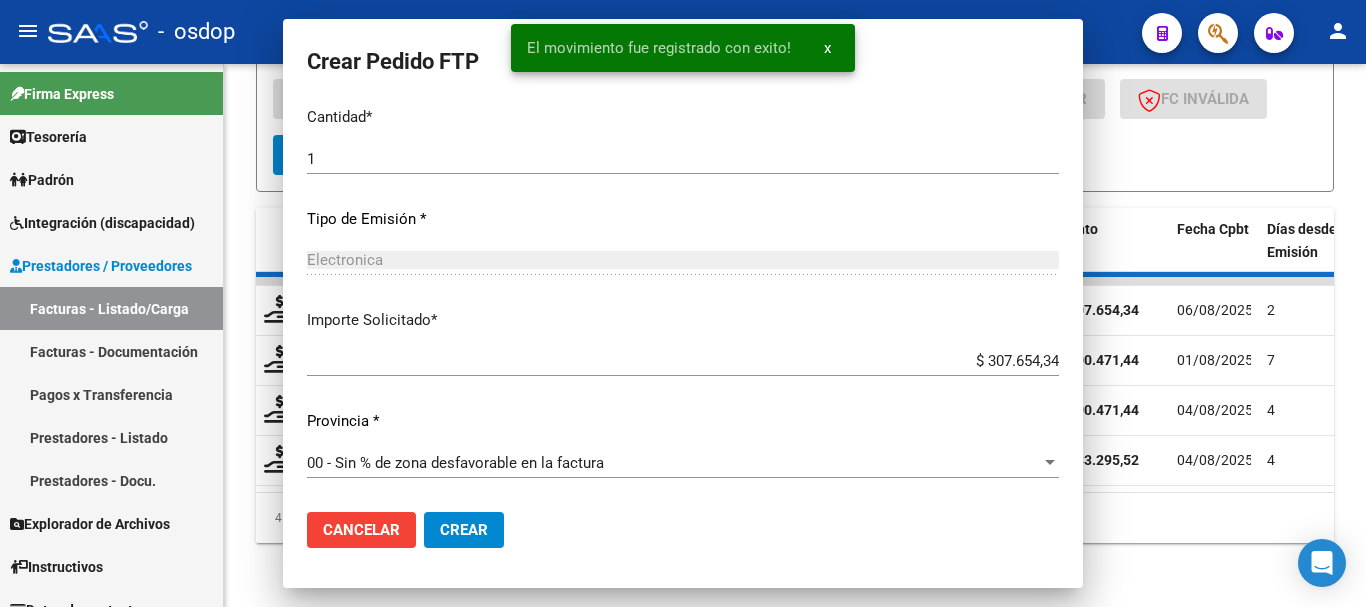 scroll, scrollTop: 808, scrollLeft: 0, axis: vertical 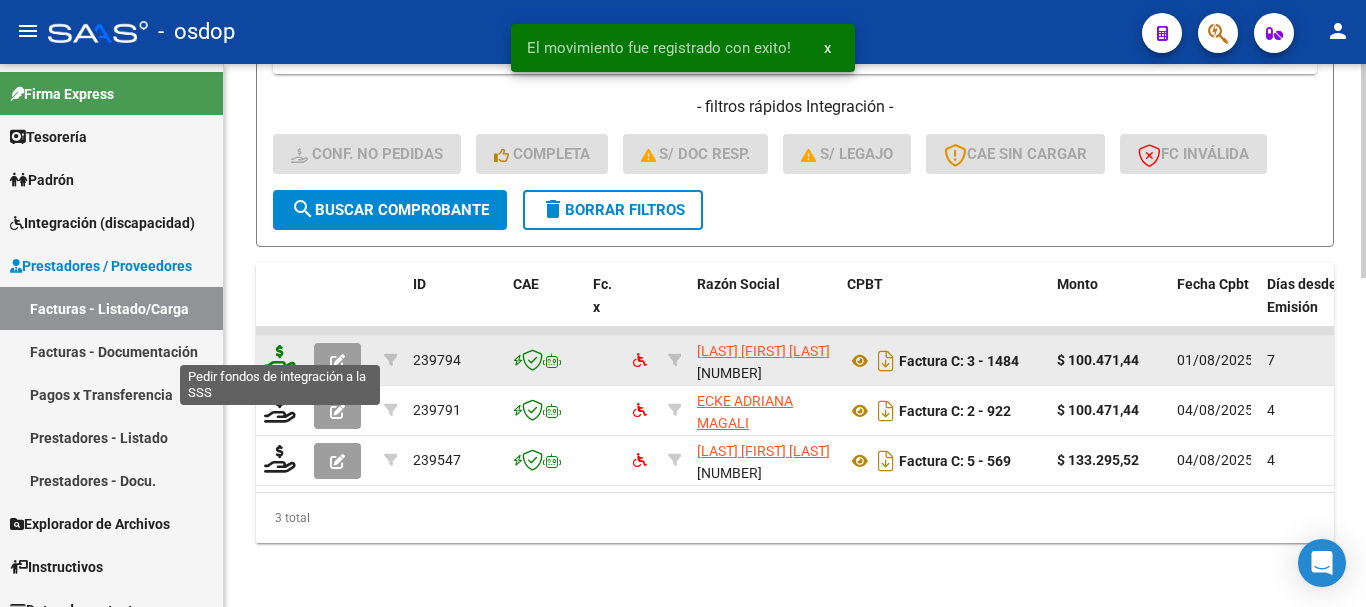 click 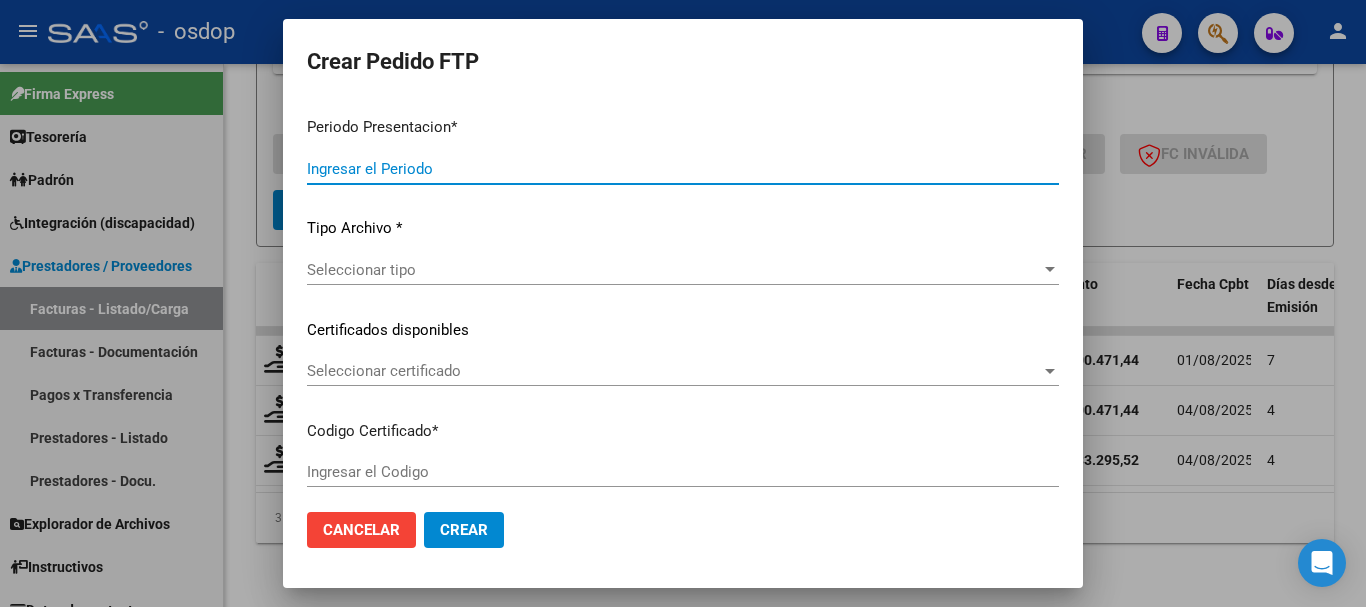 type on "202507" 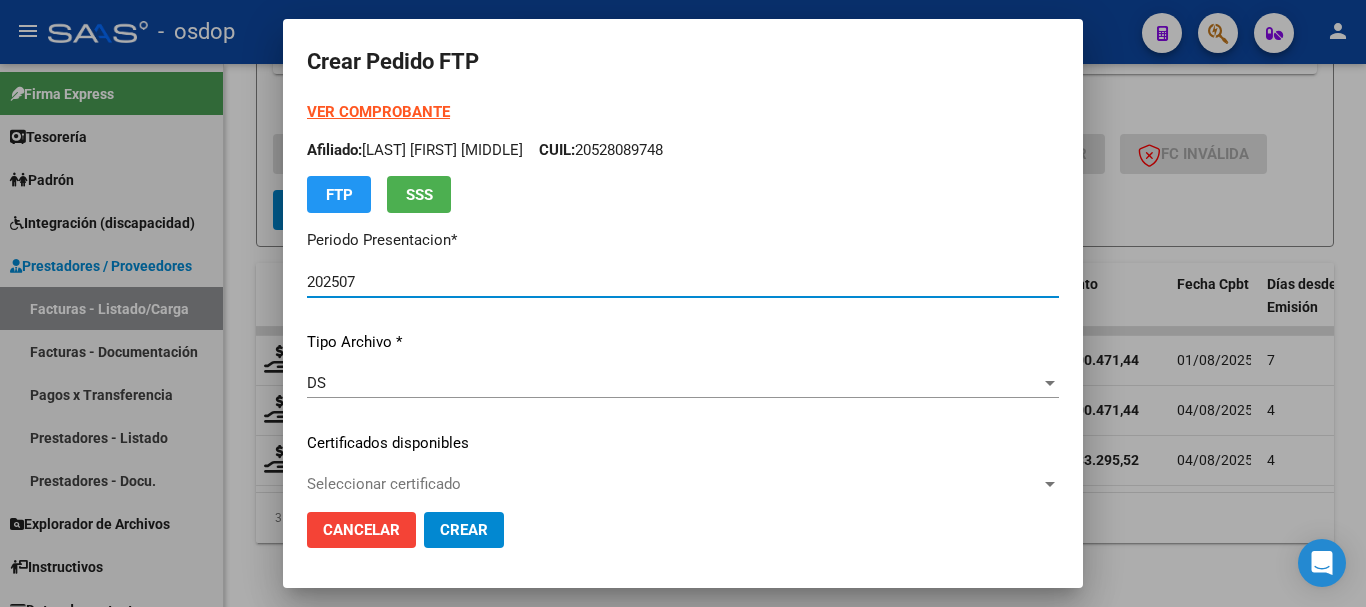type on "[NUMBER]" 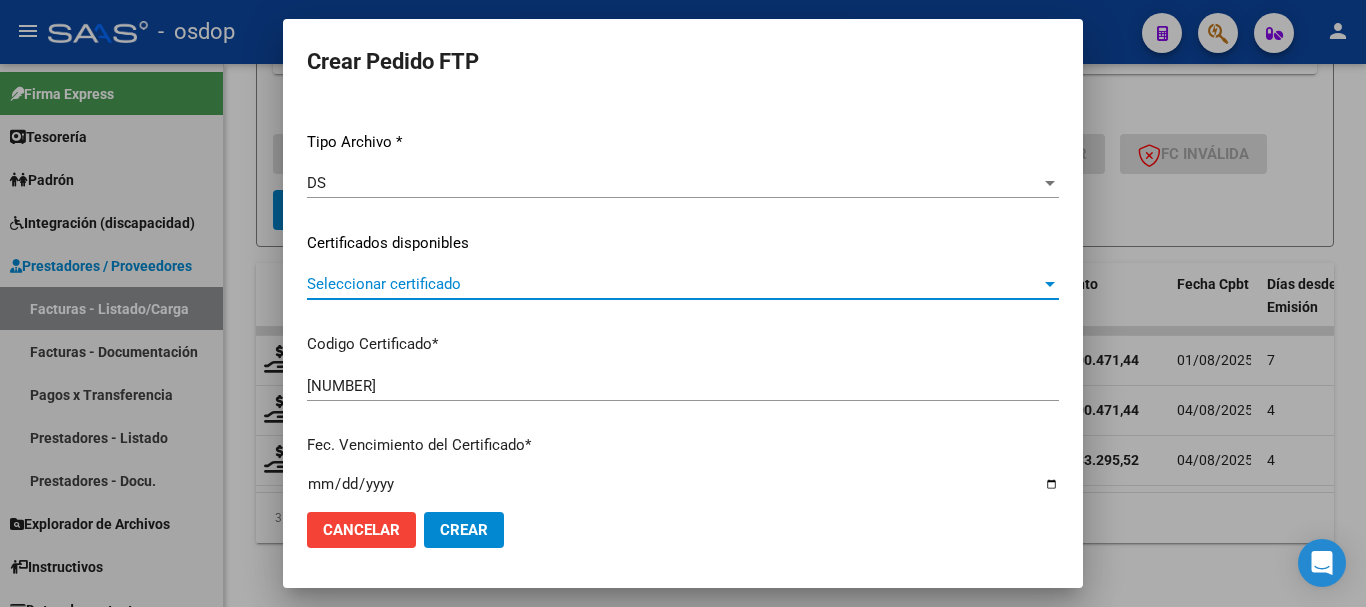 click on "Seleccionar certificado" at bounding box center (674, 284) 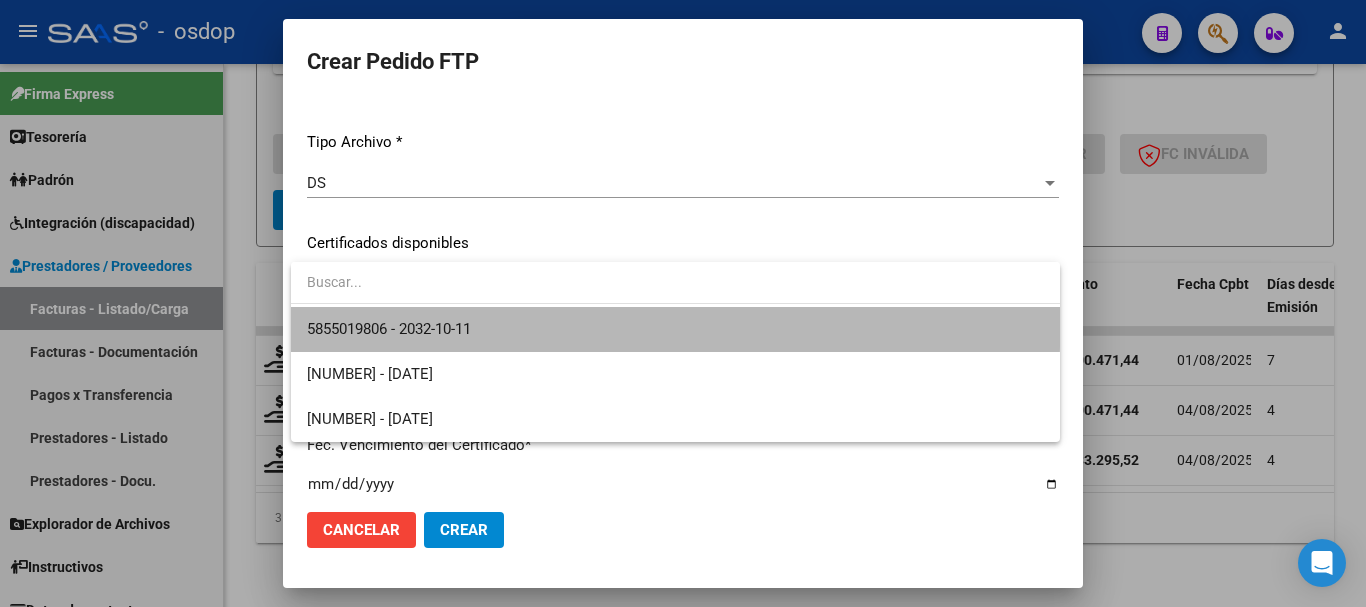 click on "5855019806 - 2032-10-11" at bounding box center [675, 329] 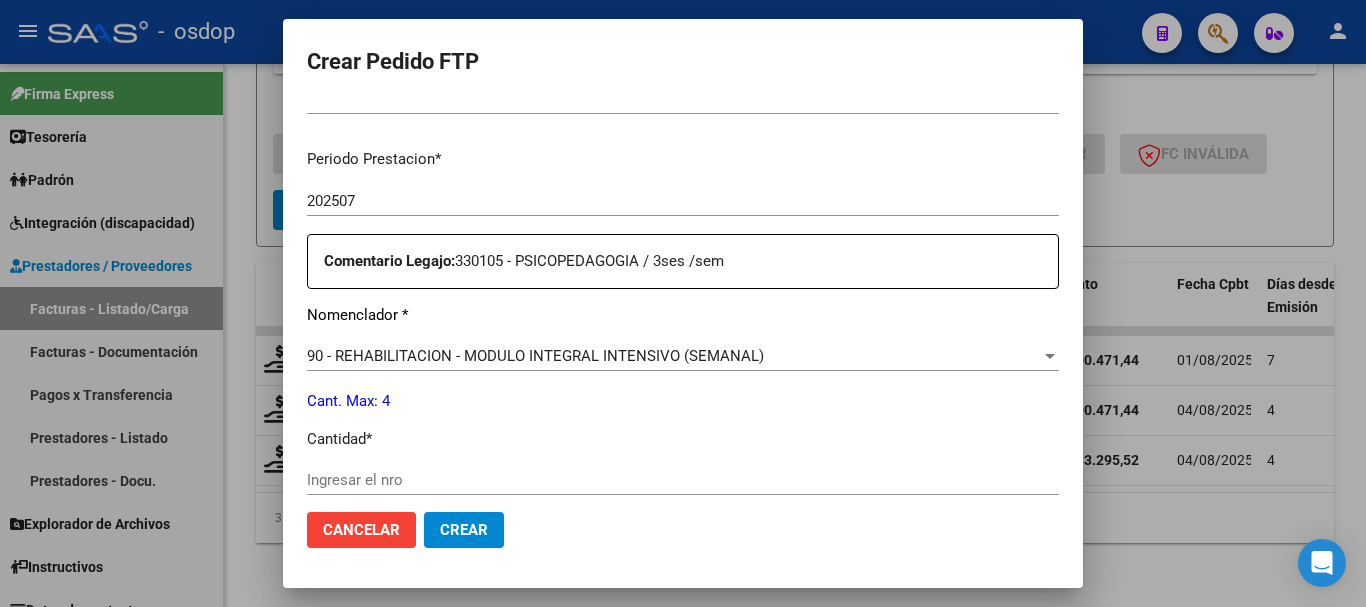 scroll, scrollTop: 800, scrollLeft: 0, axis: vertical 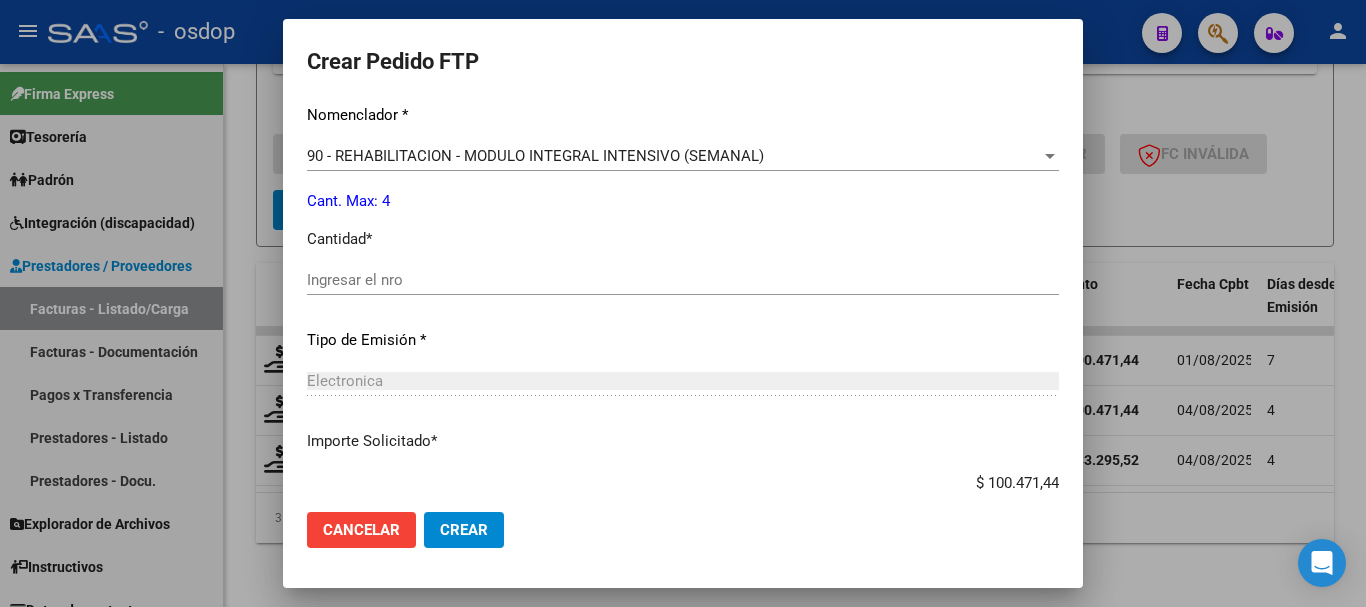 click on "Ingresar el nro" at bounding box center (683, 280) 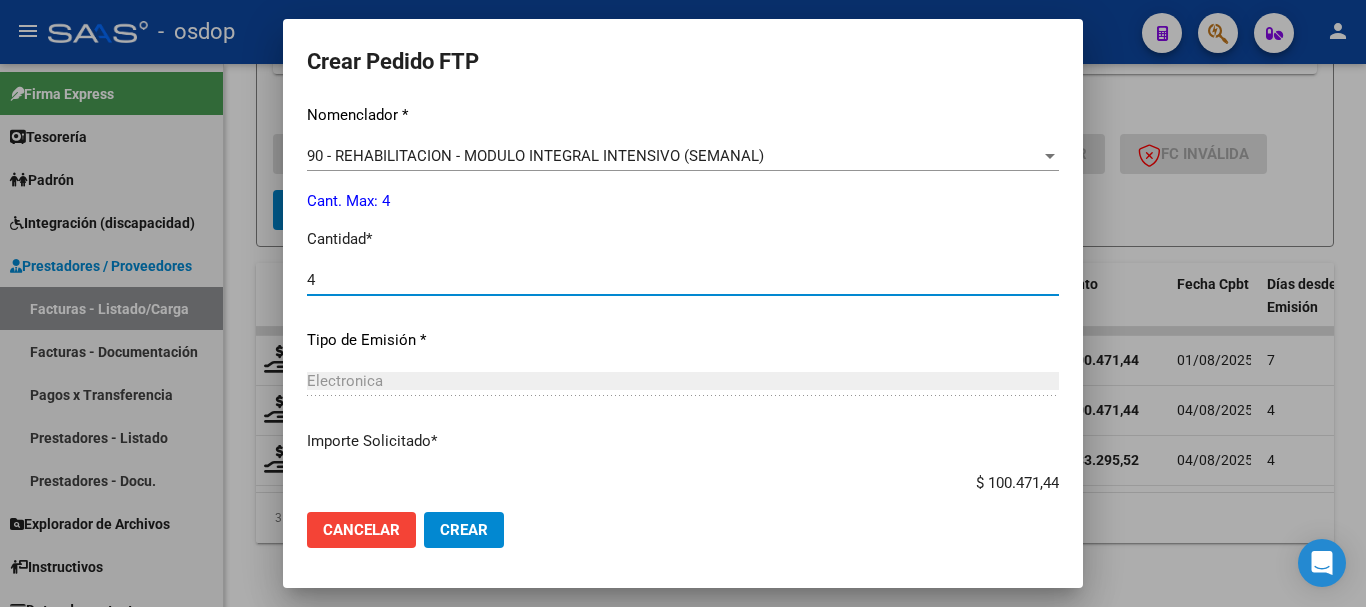scroll, scrollTop: 921, scrollLeft: 0, axis: vertical 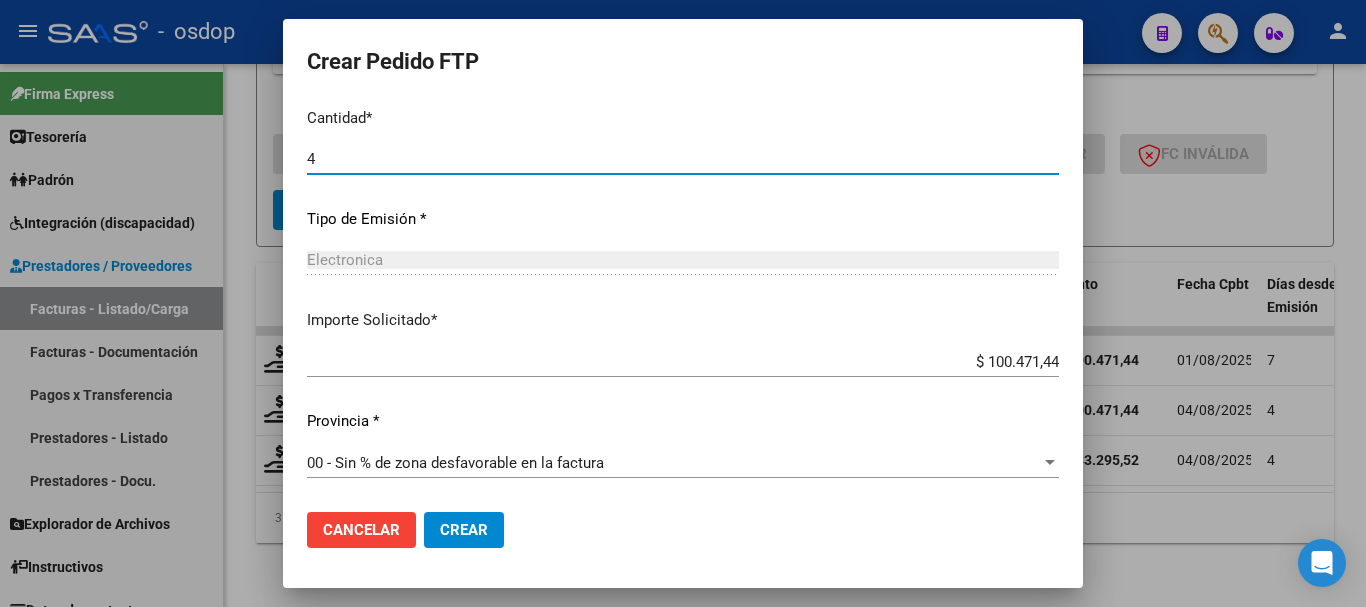 type on "4" 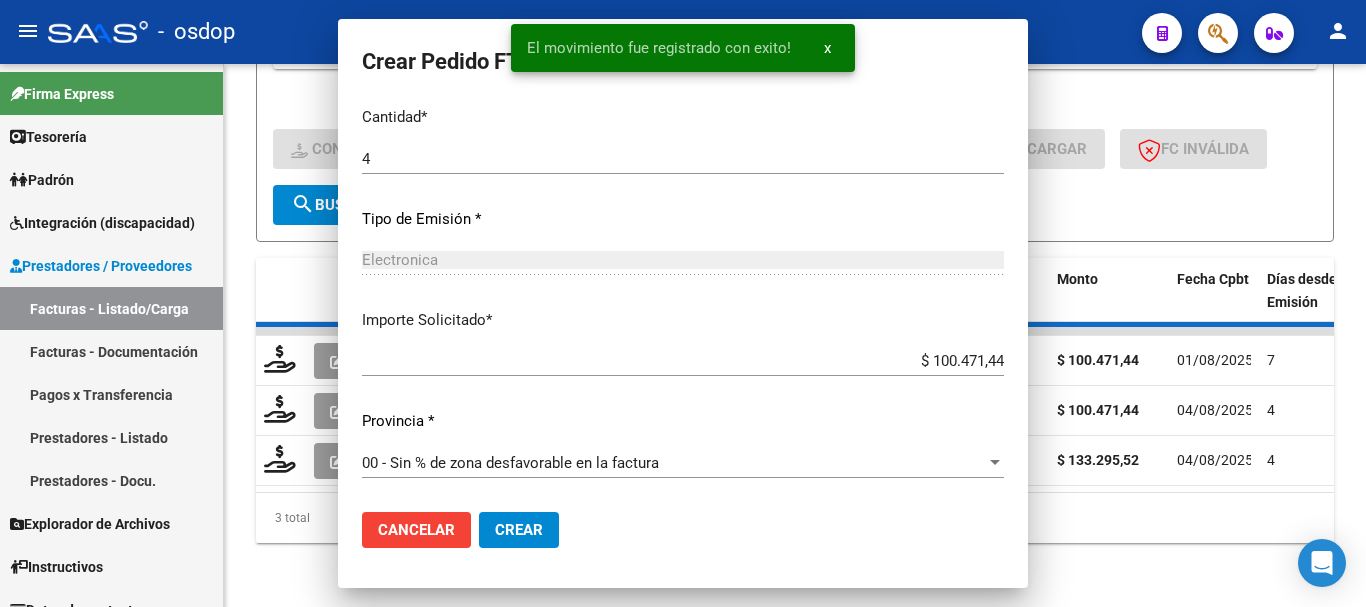 scroll, scrollTop: 0, scrollLeft: 0, axis: both 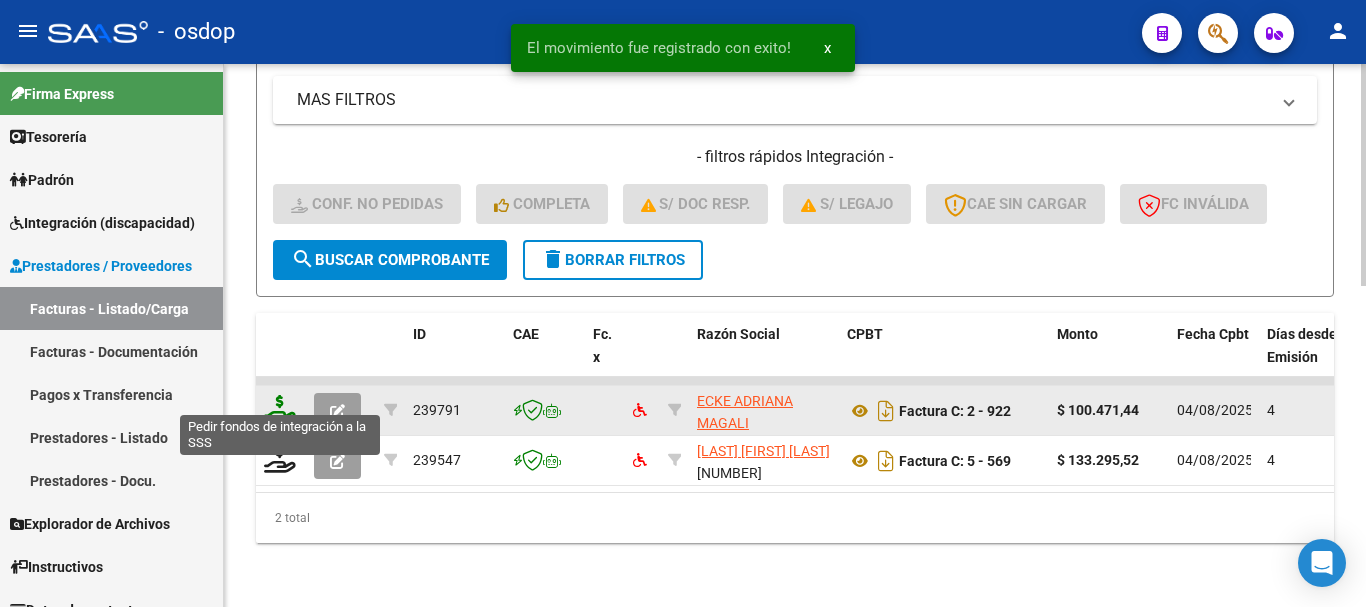 click 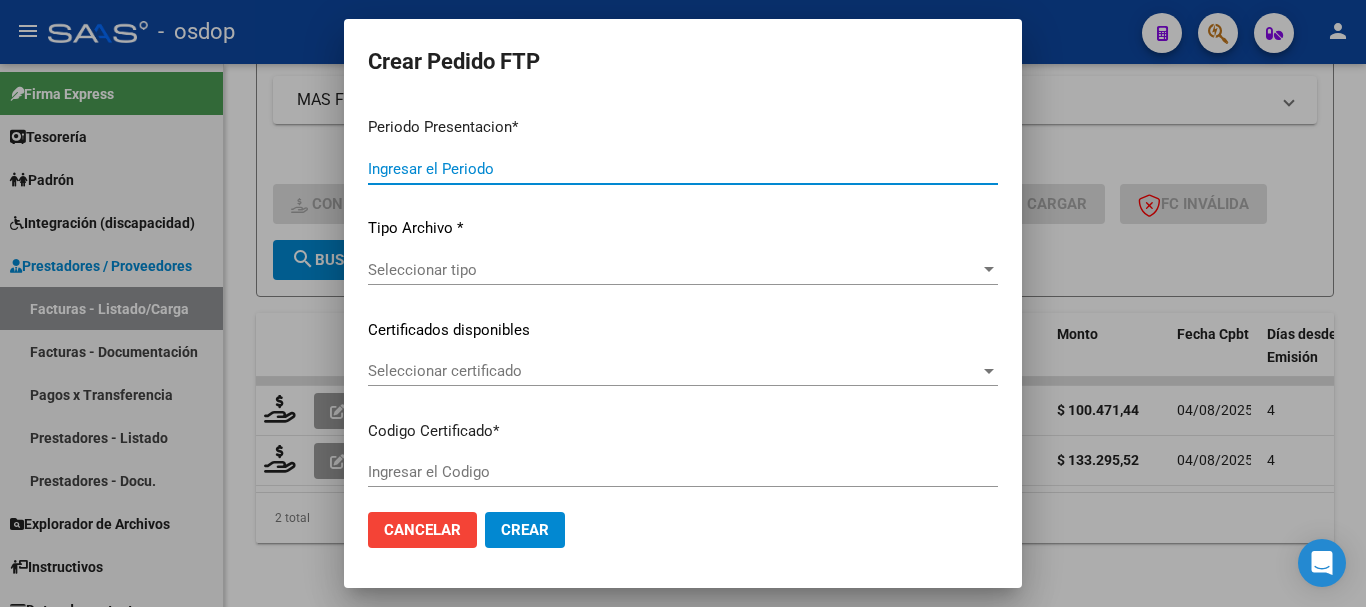 type on "202507" 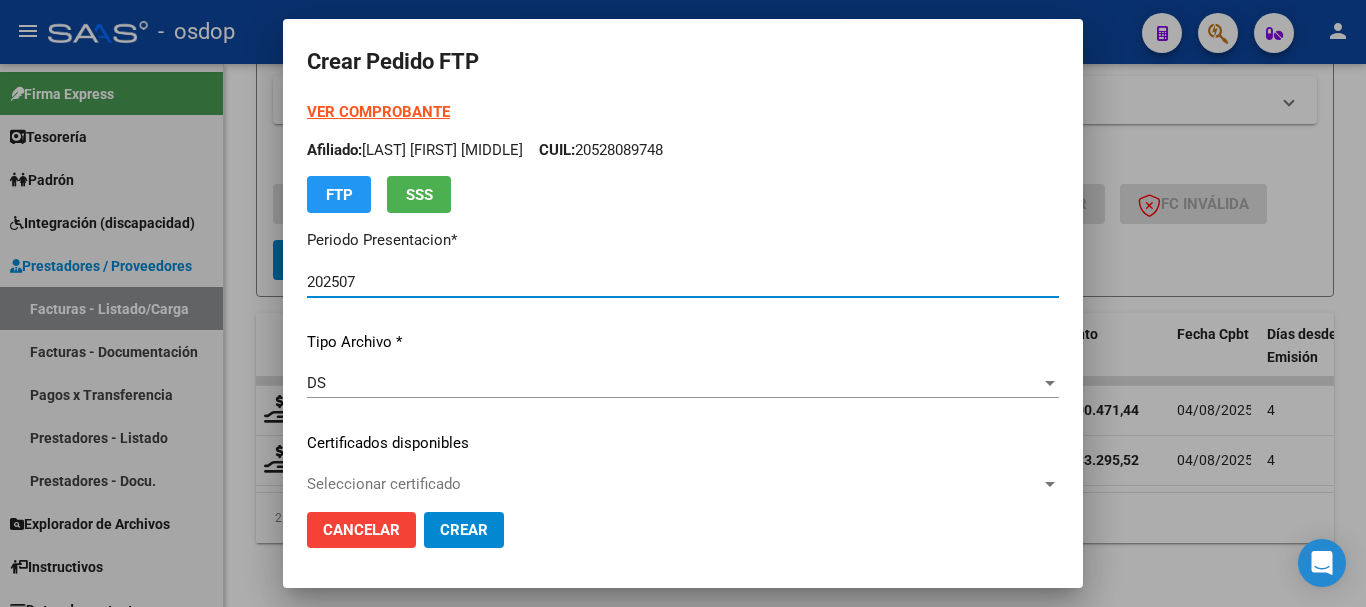 type on "[NUMBER]" 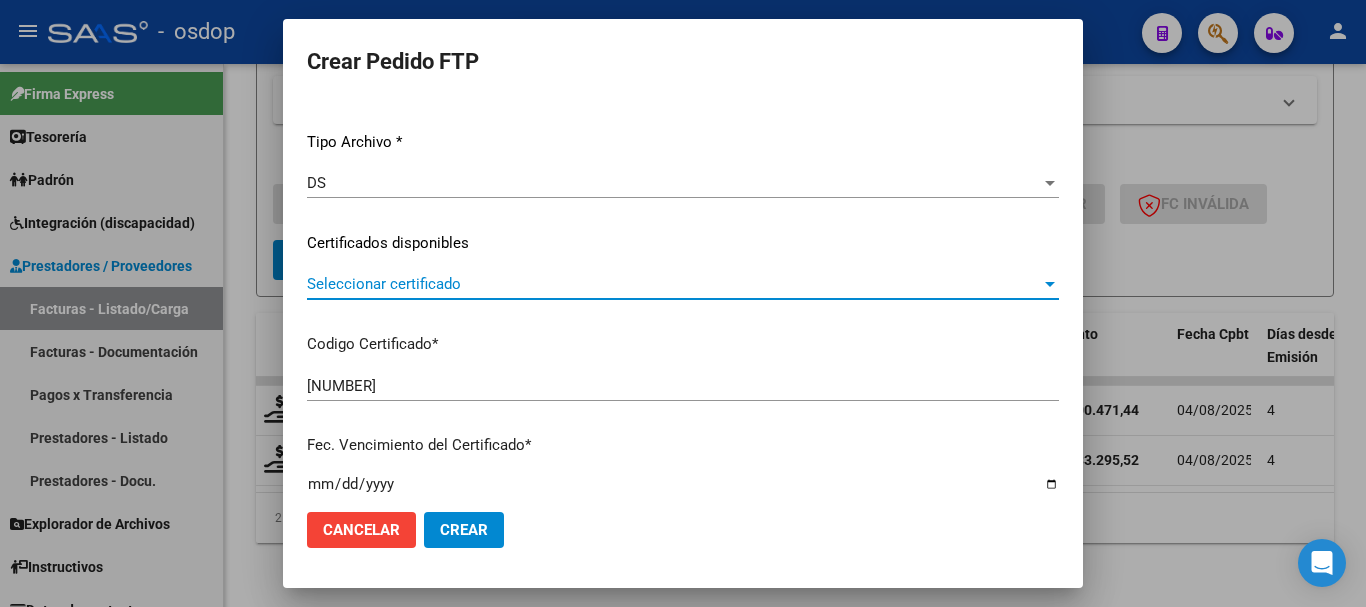 click on "Seleccionar certificado" at bounding box center [674, 284] 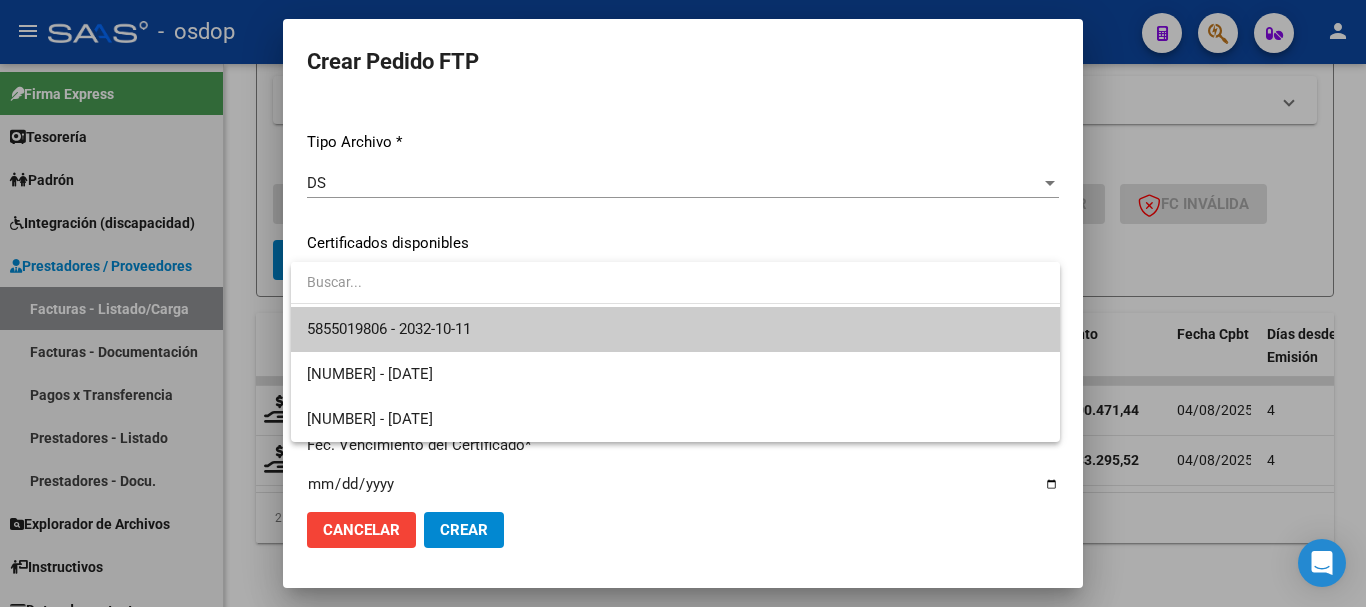 click on "5855019806 - 2032-10-11" at bounding box center [675, 329] 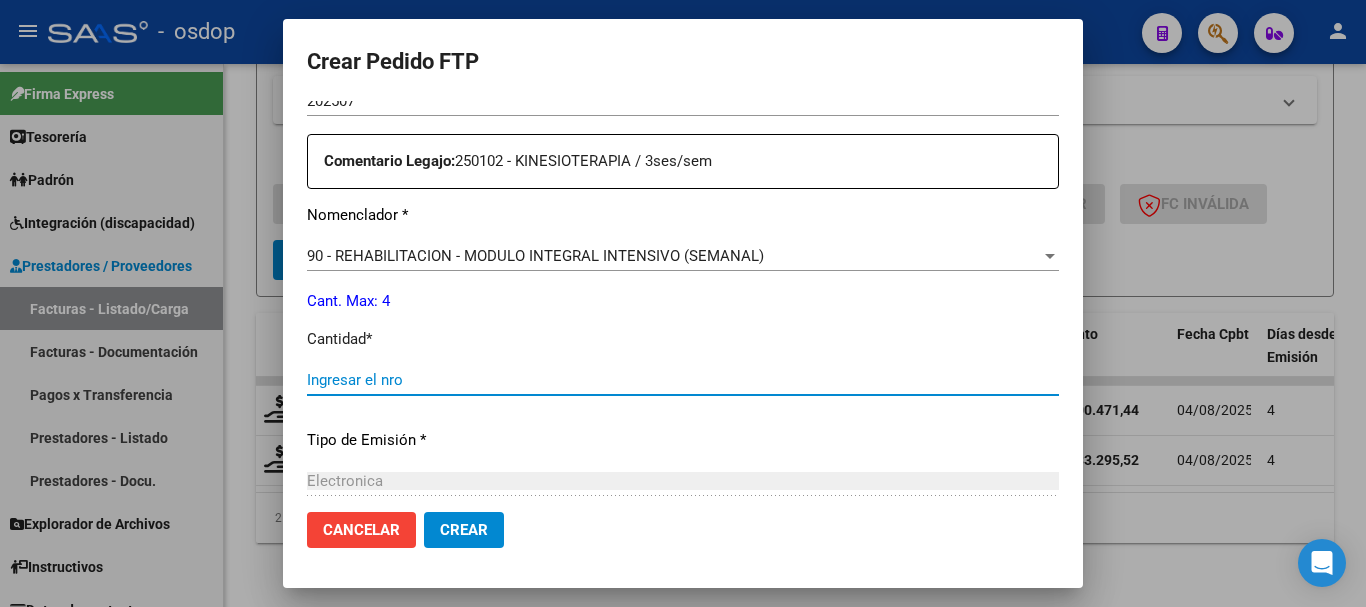 click on "Ingresar el nro" at bounding box center [683, 380] 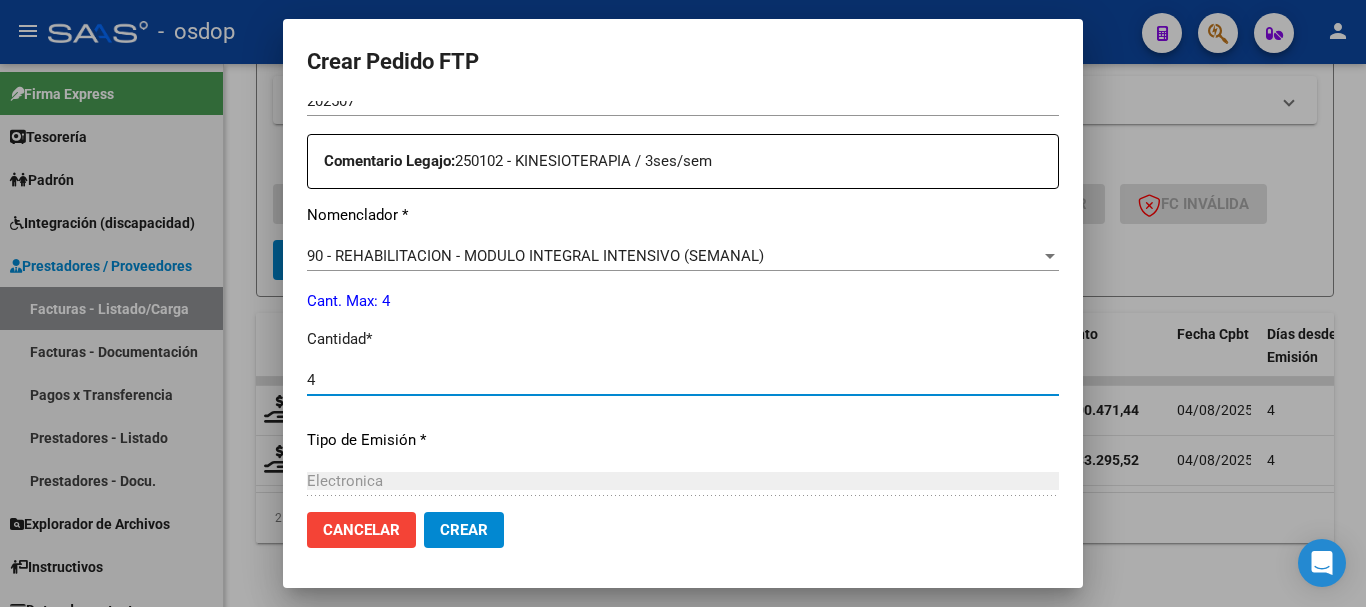 type on "4" 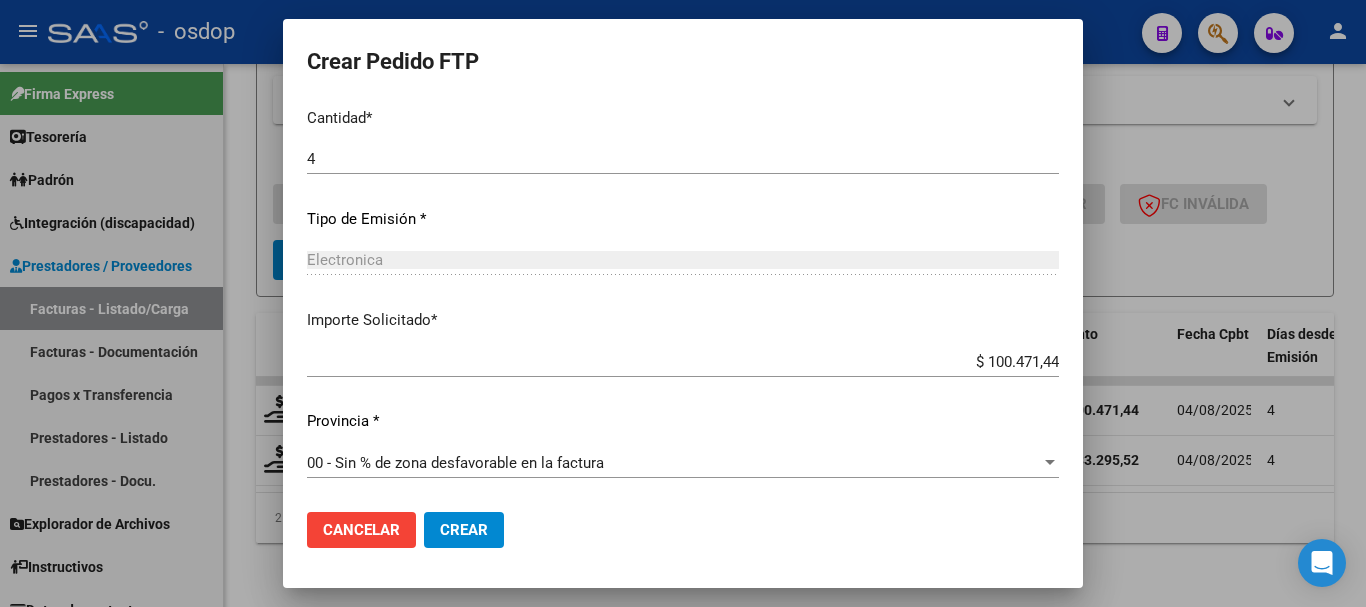 click on "Crear" 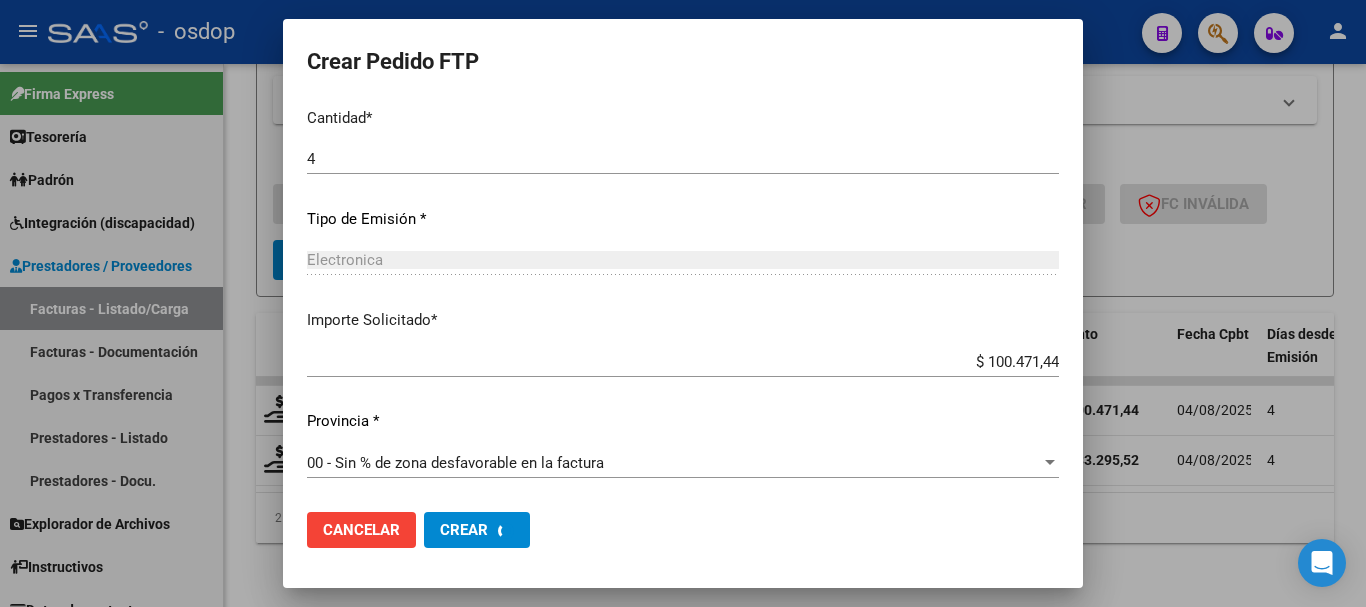 scroll, scrollTop: 0, scrollLeft: 0, axis: both 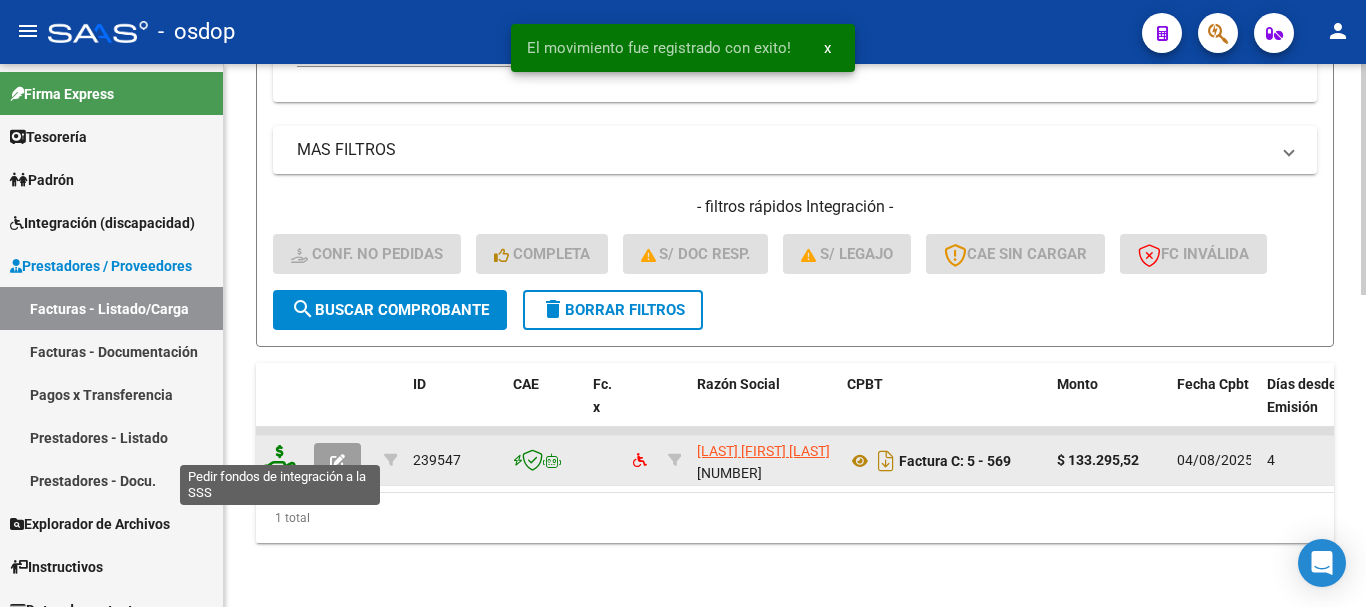 click 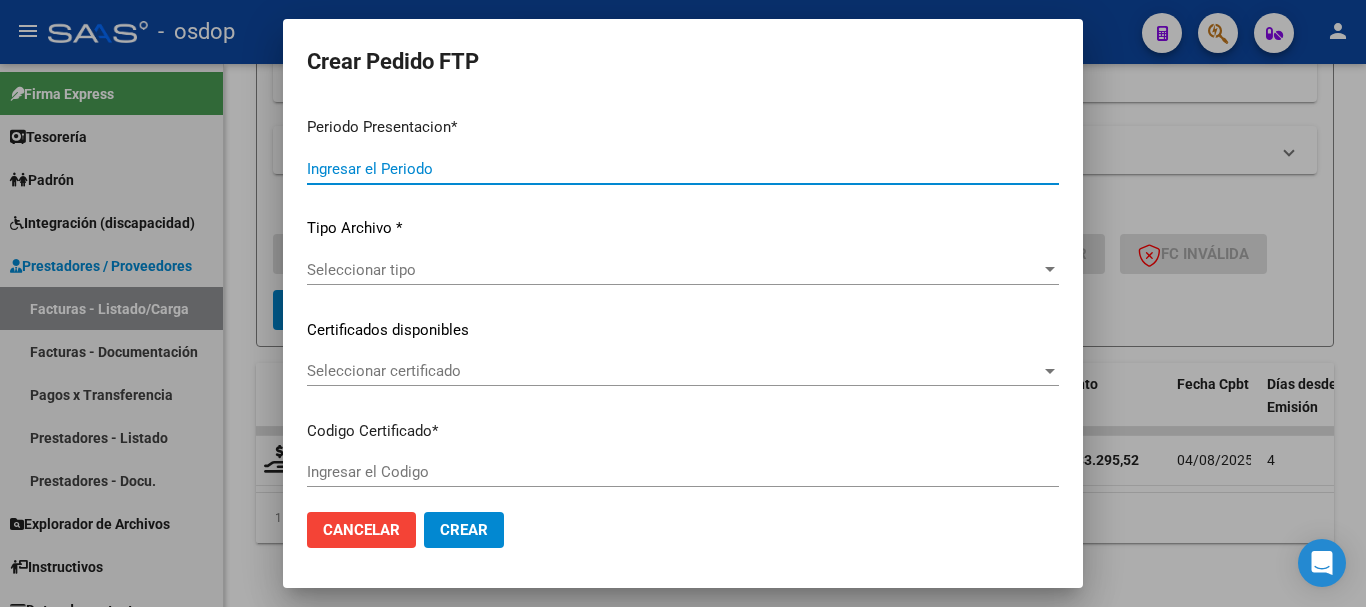 type on "202507" 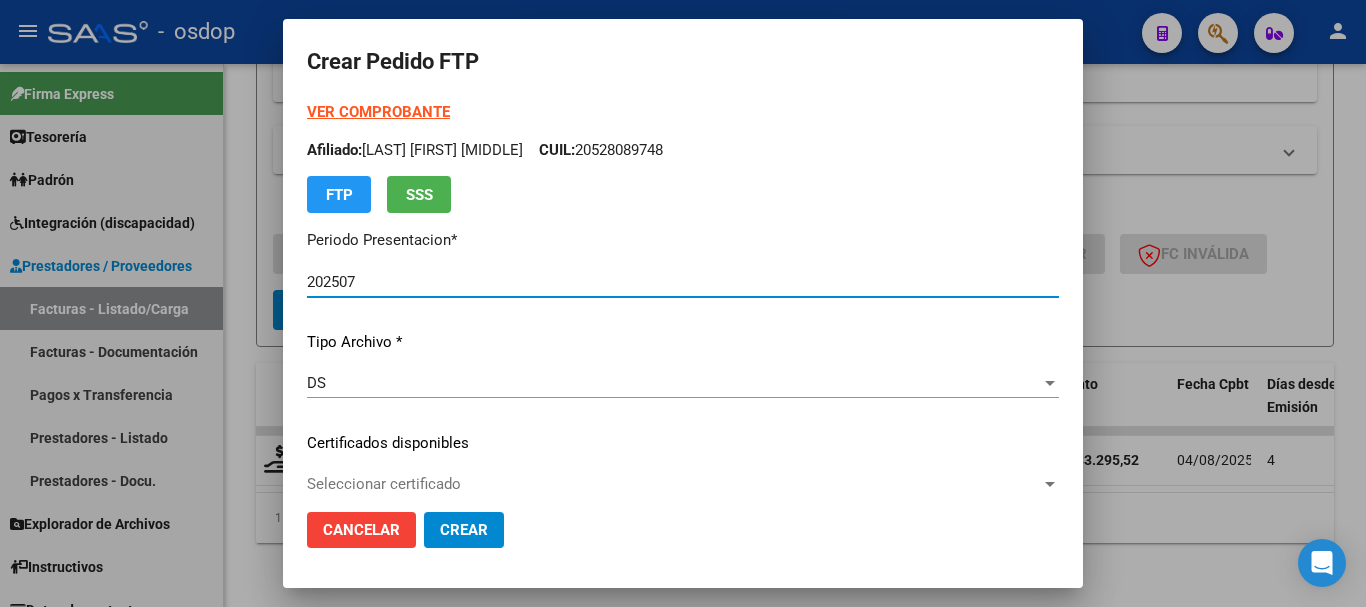 type on "[NUMBER]" 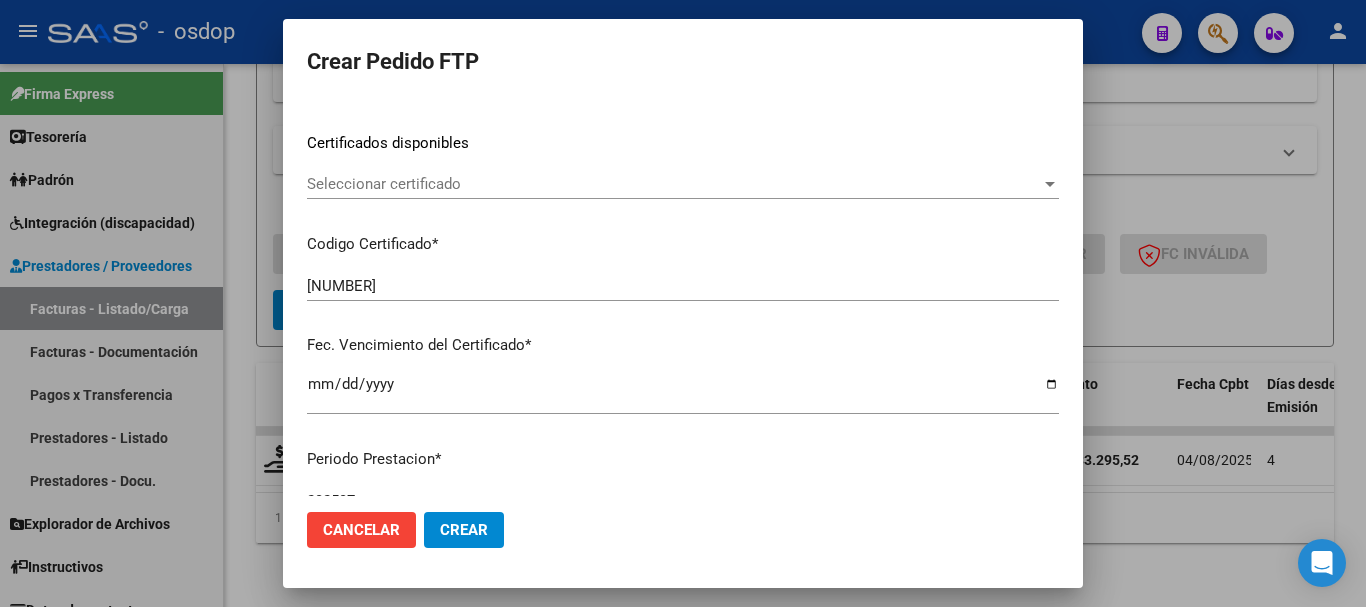 scroll, scrollTop: 100, scrollLeft: 0, axis: vertical 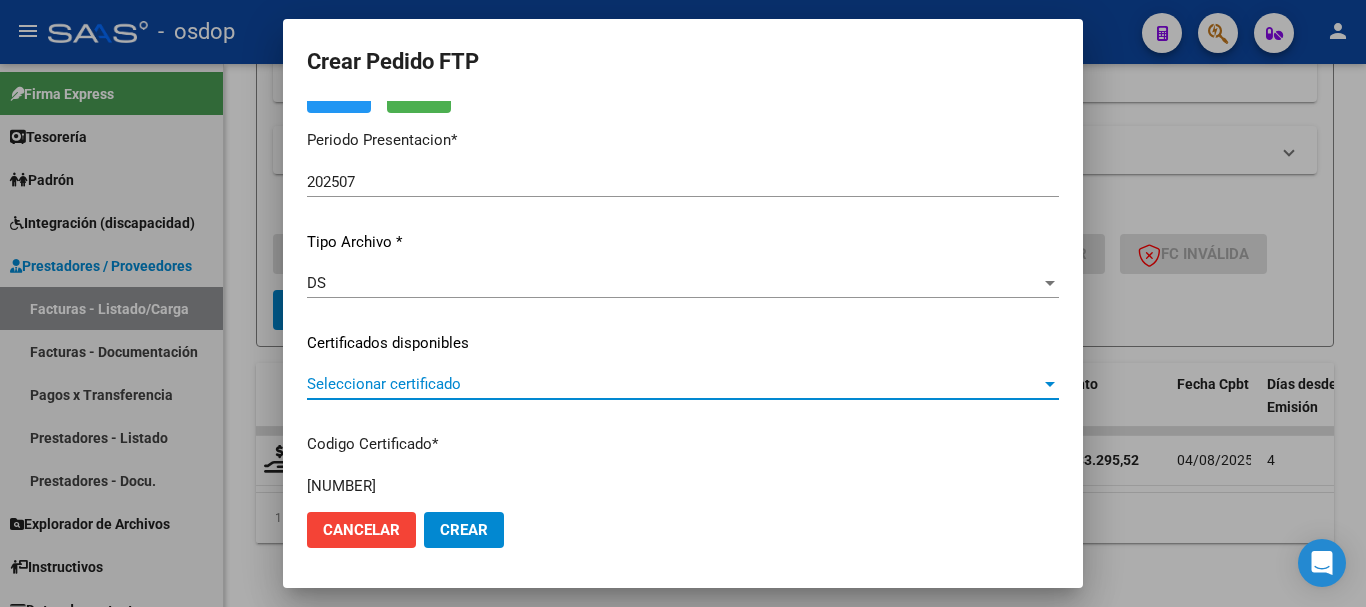 click on "Seleccionar certificado" at bounding box center [674, 384] 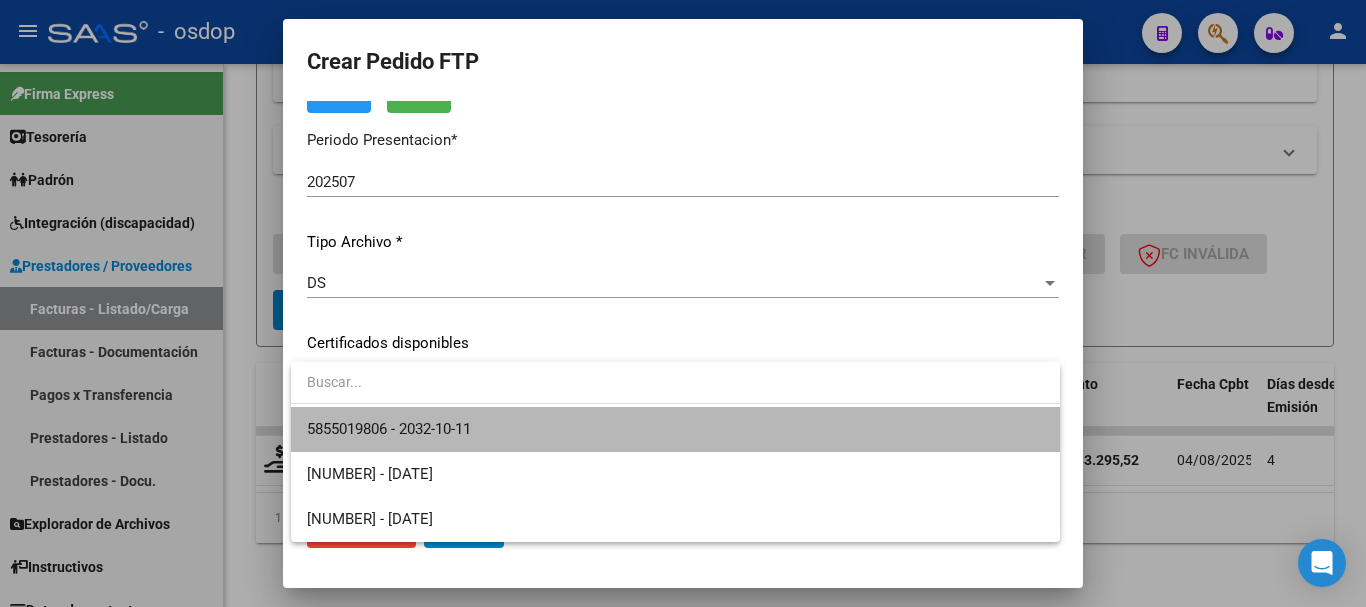 click on "5855019806 - 2032-10-11" at bounding box center [675, 429] 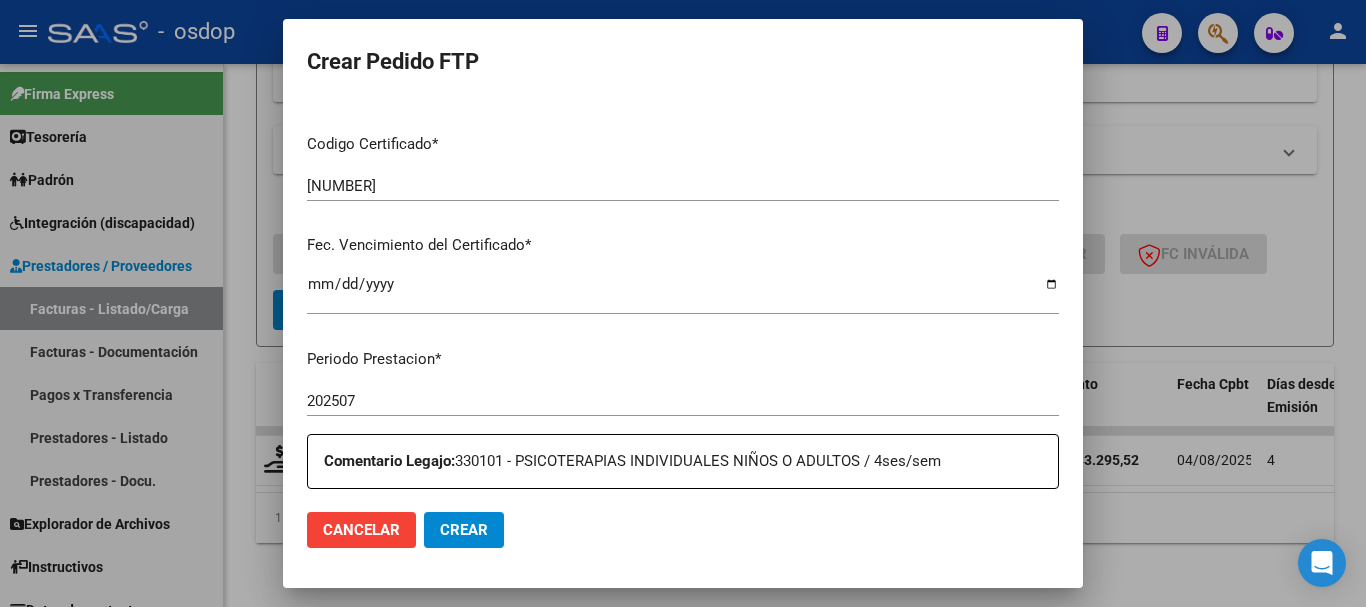 scroll, scrollTop: 700, scrollLeft: 0, axis: vertical 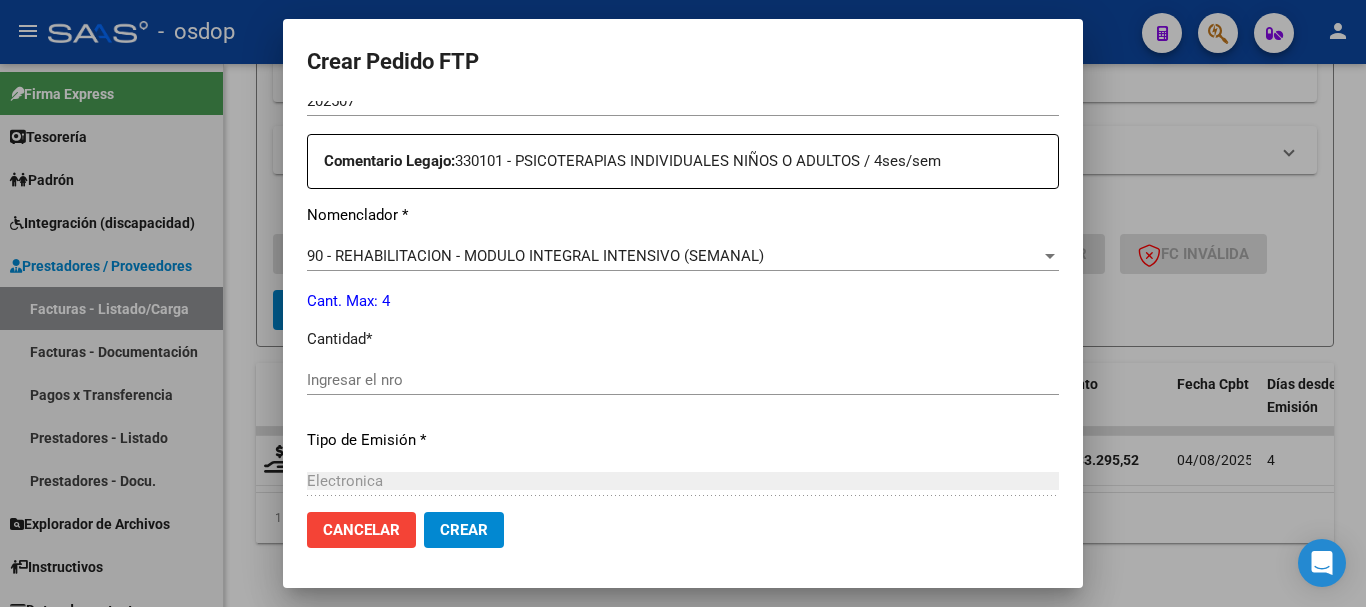 click on "Ingresar el nro" at bounding box center [683, 380] 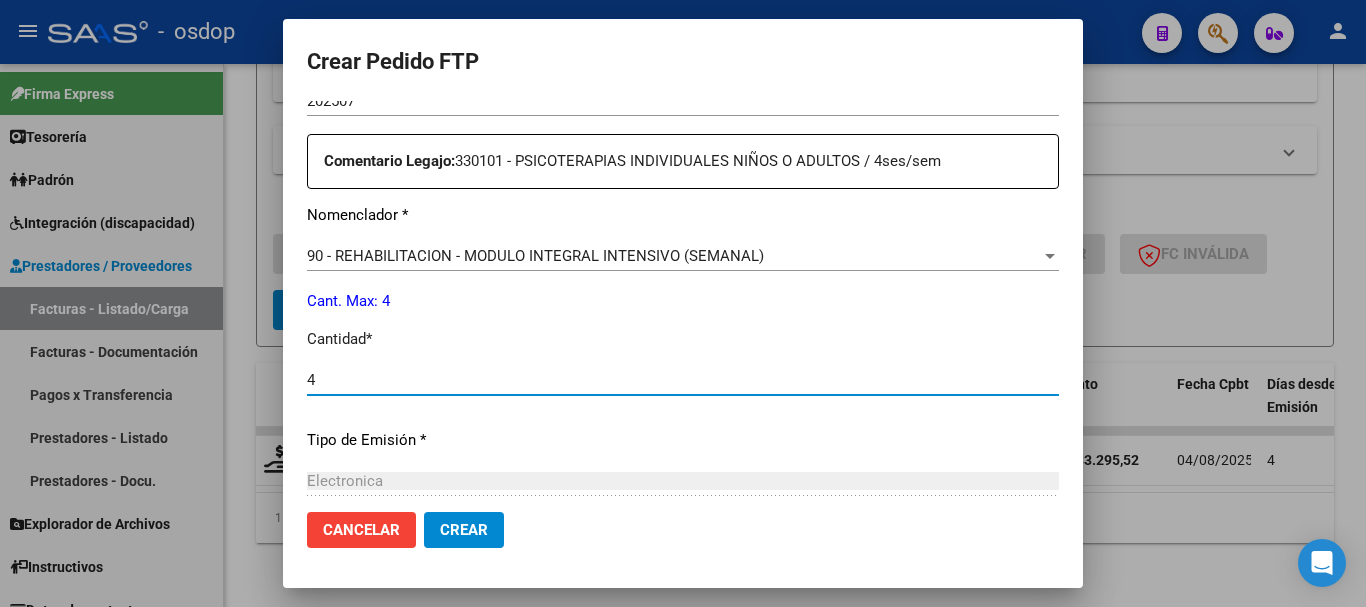 type on "4" 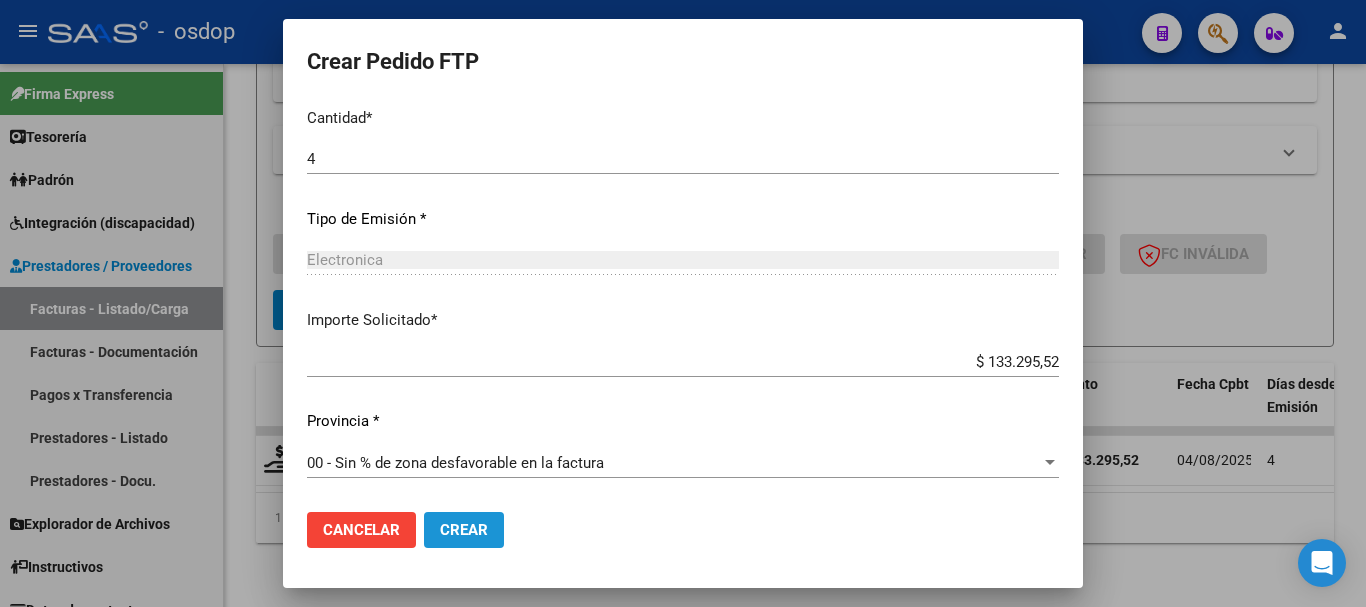 click on "Crear" 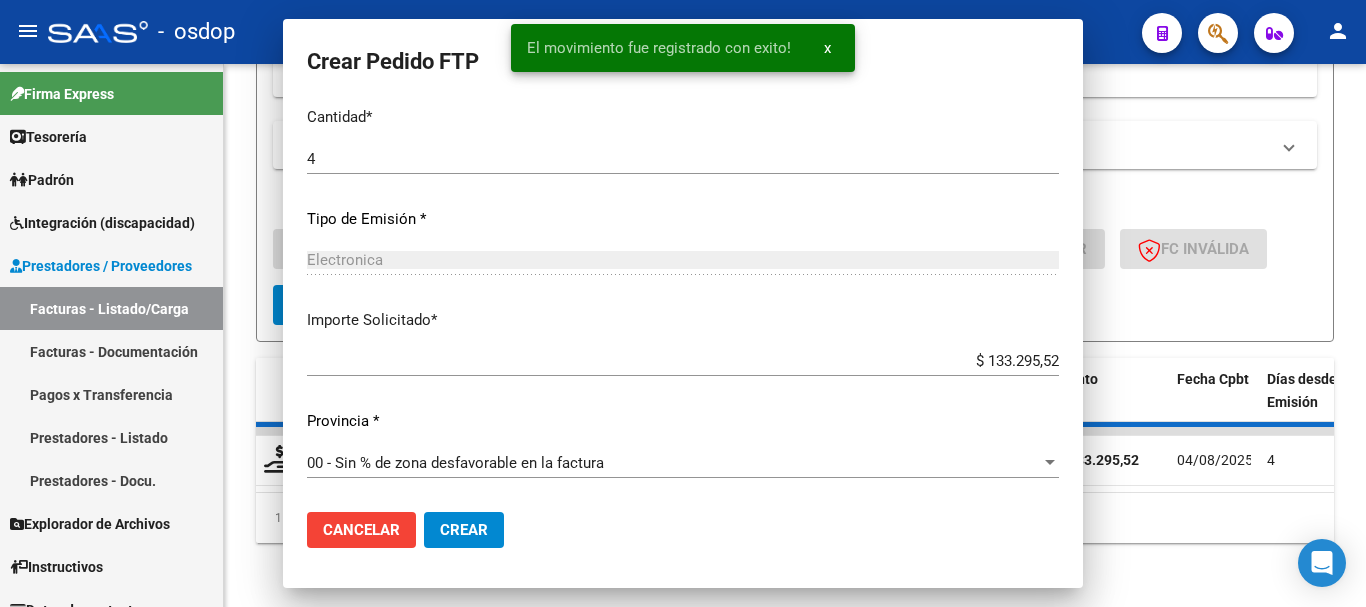 scroll, scrollTop: 808, scrollLeft: 0, axis: vertical 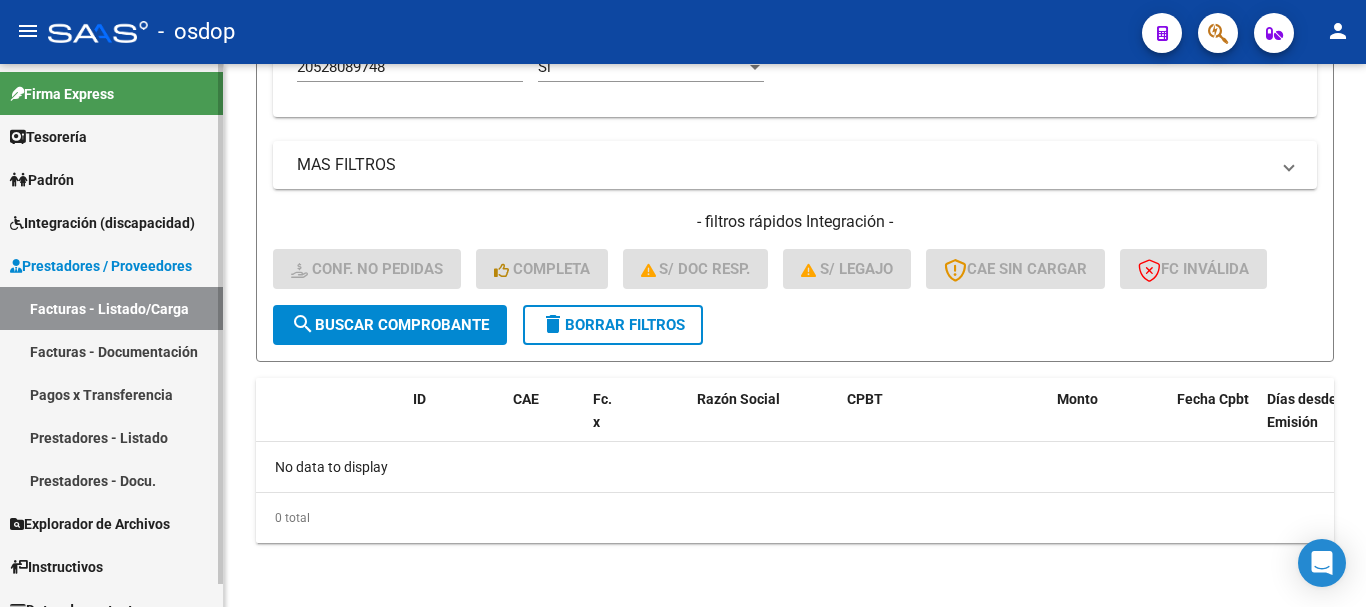 click on "Integración (discapacidad)" at bounding box center [102, 223] 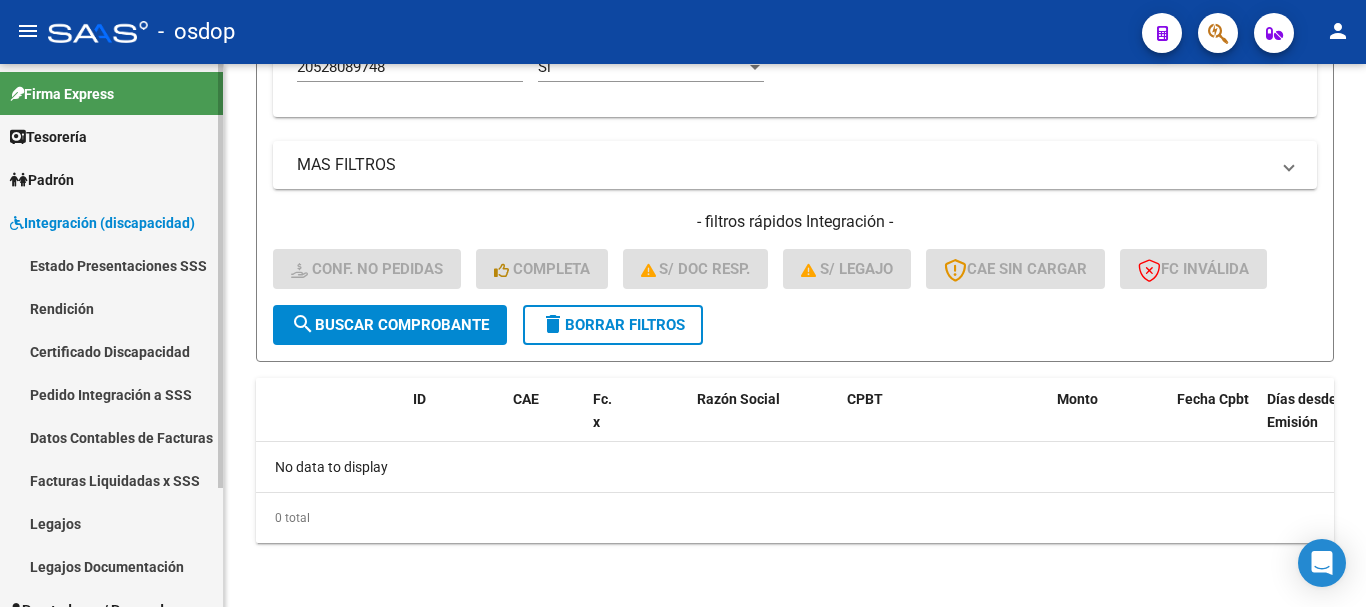 click on "Pedido Integración a SSS" at bounding box center [111, 394] 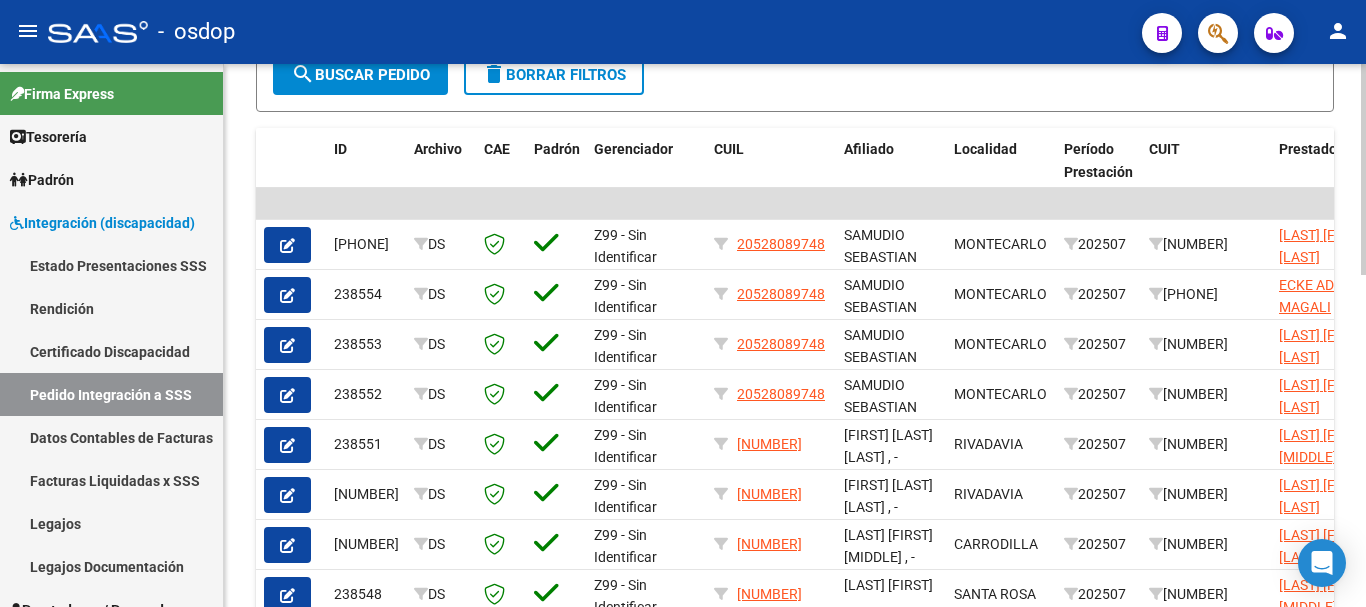 scroll, scrollTop: 707, scrollLeft: 0, axis: vertical 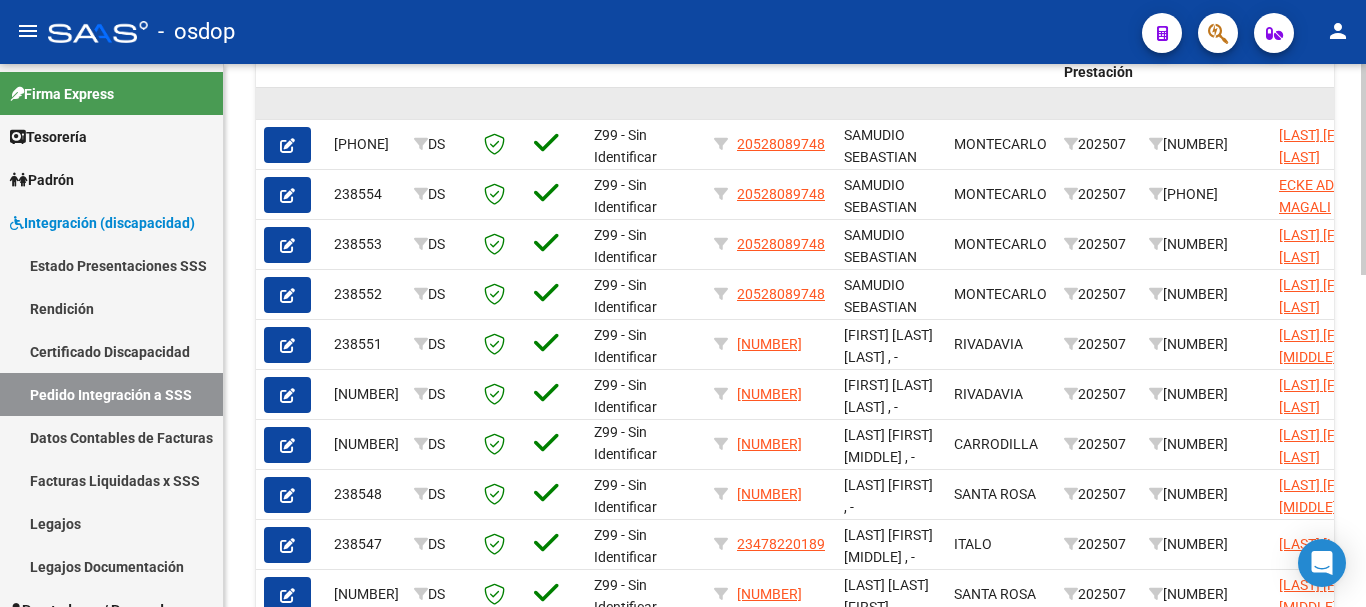 click 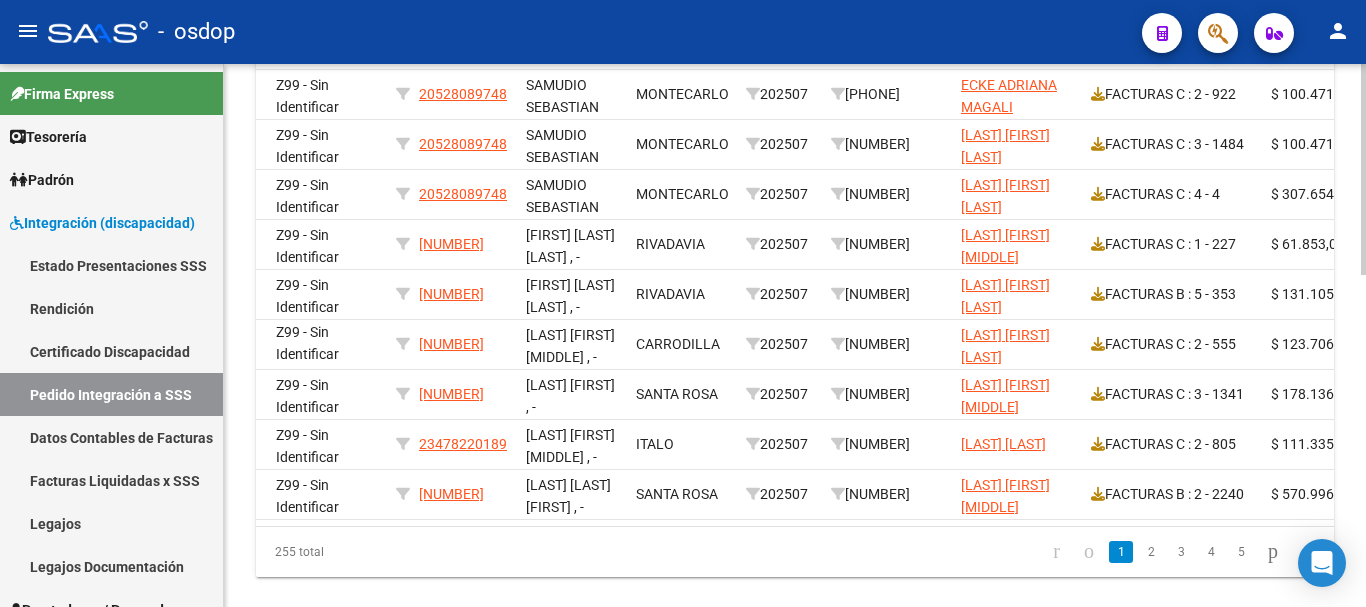 scroll, scrollTop: 0, scrollLeft: 395, axis: horizontal 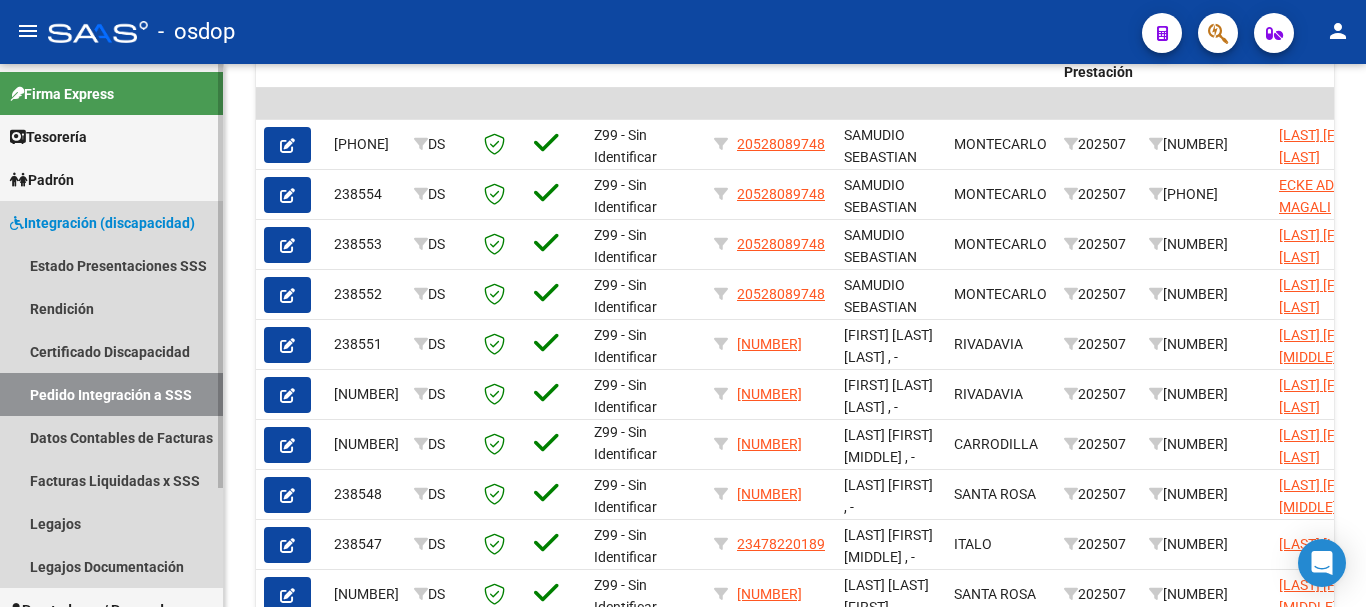 click on "Integración (discapacidad)" at bounding box center [102, 223] 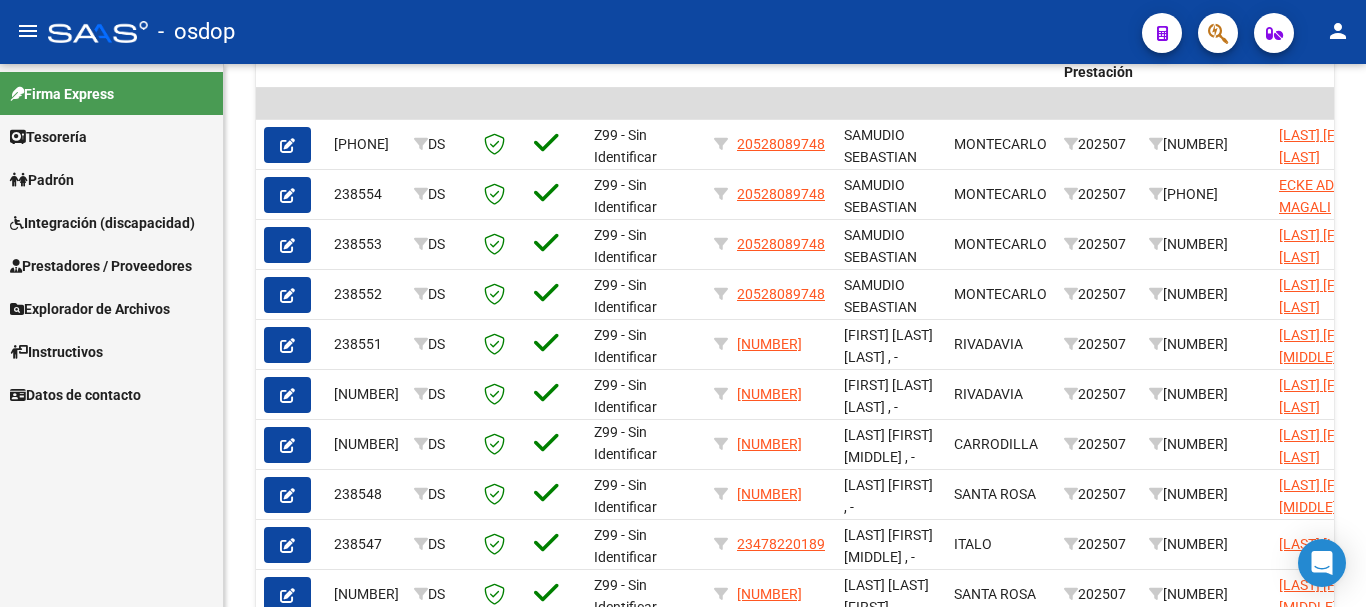 click on "Prestadores / Proveedores" at bounding box center [101, 266] 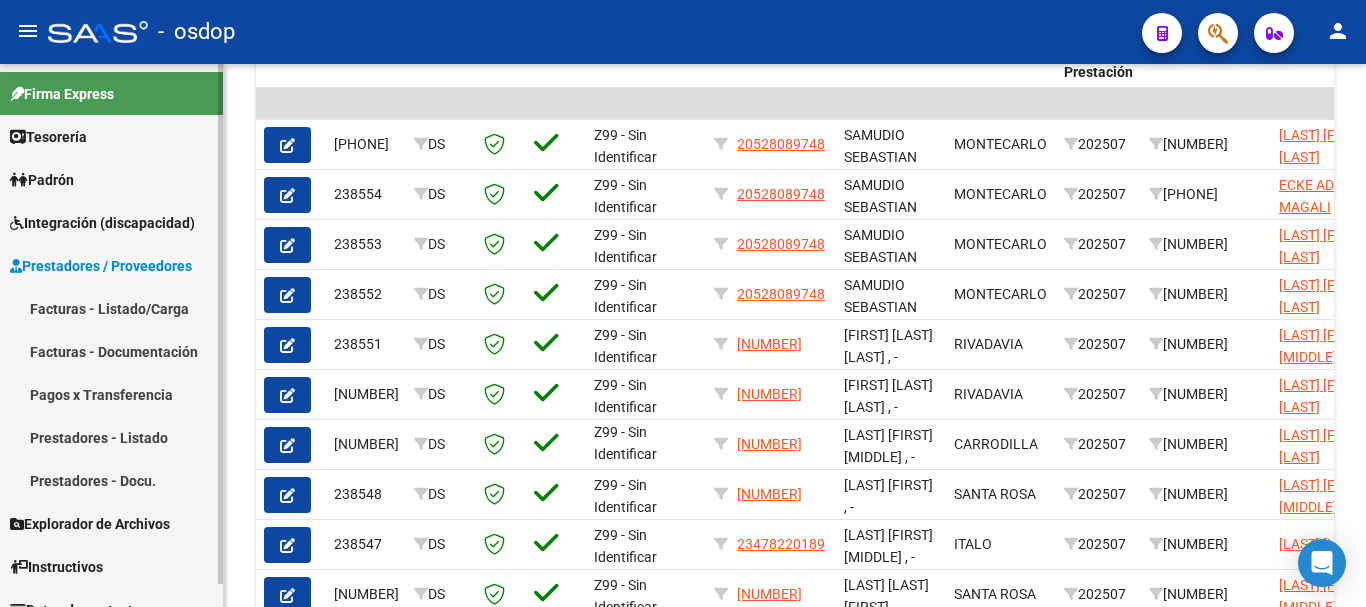 click on "Facturas - Listado/Carga" at bounding box center [111, 308] 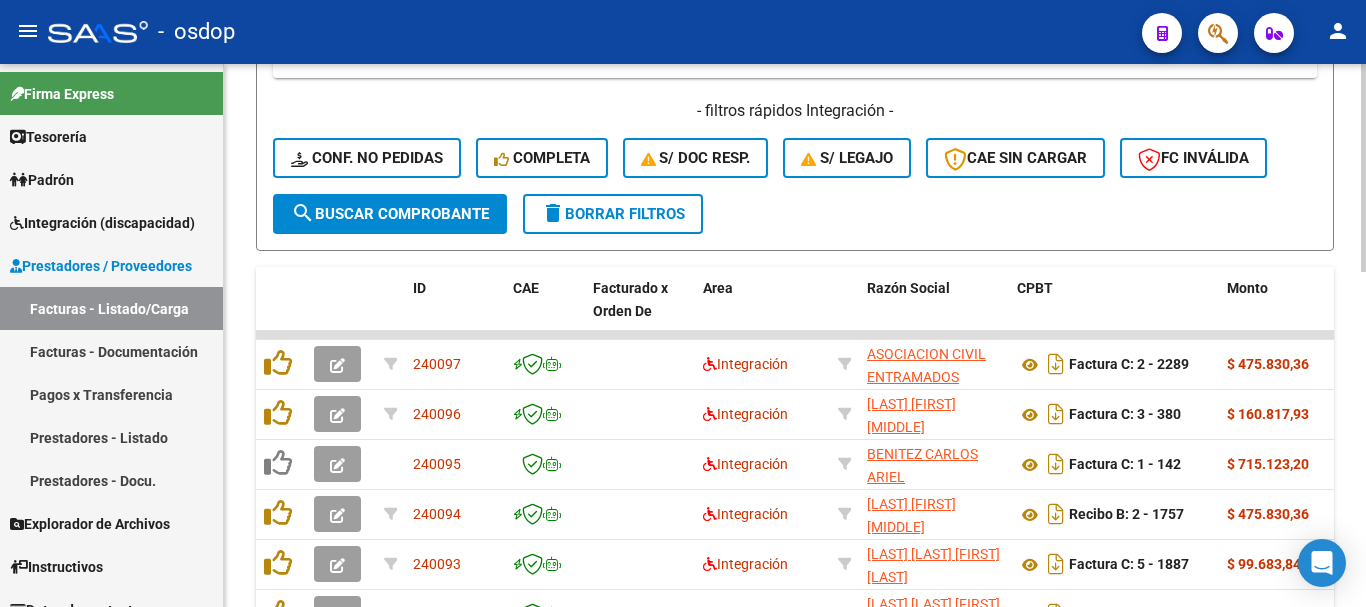scroll, scrollTop: 307, scrollLeft: 0, axis: vertical 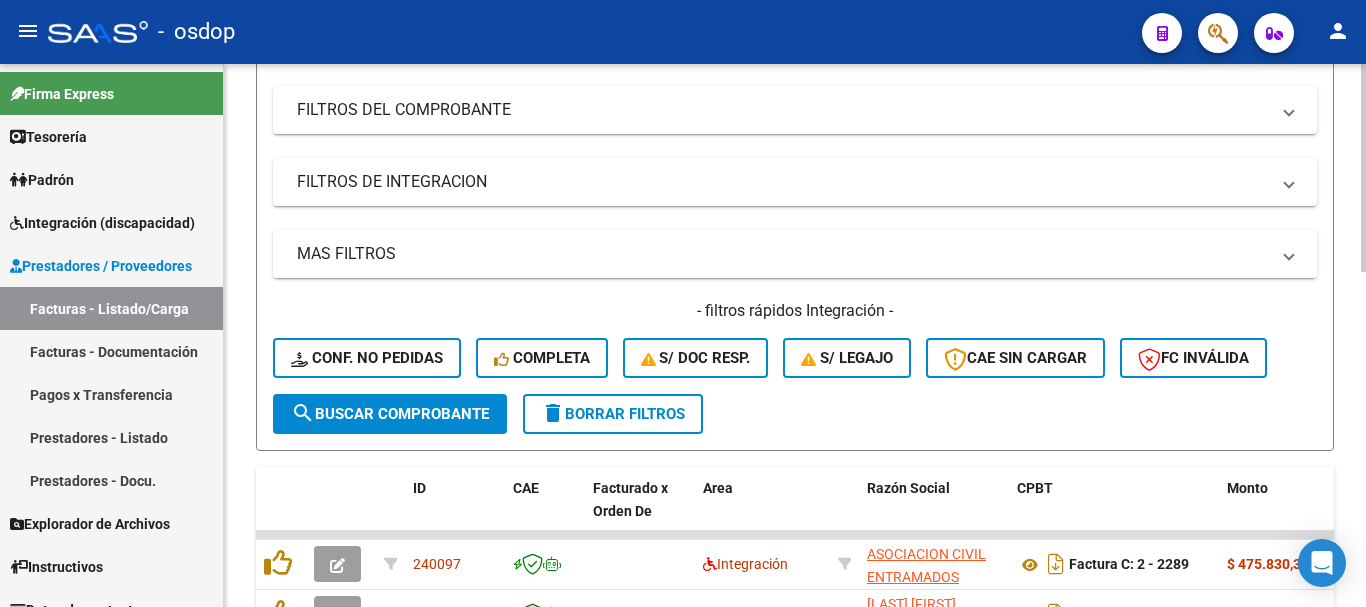 click on "MAS FILTROS" at bounding box center (783, 254) 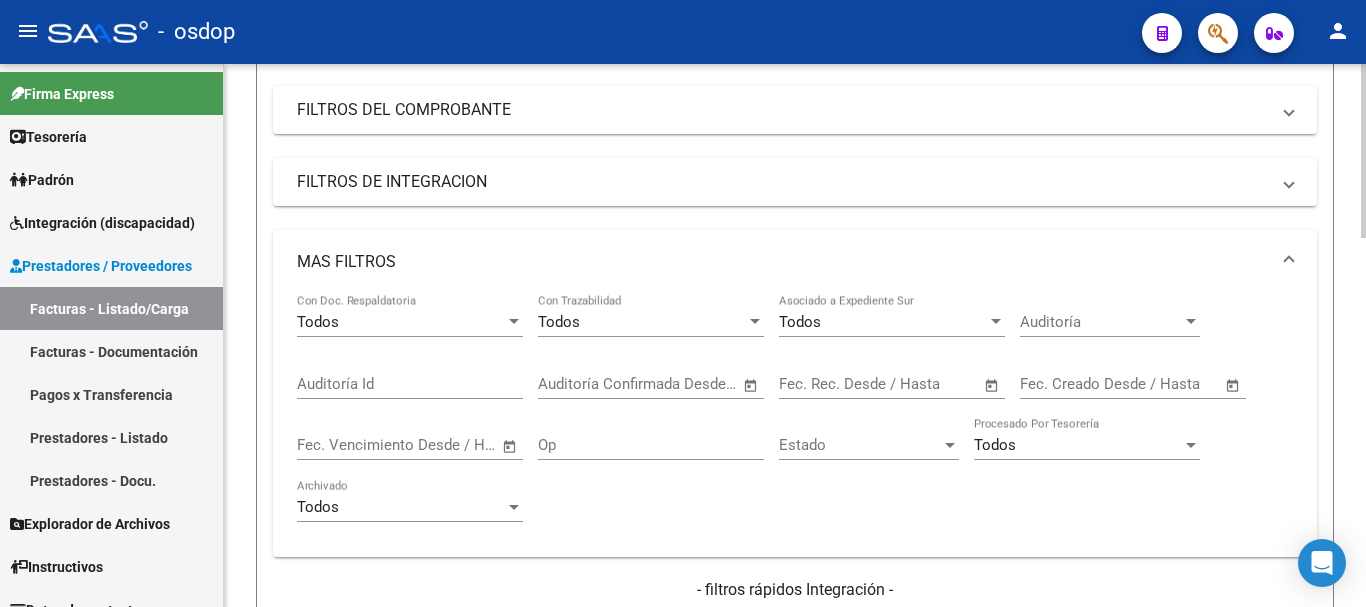 click on "MAS FILTROS" at bounding box center (795, 262) 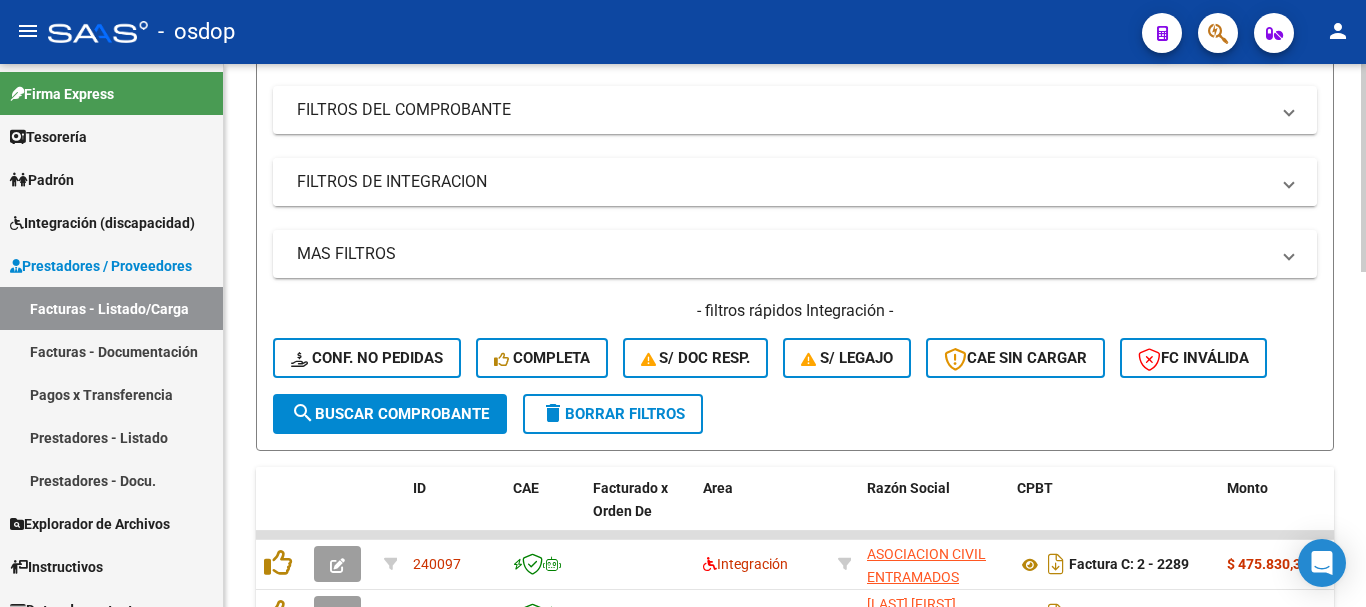 click on "FILTROS DE INTEGRACION" at bounding box center [795, 182] 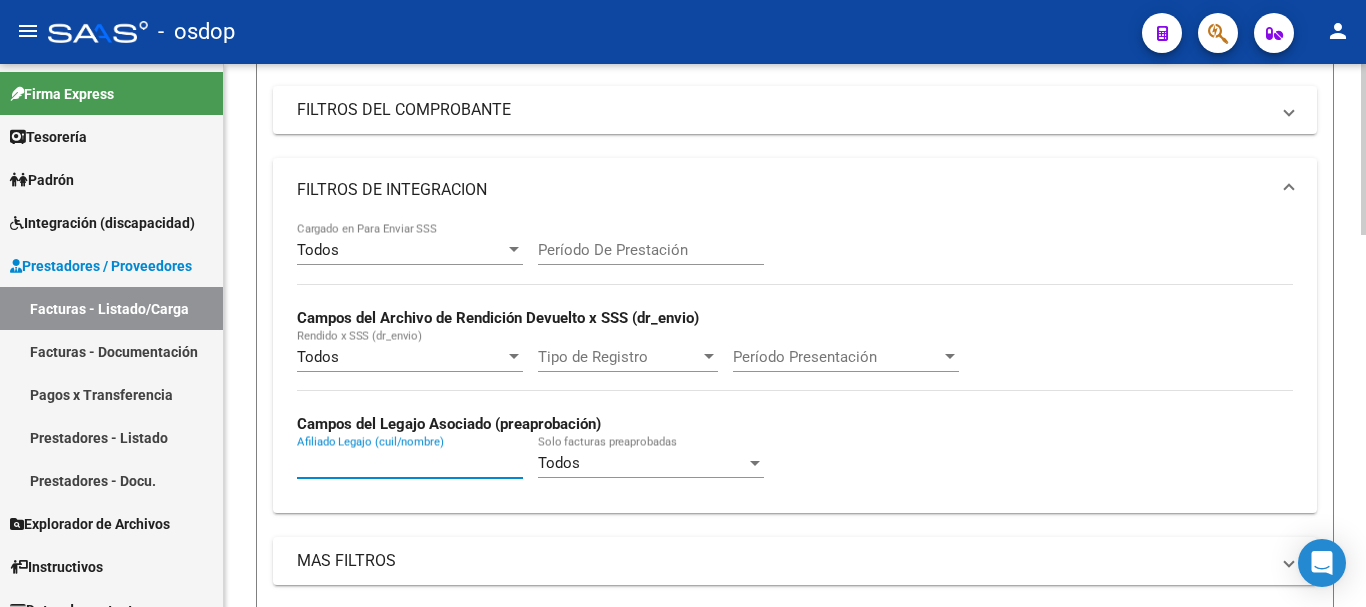 click on "Afiliado Legajo (cuil/nombre)" at bounding box center (410, 463) 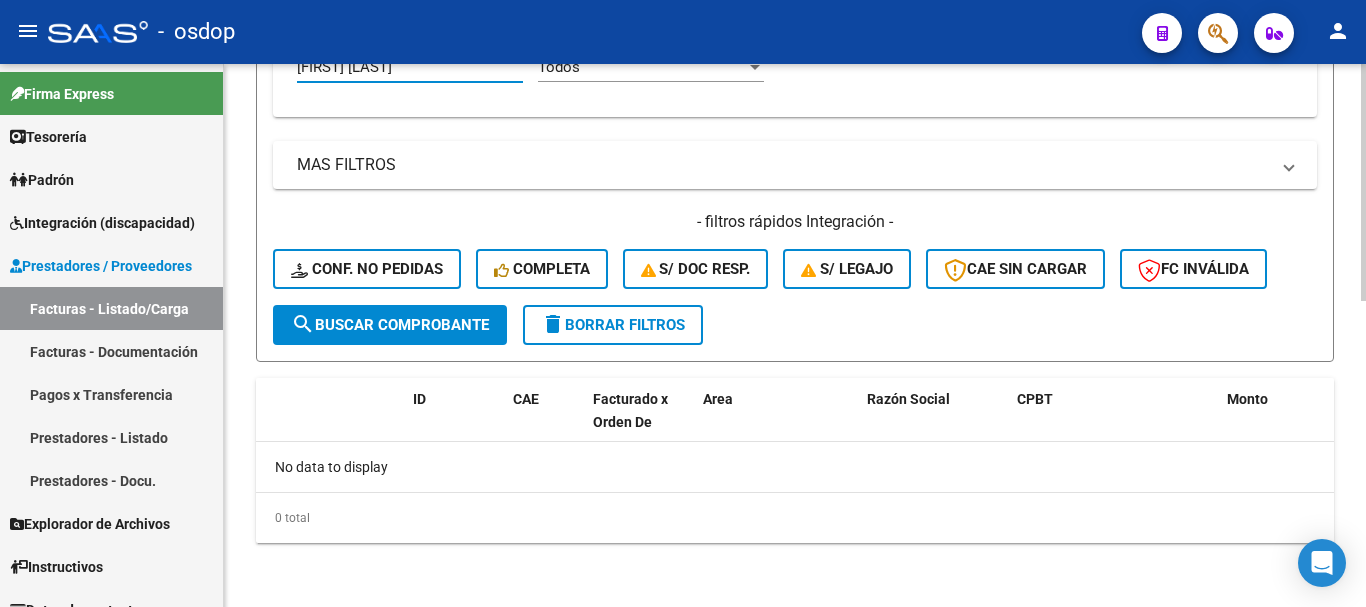 scroll, scrollTop: 603, scrollLeft: 0, axis: vertical 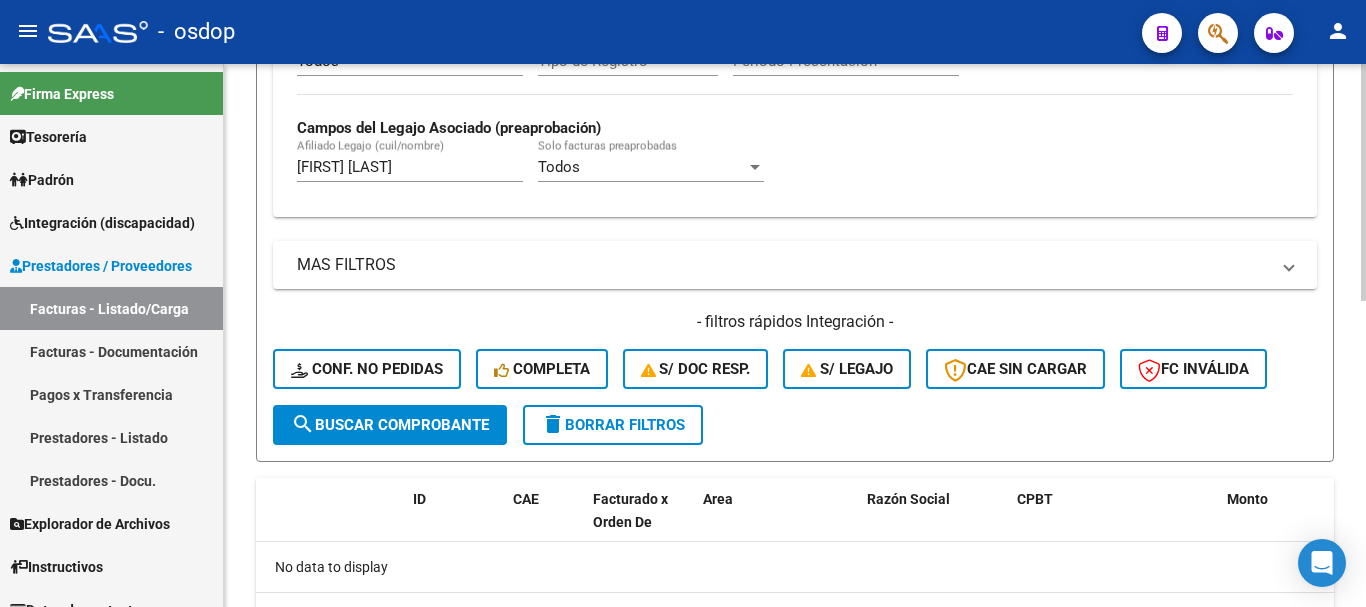 click on "[FIRST] [LAST]" at bounding box center (410, 167) 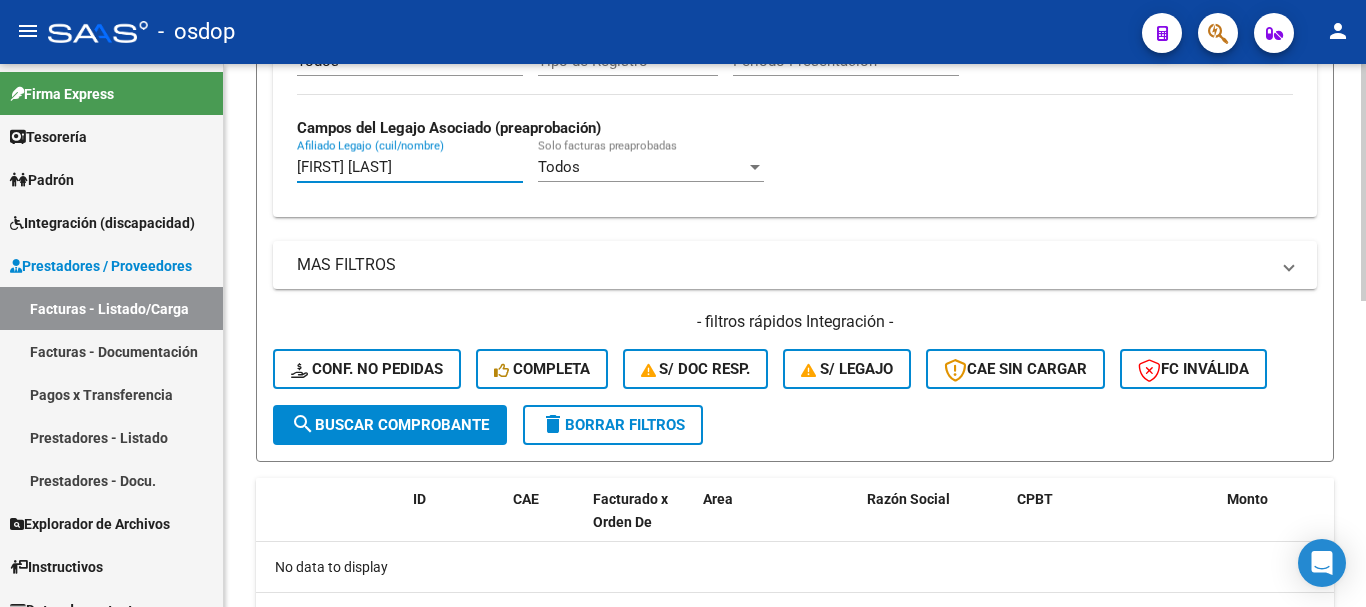 click on "[FIRST] [LAST]" at bounding box center [410, 167] 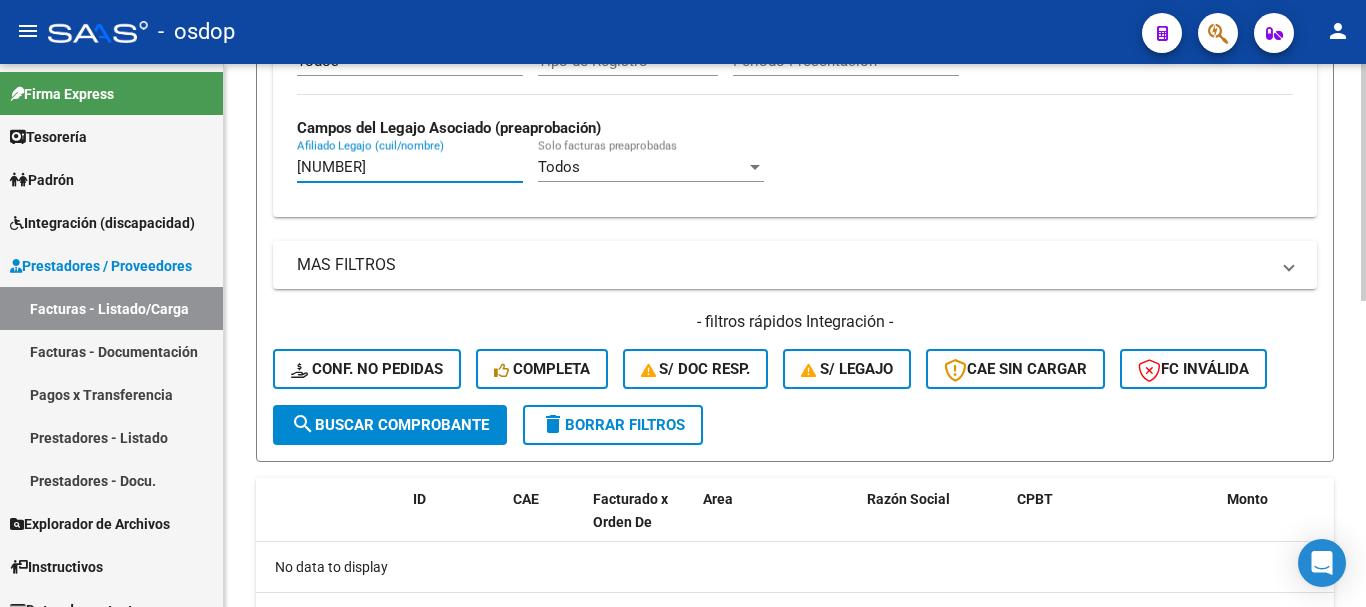 scroll, scrollTop: 703, scrollLeft: 0, axis: vertical 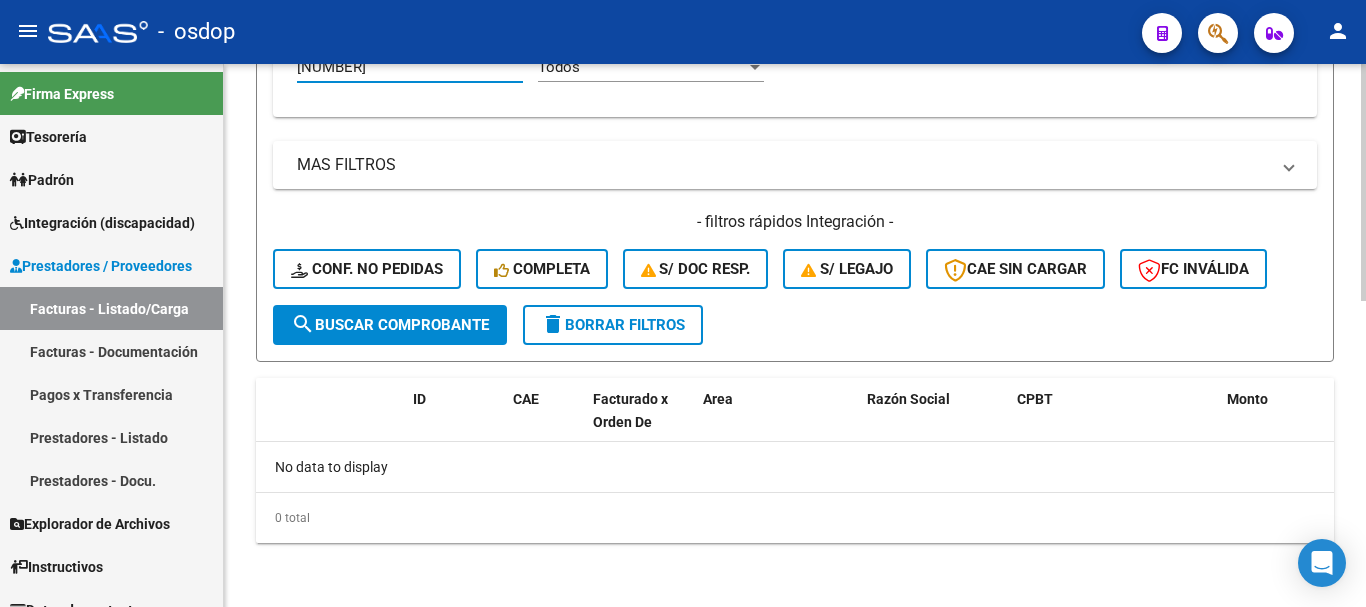 click on "[NUMBER]" at bounding box center (410, 67) 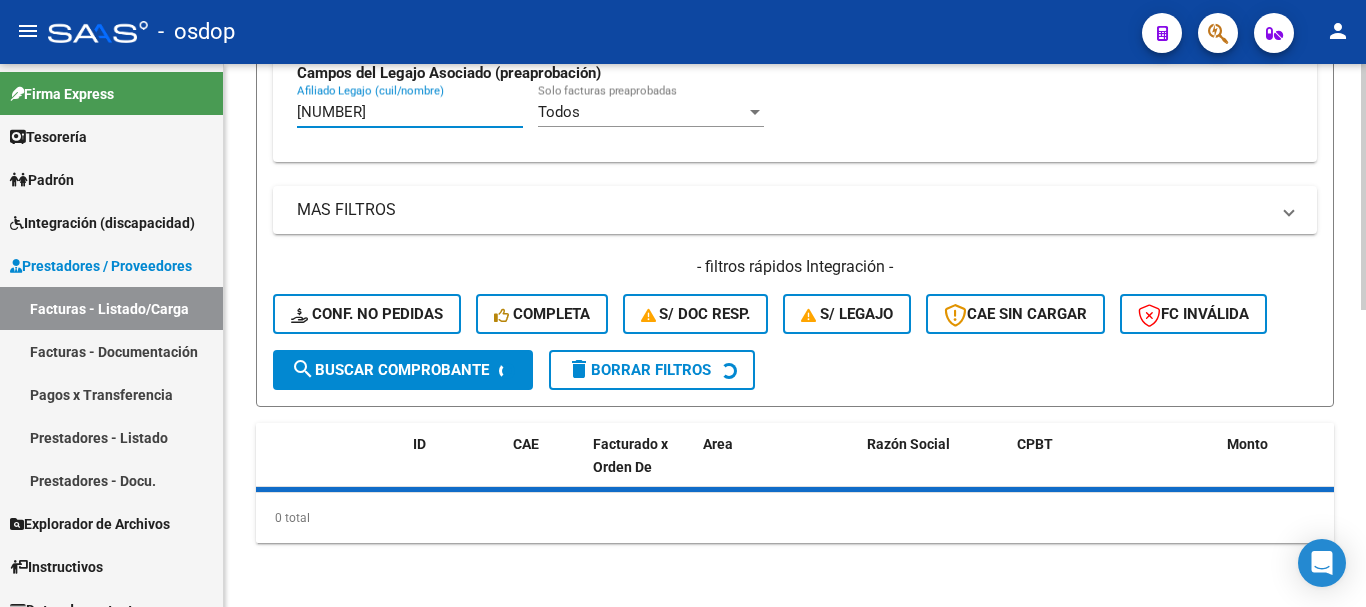scroll, scrollTop: 697, scrollLeft: 0, axis: vertical 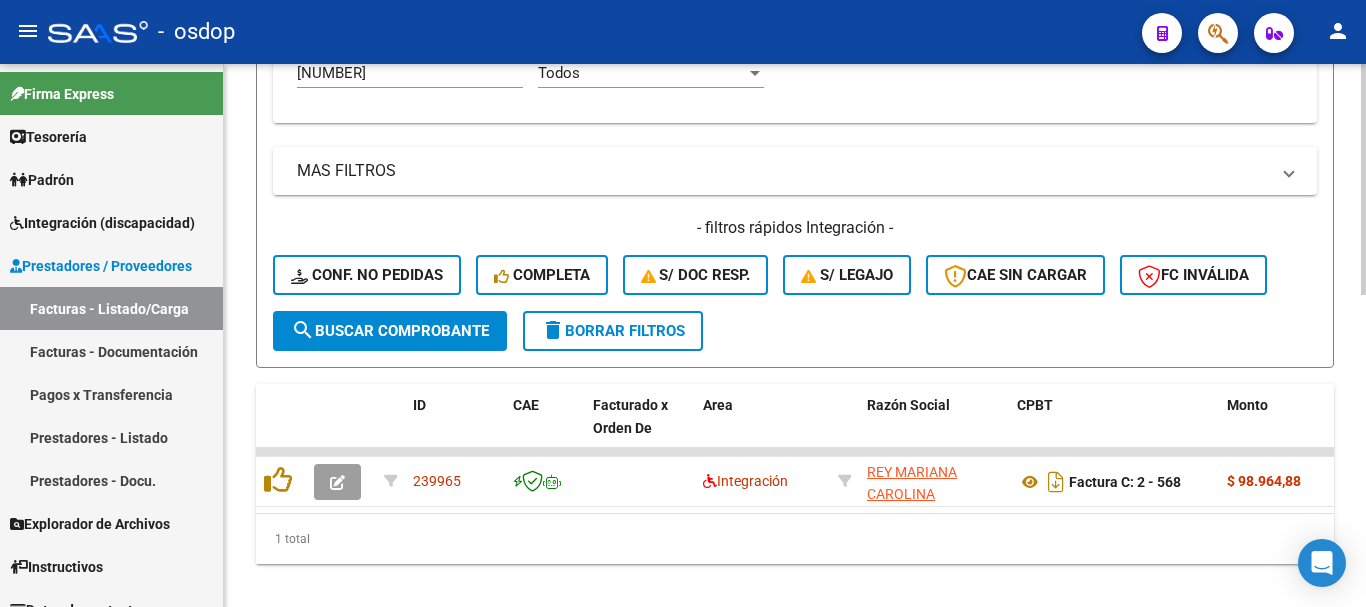 click on "[NUMBER]" at bounding box center [410, 73] 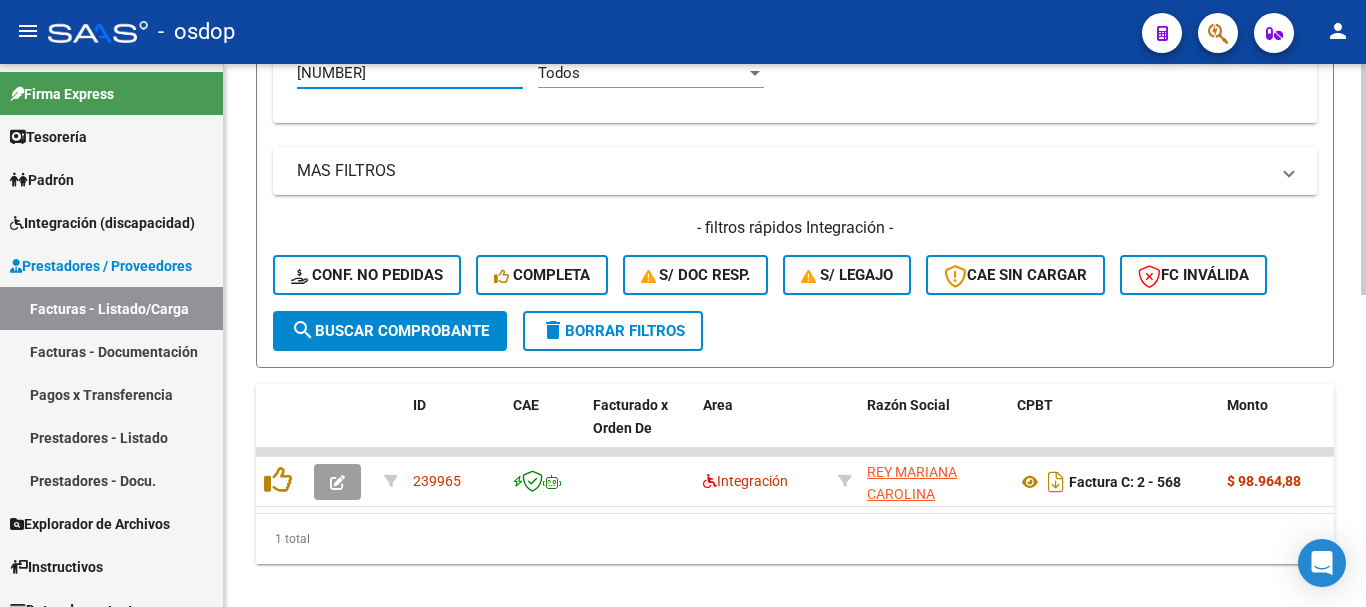 click on "[NUMBER]" at bounding box center [410, 73] 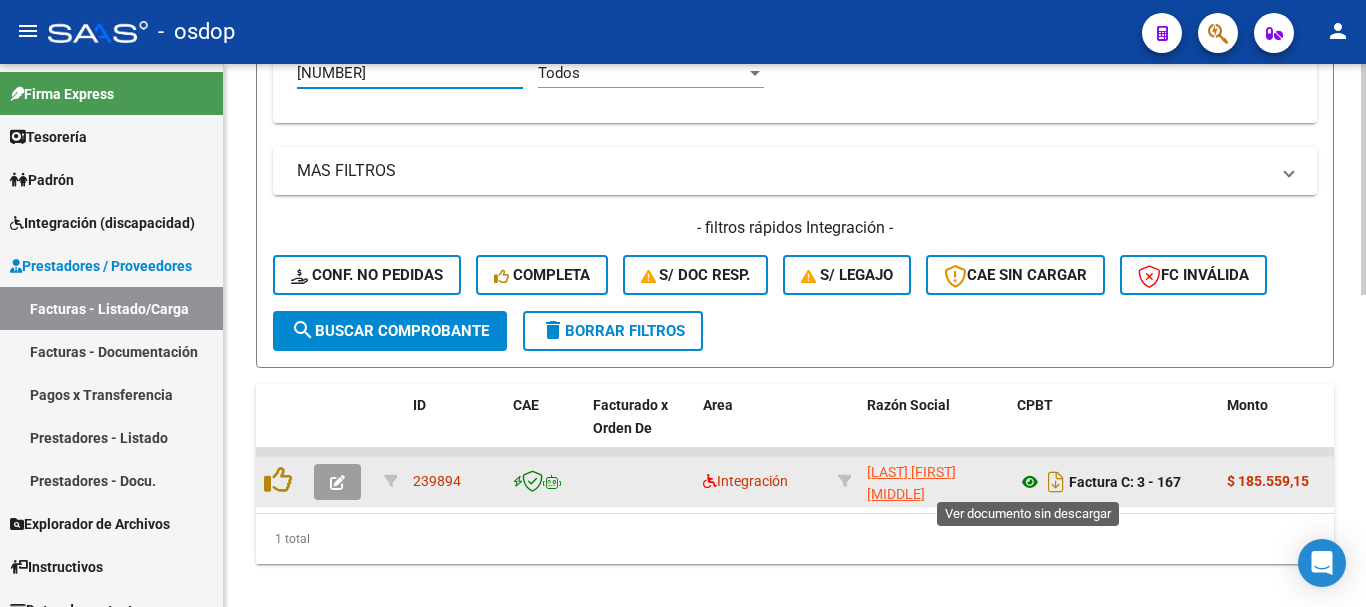 type on "[NUMBER]" 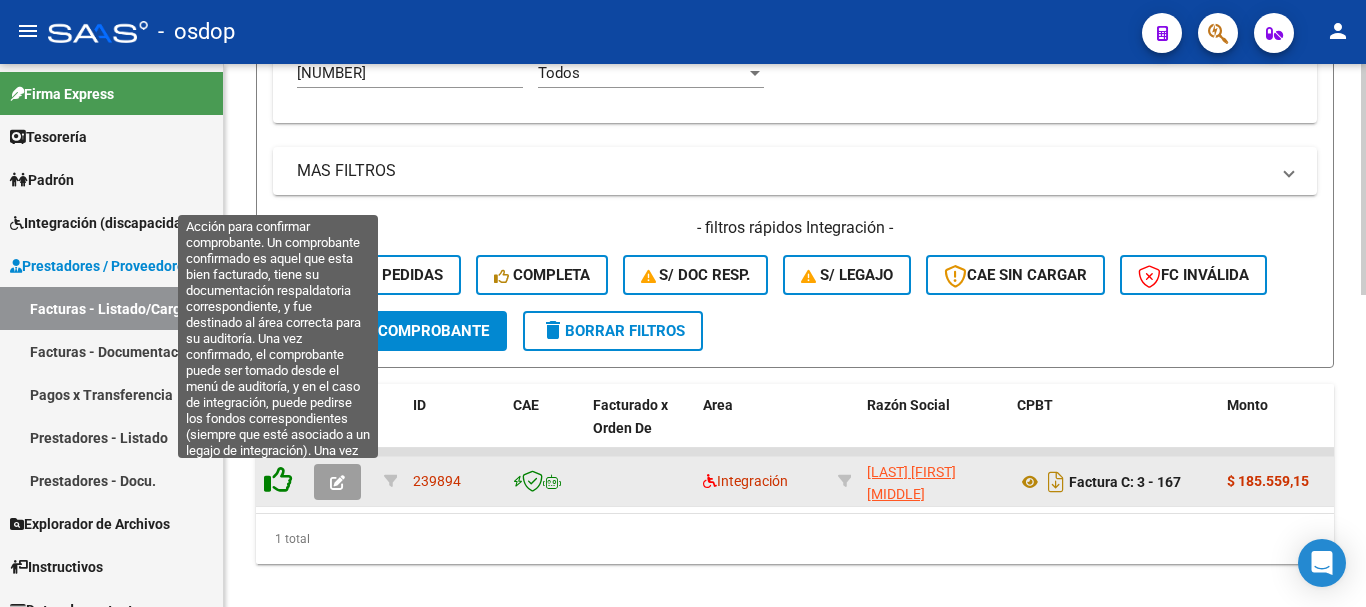 click 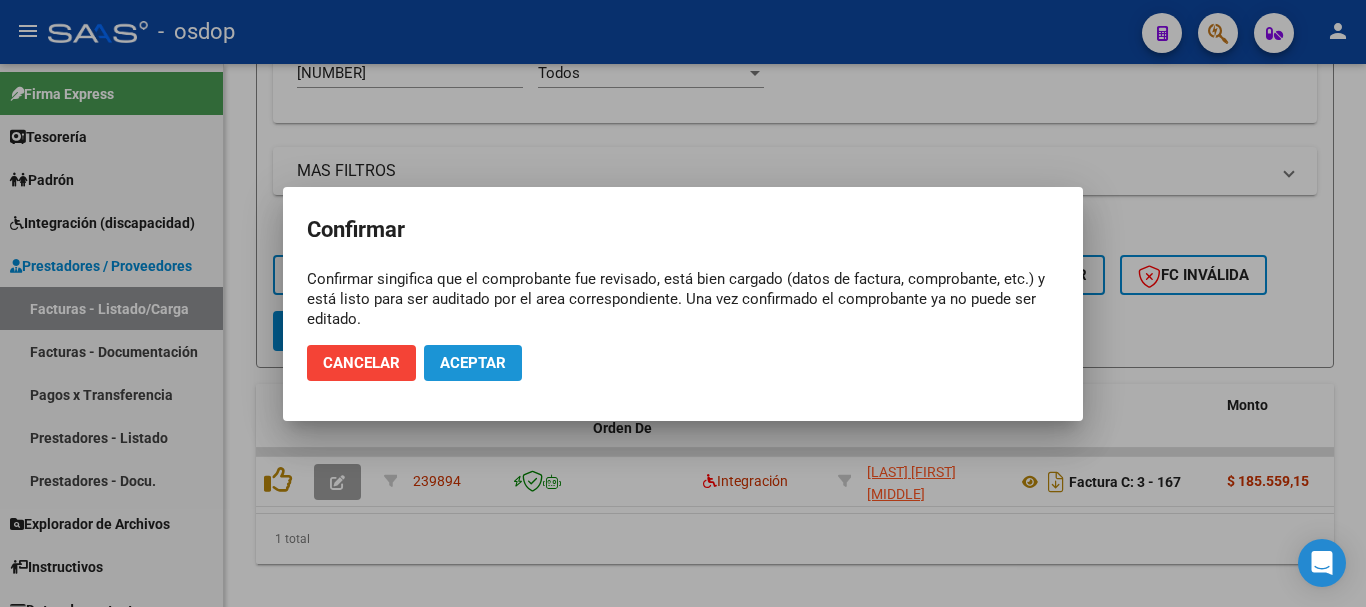 click on "Aceptar" 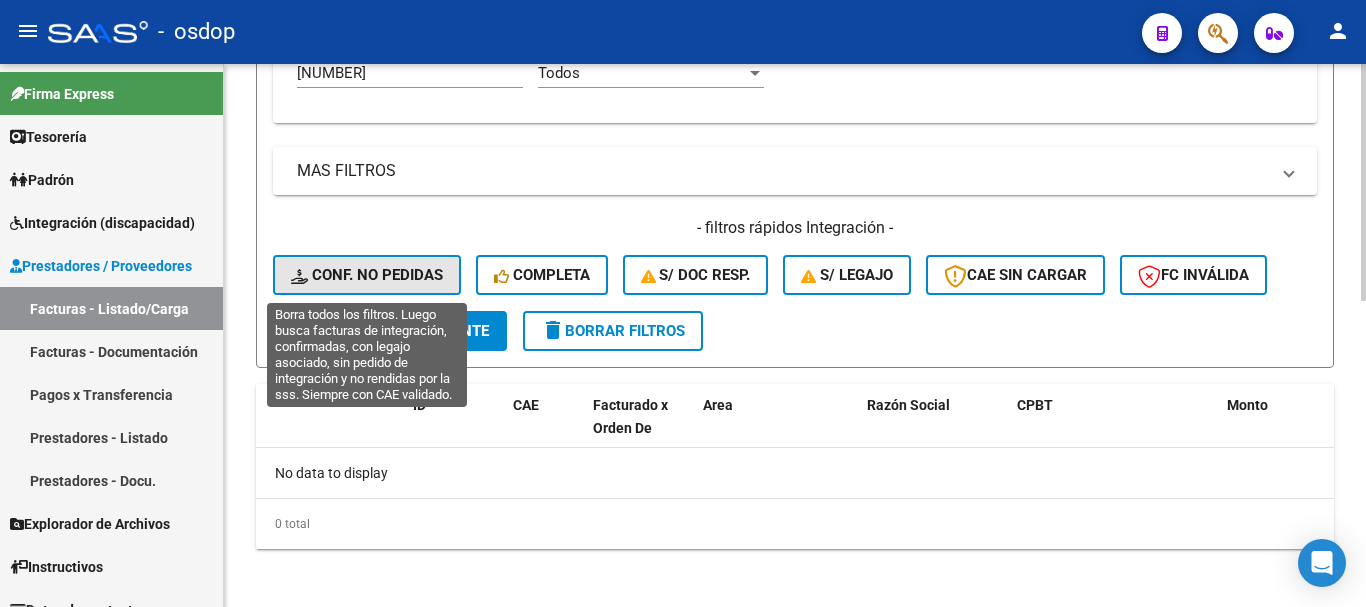 click on "Conf. no pedidas" 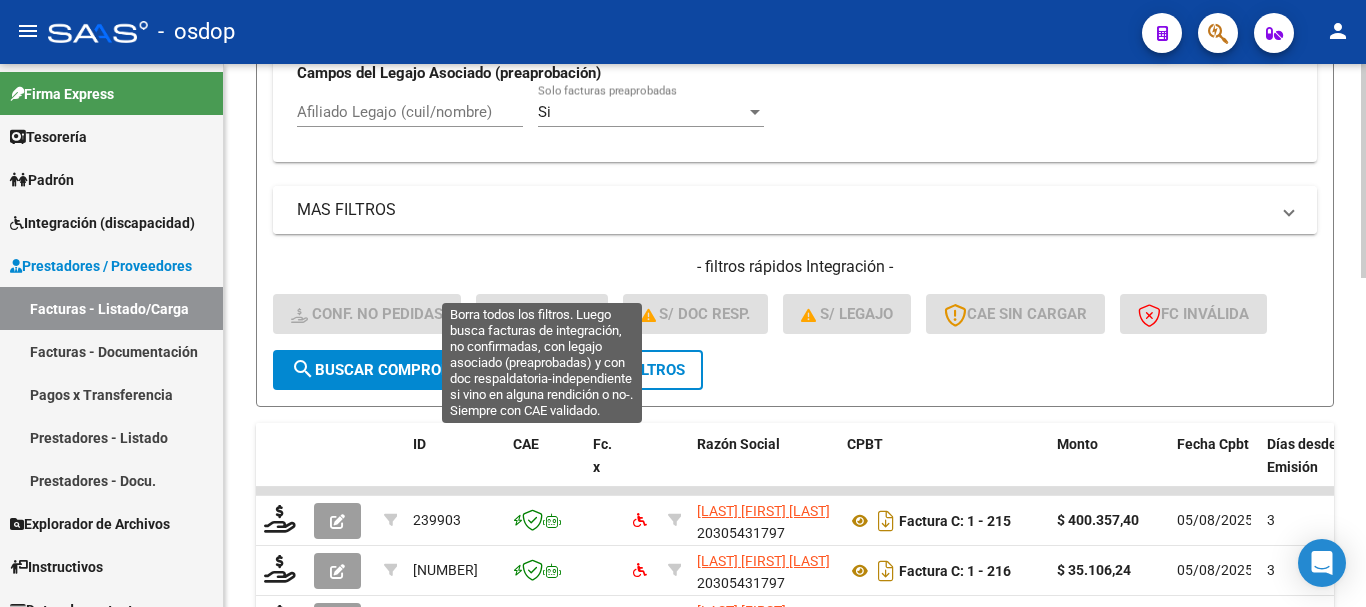 scroll, scrollTop: 697, scrollLeft: 0, axis: vertical 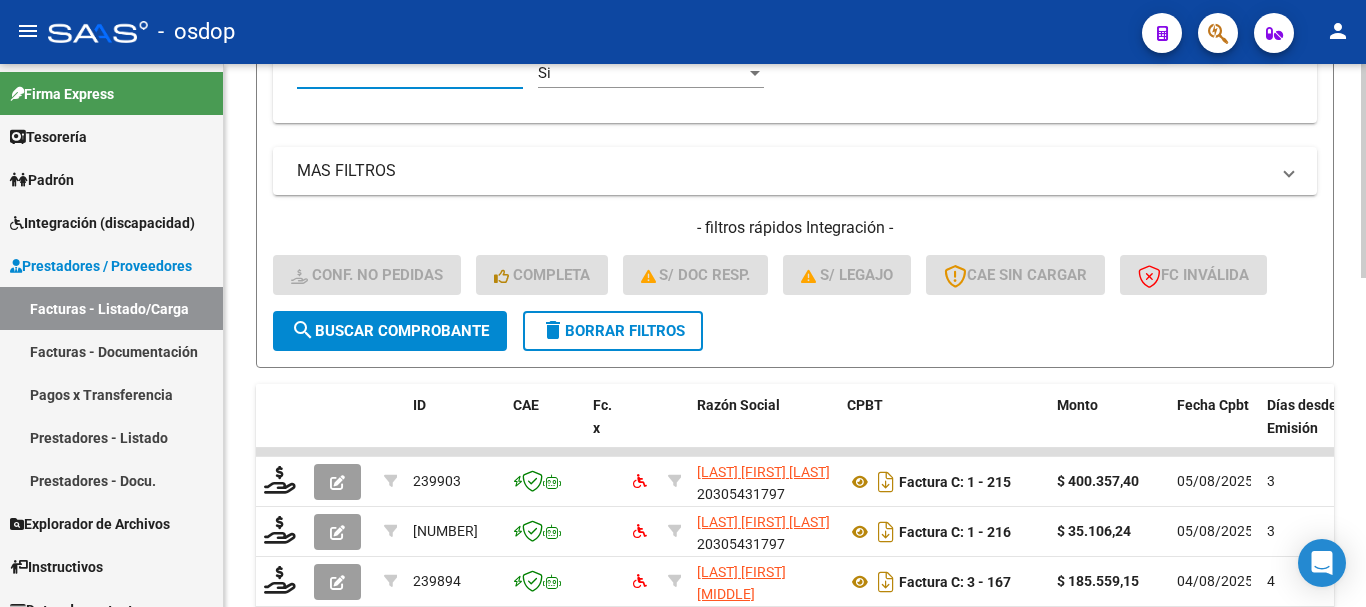 click on "Afiliado Legajo (cuil/nombre)" at bounding box center [410, 73] 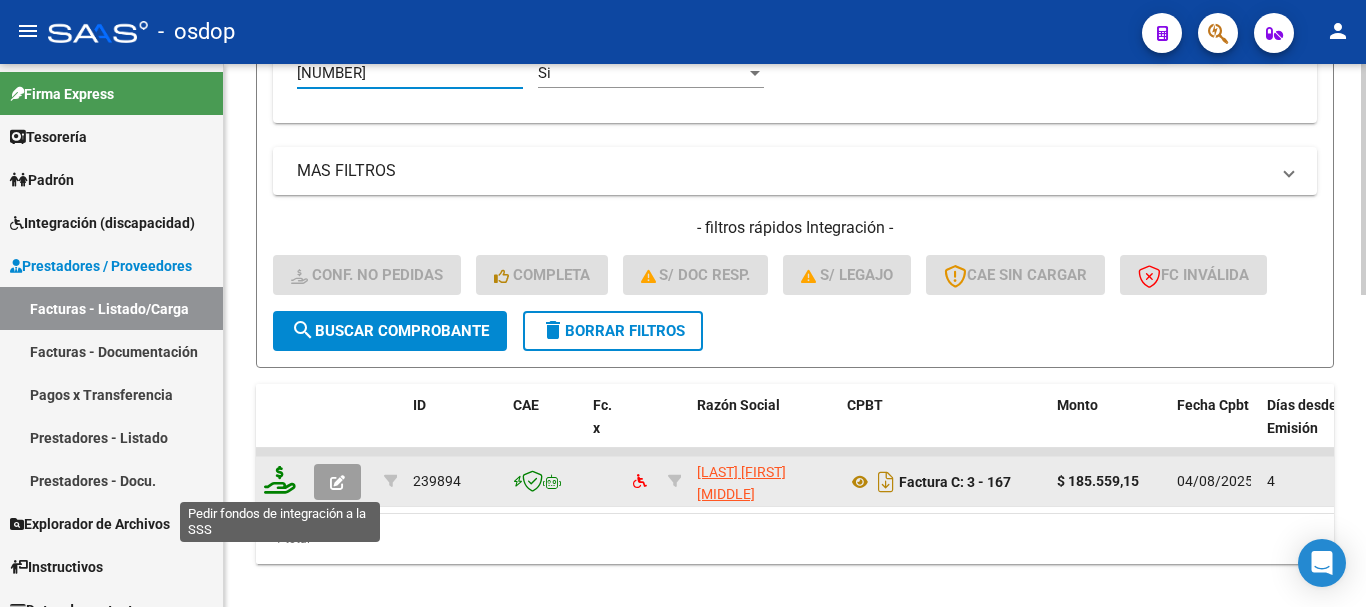type on "[NUMBER]" 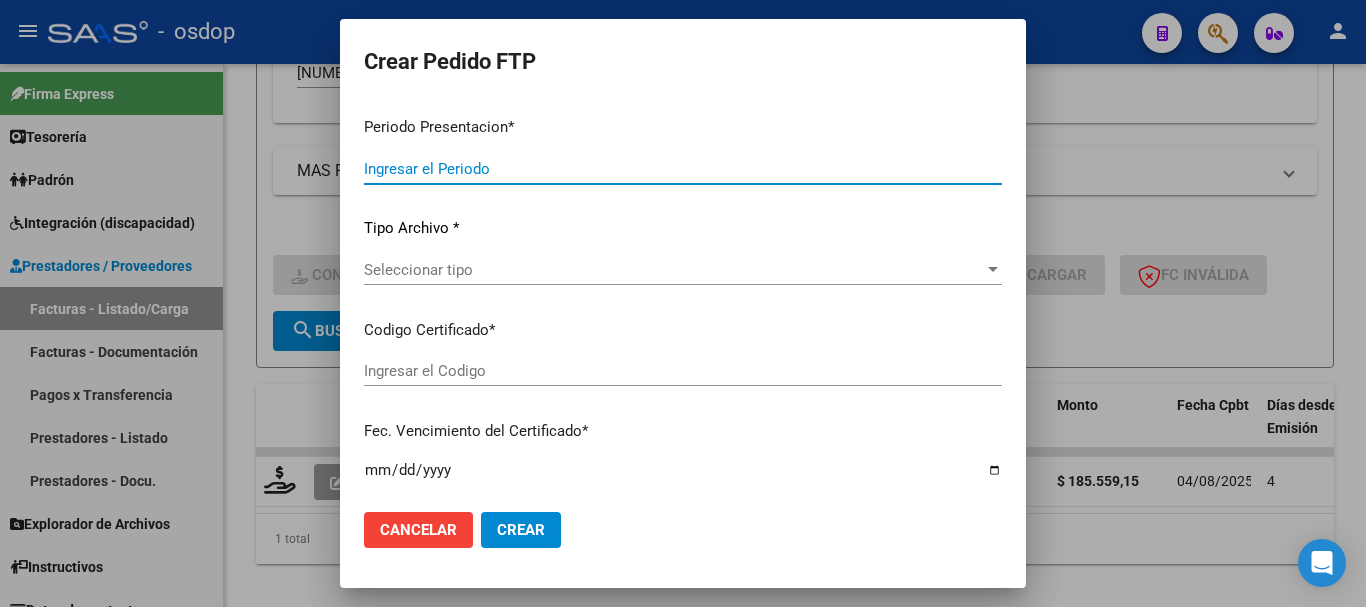 type on "202507" 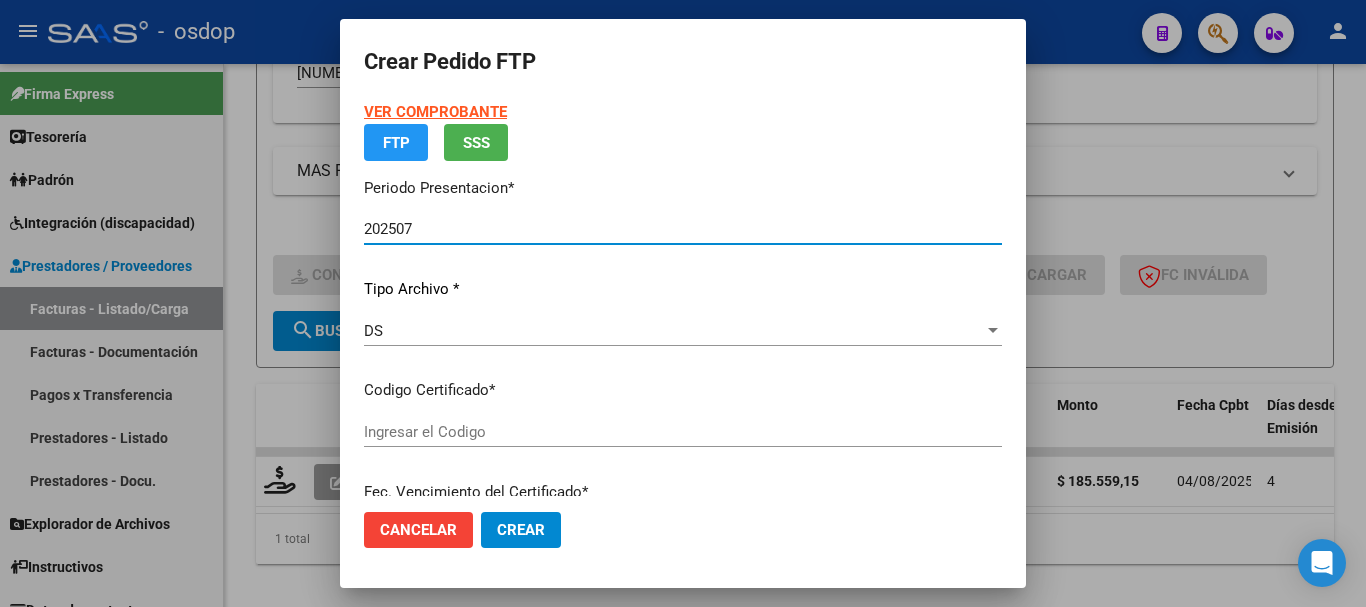 type on "[NUMBER]" 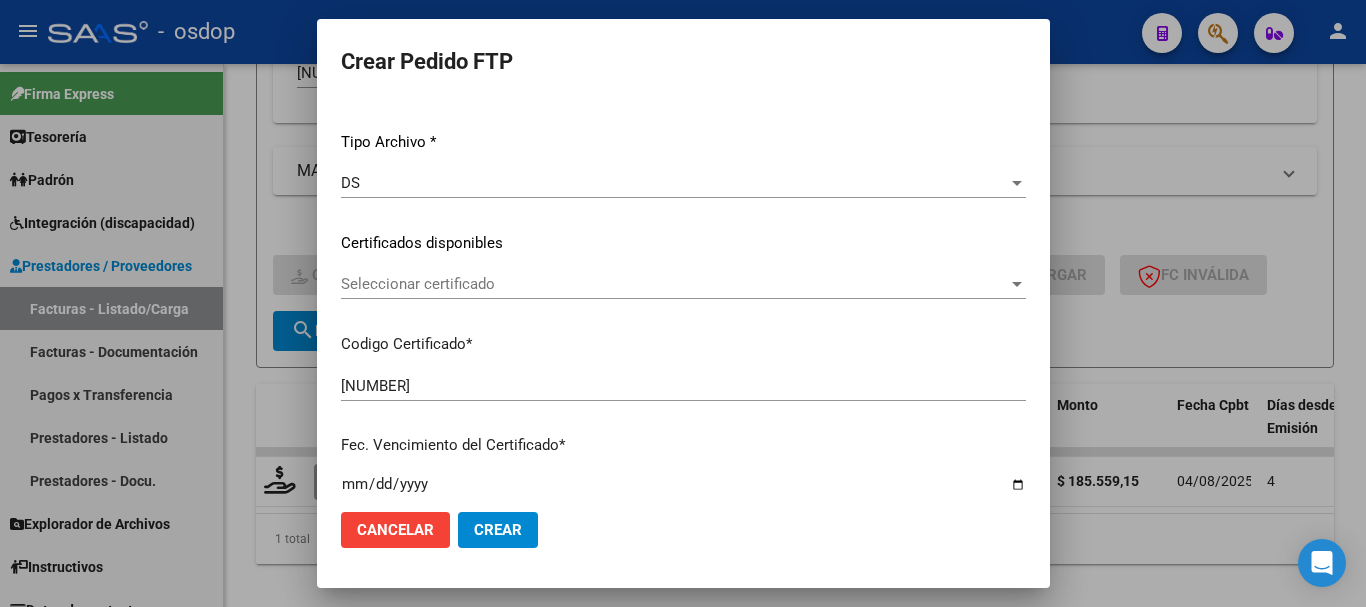 scroll, scrollTop: 300, scrollLeft: 0, axis: vertical 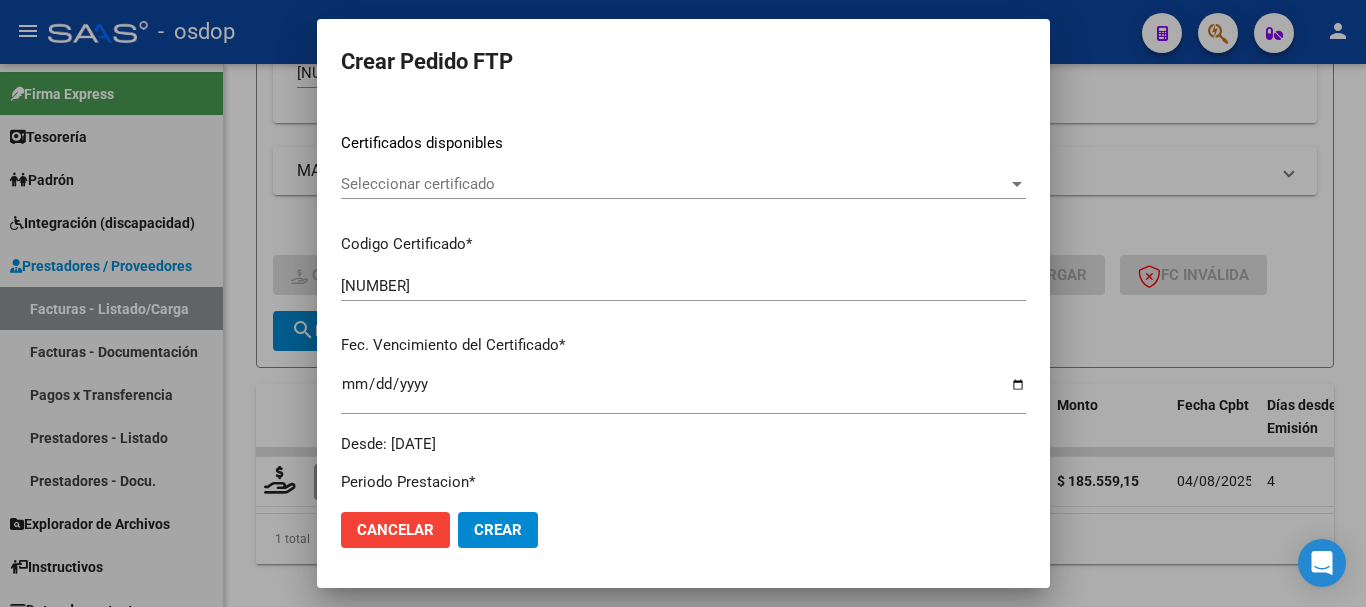 click on "Seleccionar certificado" at bounding box center [674, 184] 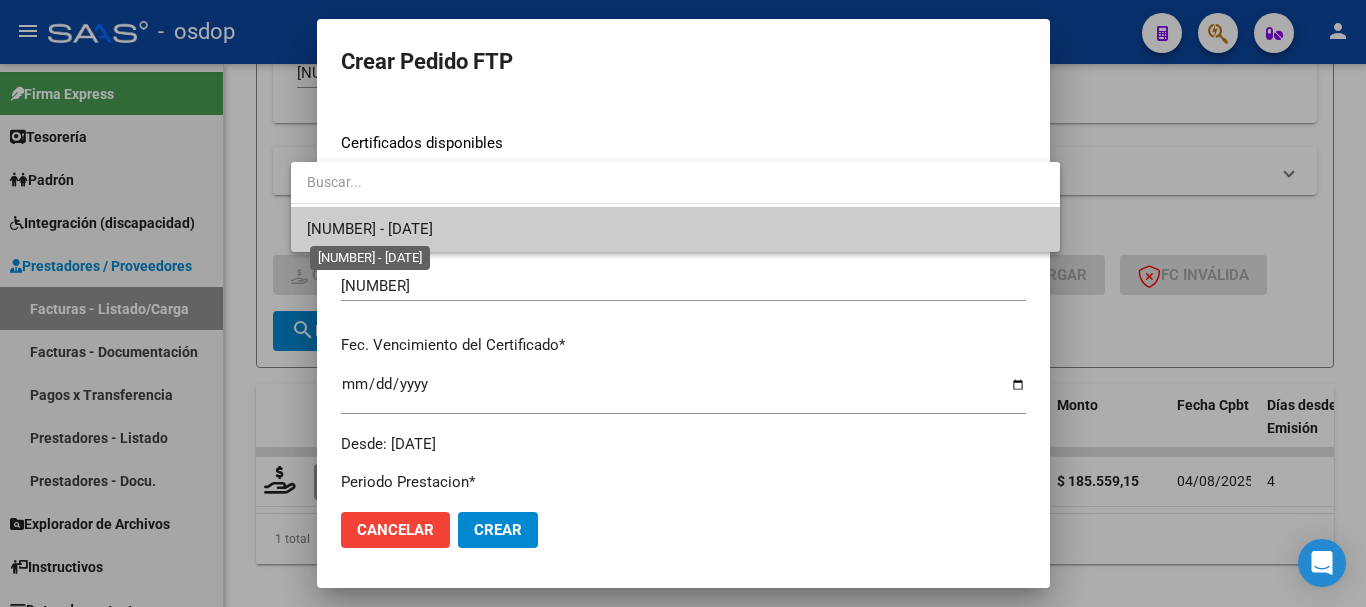 click on "[NUMBER] - [DATE]" at bounding box center (370, 229) 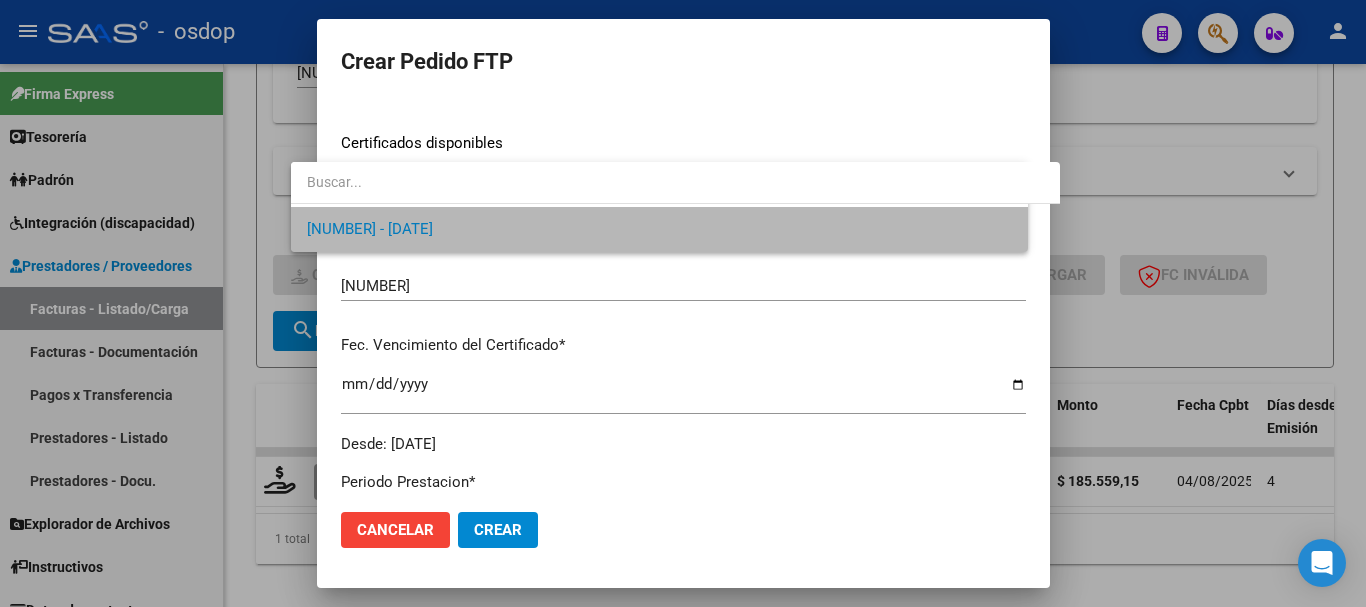 scroll, scrollTop: 700, scrollLeft: 0, axis: vertical 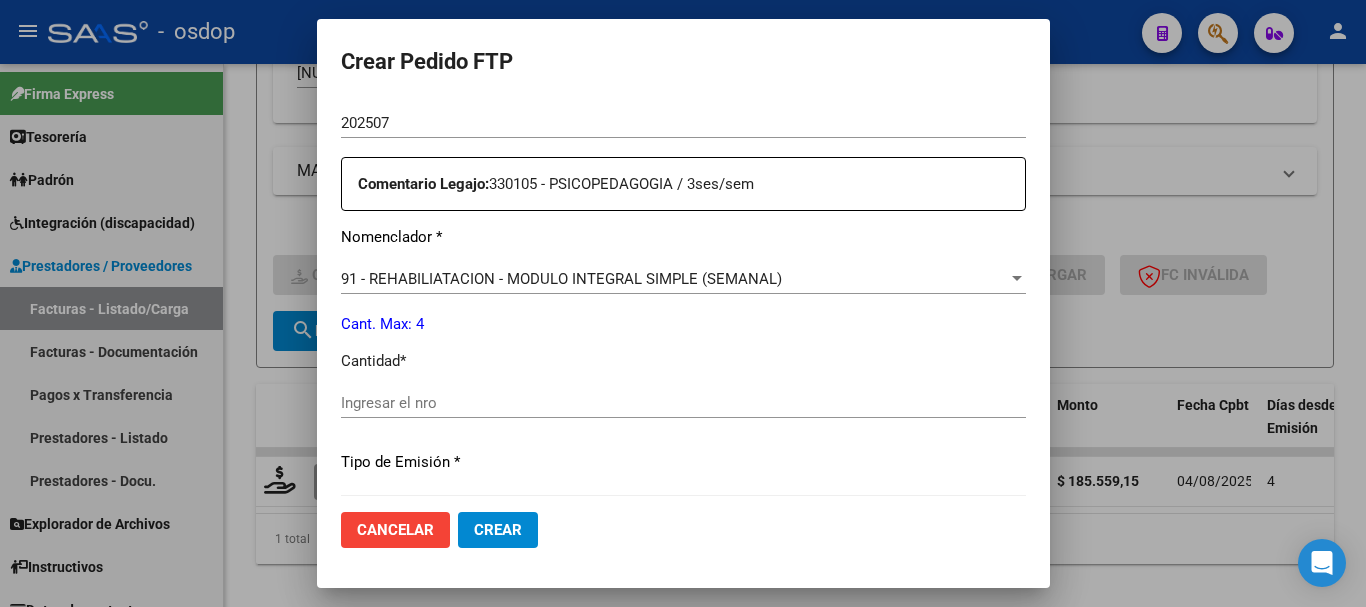 click on "Ingresar el nro" at bounding box center [683, 403] 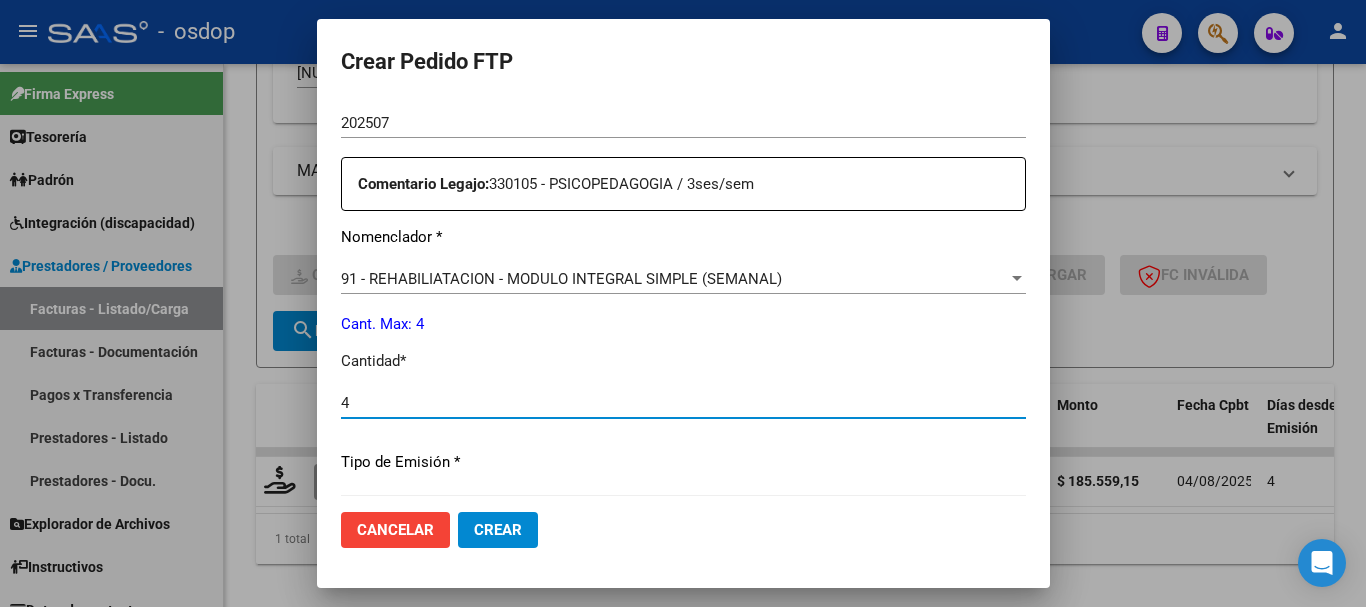type on "4" 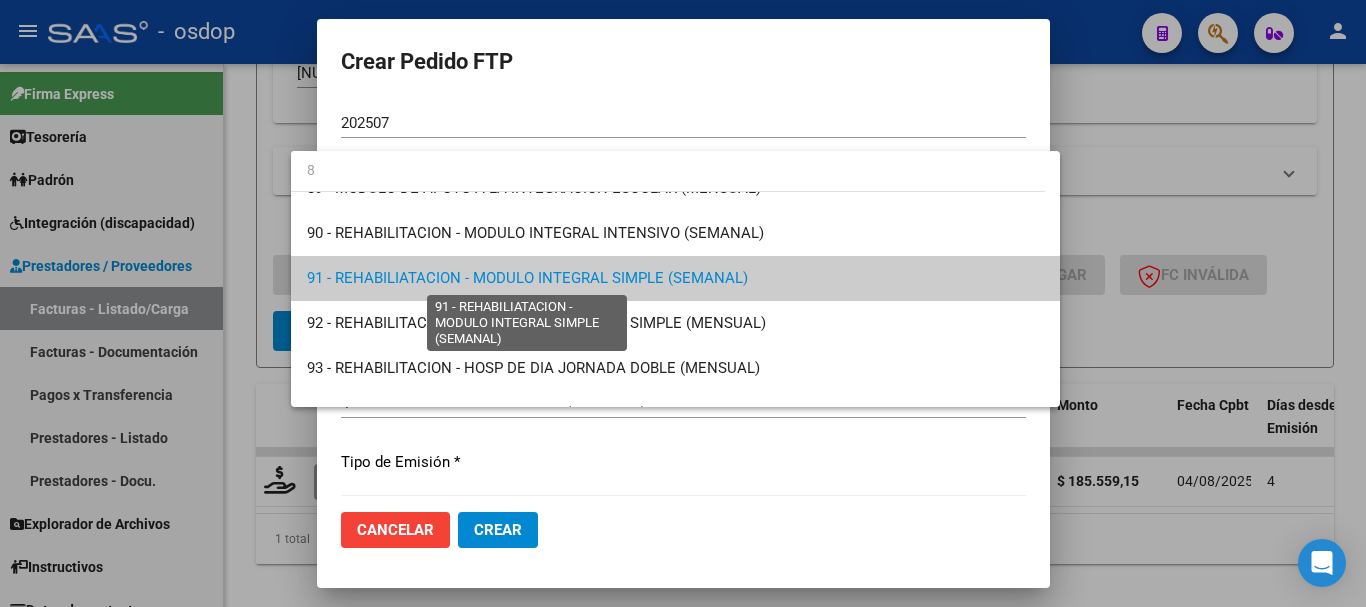 scroll, scrollTop: 0, scrollLeft: 0, axis: both 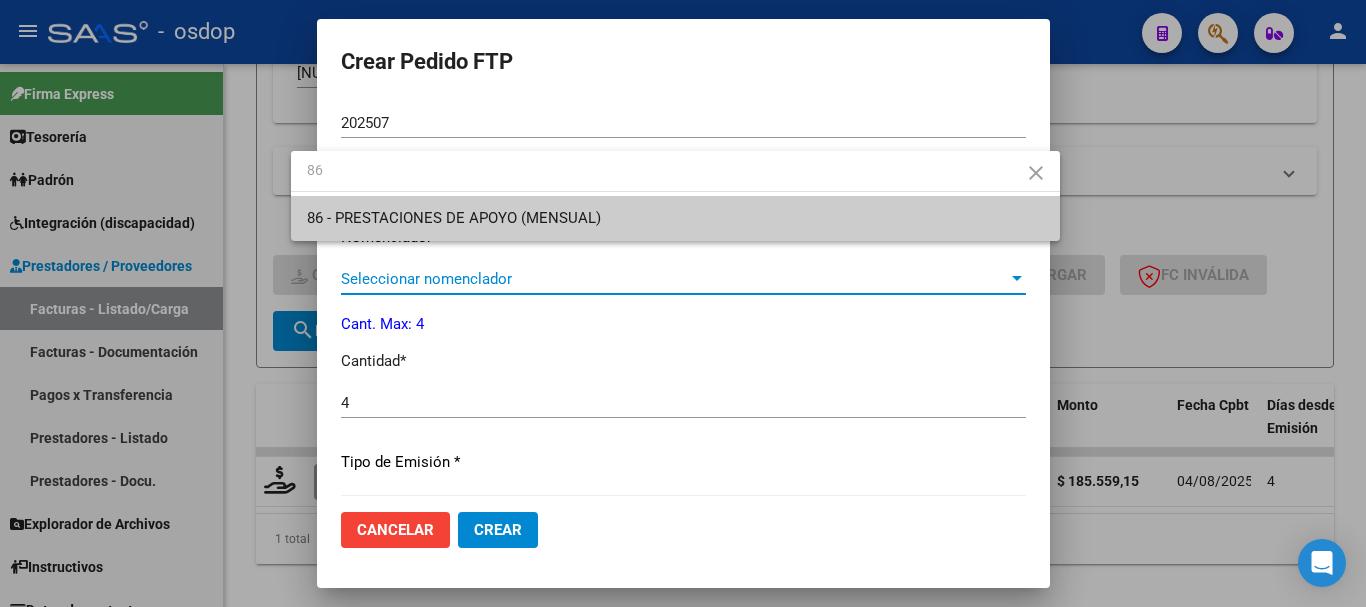 type on "86" 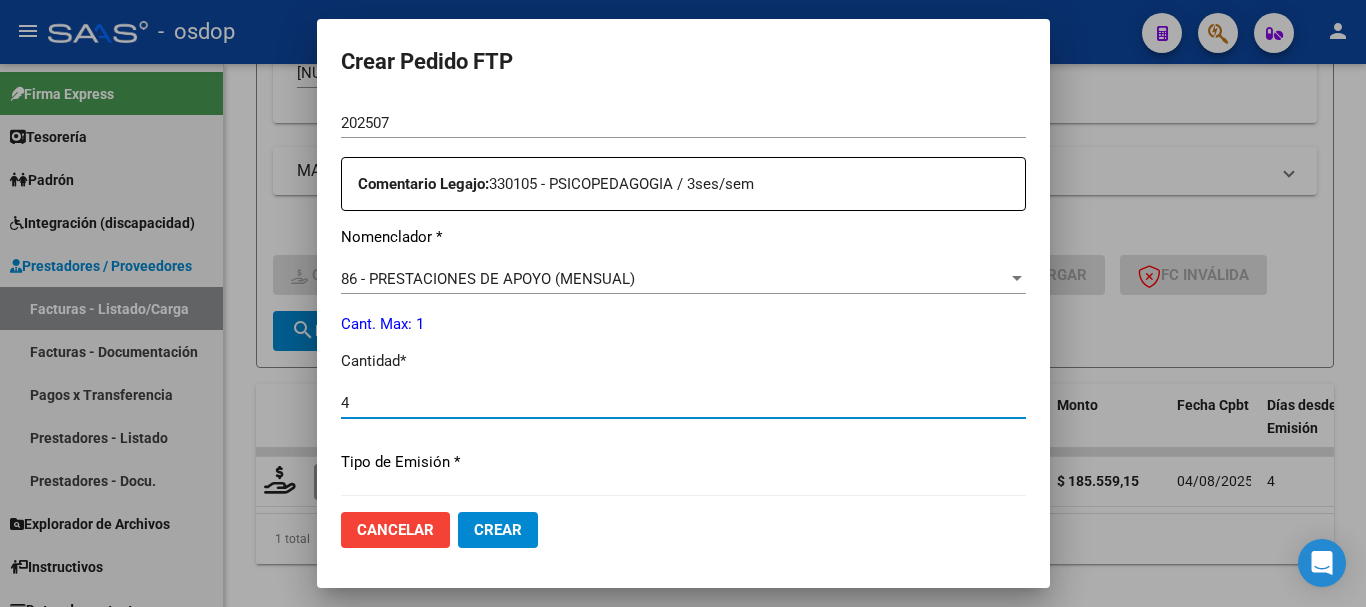 drag, startPoint x: 358, startPoint y: 402, endPoint x: 222, endPoint y: 395, distance: 136.18002 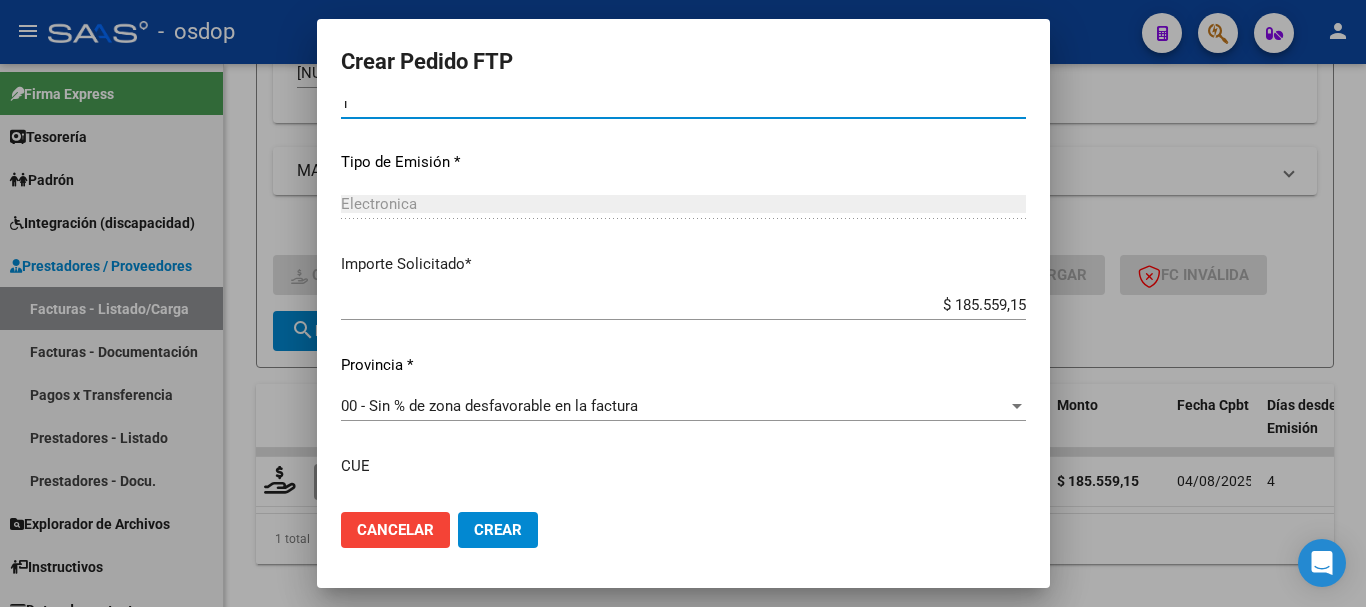 scroll, scrollTop: 1146, scrollLeft: 0, axis: vertical 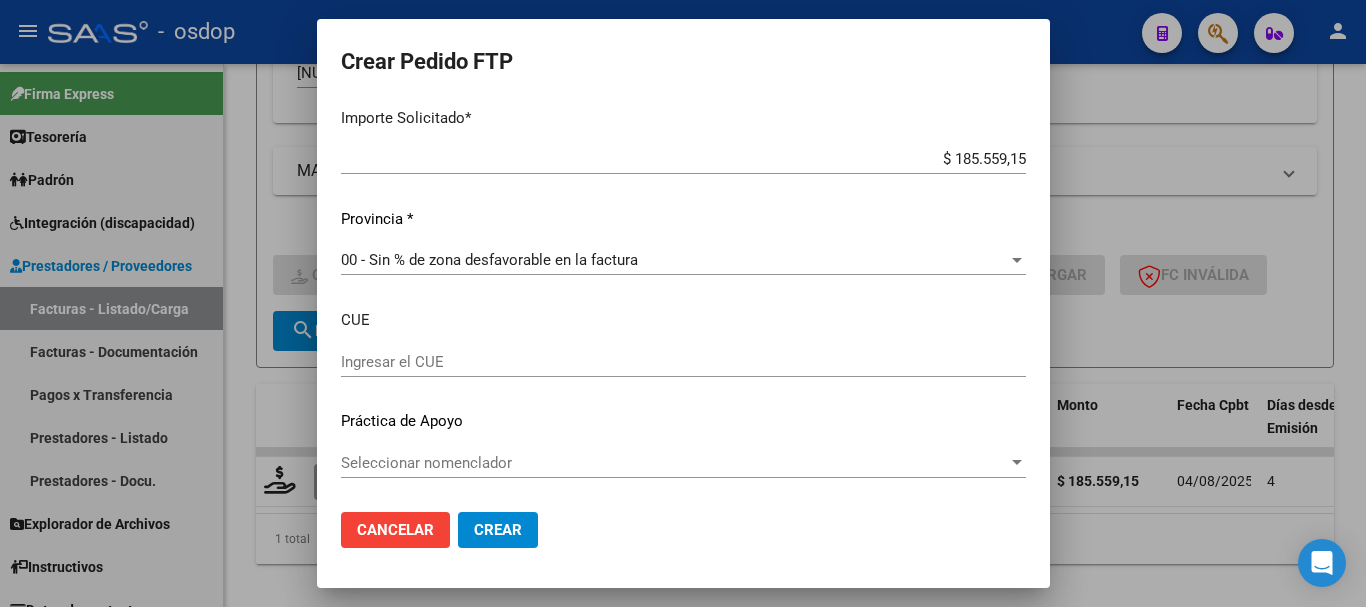 type on "1" 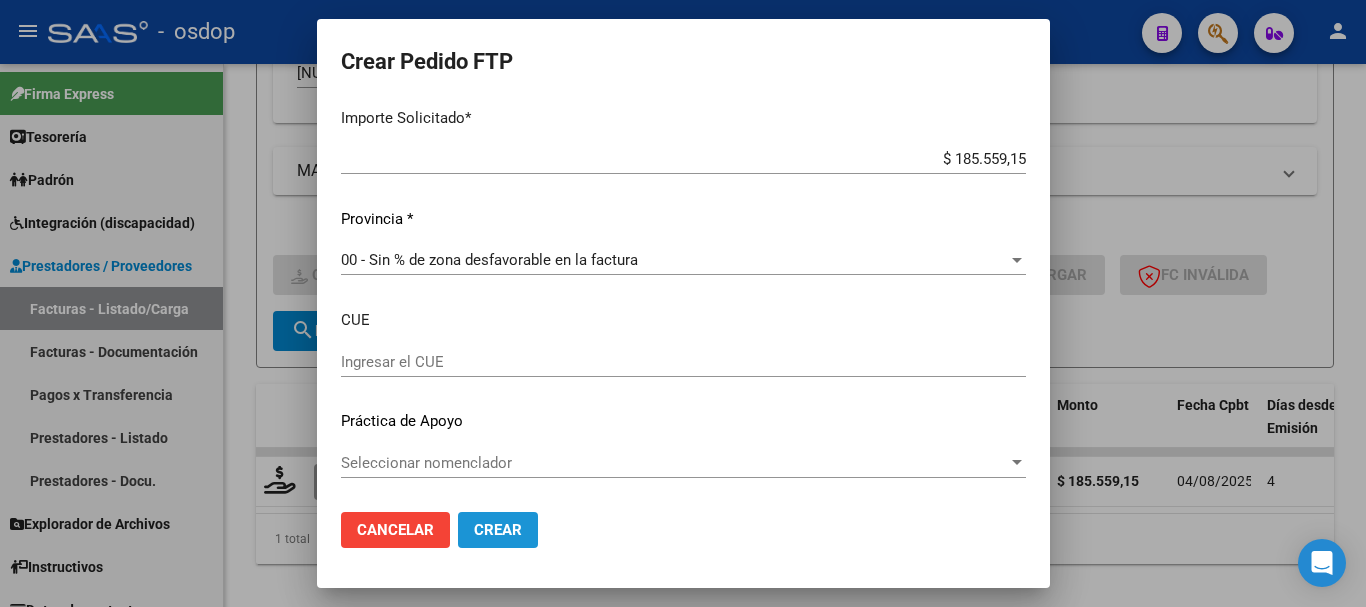 click on "Crear" 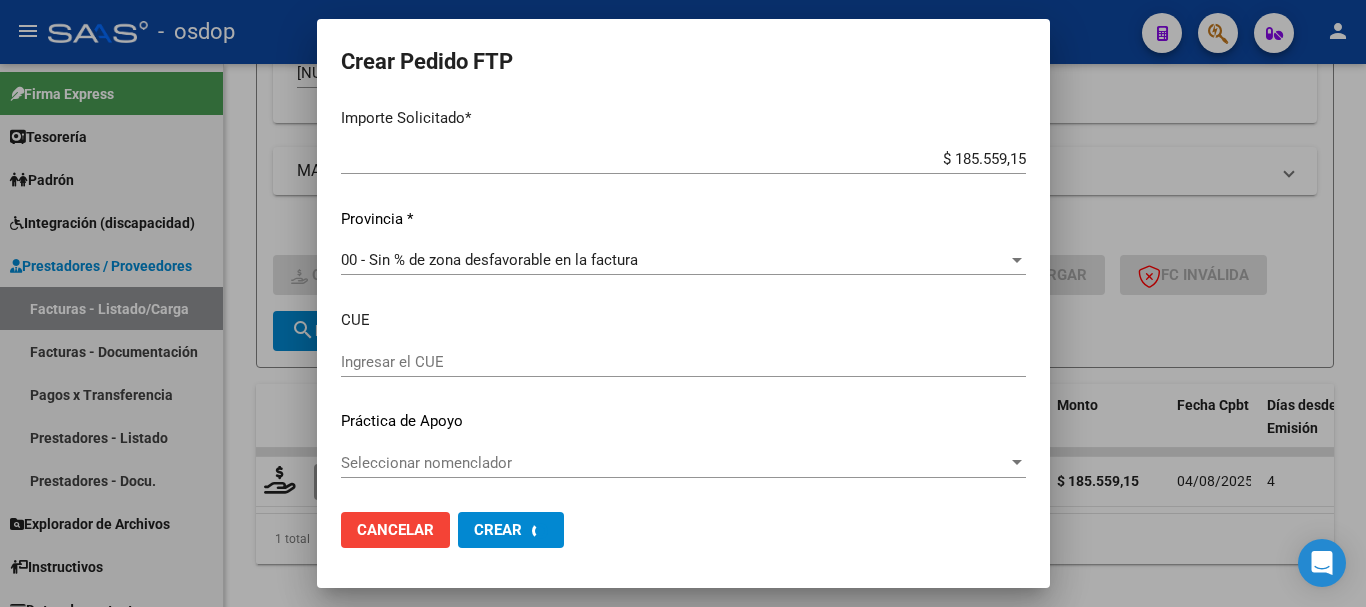 scroll, scrollTop: 0, scrollLeft: 0, axis: both 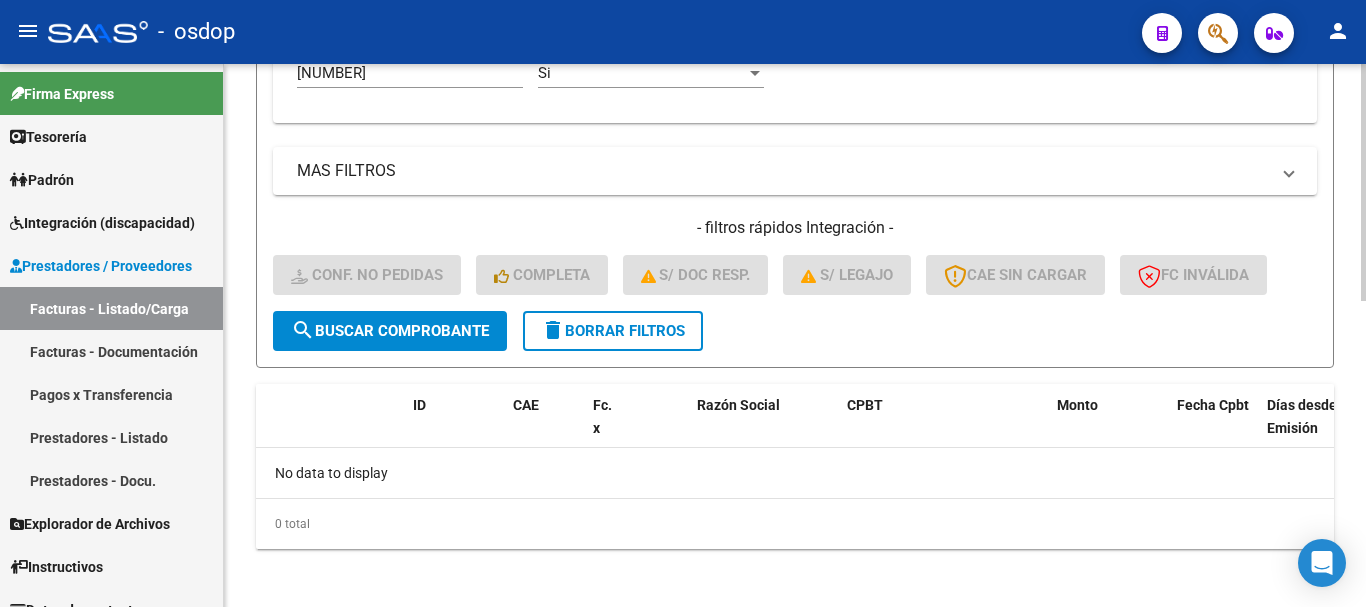 click on "delete  Borrar Filtros" 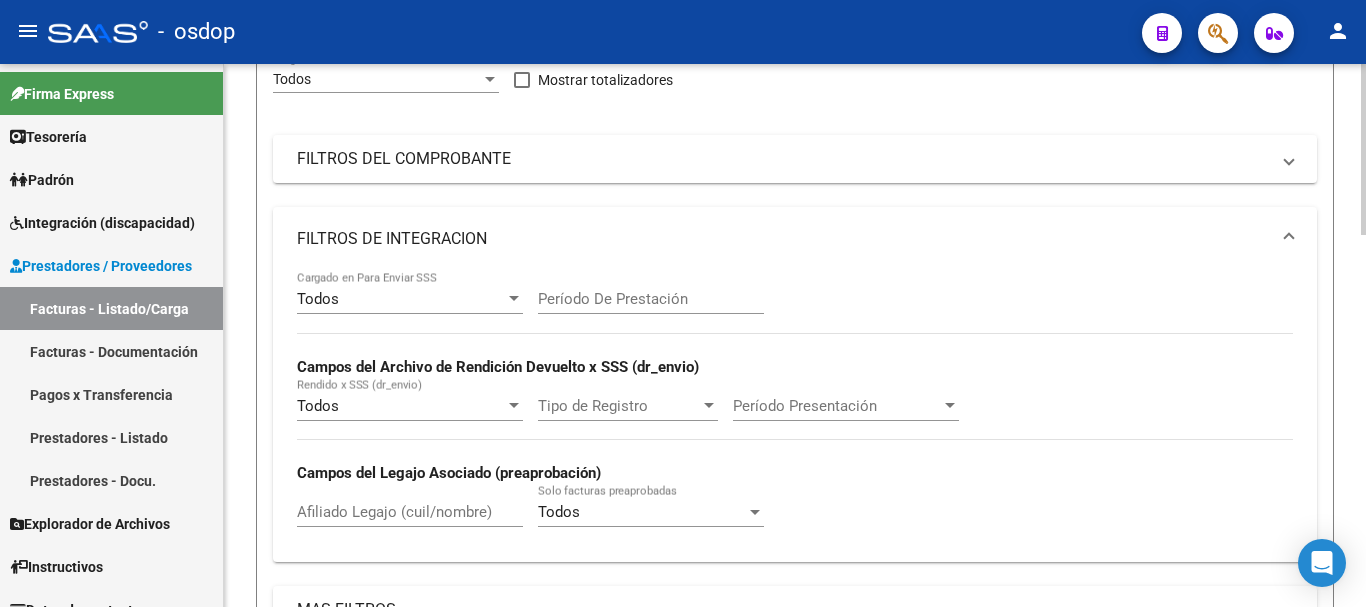 scroll, scrollTop: 0, scrollLeft: 0, axis: both 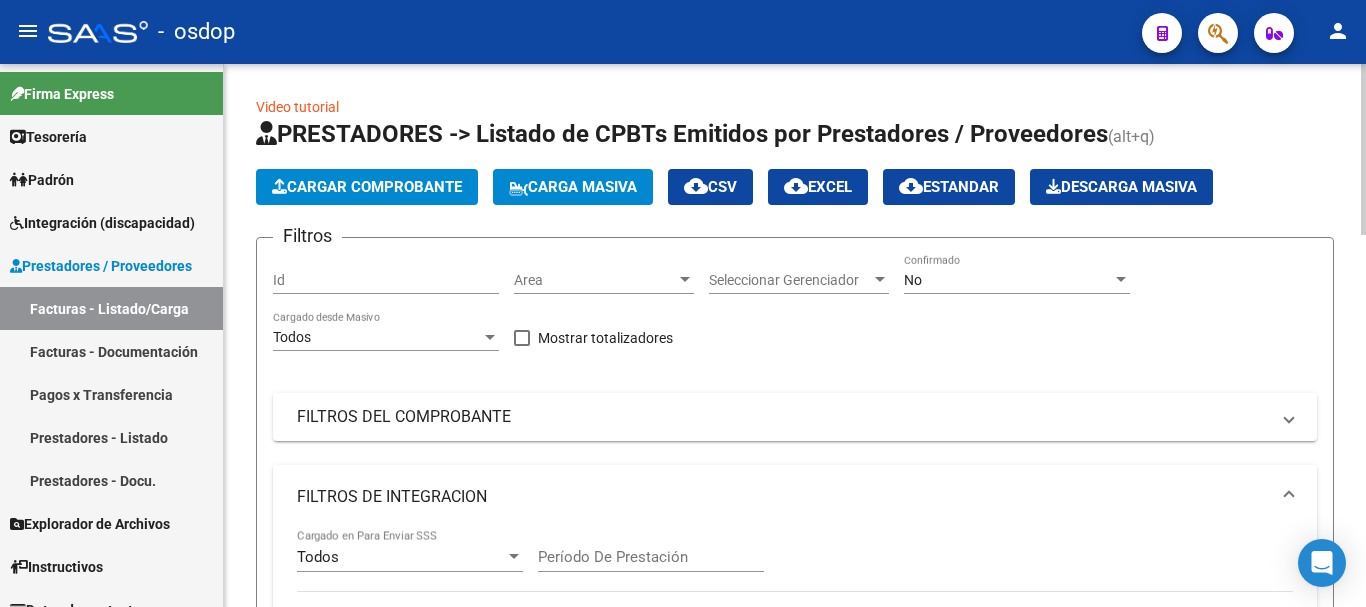 click on "Id" 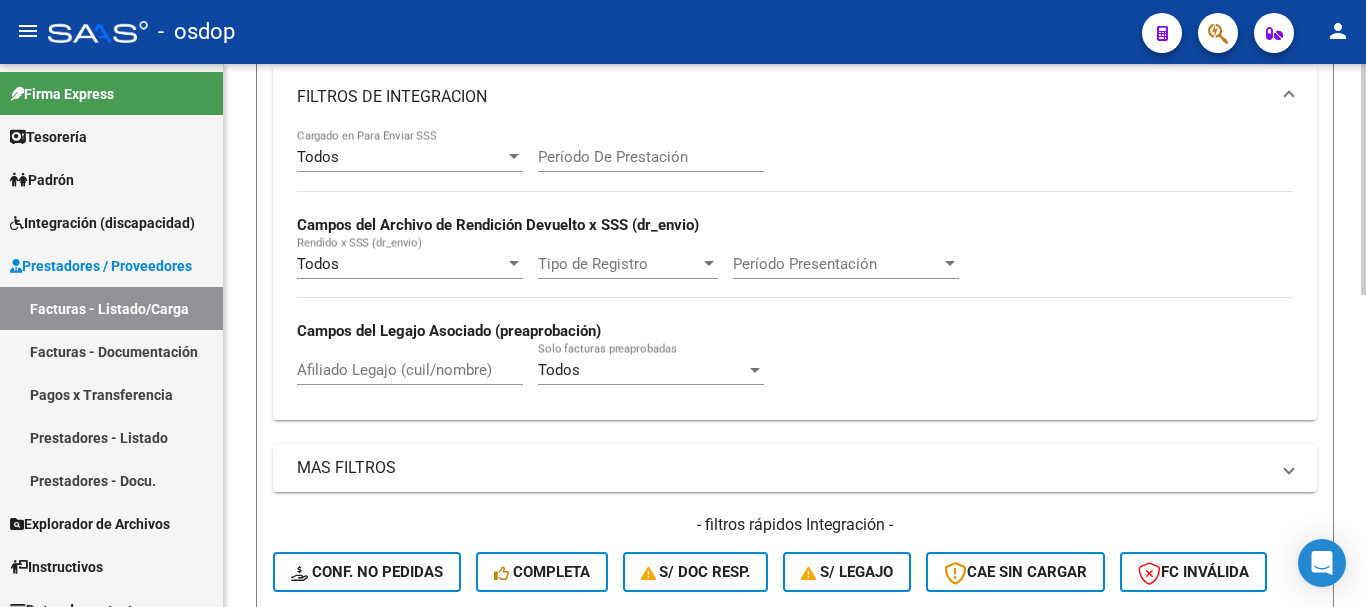 scroll, scrollTop: 734, scrollLeft: 0, axis: vertical 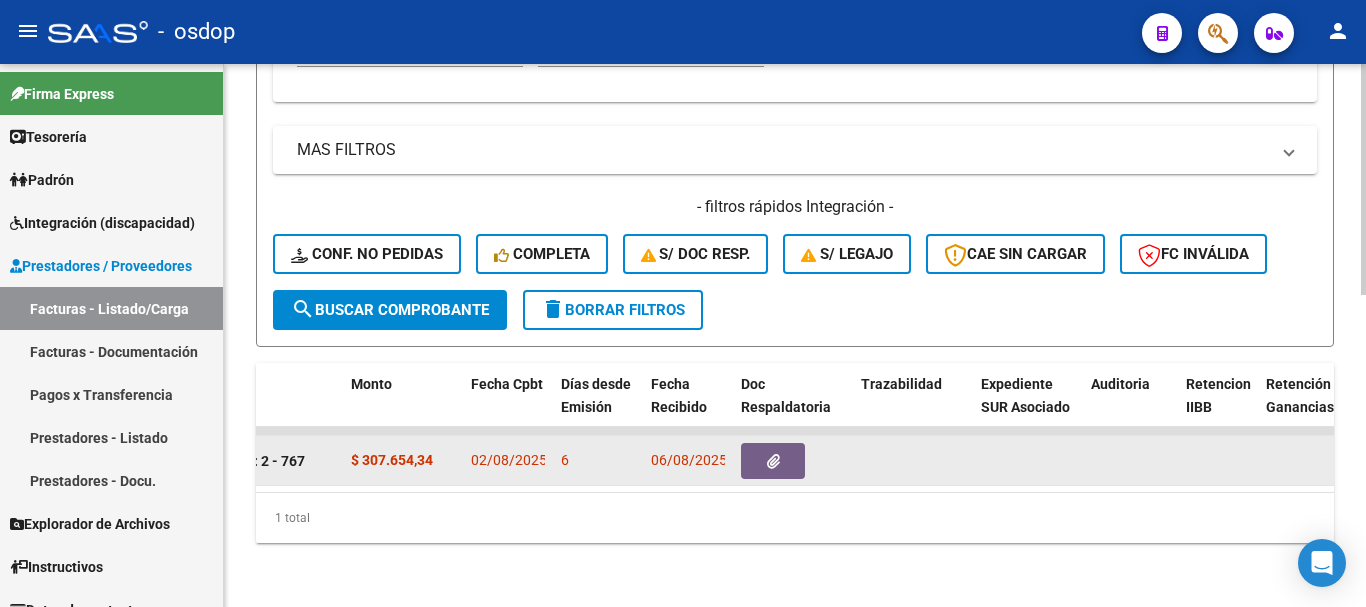 type on "239688" 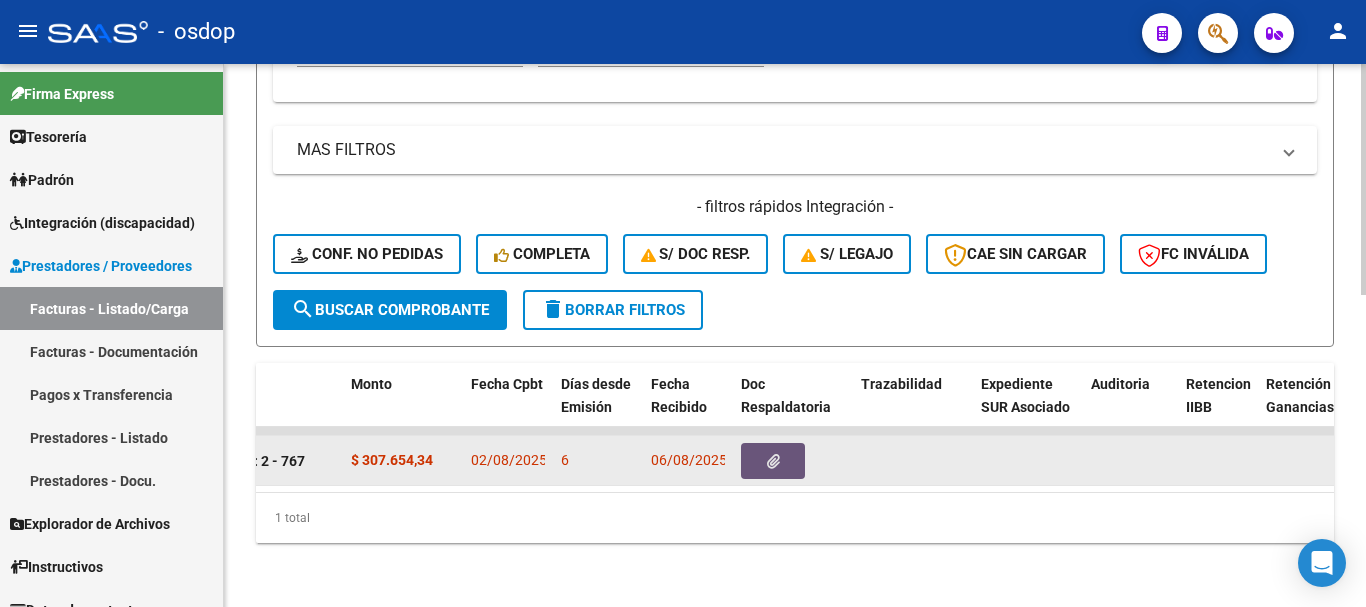click 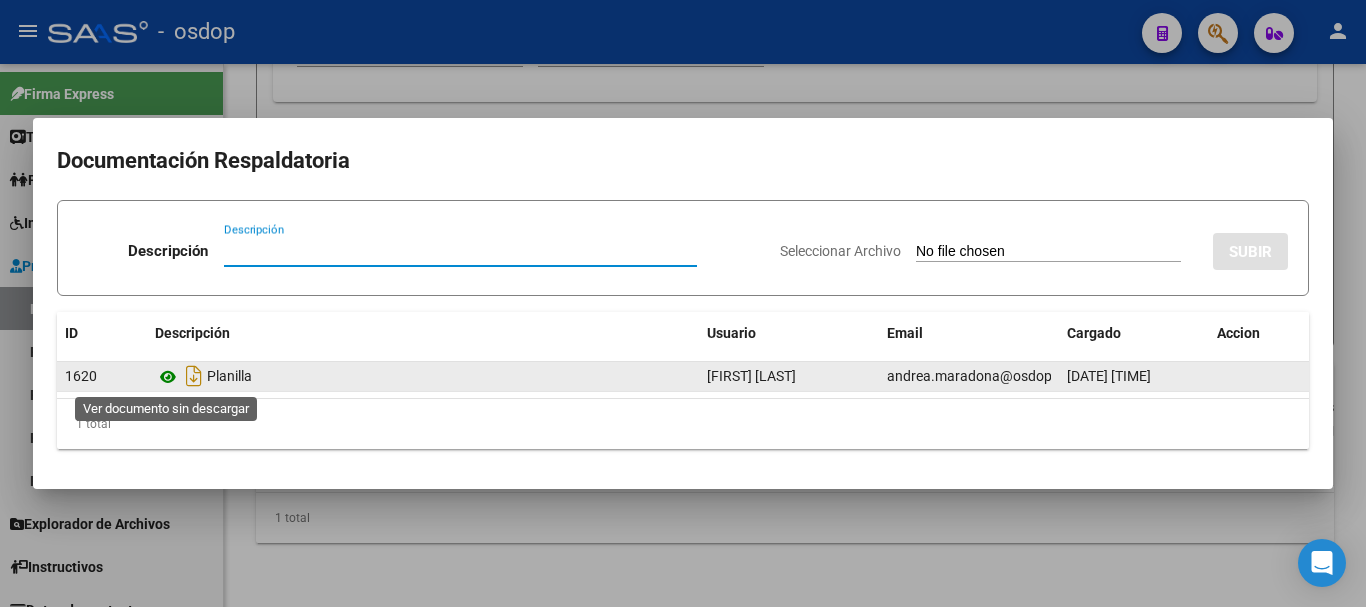 click 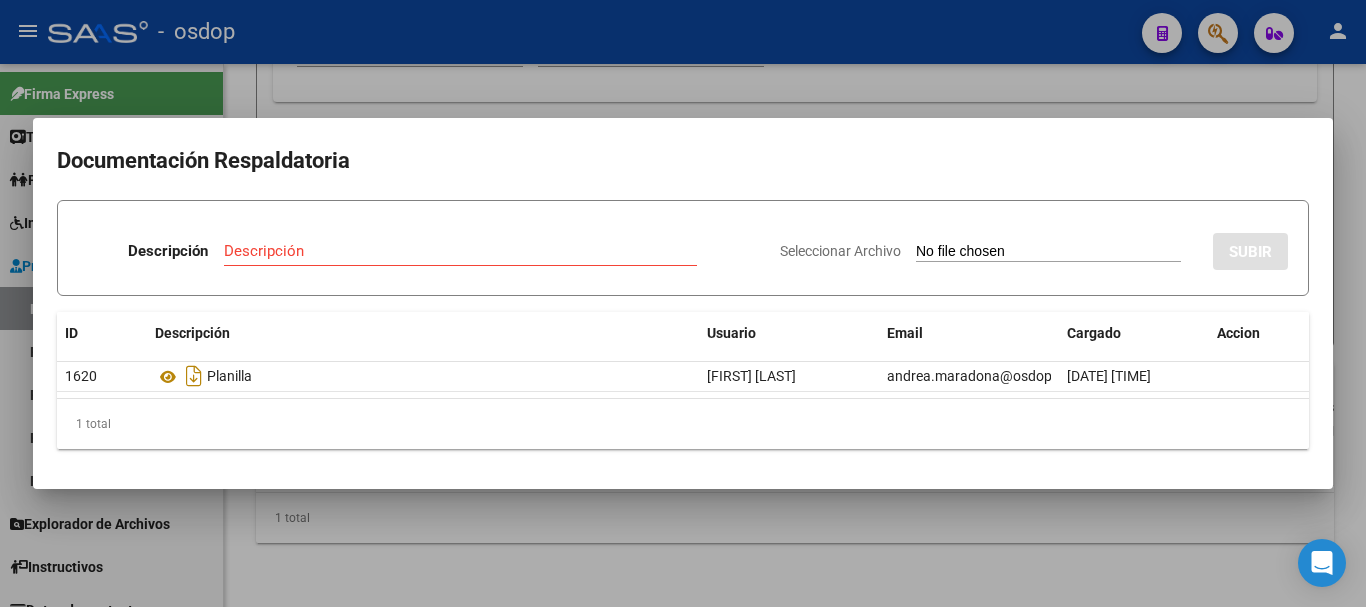 click at bounding box center (683, 303) 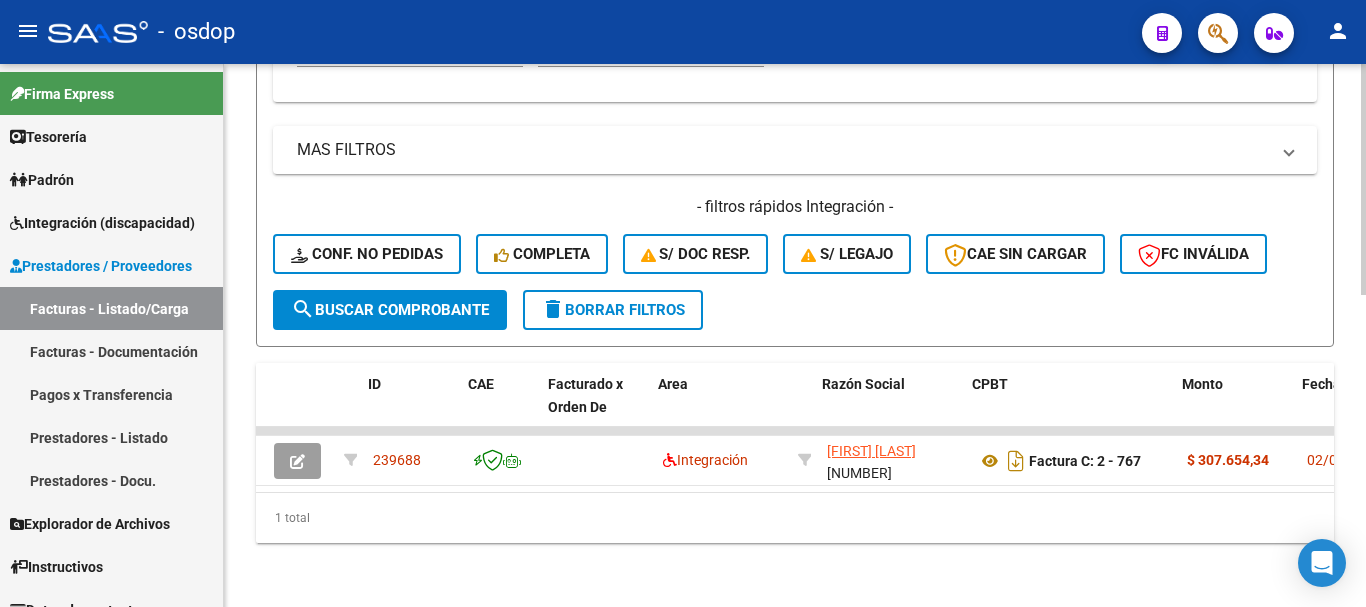 scroll, scrollTop: 0, scrollLeft: 94, axis: horizontal 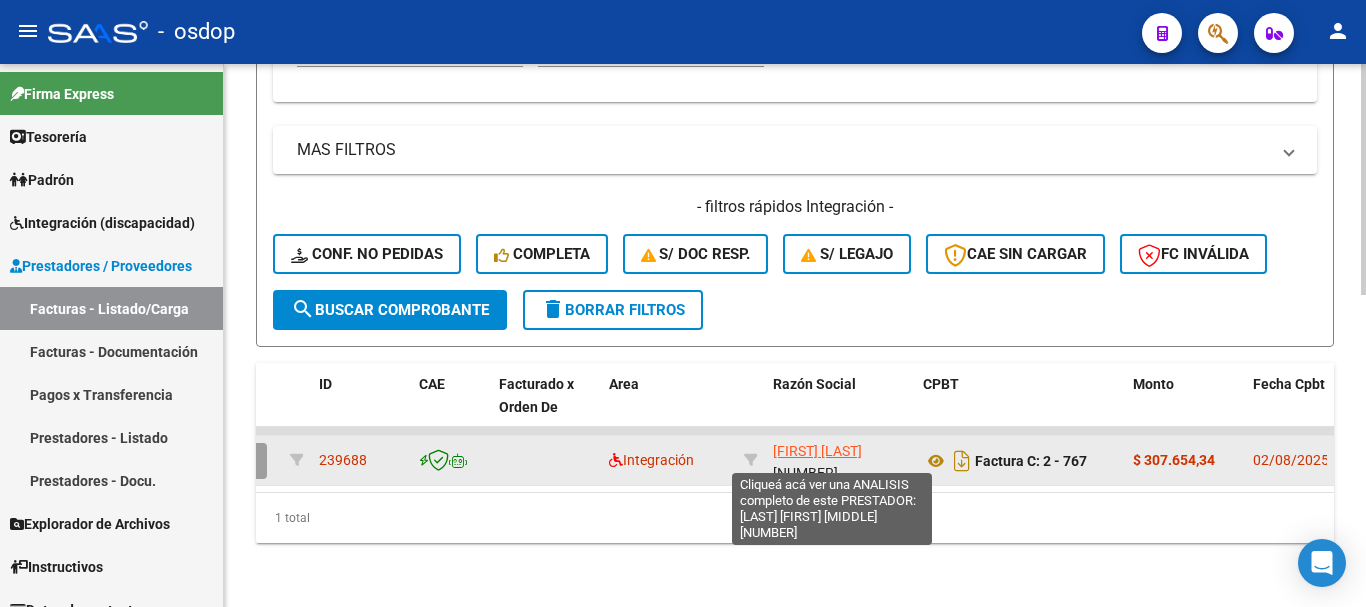 click on "[FIRST] [LAST]" 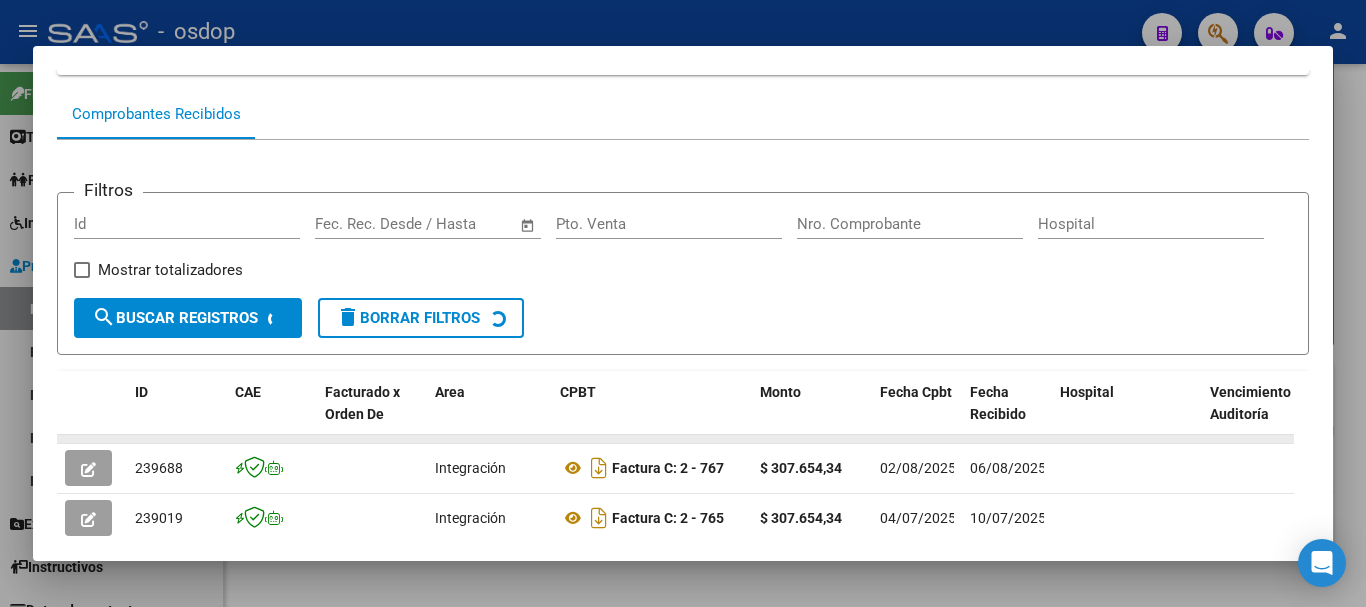 scroll, scrollTop: 375, scrollLeft: 0, axis: vertical 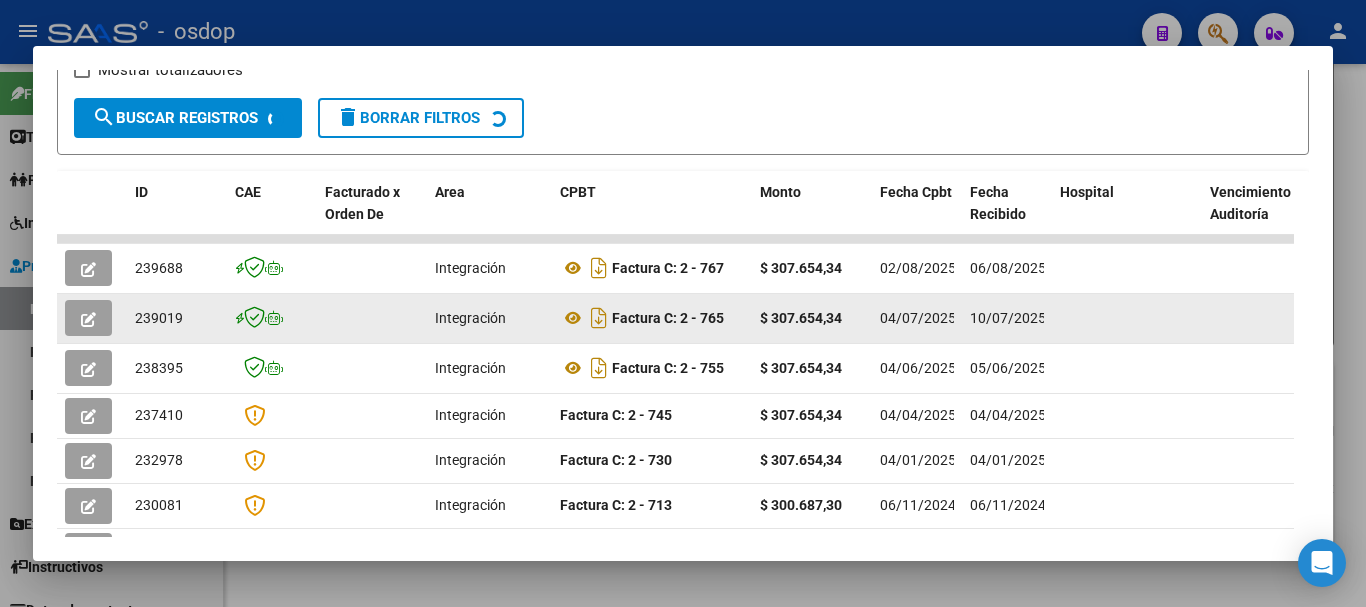 click 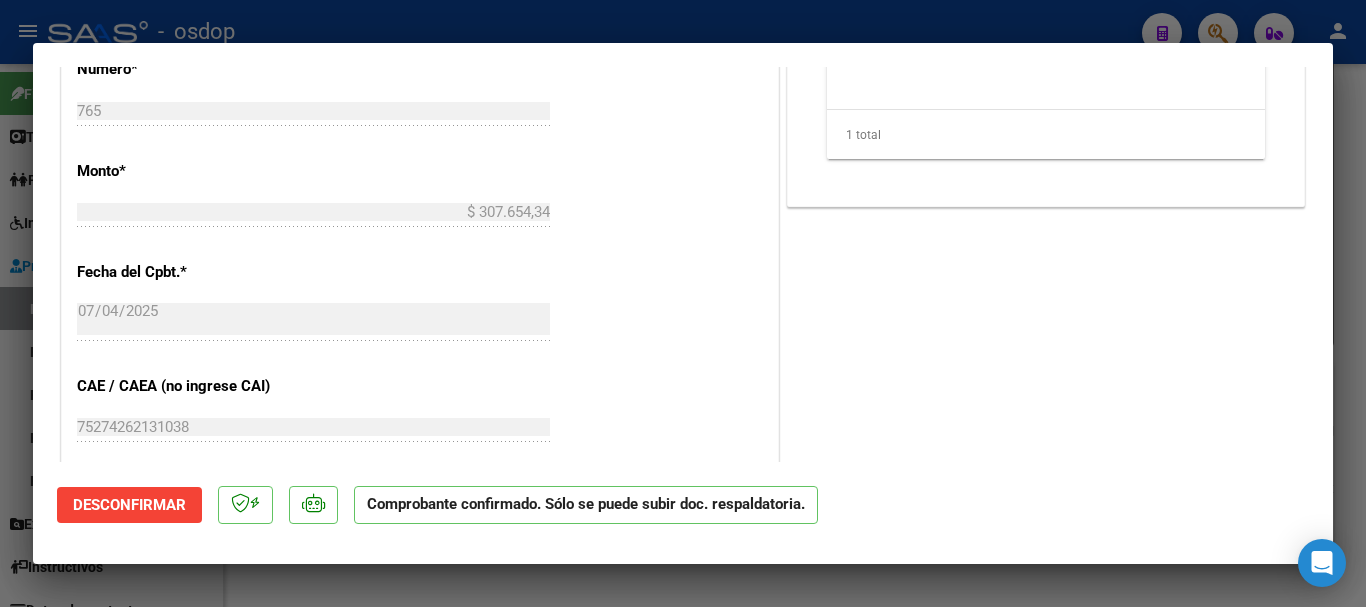 scroll, scrollTop: 900, scrollLeft: 0, axis: vertical 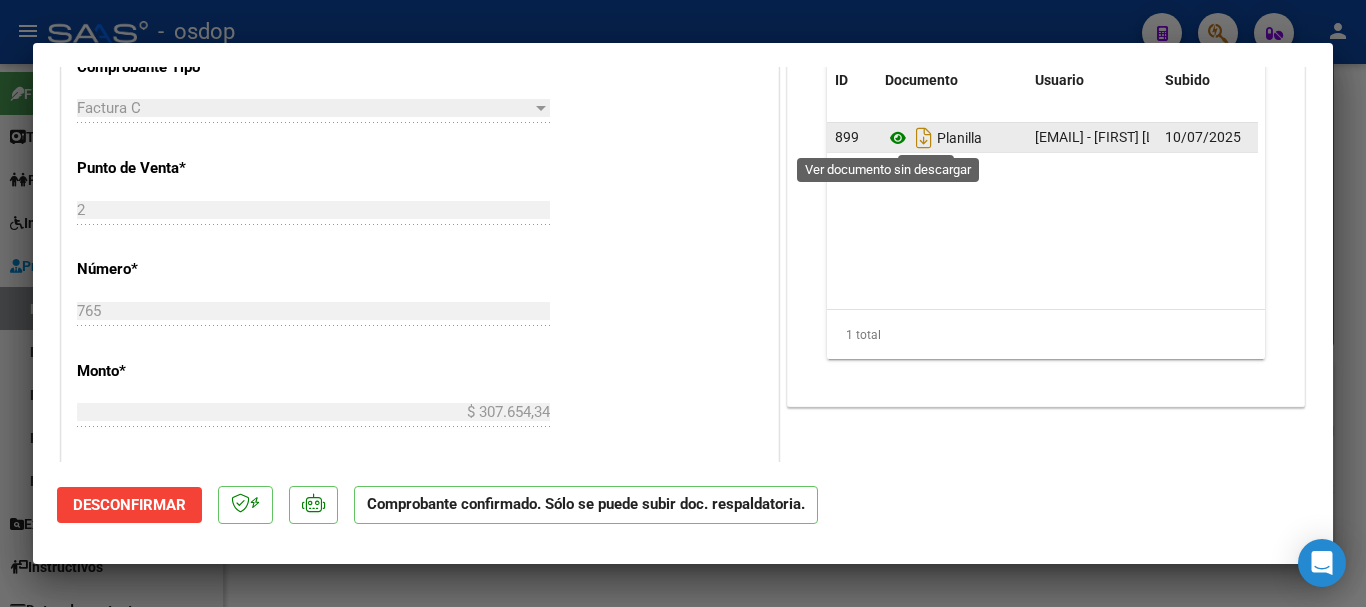 click 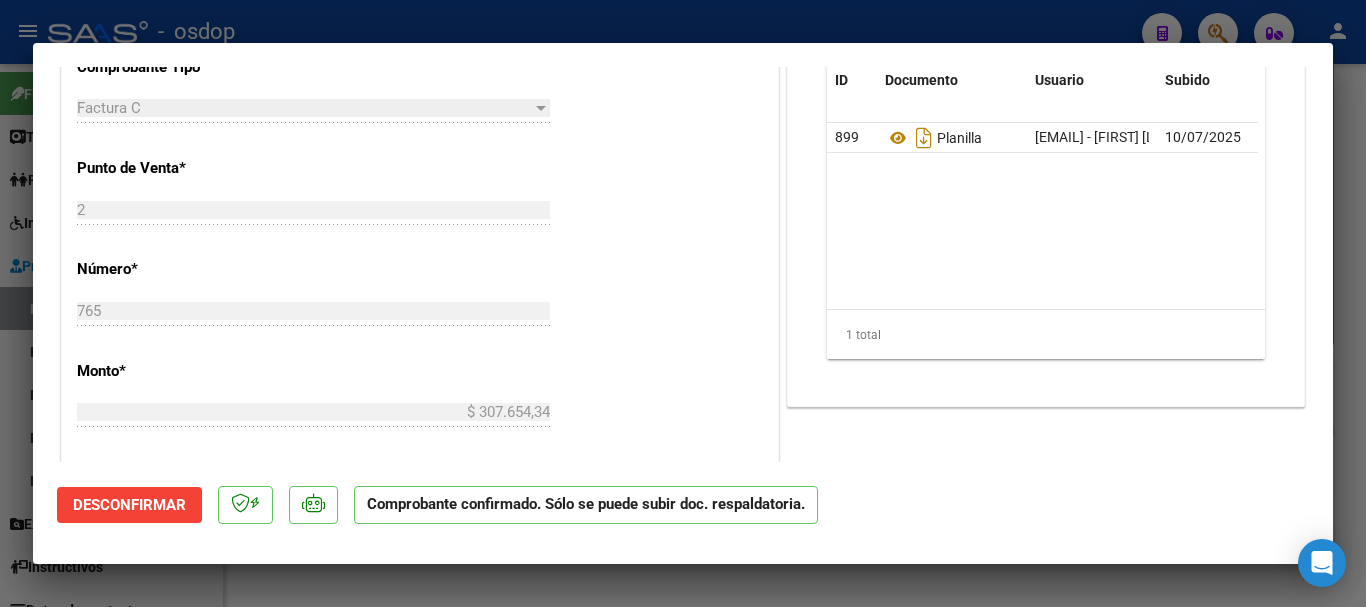 click at bounding box center [683, 303] 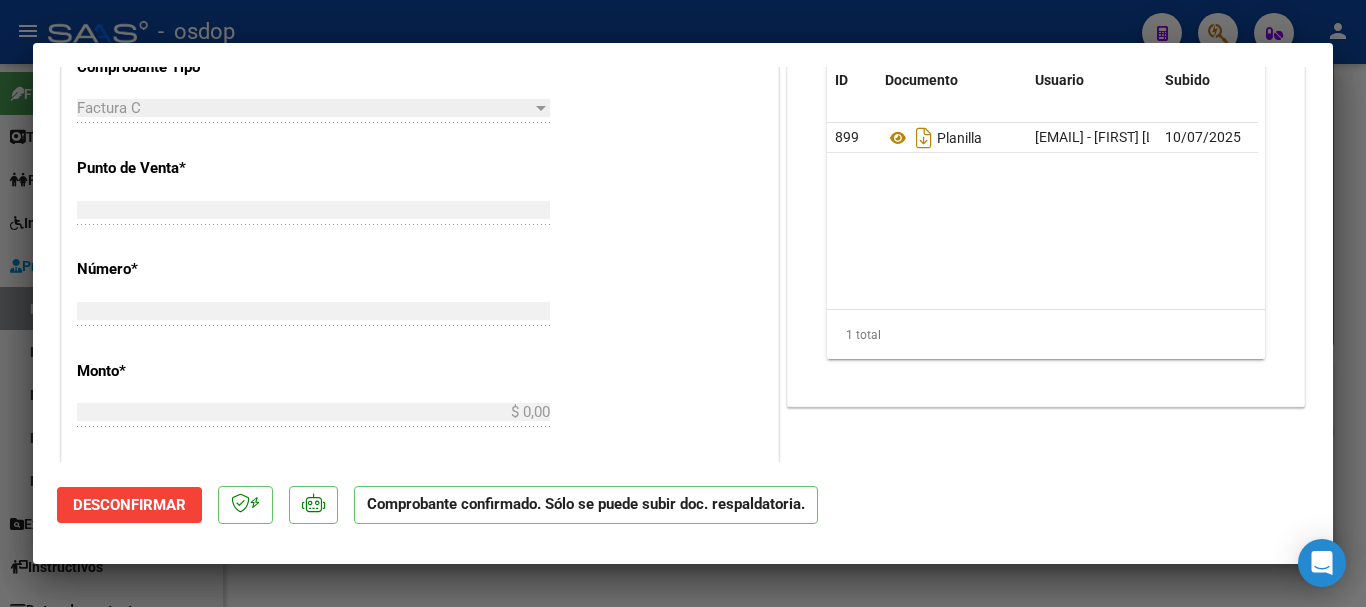 scroll, scrollTop: 0, scrollLeft: 0, axis: both 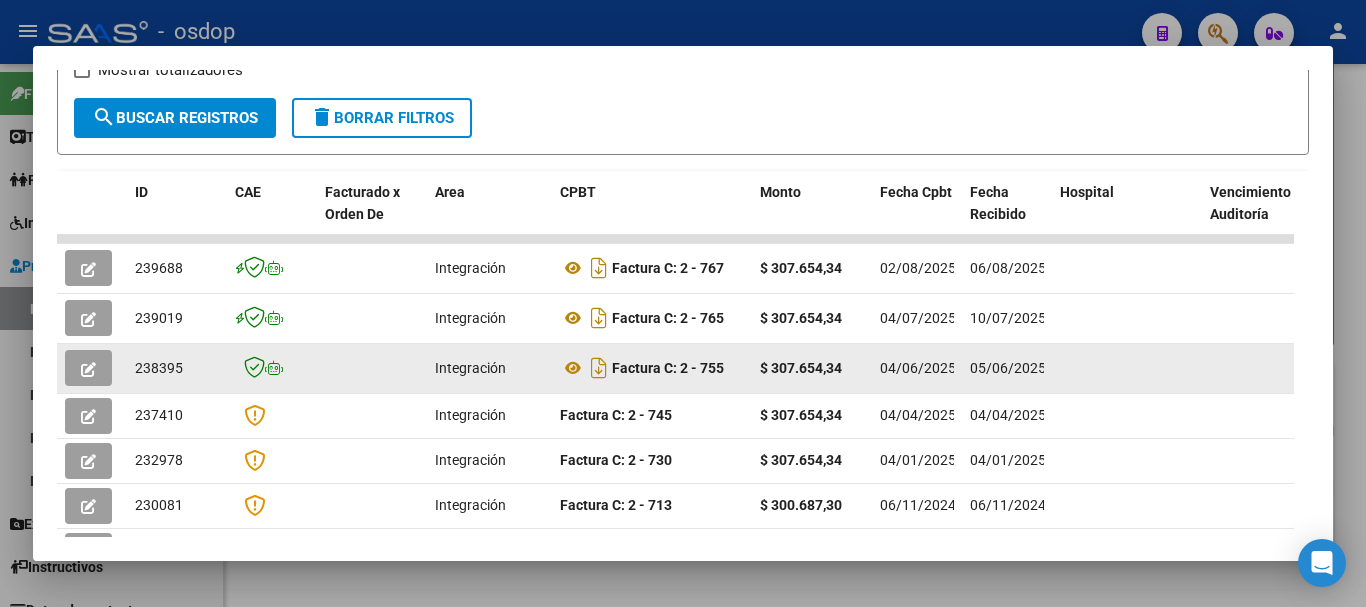 click 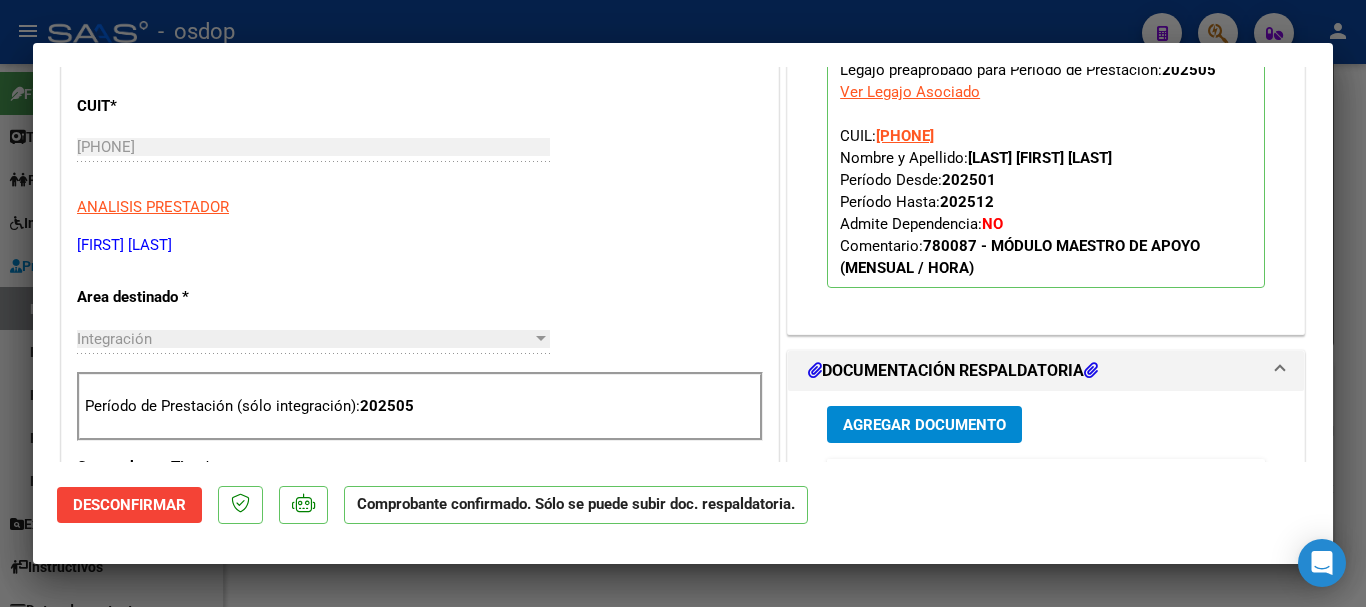 scroll, scrollTop: 900, scrollLeft: 0, axis: vertical 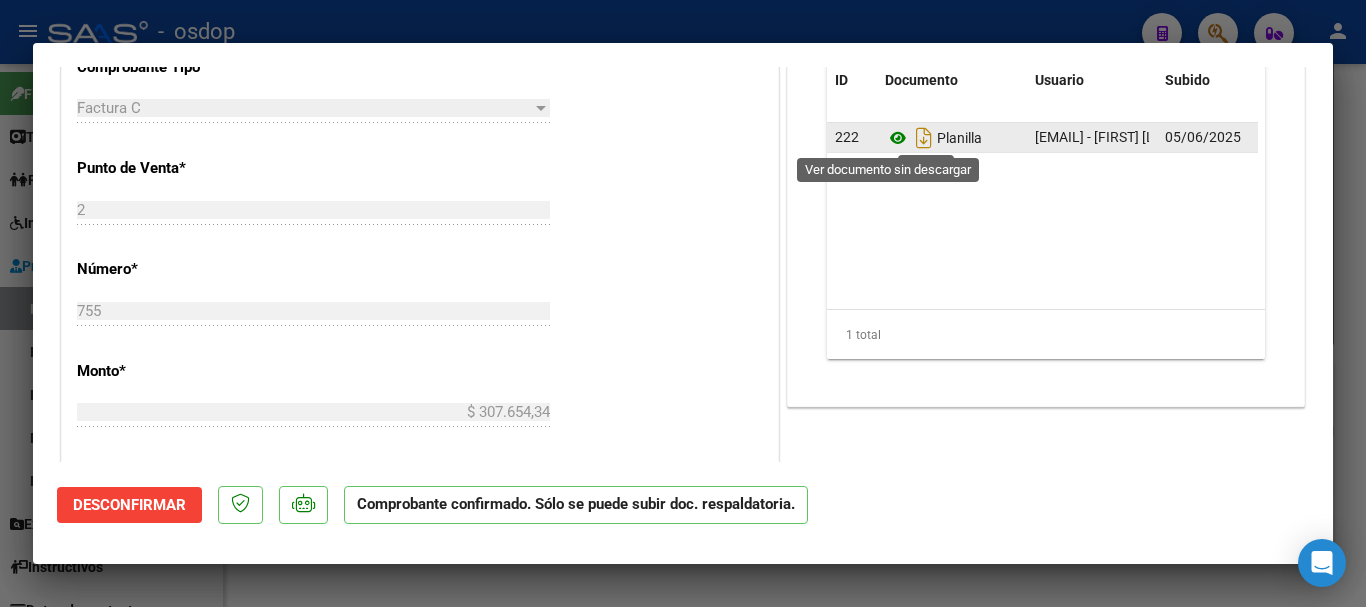 click 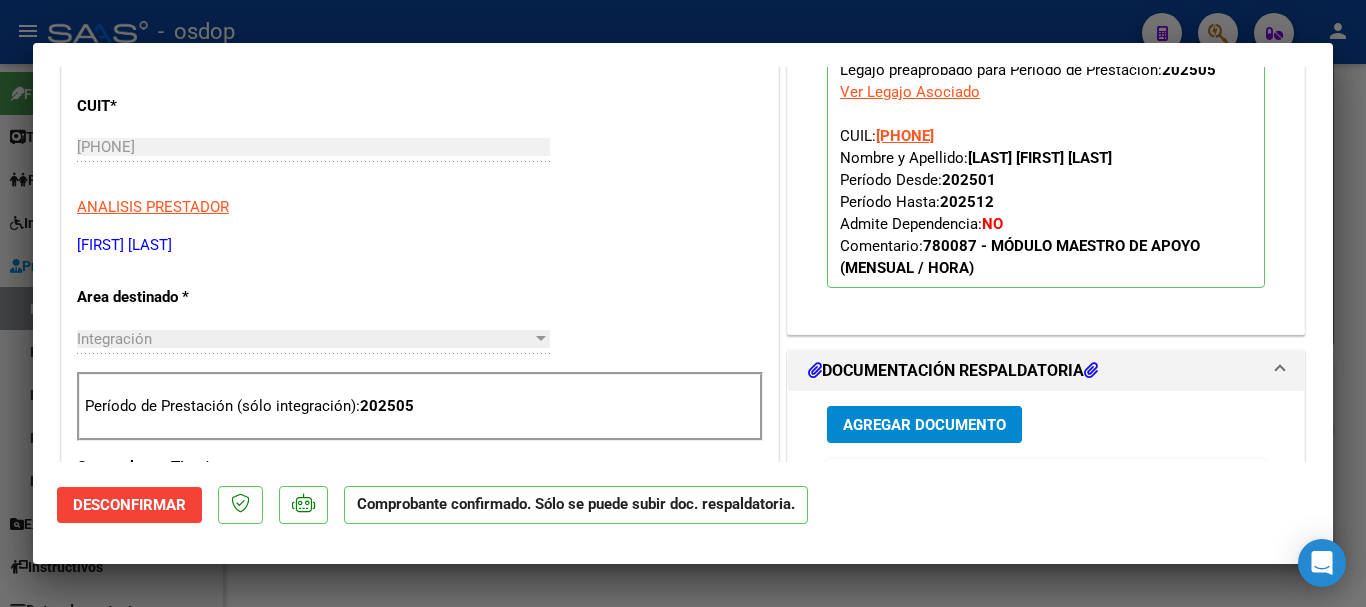 scroll, scrollTop: 0, scrollLeft: 0, axis: both 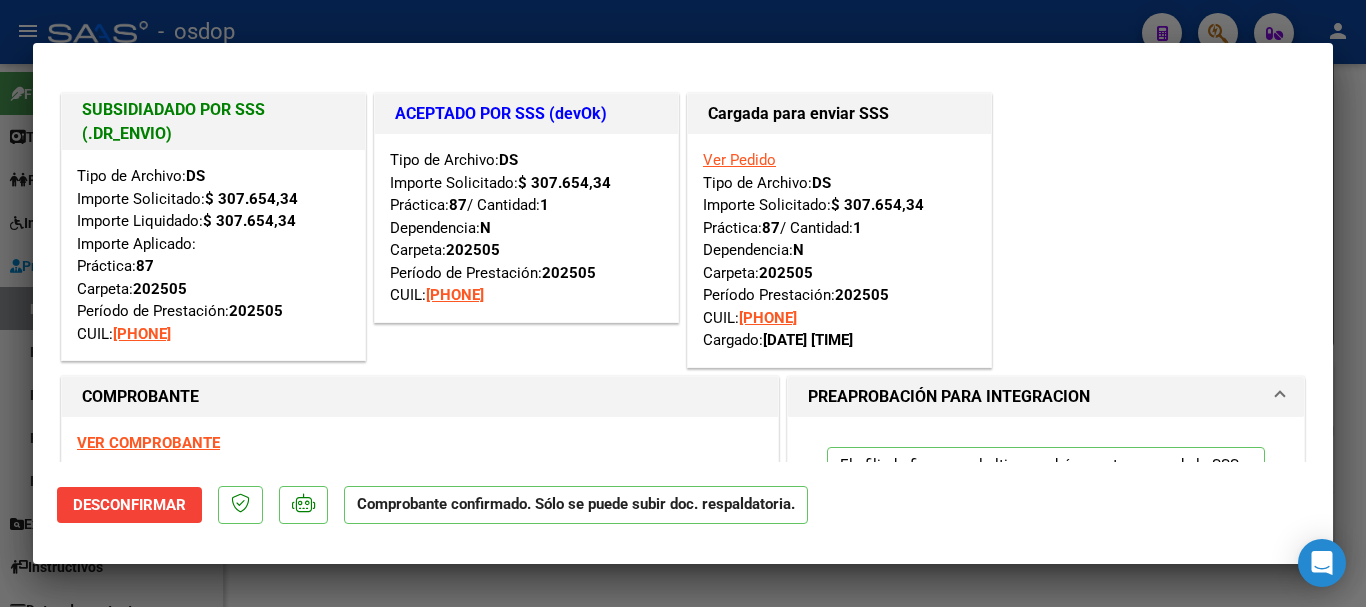 click on "VER COMPROBANTE" at bounding box center (148, 443) 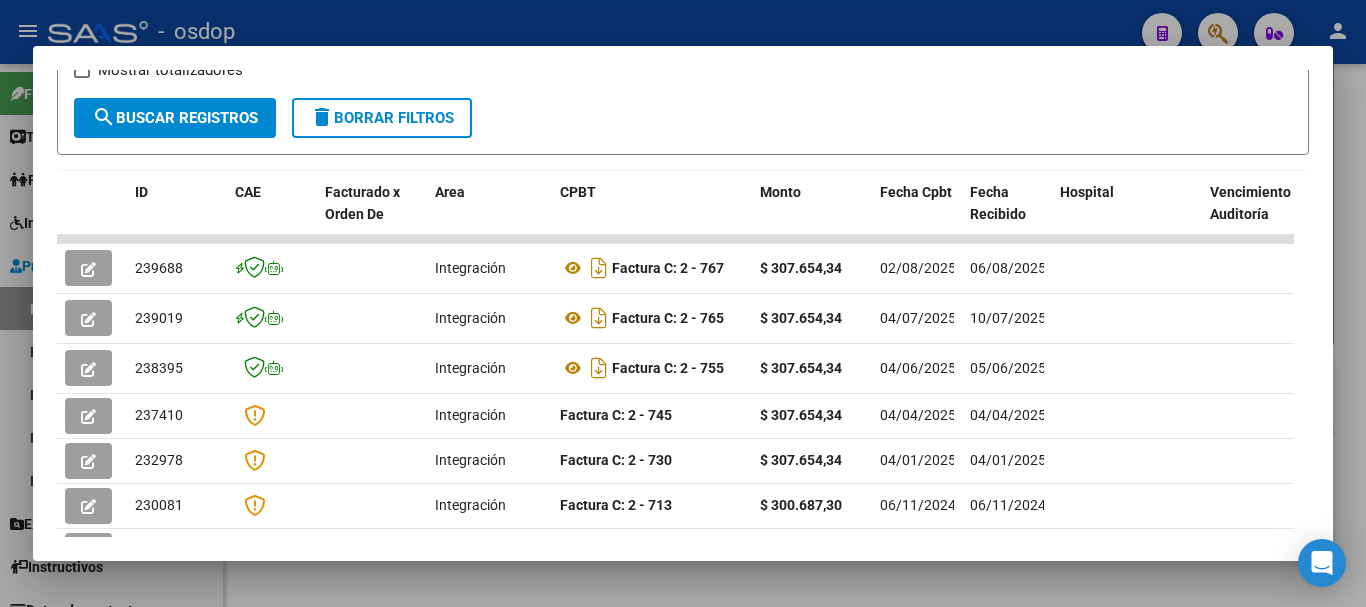 click at bounding box center [683, 303] 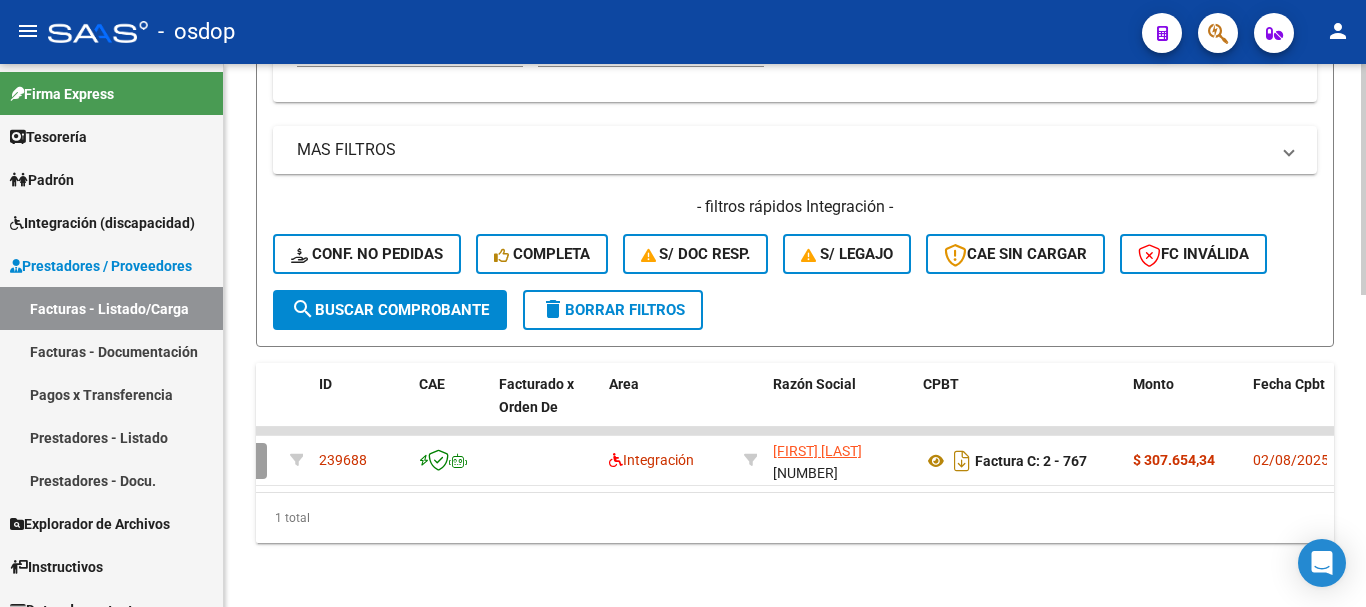 click on "delete  Borrar Filtros" 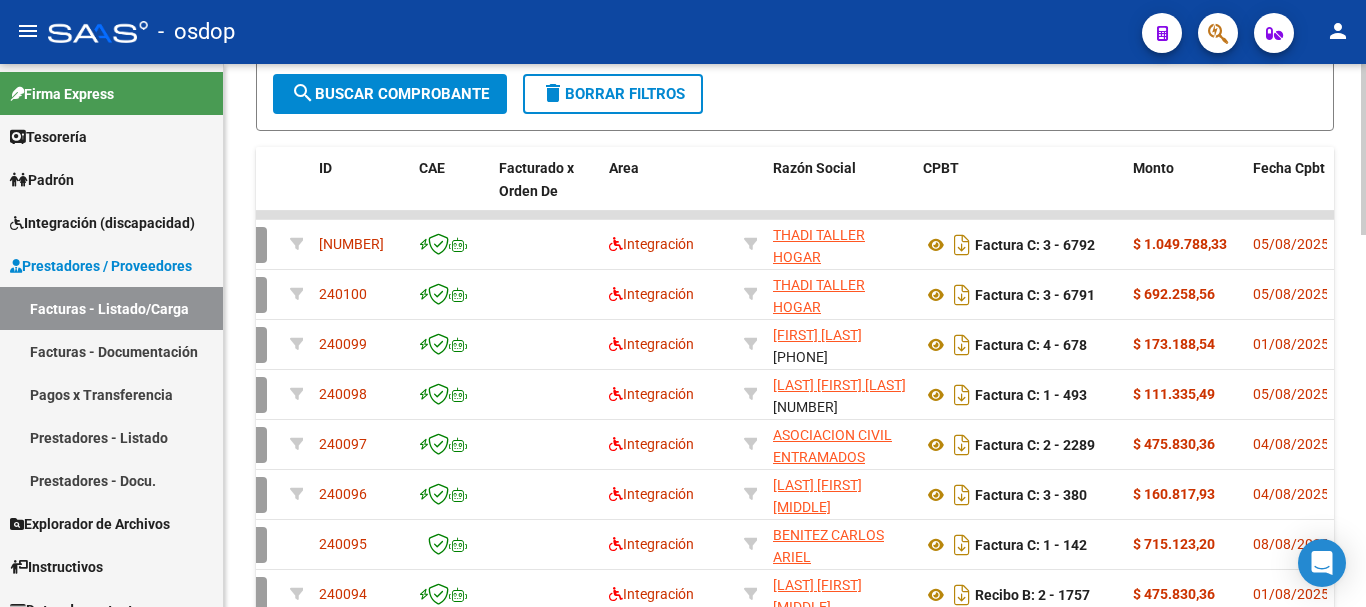 scroll, scrollTop: 1184, scrollLeft: 0, axis: vertical 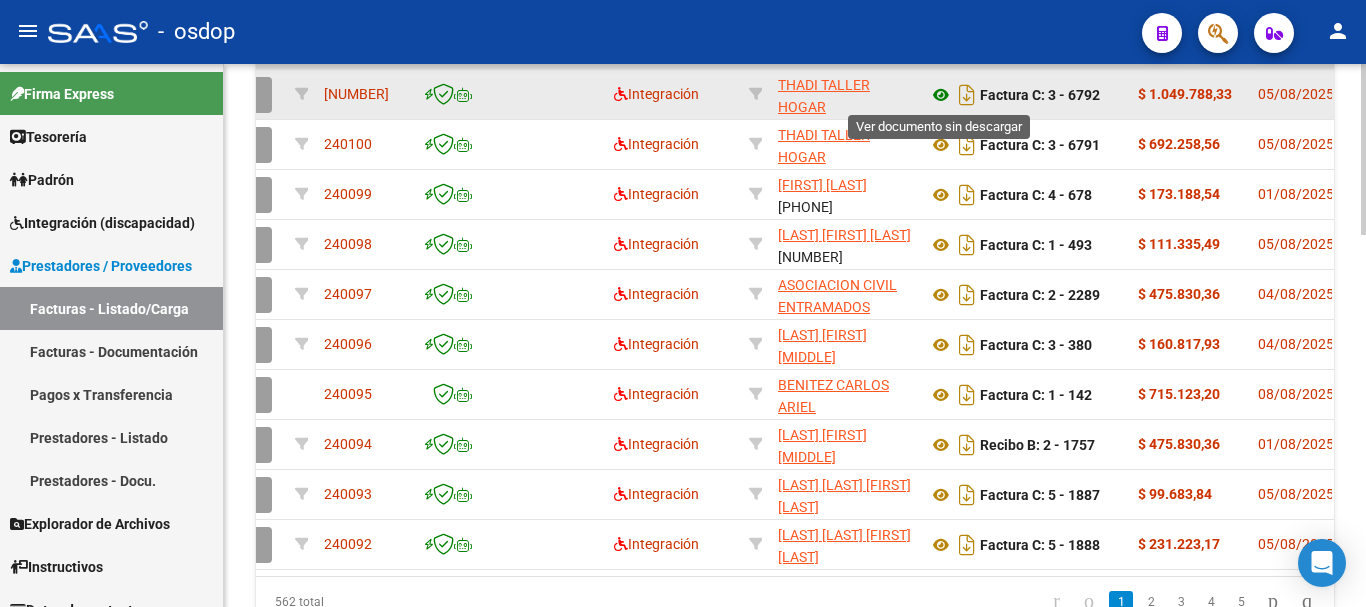 click 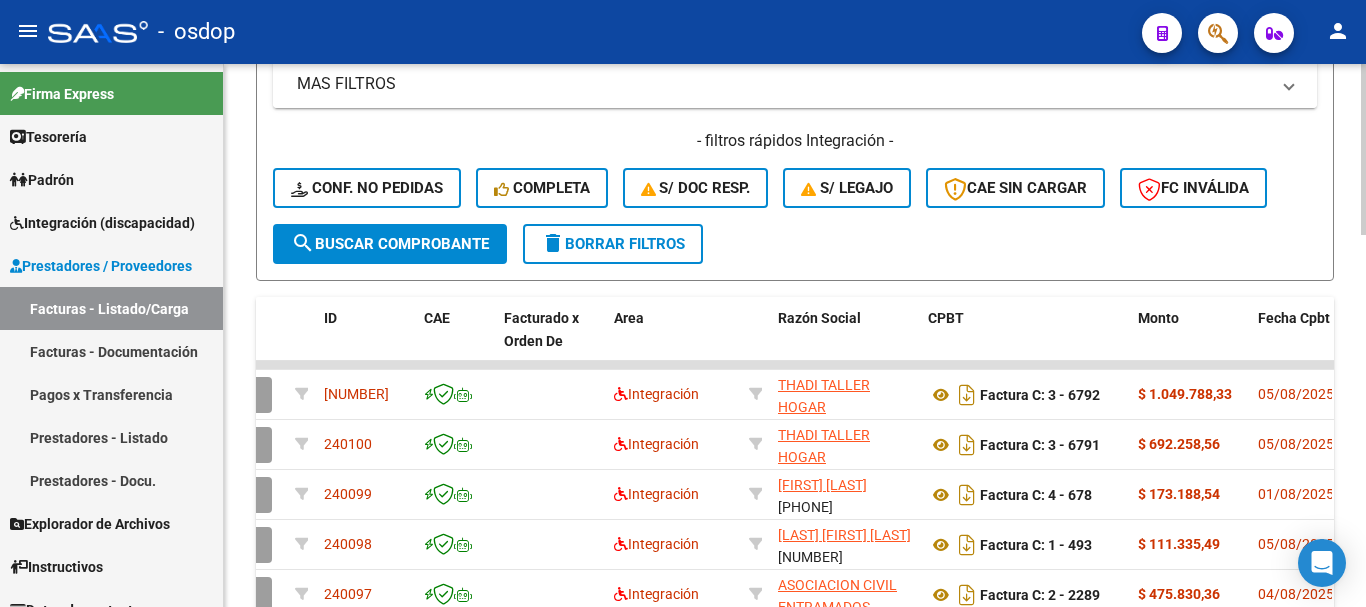 scroll, scrollTop: 584, scrollLeft: 0, axis: vertical 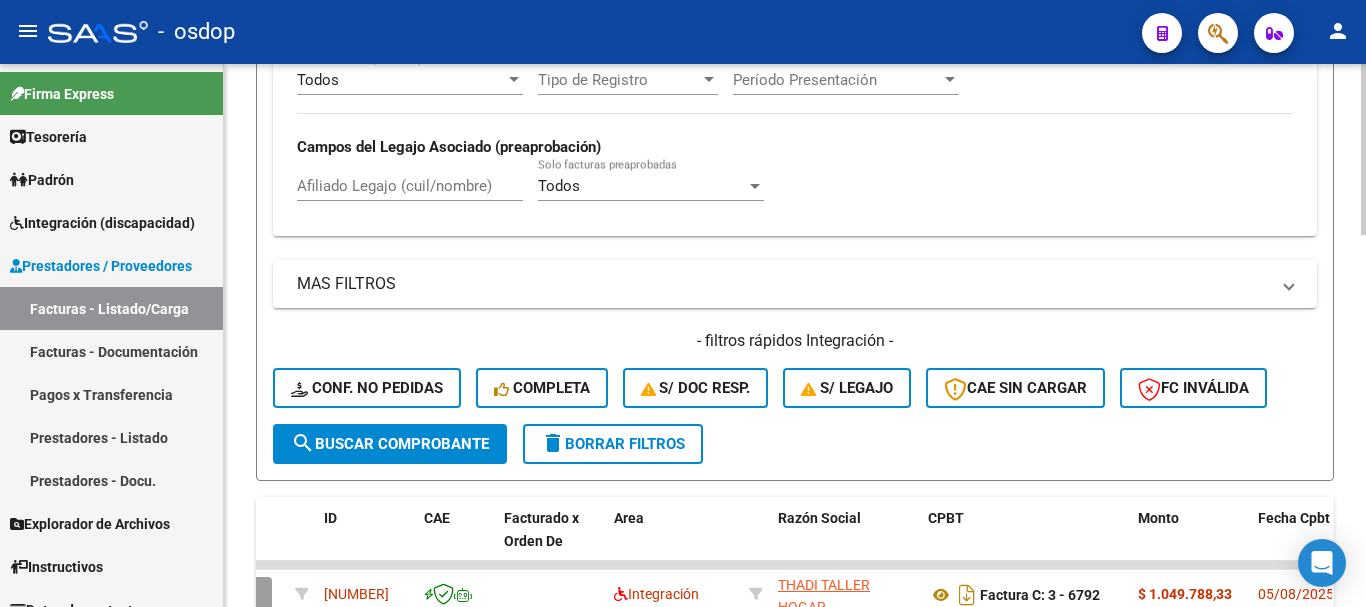 click on "Afiliado Legajo (cuil/nombre)" at bounding box center (410, 186) 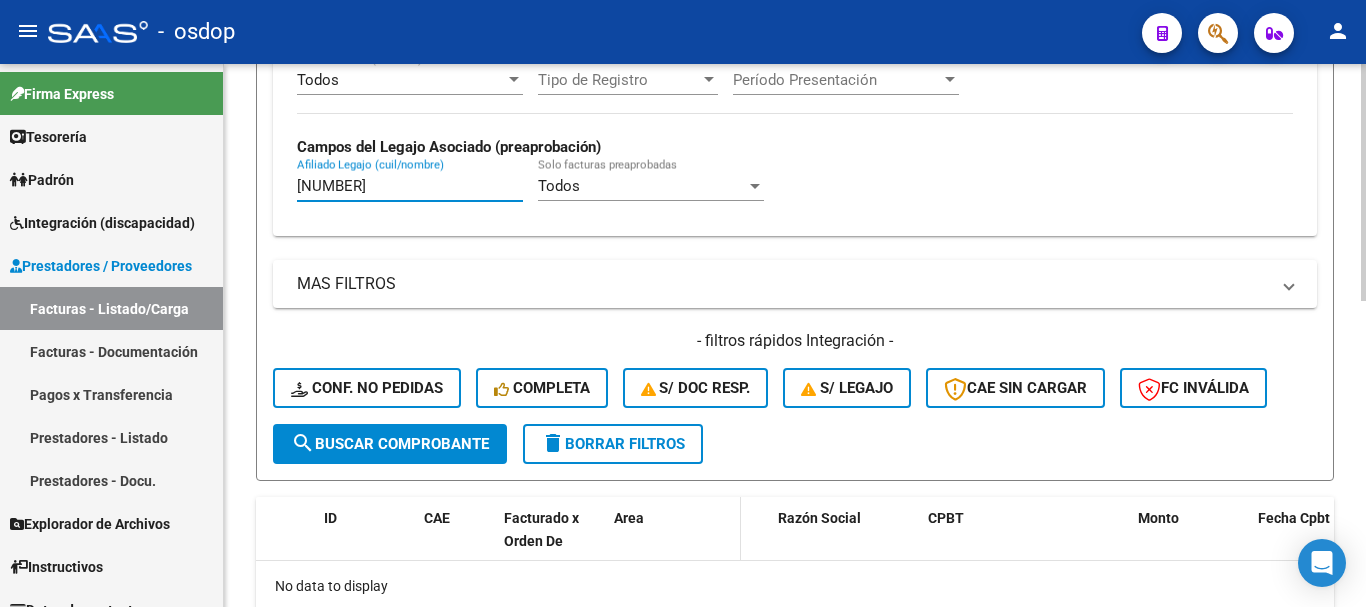 scroll, scrollTop: 0, scrollLeft: 0, axis: both 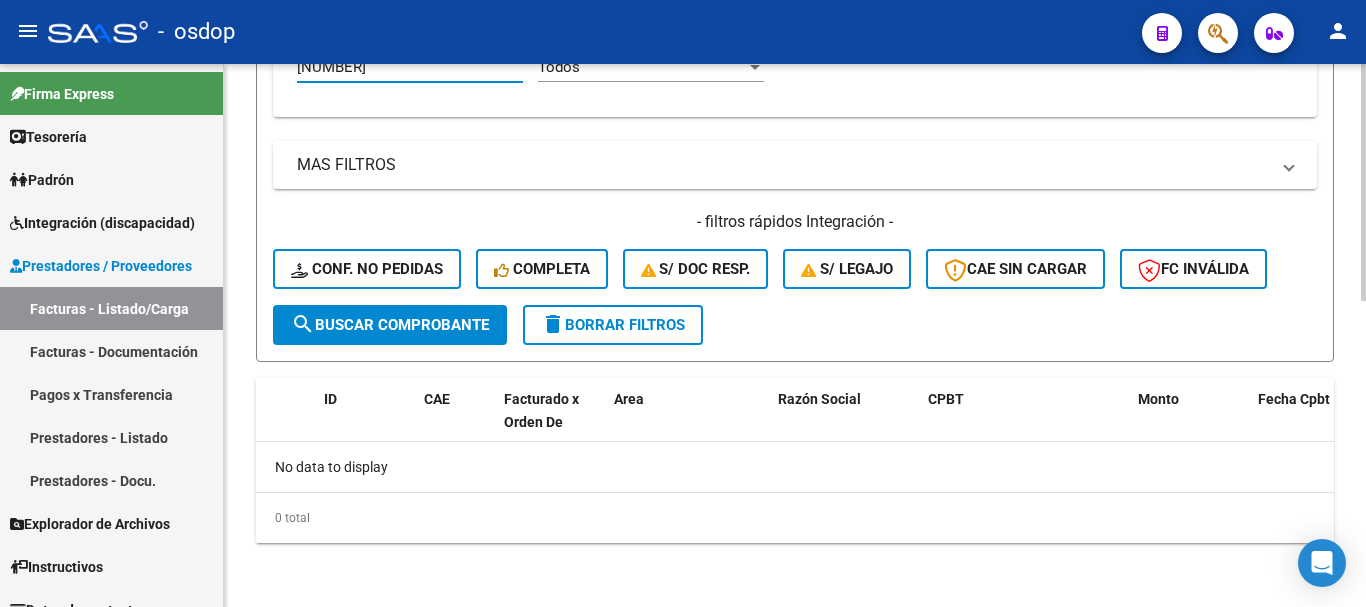 type on "[NUMBER]" 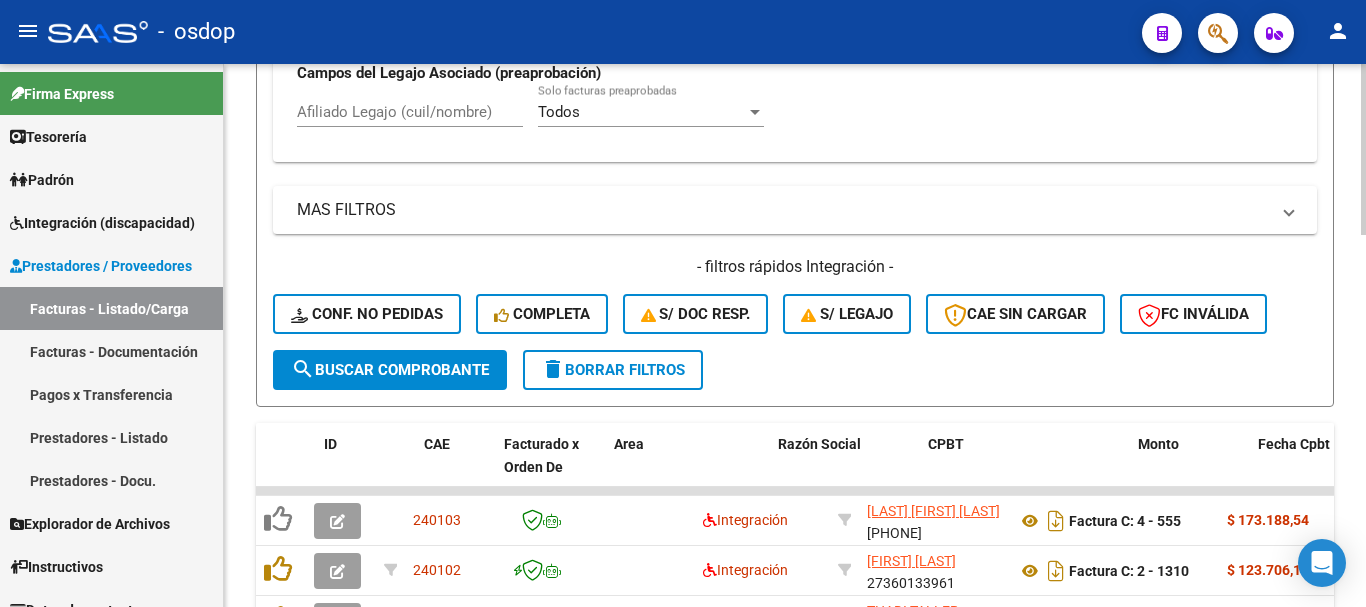 scroll, scrollTop: 703, scrollLeft: 0, axis: vertical 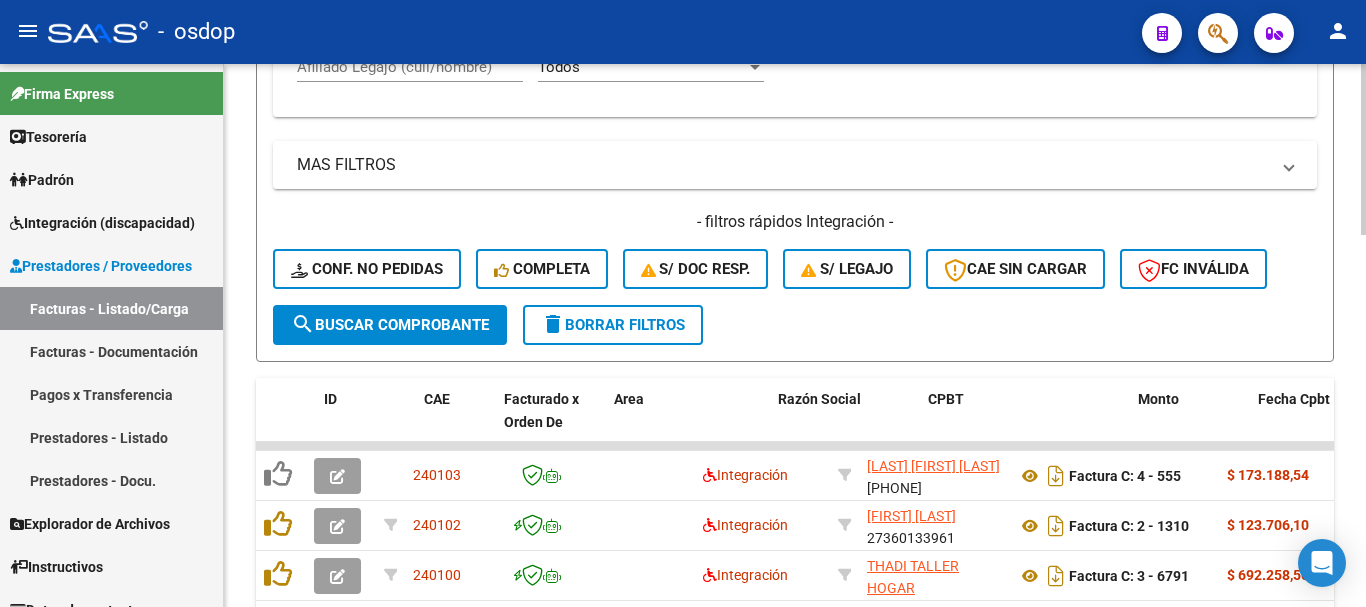 click on "Afiliado Legajo (cuil/nombre)" at bounding box center [410, 67] 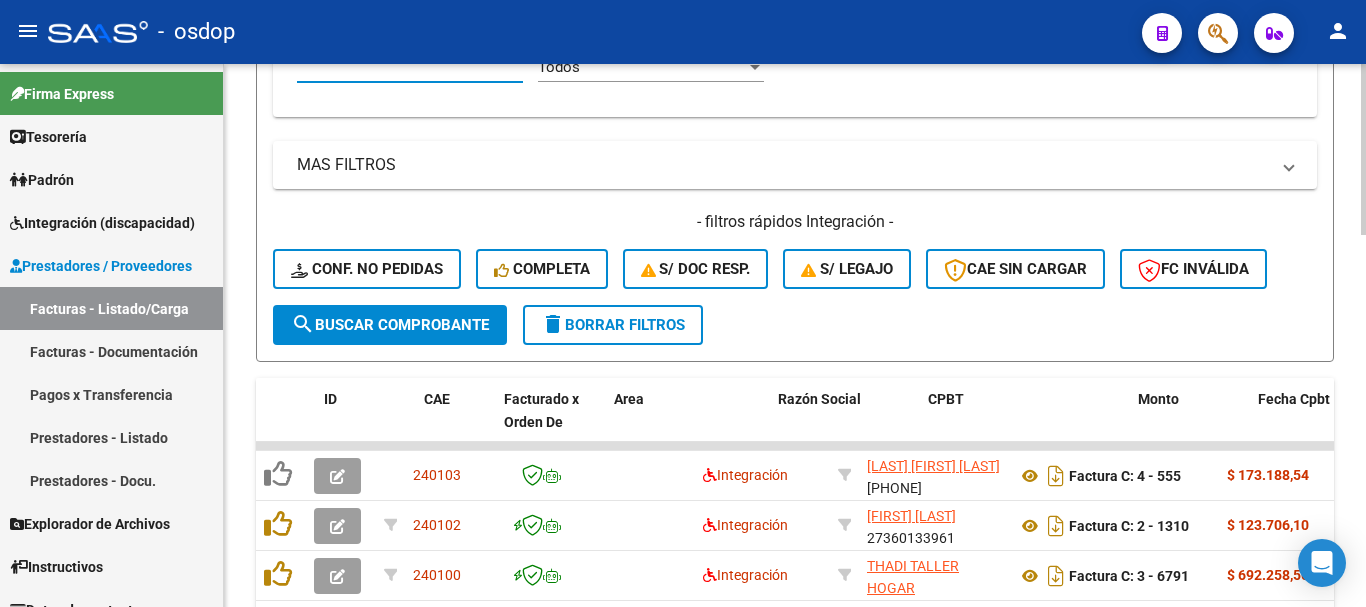 paste on "[NUMBER]" 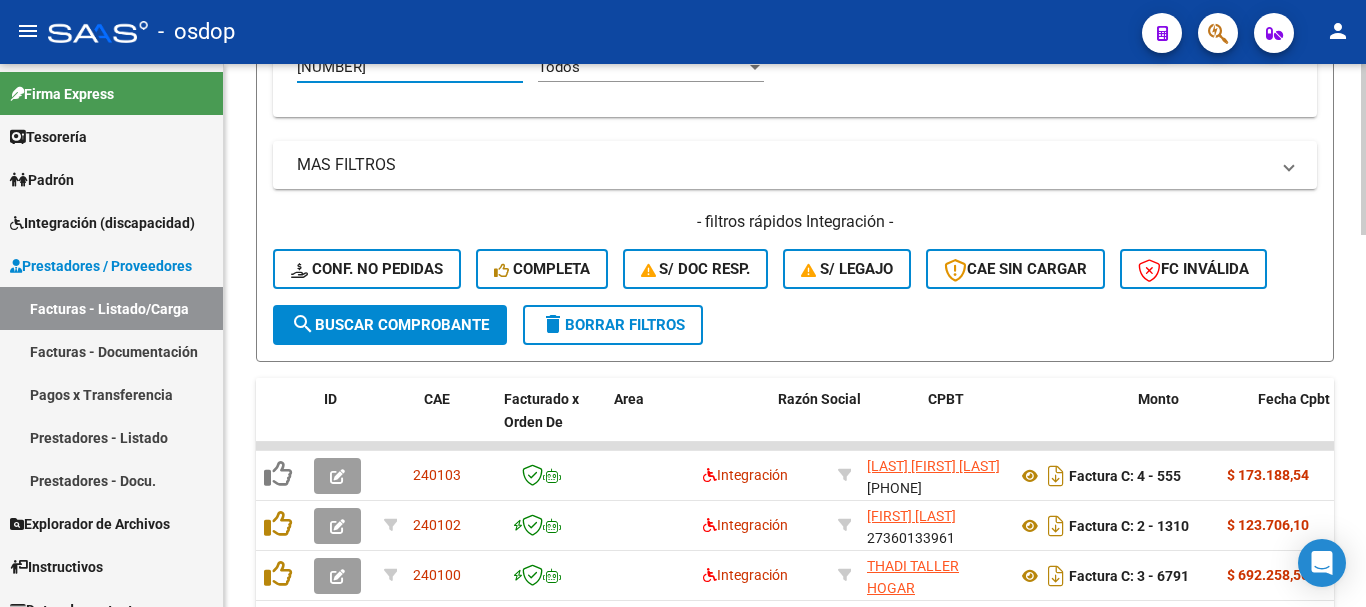 scroll, scrollTop: 697, scrollLeft: 0, axis: vertical 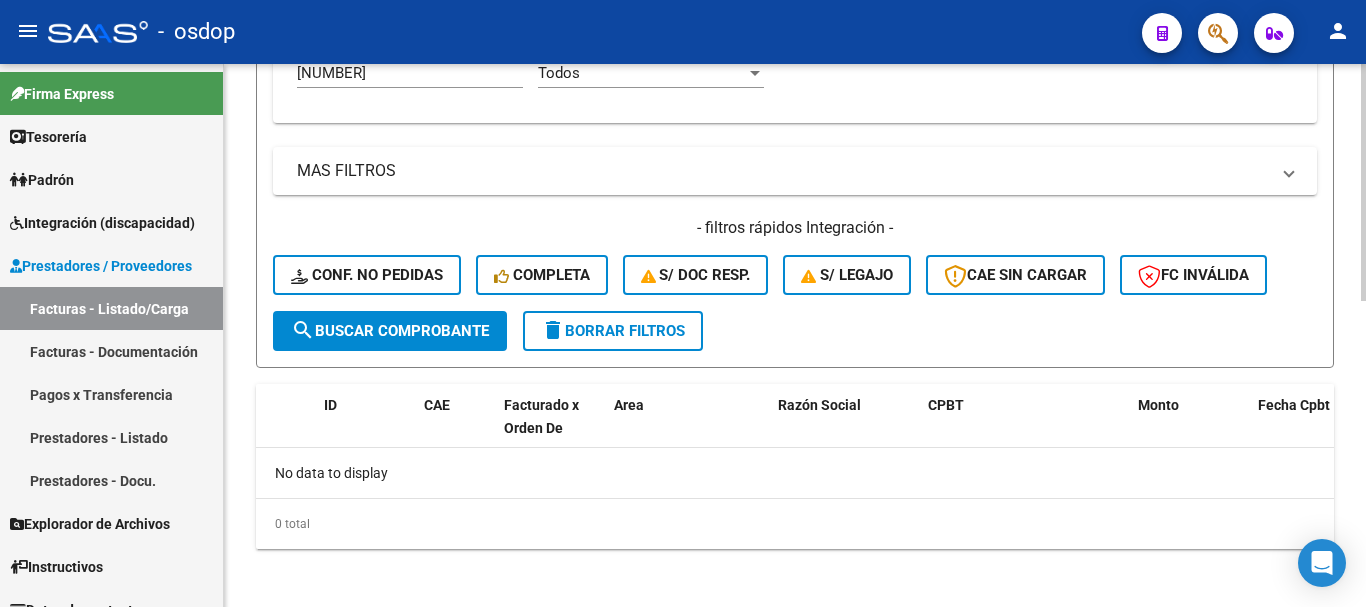click on "[NUMBER]" at bounding box center [410, 73] 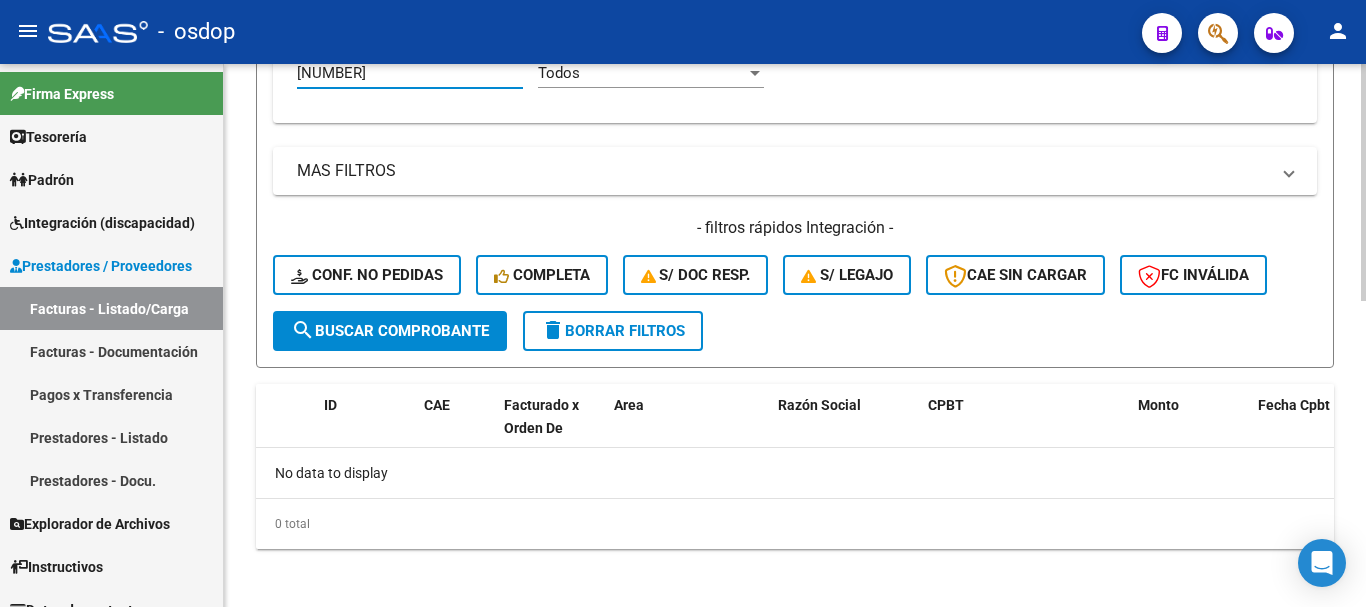 click on "[NUMBER]" at bounding box center (410, 73) 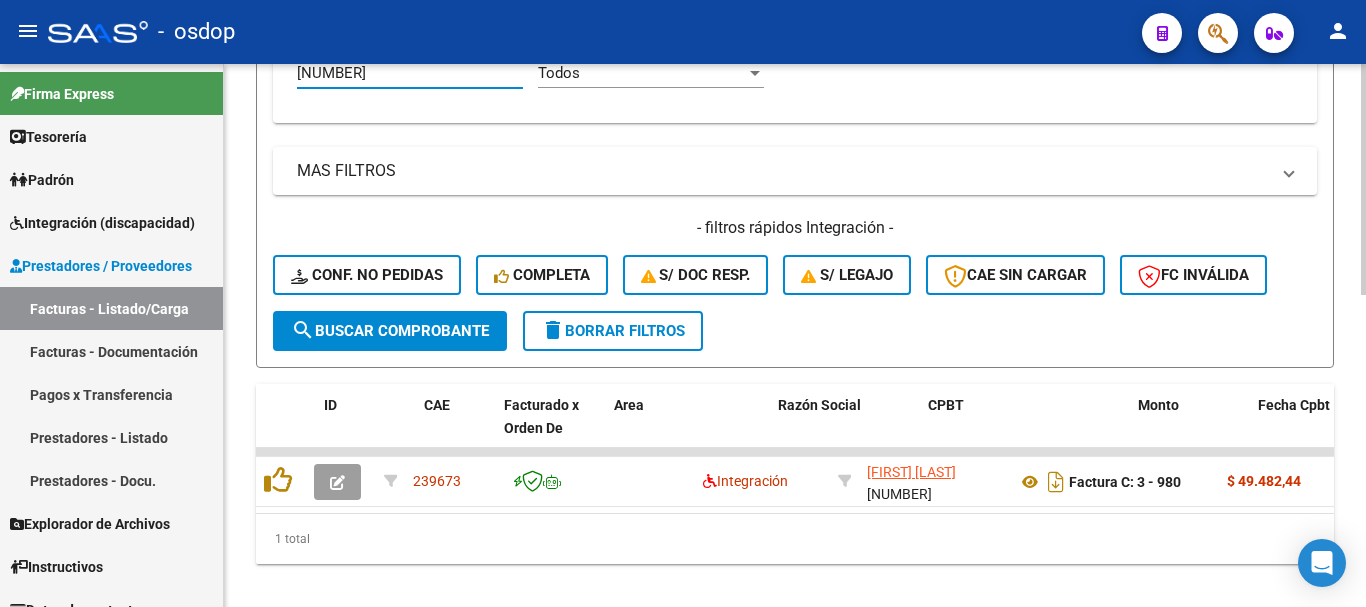 type on "[NUMBER]" 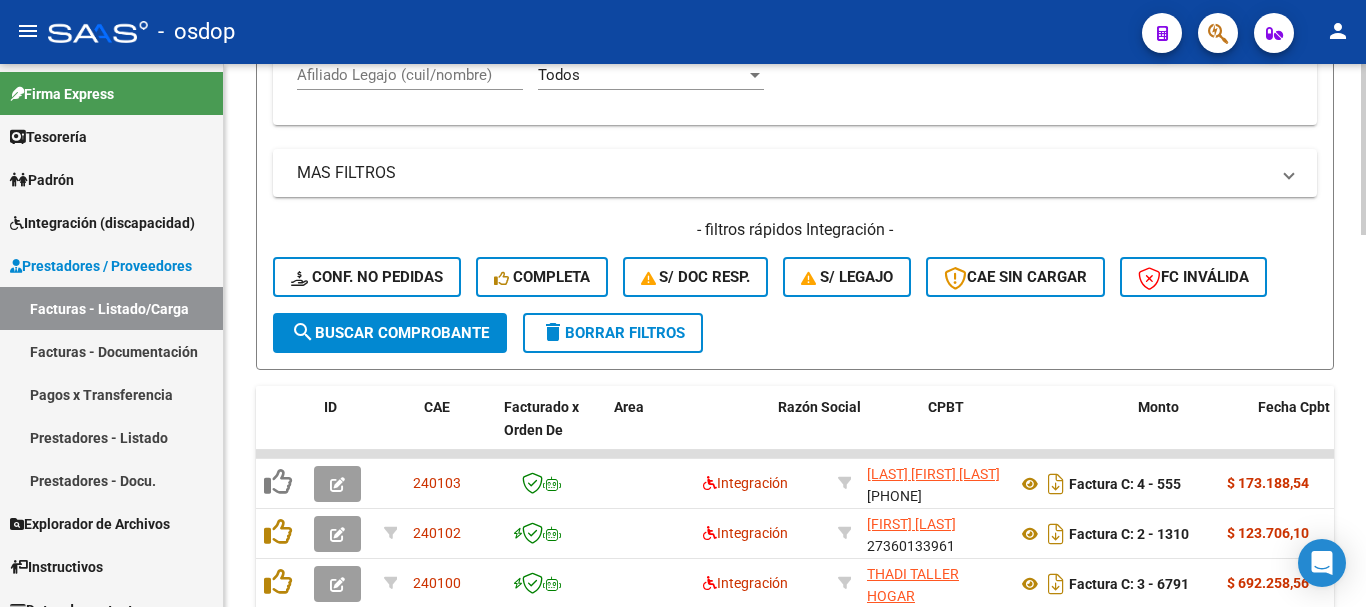 scroll, scrollTop: 697, scrollLeft: 0, axis: vertical 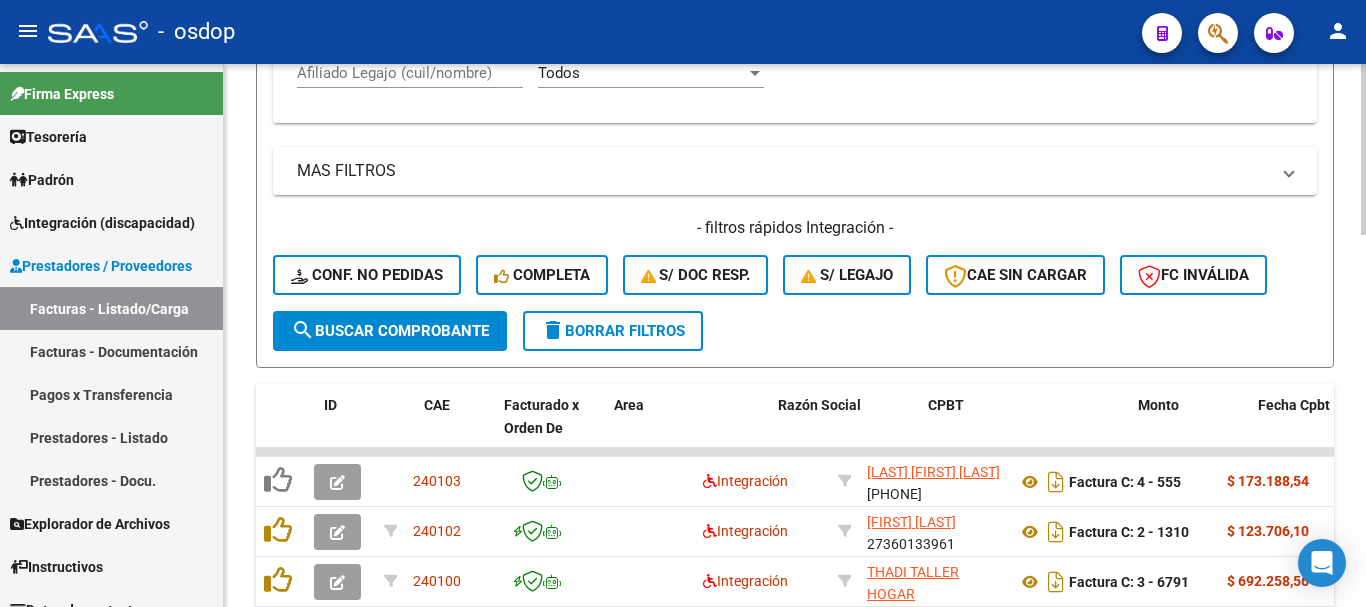 click on "Afiliado Legajo (cuil/nombre)" at bounding box center (410, 73) 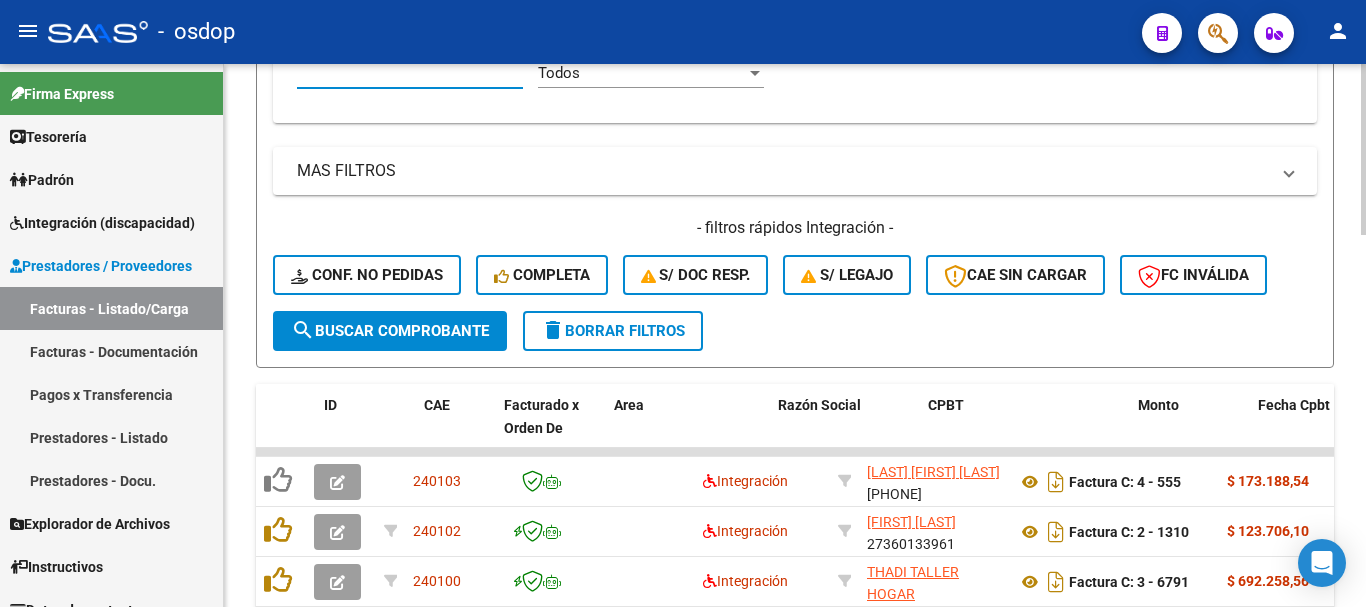 paste on "[NUMBER]" 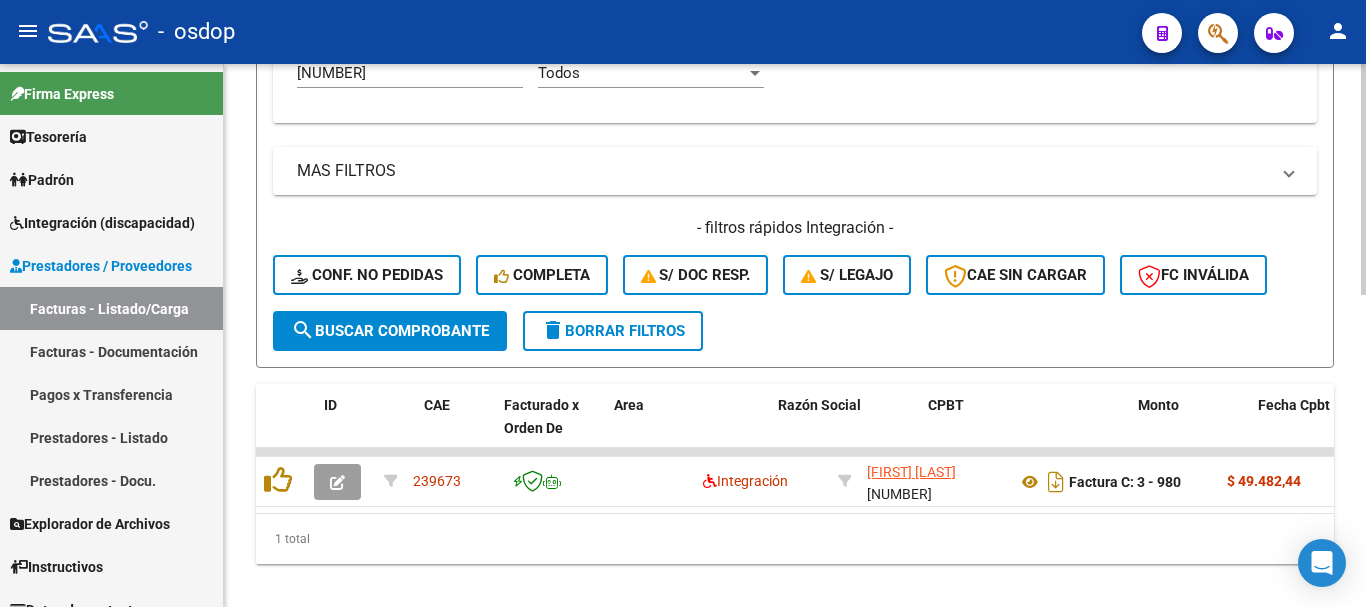 click on "[NUMBER]" at bounding box center (410, 73) 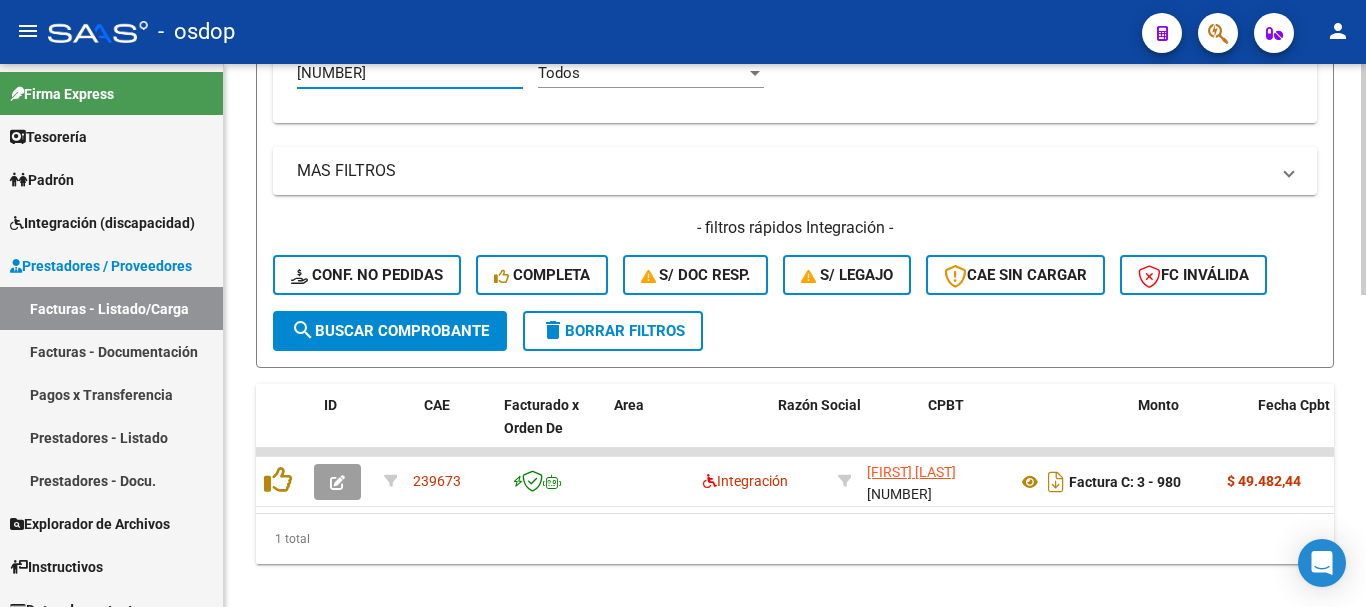 click on "[NUMBER]" at bounding box center [410, 73] 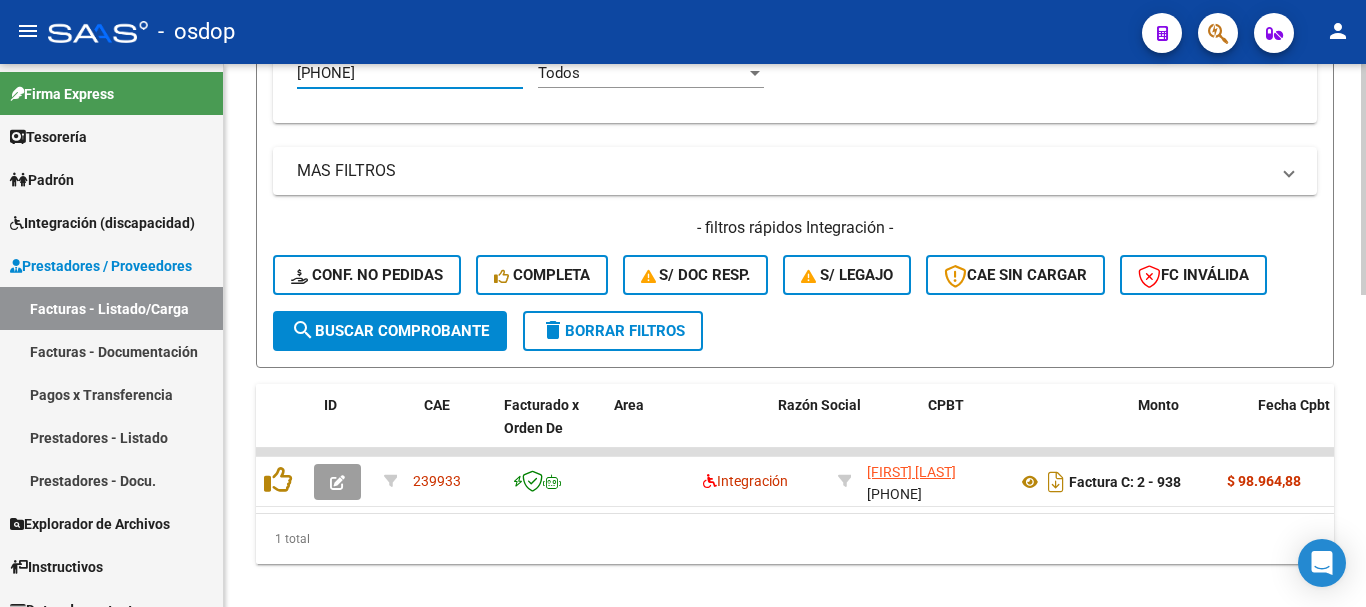 type on "[PHONE]" 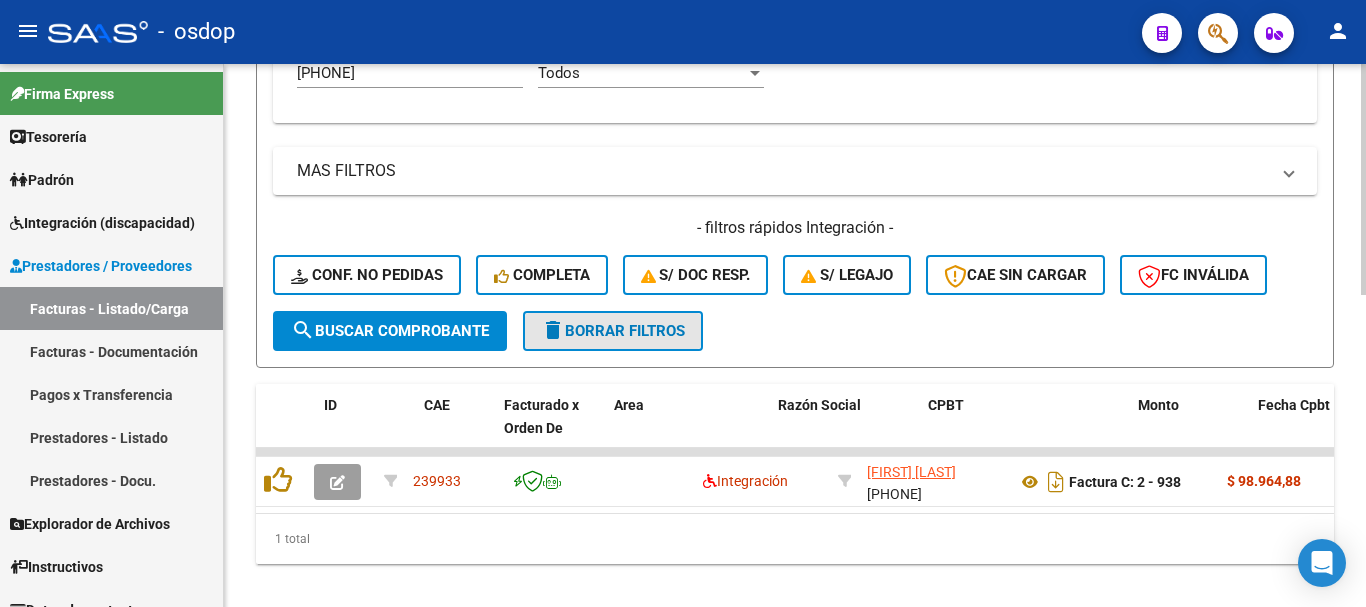 click on "delete  Borrar Filtros" 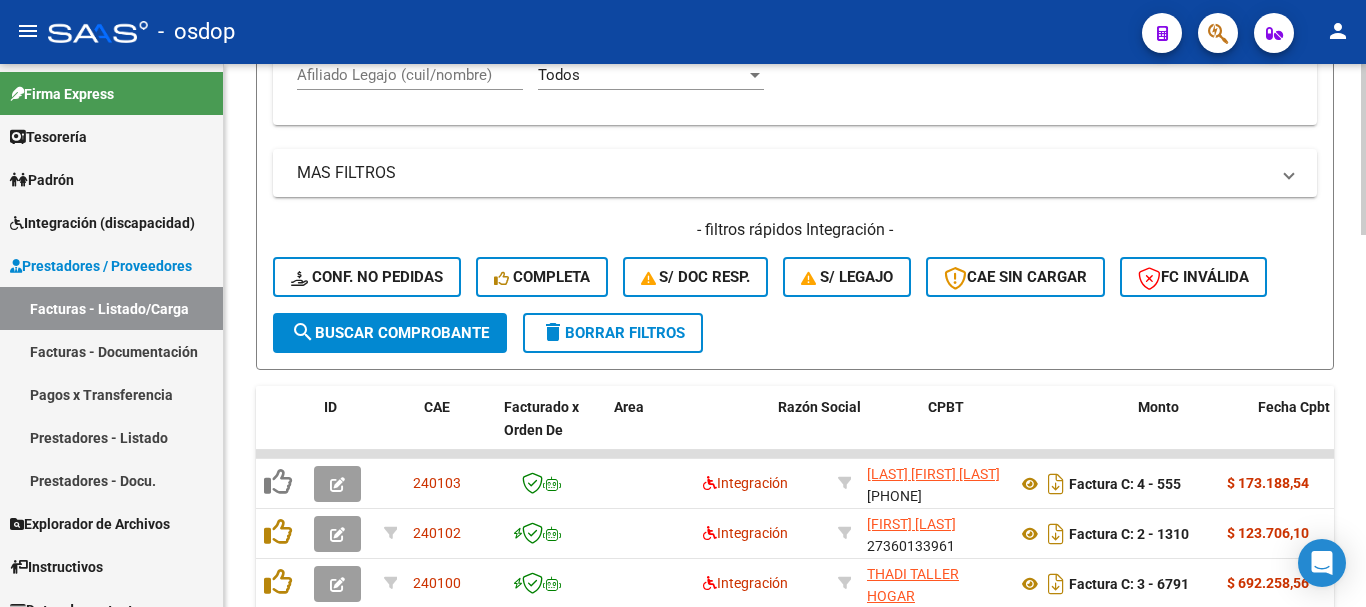 scroll, scrollTop: 697, scrollLeft: 0, axis: vertical 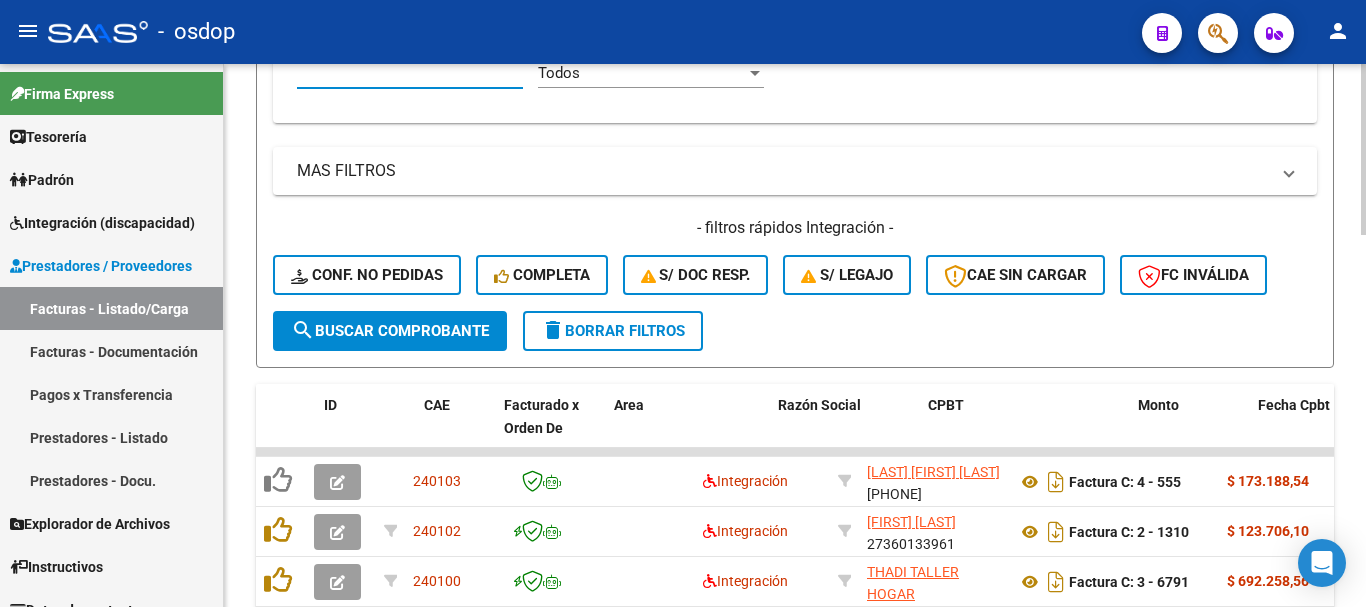 click on "Afiliado Legajo (cuil/nombre)" at bounding box center [410, 73] 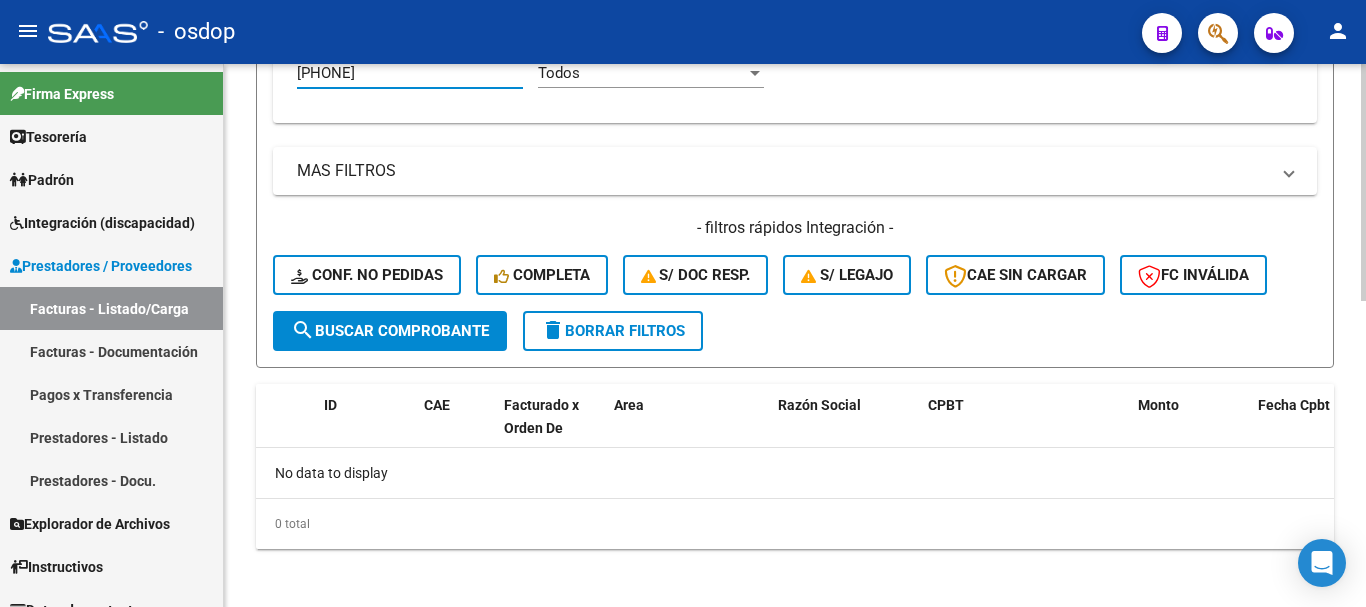 type on "[PHONE]" 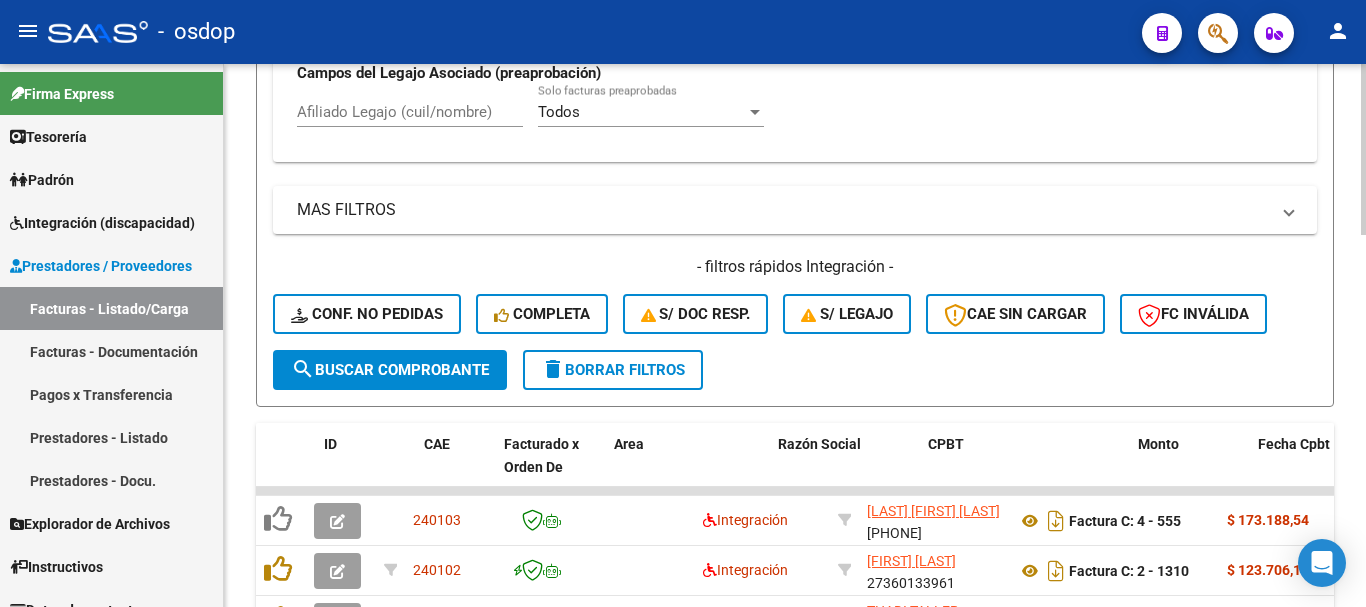 scroll, scrollTop: 697, scrollLeft: 0, axis: vertical 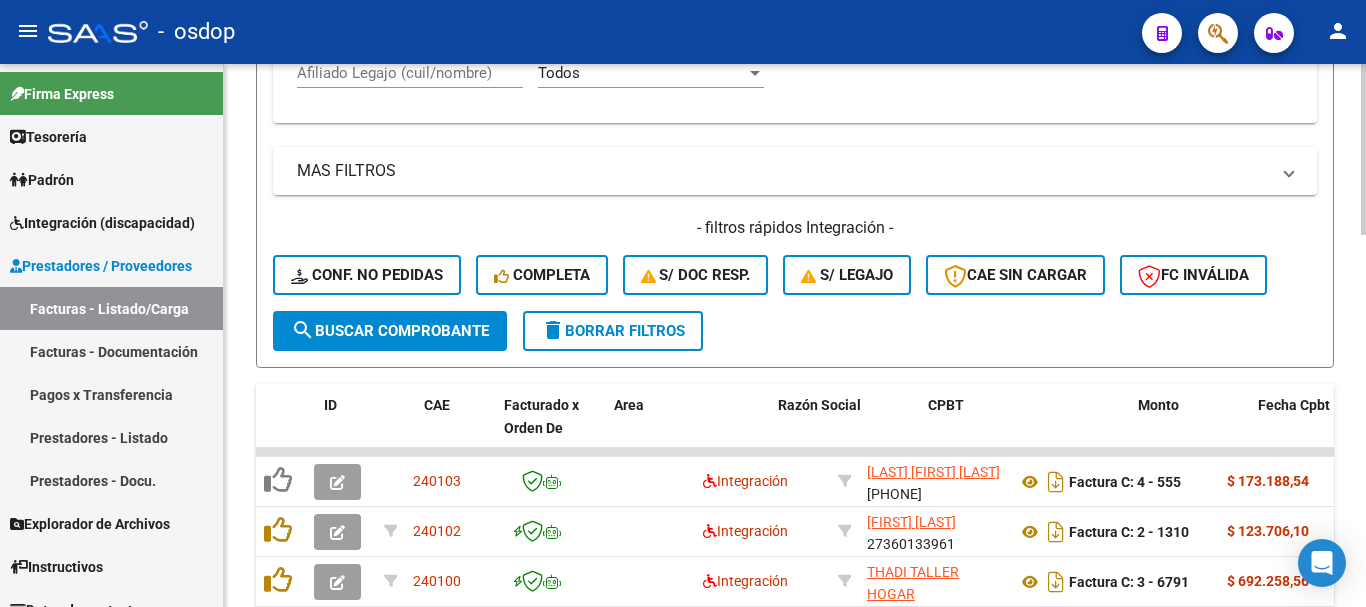 click on "Afiliado Legajo (cuil/nombre)" at bounding box center [410, 73] 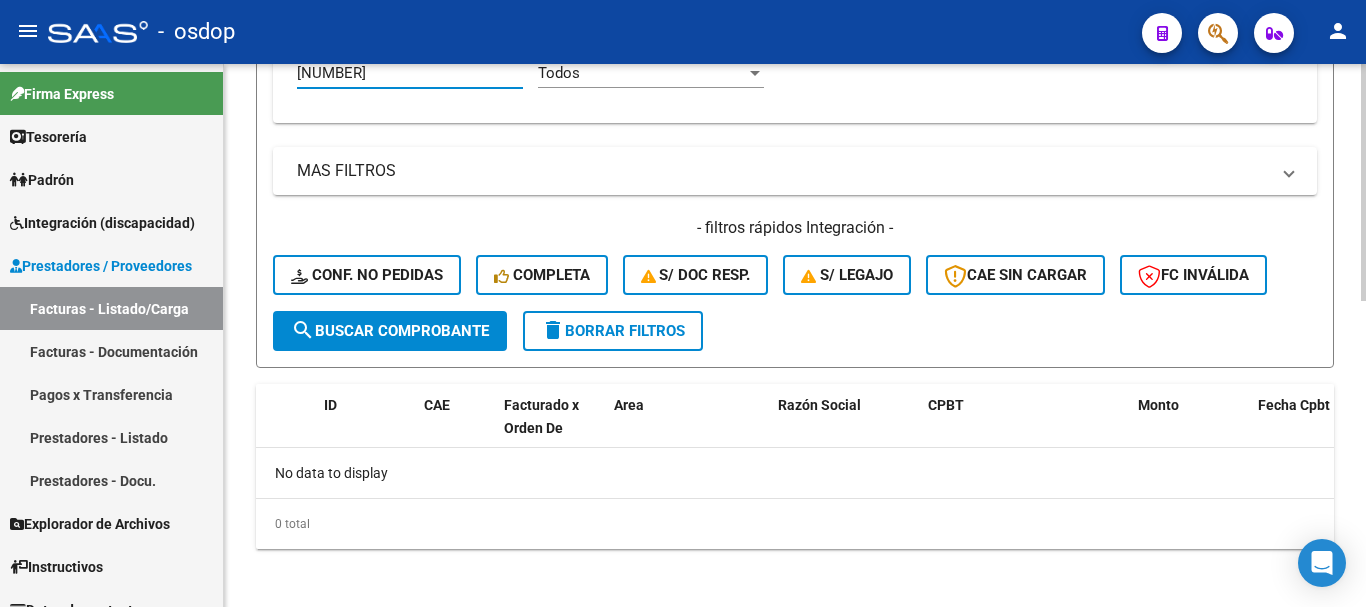 type on "[NUMBER]" 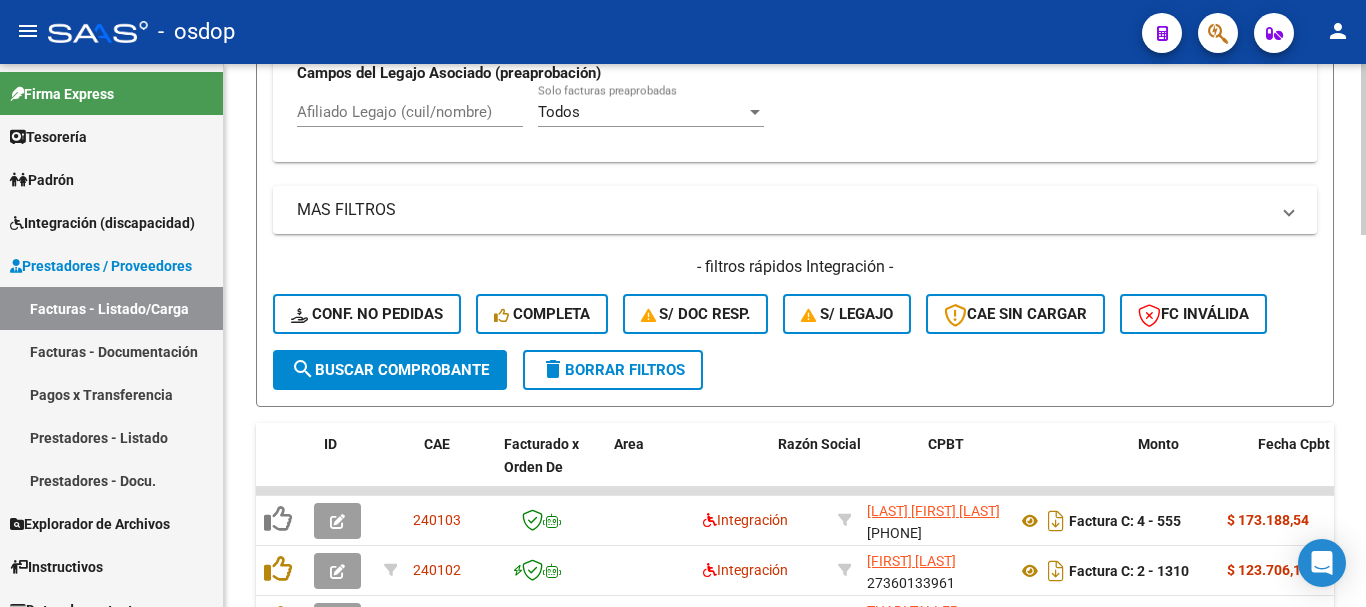 scroll, scrollTop: 697, scrollLeft: 0, axis: vertical 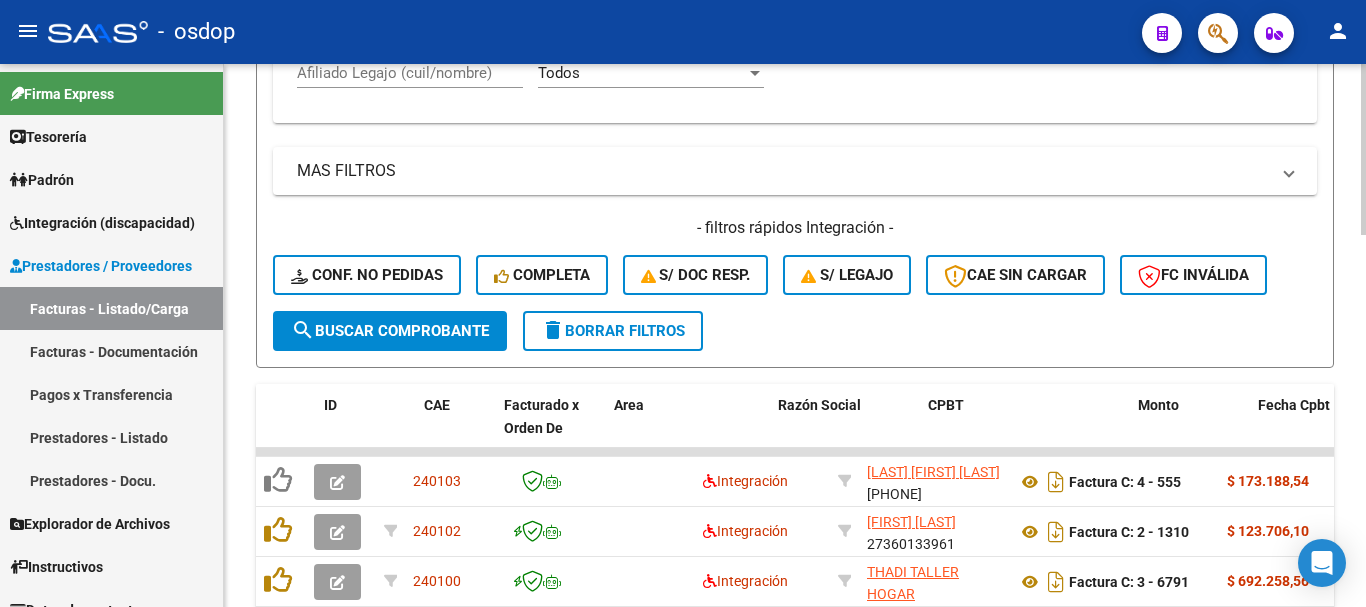 click on "Afiliado Legajo (cuil/nombre)" at bounding box center (410, 73) 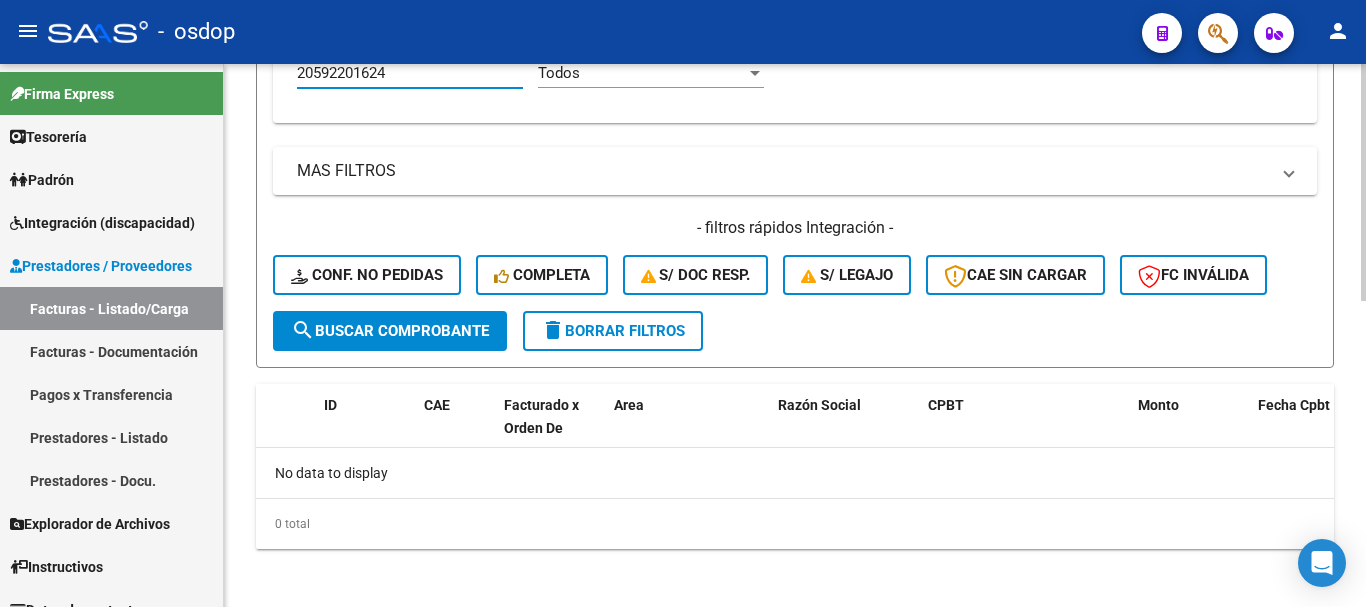 type on "20592201624" 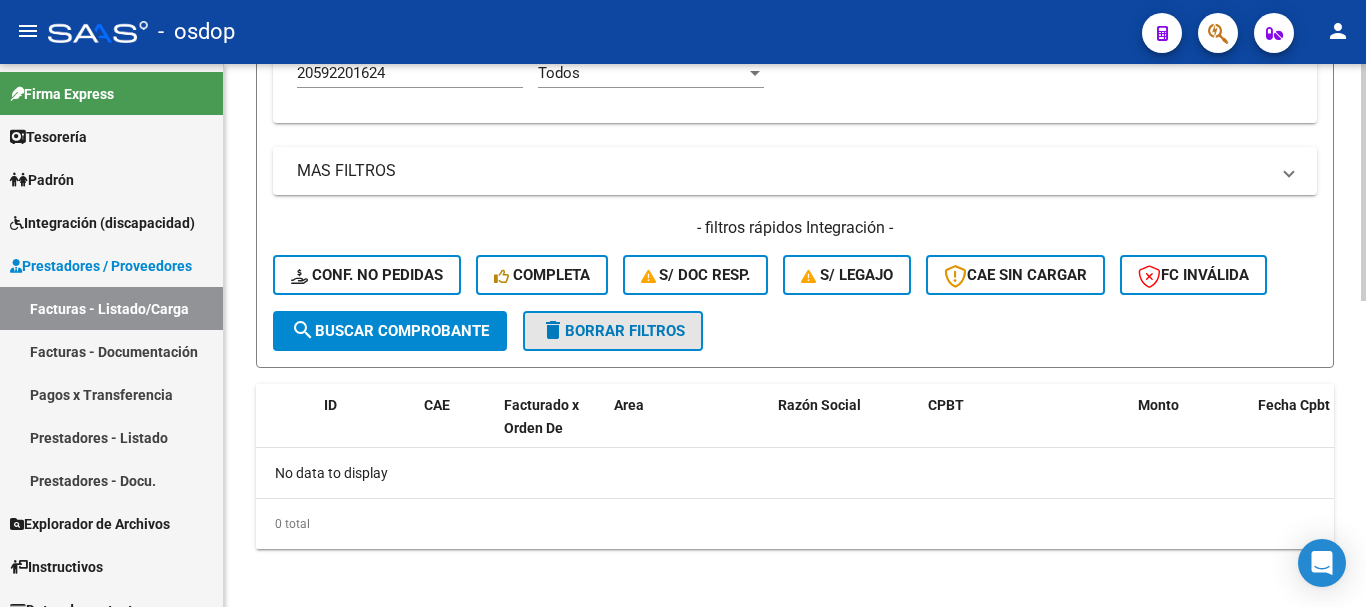 click on "delete  Borrar Filtros" 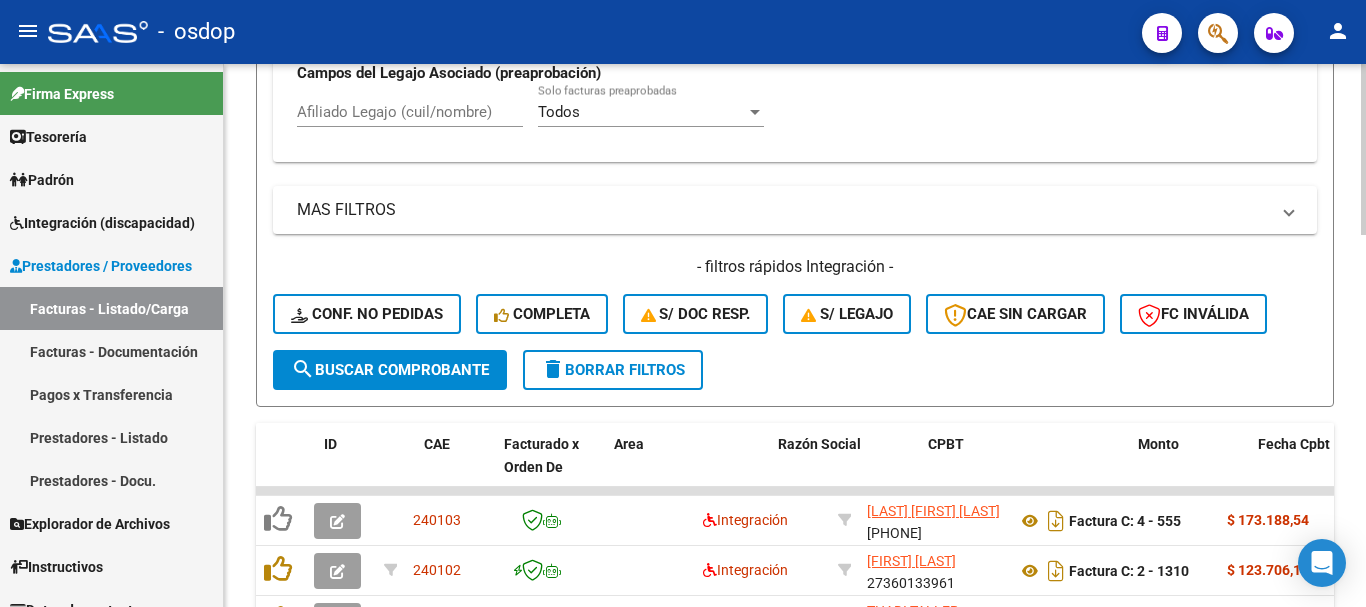 scroll, scrollTop: 697, scrollLeft: 0, axis: vertical 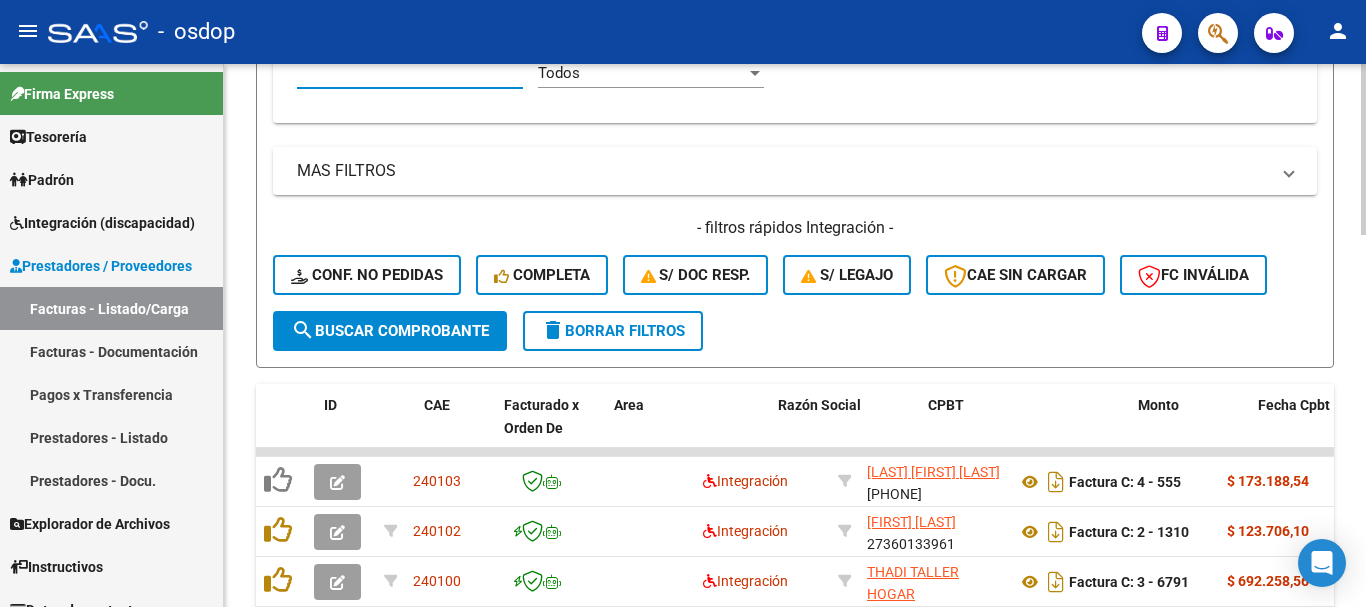 click on "Afiliado Legajo (cuil/nombre)" at bounding box center (410, 73) 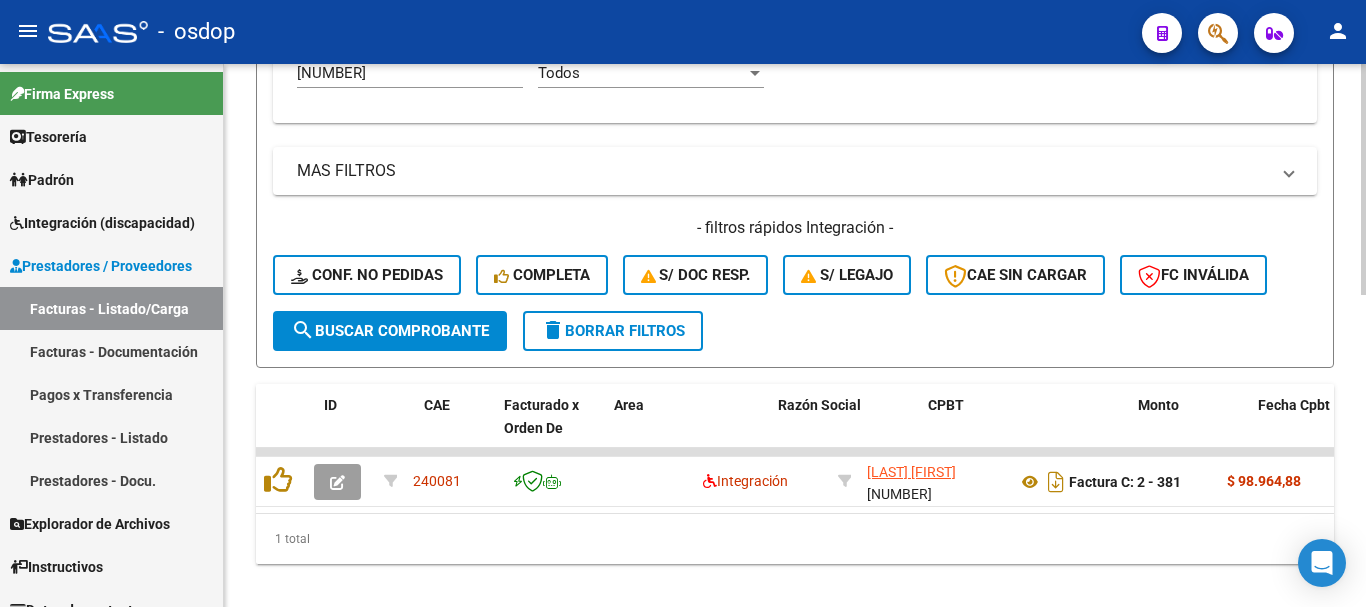 click on "[NUMBER]" at bounding box center [410, 73] 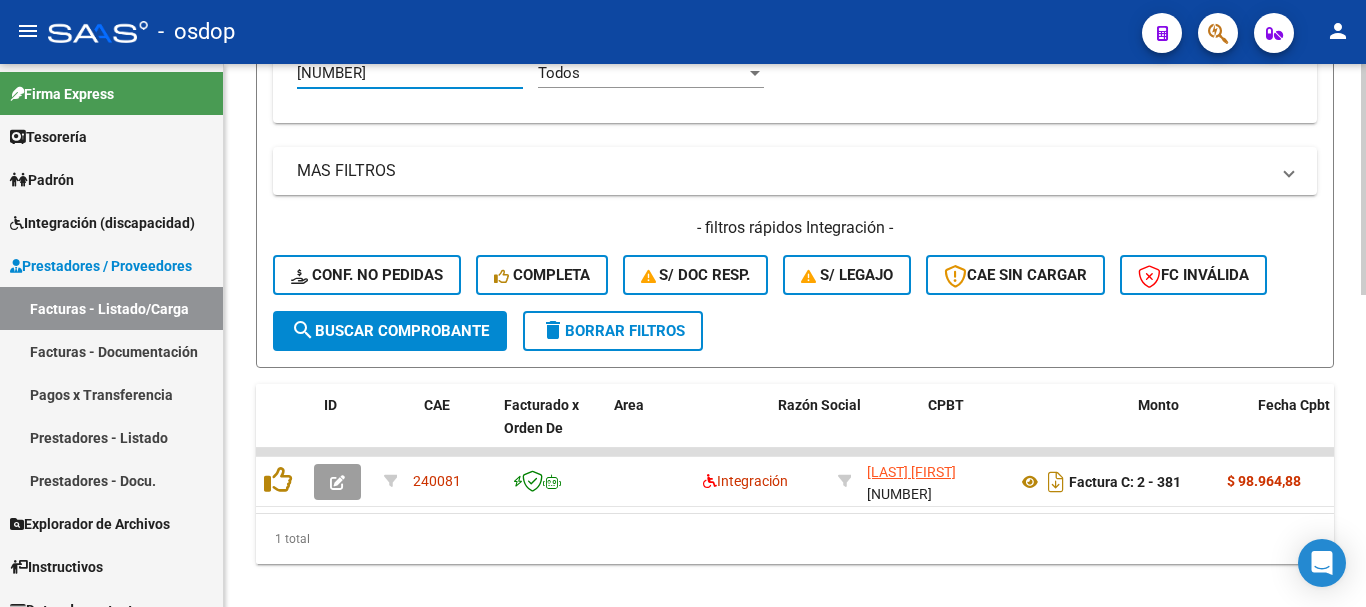 click on "[NUMBER]" at bounding box center (410, 73) 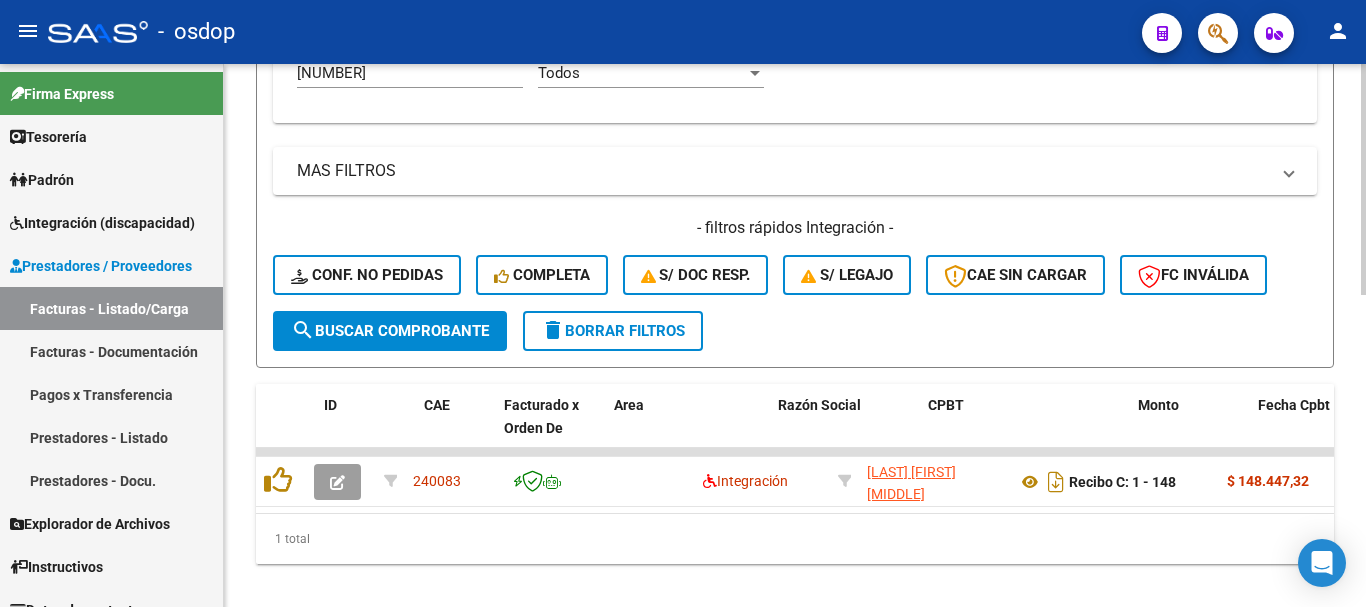 click on "[NUMBER]" at bounding box center (410, 73) 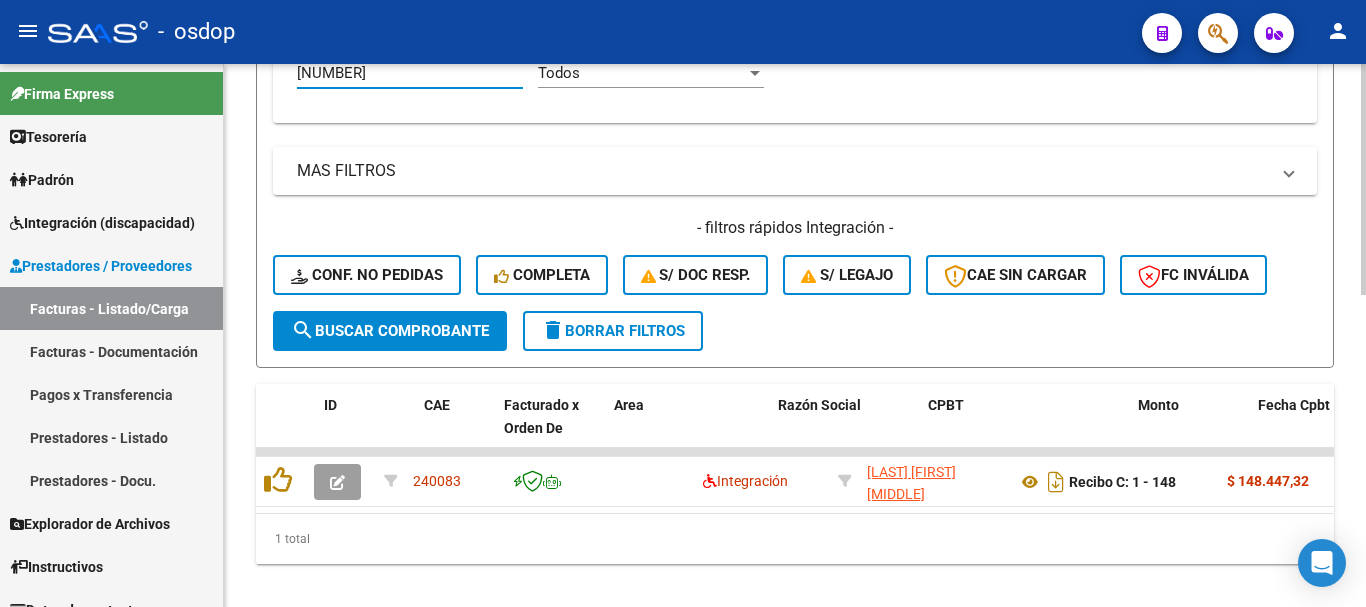 click on "[NUMBER]" at bounding box center (410, 73) 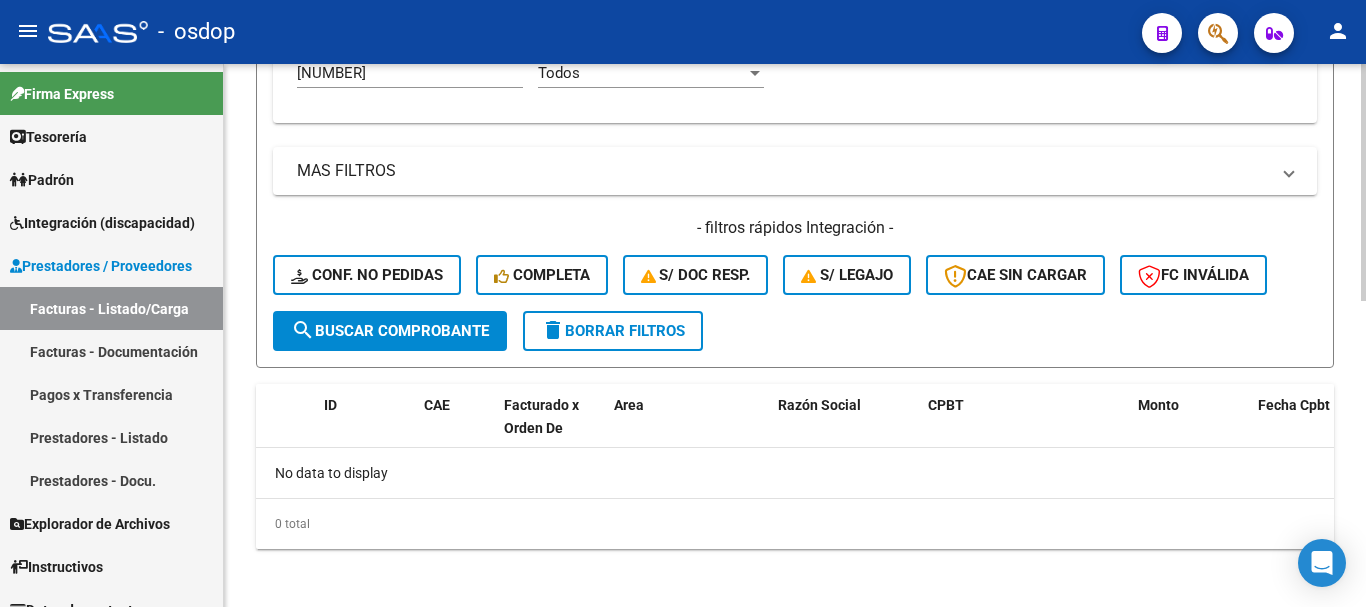 click on "[NUMBER] Afiliado Legajo (cuil/nombre)" 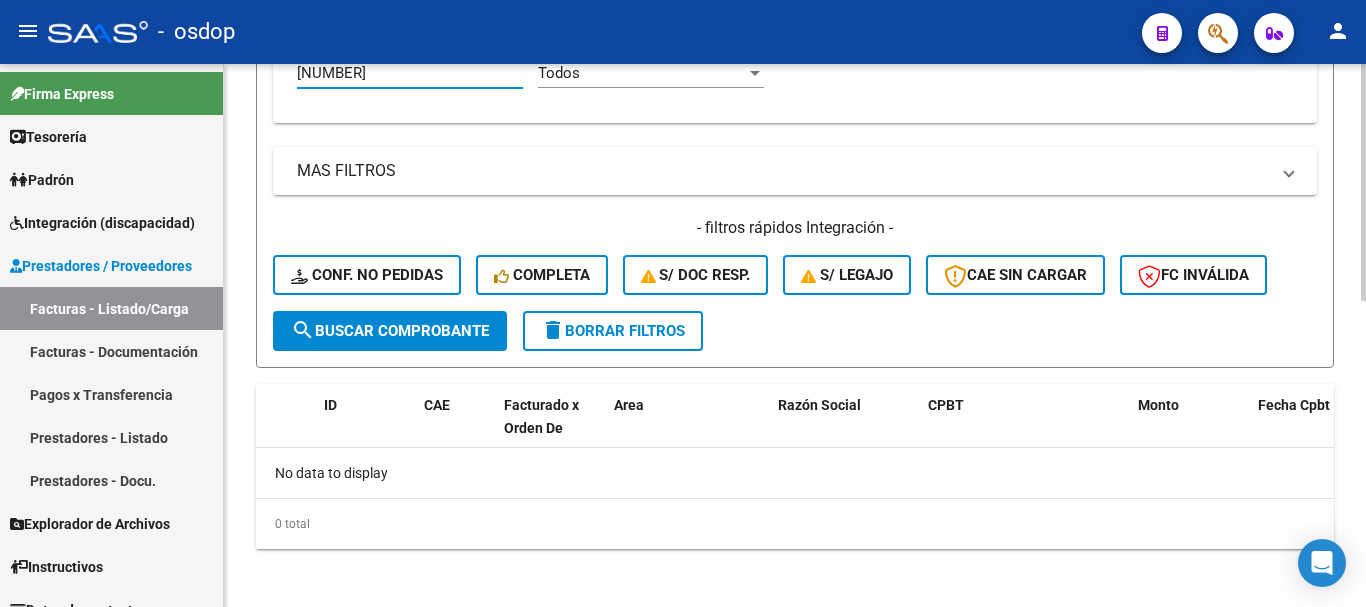 click on "[NUMBER] Afiliado Legajo (cuil/nombre)" 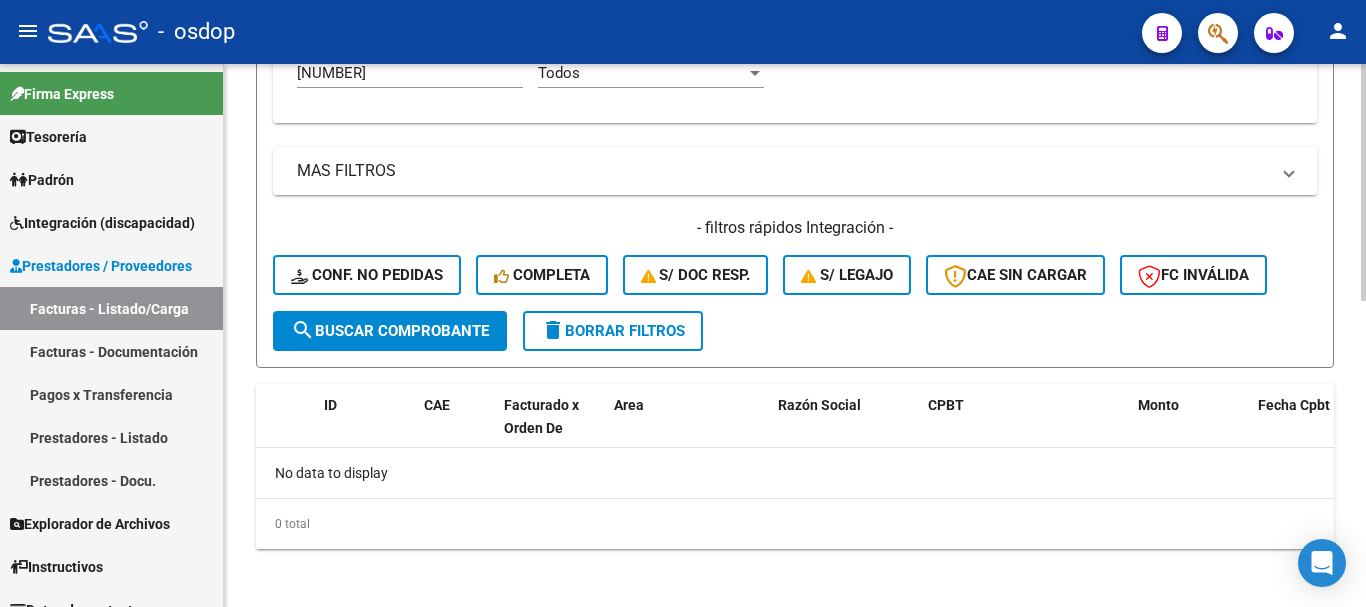 click on "[NUMBER] Afiliado Legajo (cuil/nombre)" 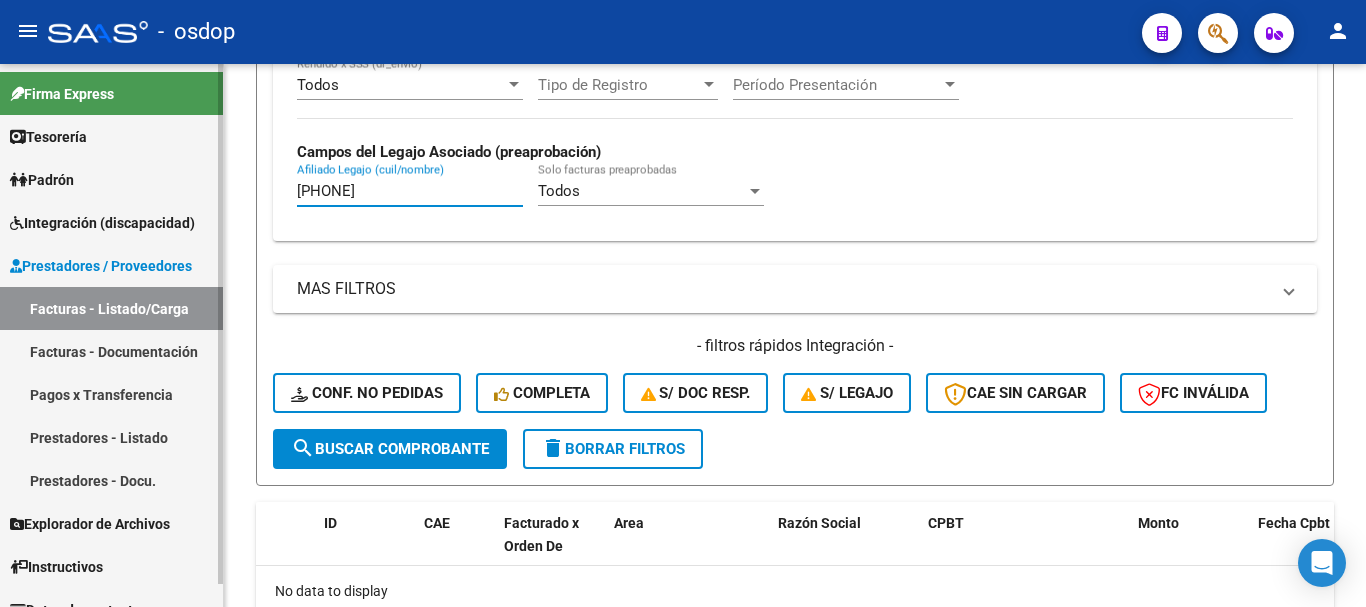 drag, startPoint x: 495, startPoint y: 74, endPoint x: 0, endPoint y: 78, distance: 495.01617 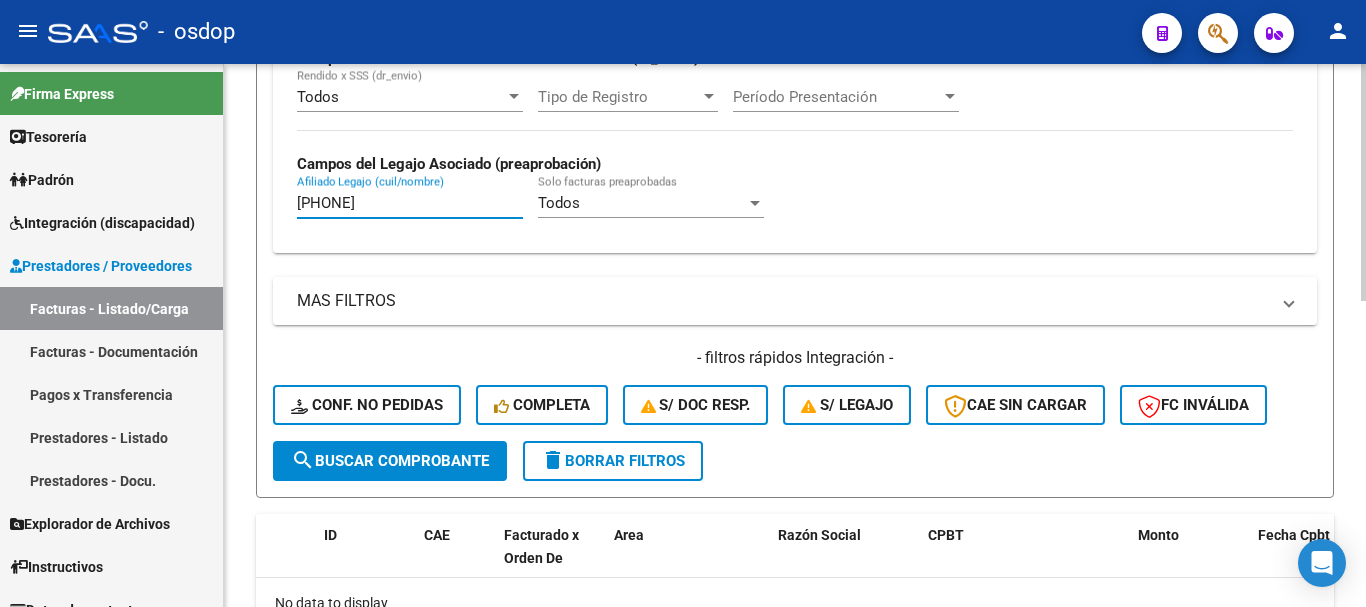 paste 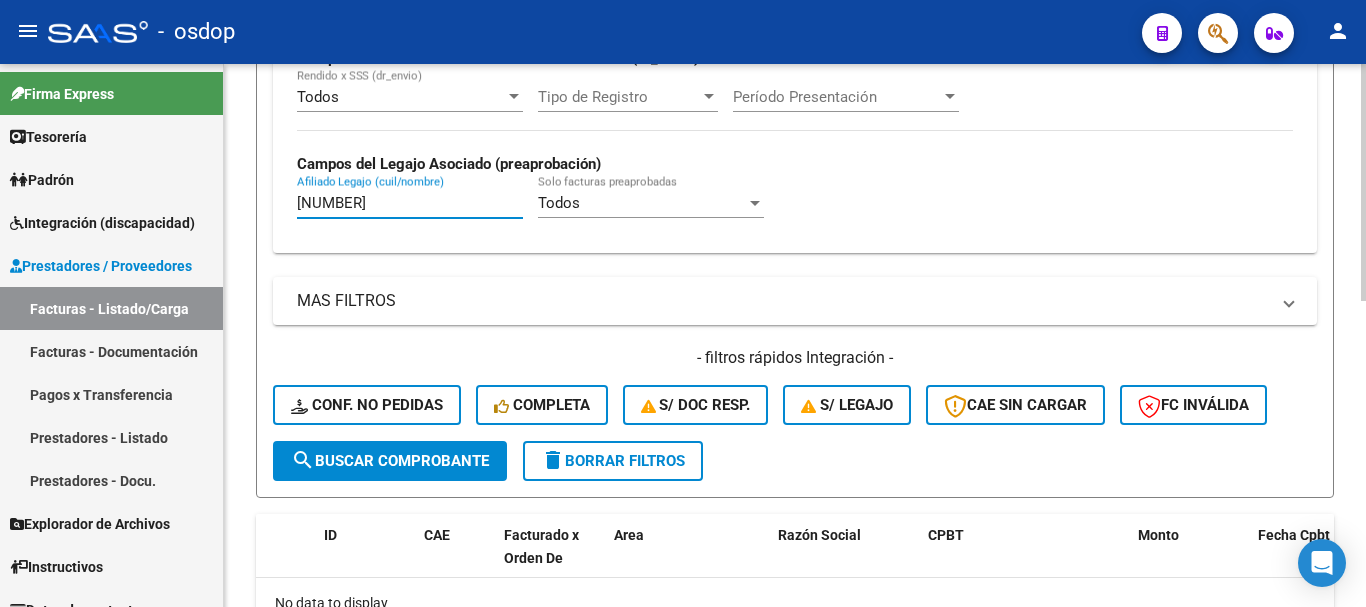 scroll, scrollTop: 703, scrollLeft: 0, axis: vertical 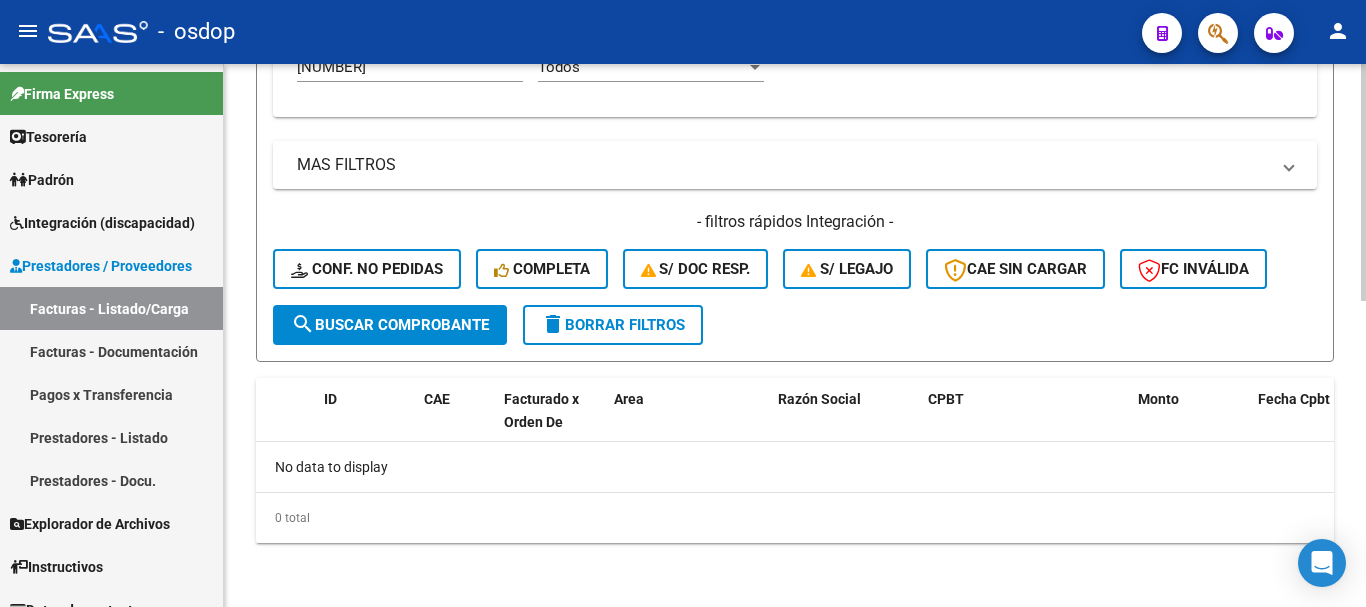 click on "[NUMBER]" at bounding box center (410, 67) 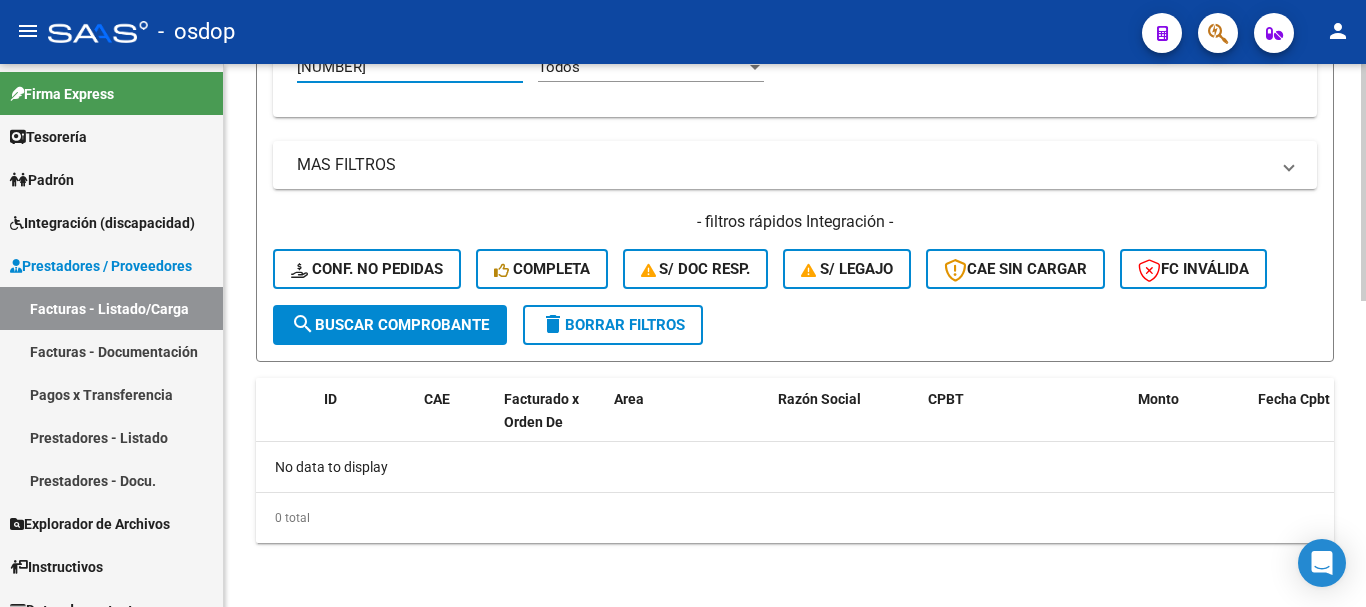 click on "[NUMBER]" at bounding box center (410, 67) 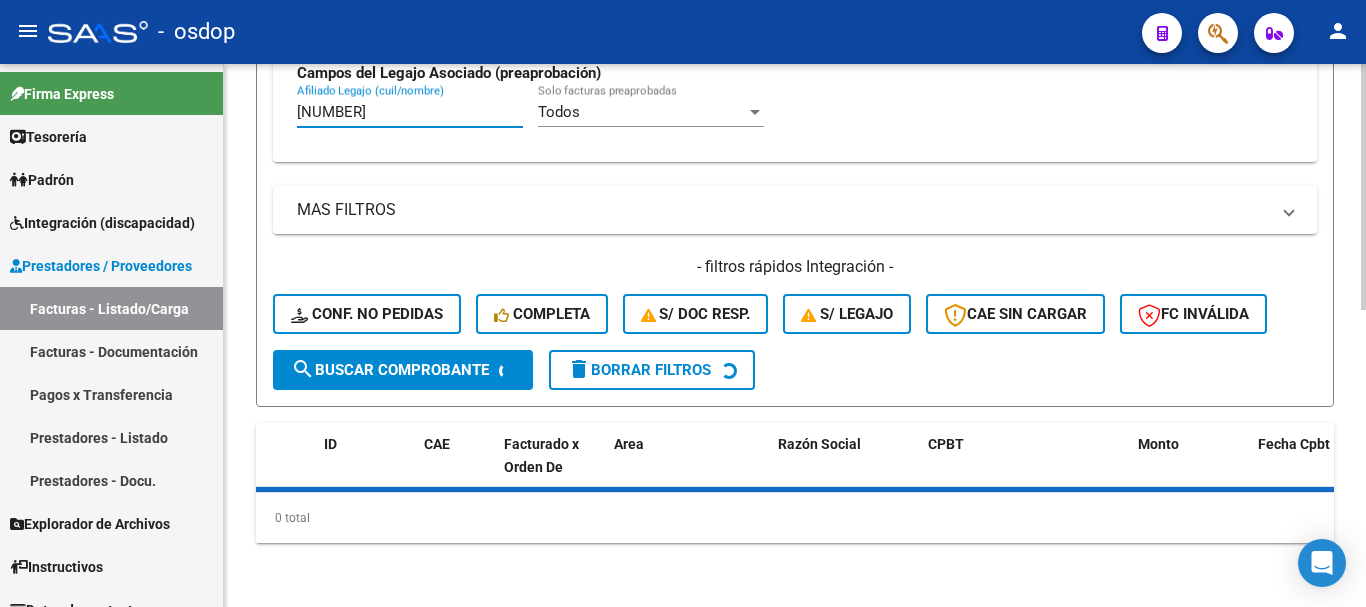 scroll, scrollTop: 697, scrollLeft: 0, axis: vertical 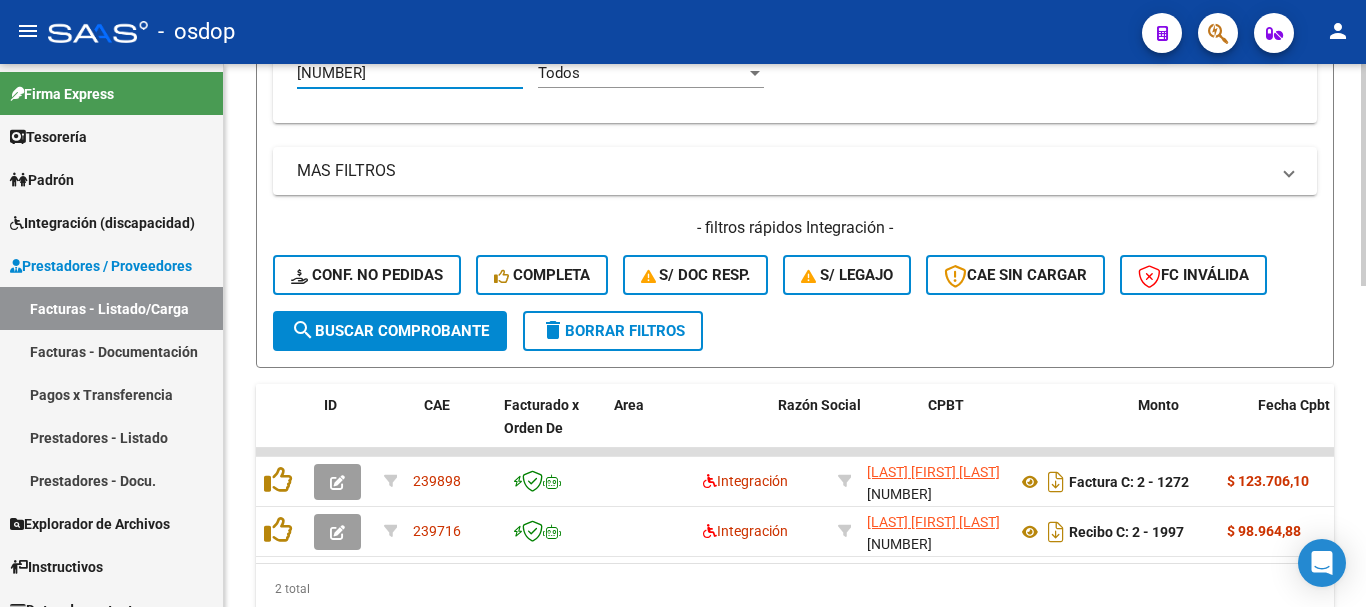 type on "[NUMBER]" 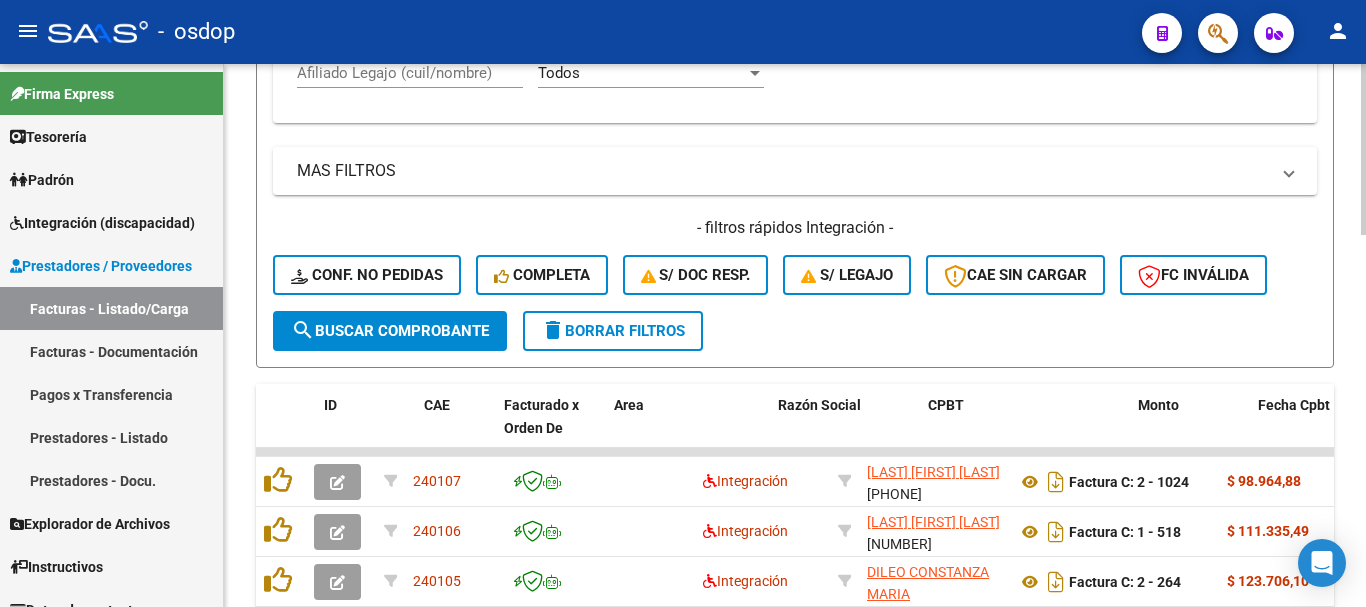 scroll, scrollTop: 197, scrollLeft: 0, axis: vertical 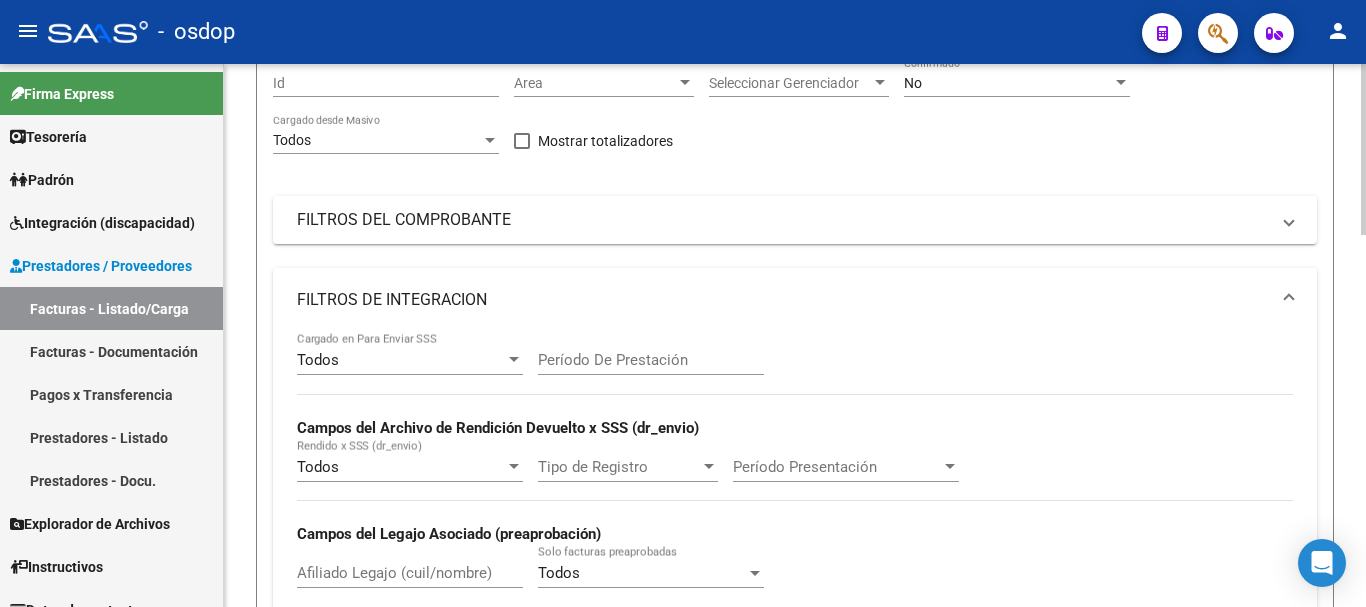 click on "Id" at bounding box center [386, 83] 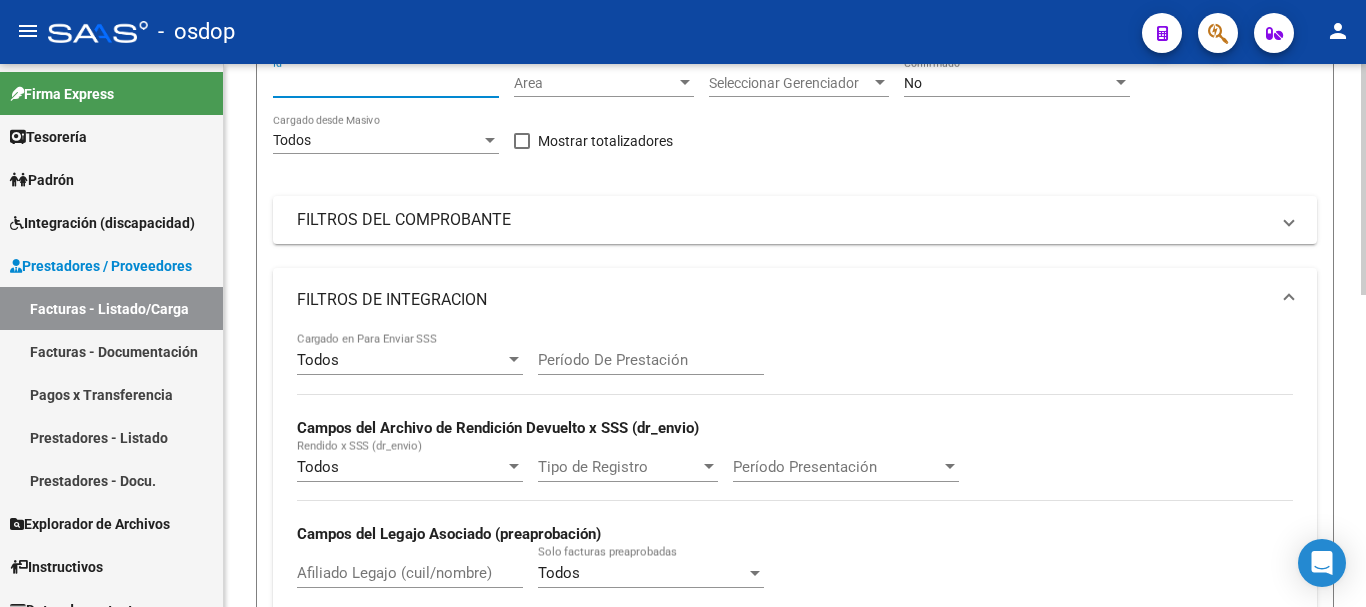 scroll, scrollTop: 697, scrollLeft: 0, axis: vertical 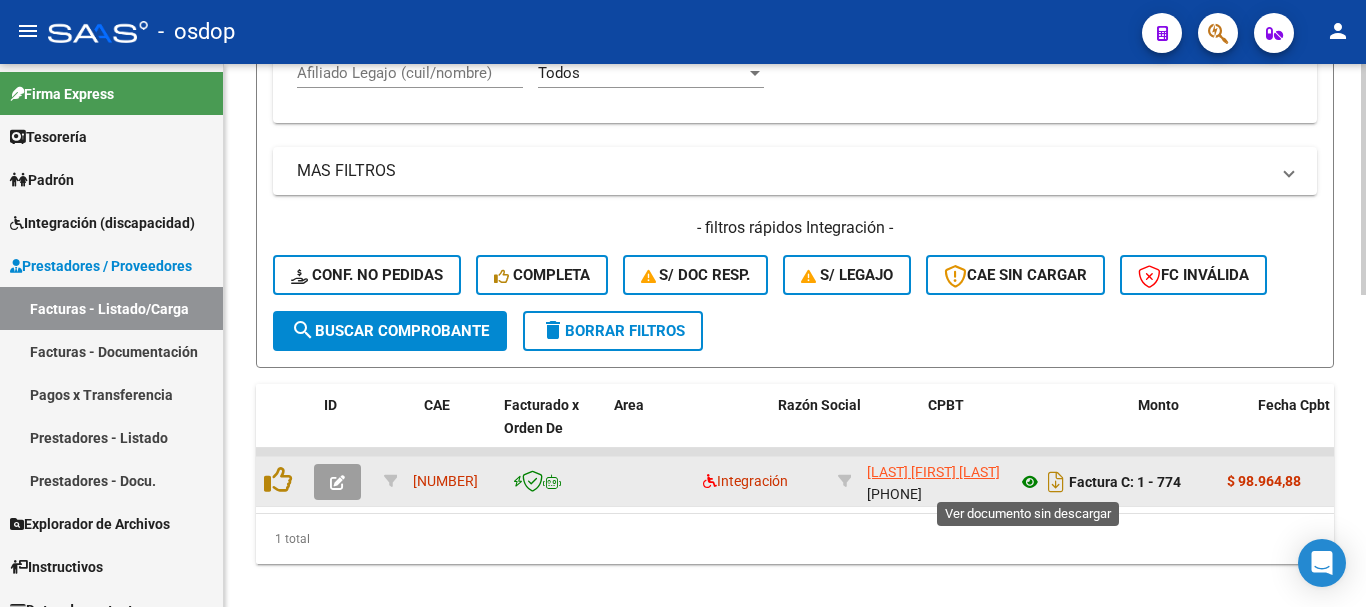 type on "[NUMBER]" 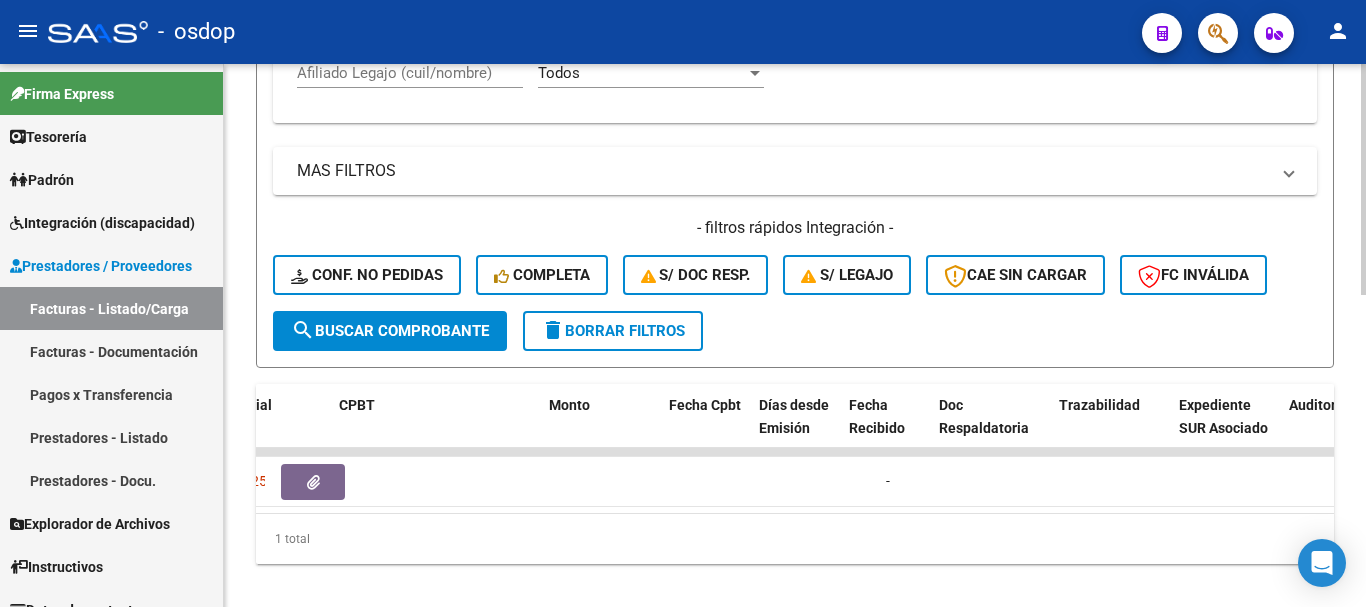 scroll, scrollTop: 0, scrollLeft: 678, axis: horizontal 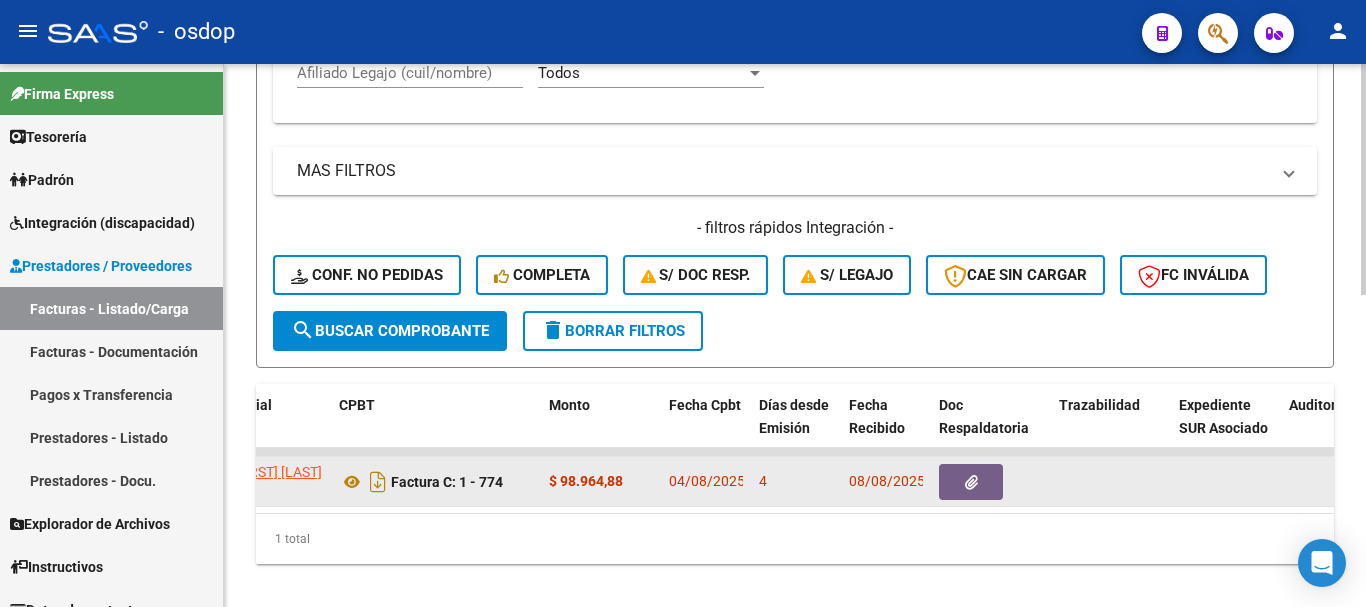 click 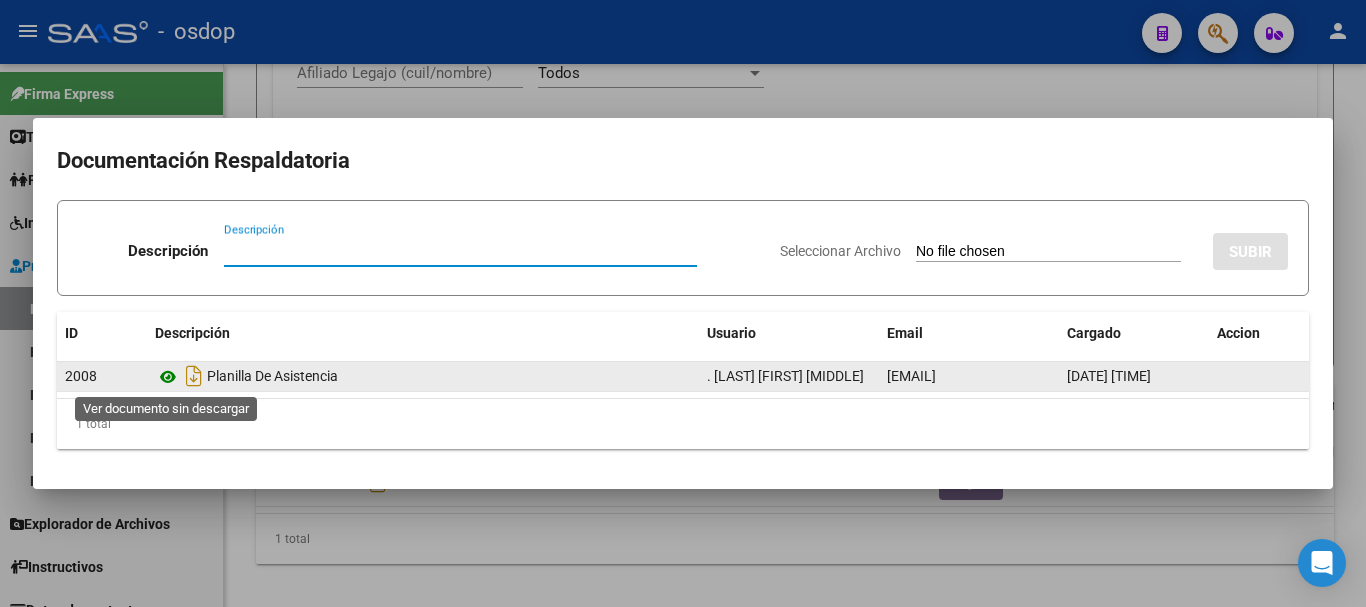 click 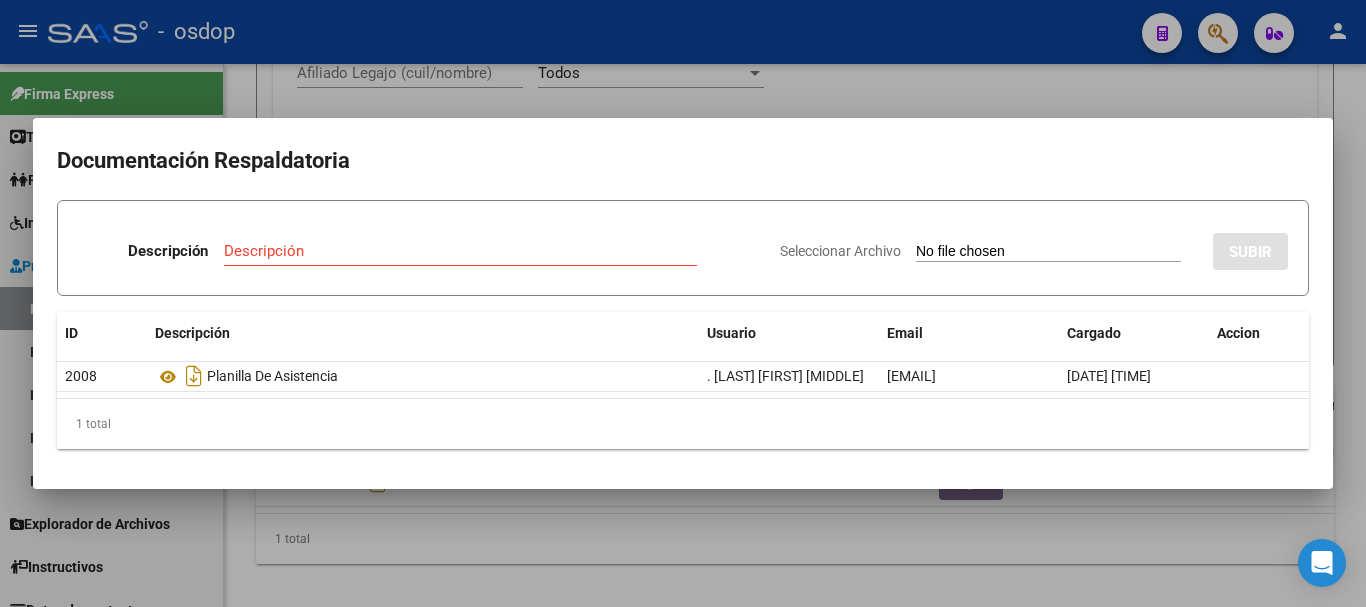 click at bounding box center (683, 303) 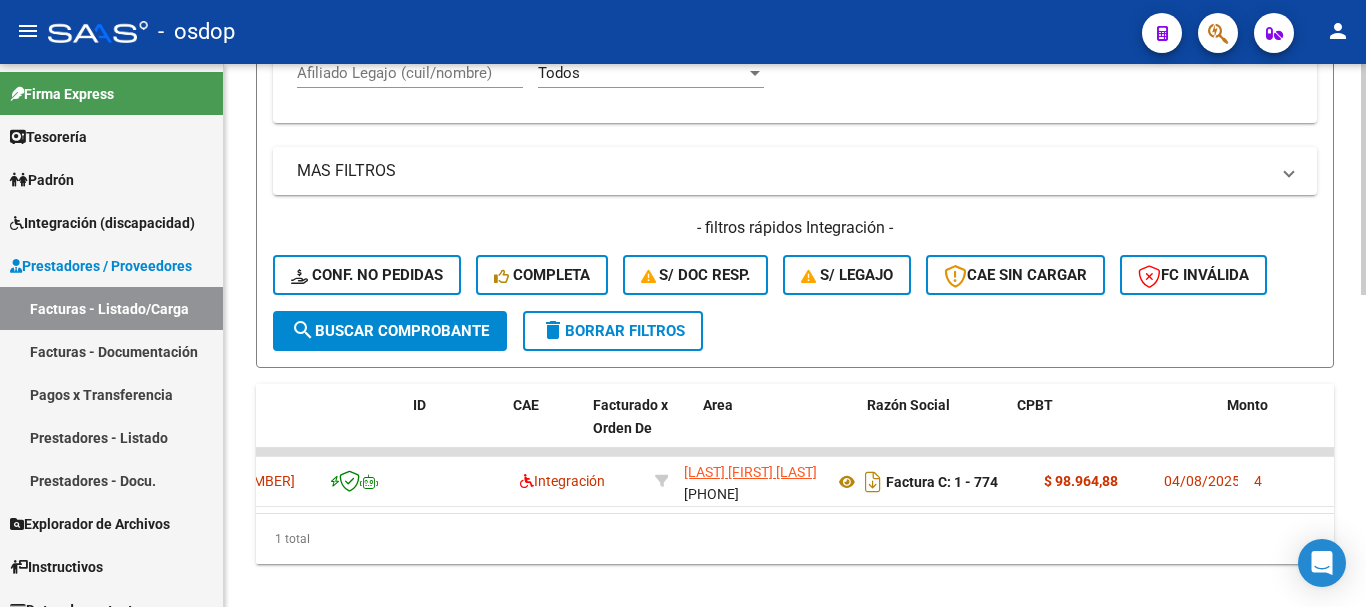scroll, scrollTop: 0, scrollLeft: 0, axis: both 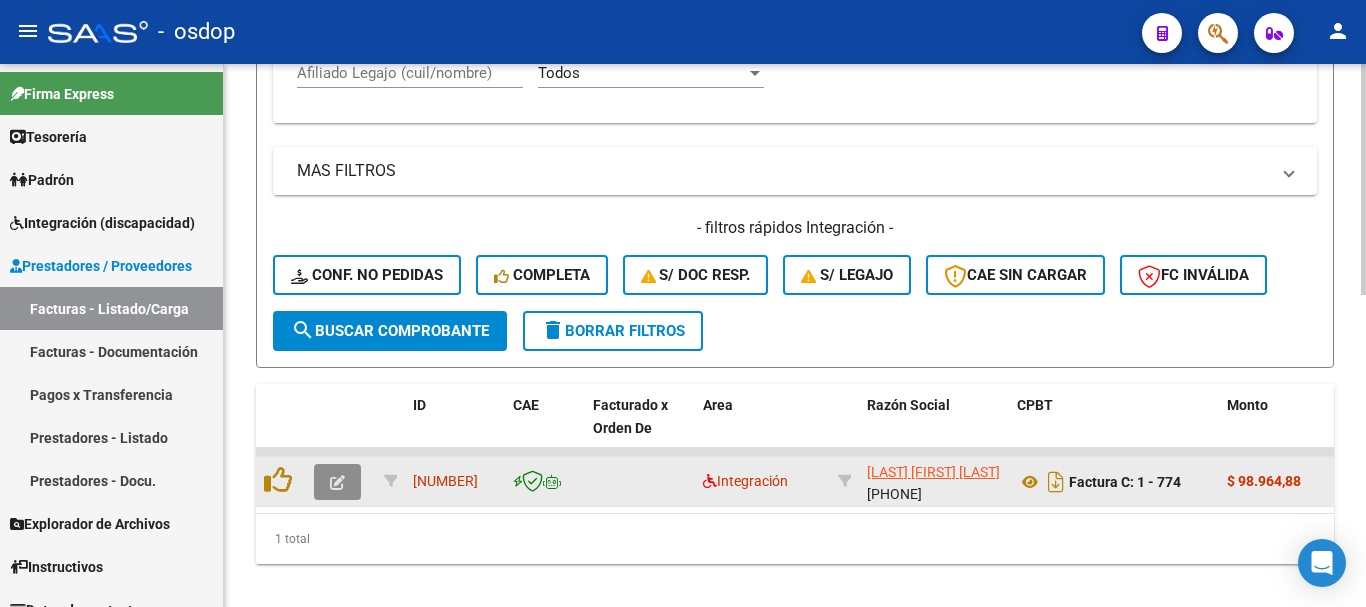 click 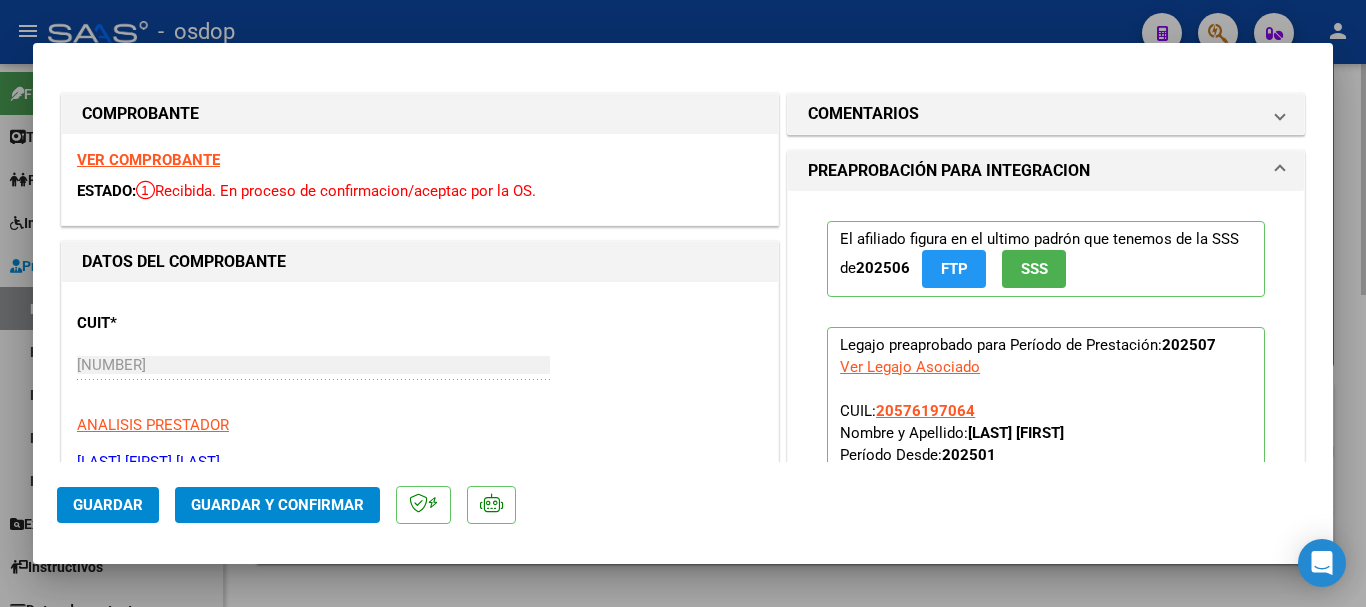 click at bounding box center [683, 303] 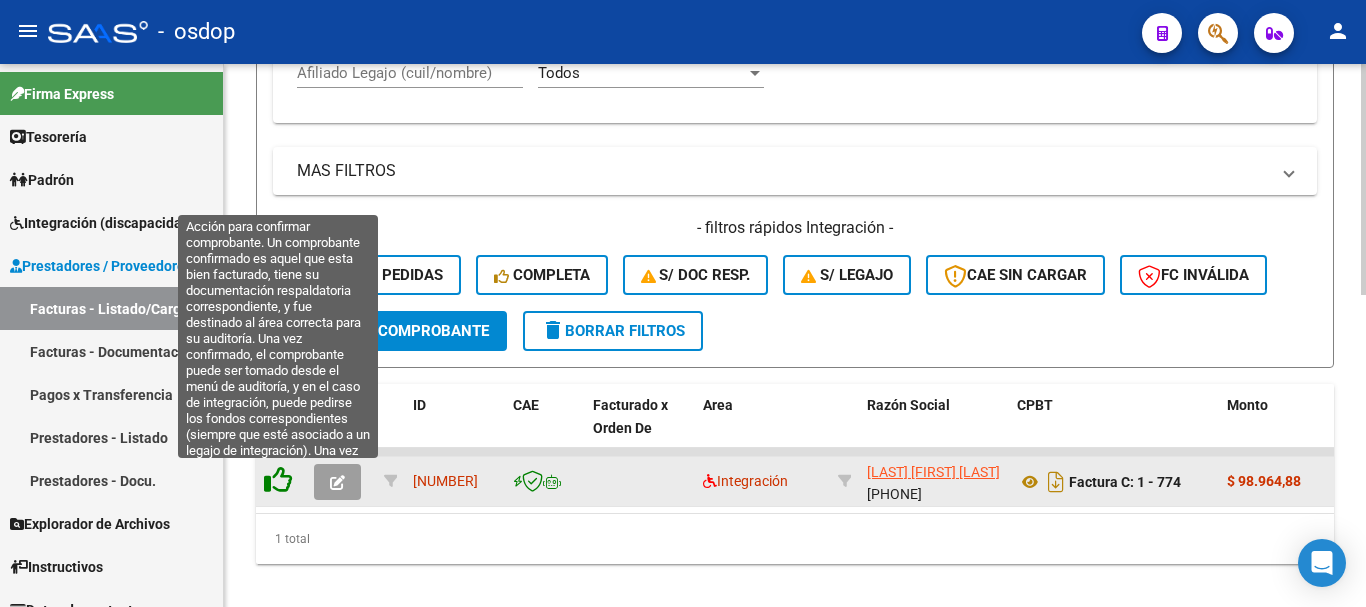 click 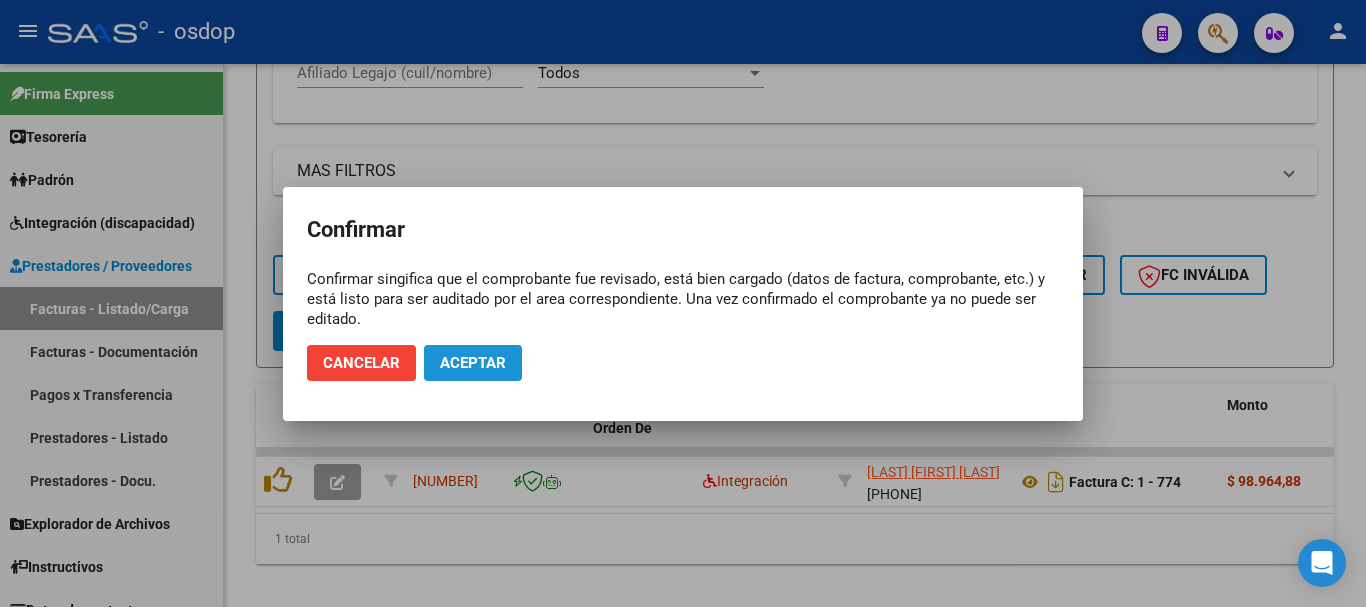 click on "Aceptar" 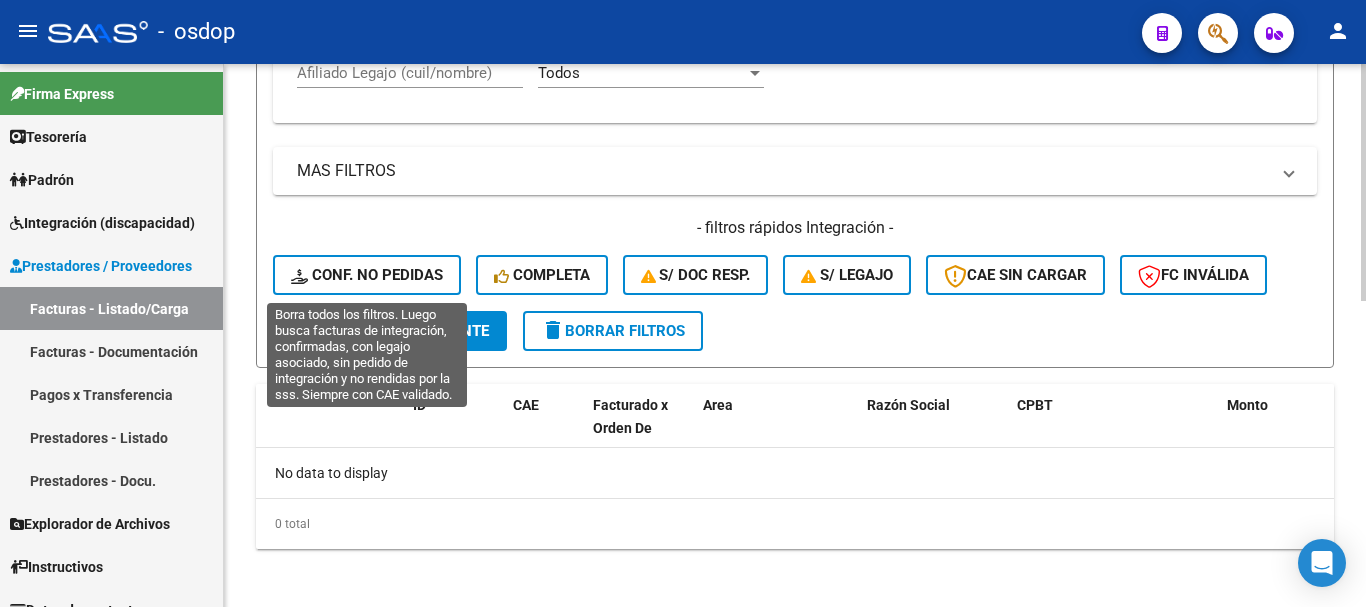 click on "Conf. no pedidas" 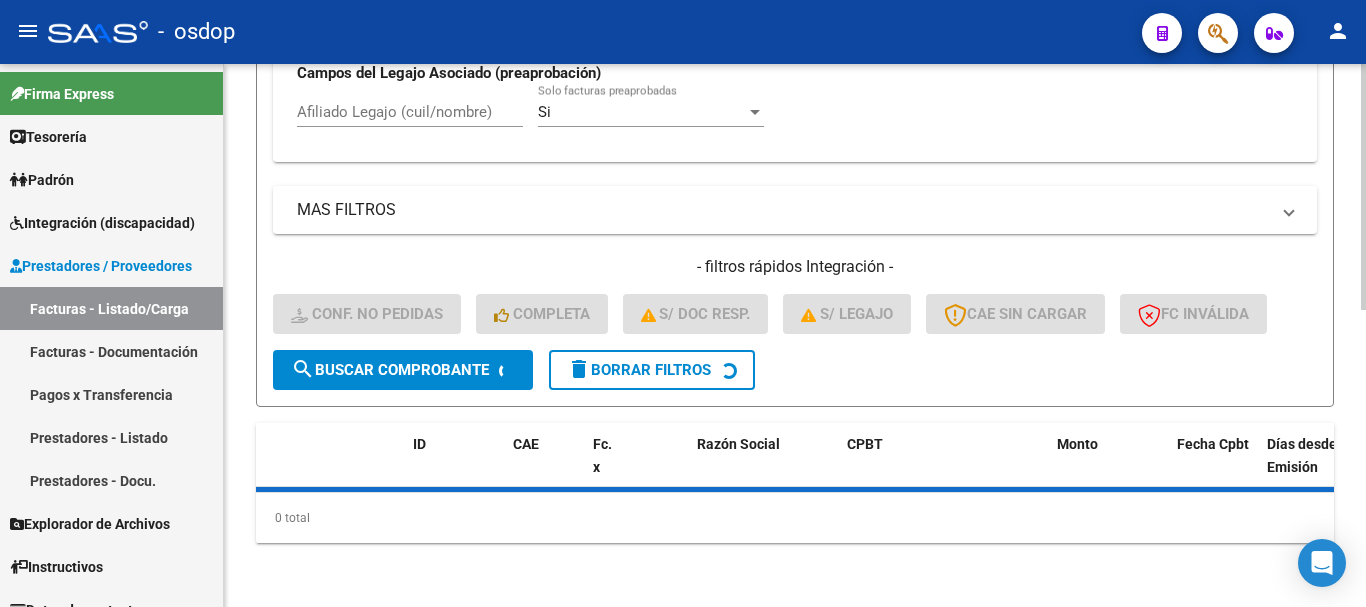 scroll, scrollTop: 697, scrollLeft: 0, axis: vertical 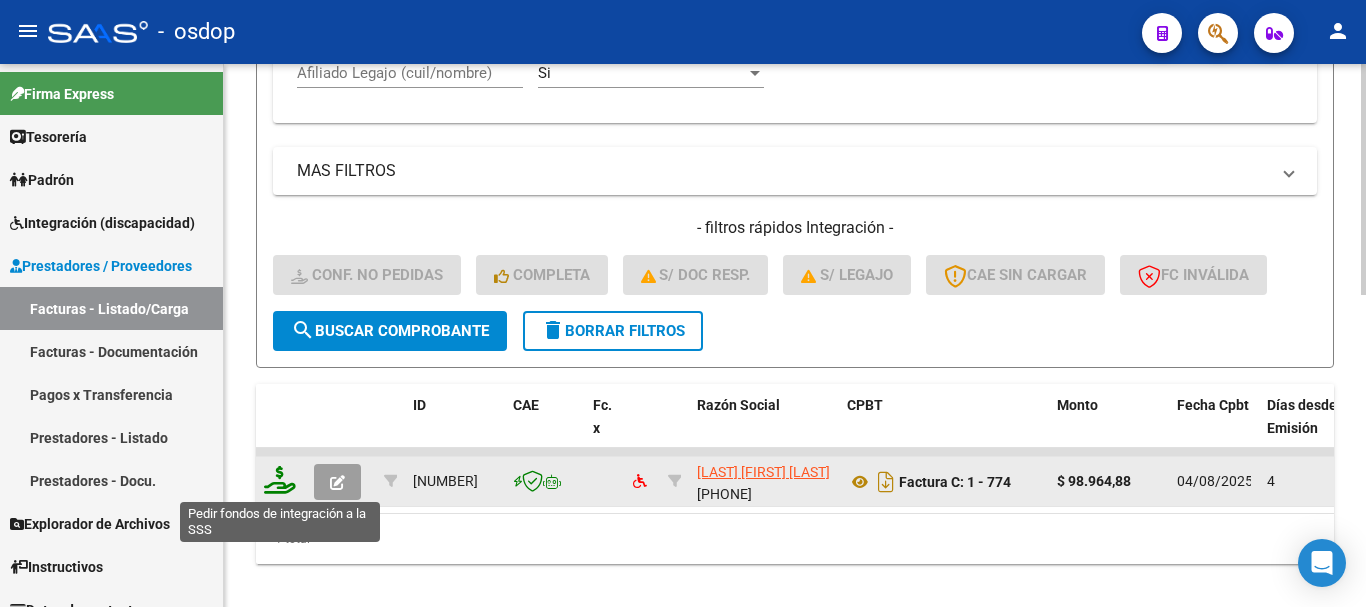 click 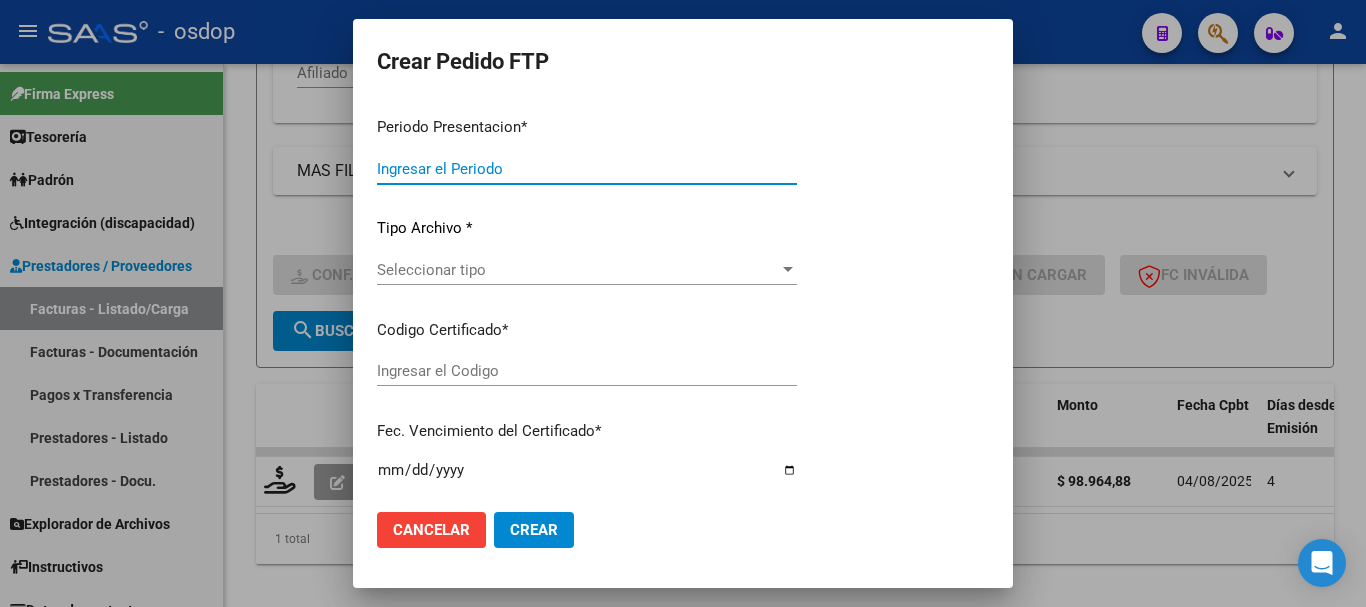 type on "202507" 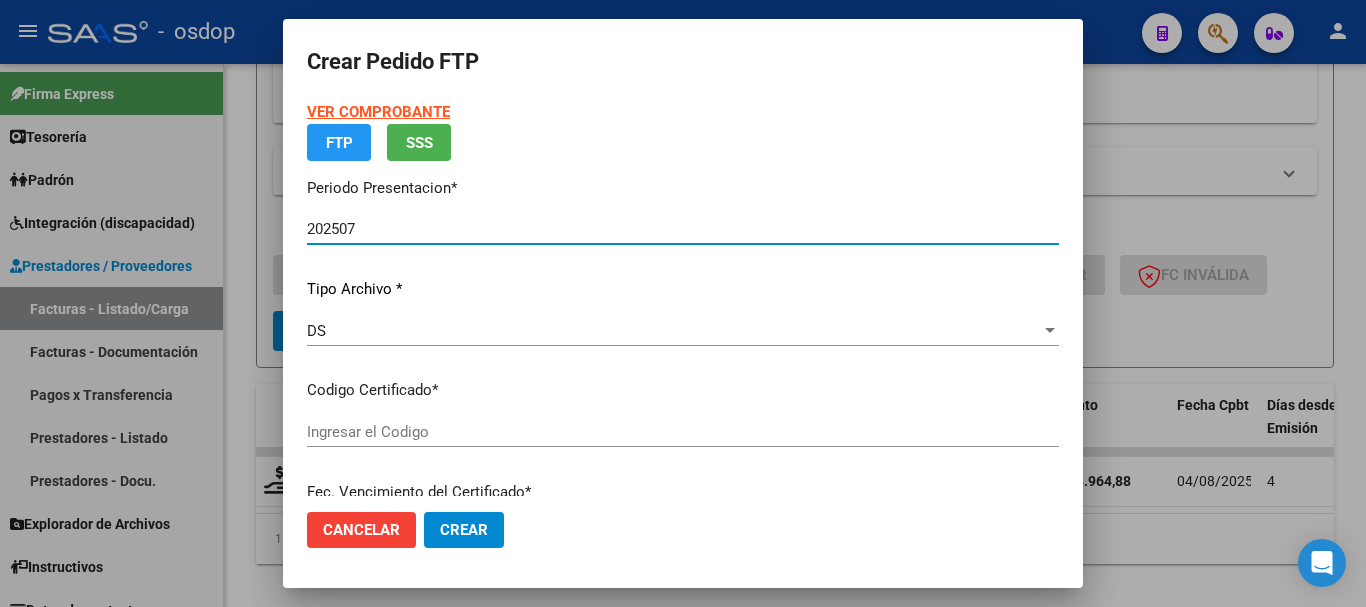 type on "[PHONE]" 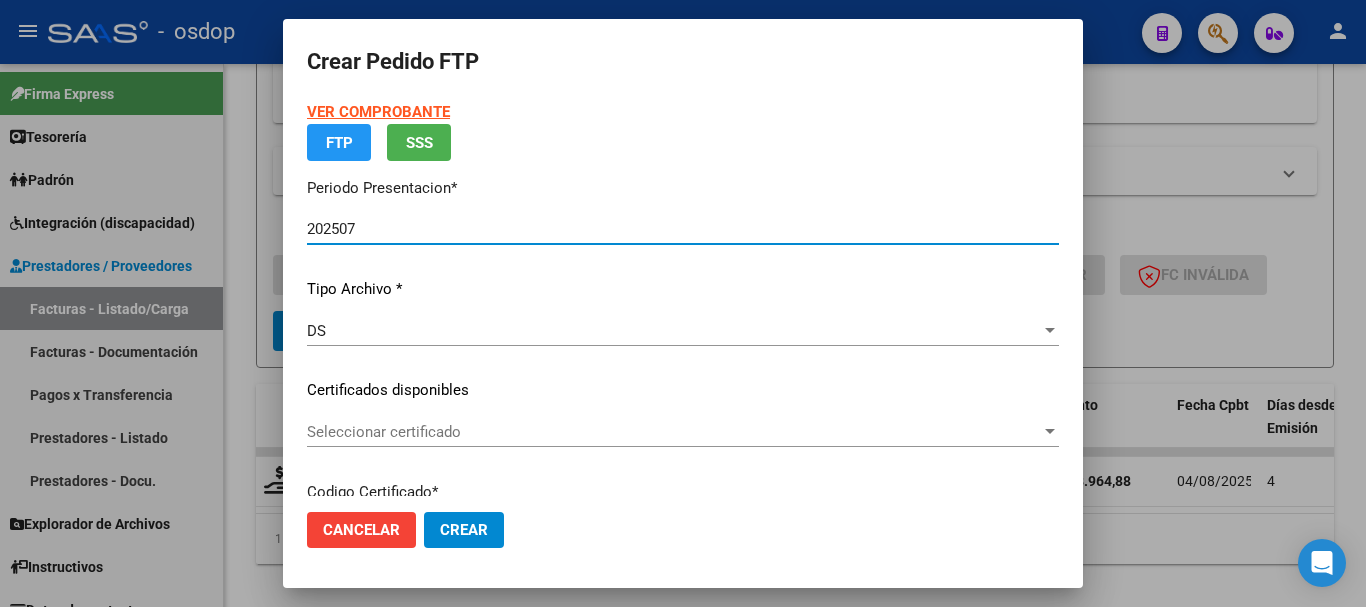 click on "VER COMPROBANTE ARCA Padrón FTP SSS Periodo Presentacion  *   202507 Ingresar el Periodo   Tipo Archivo * DS Seleccionar tipo  Certificados disponibles  Seleccionar certificado Seleccionar certificado Codigo Certificado  *   [NUMBER] Ingresar el Codigo  Fec. Vencimiento del Certificado  *   [DATE] Ingresar el fecha  Desde: 2023-04-24" at bounding box center (683, 402) 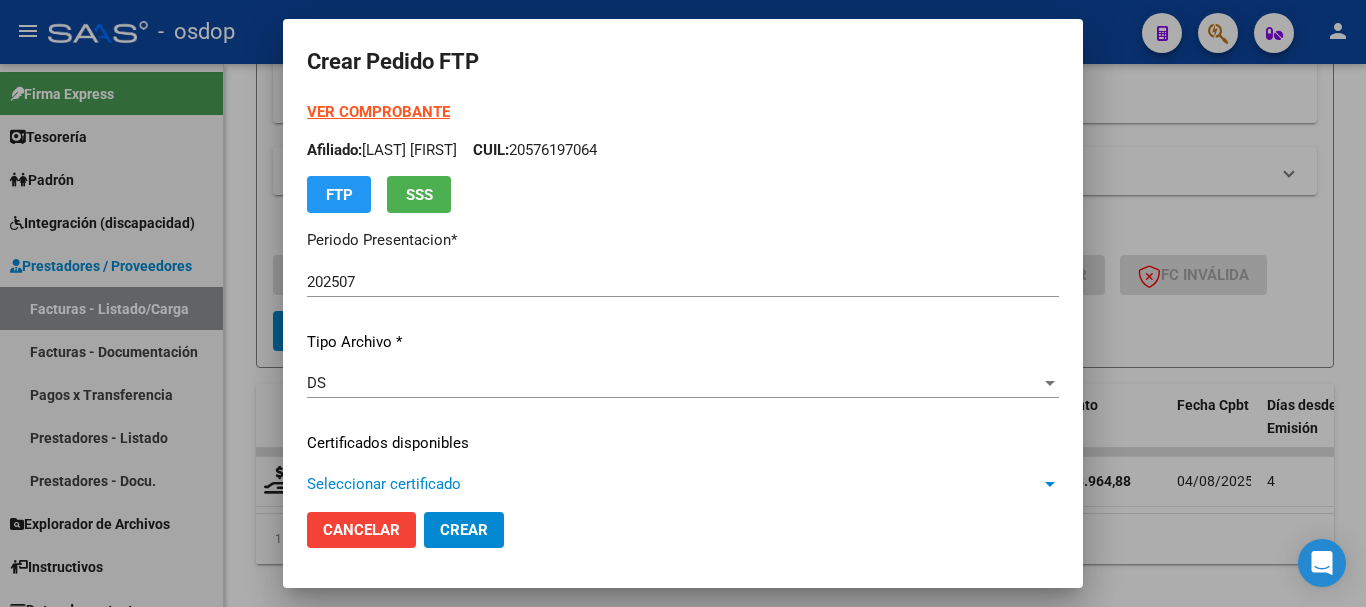 scroll, scrollTop: 200, scrollLeft: 0, axis: vertical 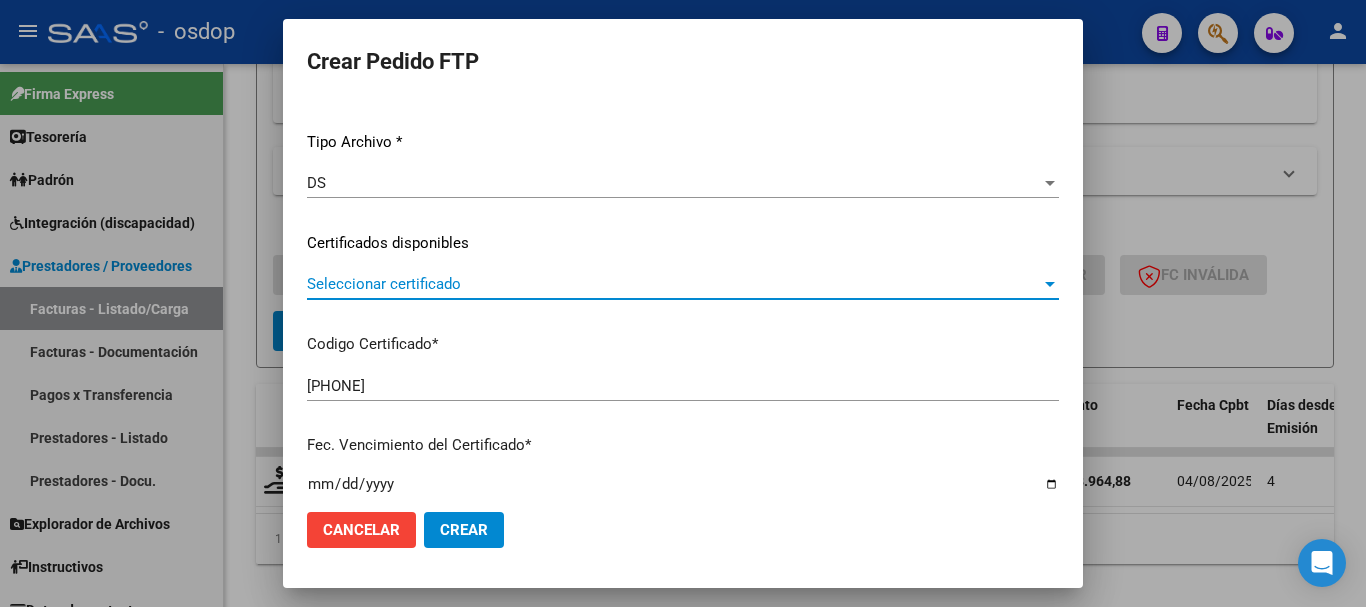 click on "Seleccionar certificado" at bounding box center [674, 284] 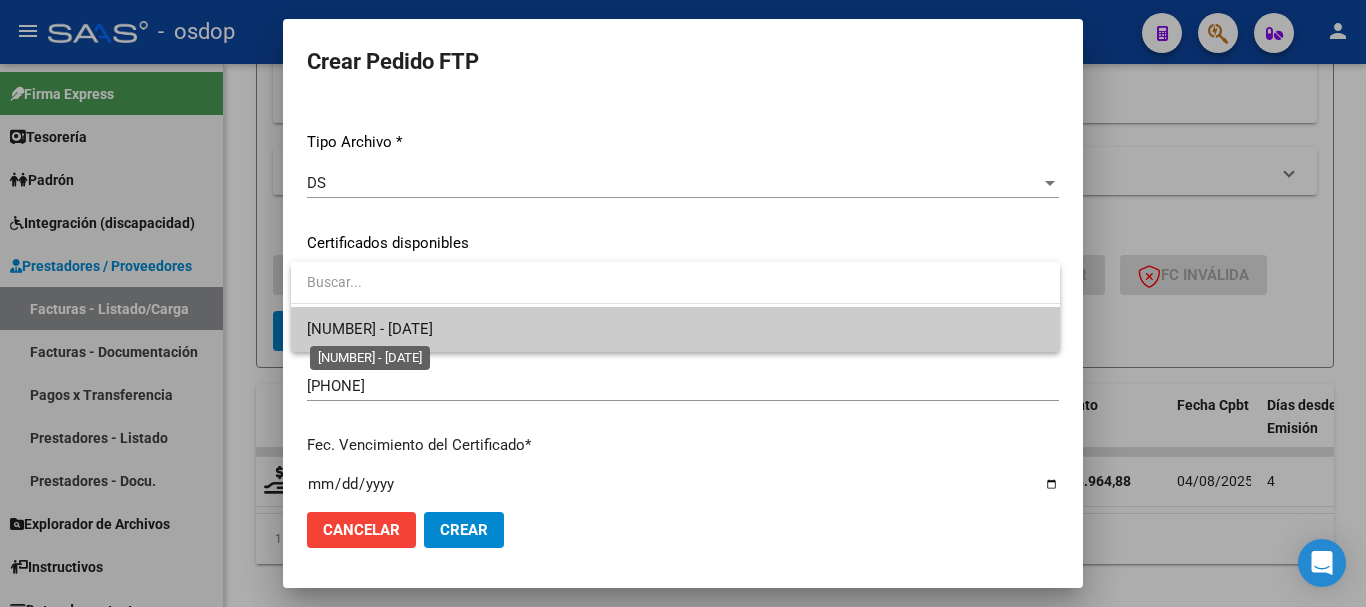click on "[NUMBER] - [DATE]" at bounding box center [370, 329] 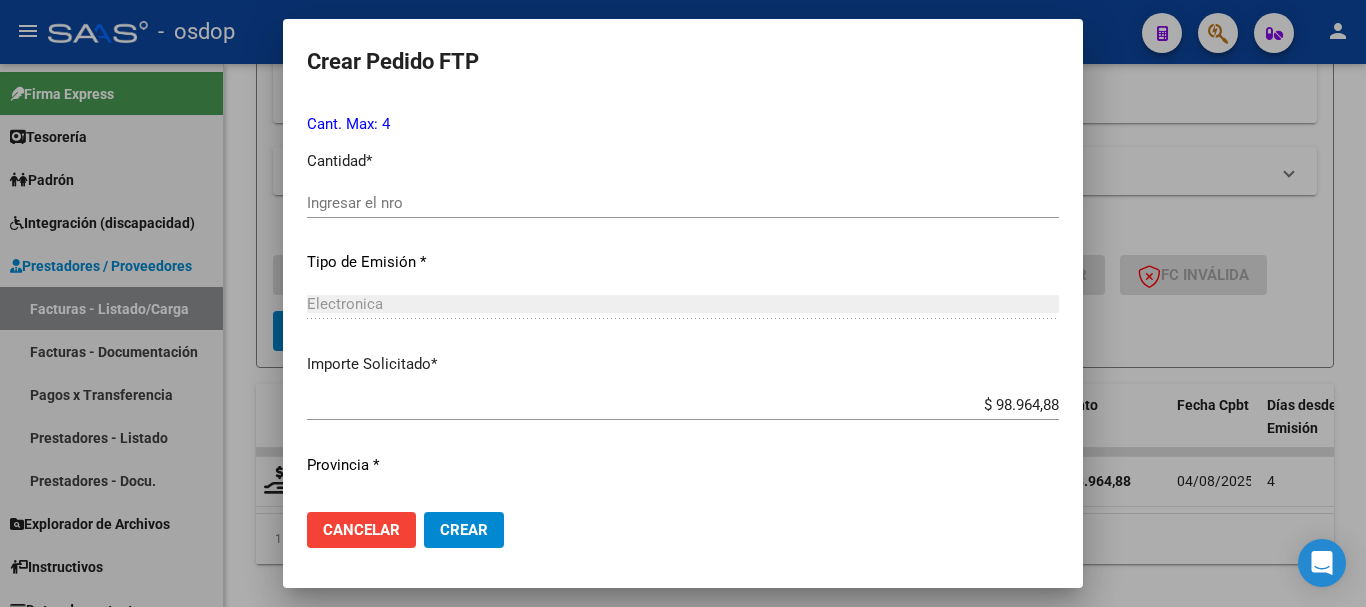 scroll, scrollTop: 700, scrollLeft: 0, axis: vertical 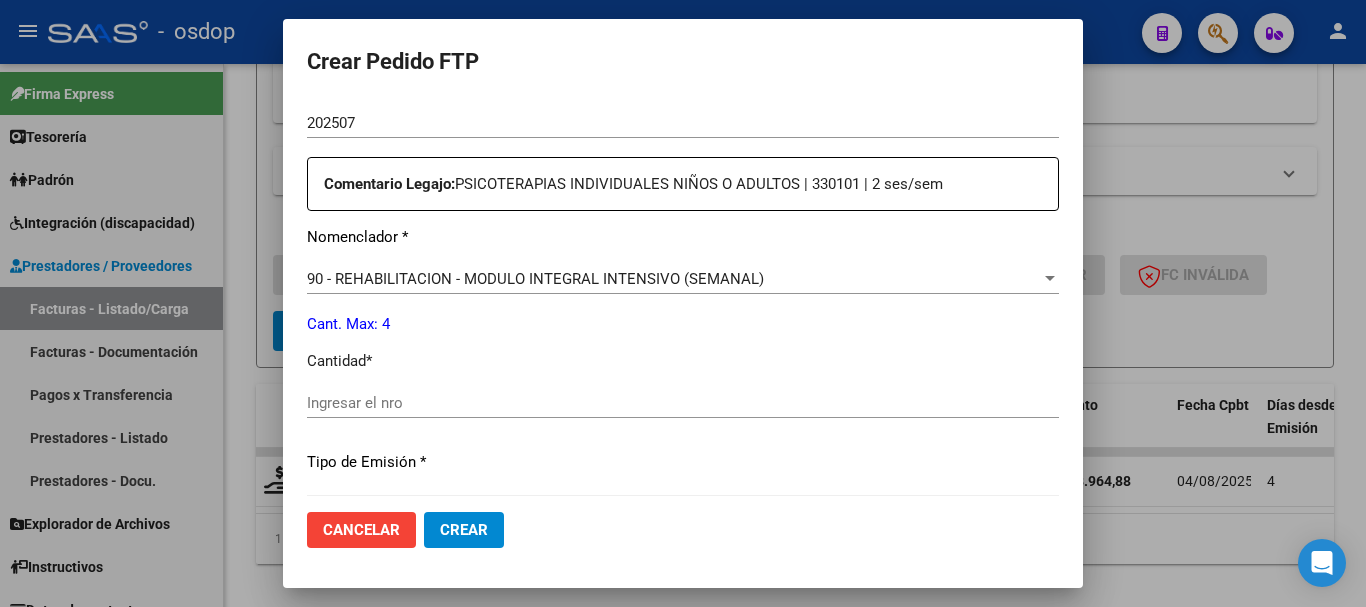 click on "Ingresar el nro" at bounding box center [683, 403] 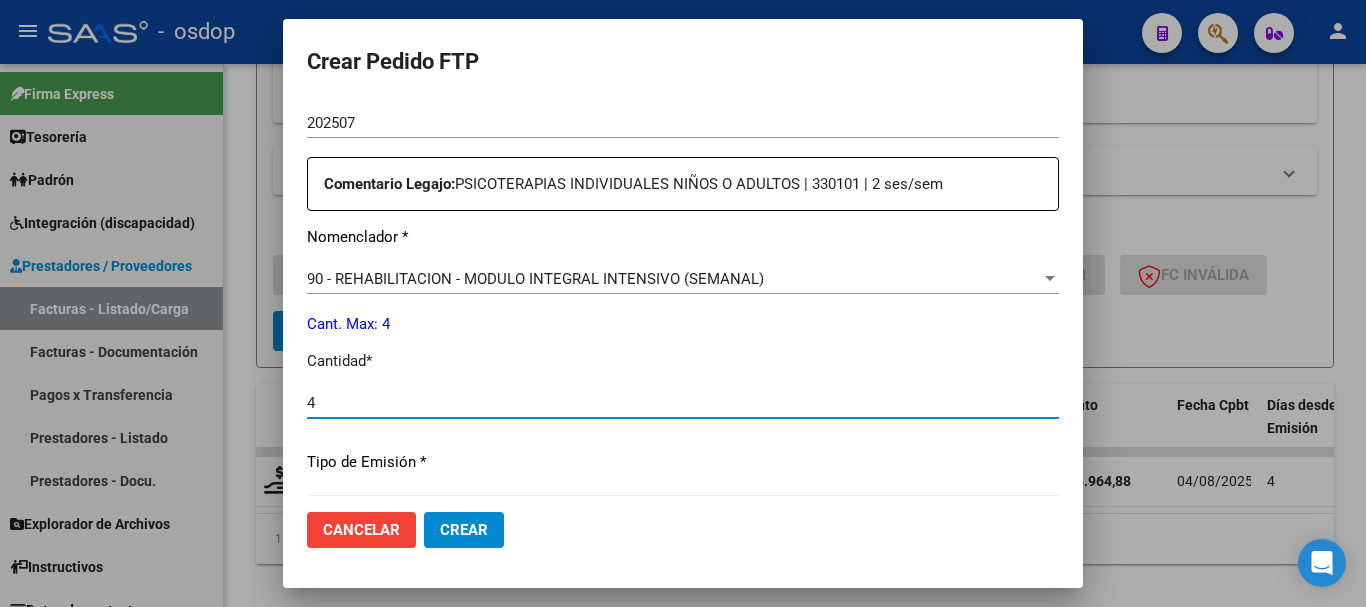 scroll, scrollTop: 944, scrollLeft: 0, axis: vertical 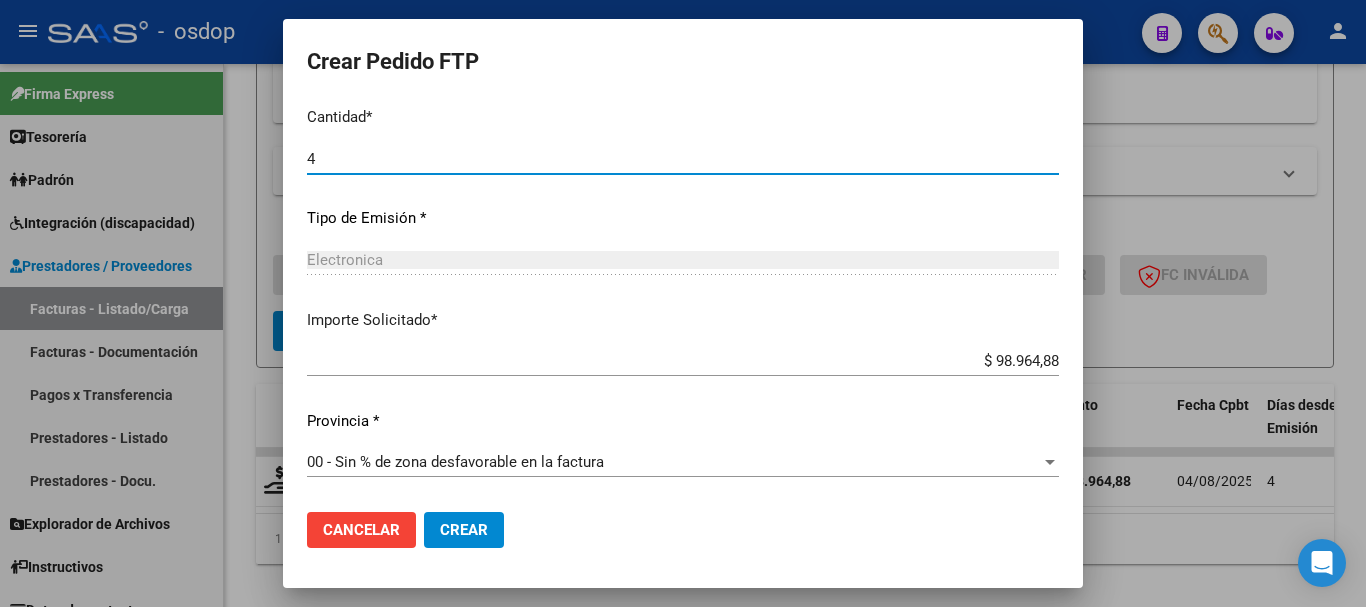 type on "4" 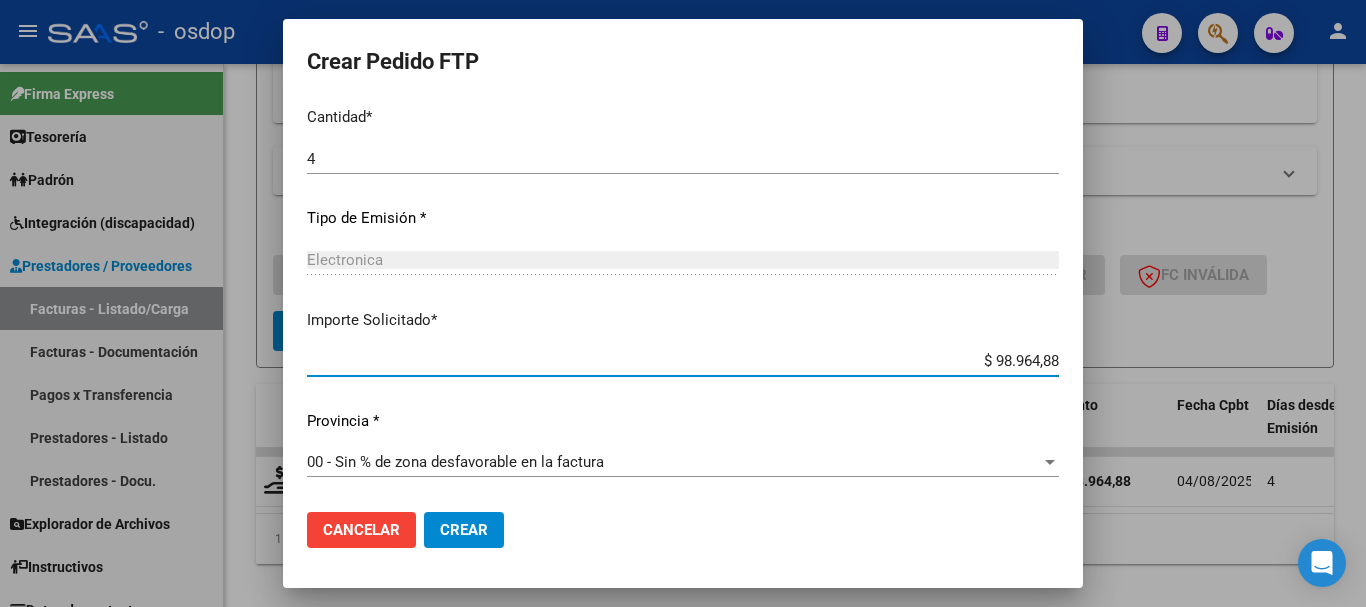 drag, startPoint x: 919, startPoint y: 368, endPoint x: 1119, endPoint y: 369, distance: 200.0025 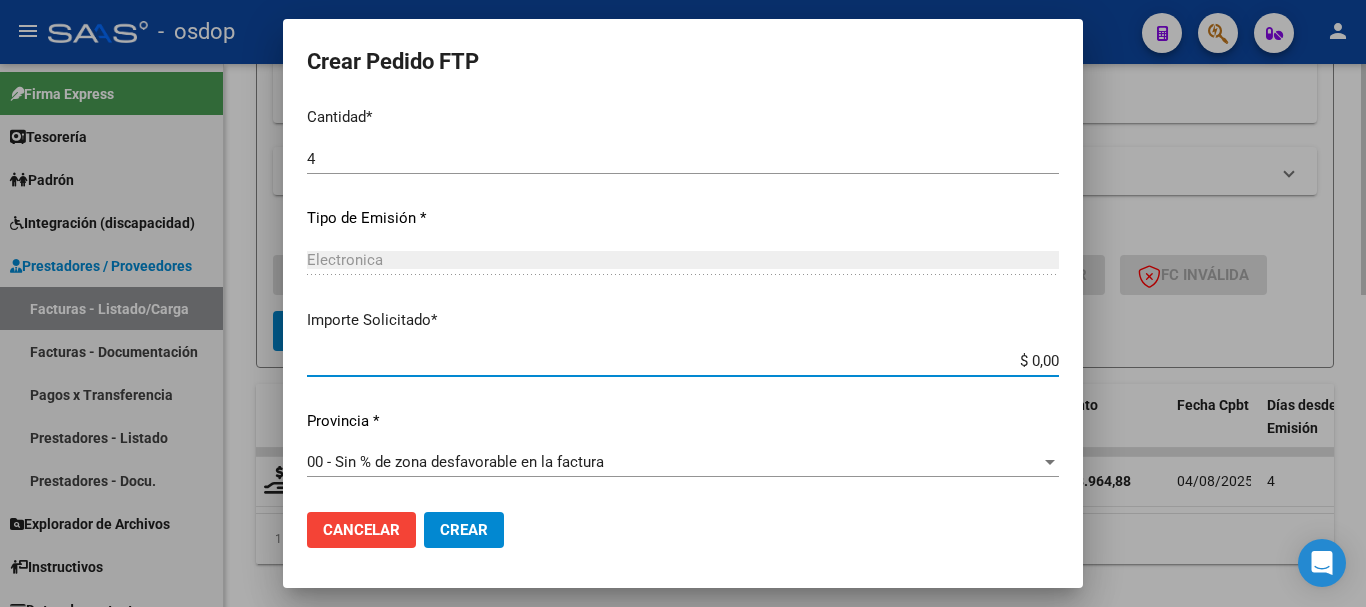 click at bounding box center [683, 303] 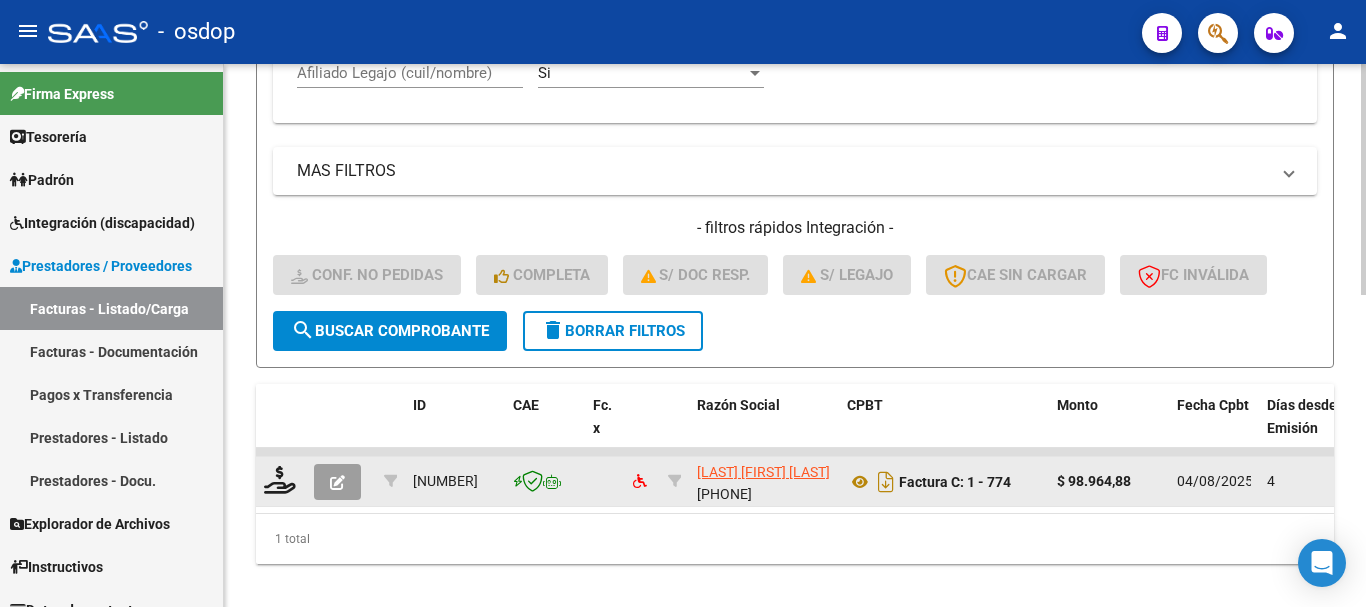click 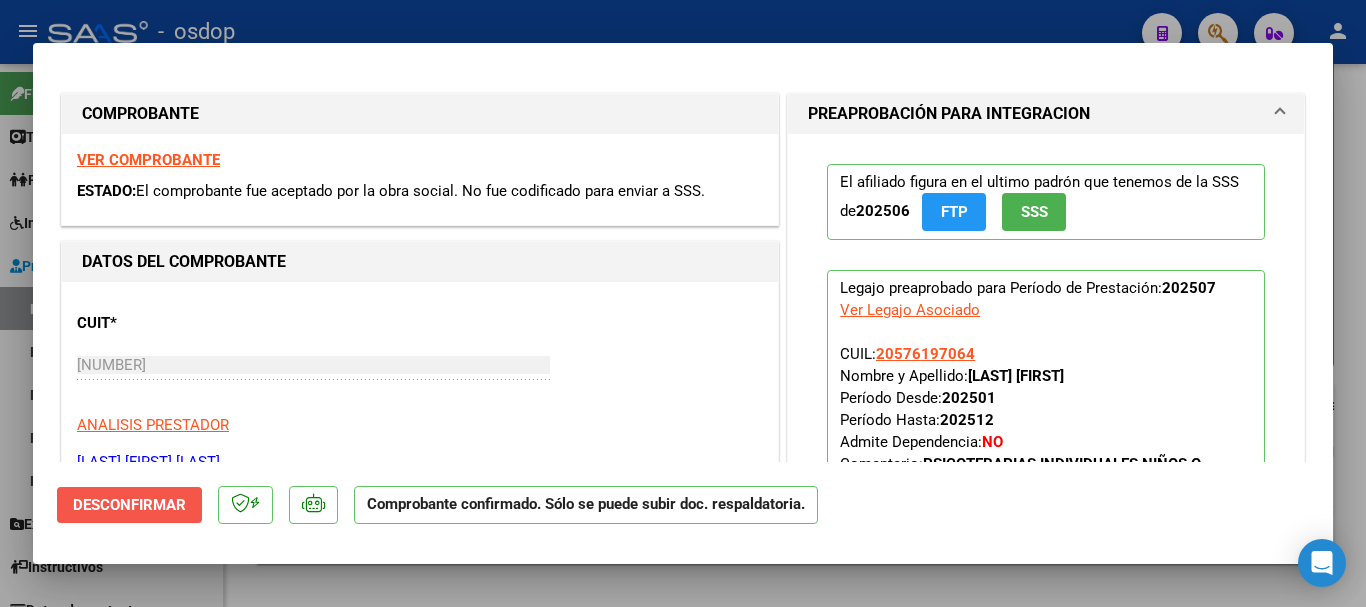click on "Desconfirmar" 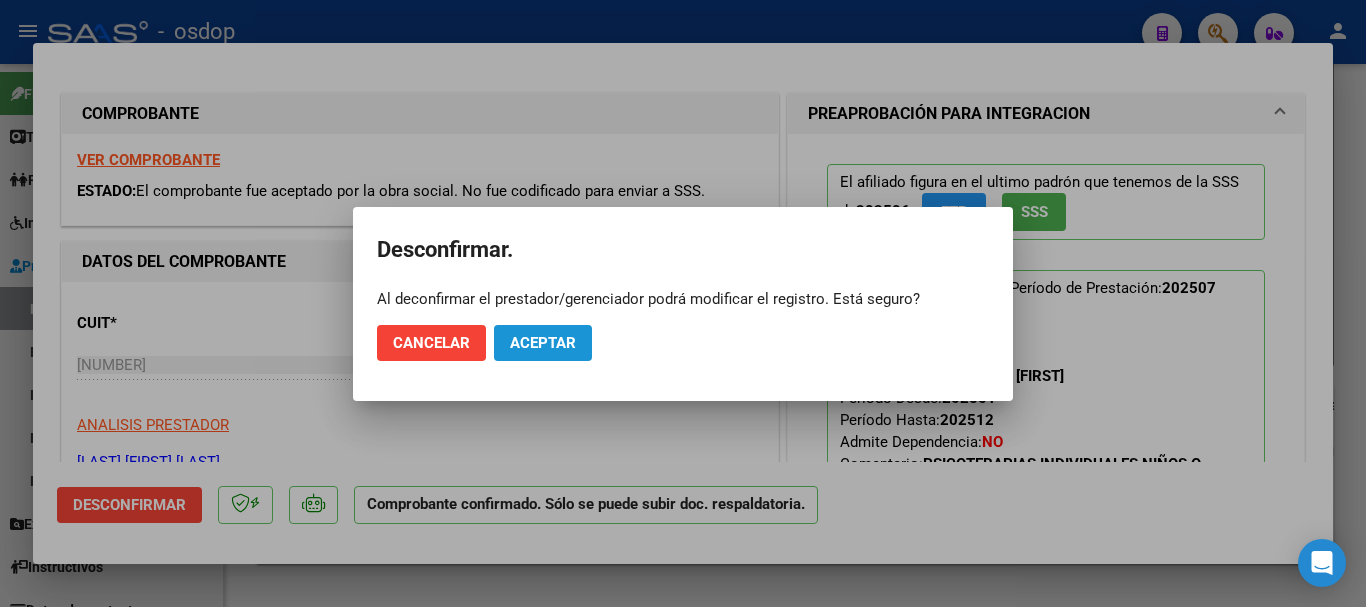 click on "Aceptar" 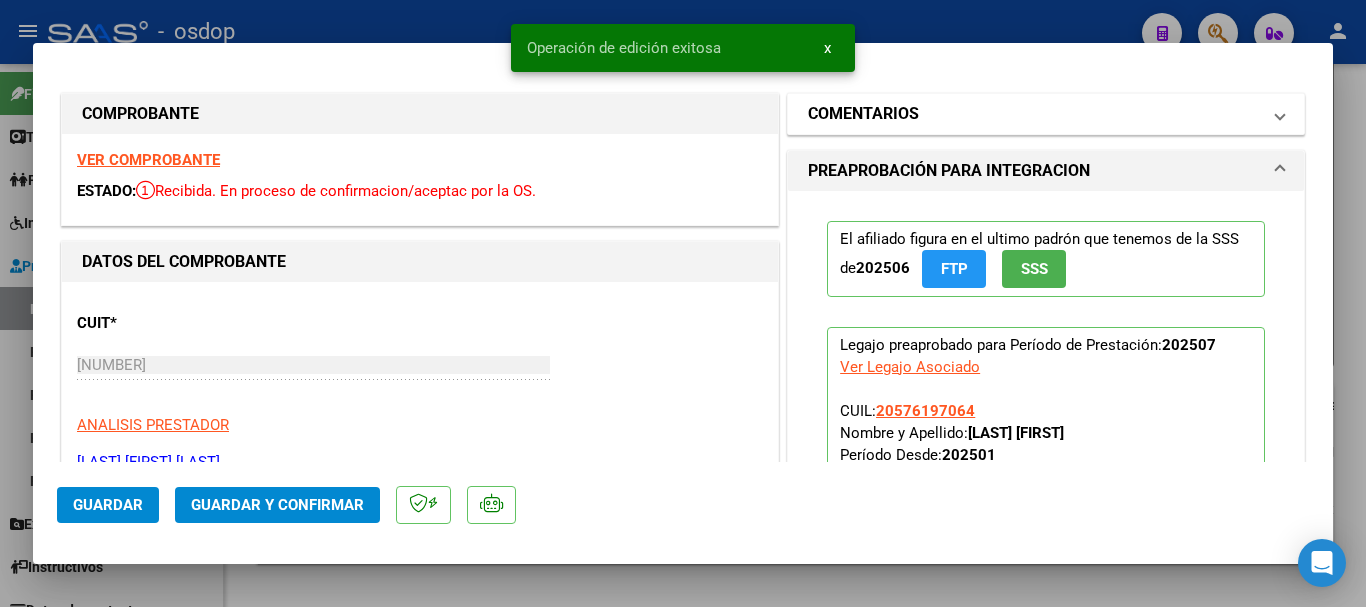 click on "COMENTARIOS" at bounding box center (1034, 114) 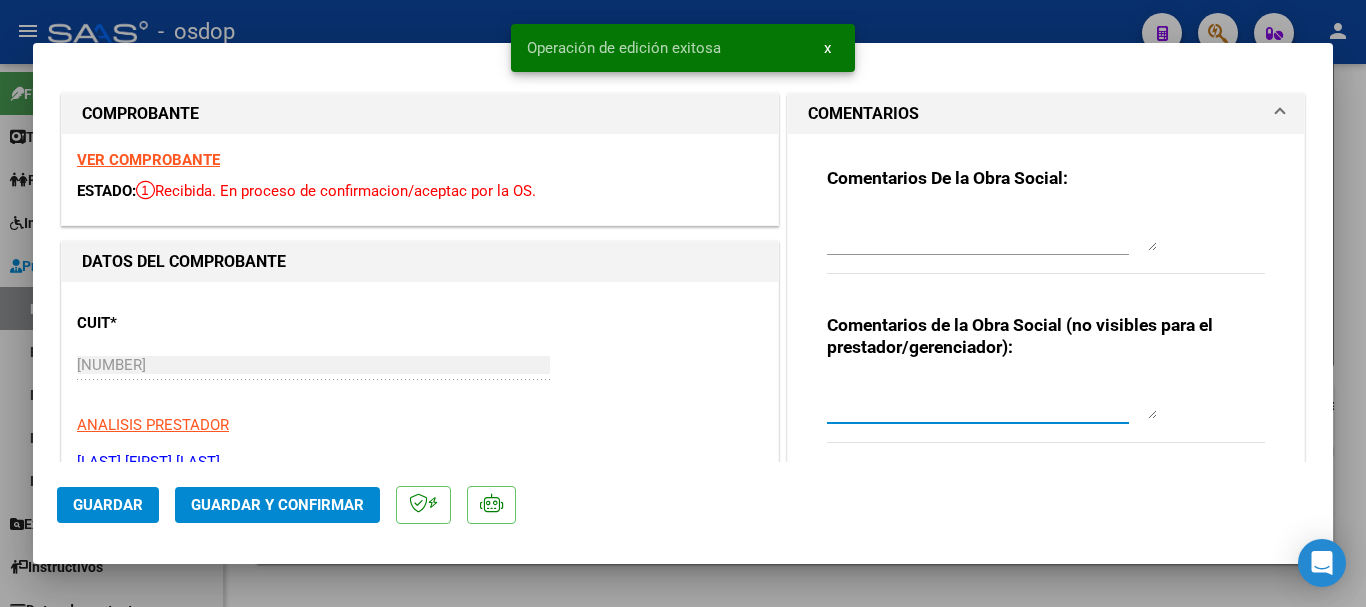 click at bounding box center [992, 399] 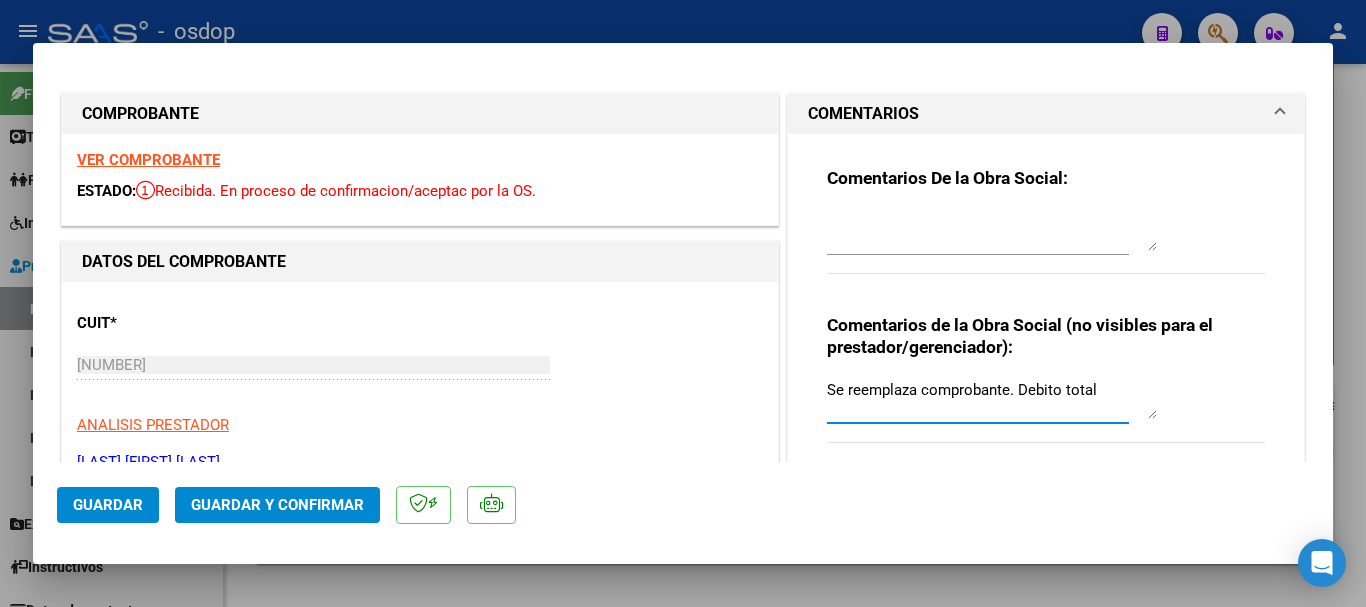 type on "Se reemplaza comprobante. Debito total" 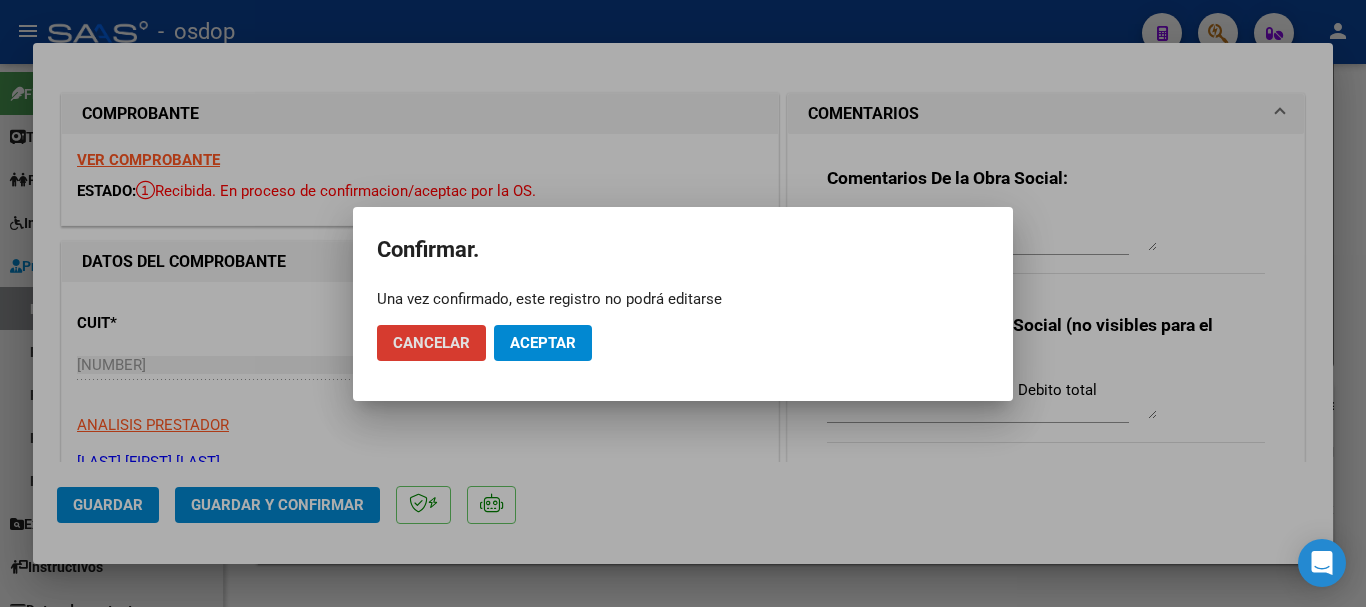 click on "Aceptar" 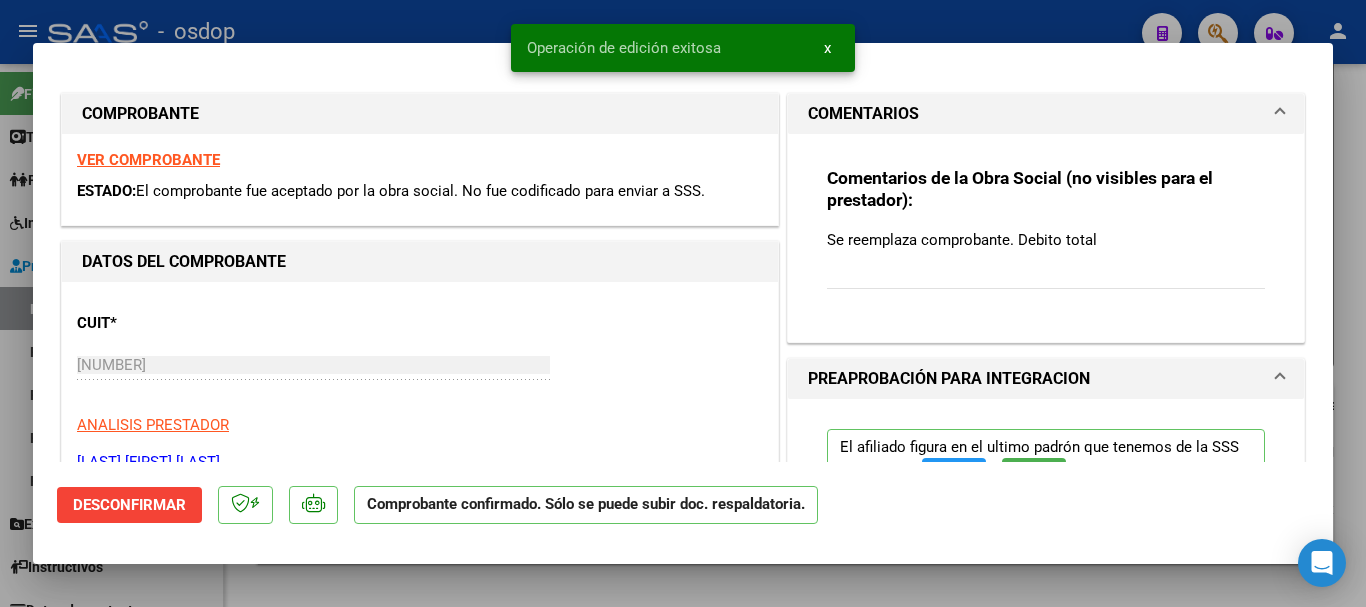 click at bounding box center [683, 303] 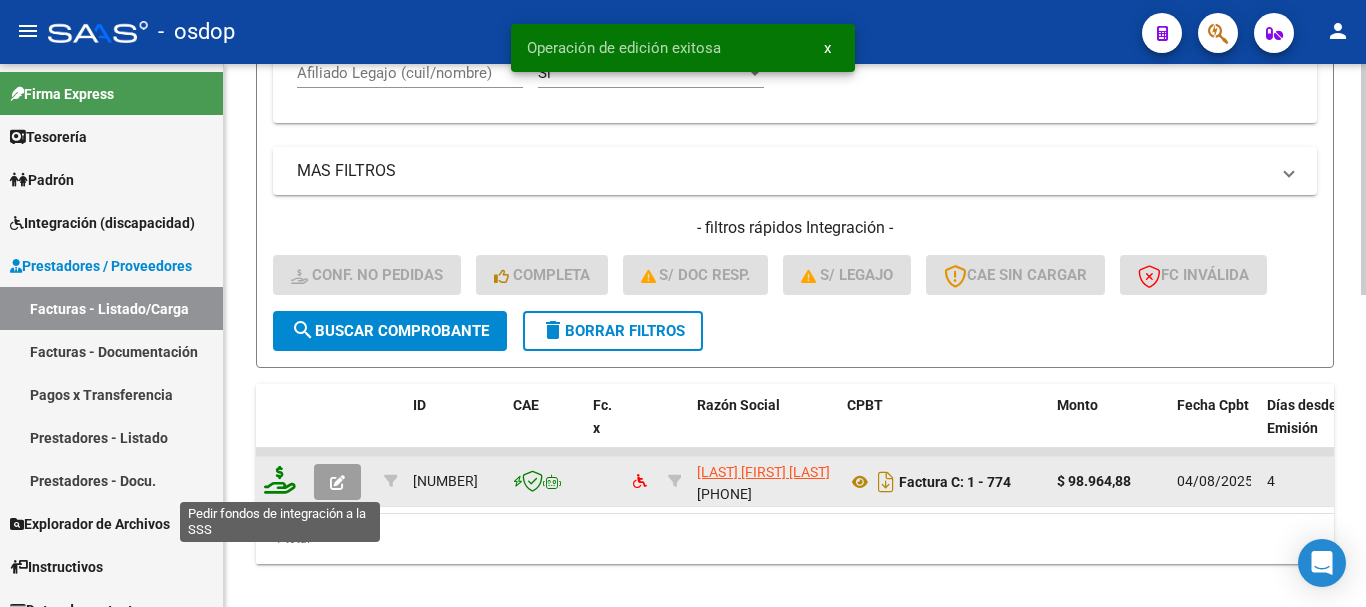 click 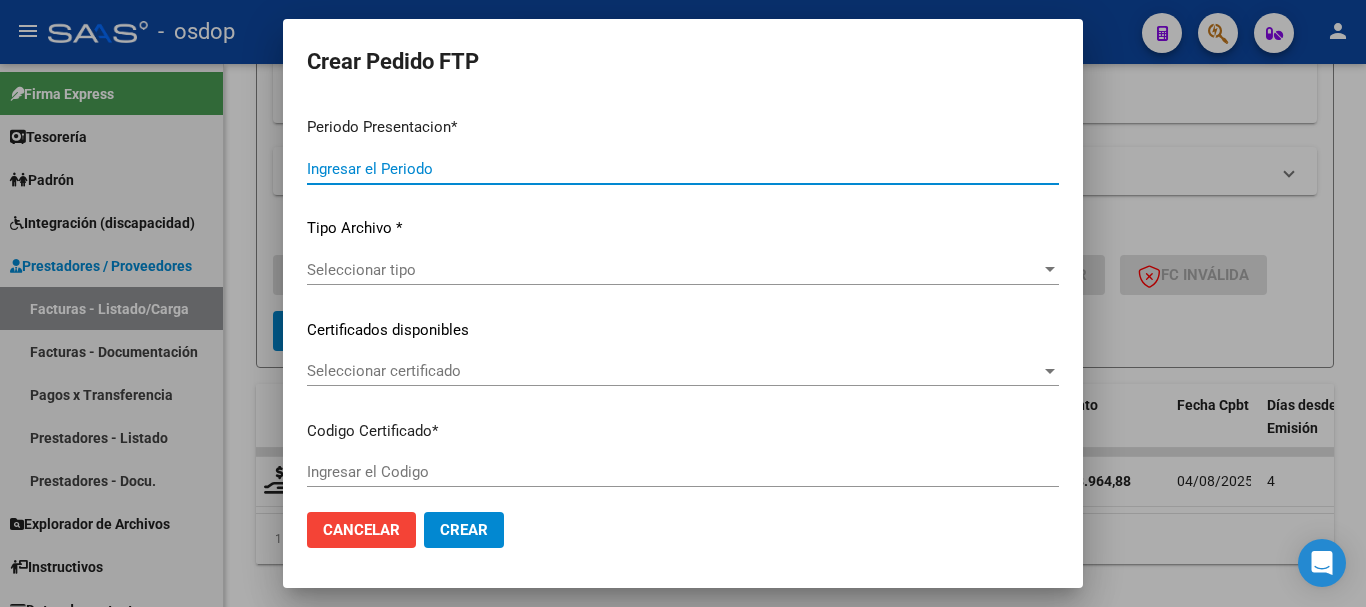 type on "202507" 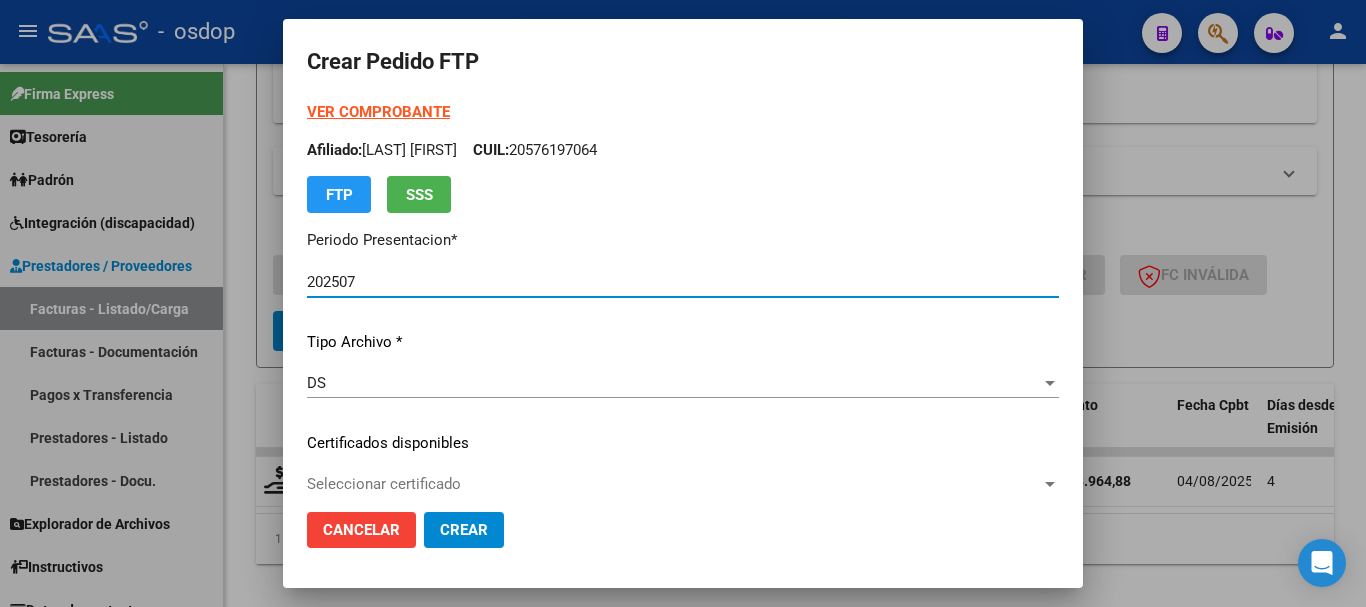 type on "[PHONE]" 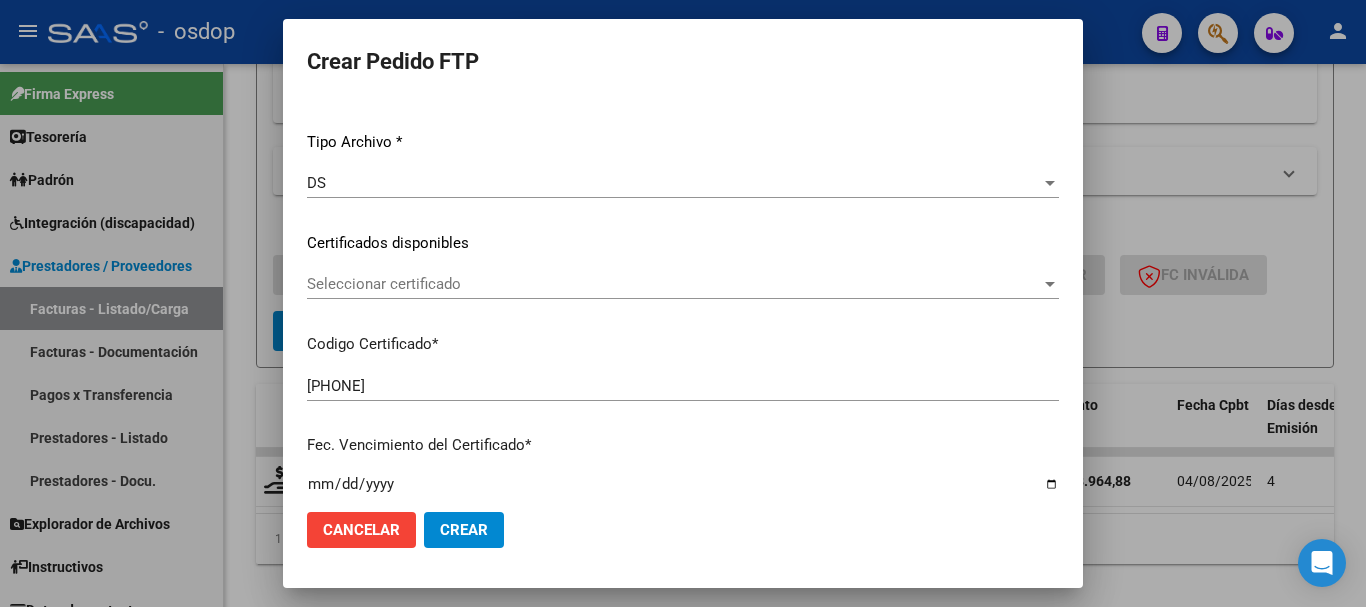 click on "Seleccionar certificado" at bounding box center [674, 284] 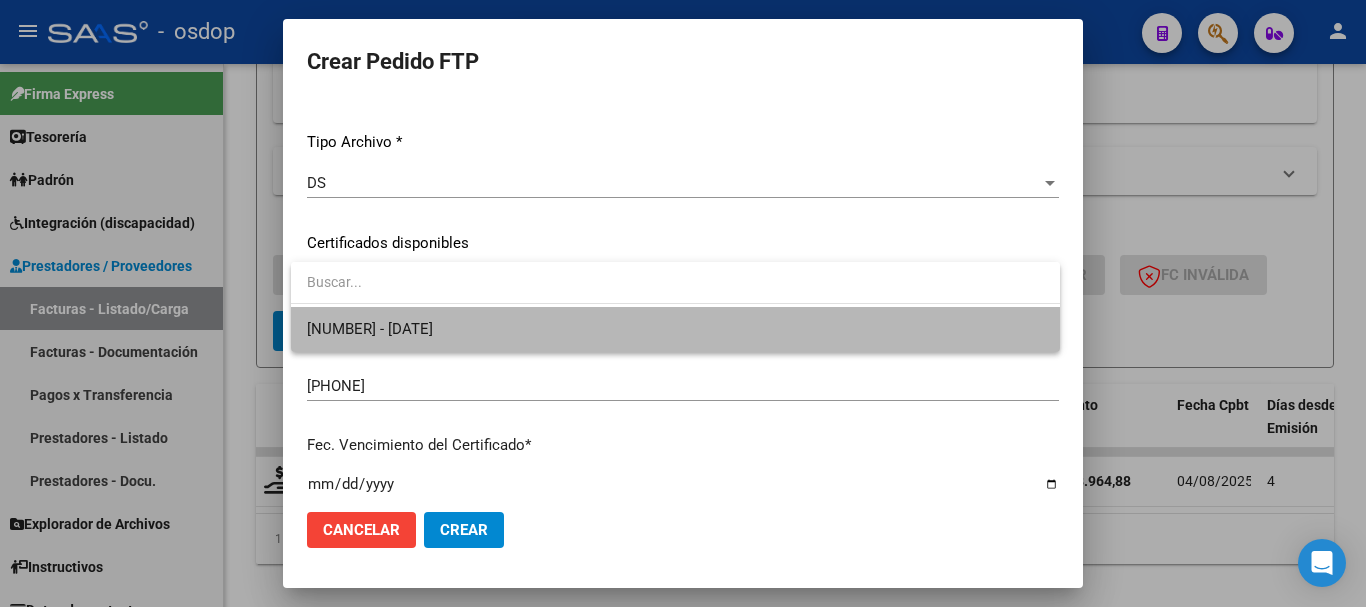 click on "[NUMBER] - [DATE]" at bounding box center [675, 329] 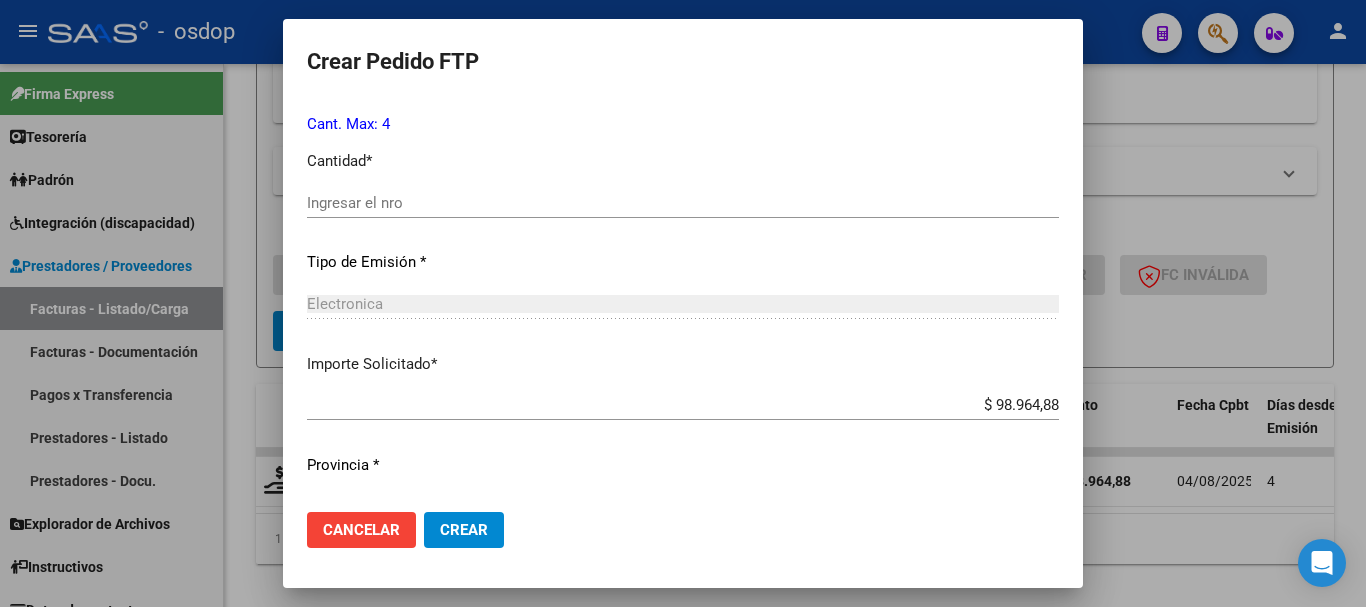 scroll, scrollTop: 944, scrollLeft: 0, axis: vertical 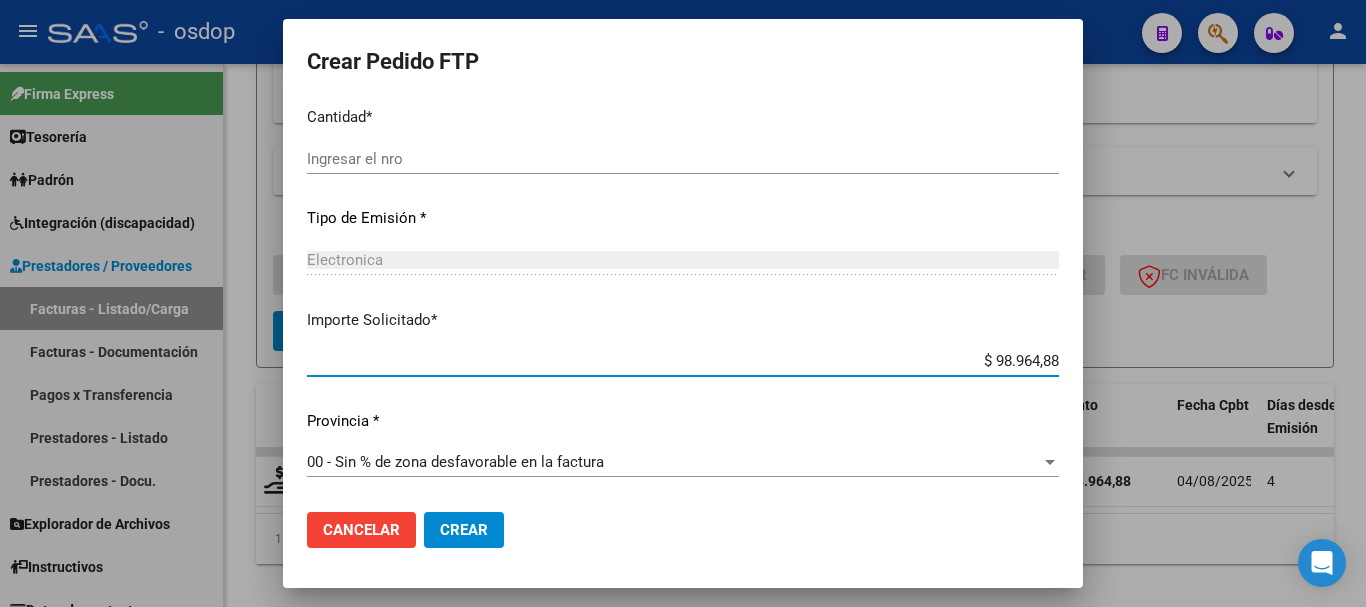 drag, startPoint x: 931, startPoint y: 360, endPoint x: 1240, endPoint y: 366, distance: 309.05826 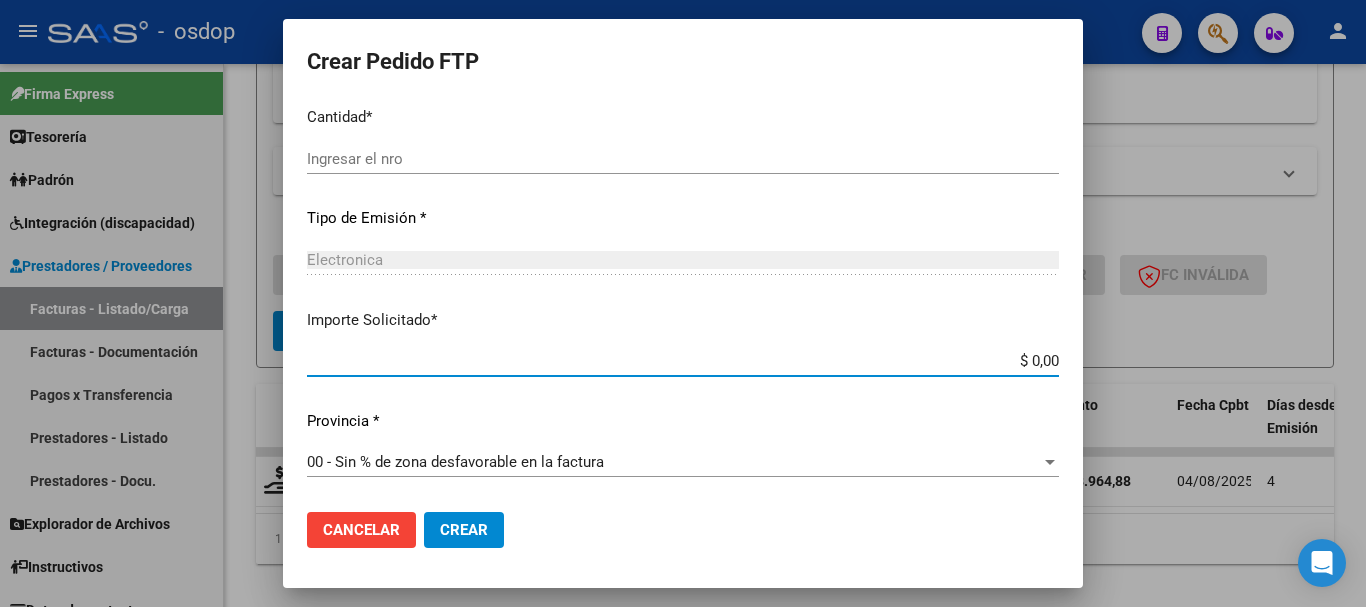 click on "Crear" 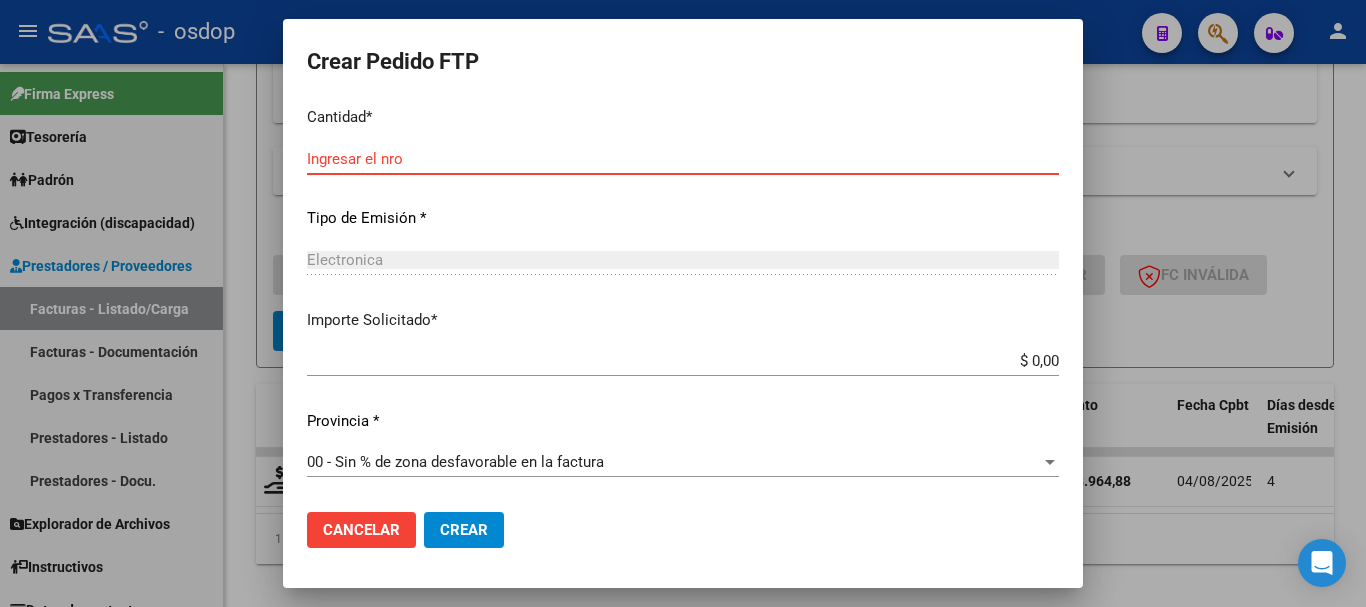 click on "Ingresar el nro" at bounding box center [683, 159] 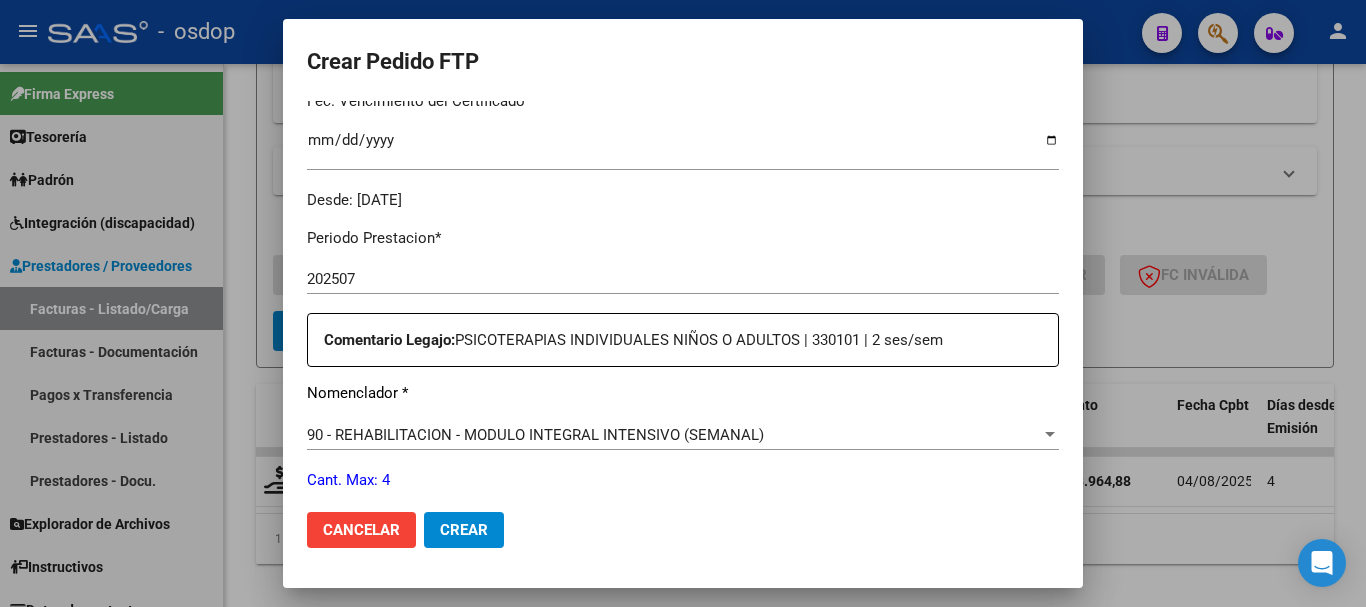 scroll, scrollTop: 744, scrollLeft: 0, axis: vertical 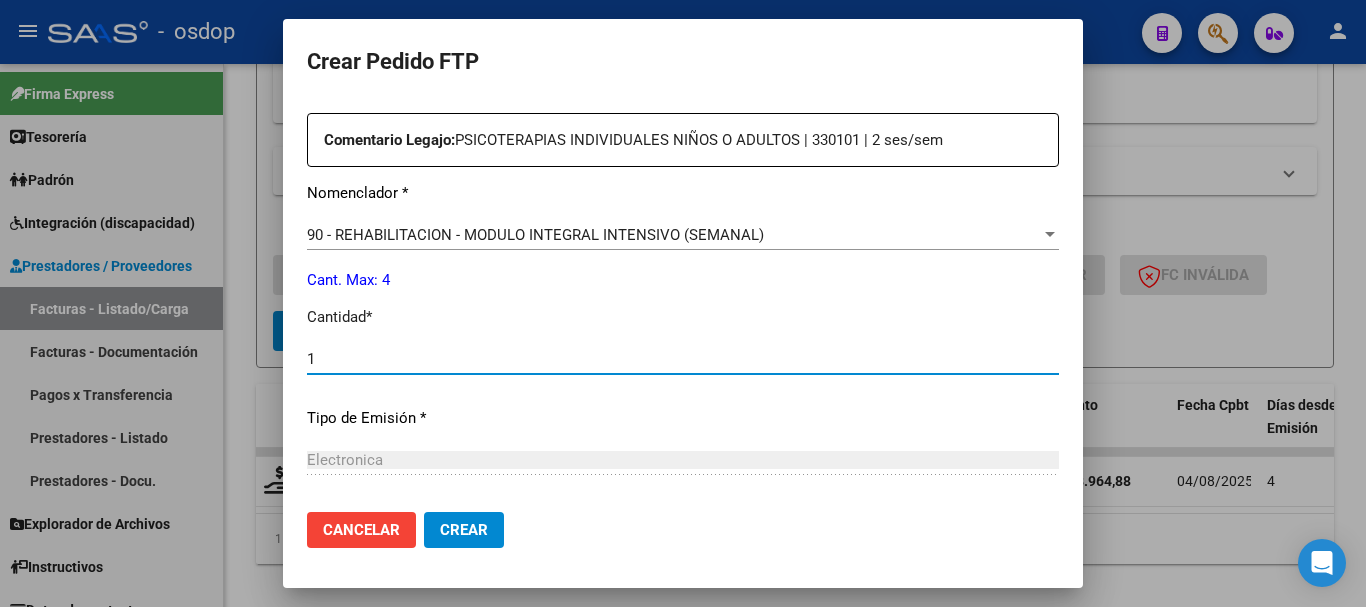 drag, startPoint x: 433, startPoint y: 351, endPoint x: 208, endPoint y: 366, distance: 225.49945 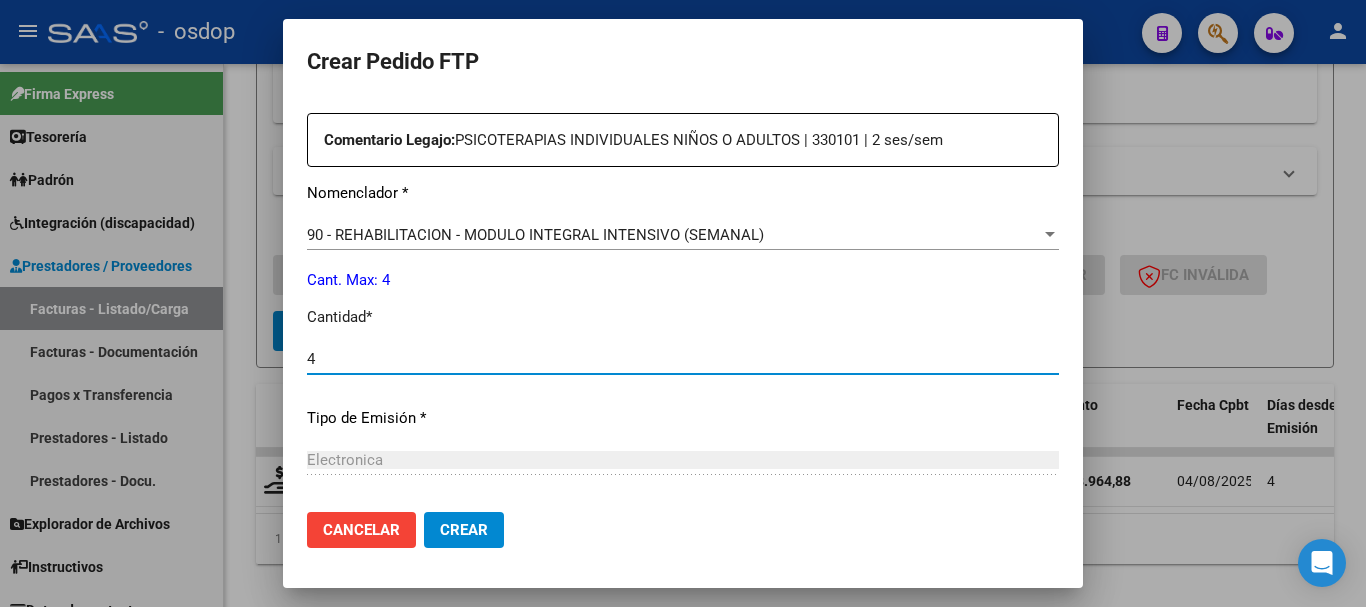 scroll, scrollTop: 944, scrollLeft: 0, axis: vertical 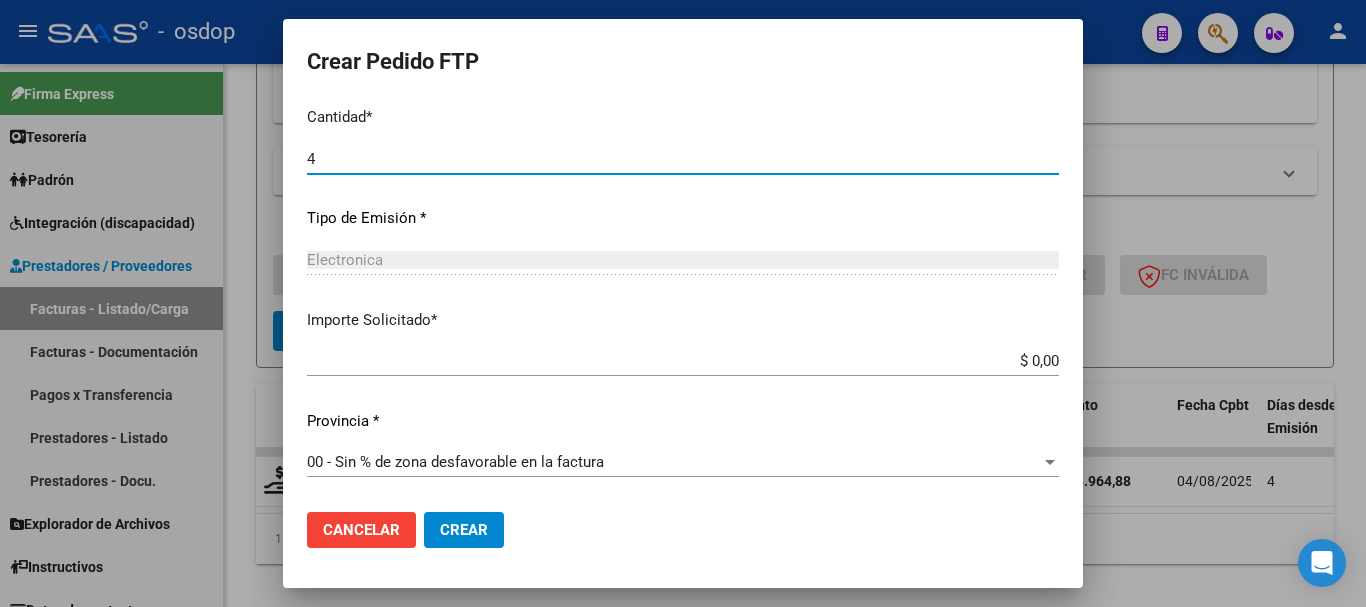 type on "4" 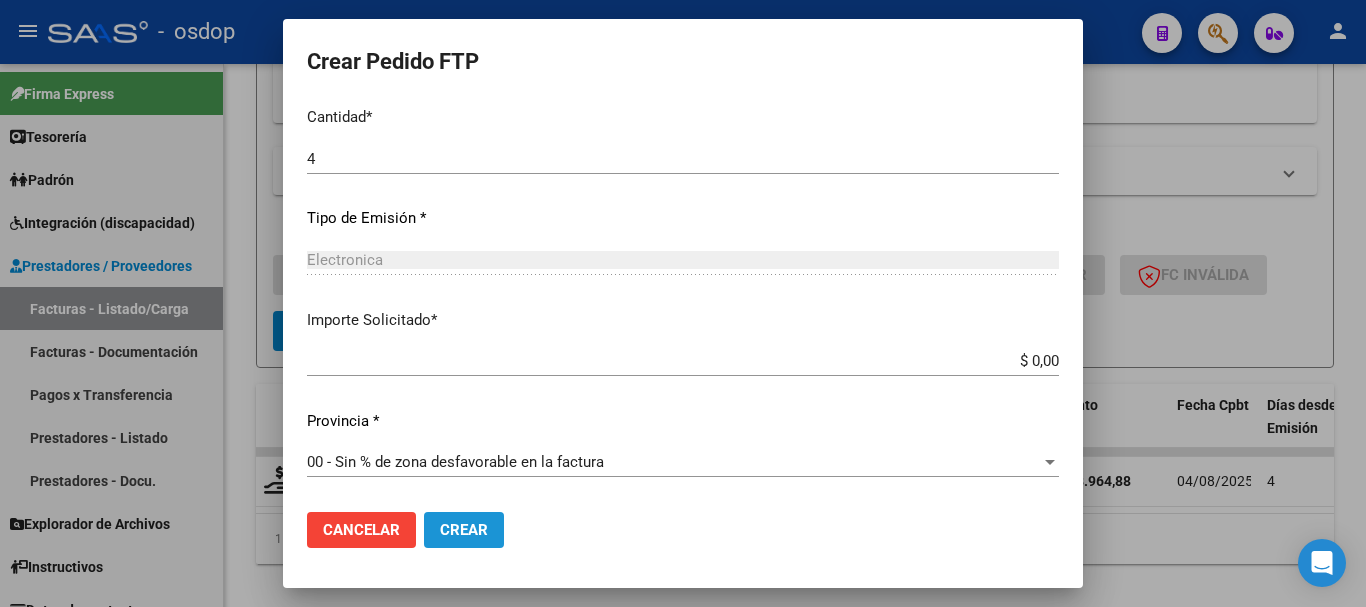 click on "Crear" 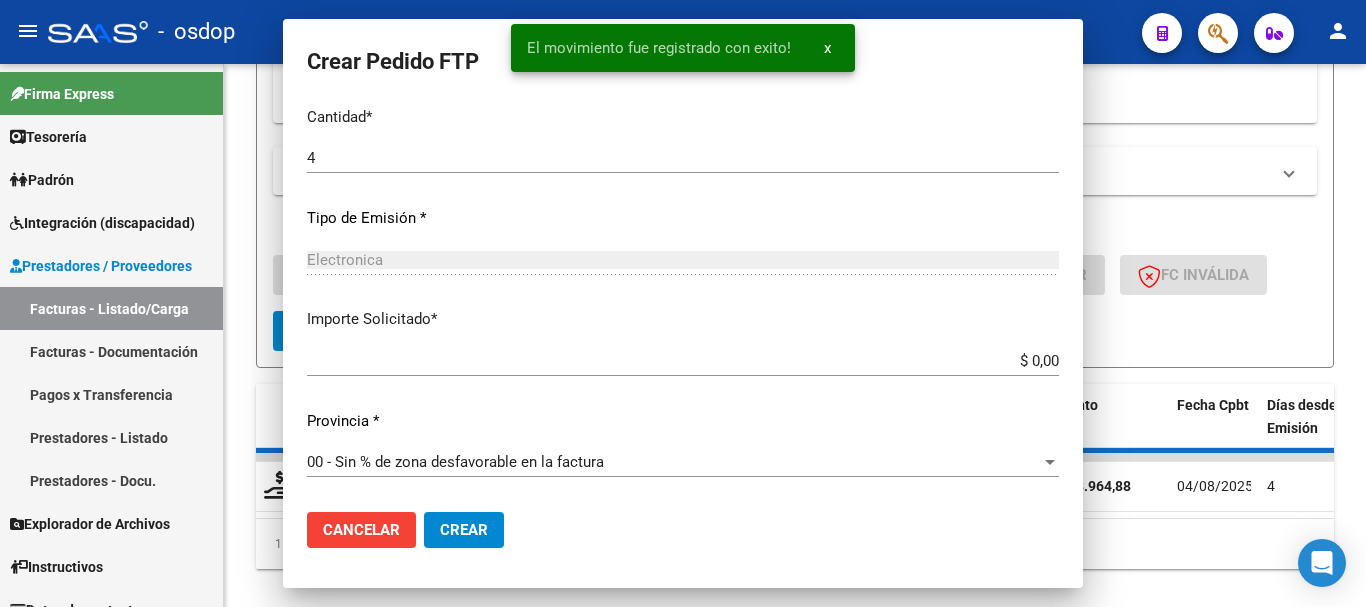 scroll, scrollTop: 0, scrollLeft: 0, axis: both 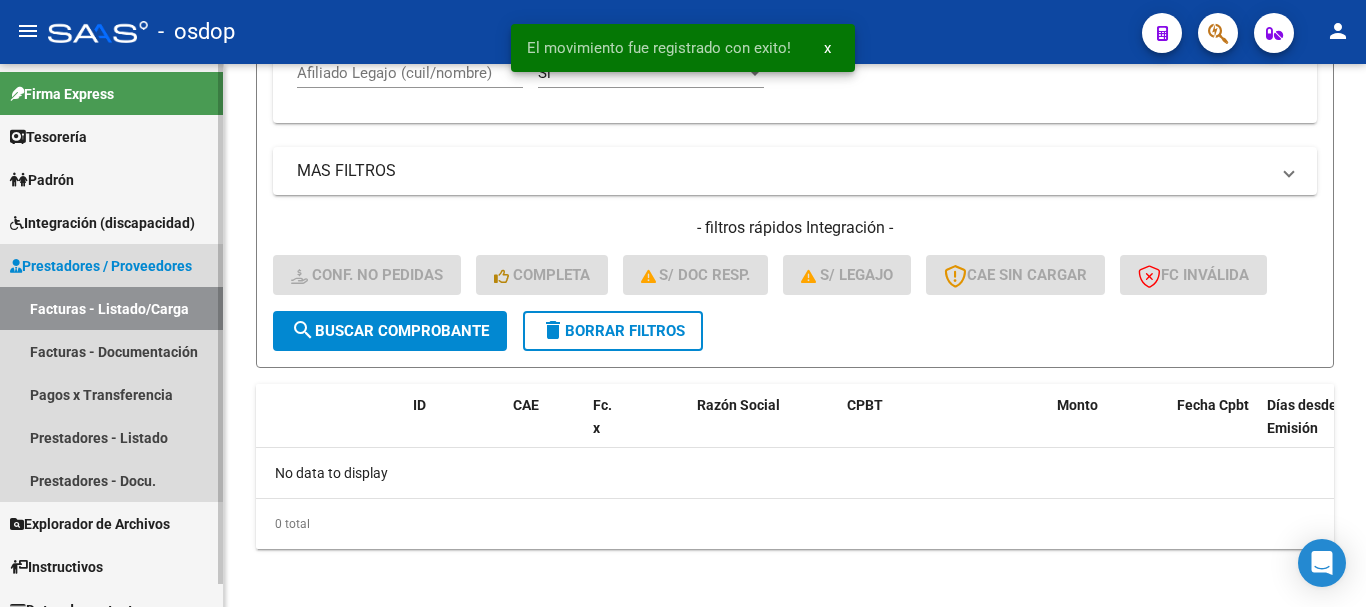 click on "Prestadores / Proveedores" at bounding box center [101, 266] 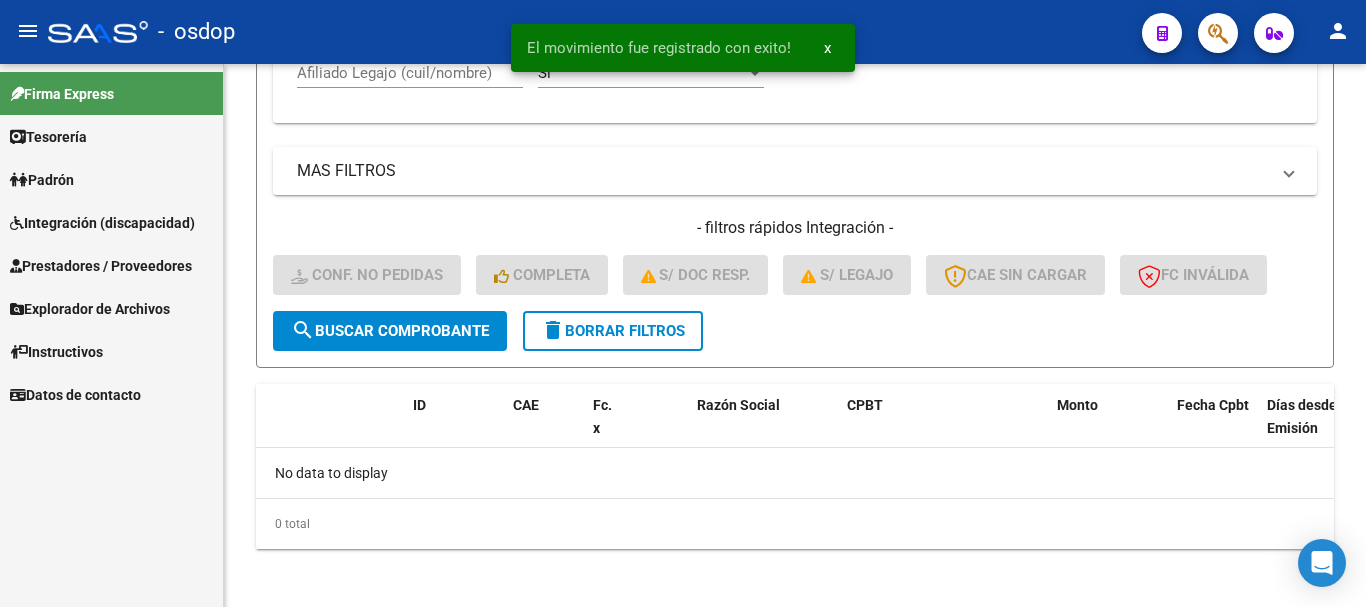 click on "Integración (discapacidad)" at bounding box center [102, 223] 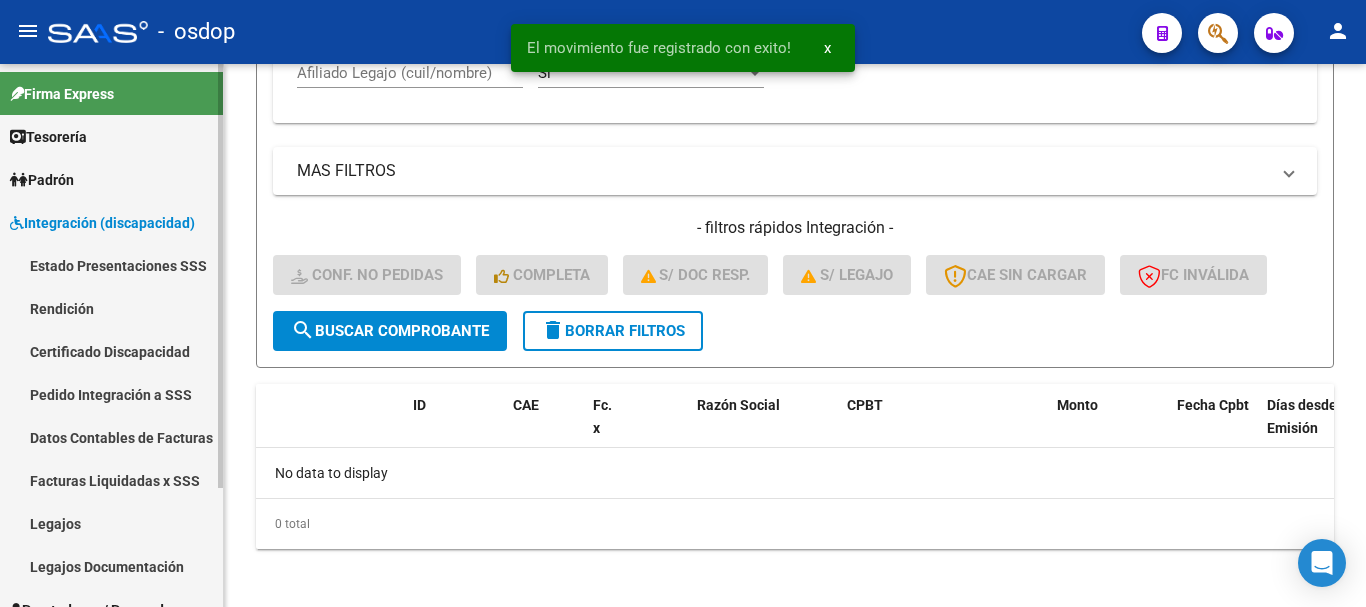 click on "Pedido Integración a SSS" at bounding box center [111, 394] 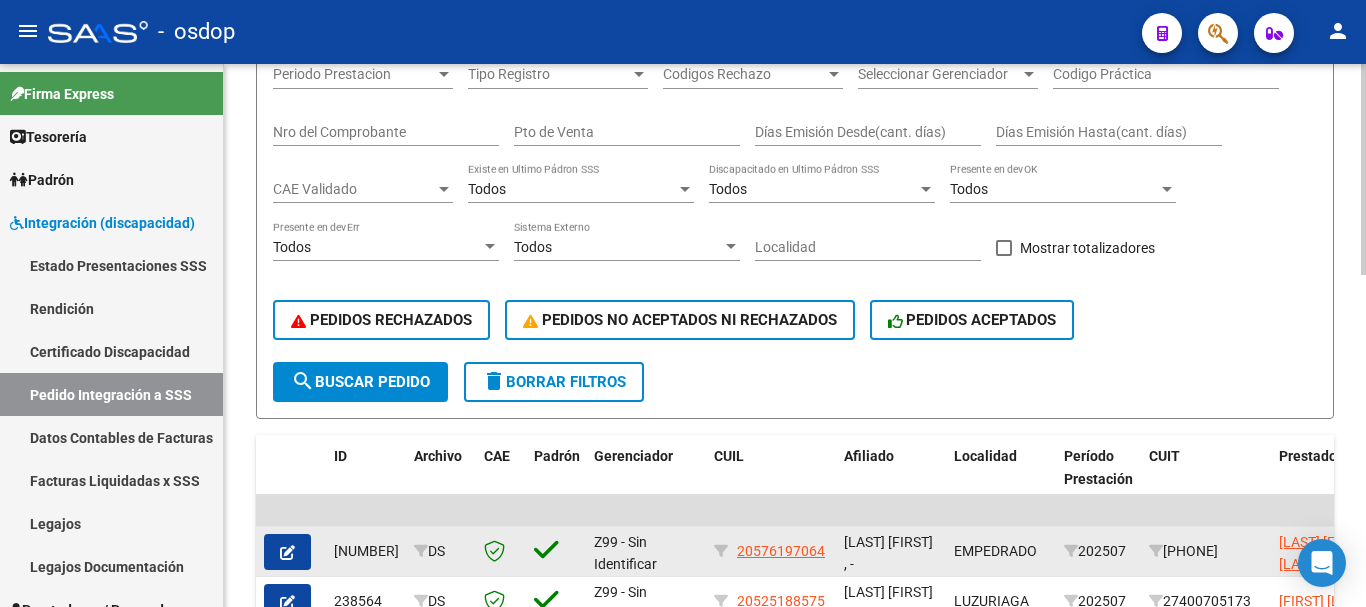 scroll, scrollTop: 400, scrollLeft: 0, axis: vertical 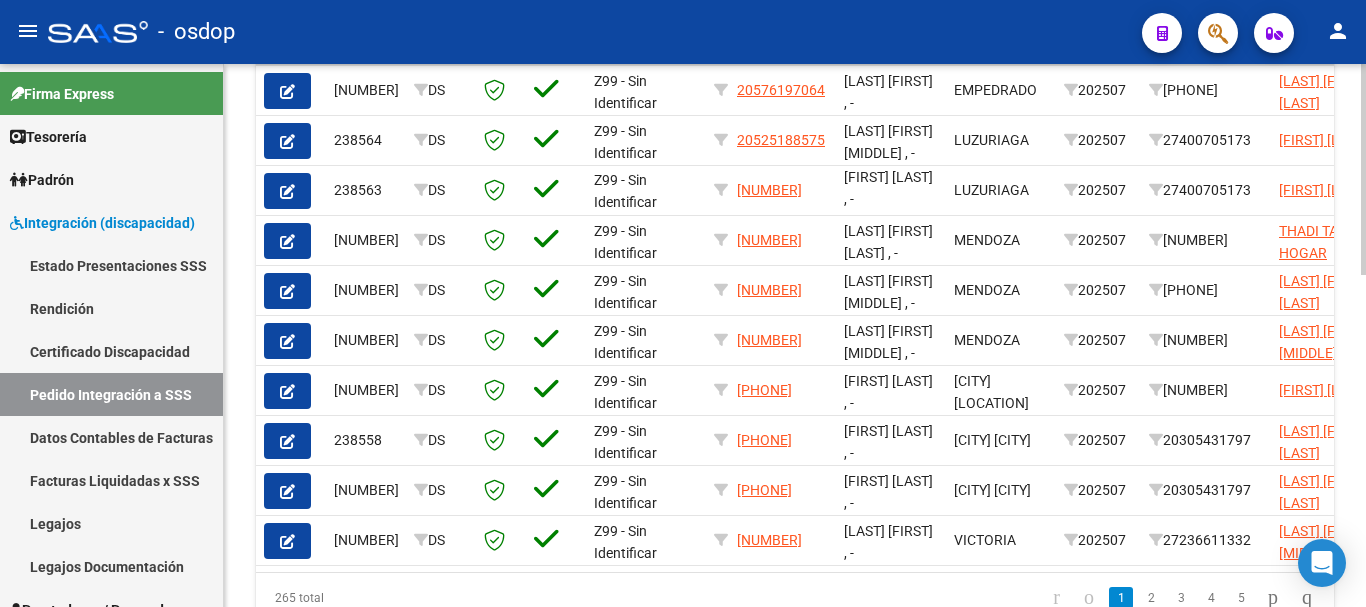 click 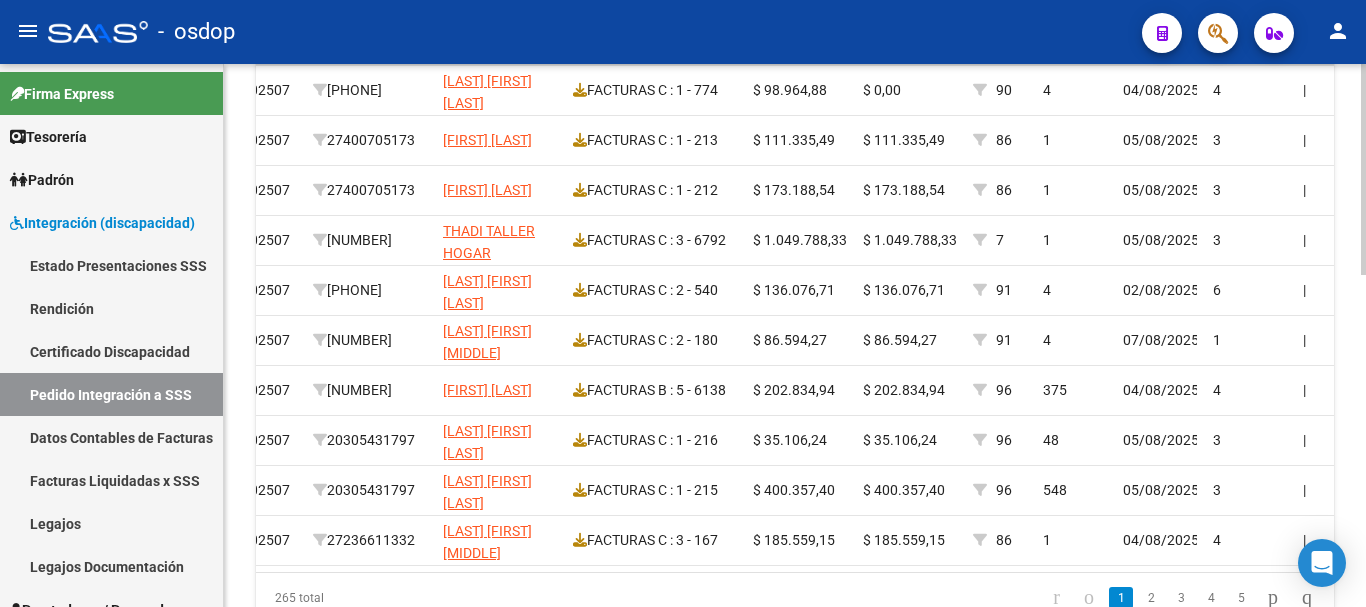 scroll, scrollTop: 0, scrollLeft: 0, axis: both 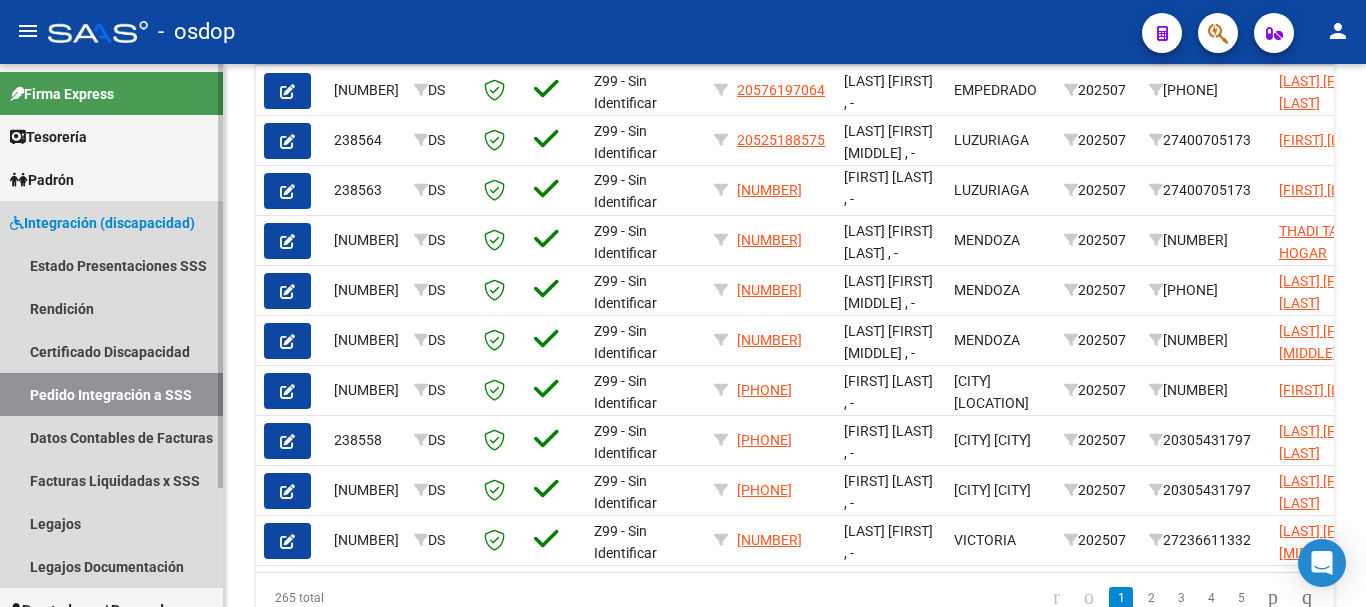 click on "Integración (discapacidad)" at bounding box center (102, 223) 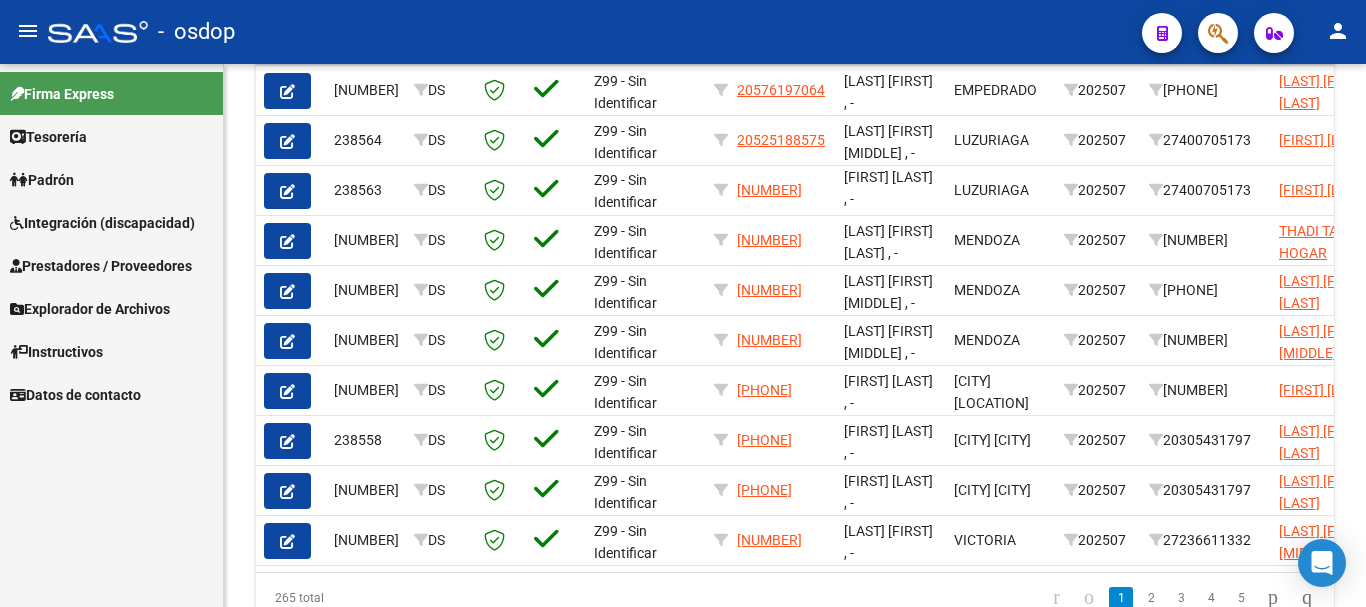 click on "Prestadores / Proveedores" at bounding box center [101, 266] 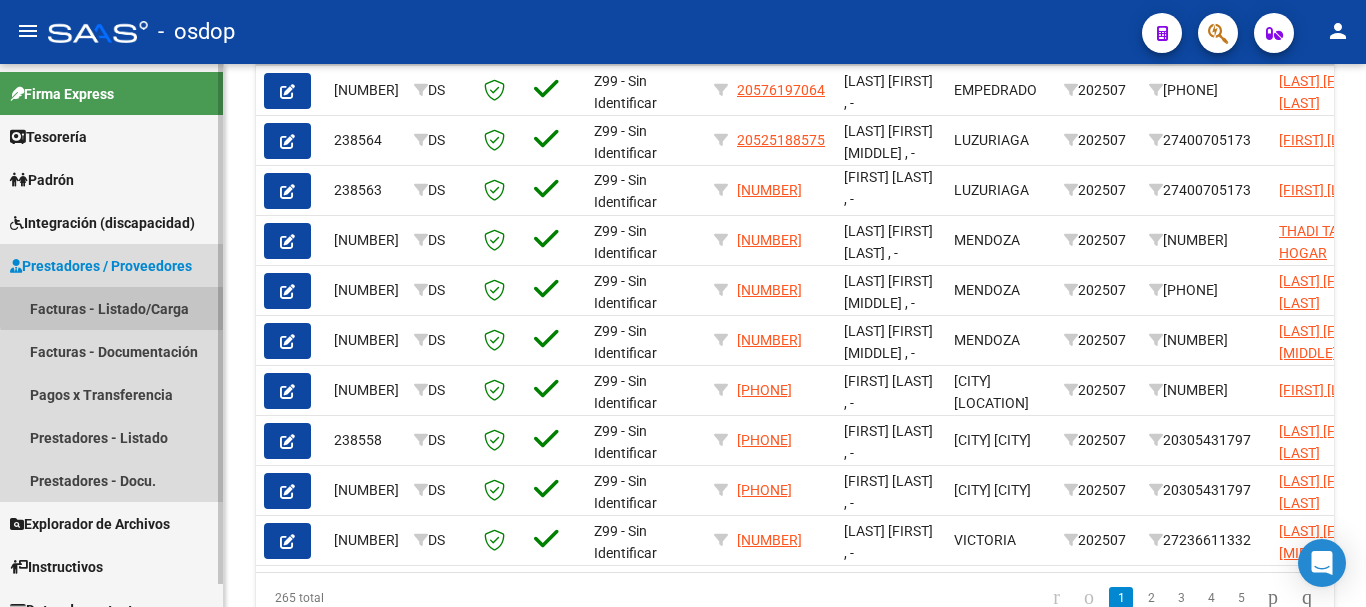 click on "Facturas - Listado/Carga" at bounding box center (111, 308) 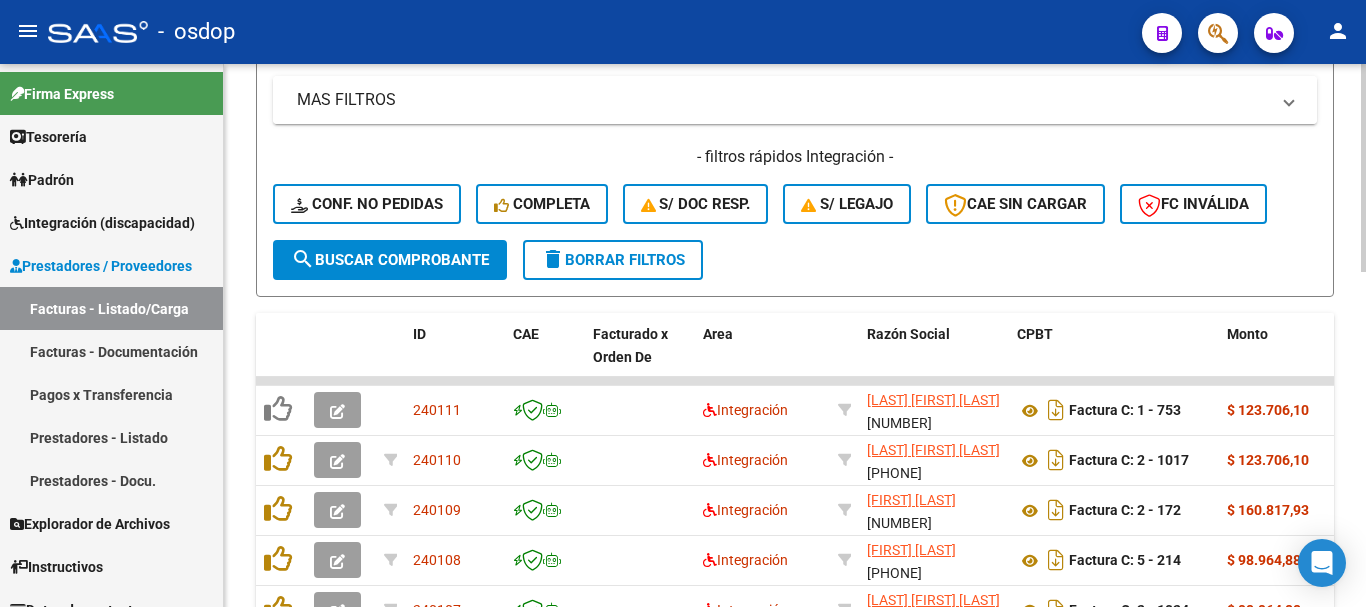 scroll, scrollTop: 361, scrollLeft: 0, axis: vertical 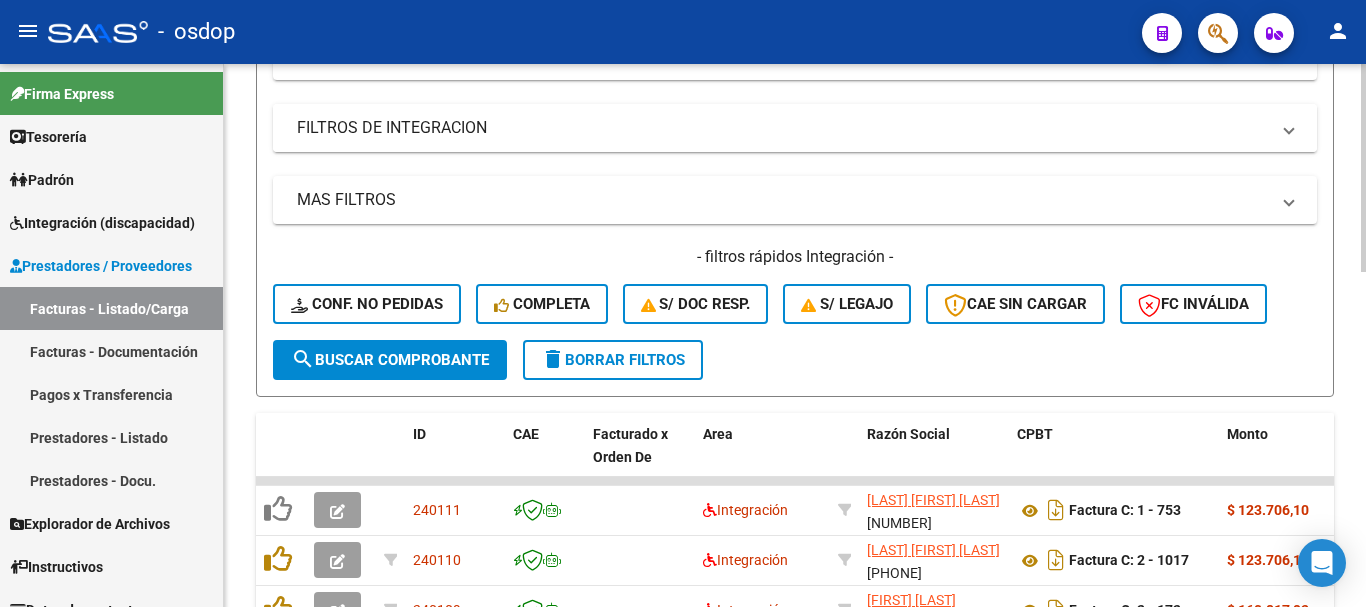 click on "FILTROS DE INTEGRACION" at bounding box center [783, 128] 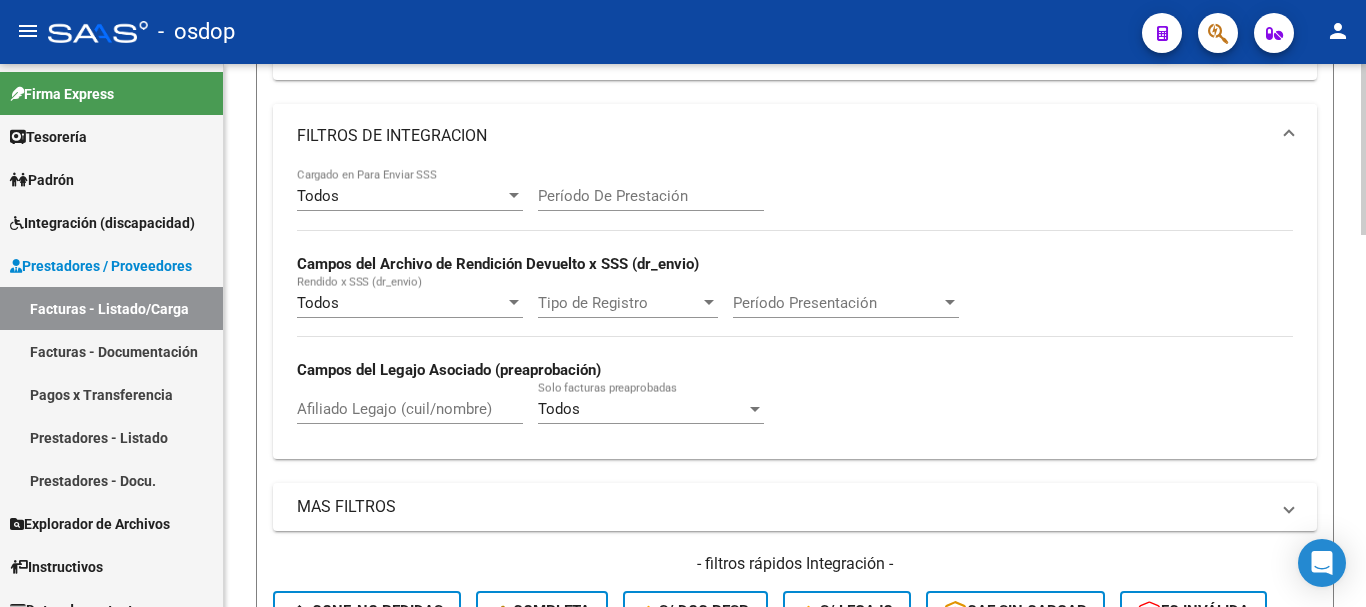 scroll, scrollTop: 461, scrollLeft: 0, axis: vertical 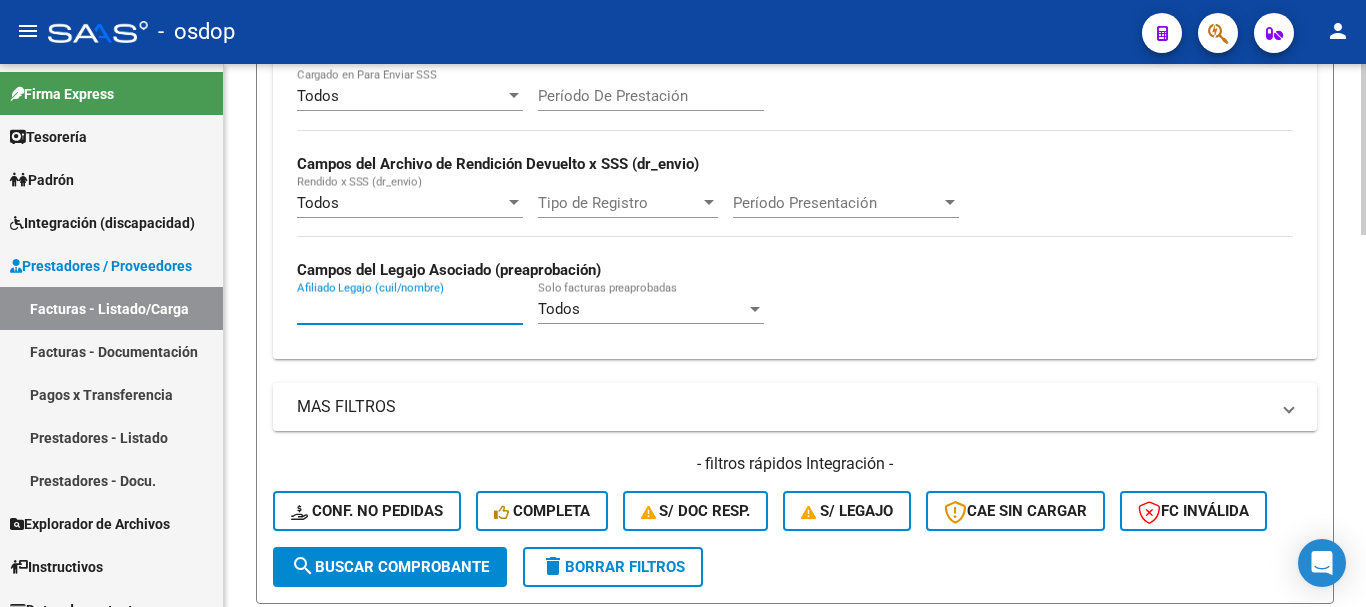 click on "Afiliado Legajo (cuil/nombre)" at bounding box center [410, 309] 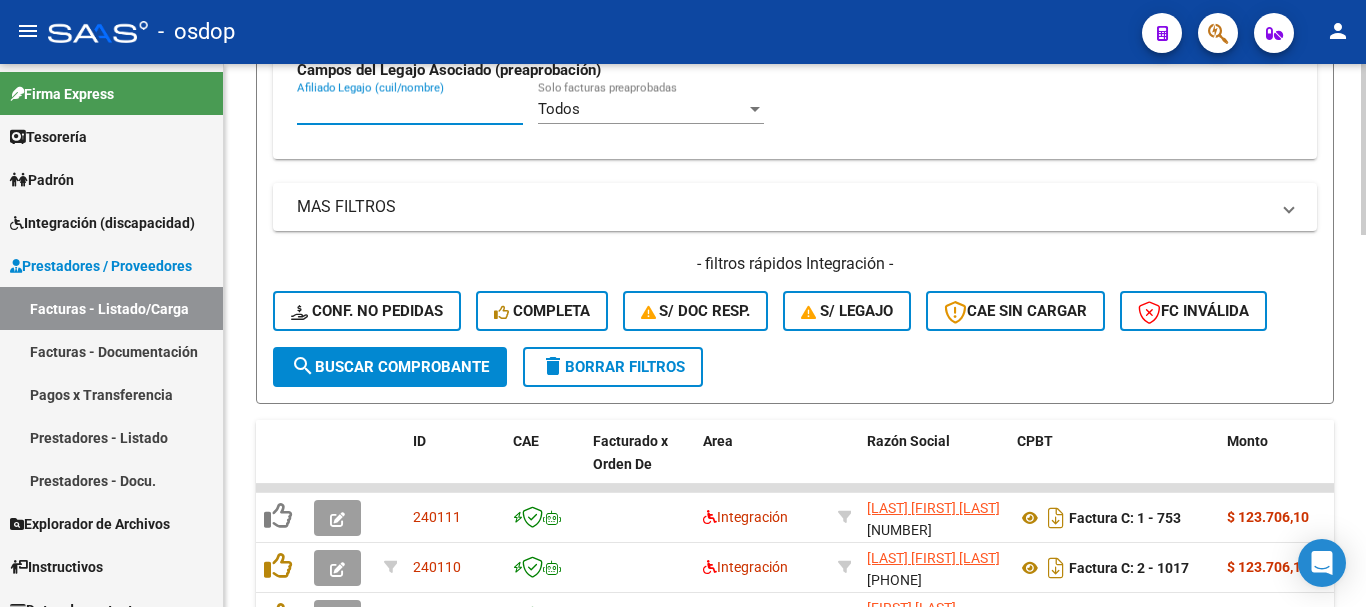 paste on "[NUMBER]" 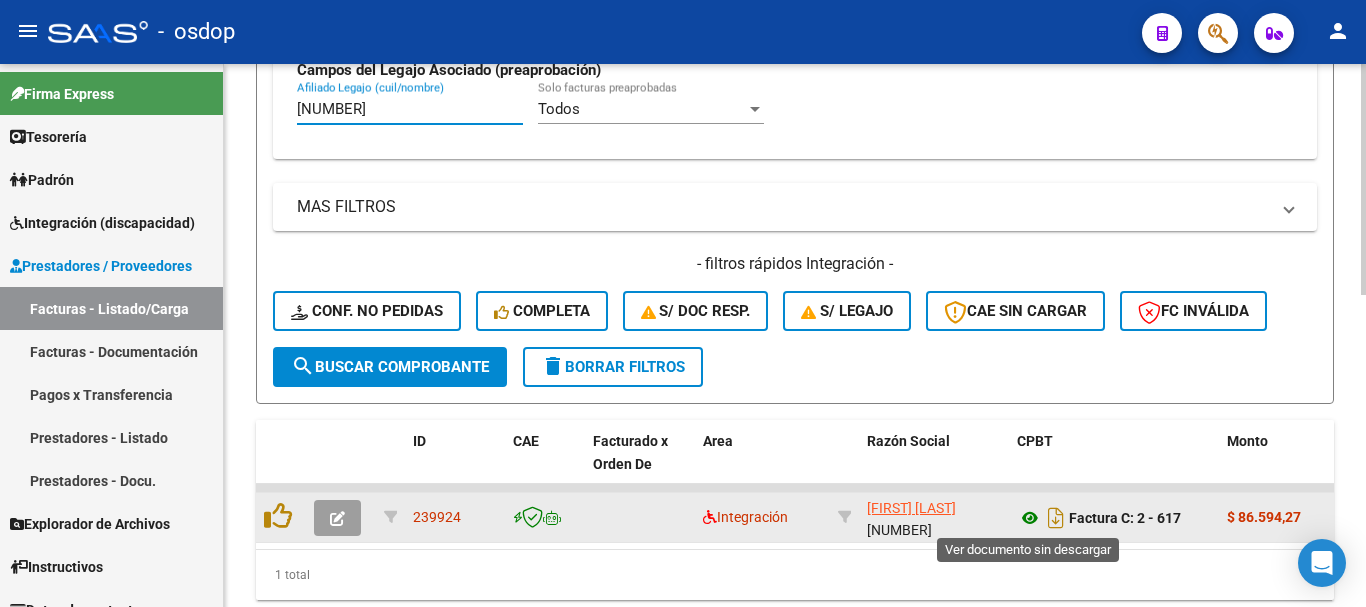 type on "[NUMBER]" 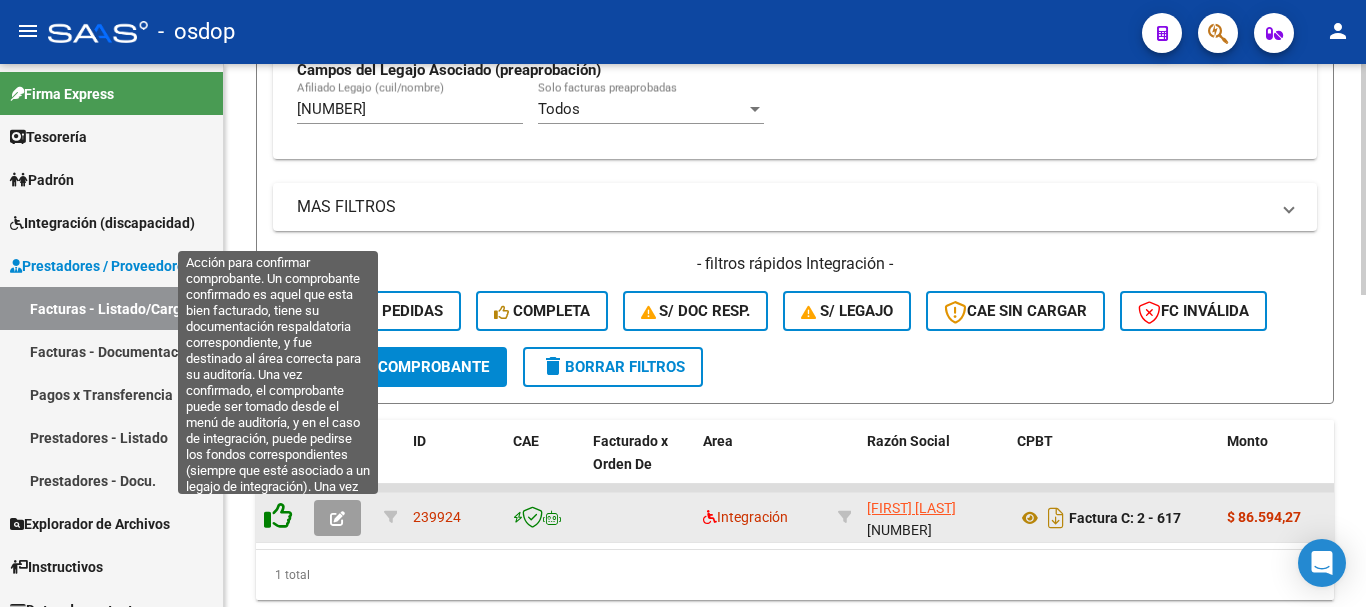 click 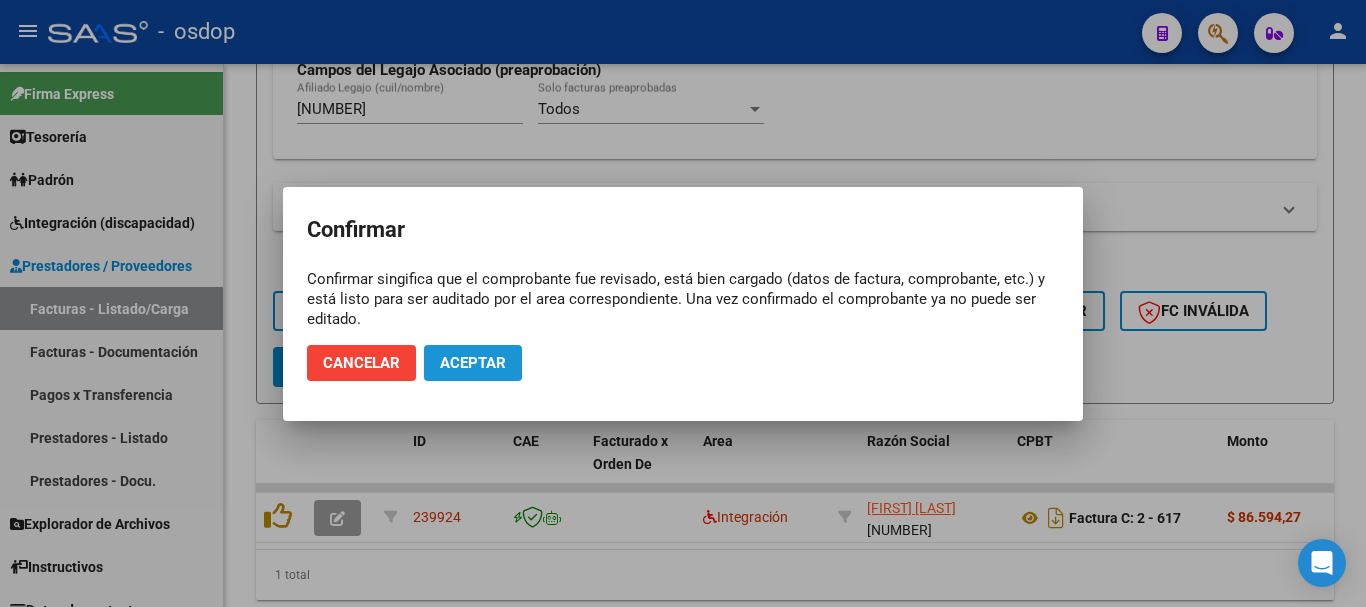 click on "Aceptar" 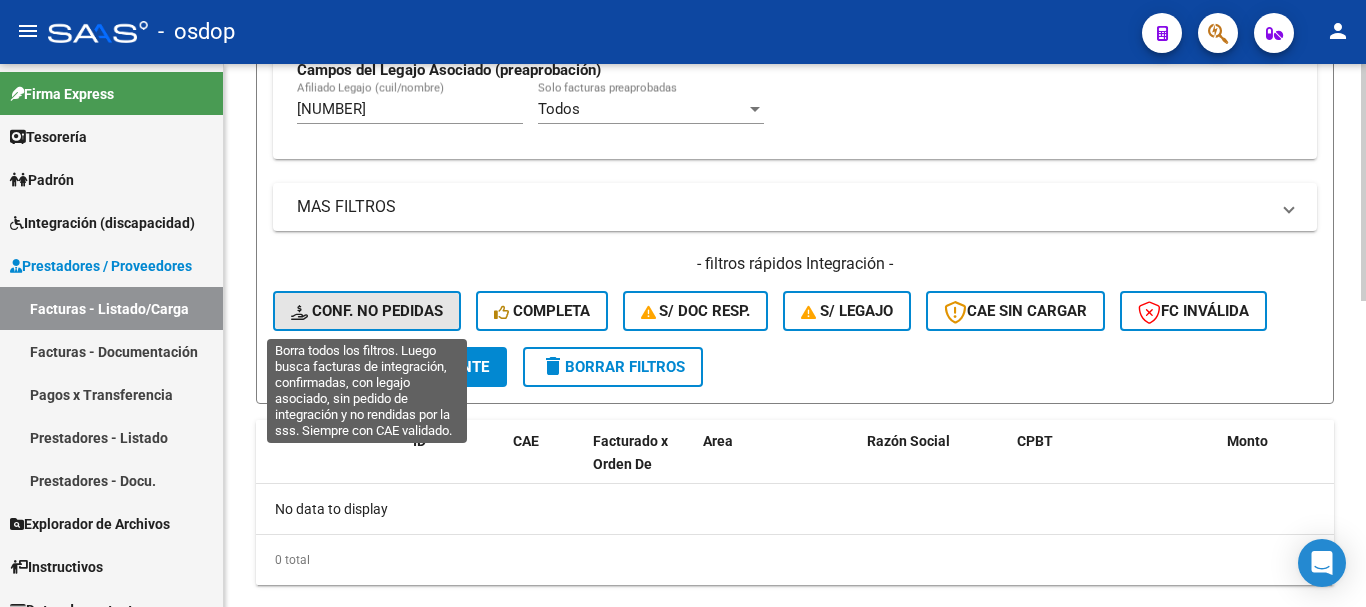click on "Conf. no pedidas" 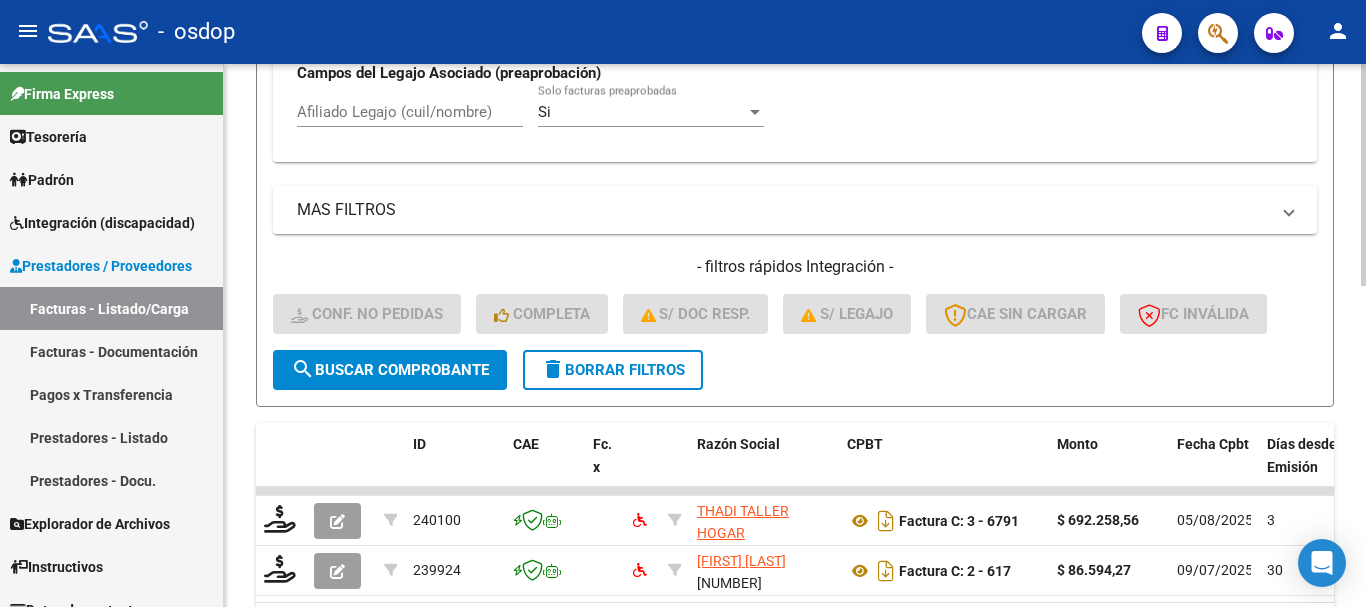 scroll, scrollTop: 661, scrollLeft: 0, axis: vertical 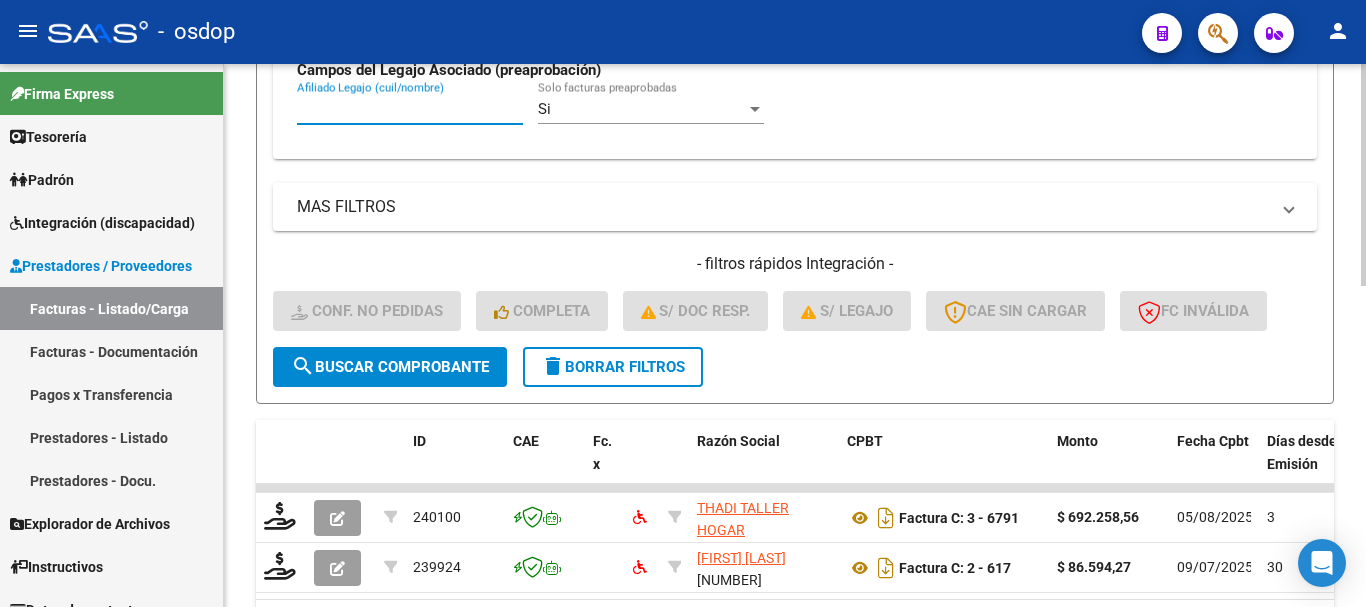 click on "Afiliado Legajo (cuil/nombre)" at bounding box center [410, 109] 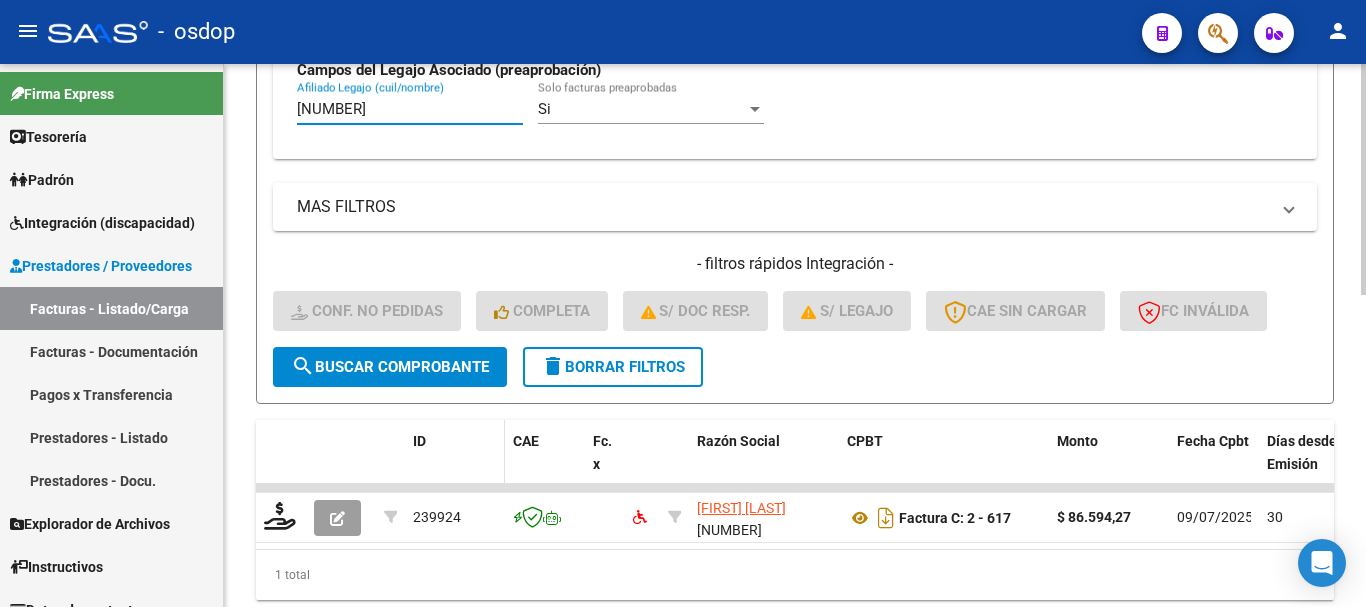 scroll, scrollTop: 734, scrollLeft: 0, axis: vertical 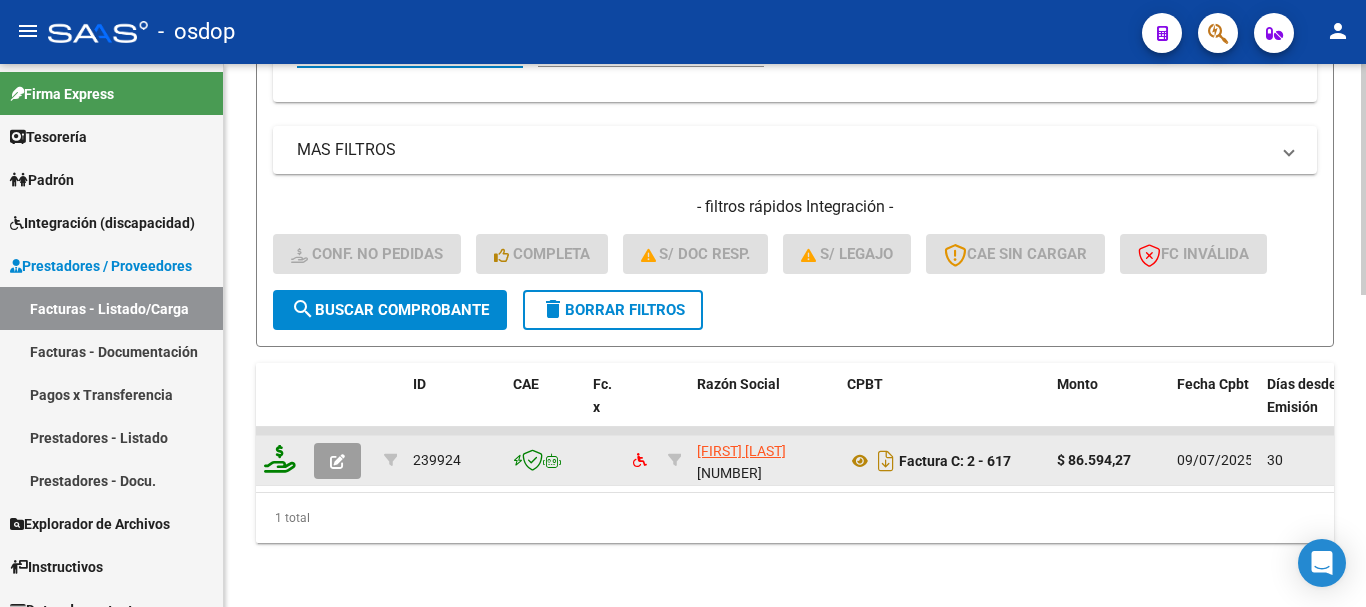 type on "[NUMBER]" 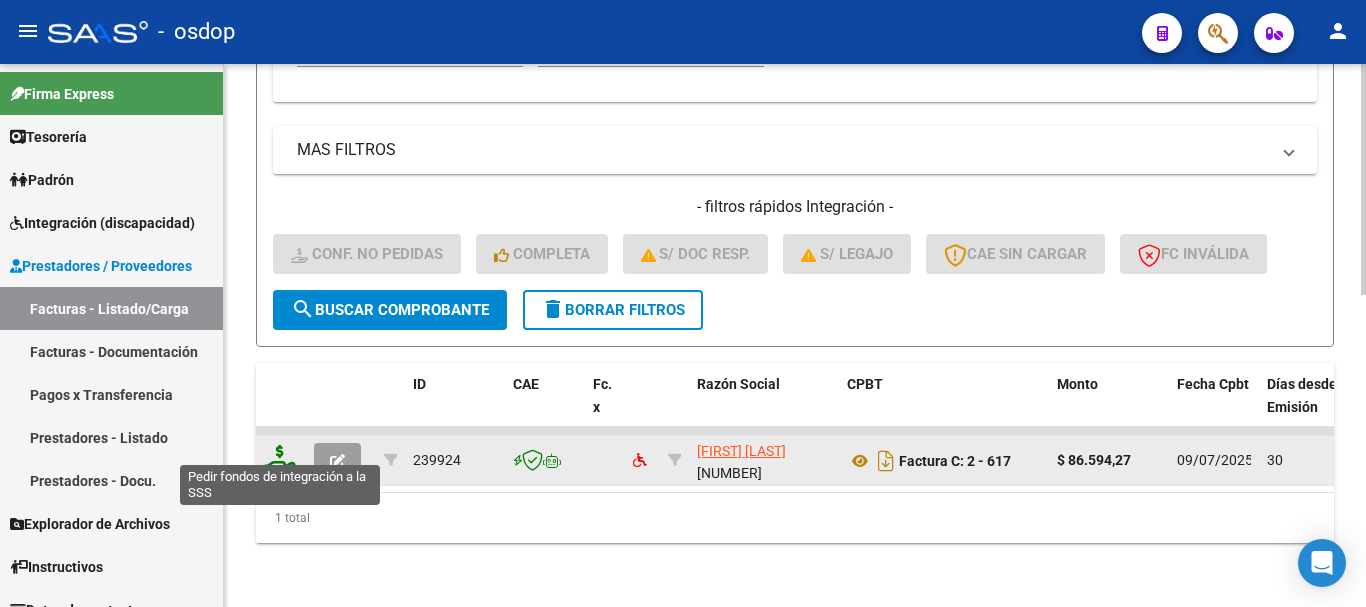 click 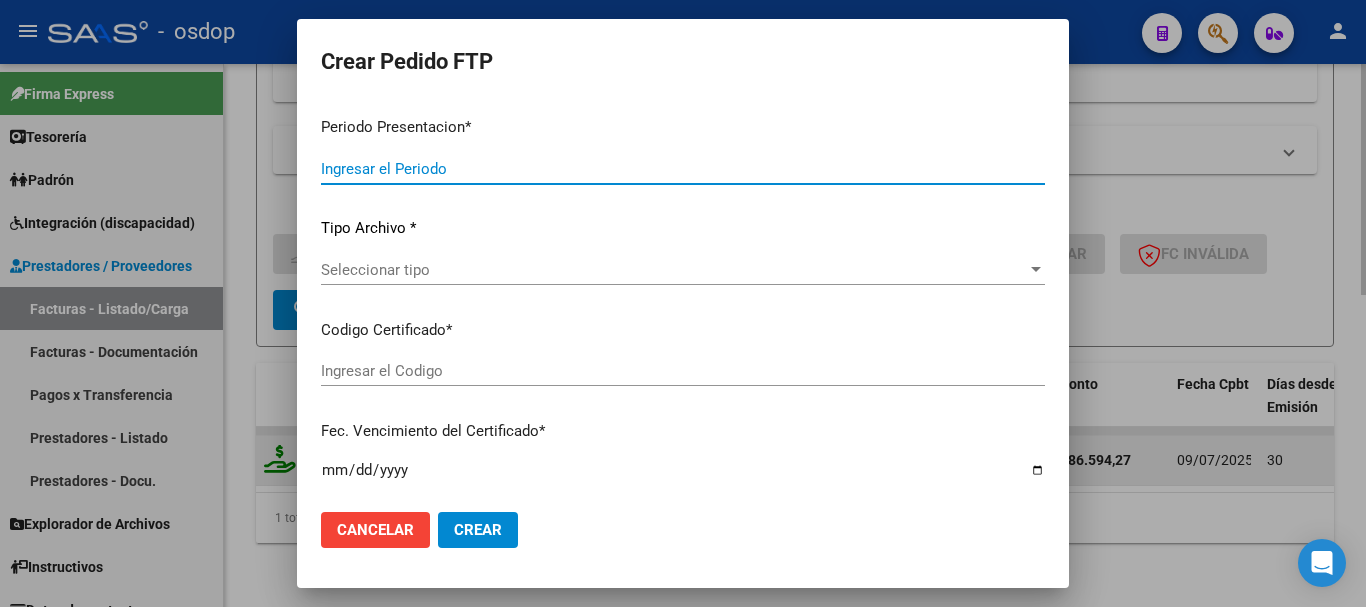 type on "202507" 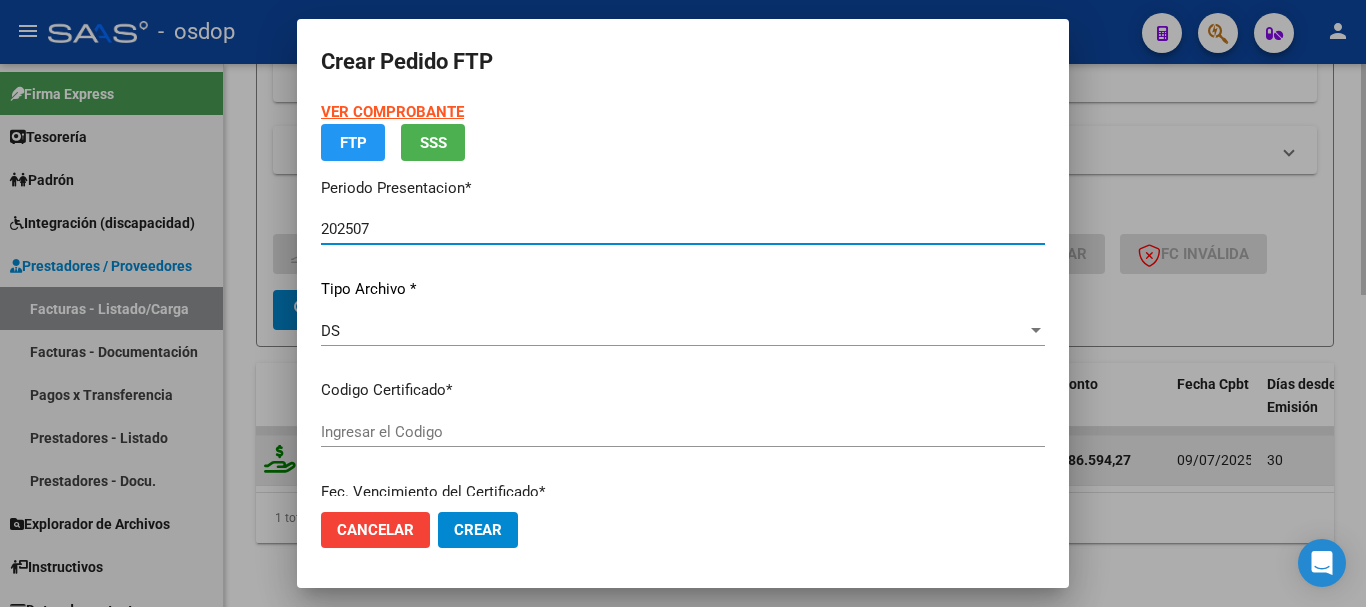 type on "[NUMBER]" 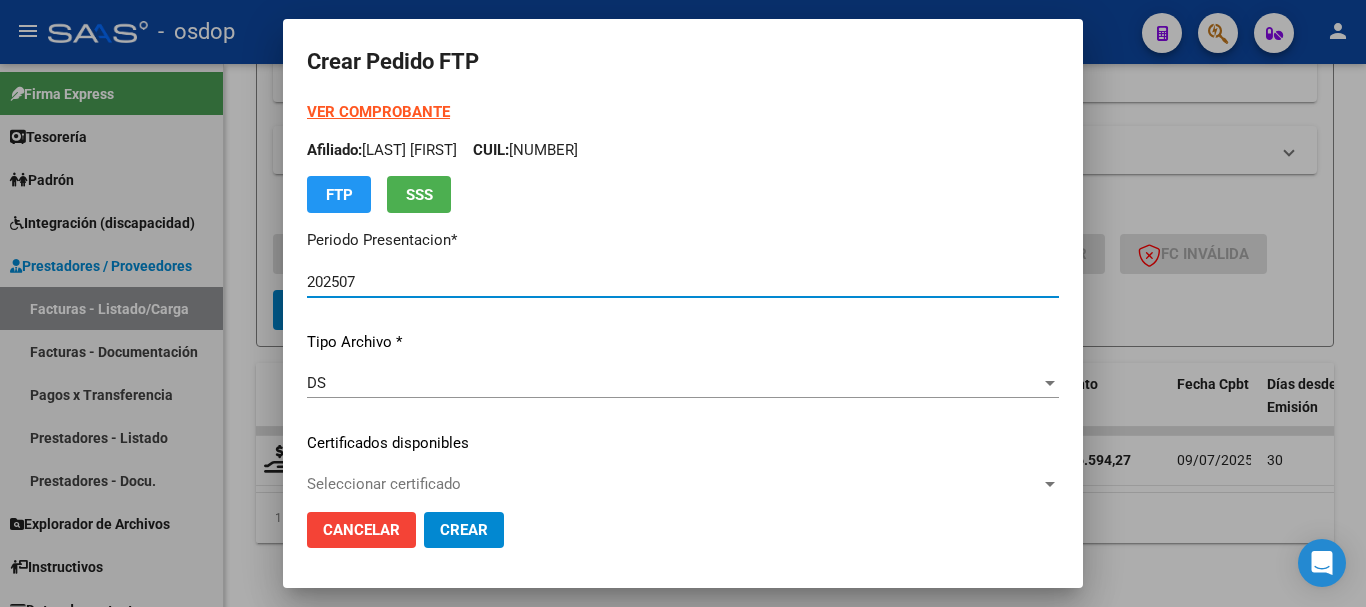 scroll, scrollTop: 200, scrollLeft: 0, axis: vertical 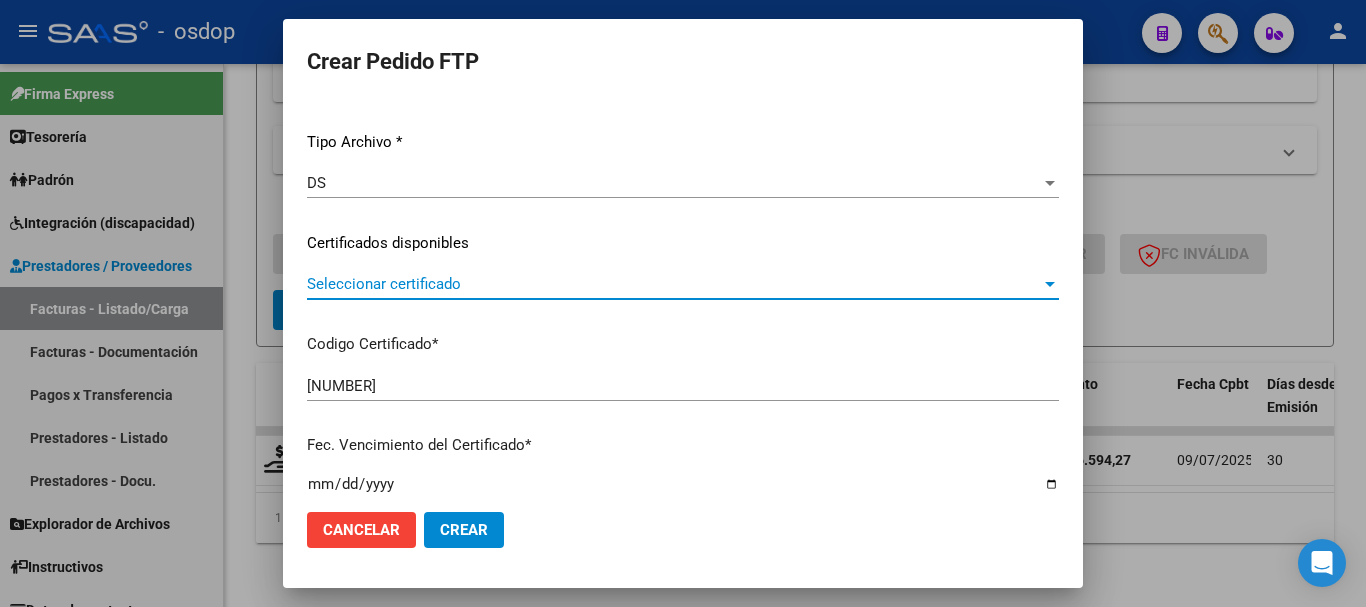 click on "Seleccionar certificado" at bounding box center [674, 284] 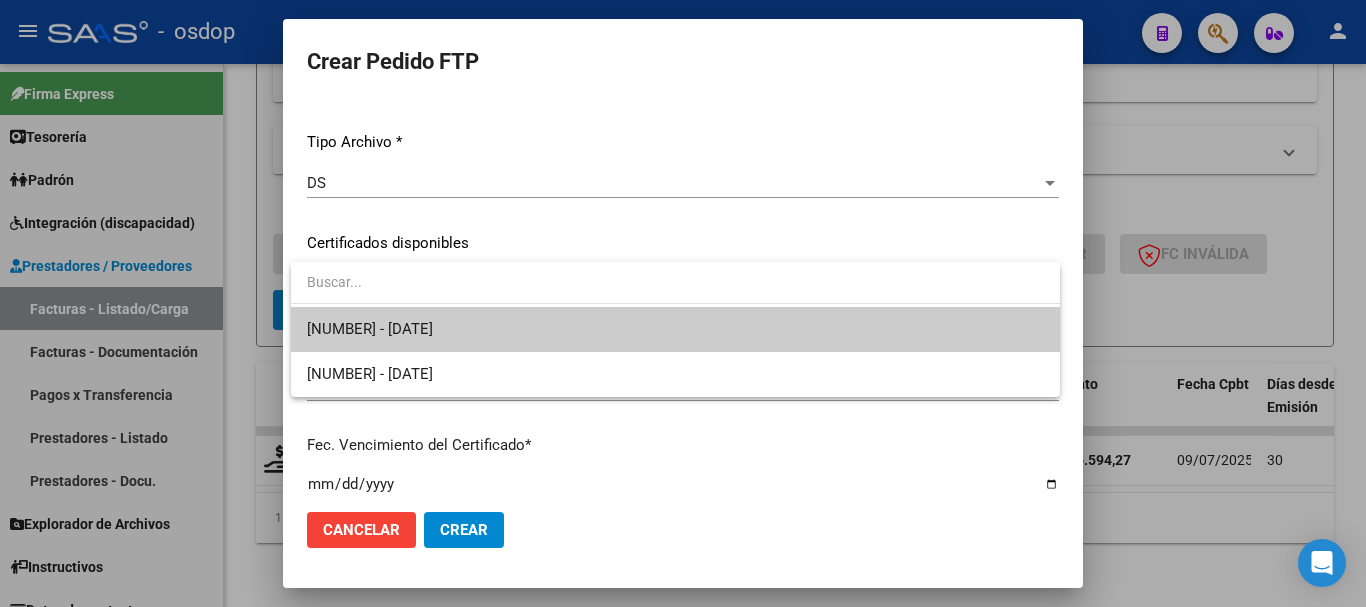 click on "[NUMBER] - [DATE]" at bounding box center [675, 329] 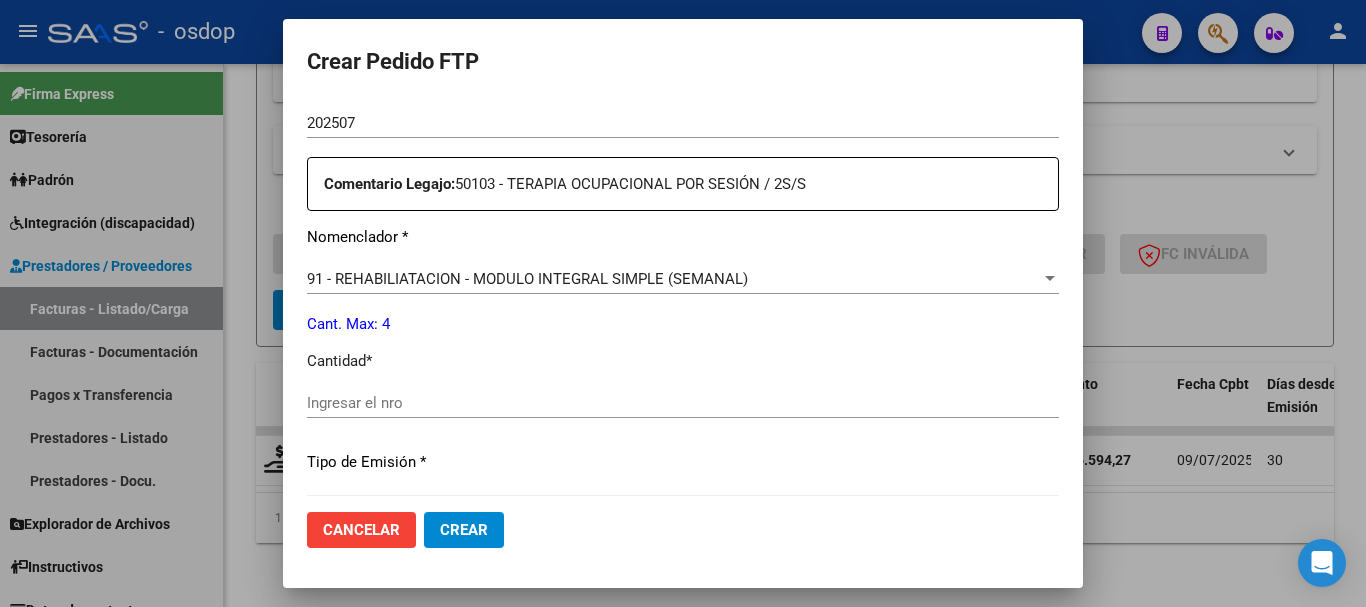 click on "Ingresar el nro" at bounding box center [683, 403] 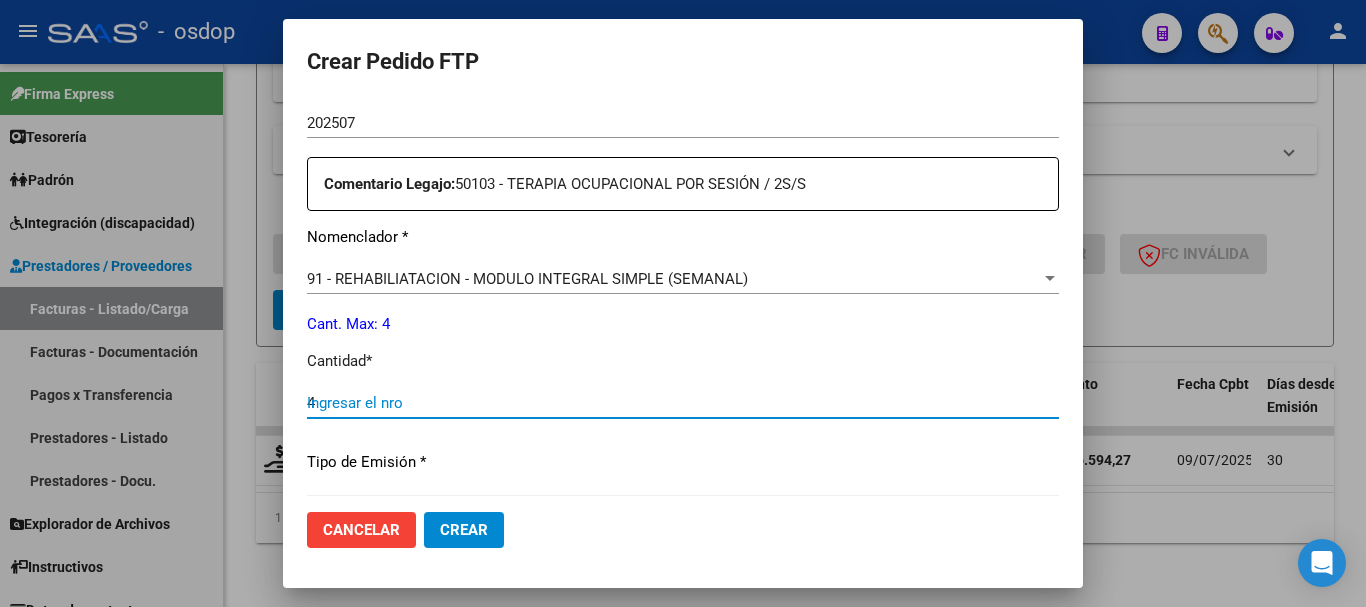 type on "4" 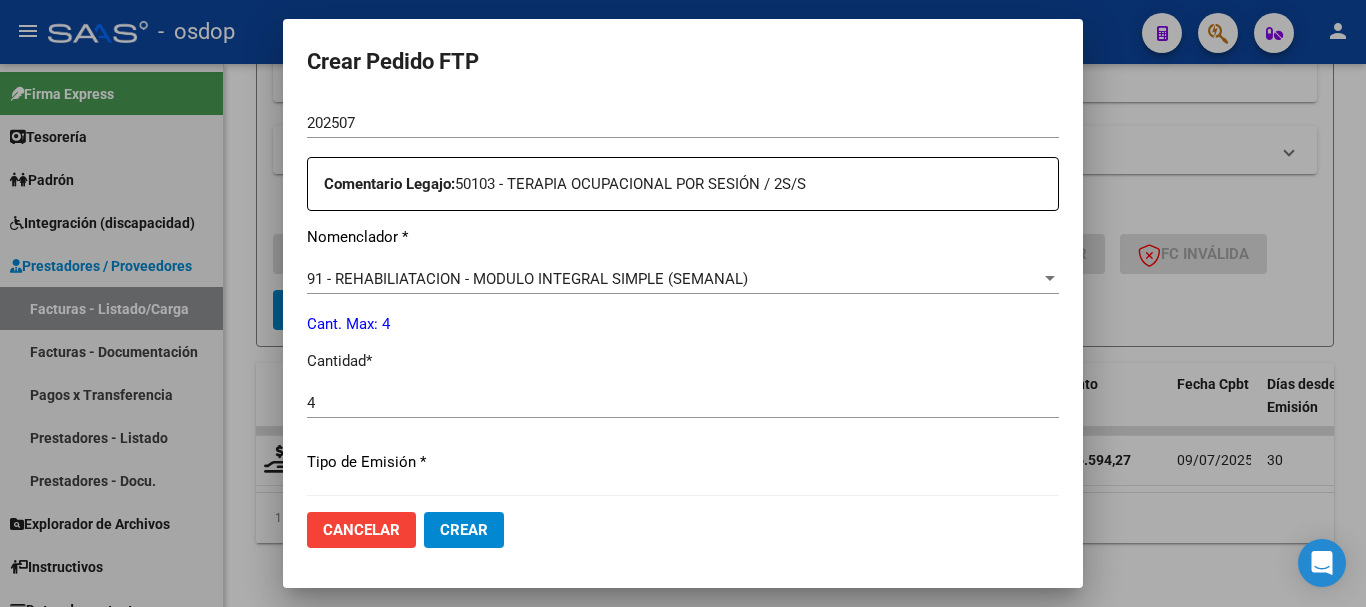 scroll, scrollTop: 944, scrollLeft: 0, axis: vertical 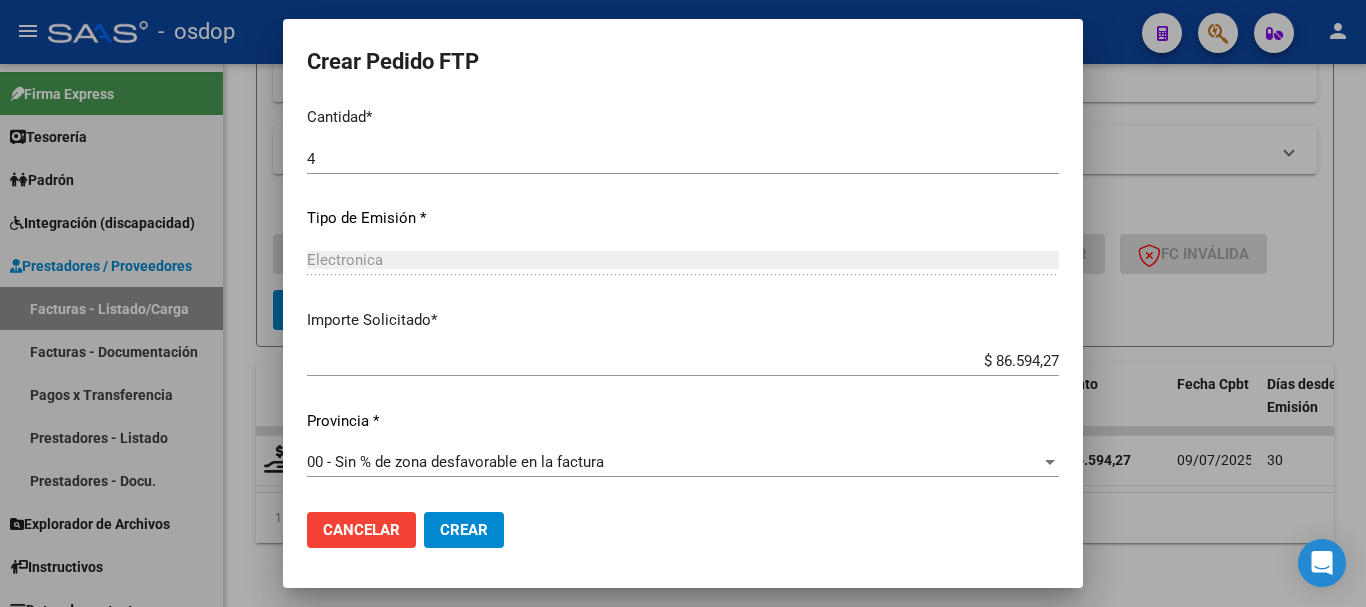 click on "Crear" 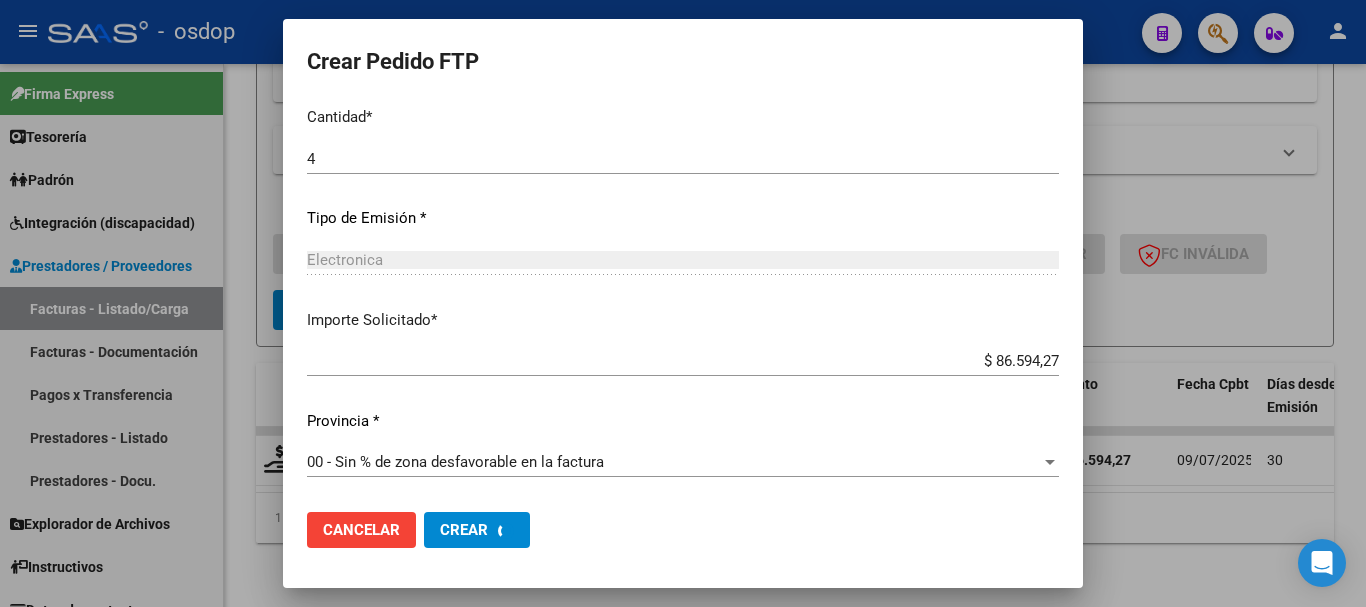 scroll, scrollTop: 831, scrollLeft: 0, axis: vertical 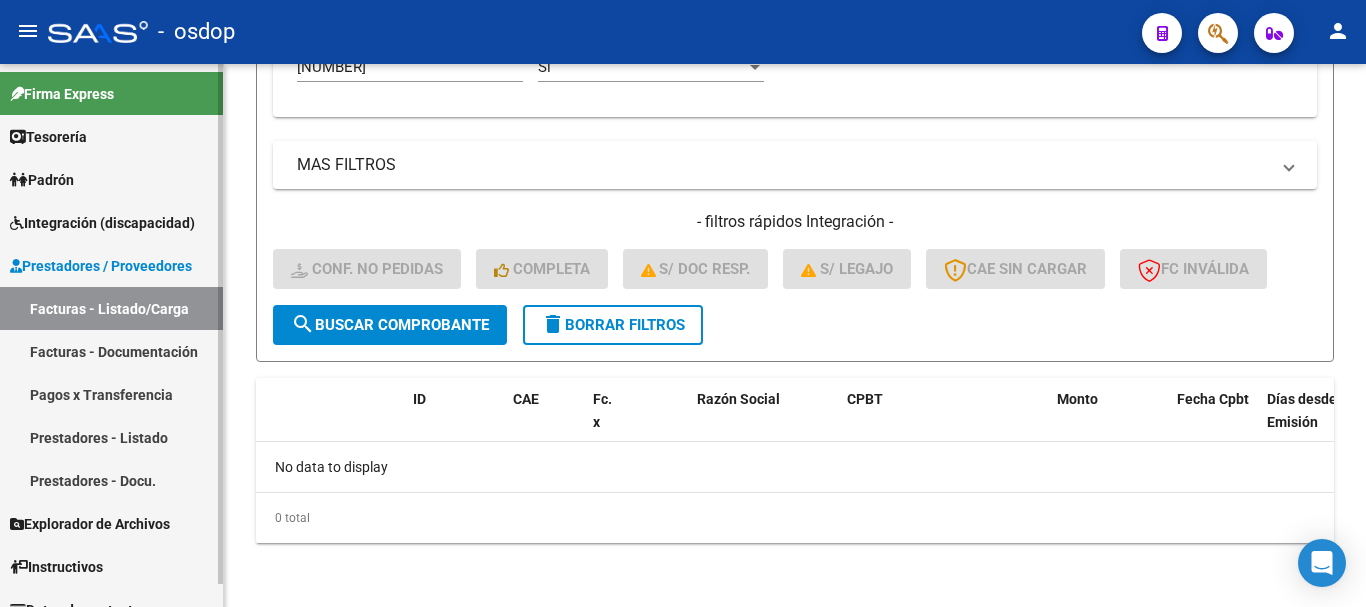 click on "Integración (discapacidad)" at bounding box center [102, 223] 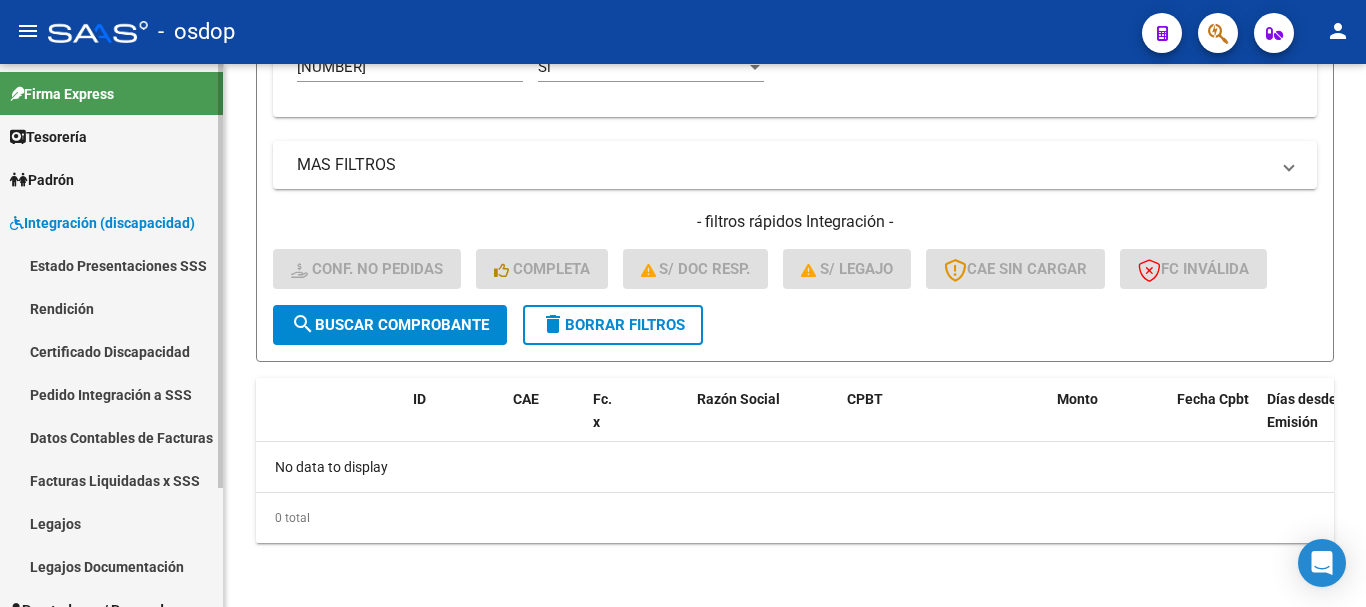 click on "Pedido Integración a SSS" at bounding box center (111, 394) 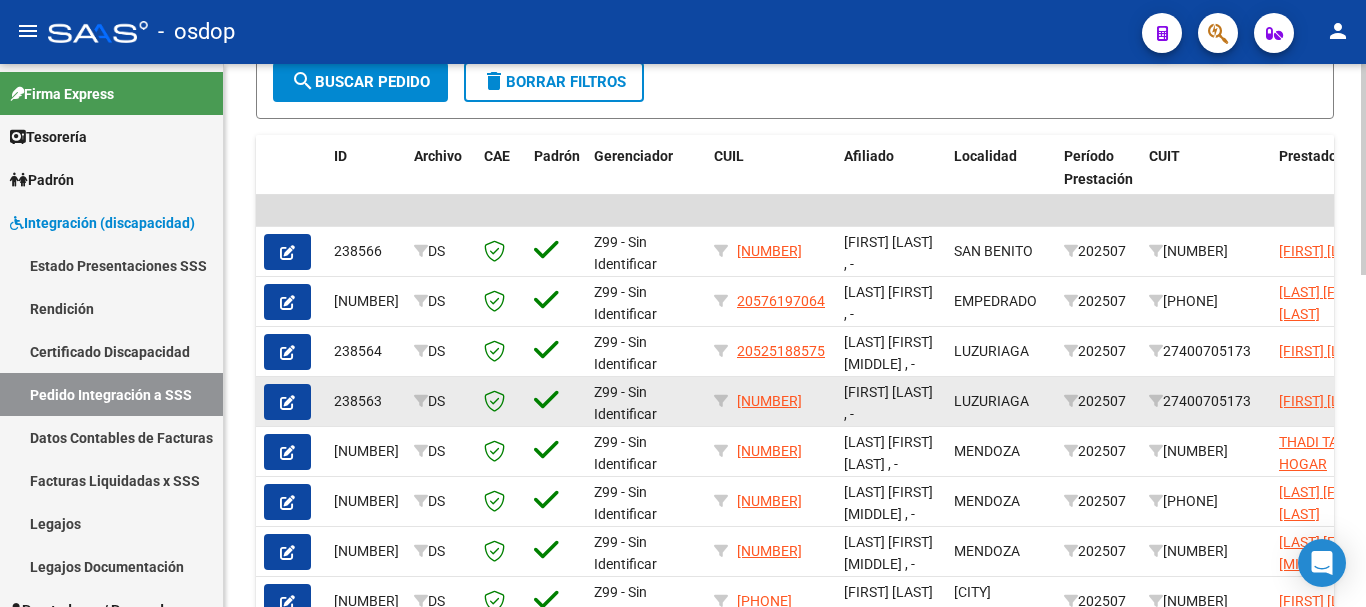 scroll, scrollTop: 700, scrollLeft: 0, axis: vertical 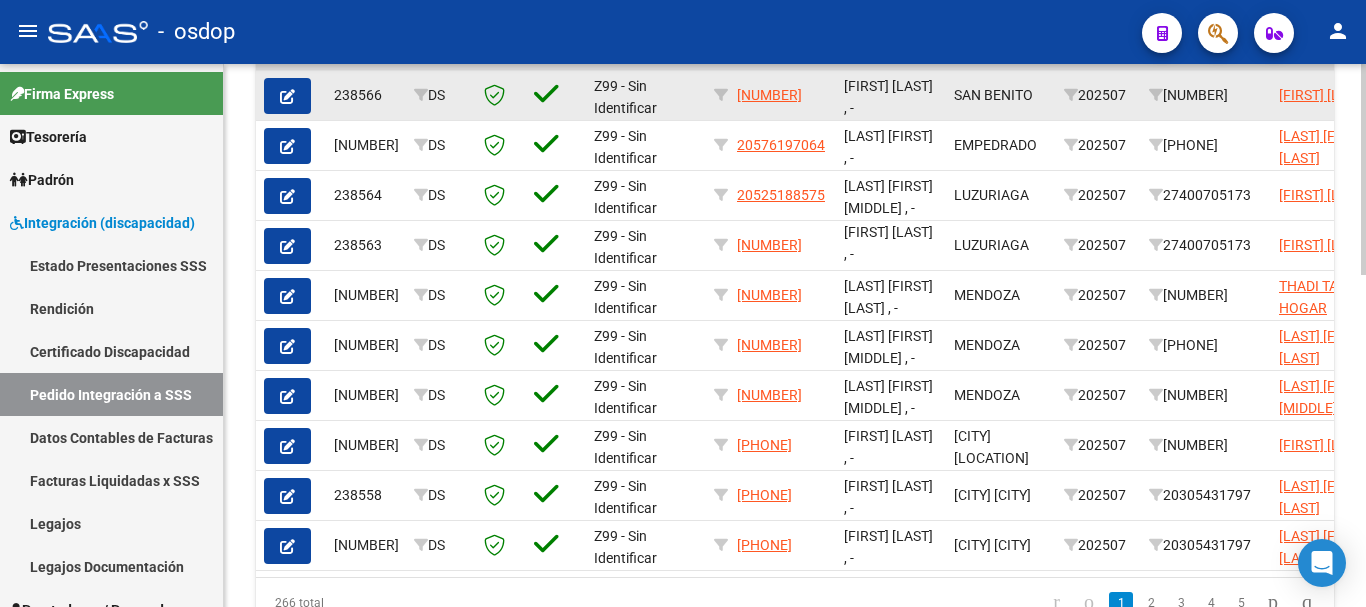 click 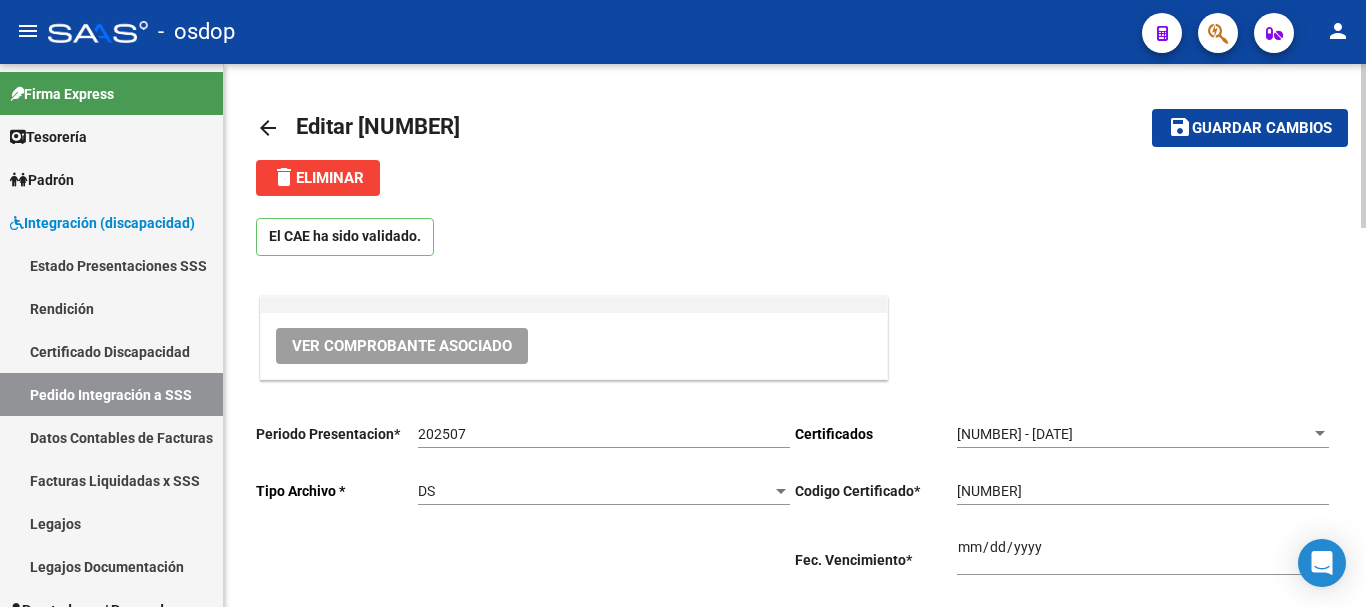 scroll, scrollTop: 200, scrollLeft: 0, axis: vertical 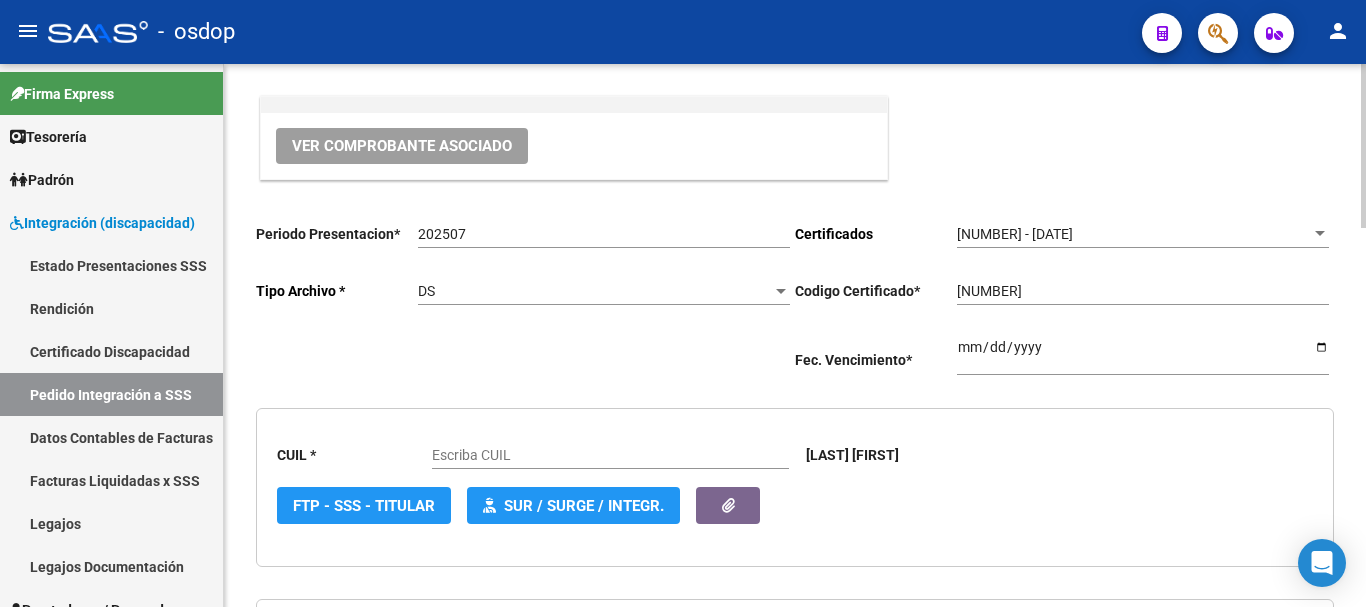 type on "[NUMBER]" 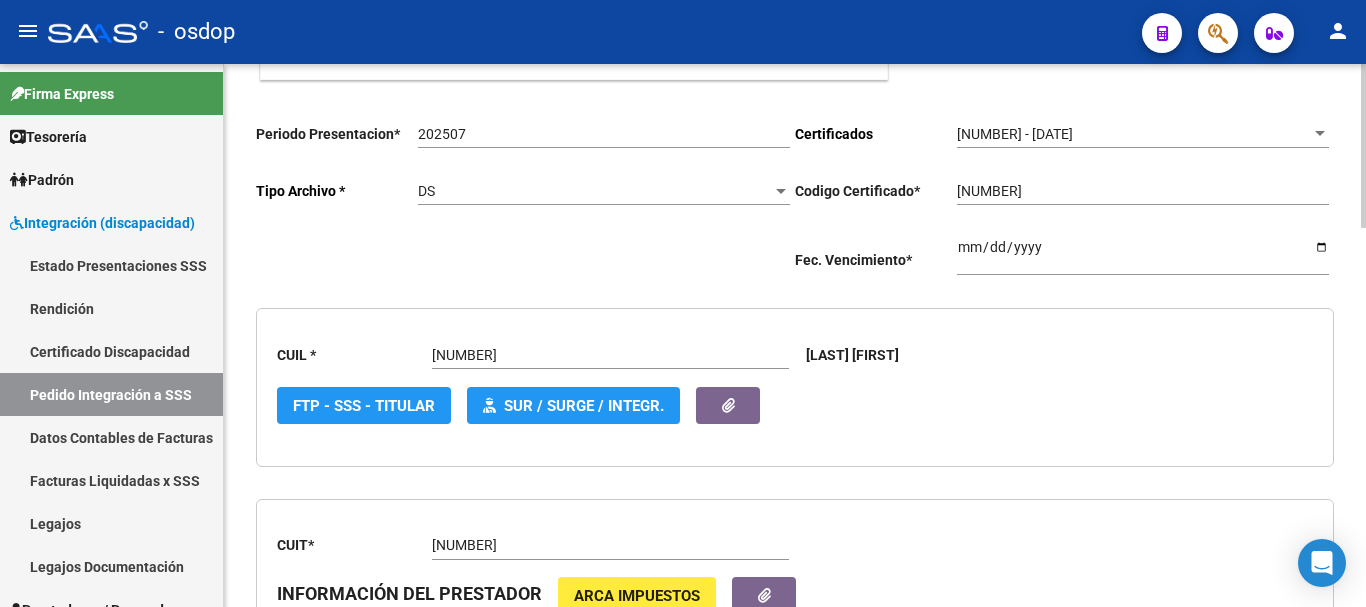 scroll, scrollTop: 0, scrollLeft: 0, axis: both 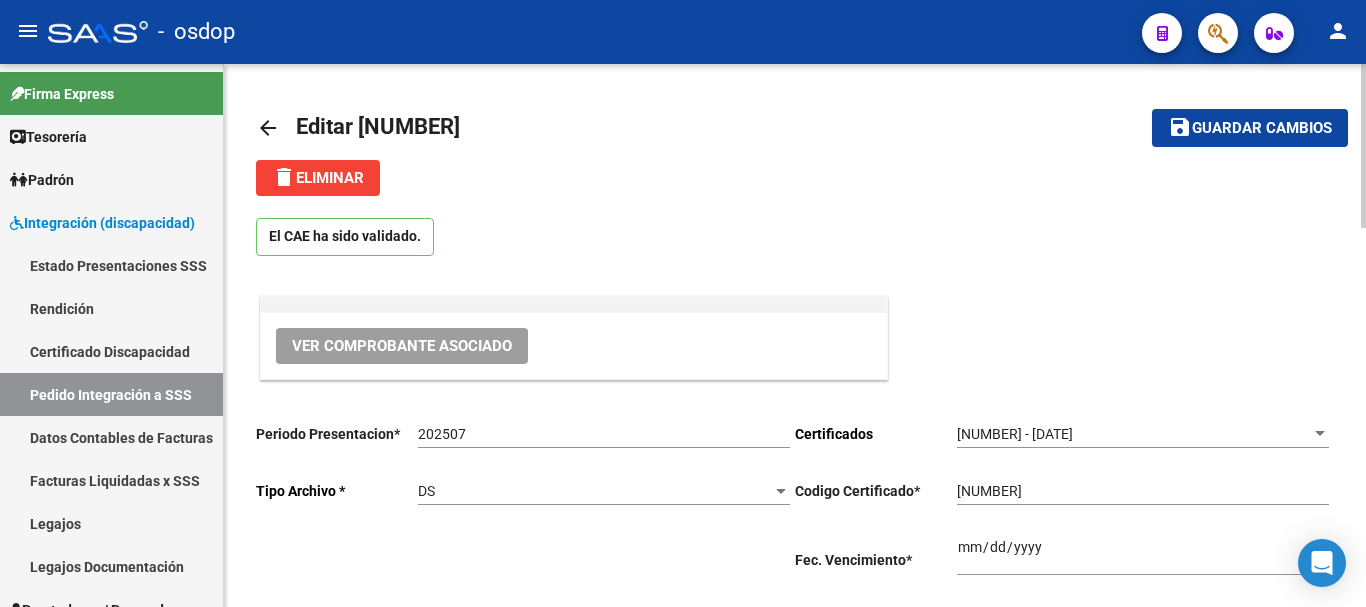 click on "delete  Eliminar" 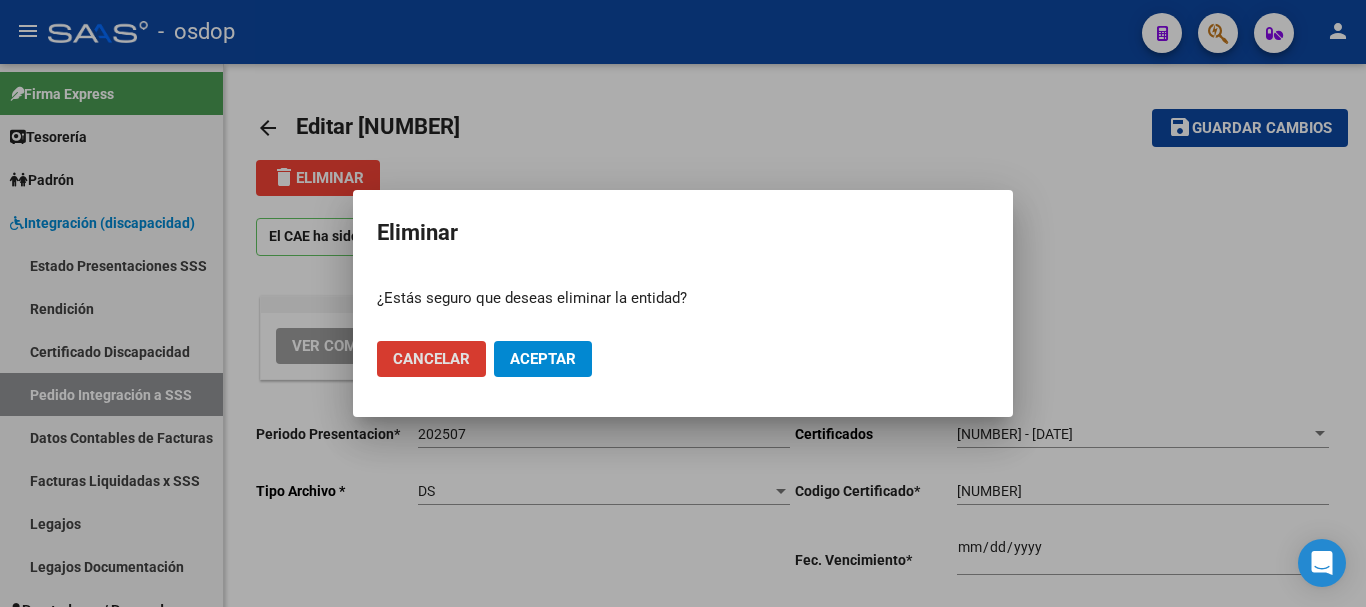 click at bounding box center (683, 303) 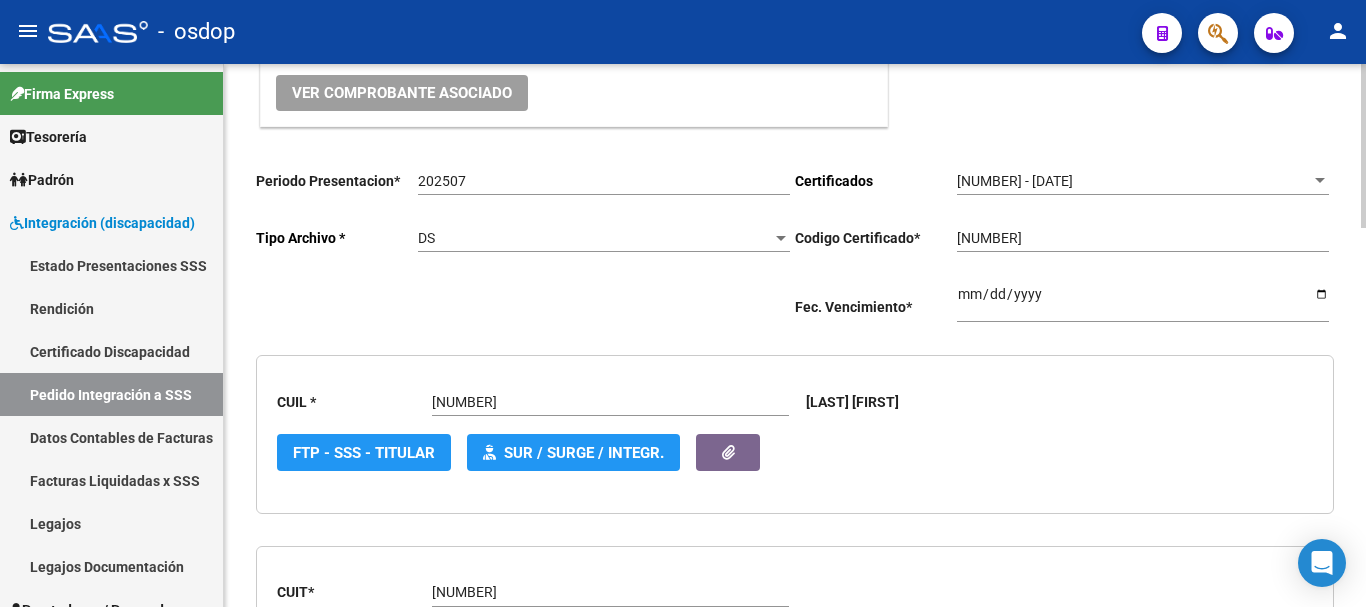 scroll, scrollTop: 0, scrollLeft: 0, axis: both 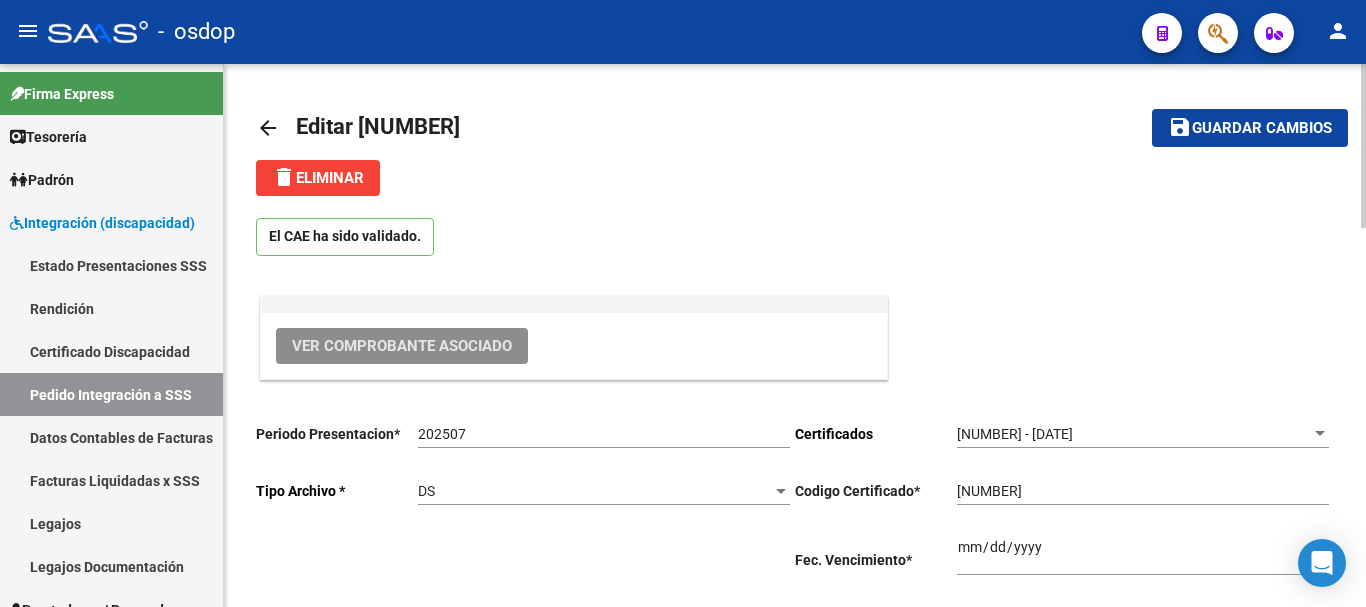 click on "Ver Comprobante Asociado" 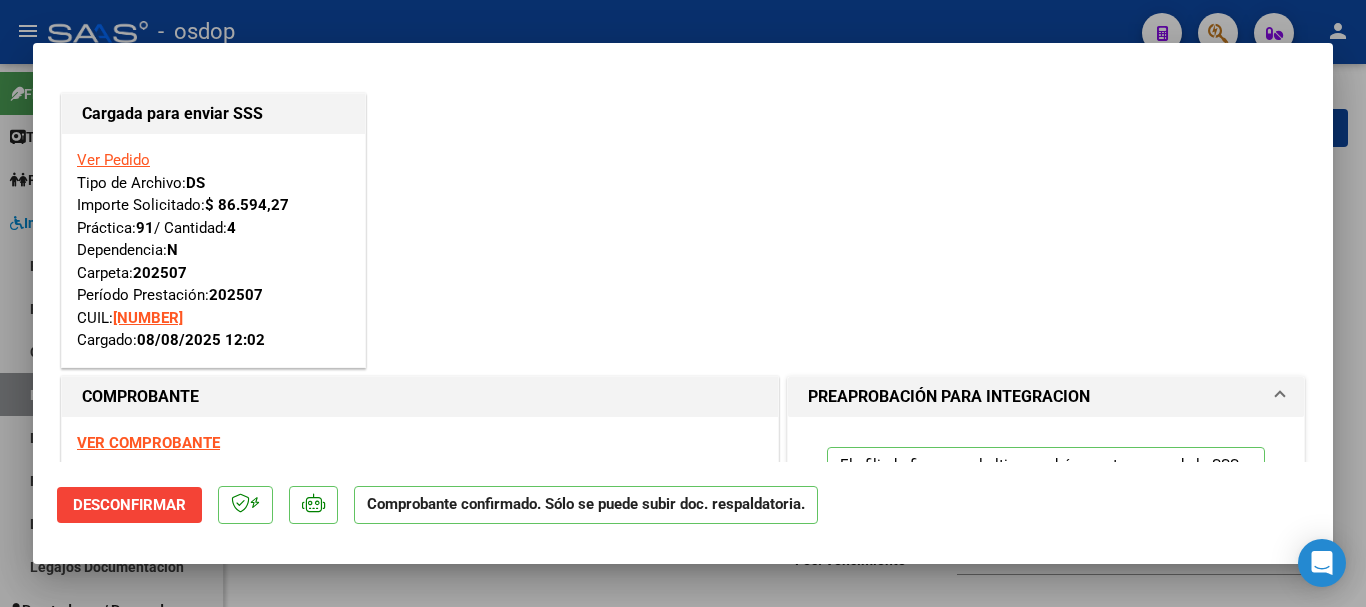 click on "Ver Pedido" at bounding box center [113, 160] 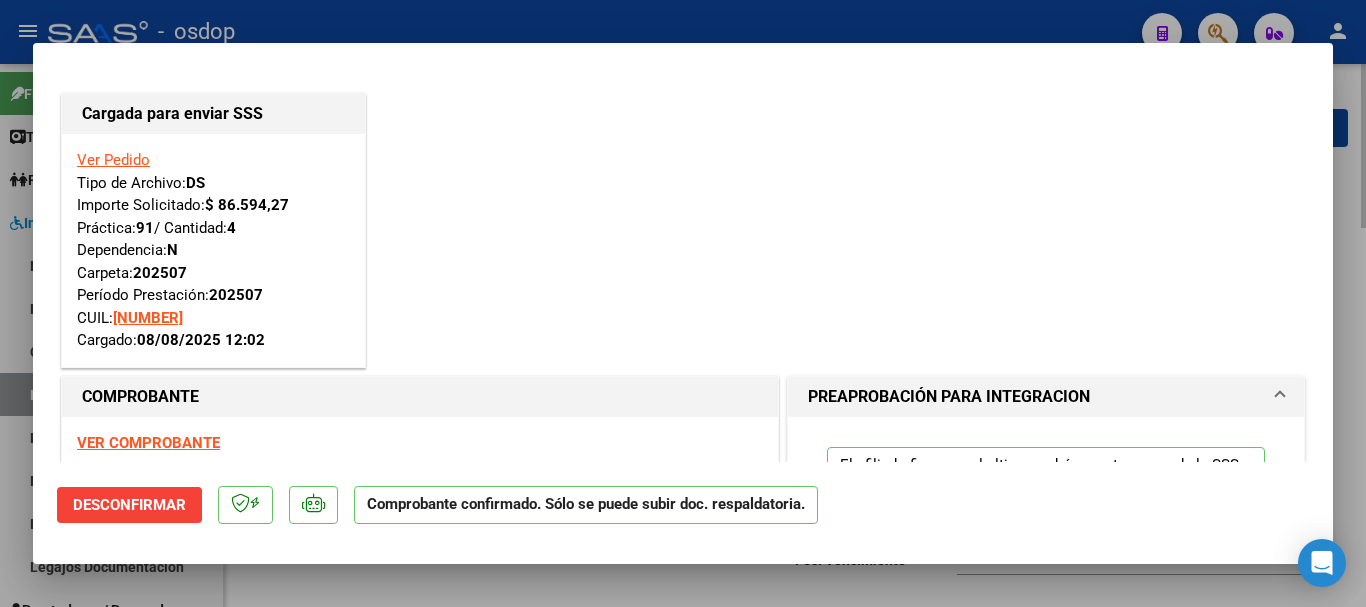 type 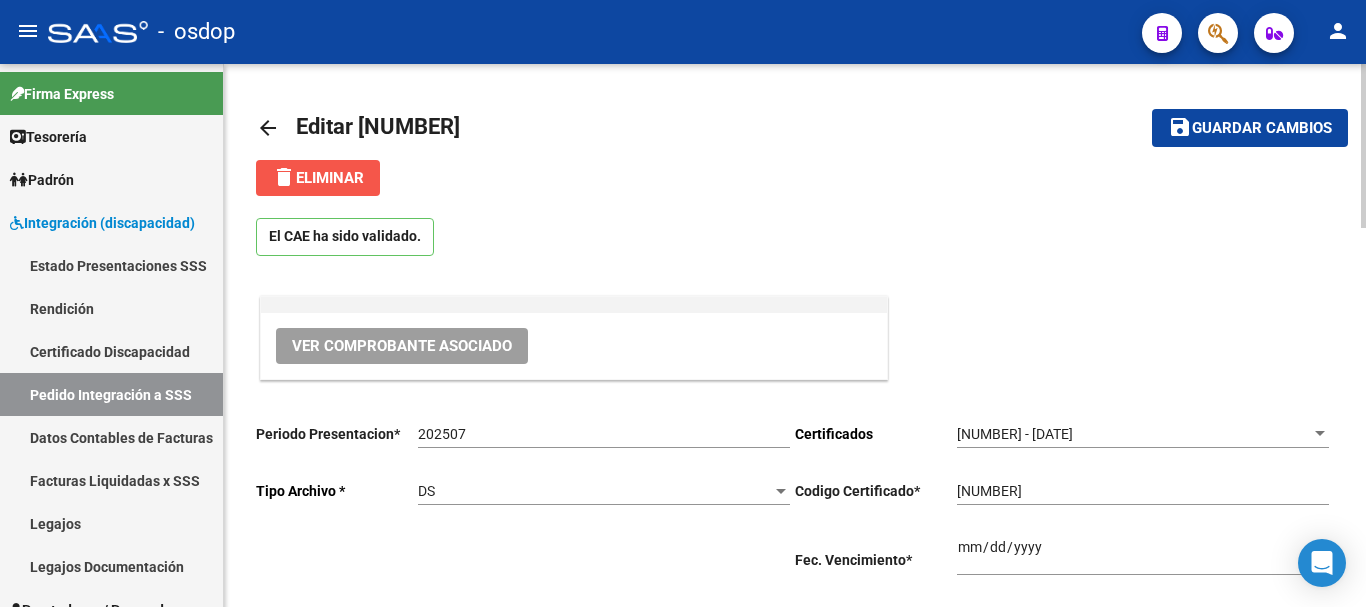 click on "delete  Eliminar" 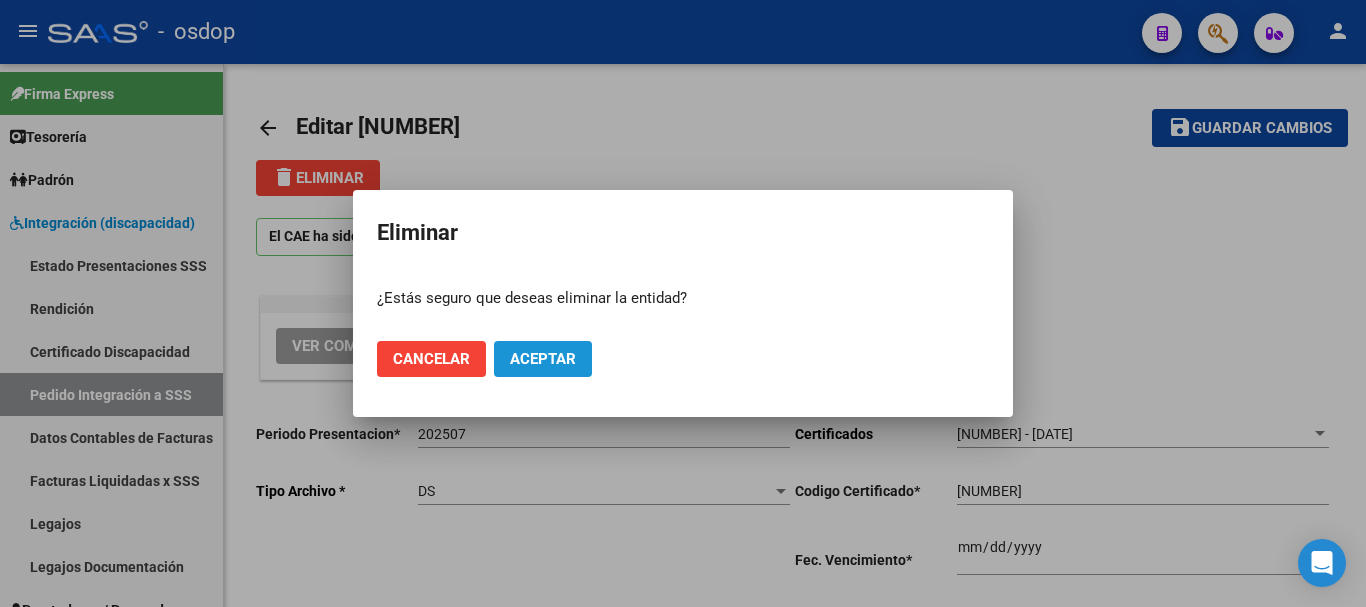 click on "Aceptar" 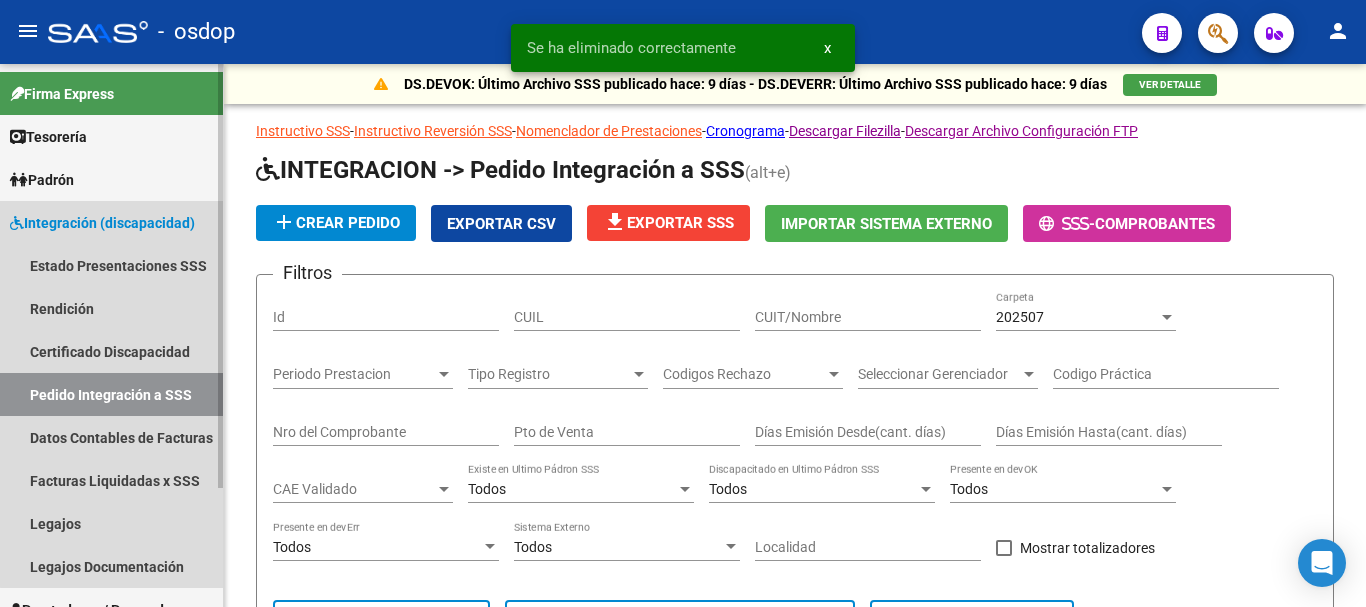 click on "Integración (discapacidad)" at bounding box center [102, 223] 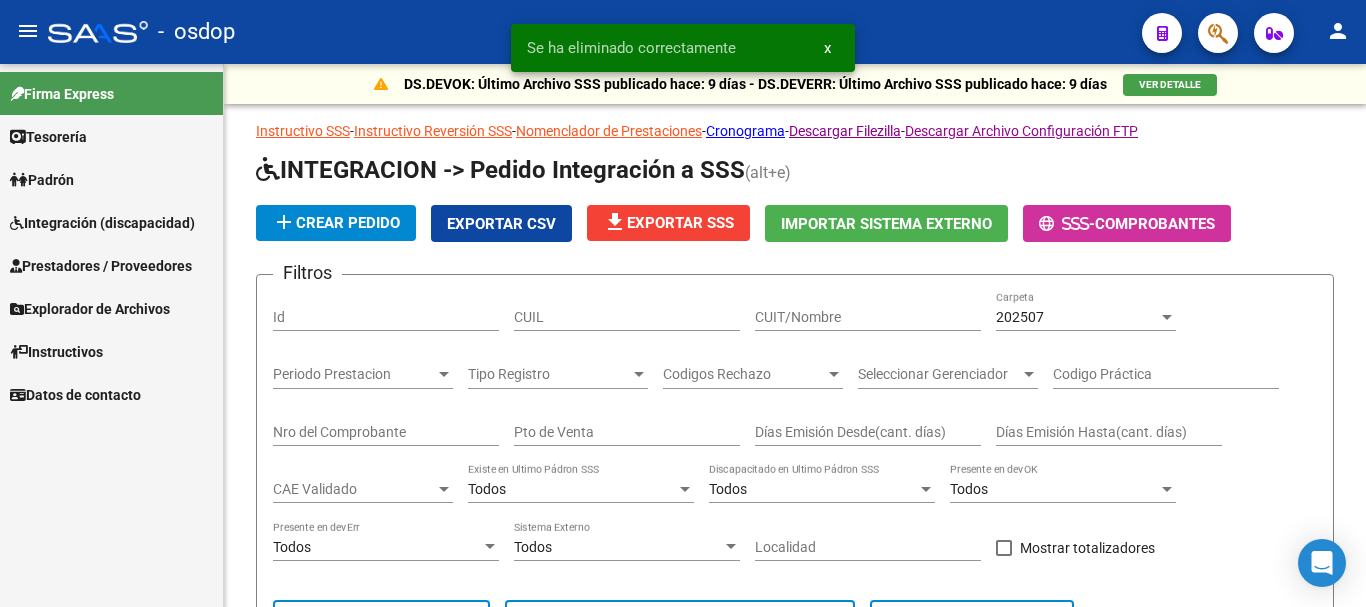 click on "Prestadores / Proveedores" at bounding box center [101, 266] 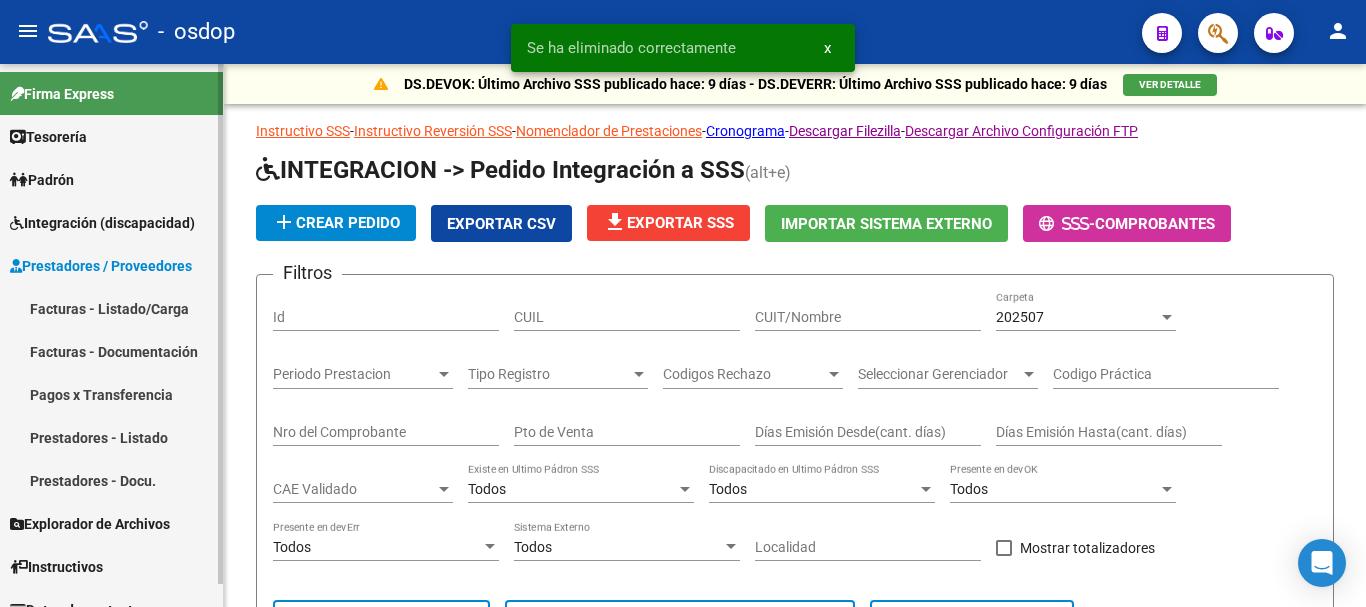 click on "Facturas - Listado/Carga" at bounding box center [111, 308] 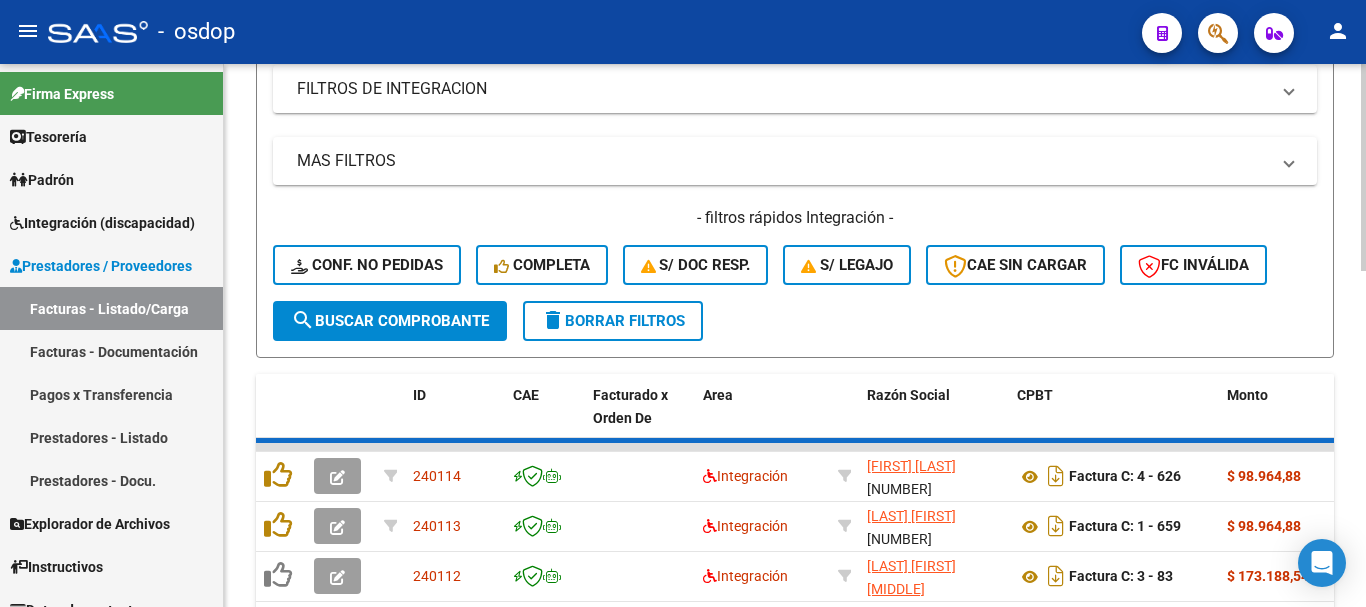 scroll, scrollTop: 600, scrollLeft: 0, axis: vertical 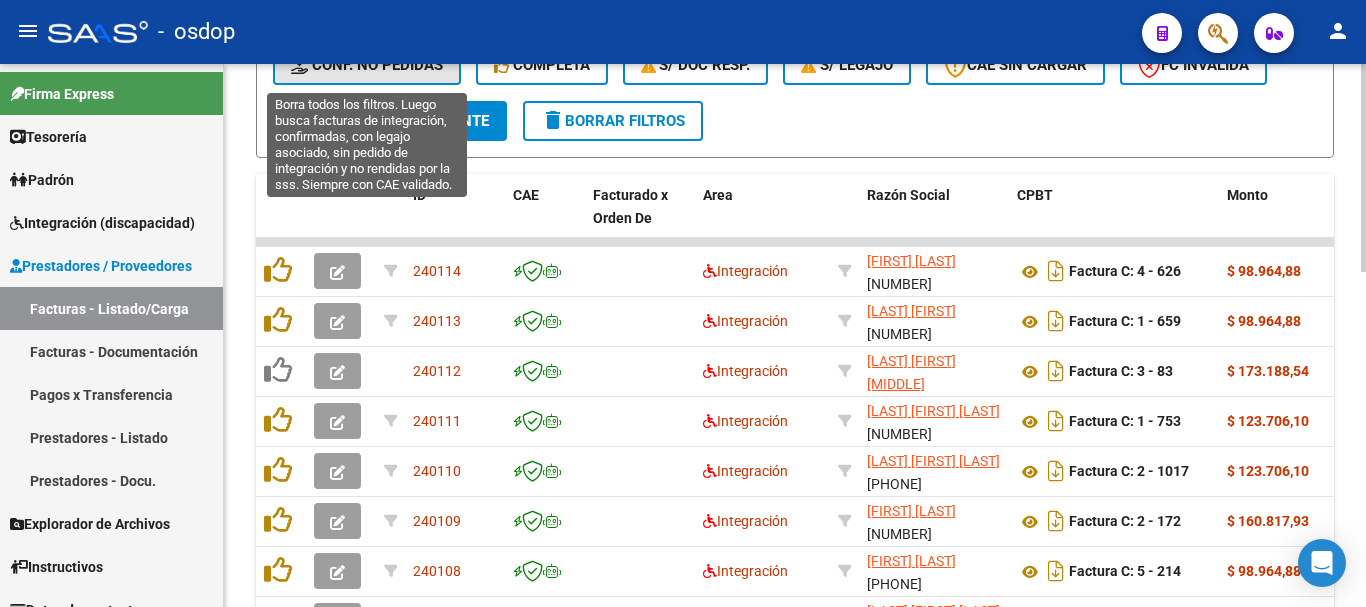 click on "Conf. no pedidas" 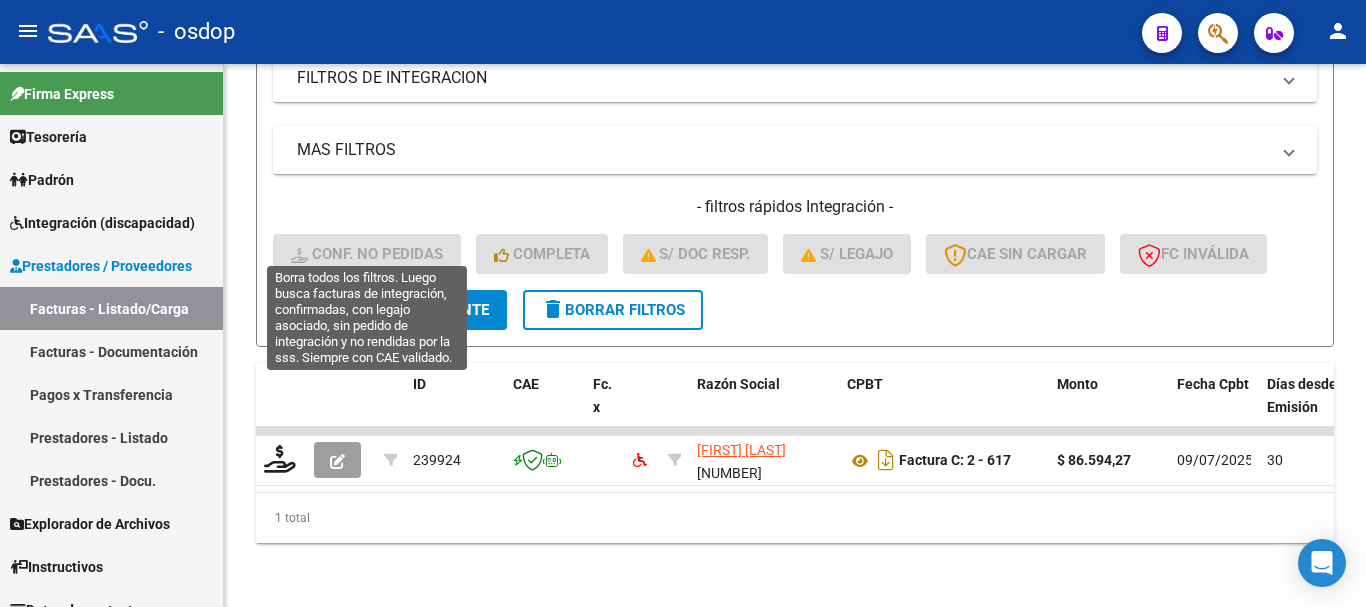 scroll, scrollTop: 427, scrollLeft: 0, axis: vertical 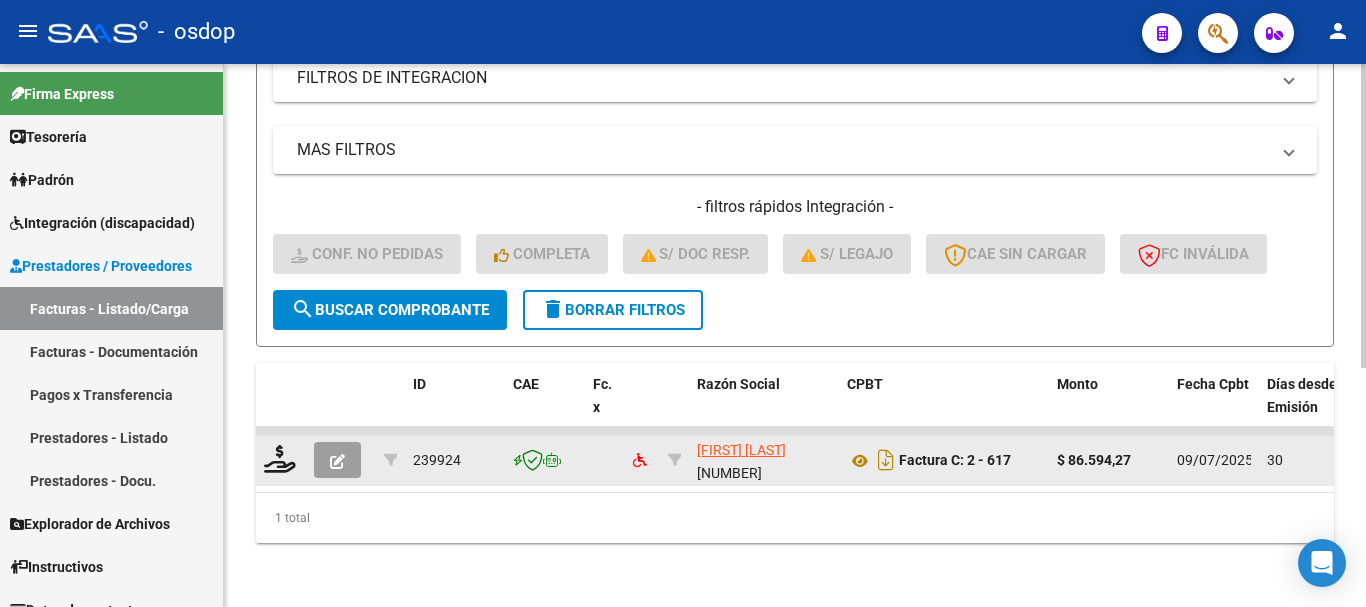 click 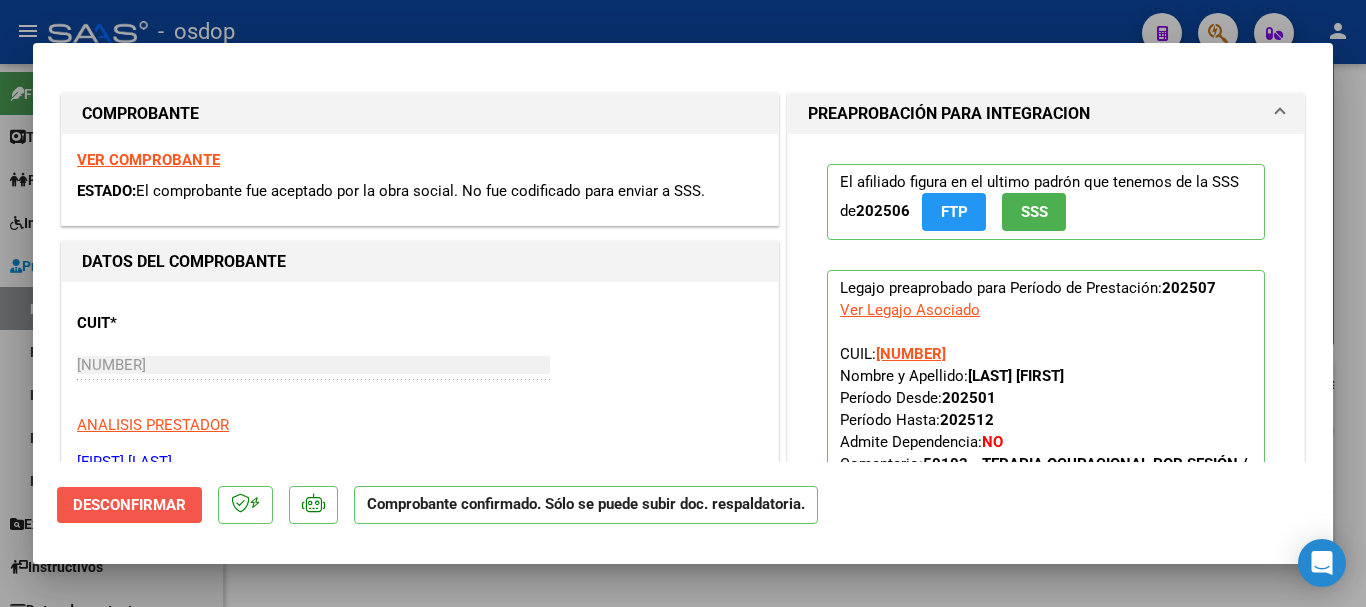 click on "Desconfirmar" 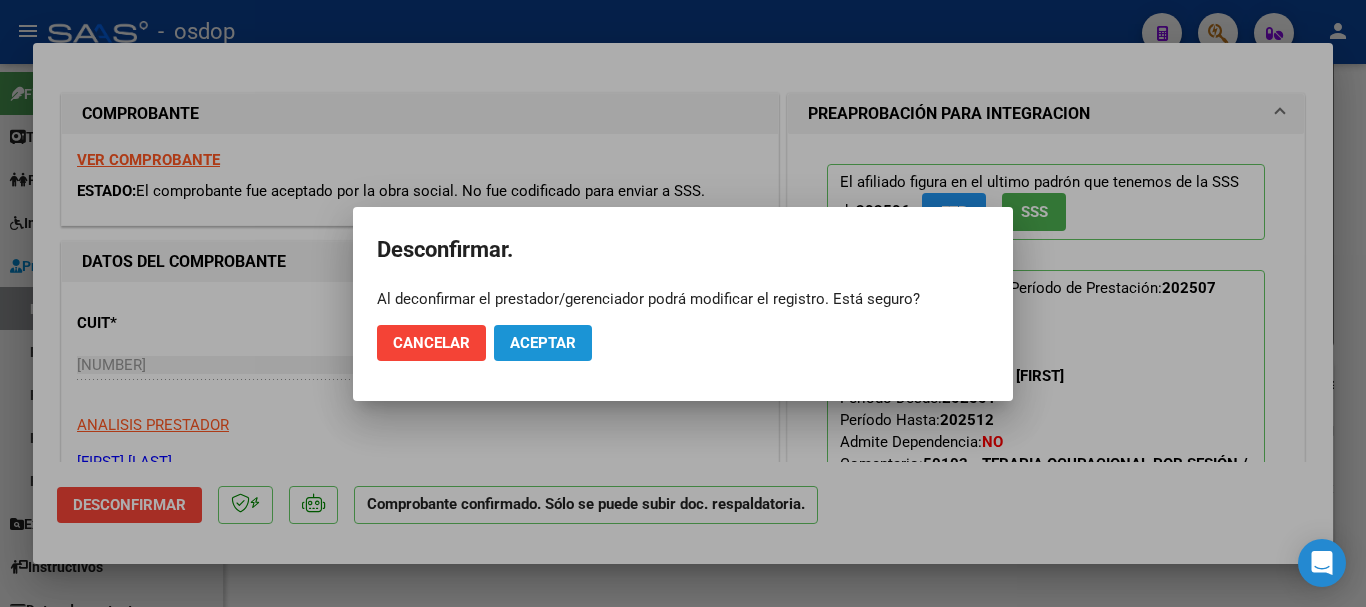 click on "Aceptar" 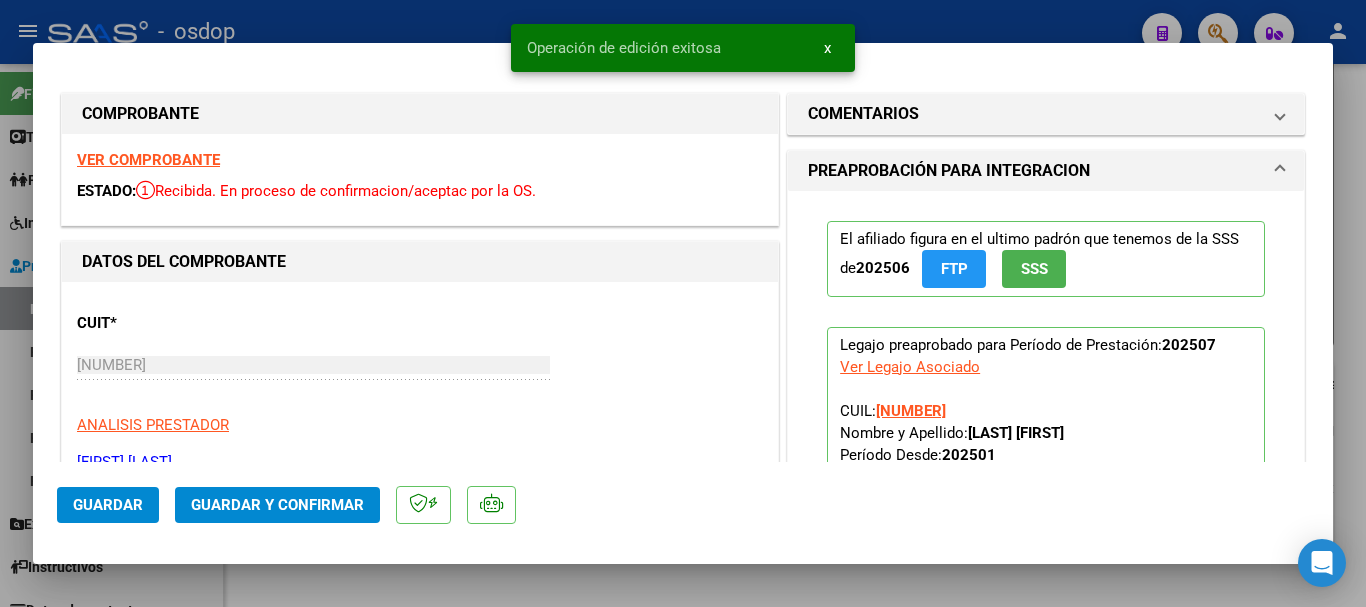 click at bounding box center (683, 303) 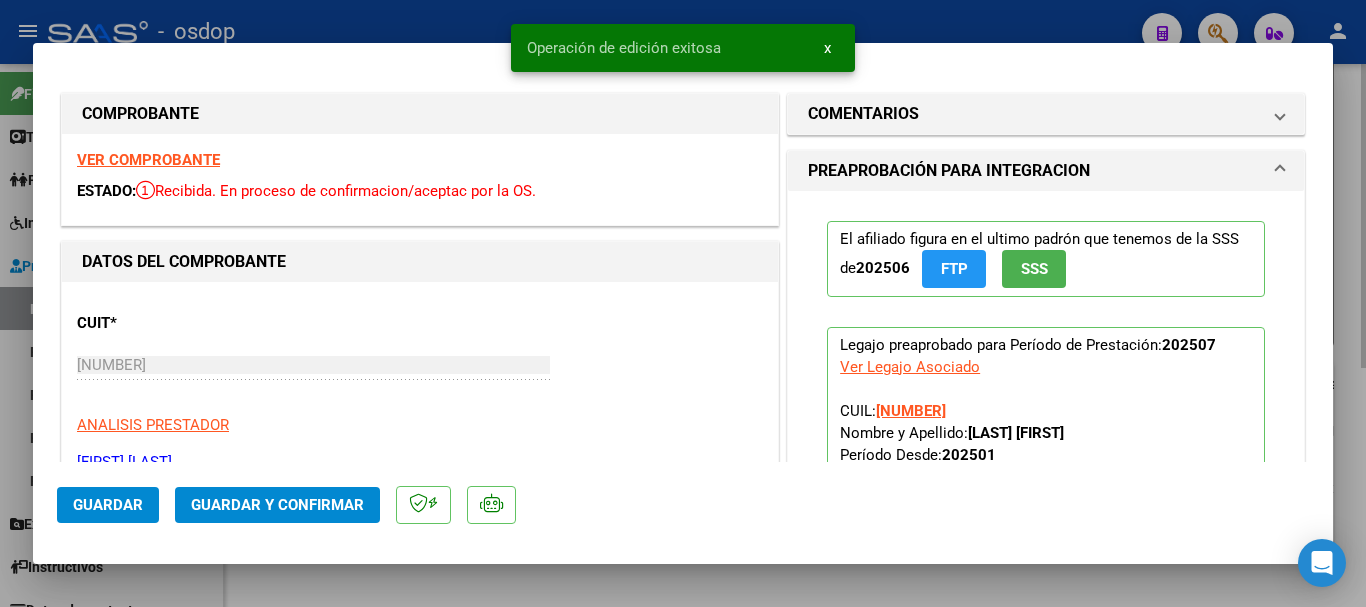 type 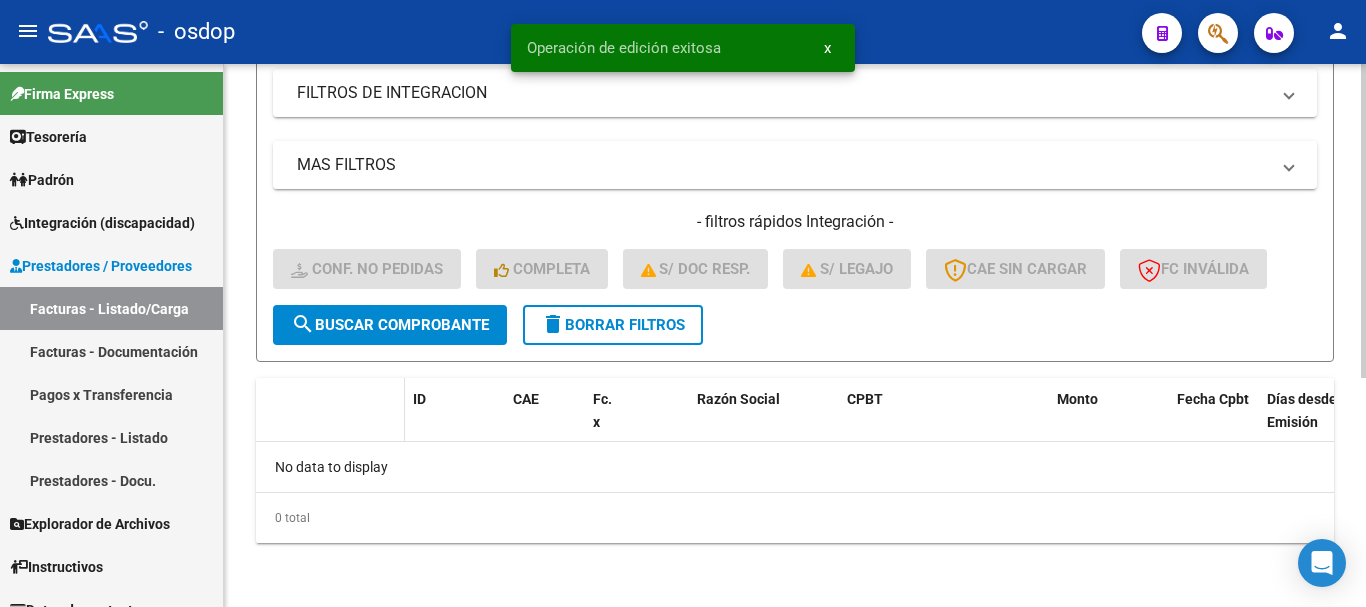scroll, scrollTop: 396, scrollLeft: 0, axis: vertical 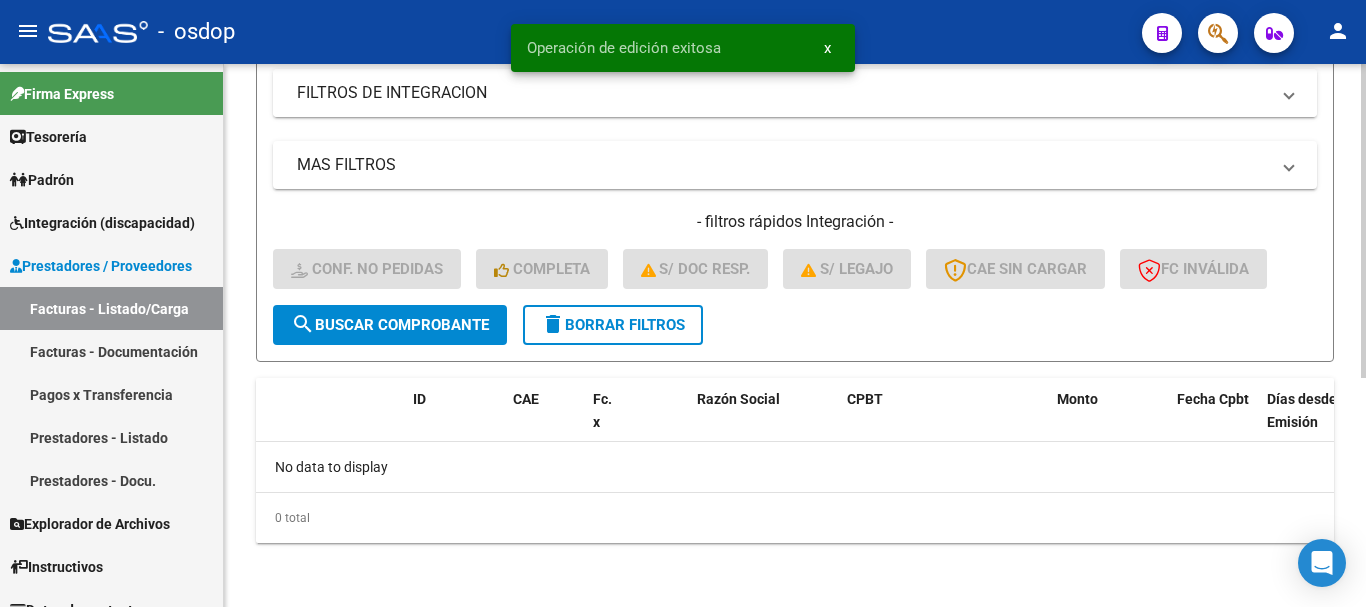 click on "FILTROS DE INTEGRACION" at bounding box center [783, 93] 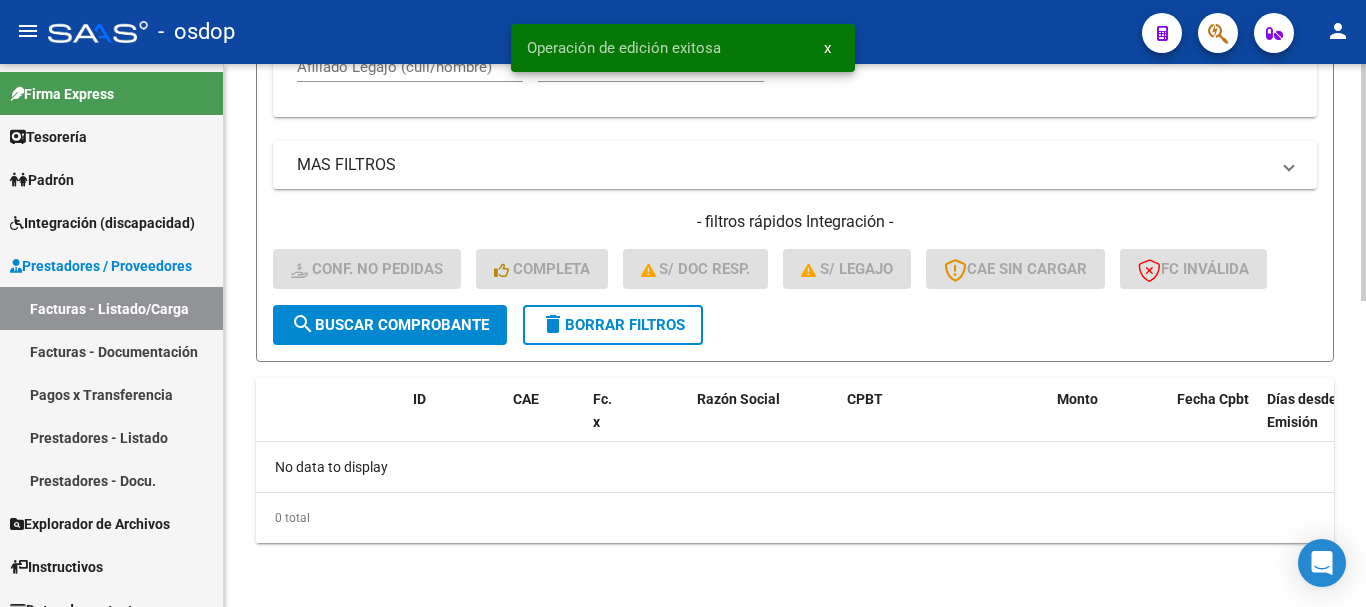 click on "delete  Borrar Filtros" 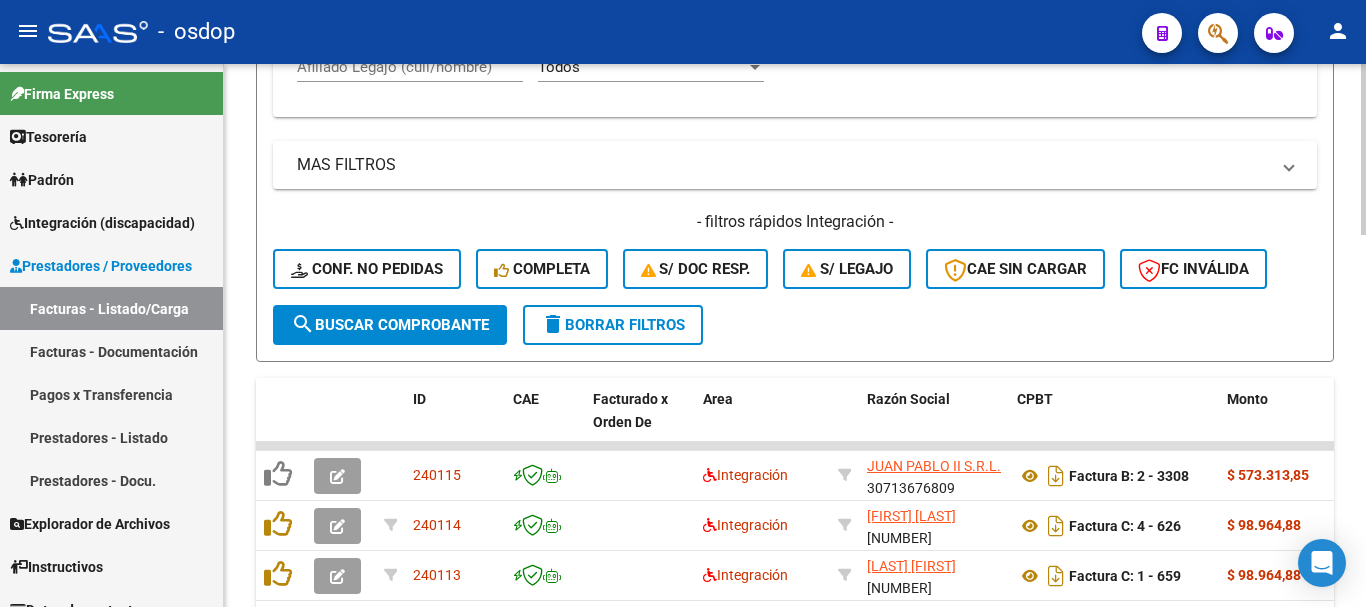click on "Afiliado Legajo (cuil/nombre)" 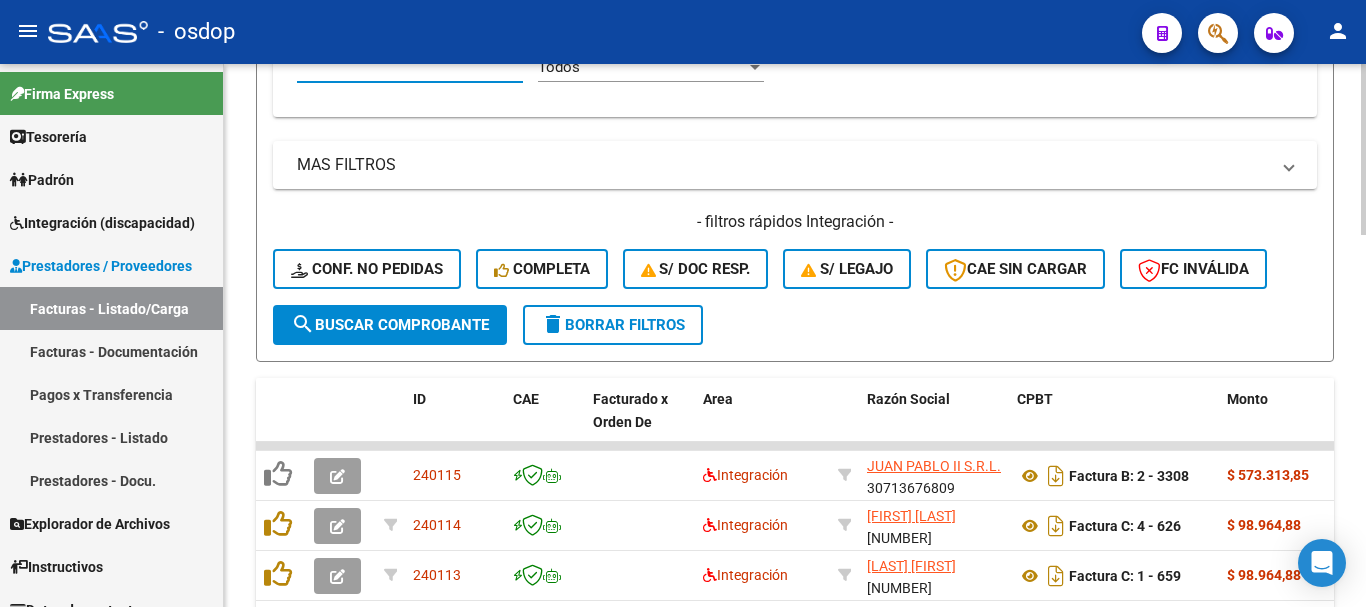 scroll, scrollTop: 697, scrollLeft: 0, axis: vertical 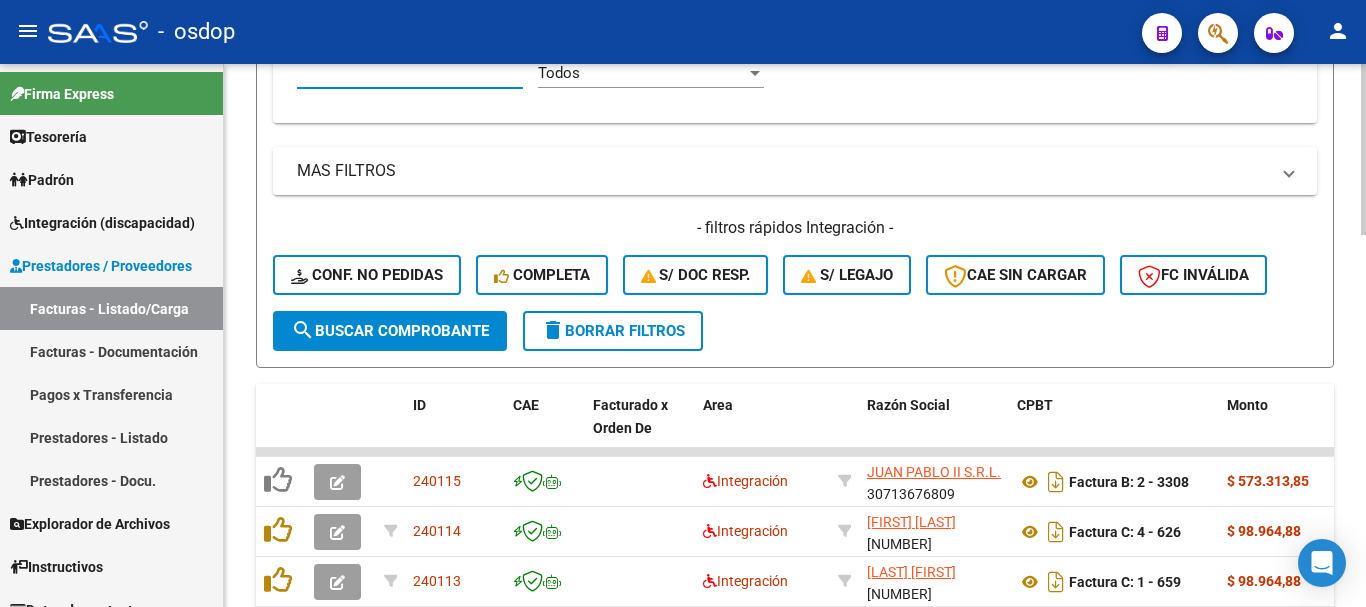 click on "Afiliado Legajo (cuil/nombre)" at bounding box center (410, 73) 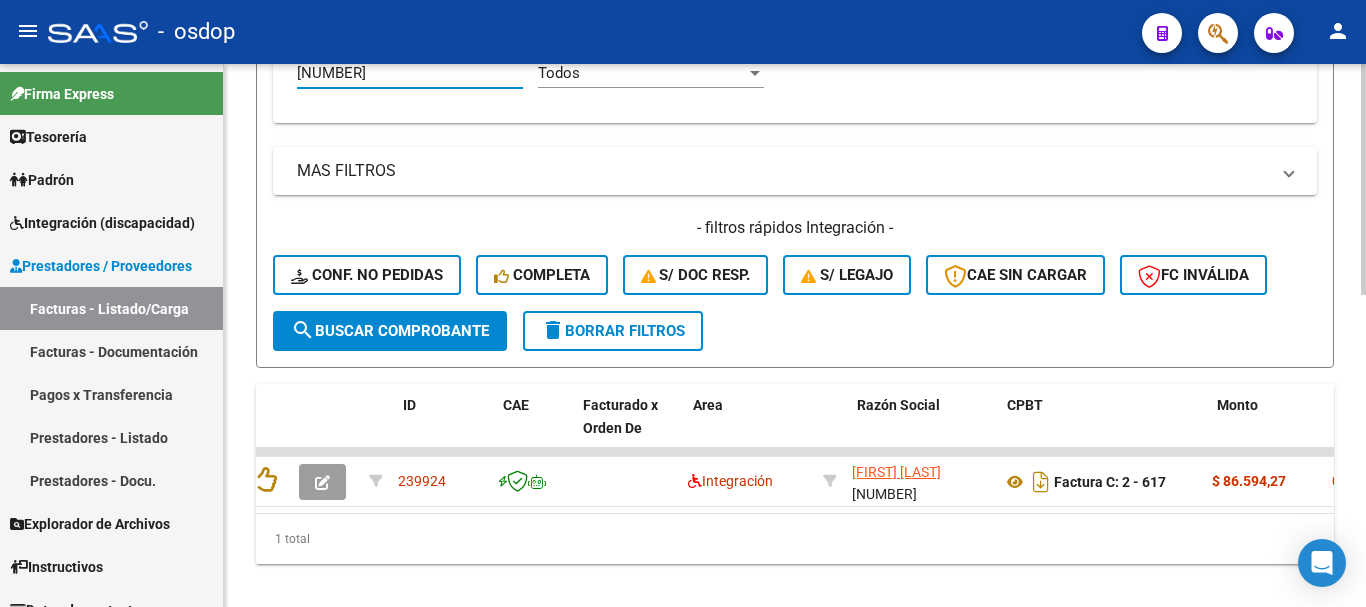 scroll, scrollTop: 0, scrollLeft: 10, axis: horizontal 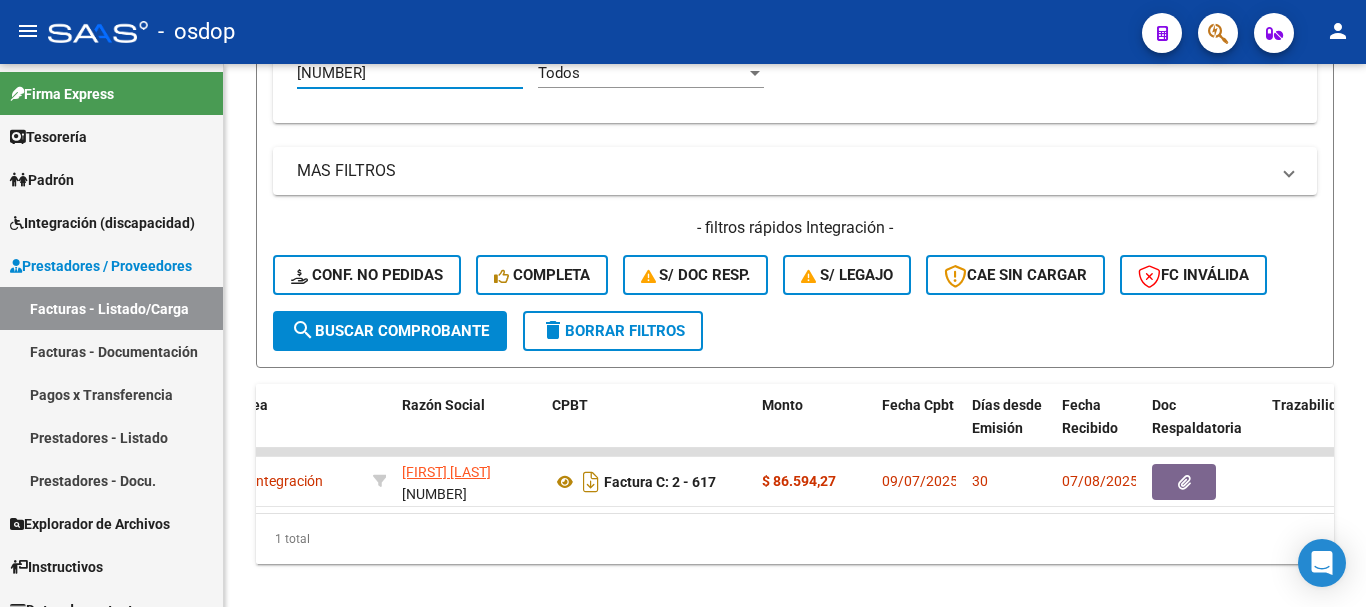 type on "[NUMBER]" 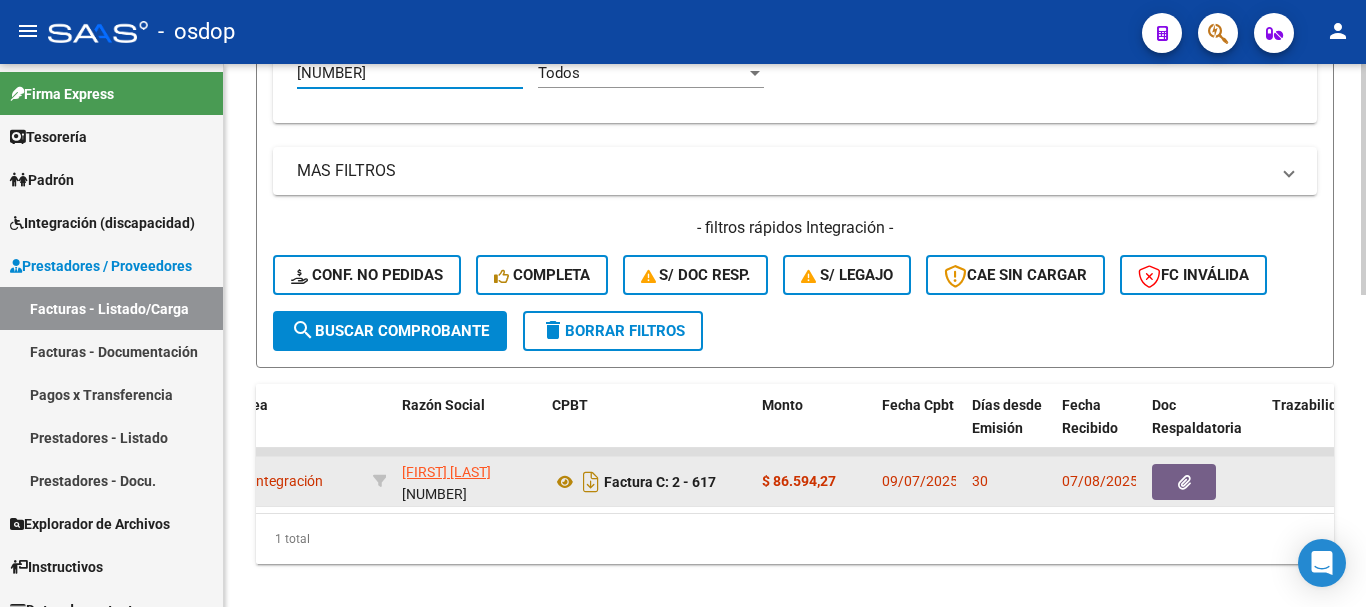 scroll, scrollTop: 734, scrollLeft: 0, axis: vertical 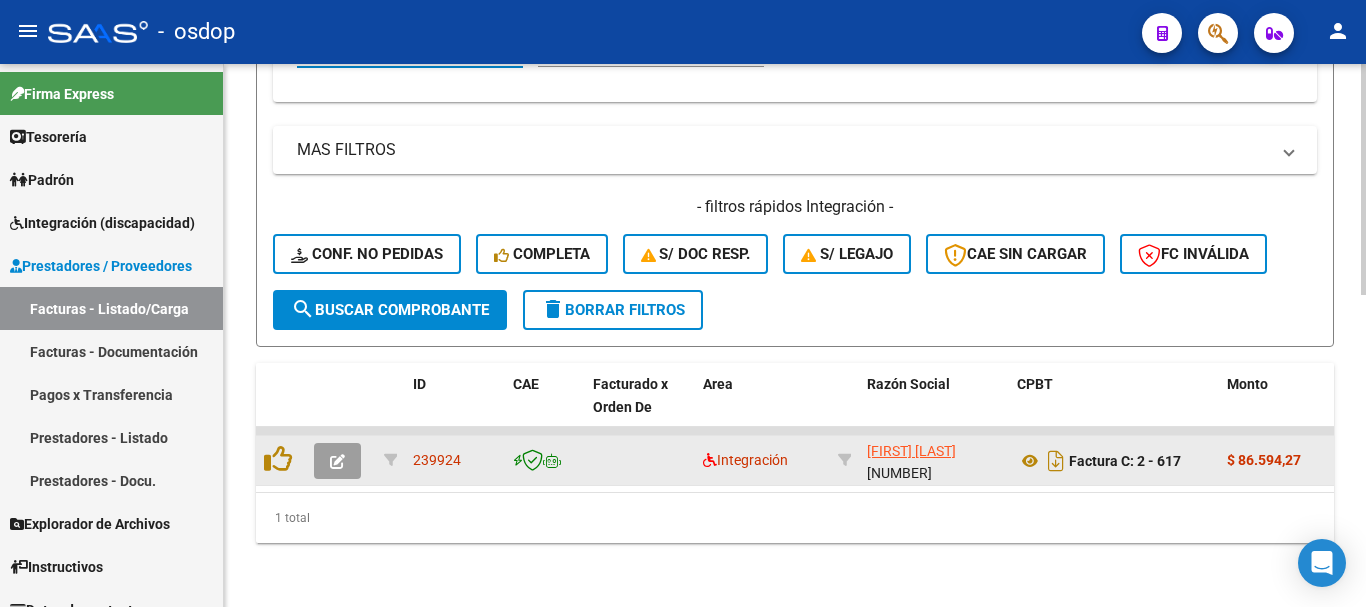 click 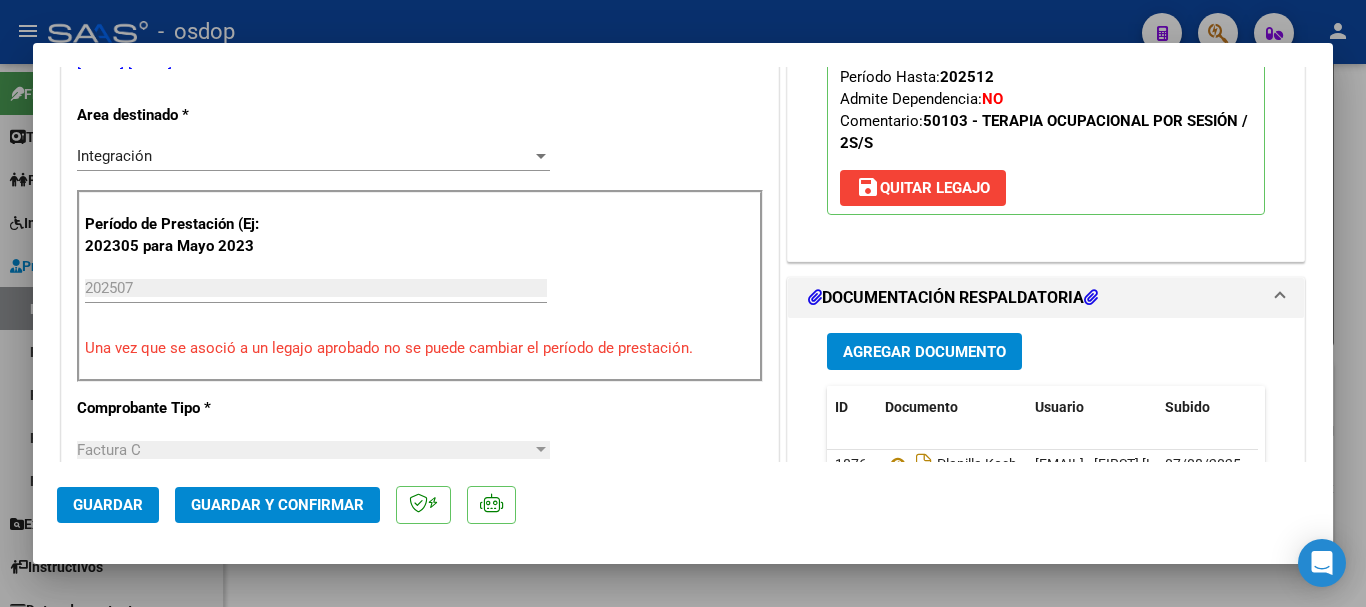 scroll, scrollTop: 300, scrollLeft: 0, axis: vertical 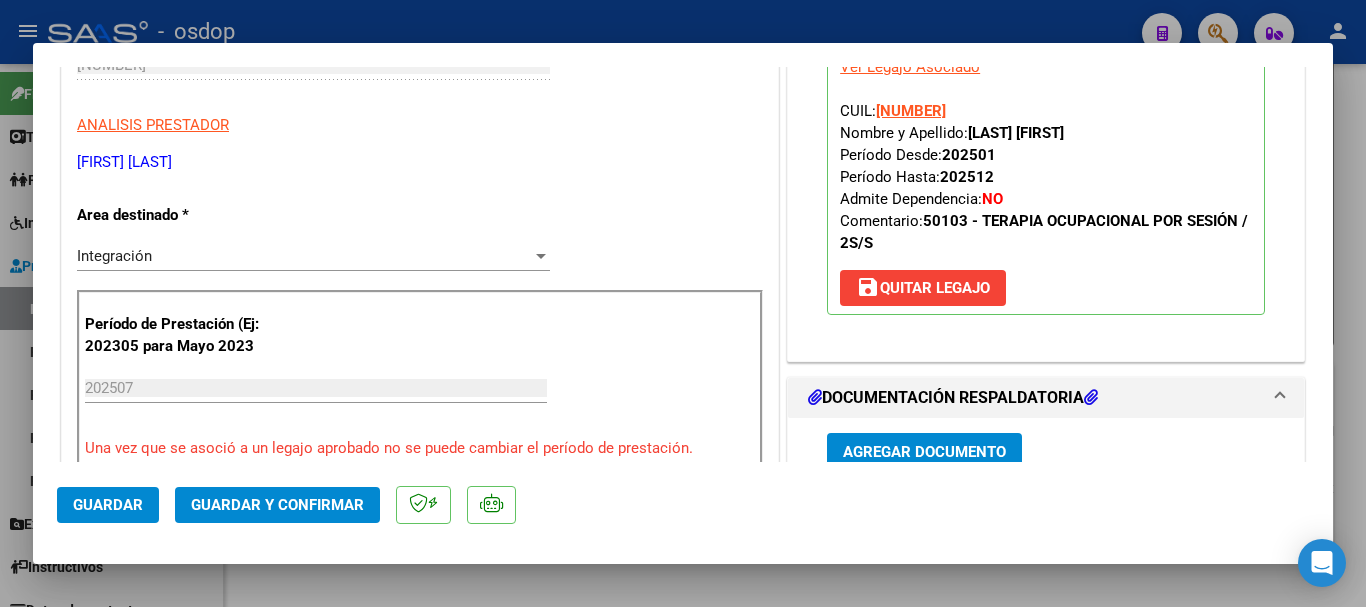 click on "save  Quitar Legajo" at bounding box center (923, 288) 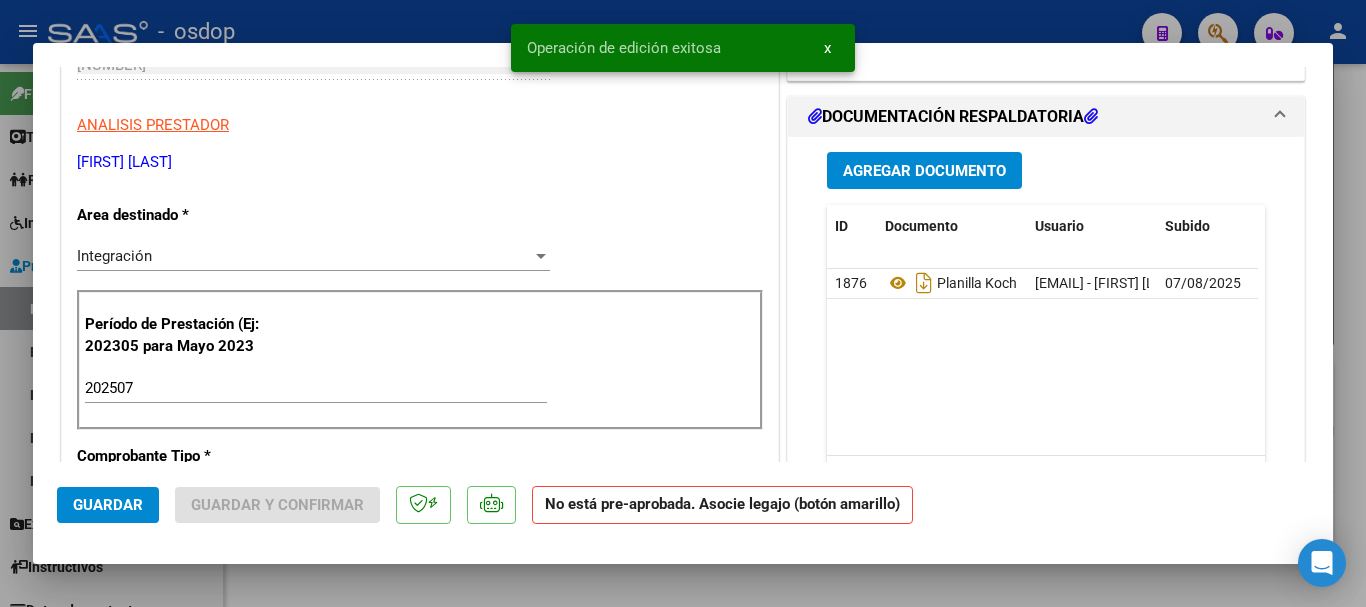 click on "202507" at bounding box center [316, 388] 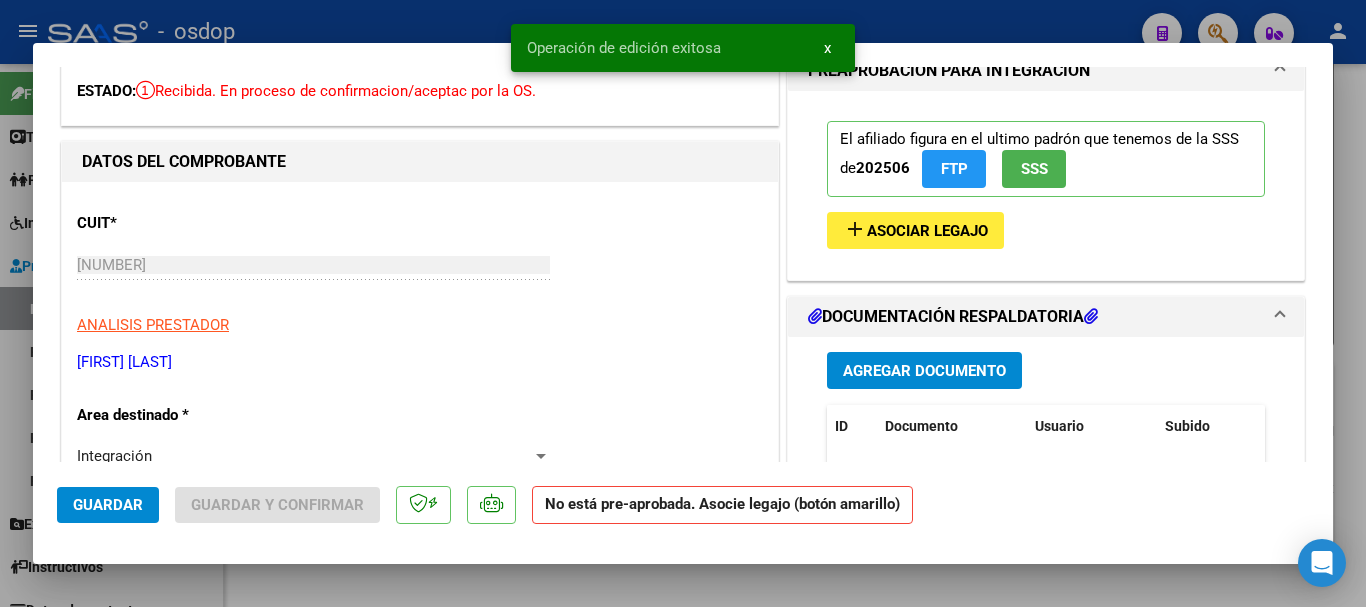 scroll, scrollTop: 0, scrollLeft: 0, axis: both 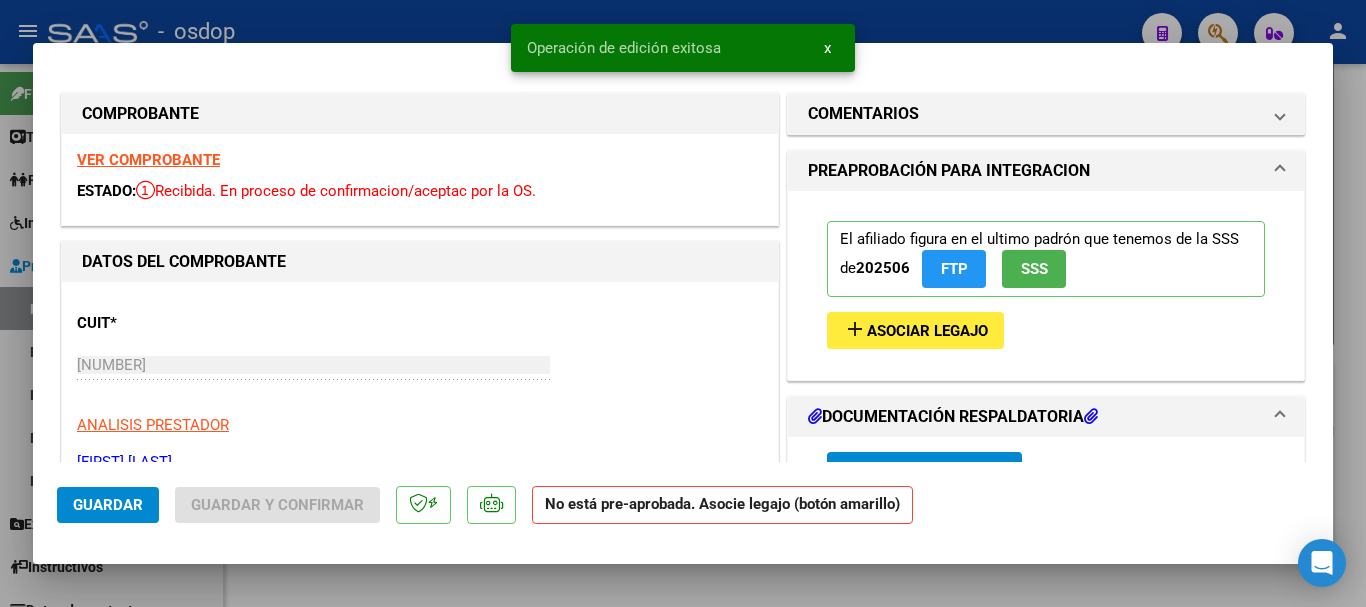 type on "202506" 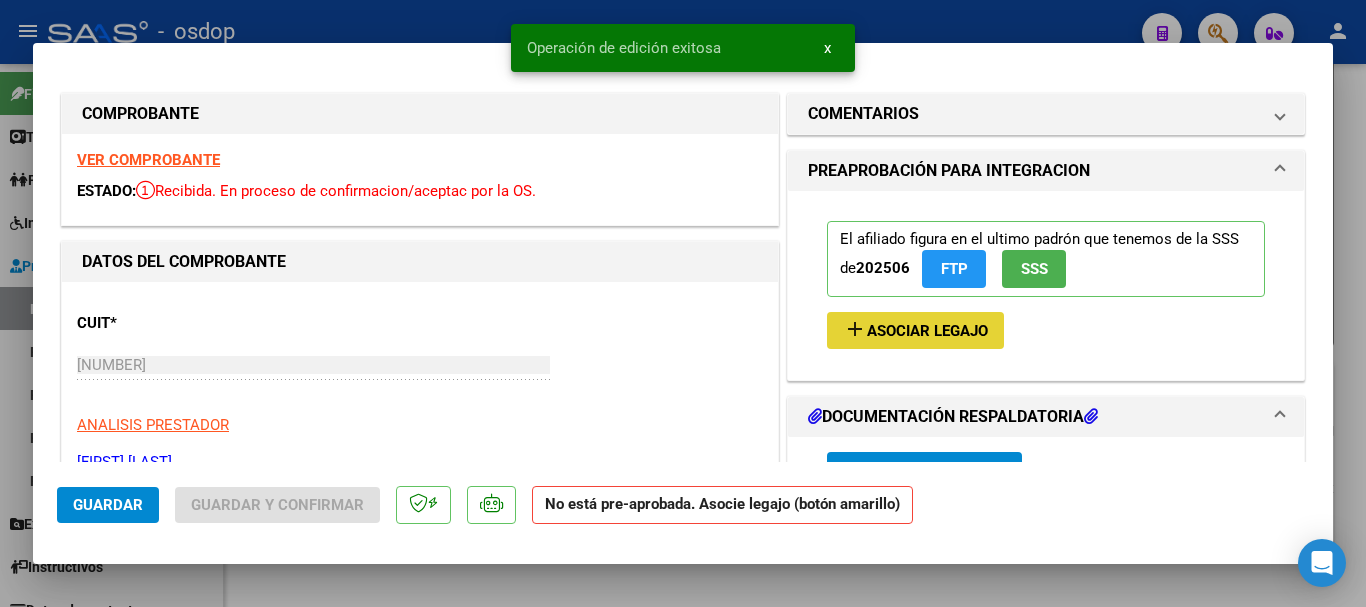 click on "Asociar Legajo" at bounding box center [927, 331] 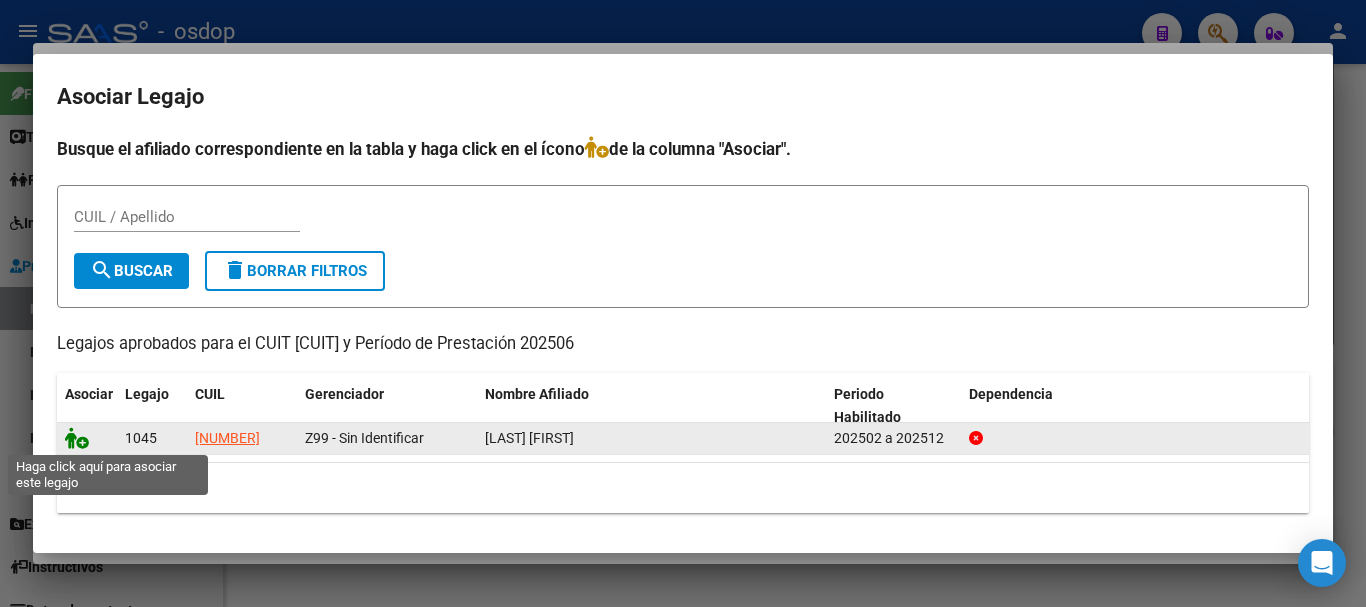 click 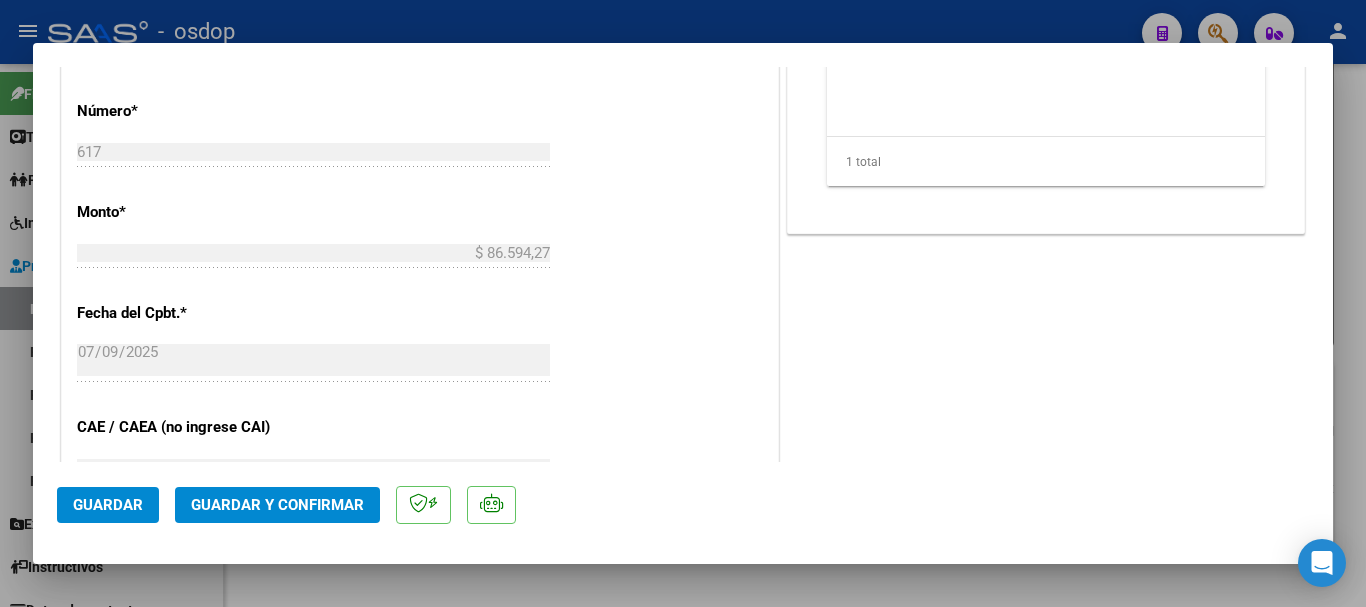 scroll, scrollTop: 1435, scrollLeft: 0, axis: vertical 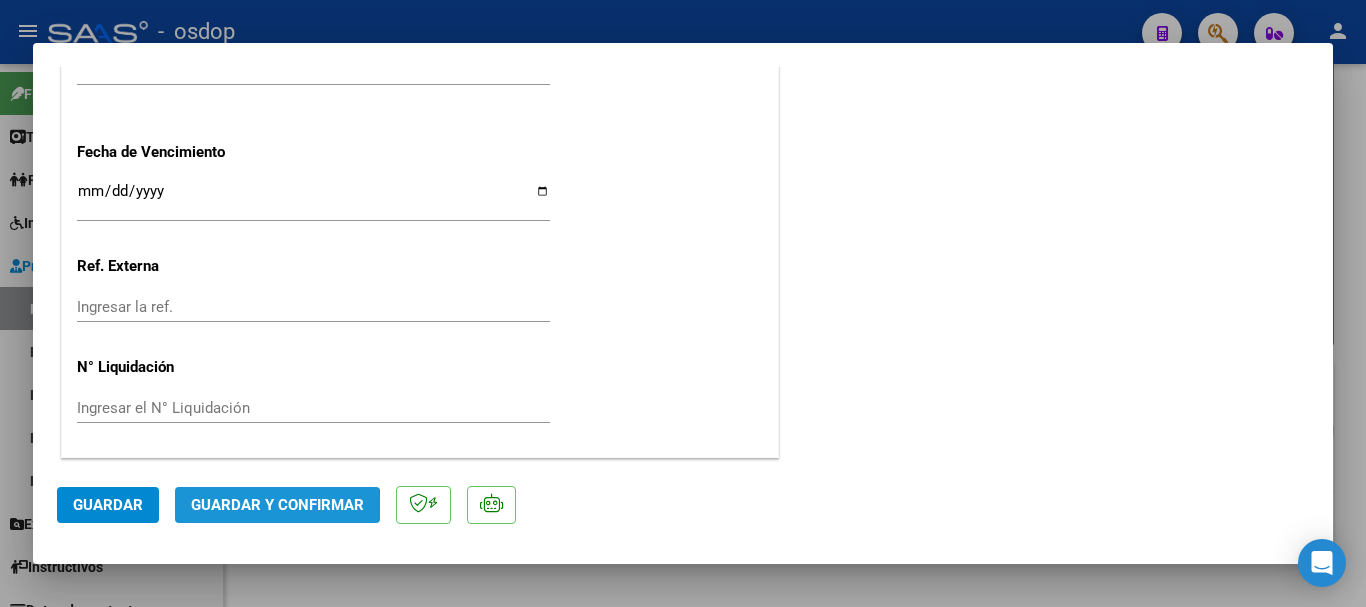 click on "Guardar y Confirmar" 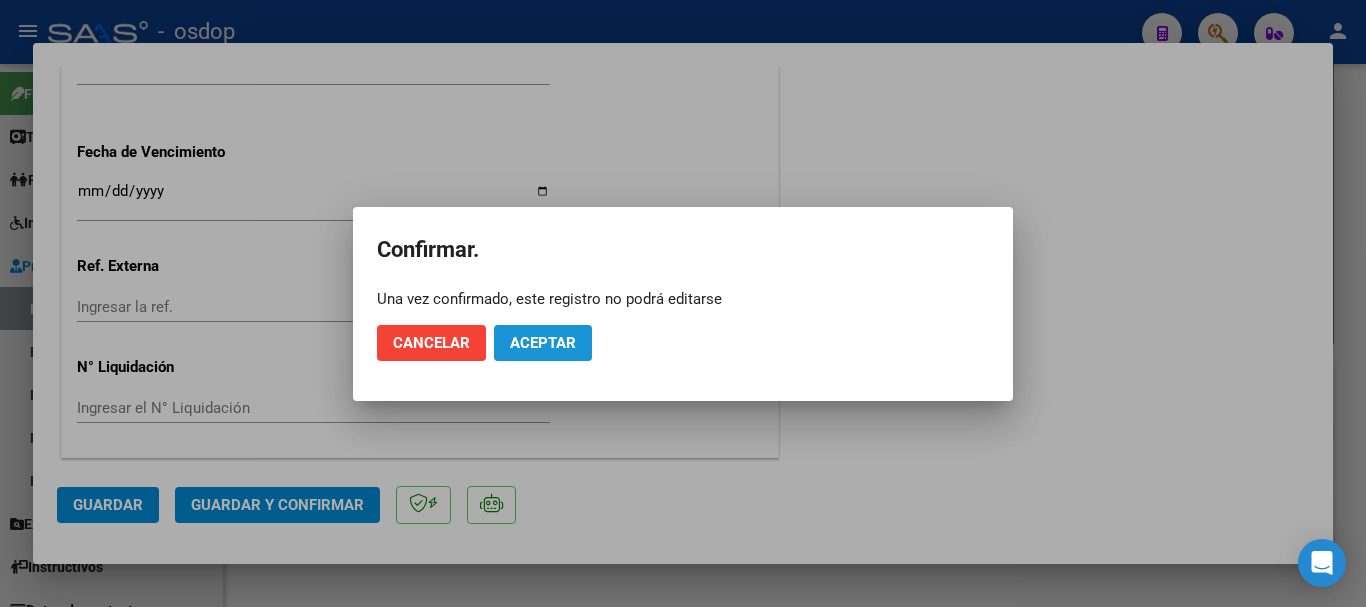 click on "Aceptar" 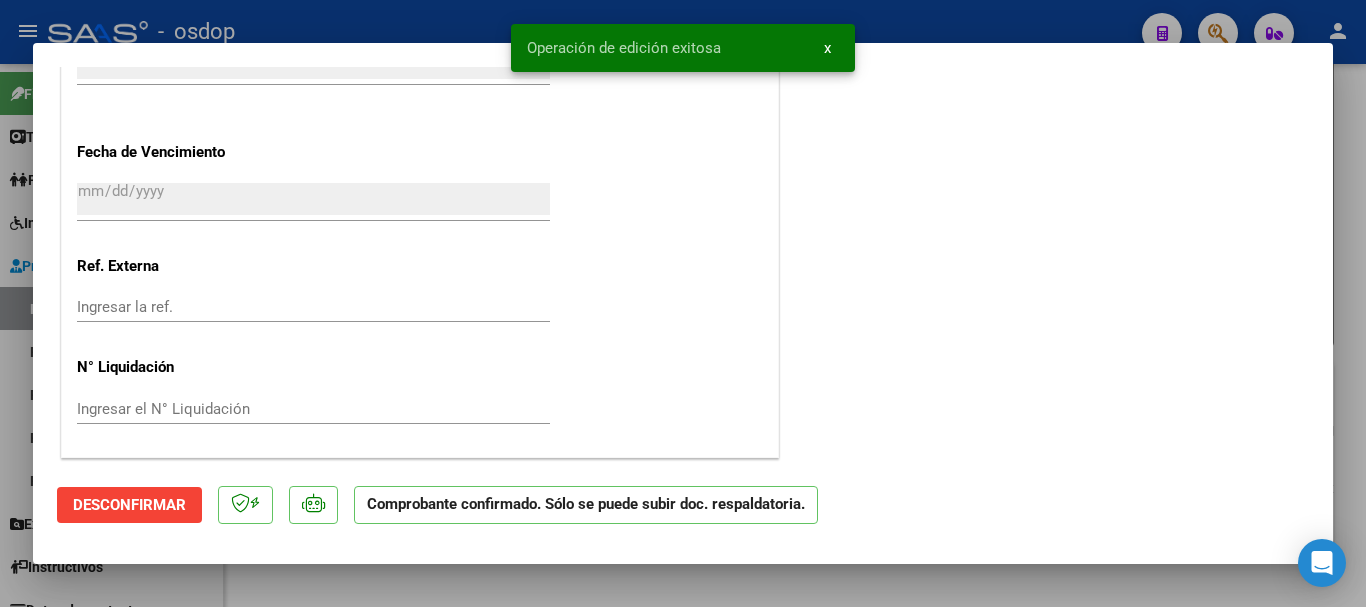 click at bounding box center (683, 303) 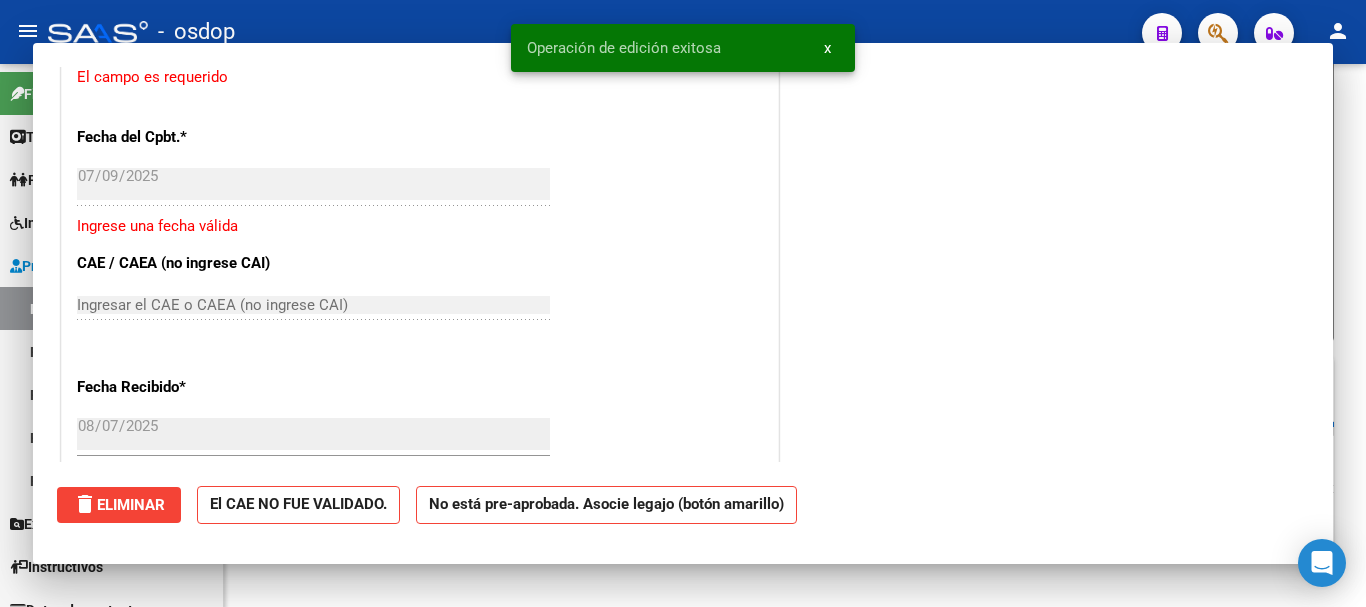 type 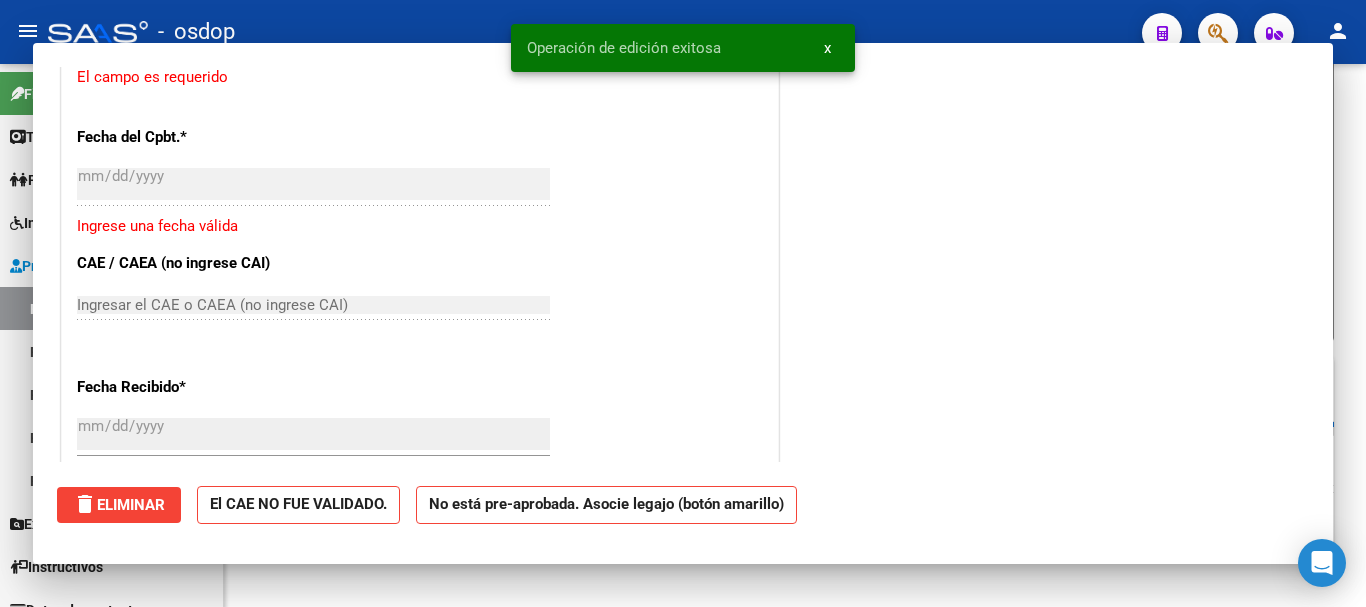 scroll, scrollTop: 1682, scrollLeft: 0, axis: vertical 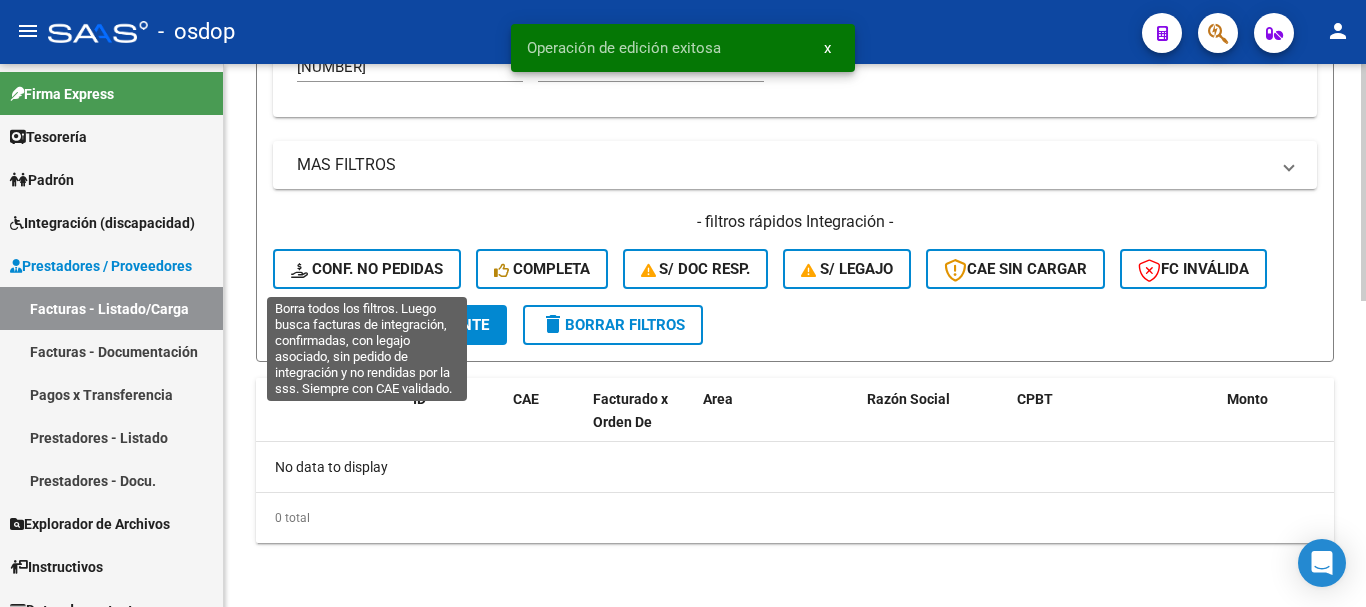 click on "Conf. no pedidas" 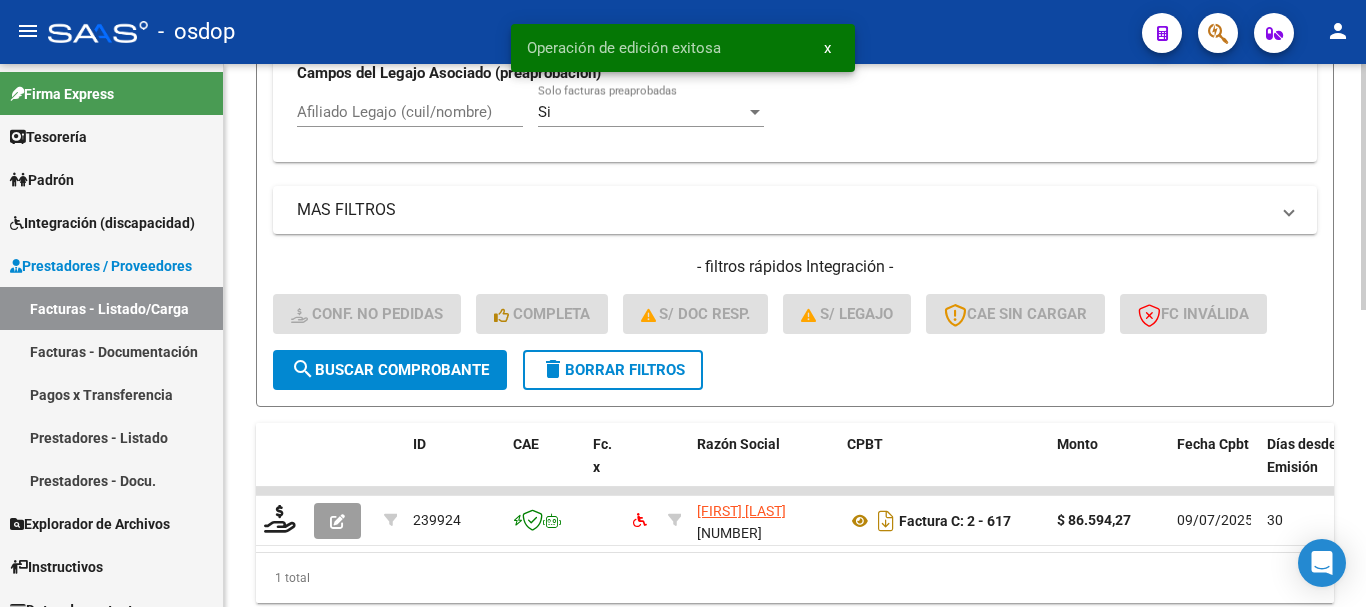 scroll, scrollTop: 703, scrollLeft: 0, axis: vertical 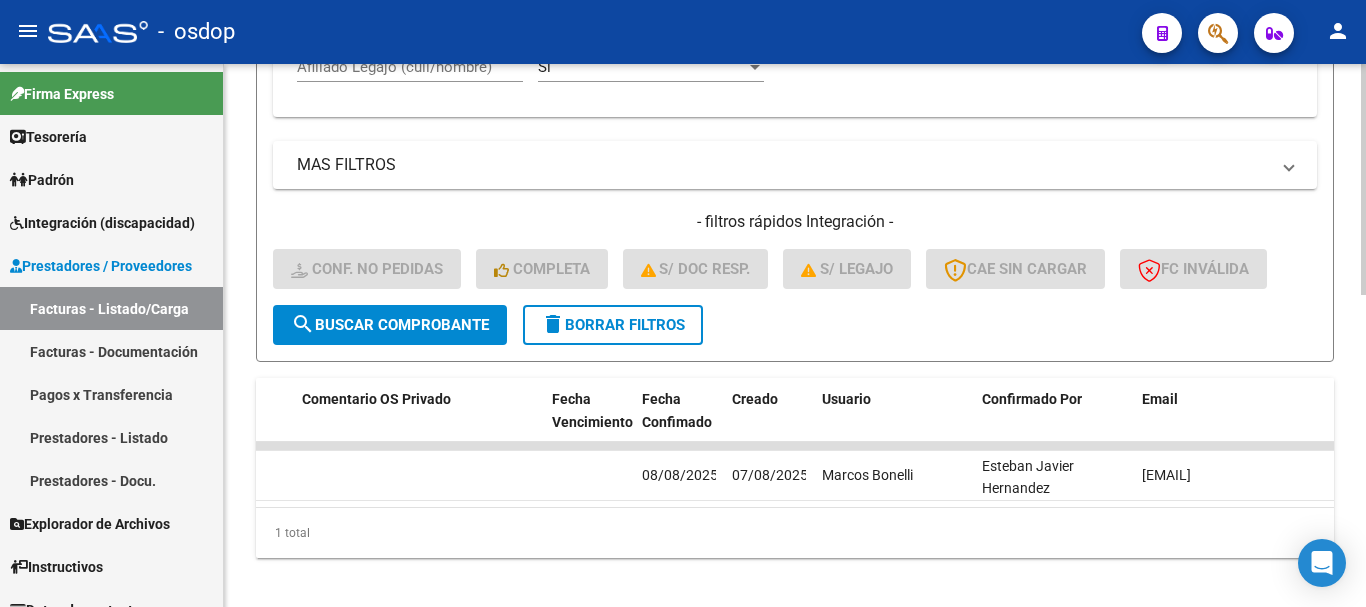 click on "Video tutorial   PRESTADORES -> Listado de CPBTs Emitidos por Prestadores / Proveedores (alt+q)   Cargar Comprobante
Carga Masiva  cloud_download  CSV  cloud_download  EXCEL  cloud_download  Estandar   Descarga Masiva
Filtros Id Integración Area Seleccionar Gerenciador Seleccionar Gerenciador Si Confirmado Todos Cargado desde Masivo   Mostrar totalizadores   FILTROS DEL COMPROBANTE  Comprobante Tipo Comprobante Tipo Start date – End date Fec. Comprobante Desde / Hasta Días Emisión Desde(cant. días) Días Emisión Hasta(cant. días) CUIT / Razón Social Pto. Venta Nro. Comprobante Código SSS CAE Válido CAE Válido Todos Cargado Módulo Hosp. Todos Tiene facturacion Apócrifa Hospital Refes  FILTROS DE INTEGRACION  No Cargado en Para Enviar SSS Período De Prestación Campos del Archivo de Rendición Devuelto x SSS (dr_envio) No Rendido x SSS (dr_envio) Tipo de Registro Tipo de Registro Período Presentación Período Presentación Campos del Legajo Asociado (preaprobación) Si  MAS FILTROS  –" 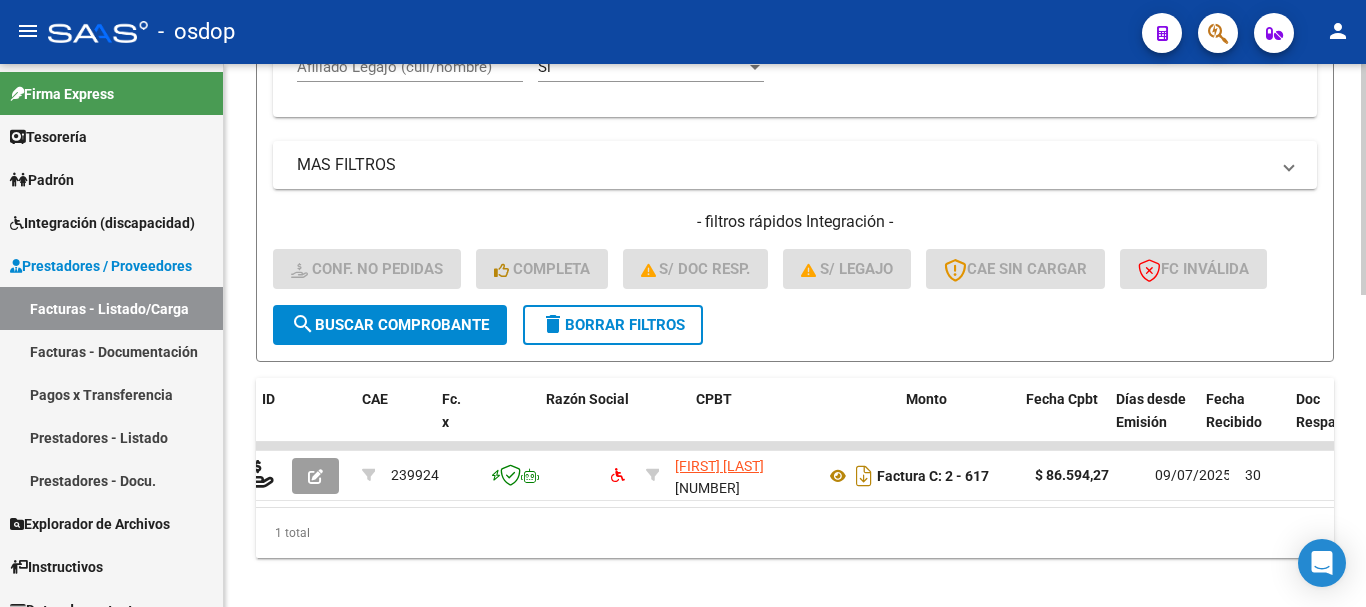 scroll, scrollTop: 0, scrollLeft: 0, axis: both 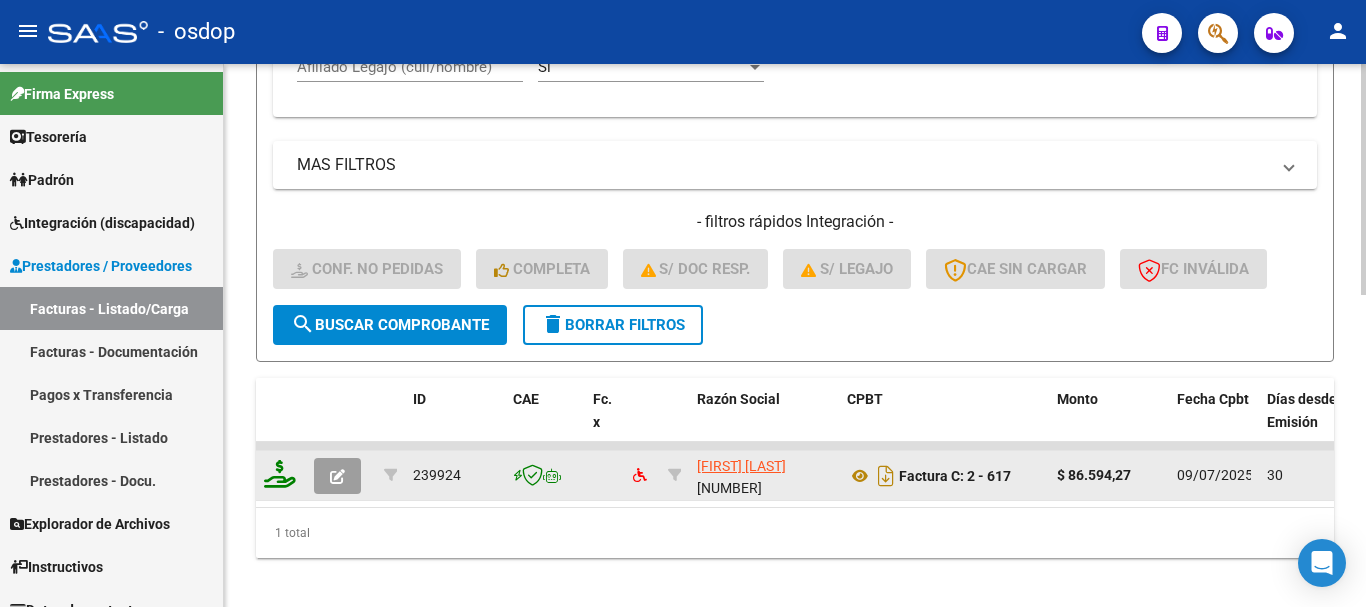 click 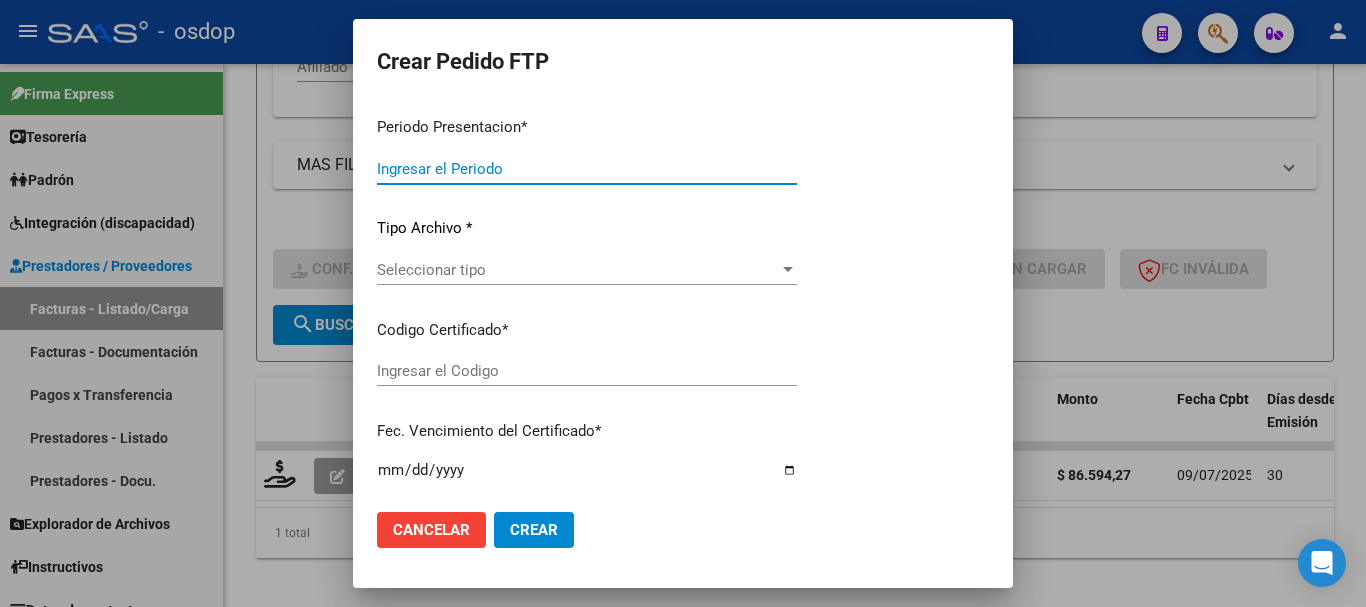 type on "202507" 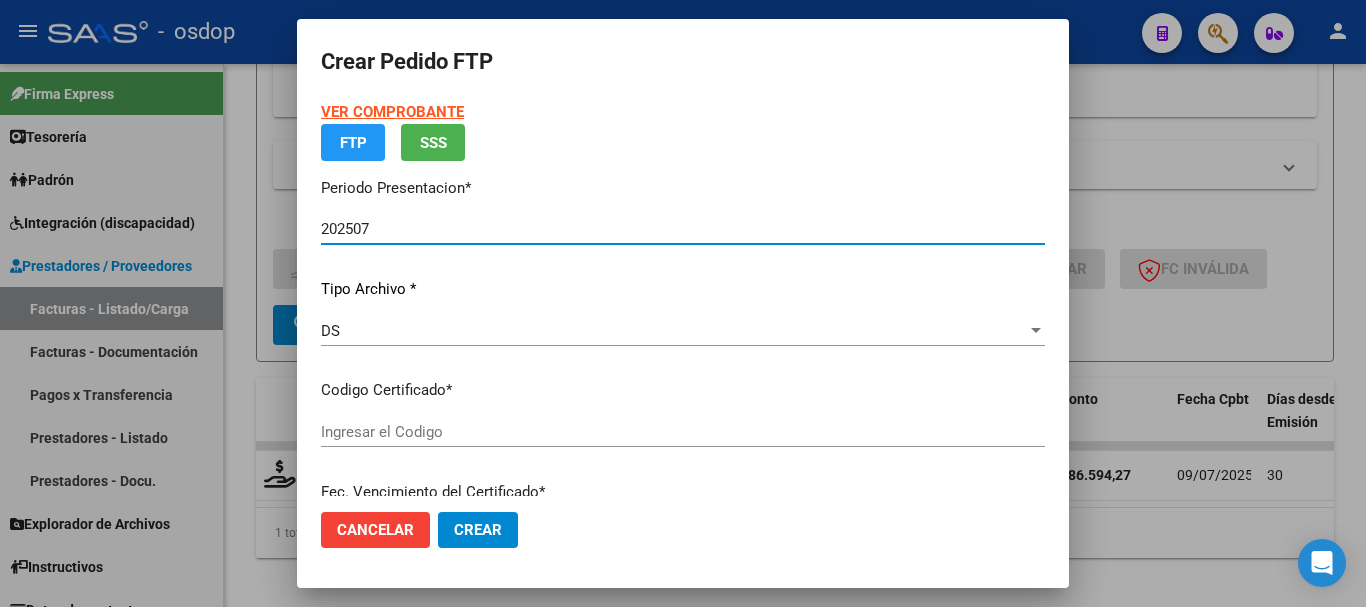type on "[NUMBER]" 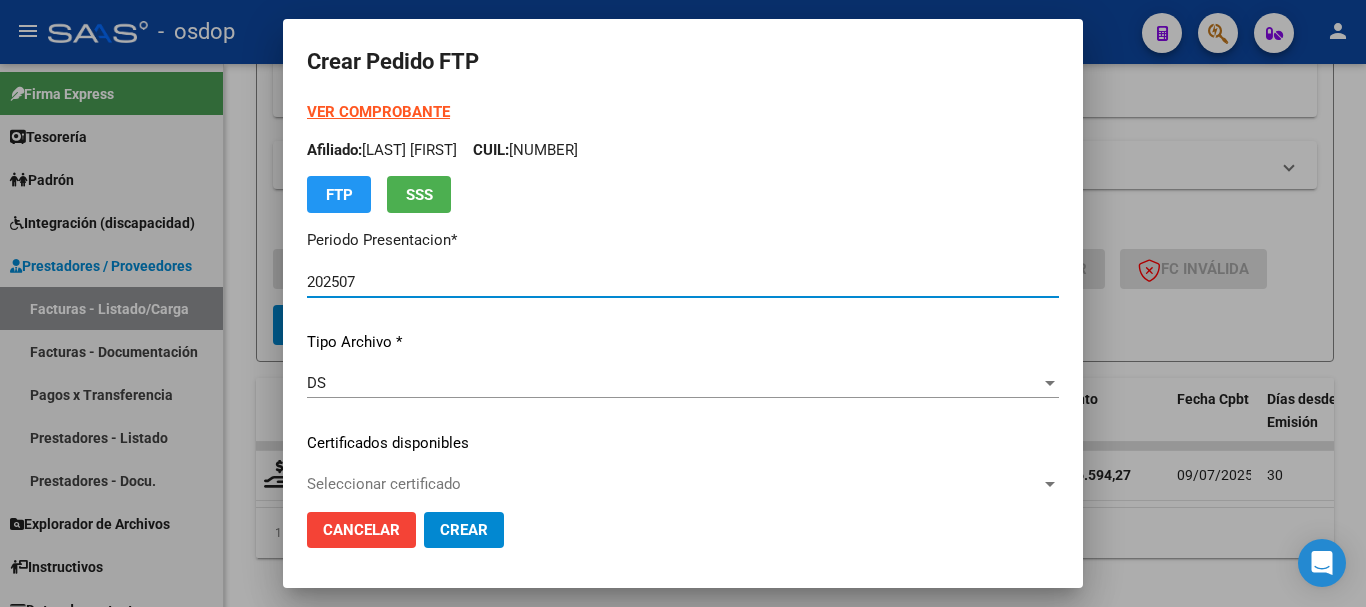 scroll, scrollTop: 200, scrollLeft: 0, axis: vertical 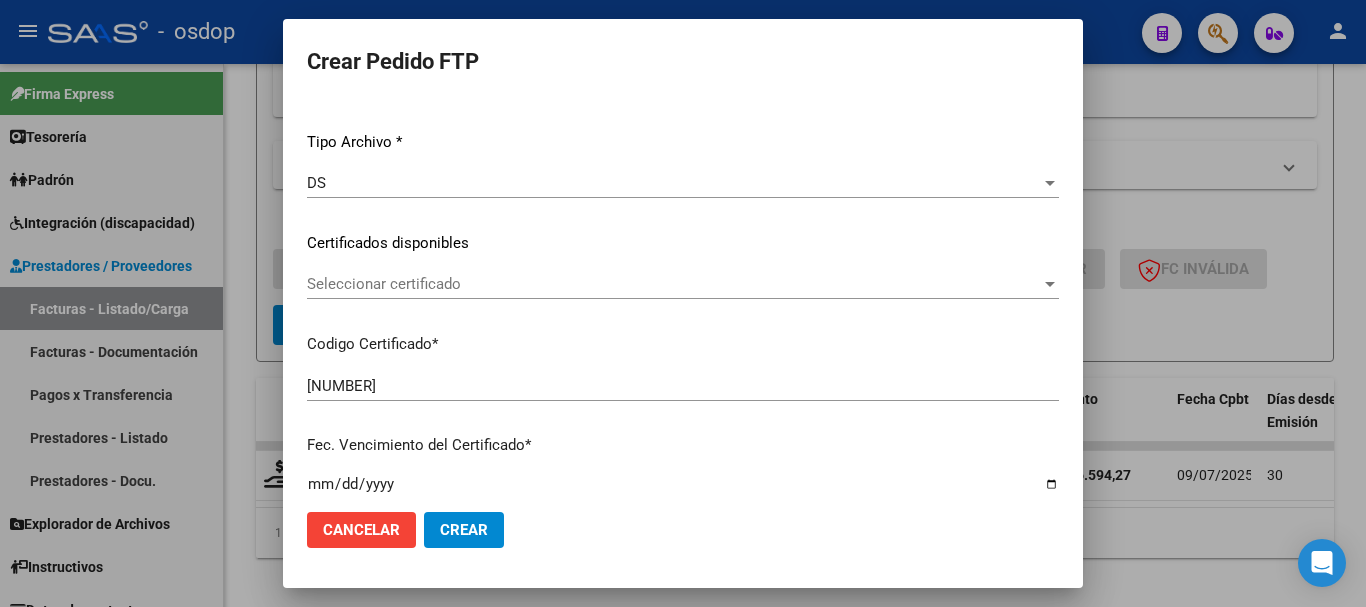 click on "Seleccionar certificado" at bounding box center (674, 284) 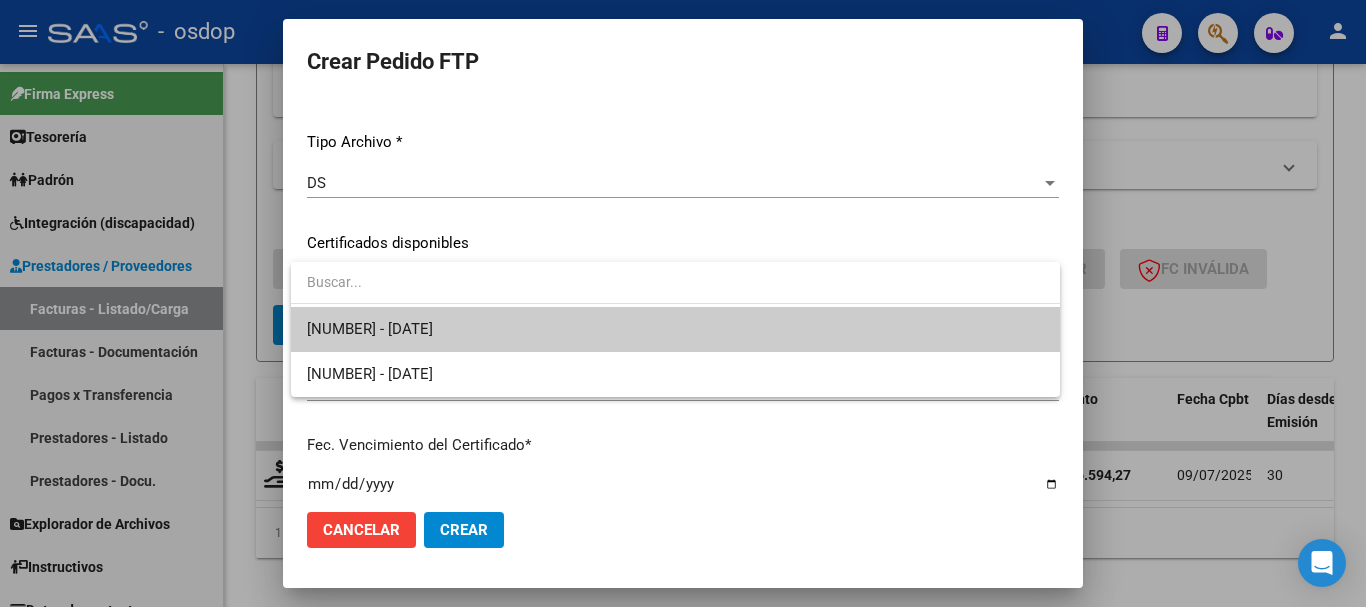 click on "[NUMBER] - [DATE]" at bounding box center [675, 329] 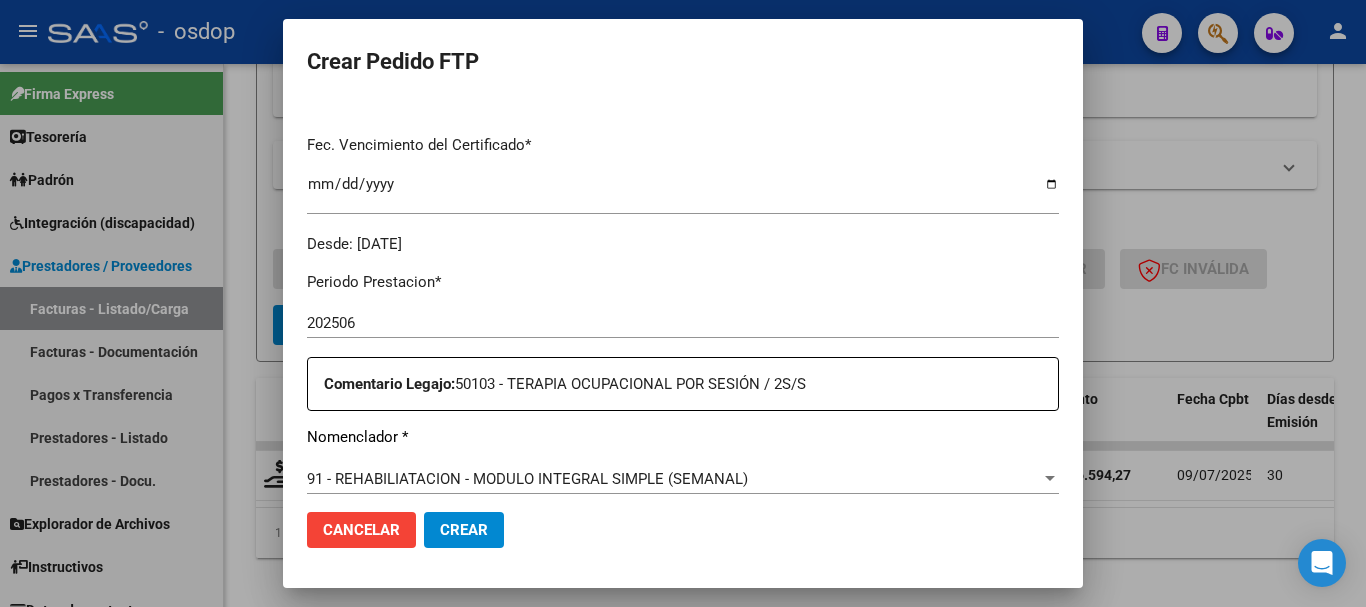 scroll, scrollTop: 700, scrollLeft: 0, axis: vertical 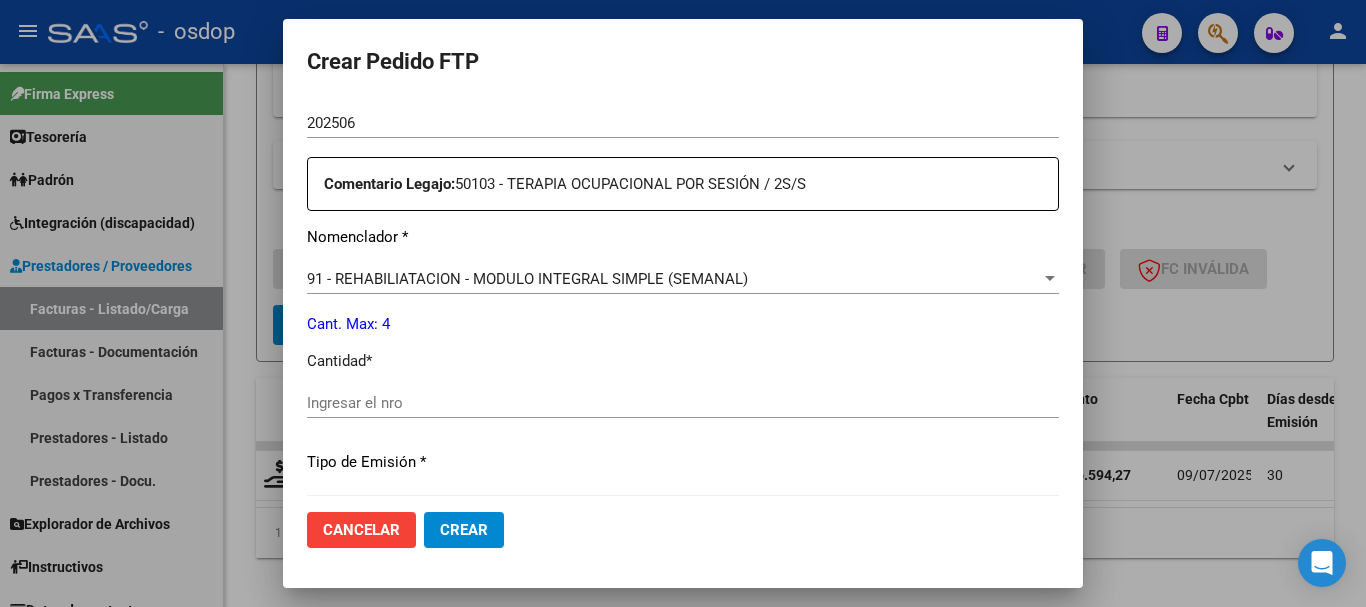 click on "Ingresar el nro" at bounding box center (683, 403) 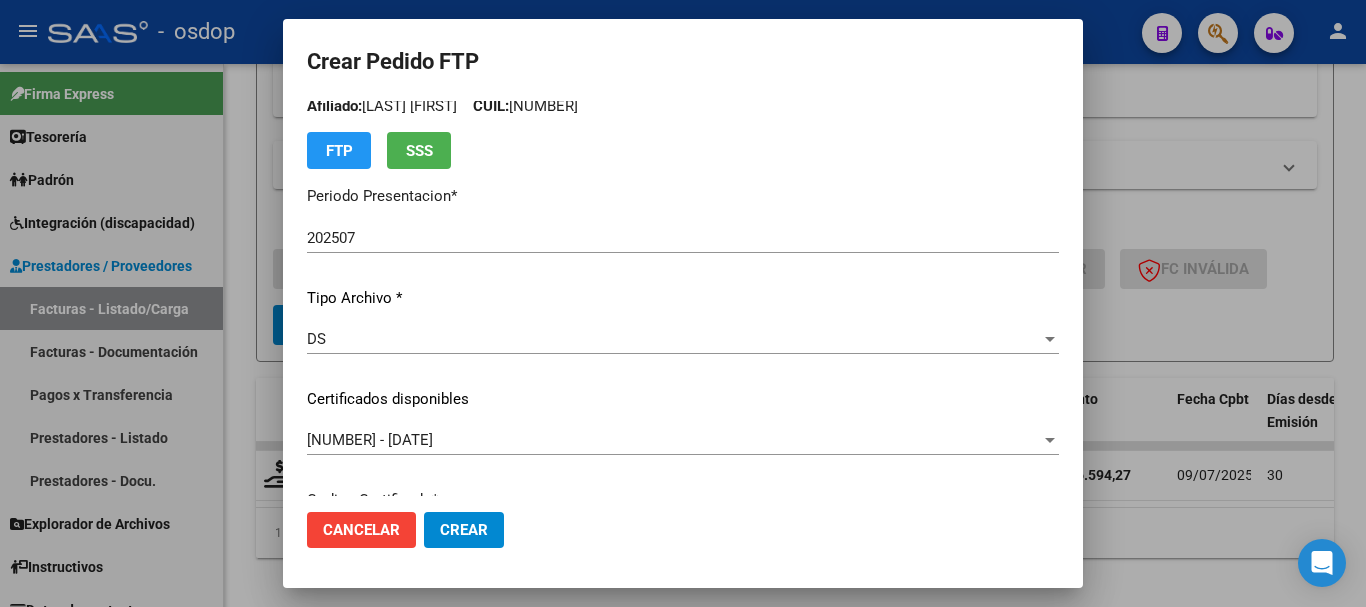 scroll, scrollTop: 0, scrollLeft: 0, axis: both 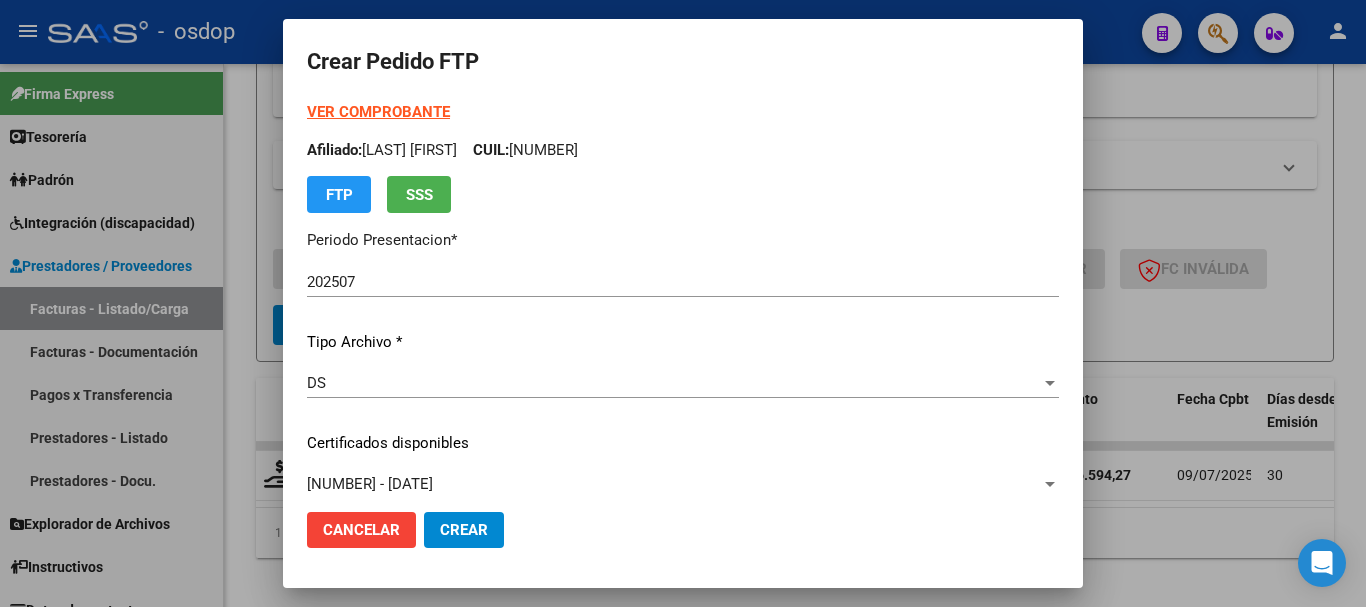type on "4" 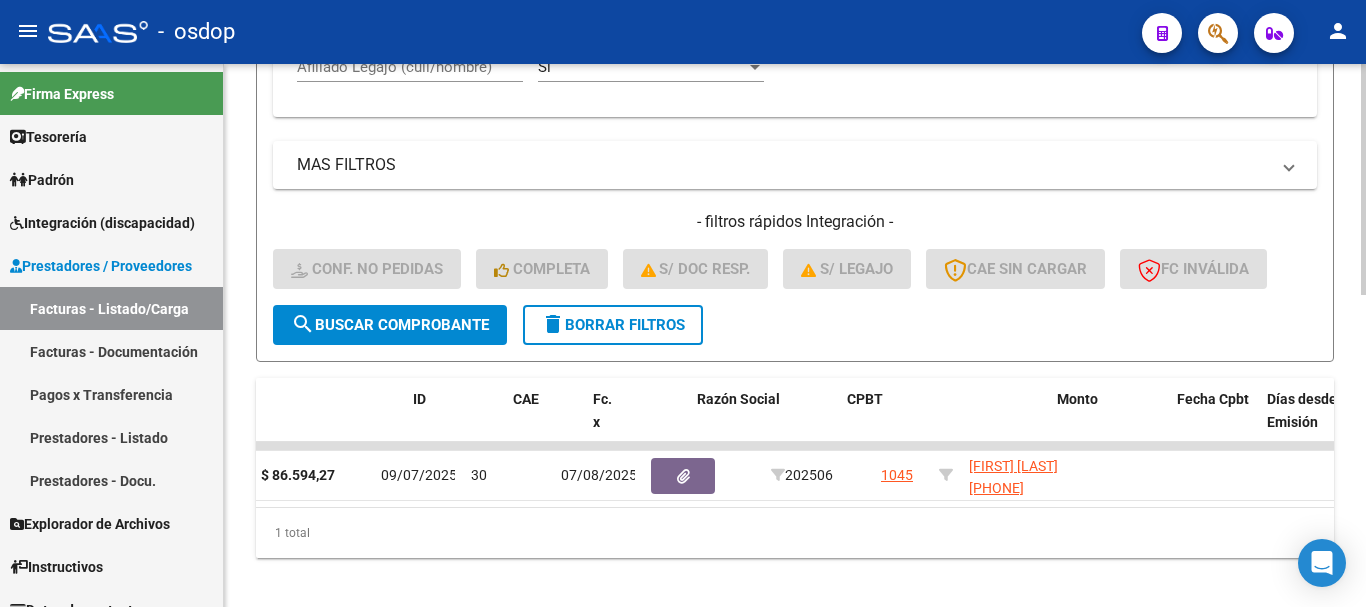 scroll, scrollTop: 0, scrollLeft: 0, axis: both 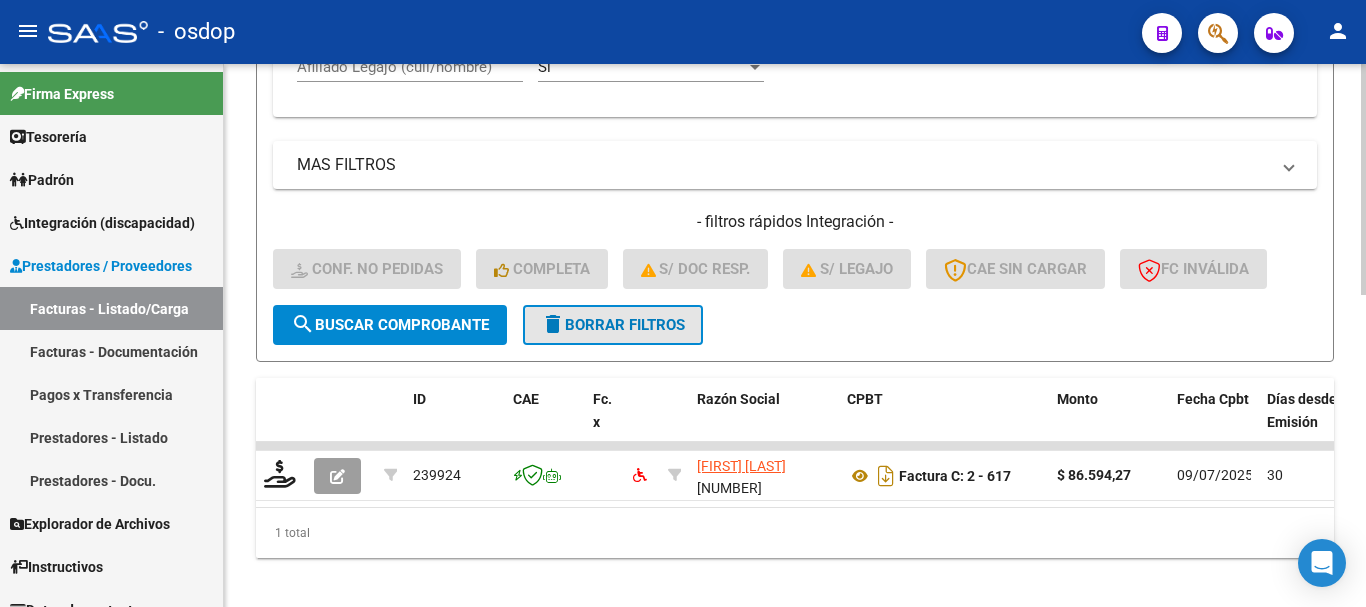 click on "delete  Borrar Filtros" 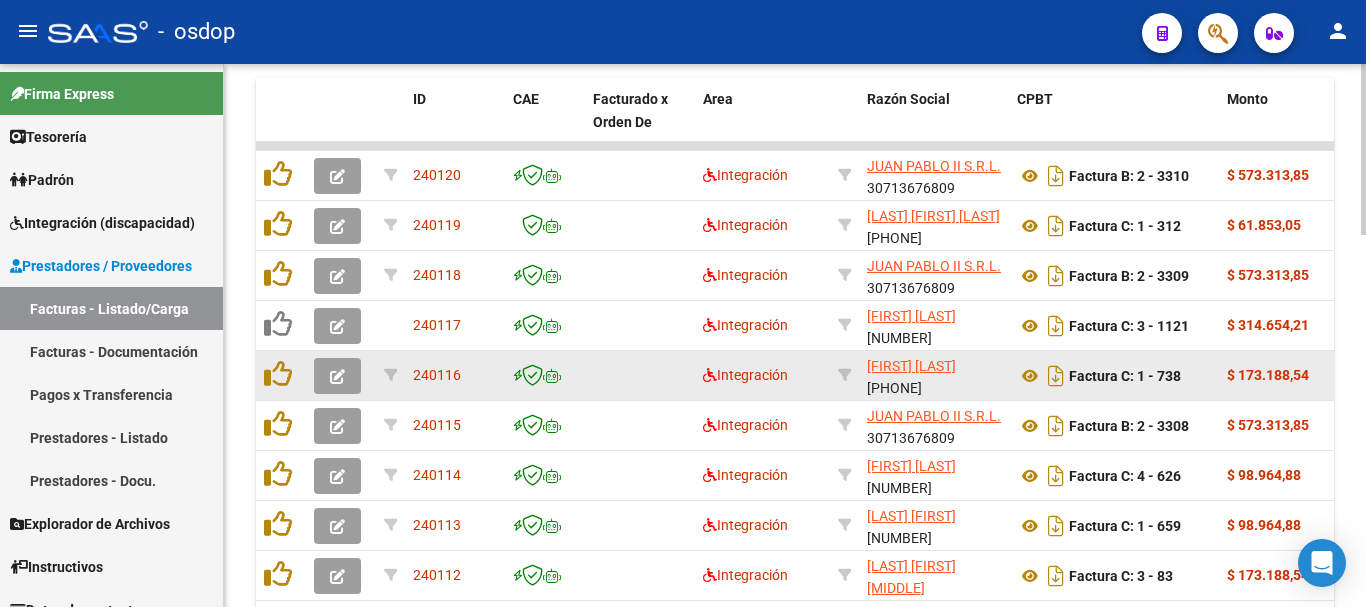 scroll, scrollTop: 1184, scrollLeft: 0, axis: vertical 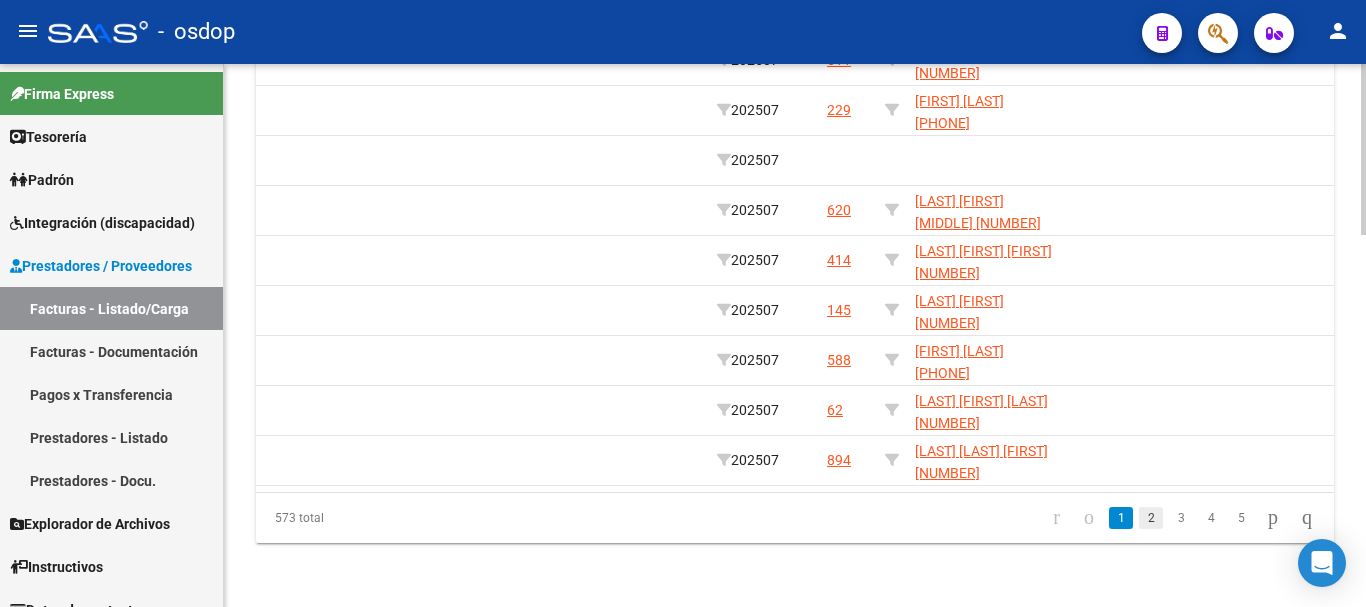 click on "2" 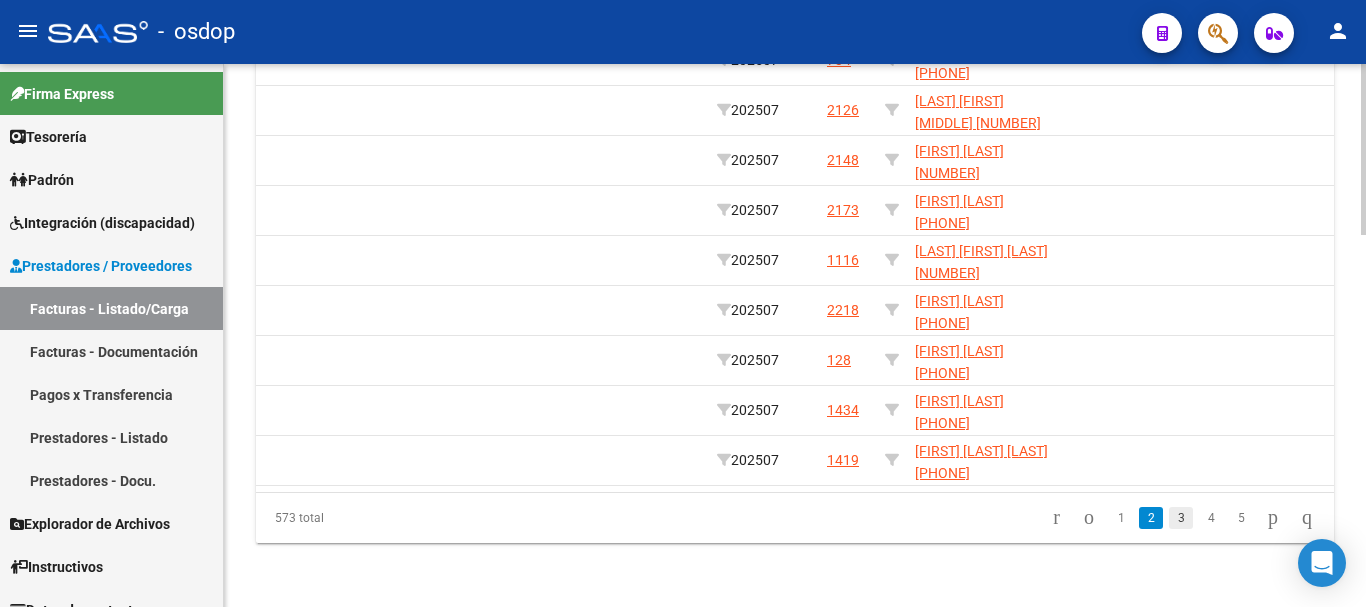 click on "3" 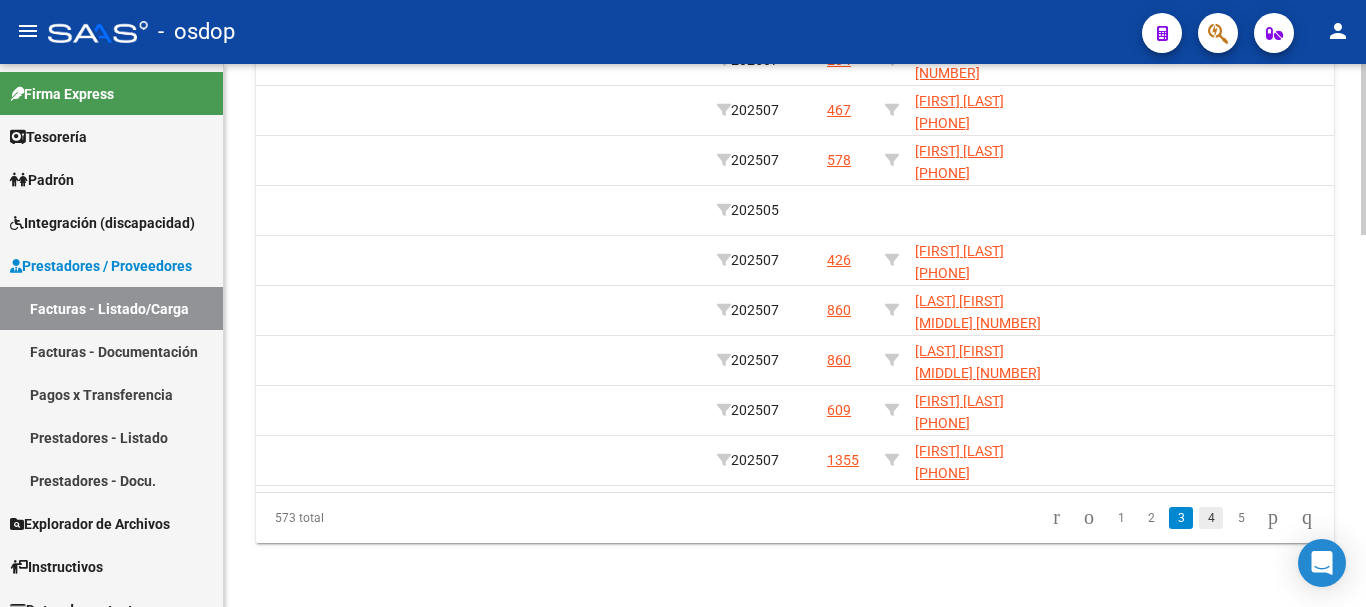 click on "4" 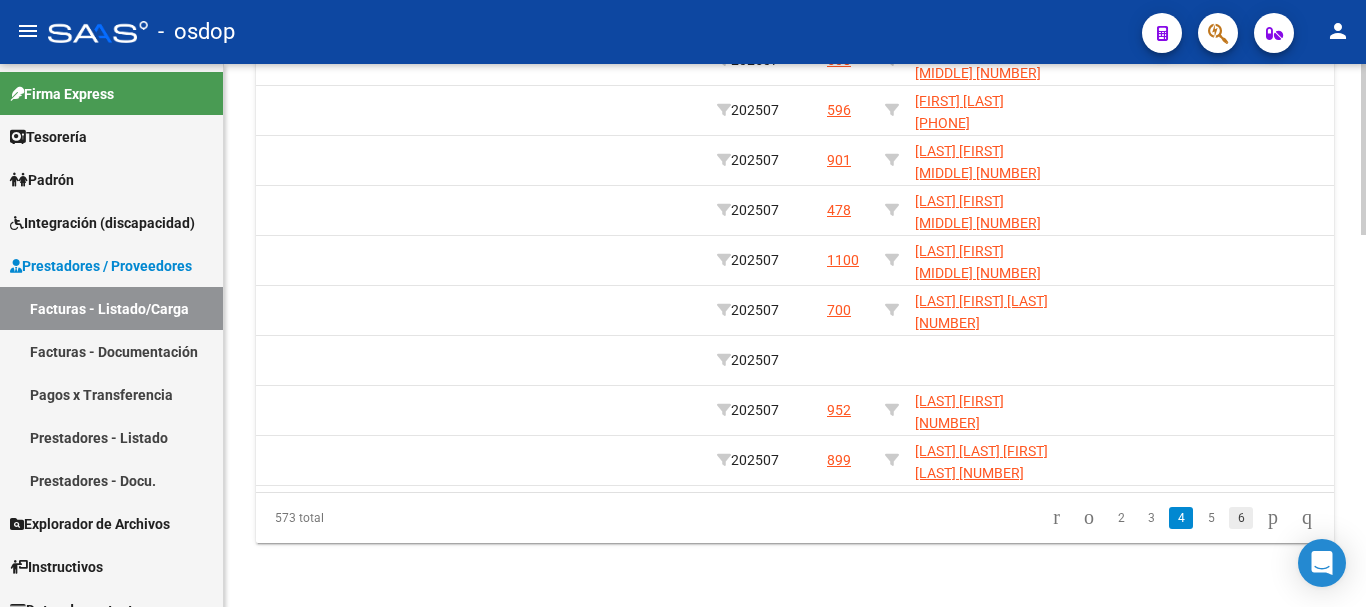 click on "6" 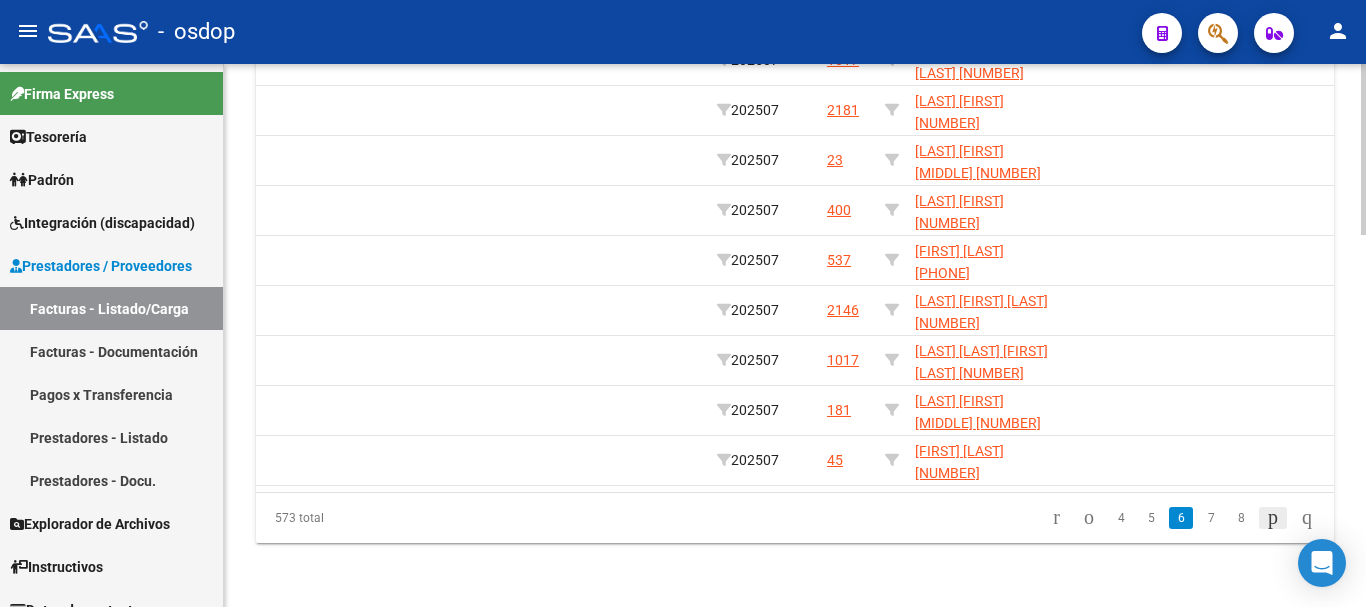 click 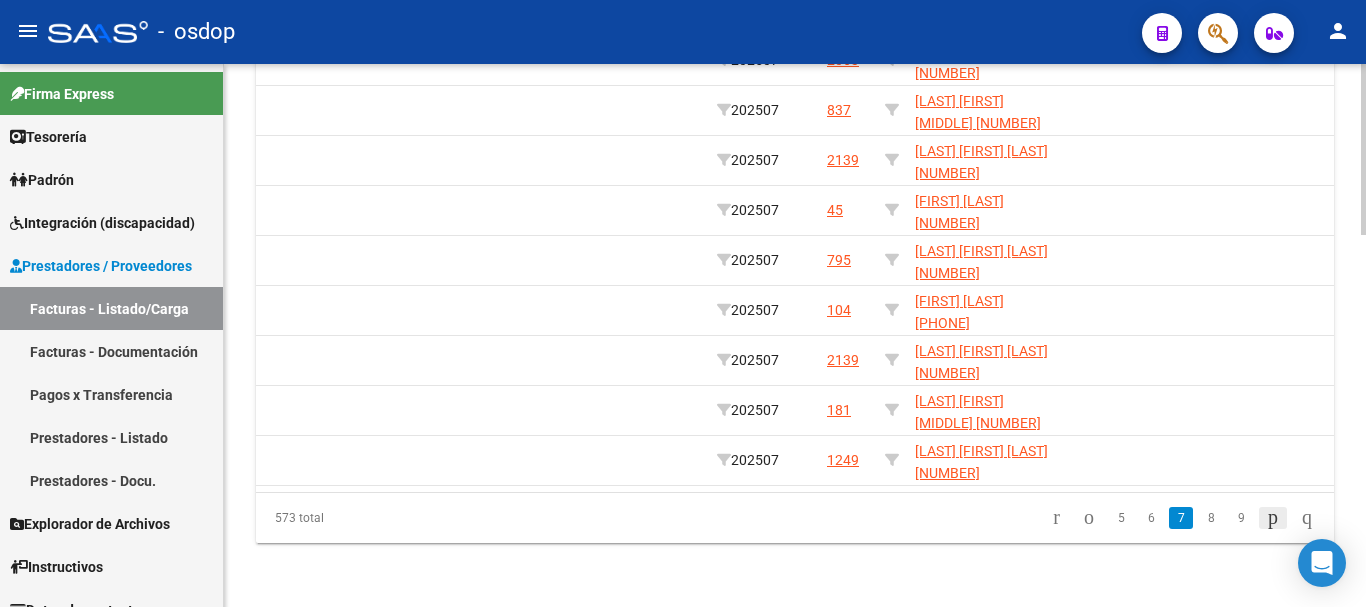 click 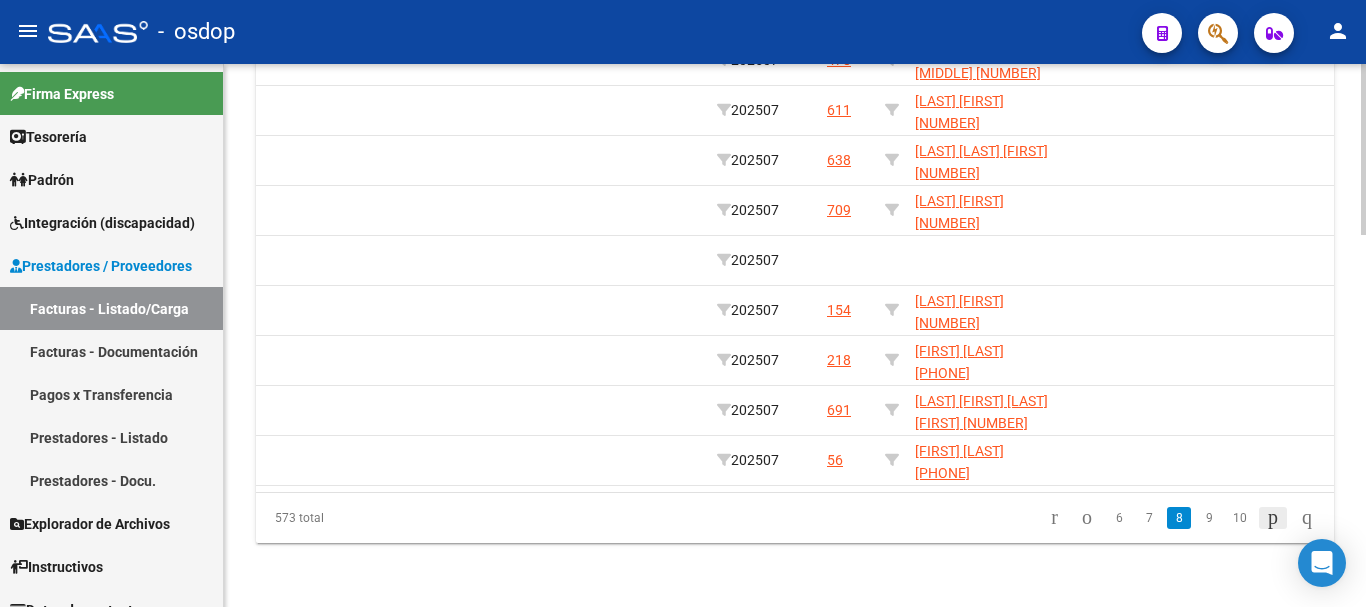 click 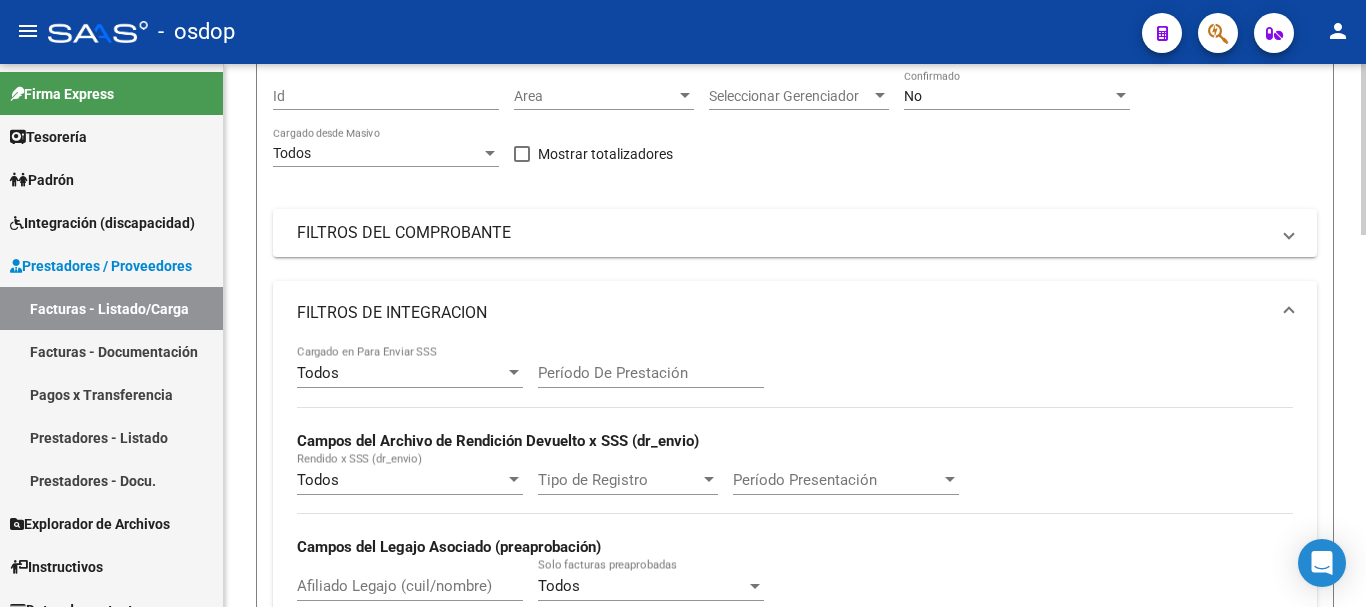 scroll, scrollTop: 384, scrollLeft: 0, axis: vertical 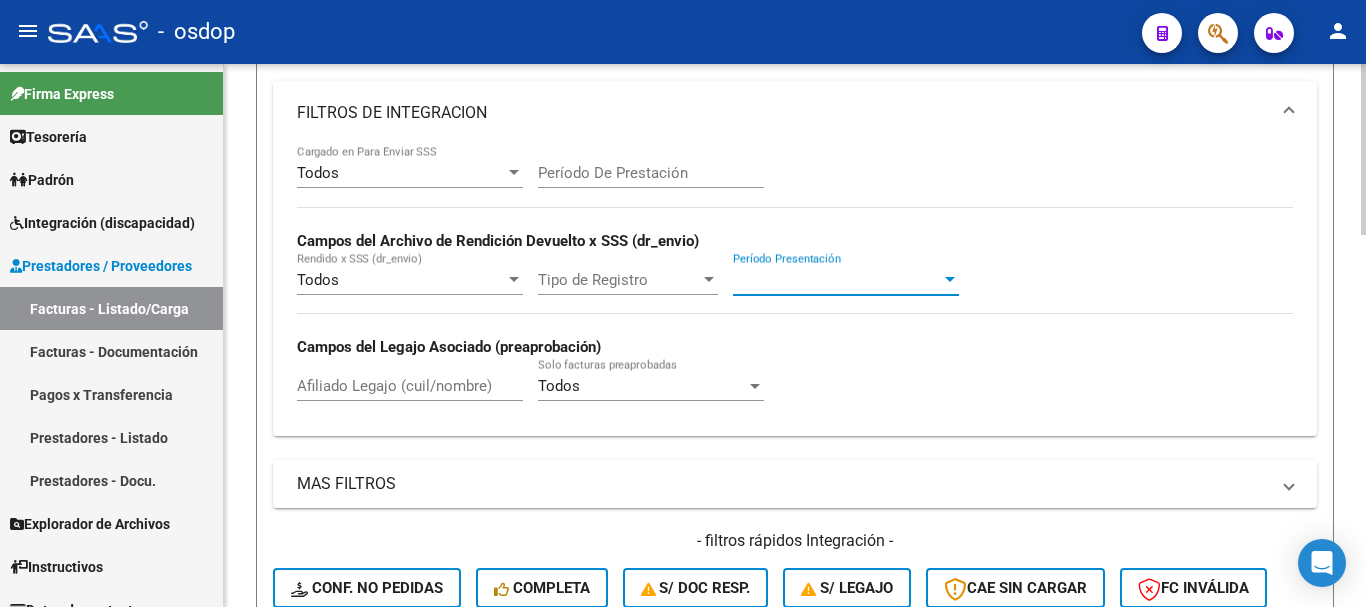 click on "Período Presentación" at bounding box center [837, 280] 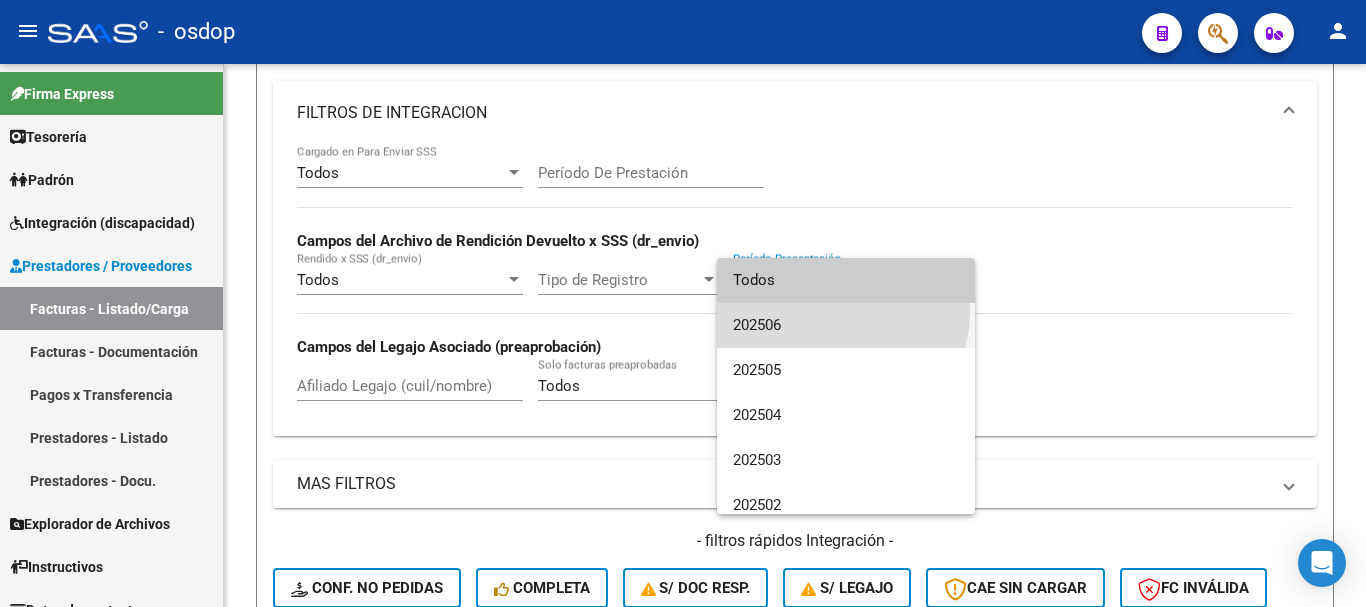 click on "202506" at bounding box center (846, 325) 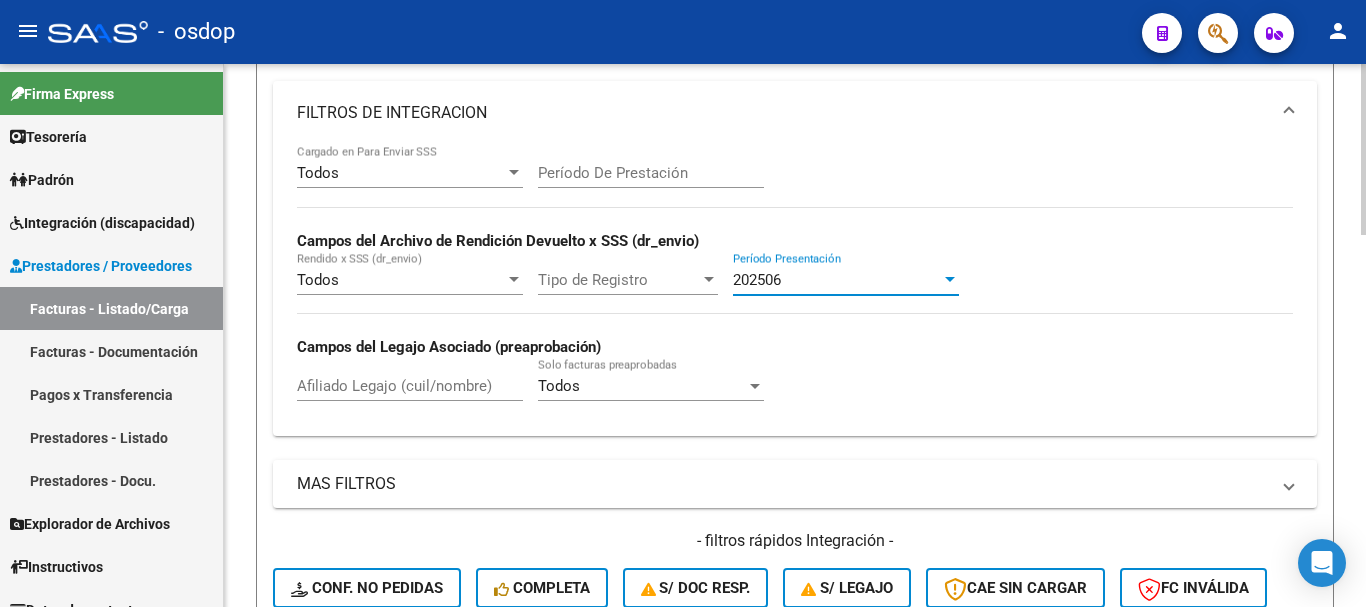 scroll, scrollTop: 684, scrollLeft: 0, axis: vertical 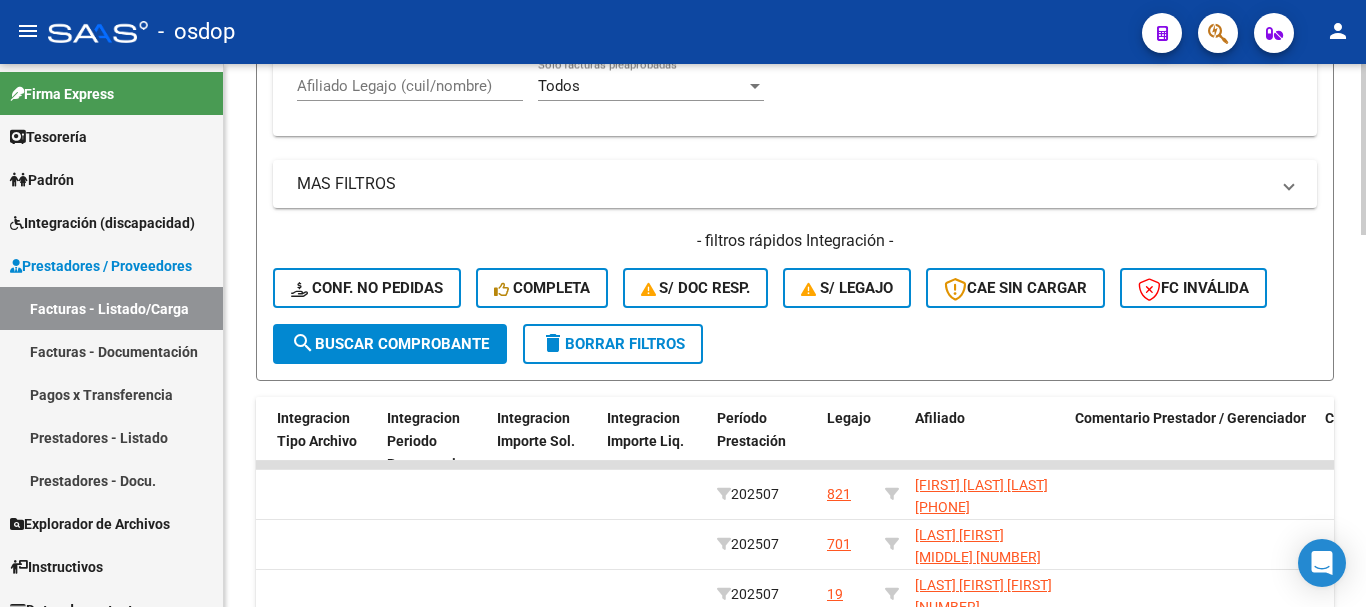 click on "search  Buscar Comprobante" 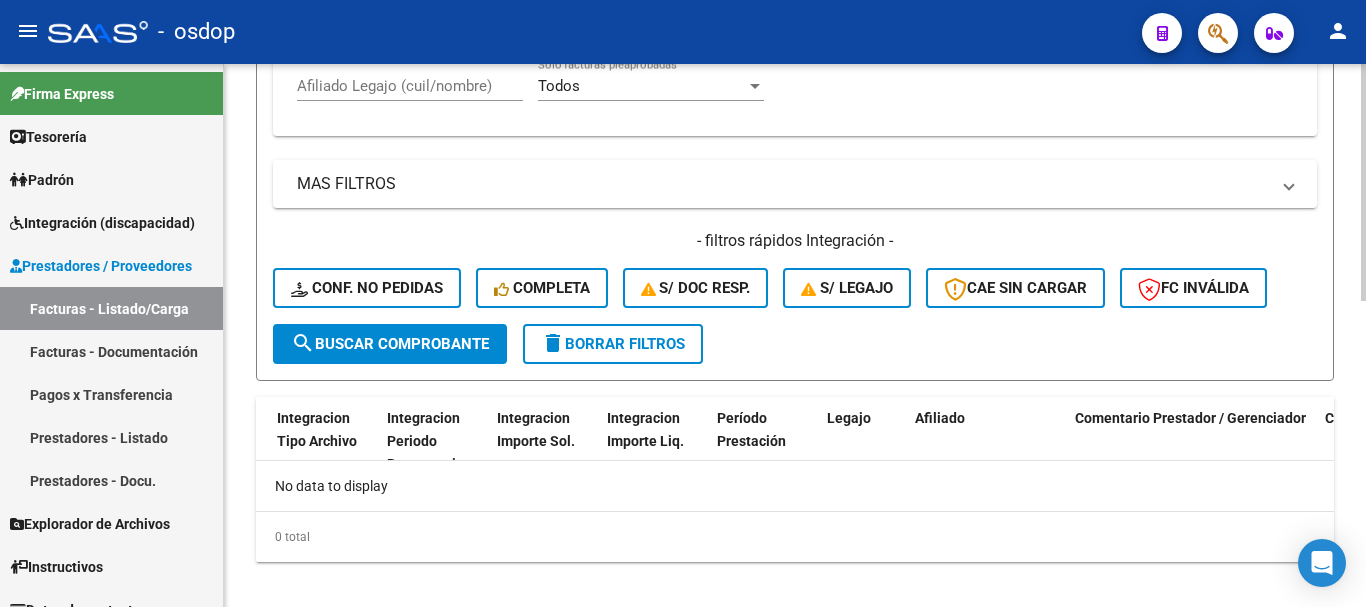 scroll, scrollTop: 0, scrollLeft: 0, axis: both 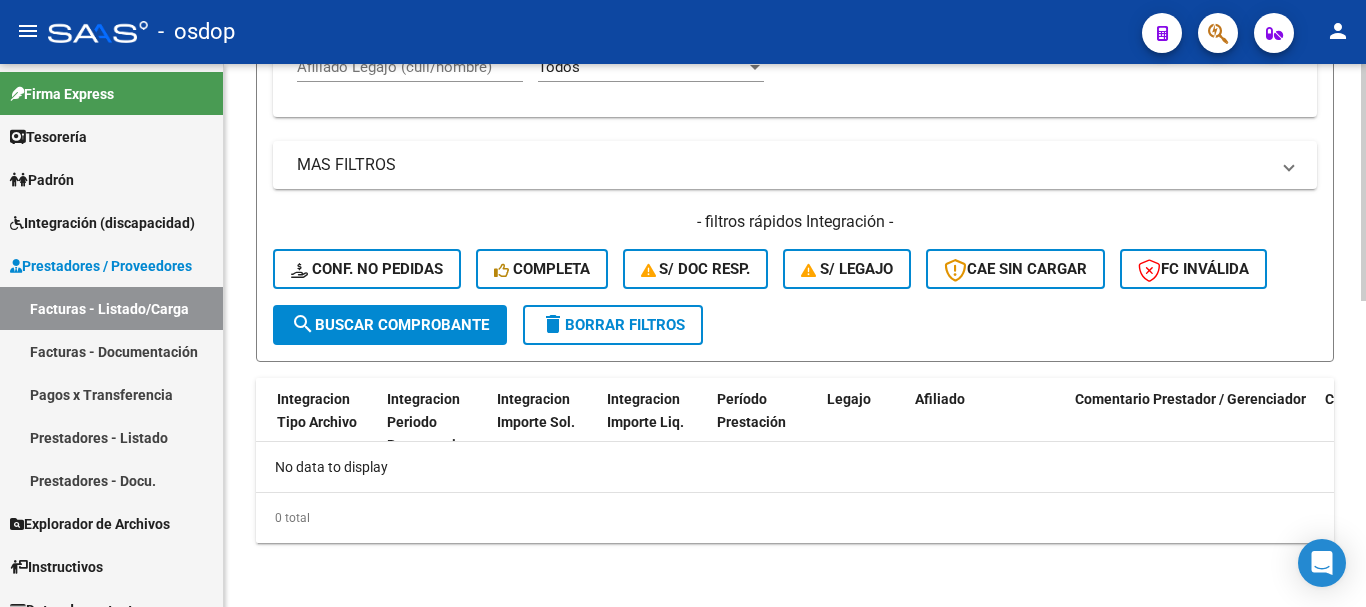 click on "delete  Borrar Filtros" 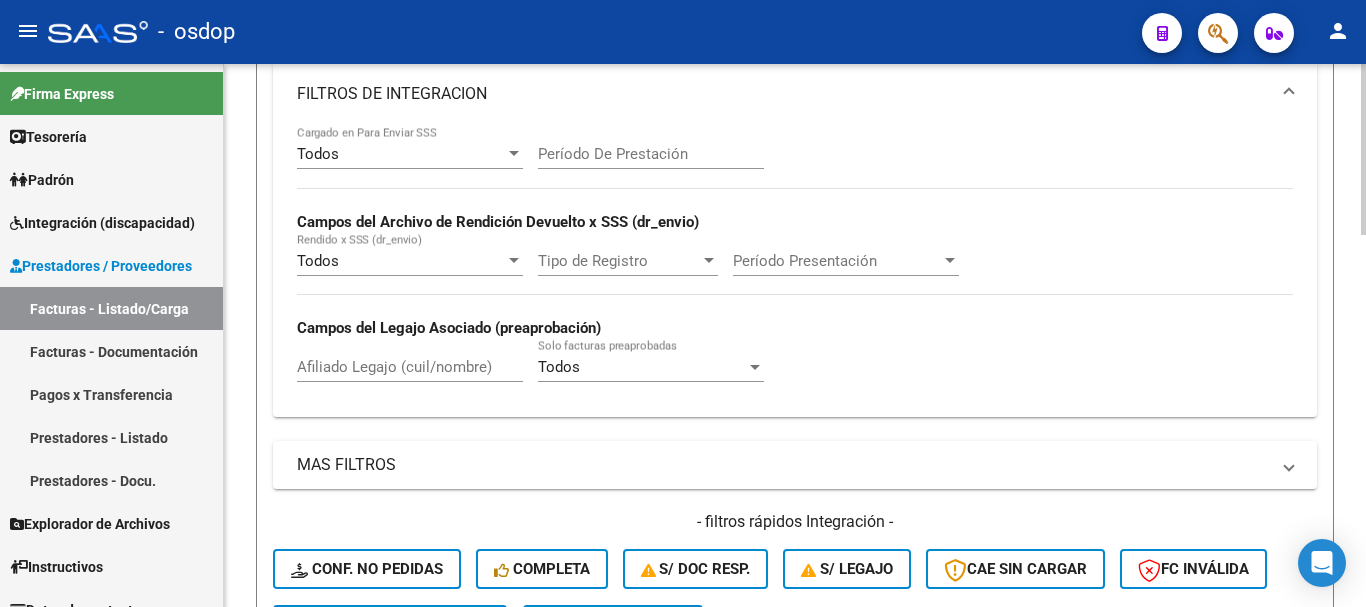 scroll, scrollTop: 303, scrollLeft: 0, axis: vertical 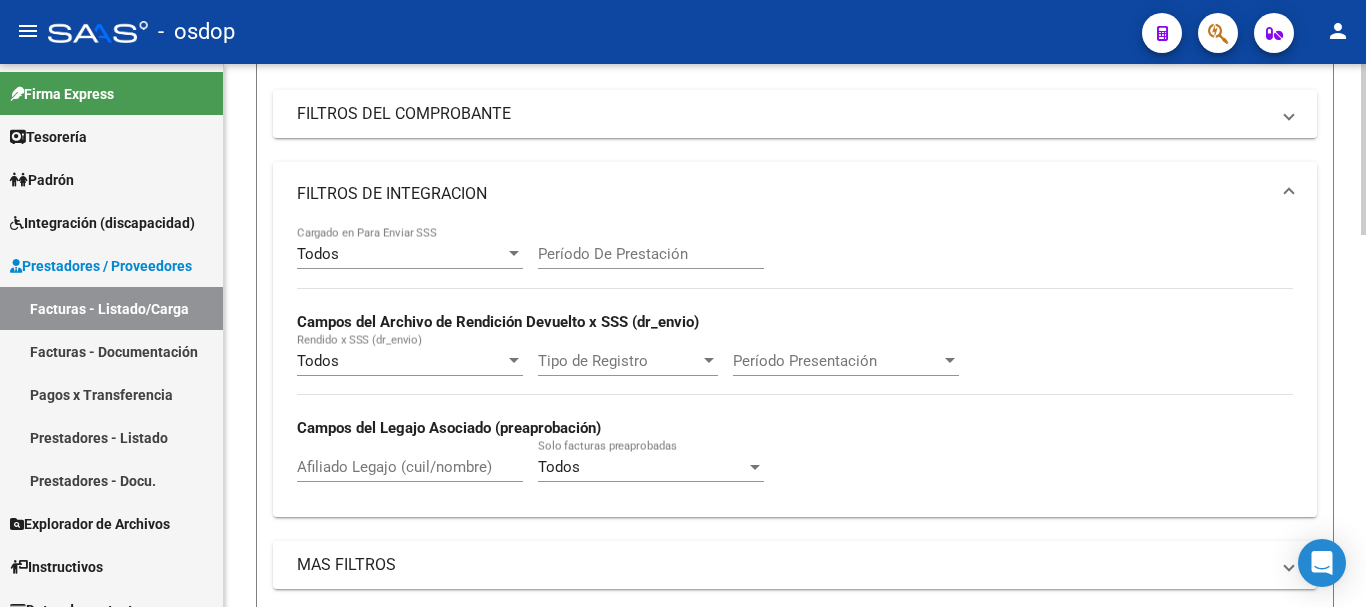 click on "Período Presentación" at bounding box center [837, 361] 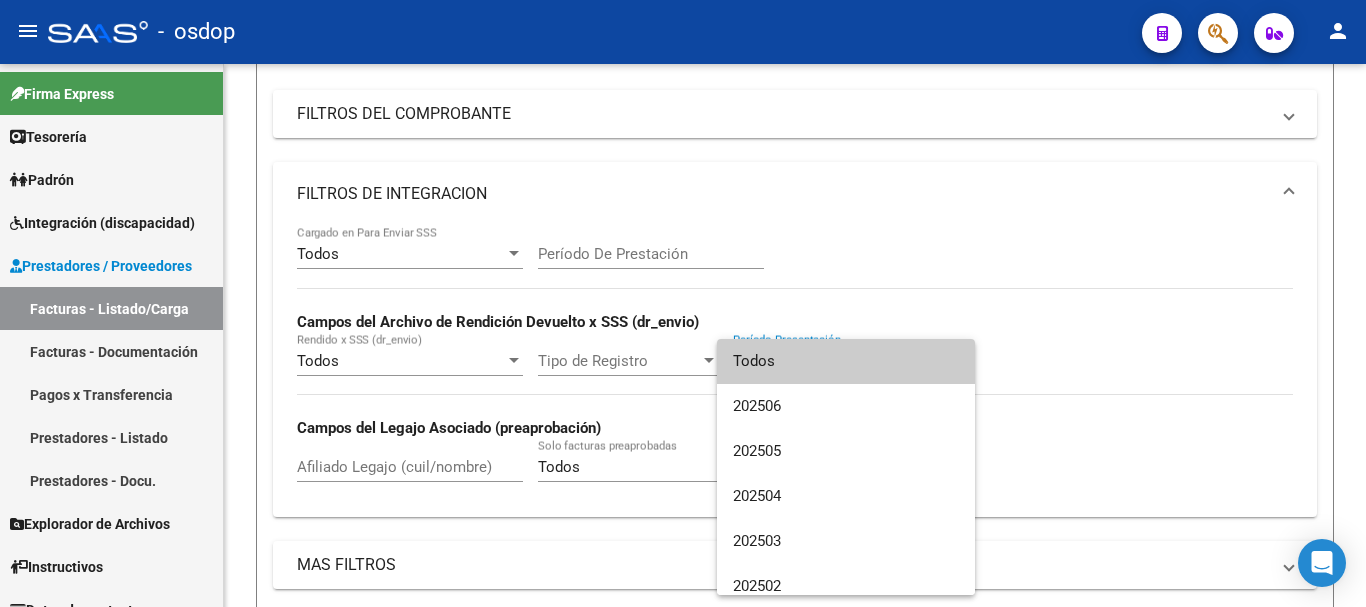 click at bounding box center (683, 303) 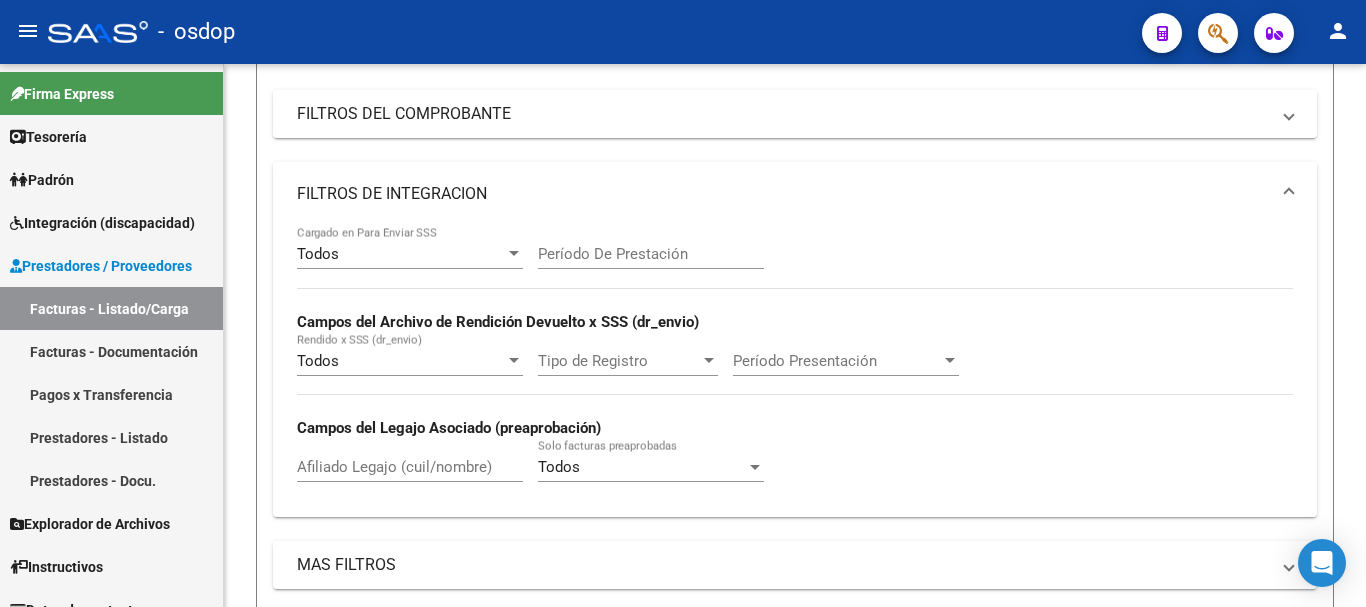 click on "Período De Prestación" at bounding box center [651, 254] 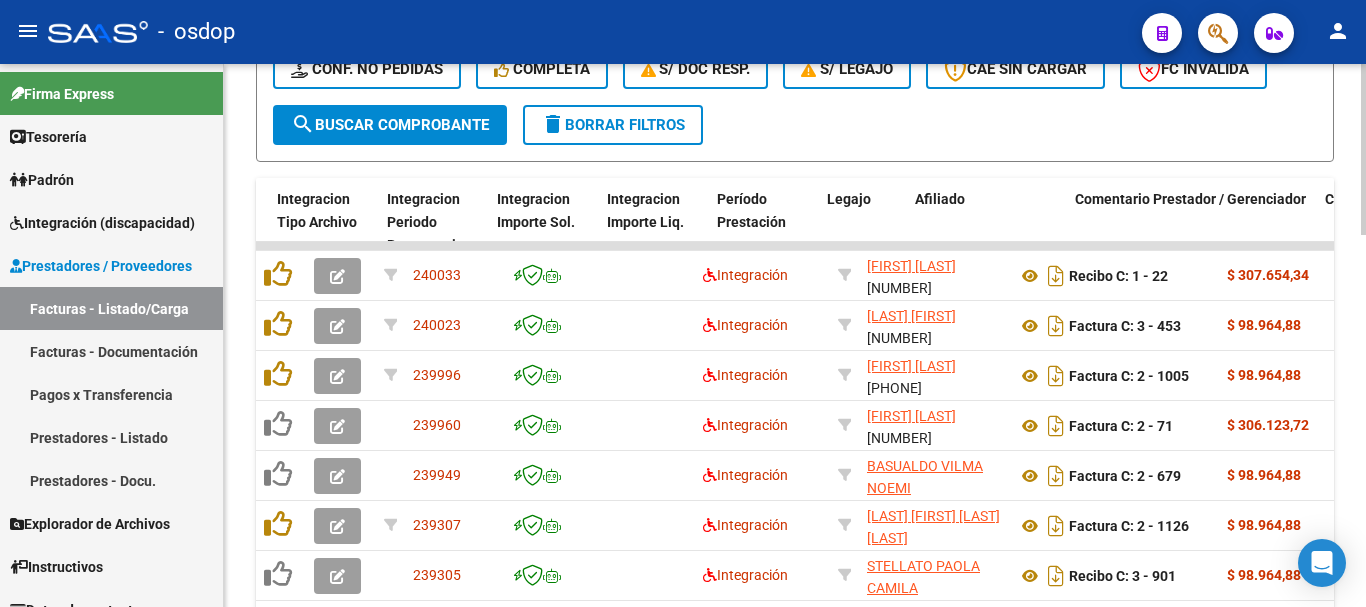 scroll, scrollTop: 1184, scrollLeft: 0, axis: vertical 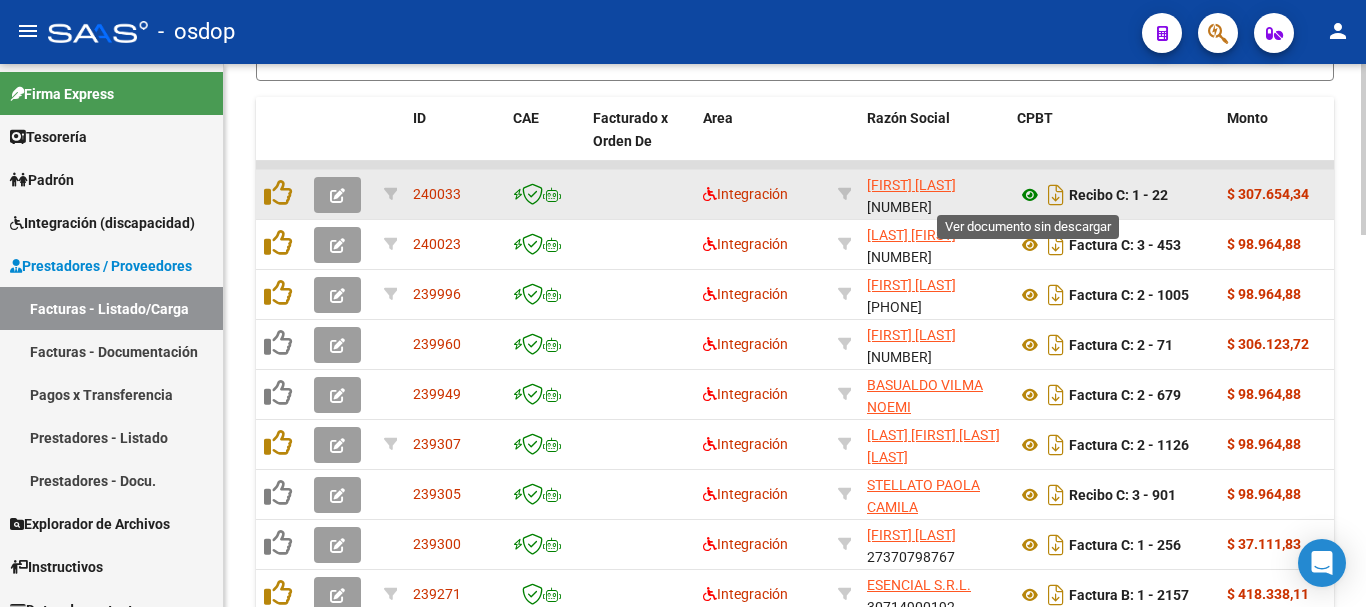type on "202506" 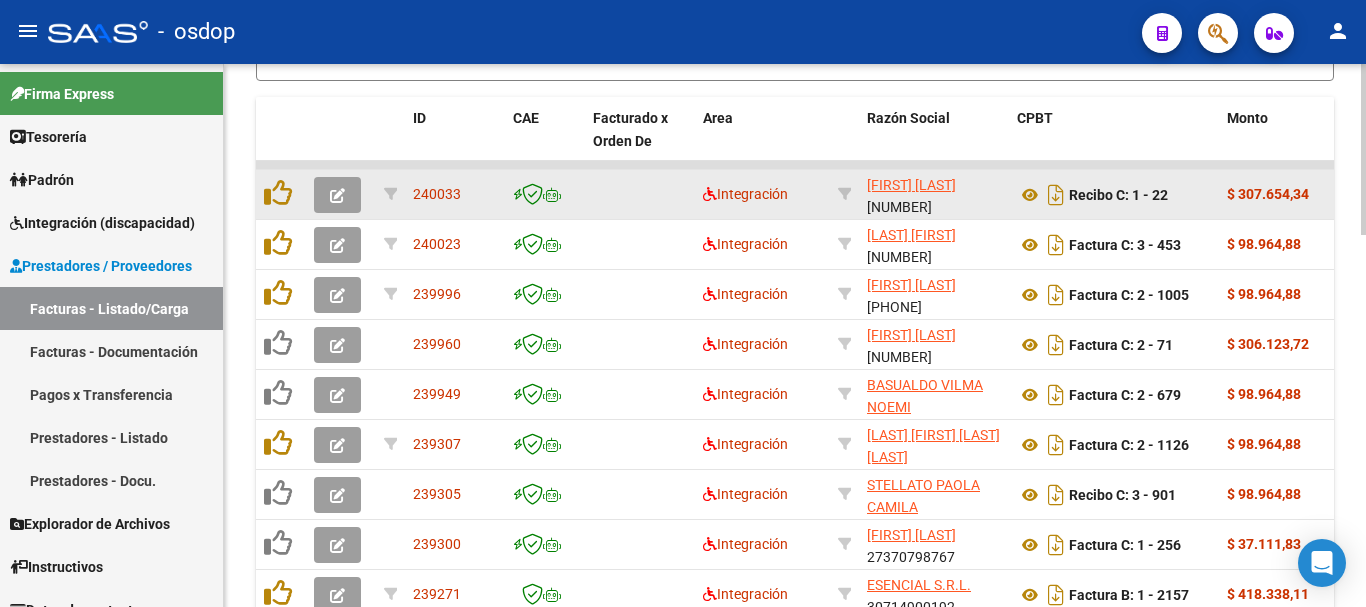 click 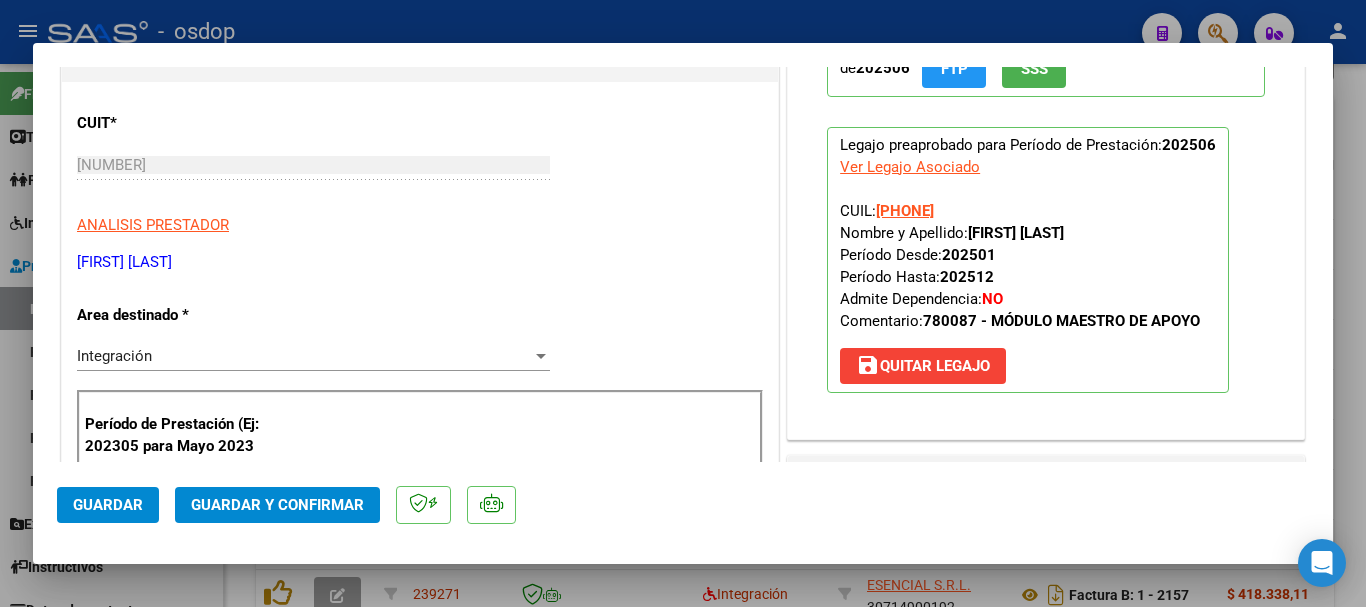 scroll, scrollTop: 500, scrollLeft: 0, axis: vertical 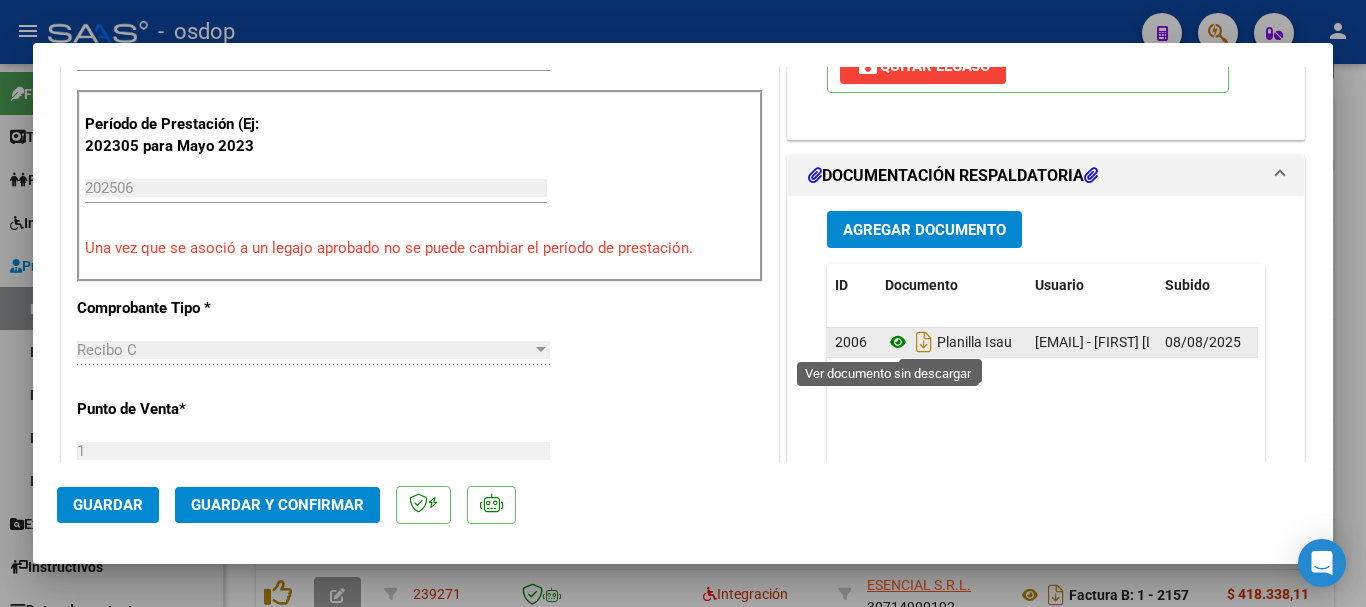 click 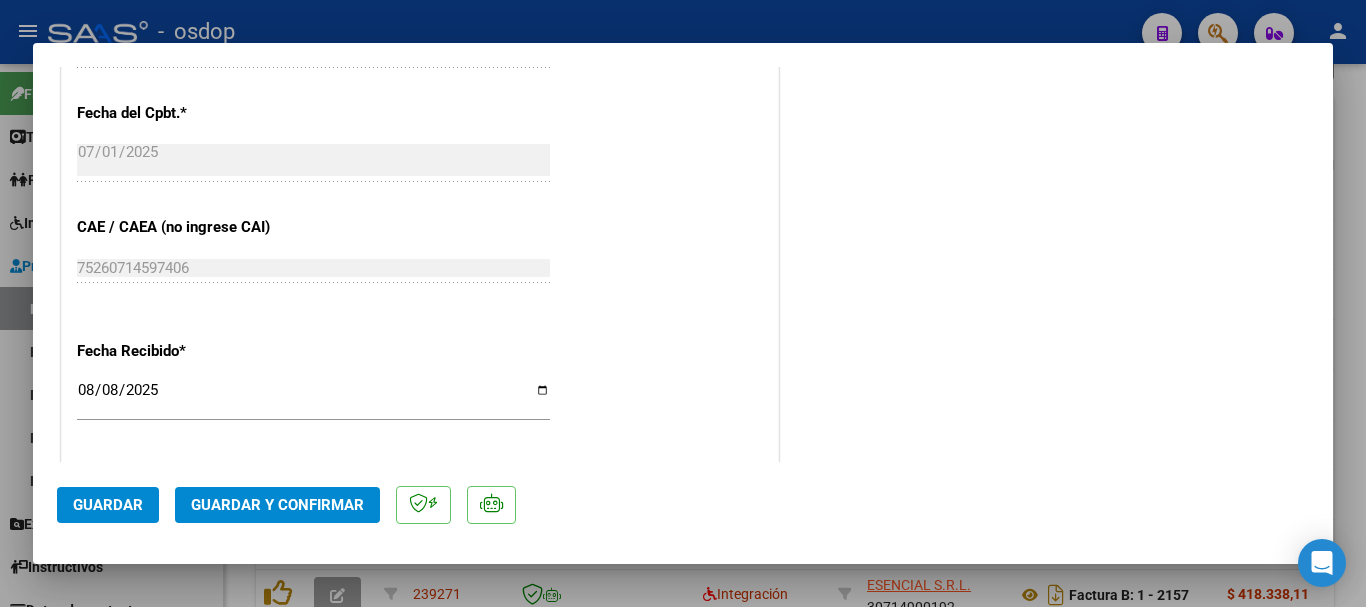 scroll, scrollTop: 1435, scrollLeft: 0, axis: vertical 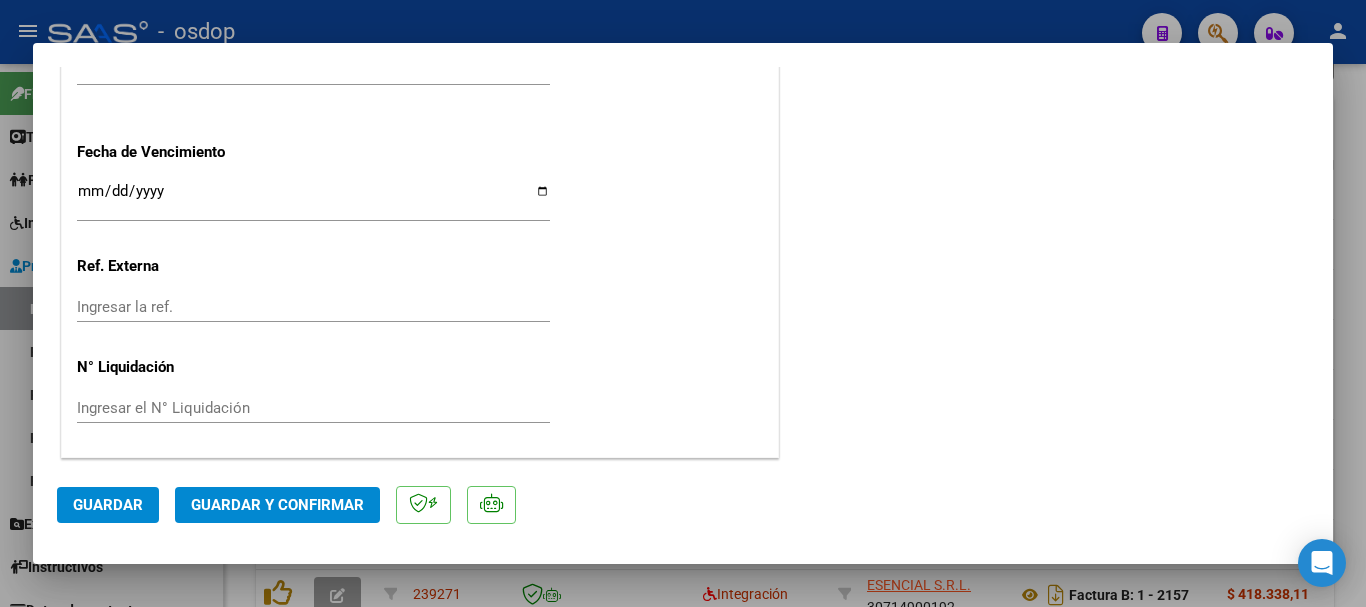 click on "Guardar y Confirmar" 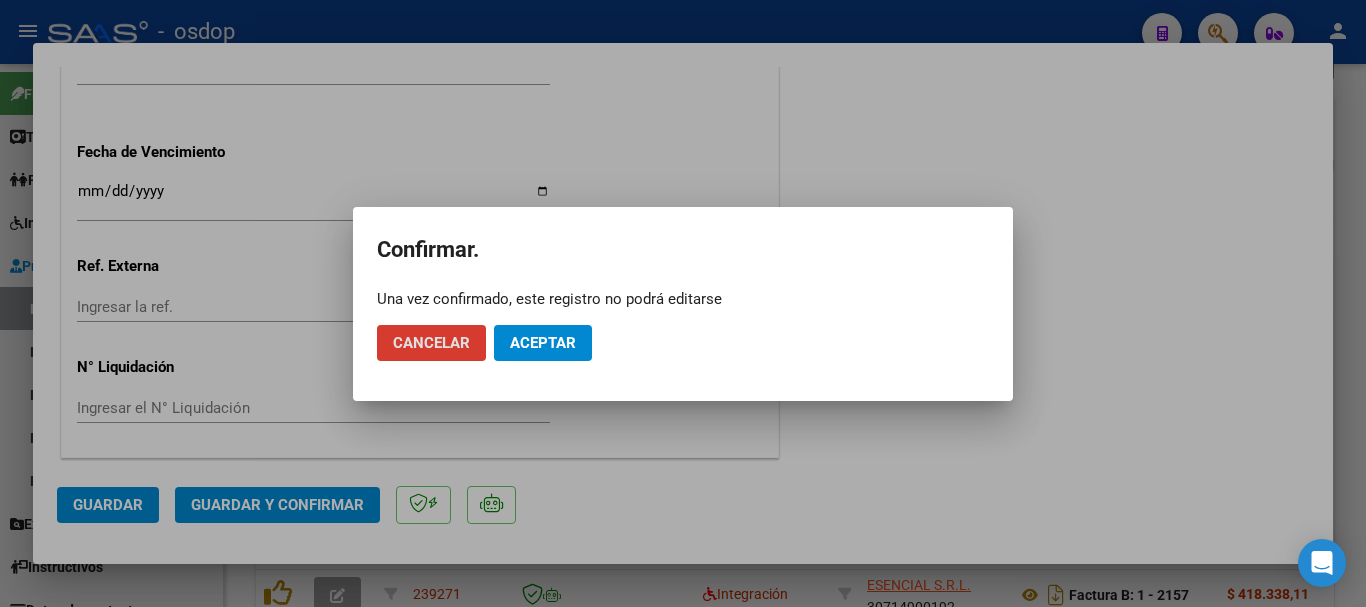 click on "Aceptar" 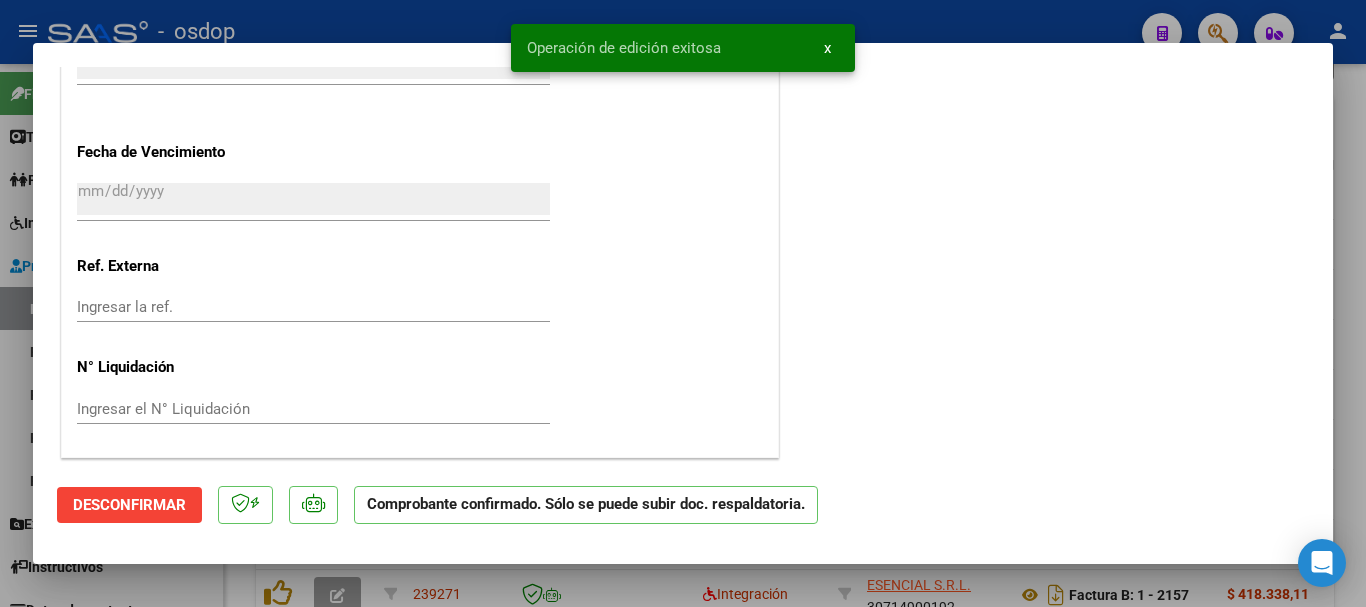 click at bounding box center [683, 303] 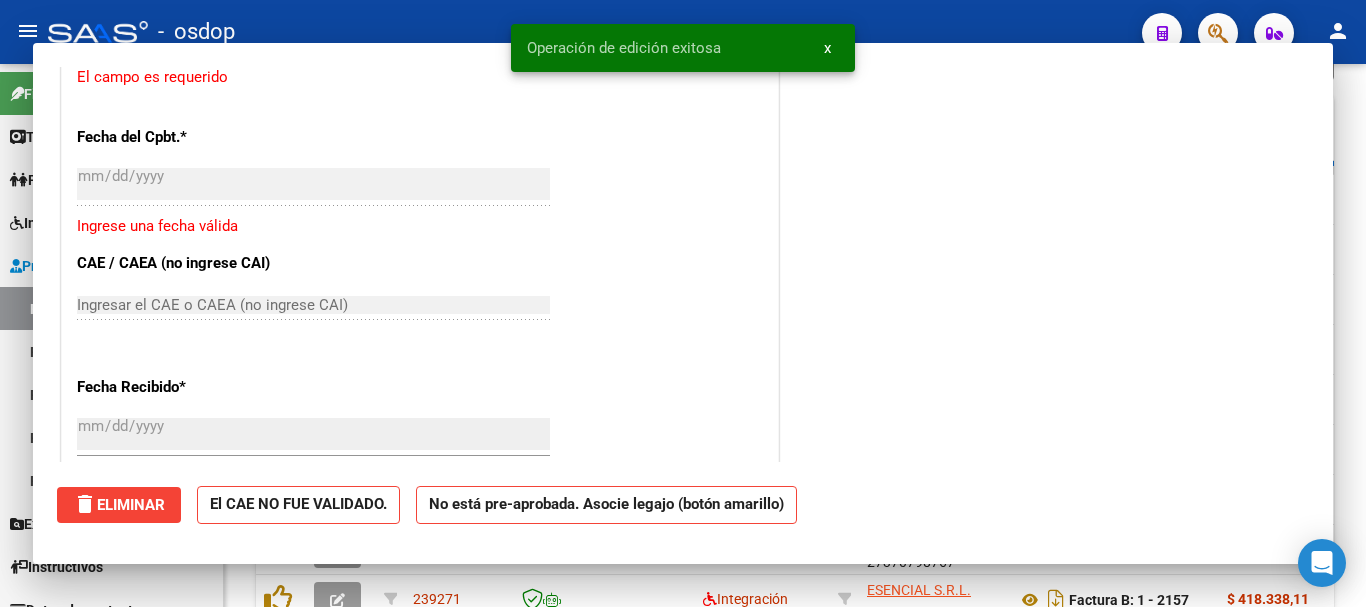 scroll, scrollTop: 1682, scrollLeft: 0, axis: vertical 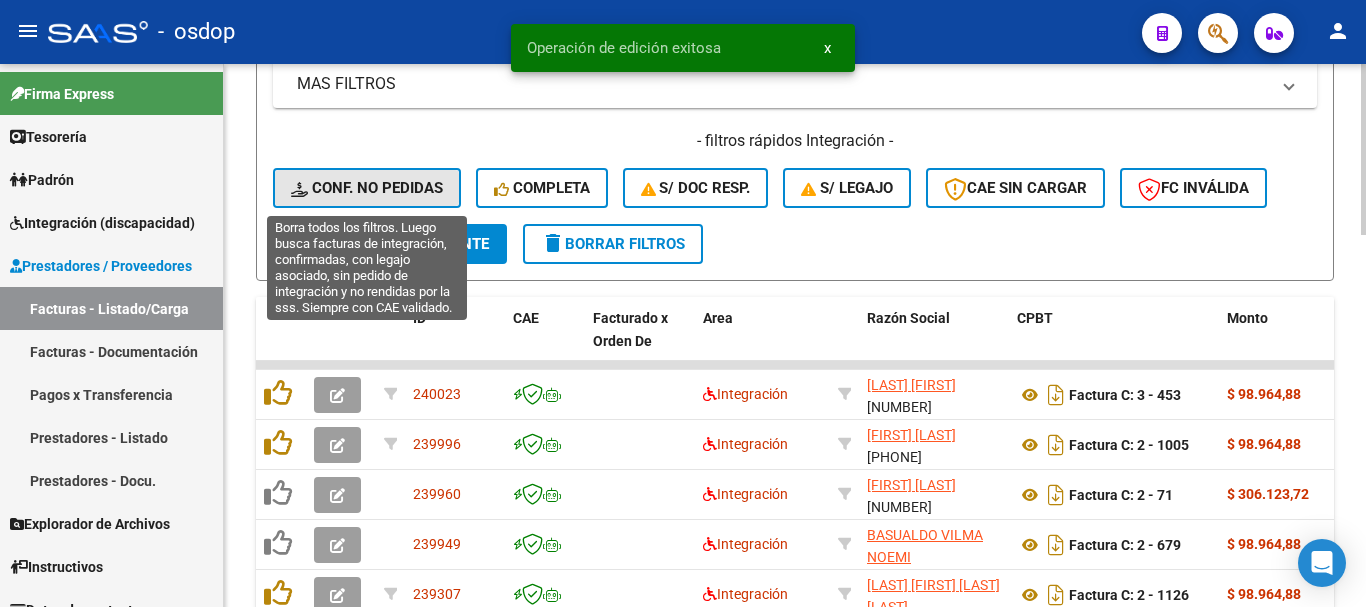 click on "Conf. no pedidas" 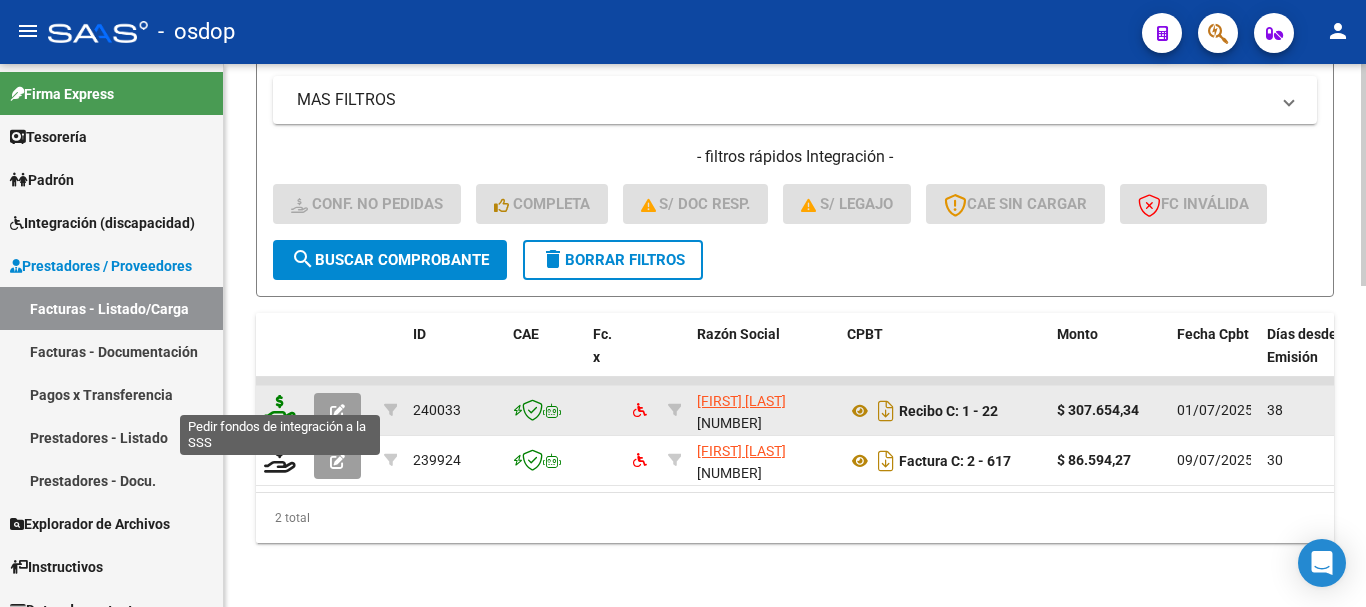 click 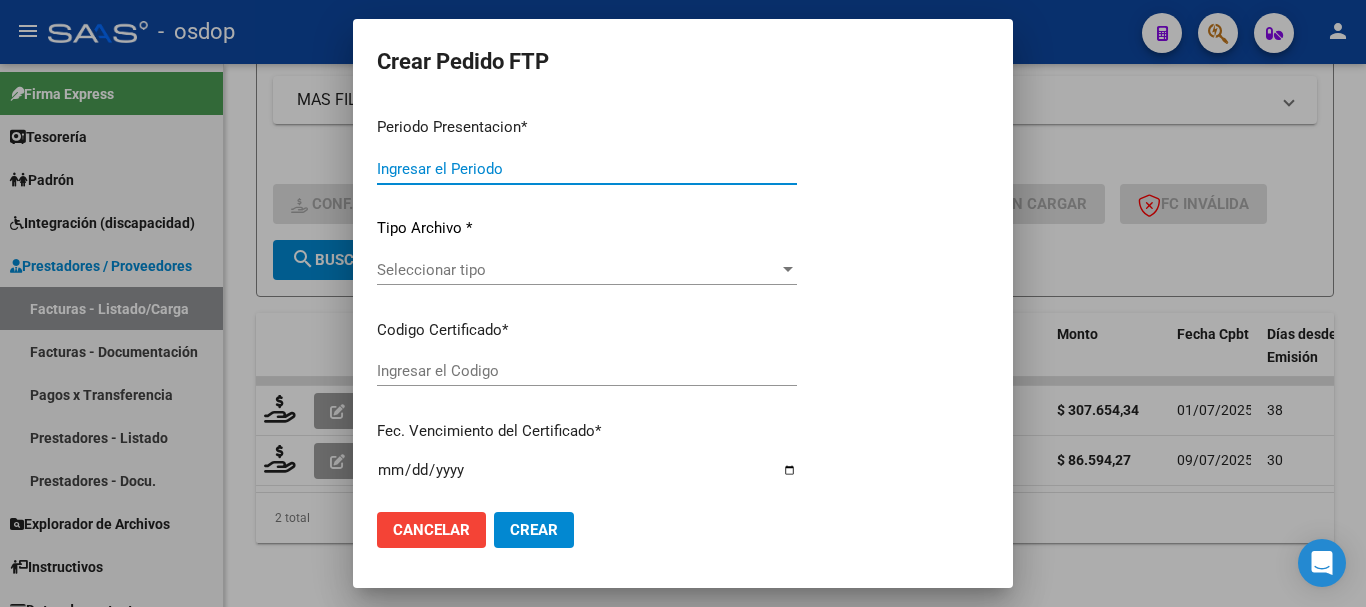 type on "202507" 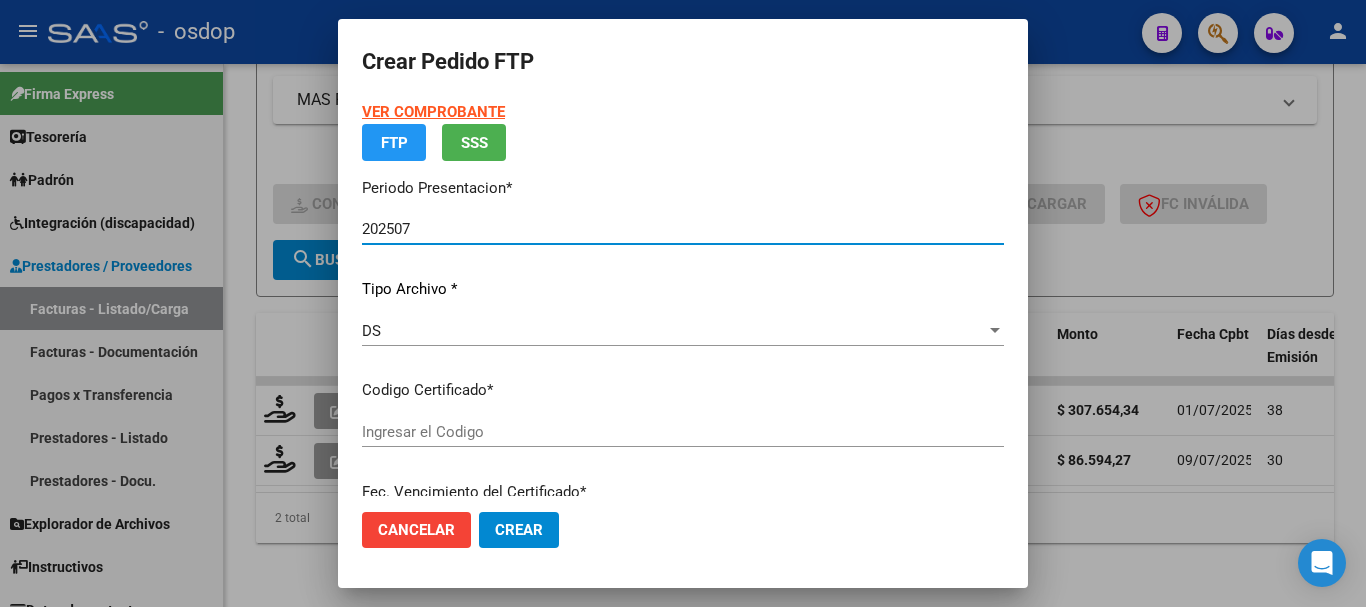 type on "[NUMBER]" 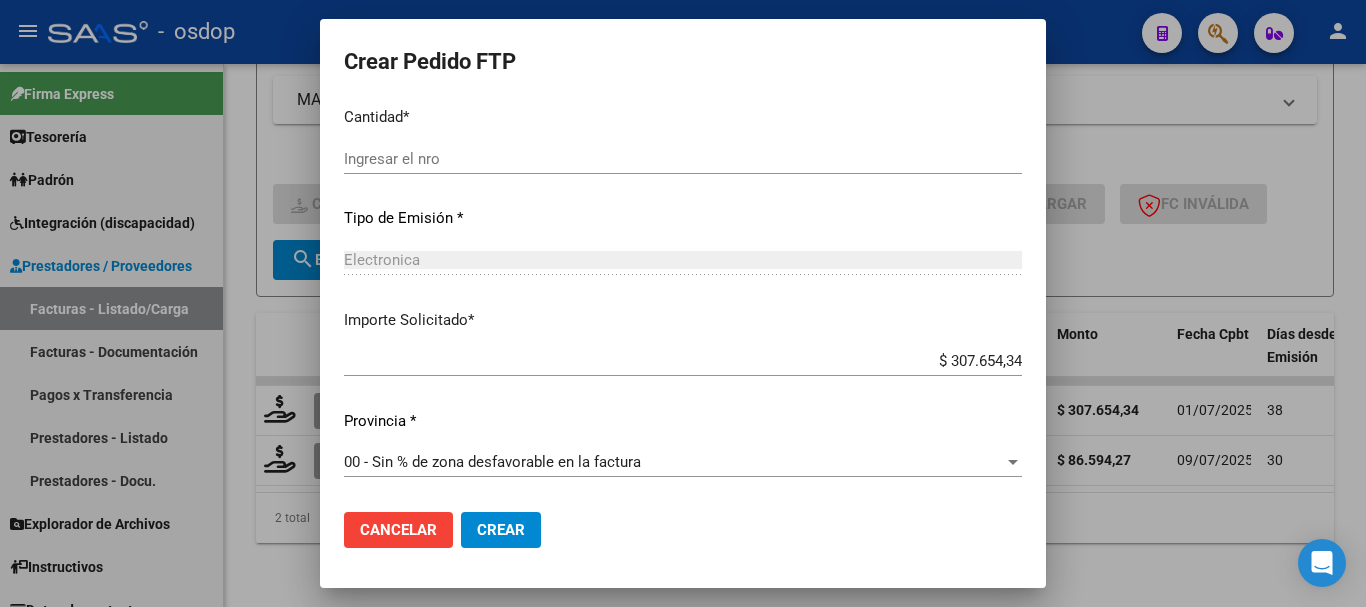 scroll, scrollTop: 844, scrollLeft: 0, axis: vertical 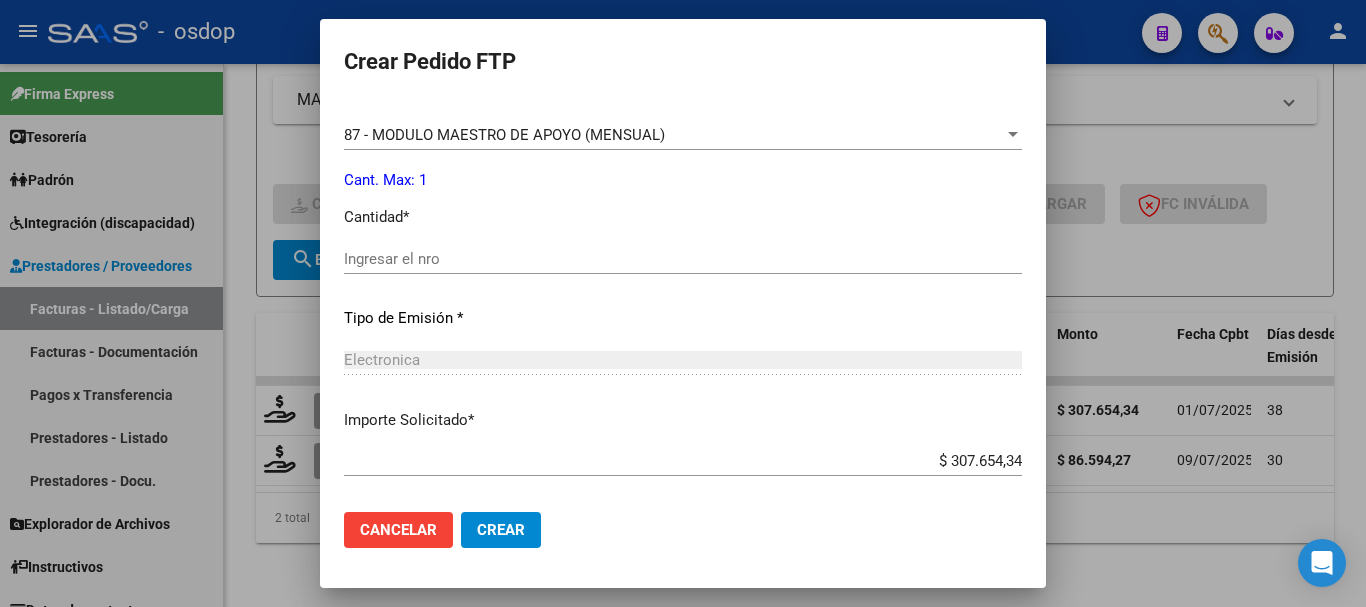 click on "Ingresar el nro" at bounding box center [683, 259] 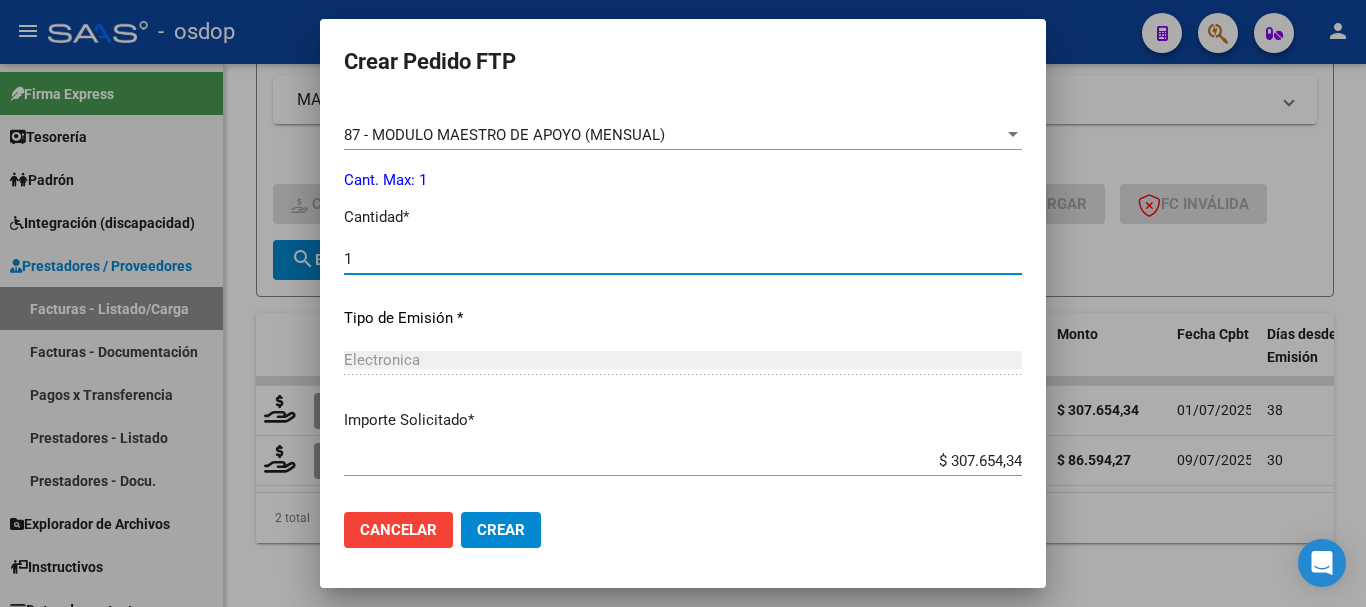 scroll, scrollTop: 944, scrollLeft: 0, axis: vertical 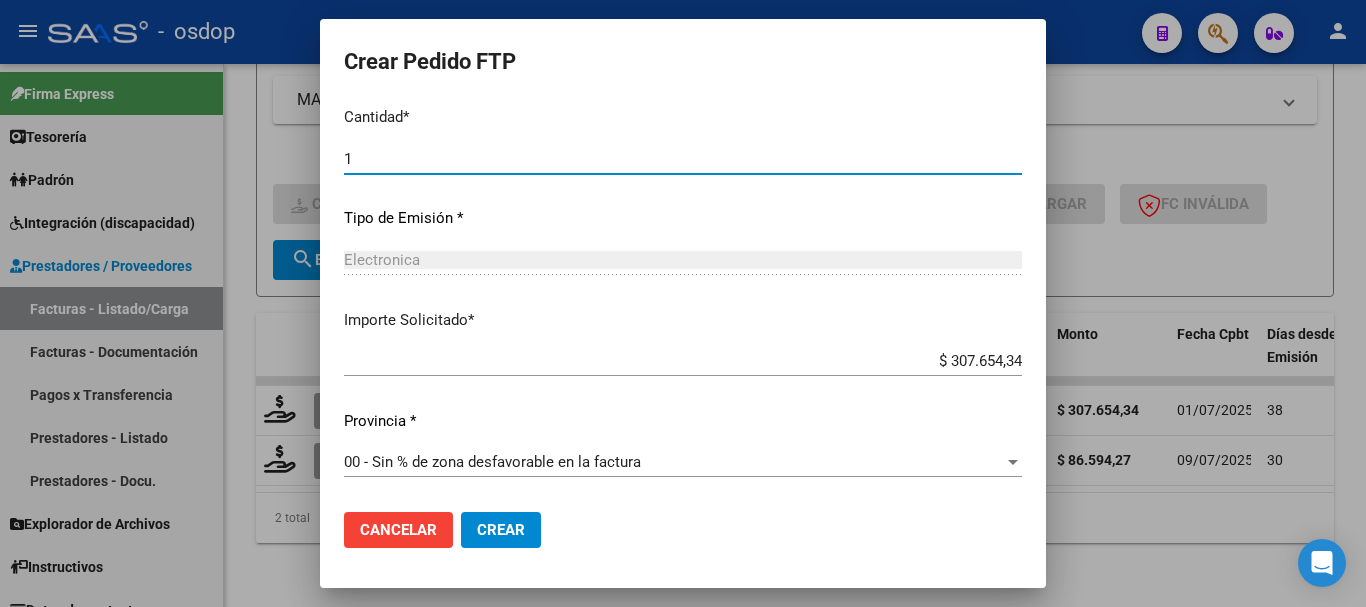 type on "1" 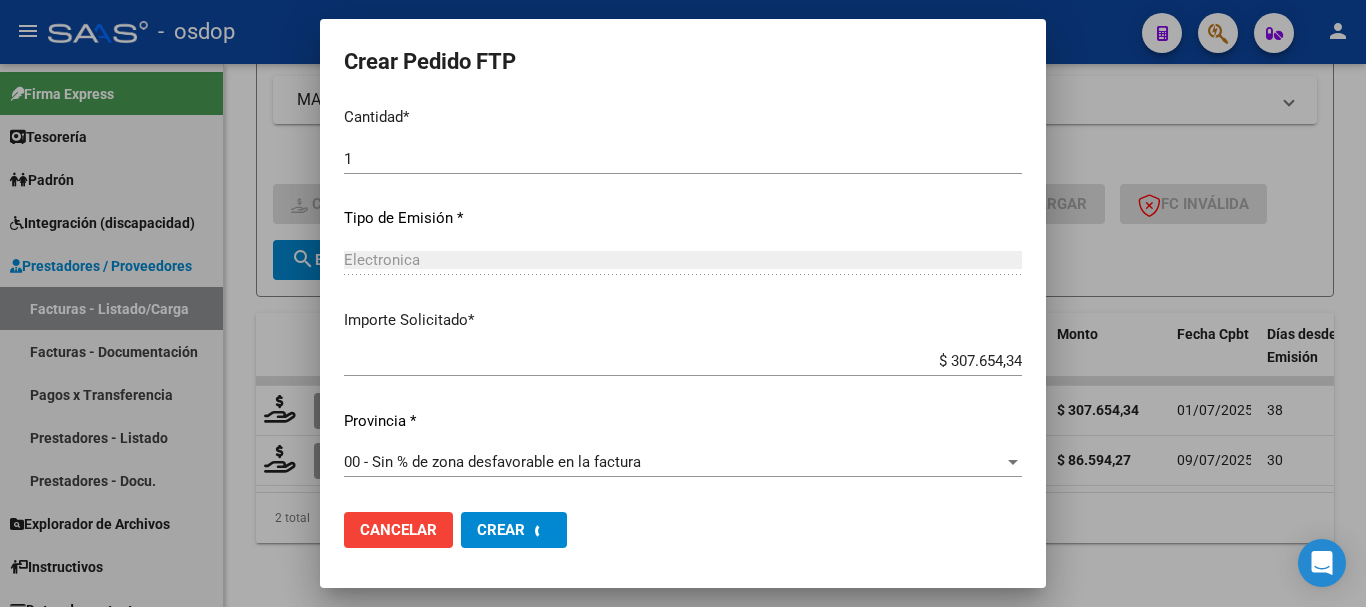 scroll, scrollTop: 0, scrollLeft: 0, axis: both 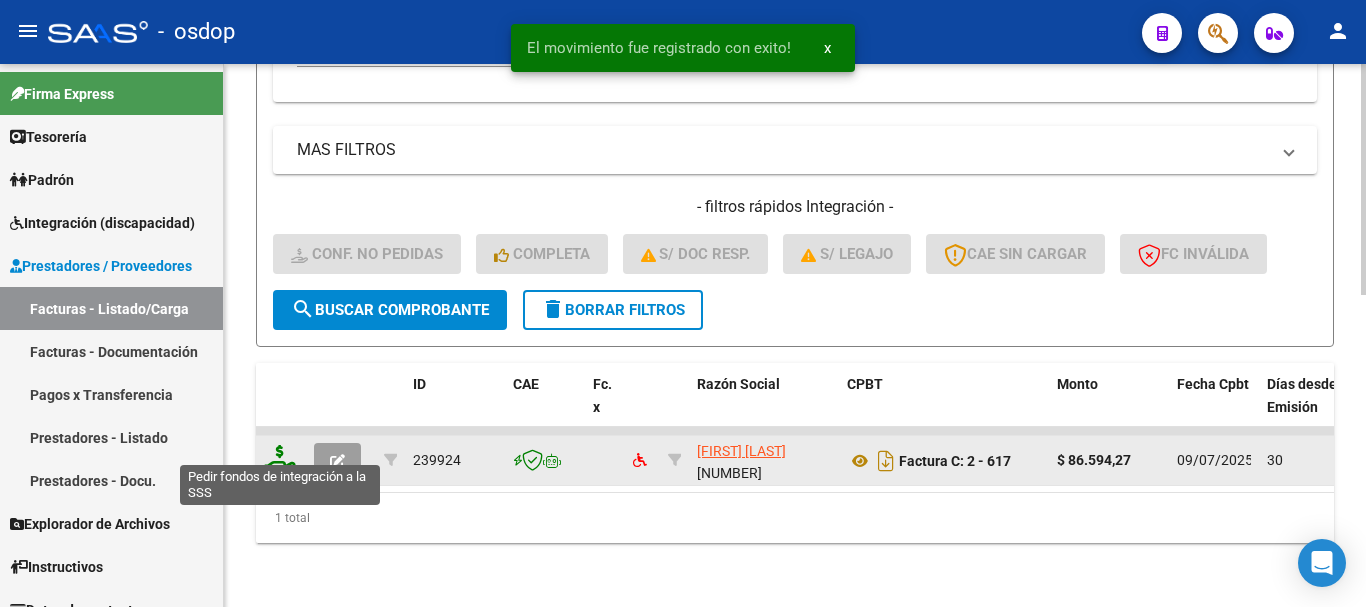 click 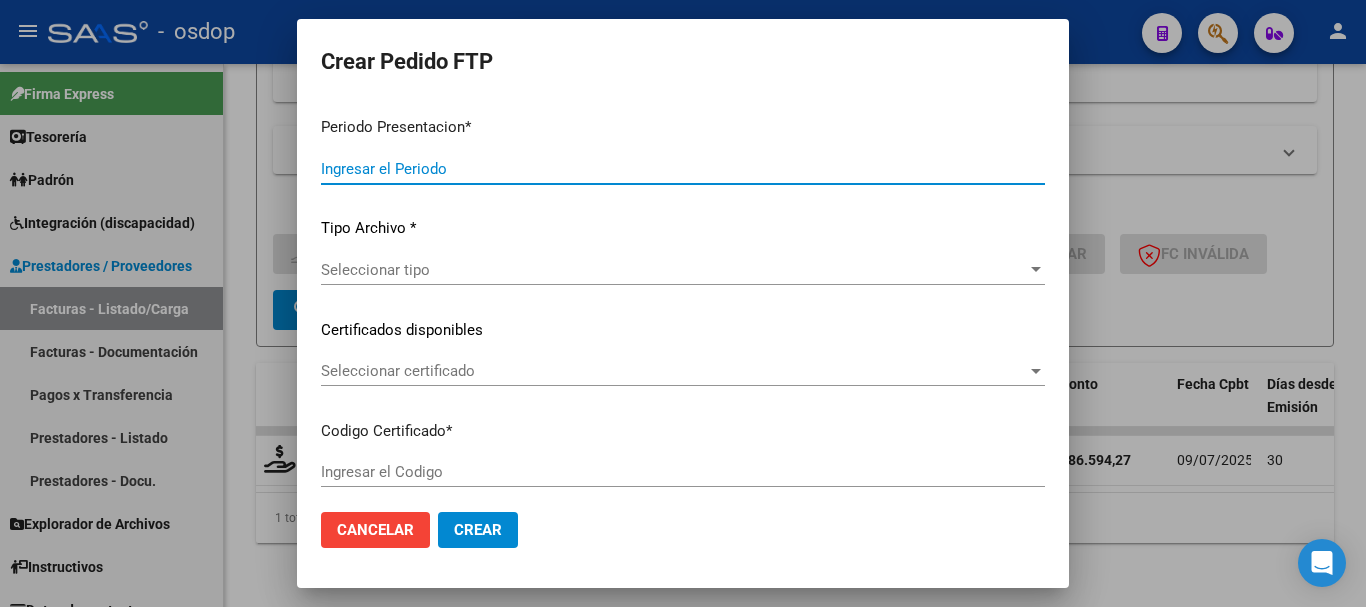 type on "202507" 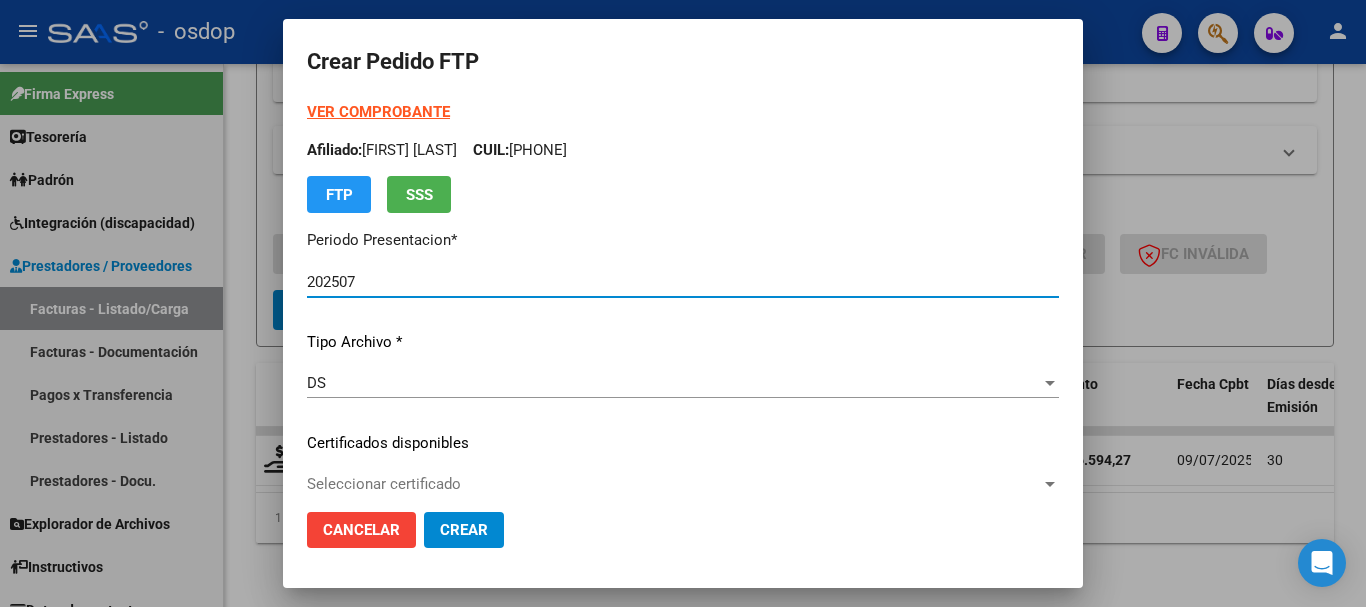type on "[NUMBER]" 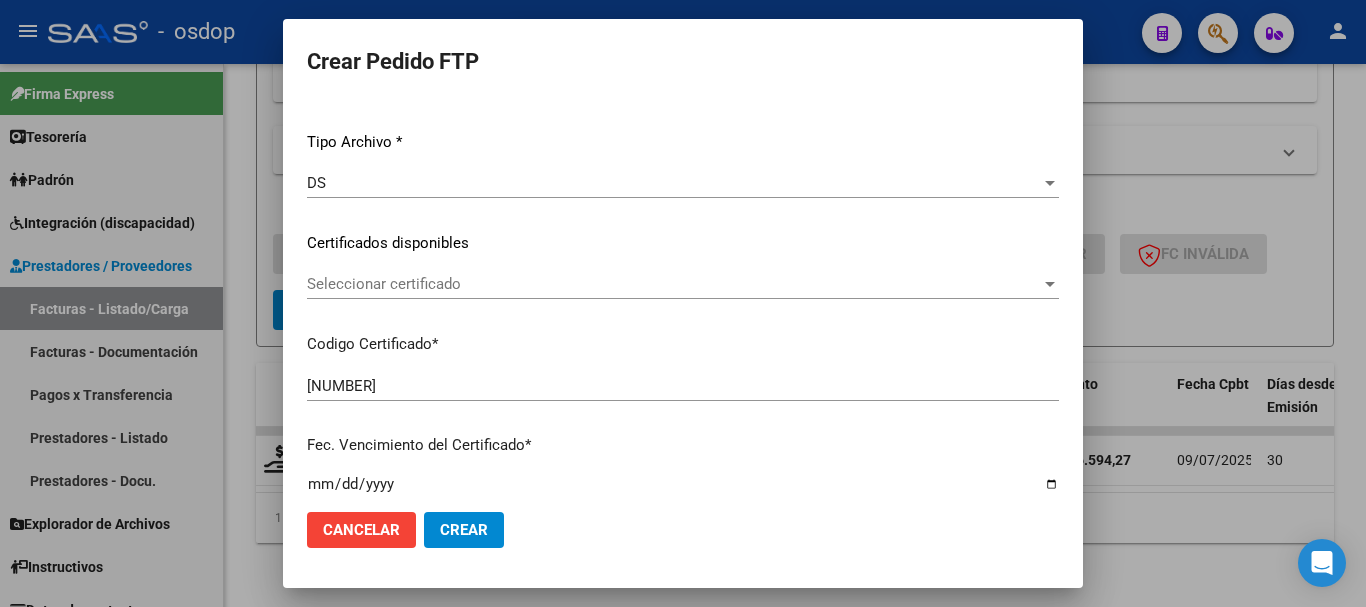 scroll, scrollTop: 300, scrollLeft: 0, axis: vertical 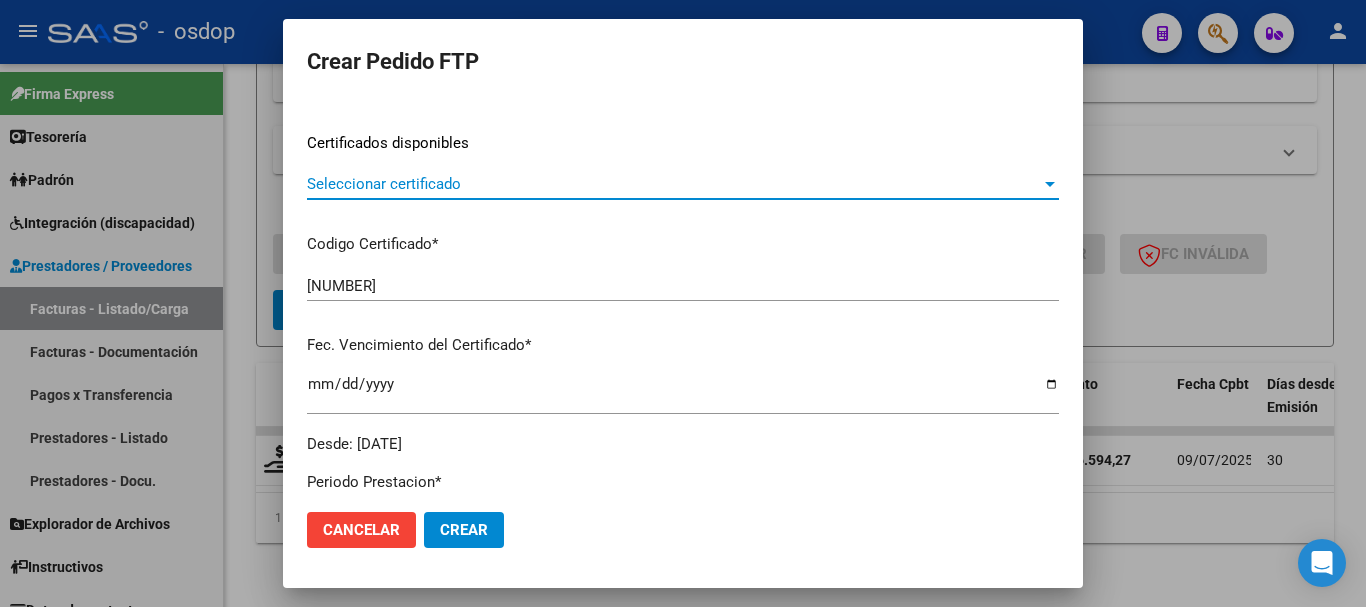 click on "Seleccionar certificado" at bounding box center [674, 184] 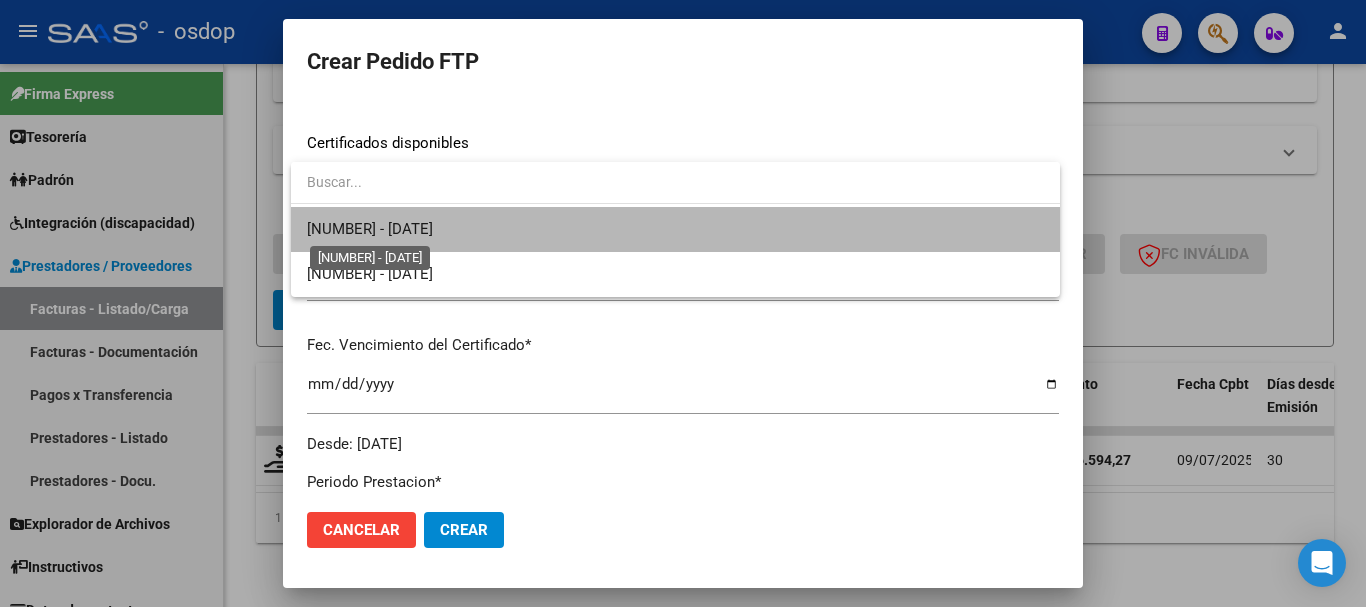 click on "[NUMBER] - [DATE]" at bounding box center (370, 229) 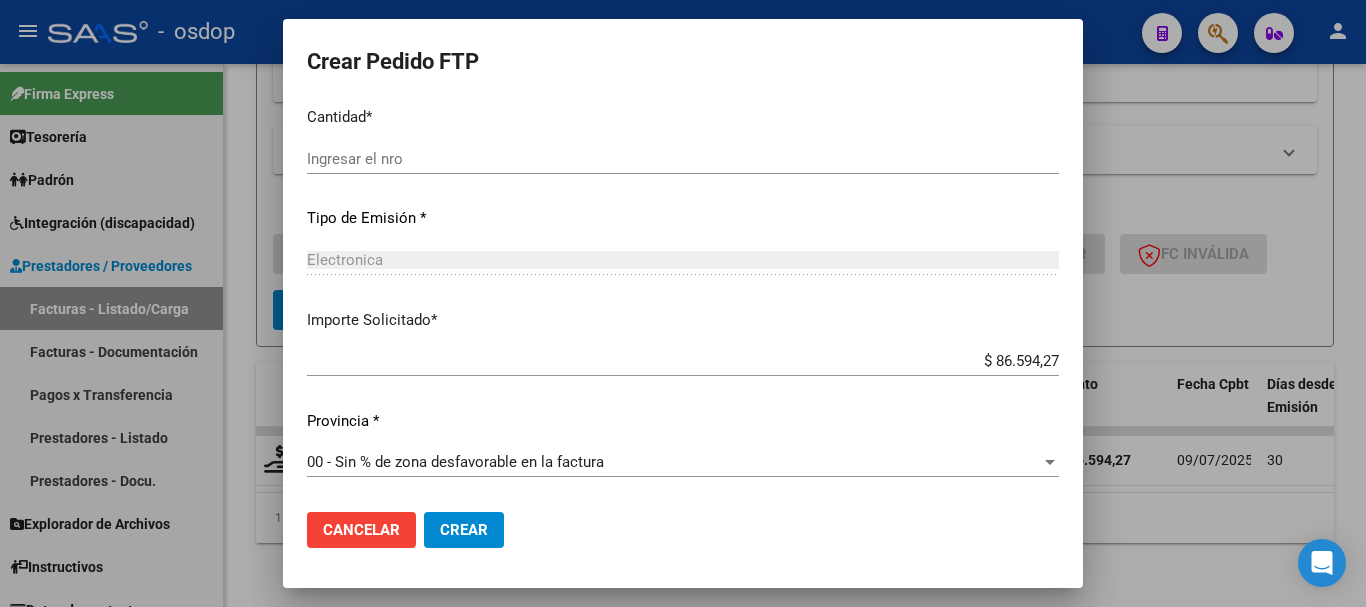 scroll, scrollTop: 844, scrollLeft: 0, axis: vertical 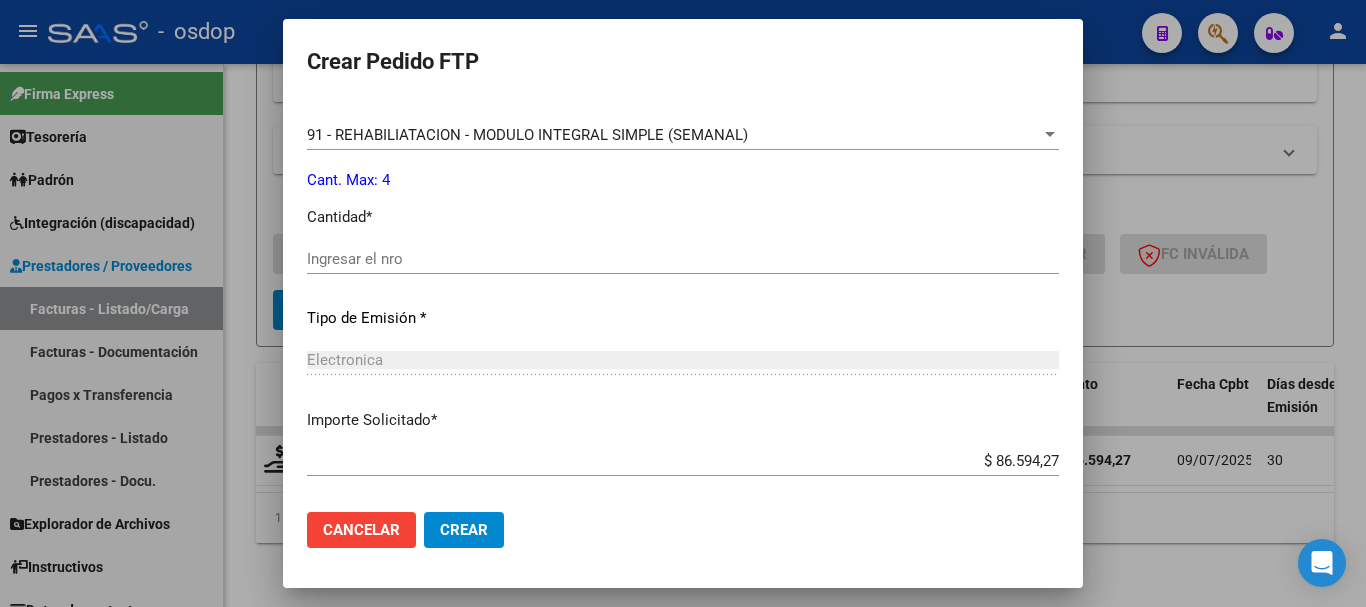 click on "Ingresar el nro" at bounding box center (683, 259) 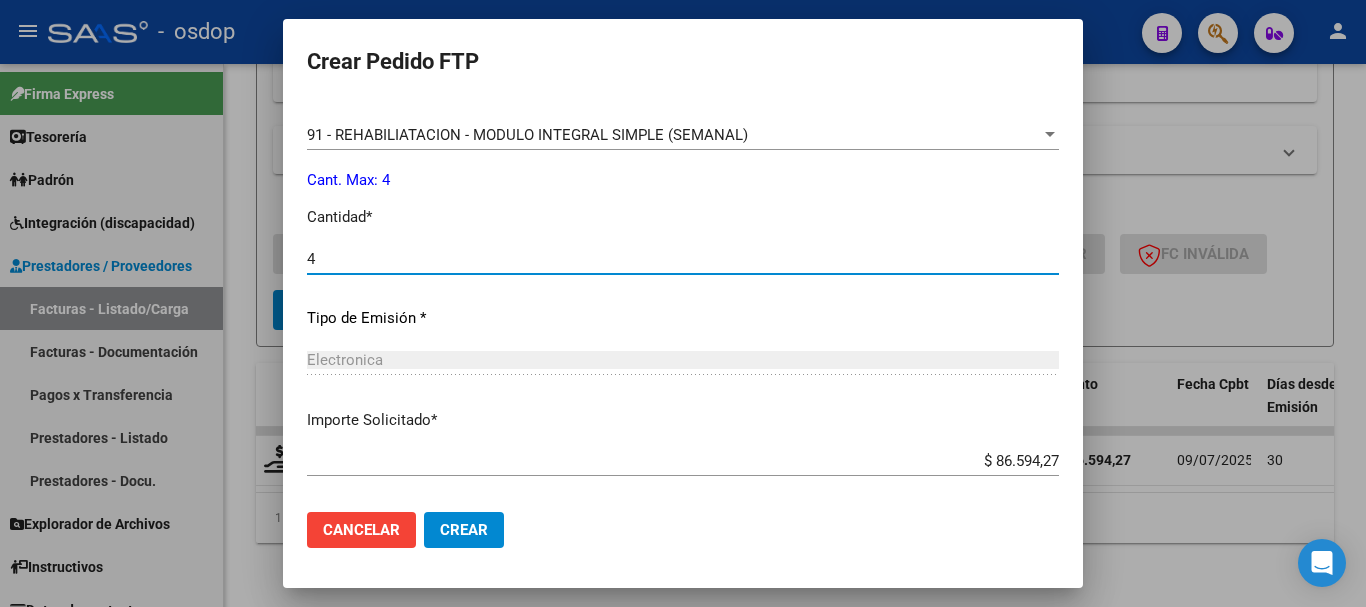 scroll, scrollTop: 944, scrollLeft: 0, axis: vertical 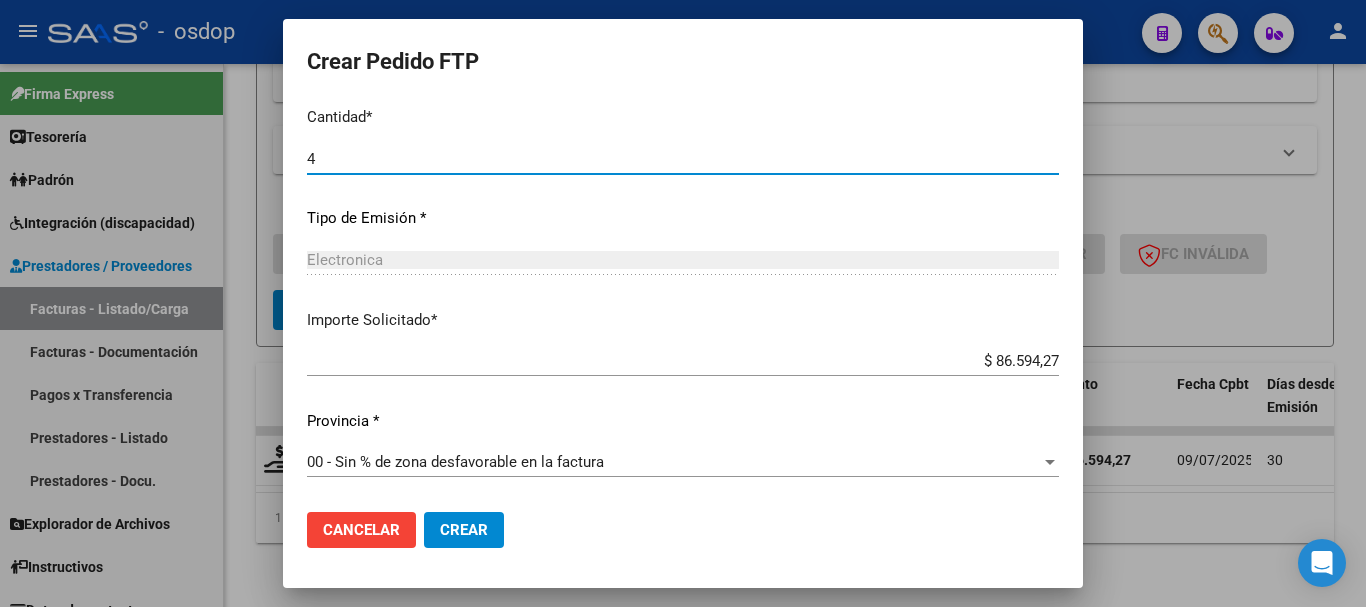type on "4" 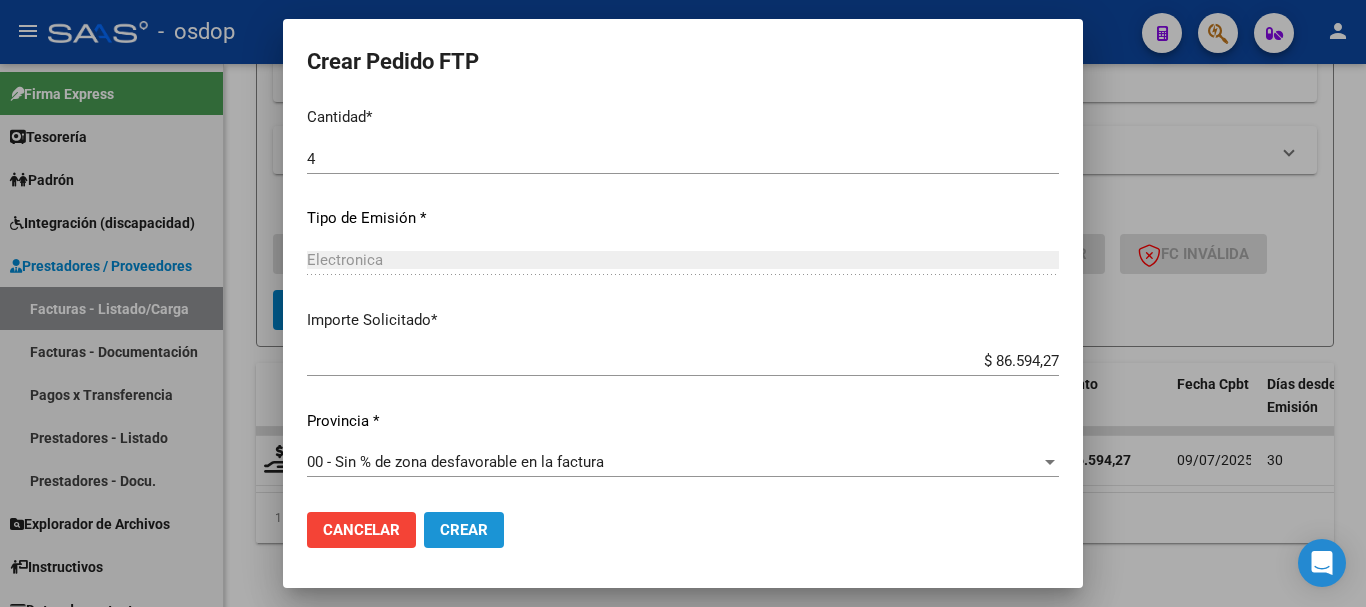 click on "Crear" 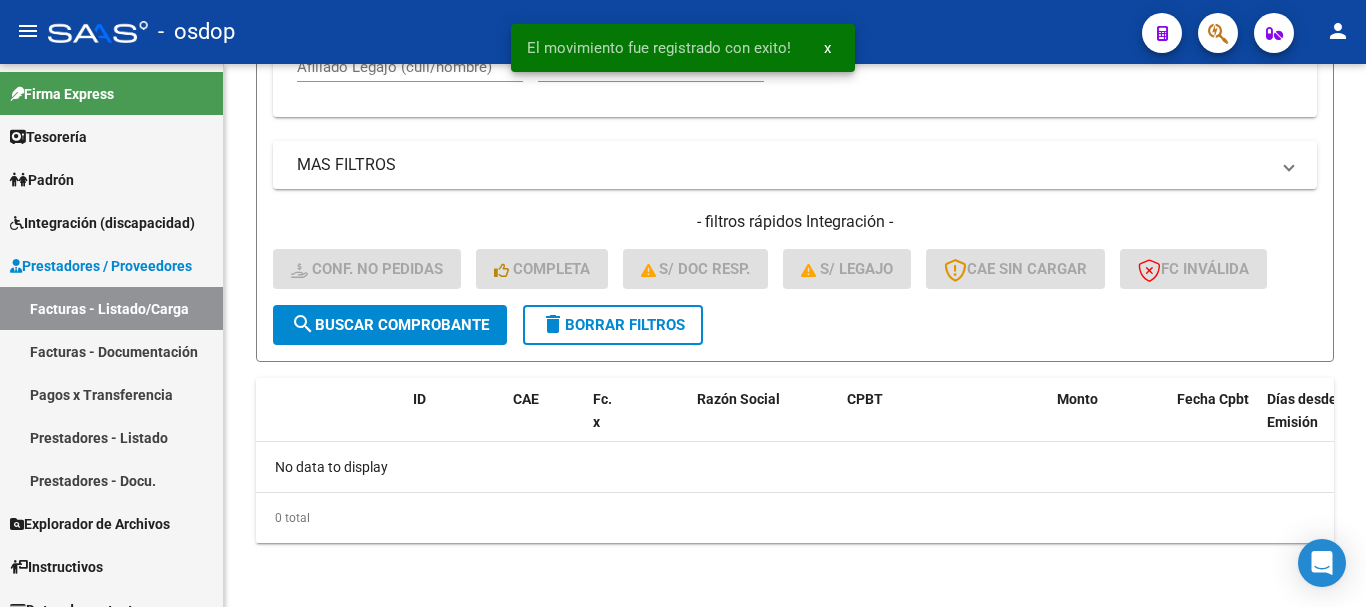 scroll, scrollTop: 703, scrollLeft: 0, axis: vertical 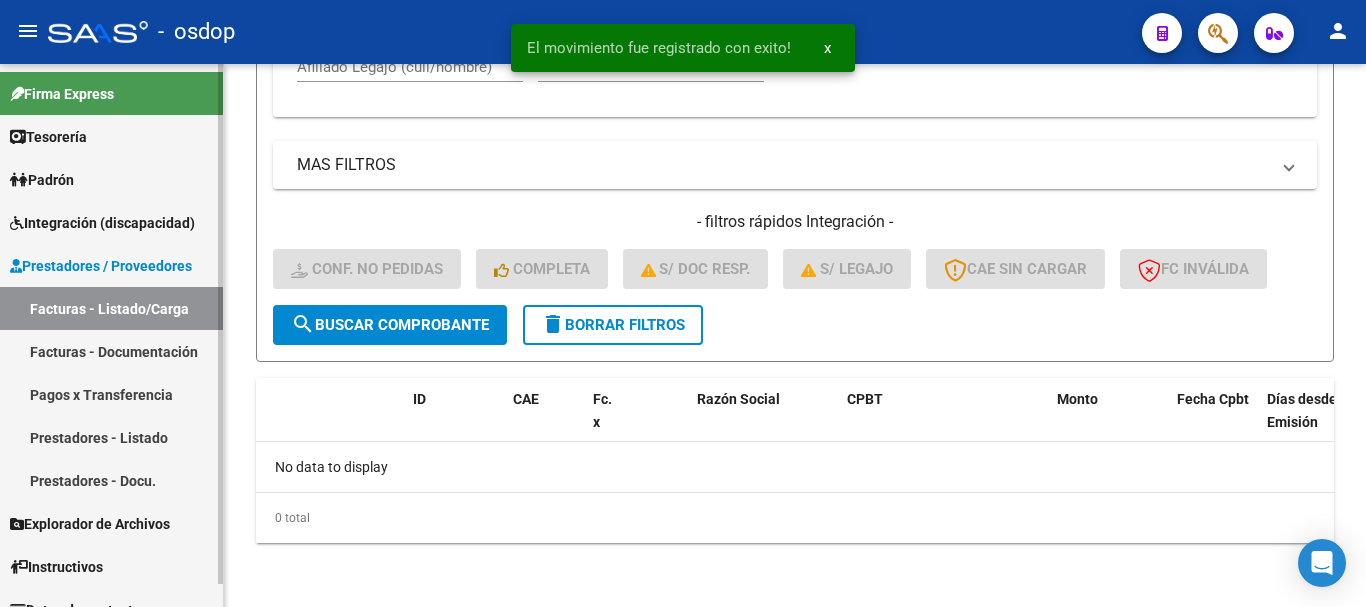 click on "Prestadores / Proveedores" at bounding box center (101, 266) 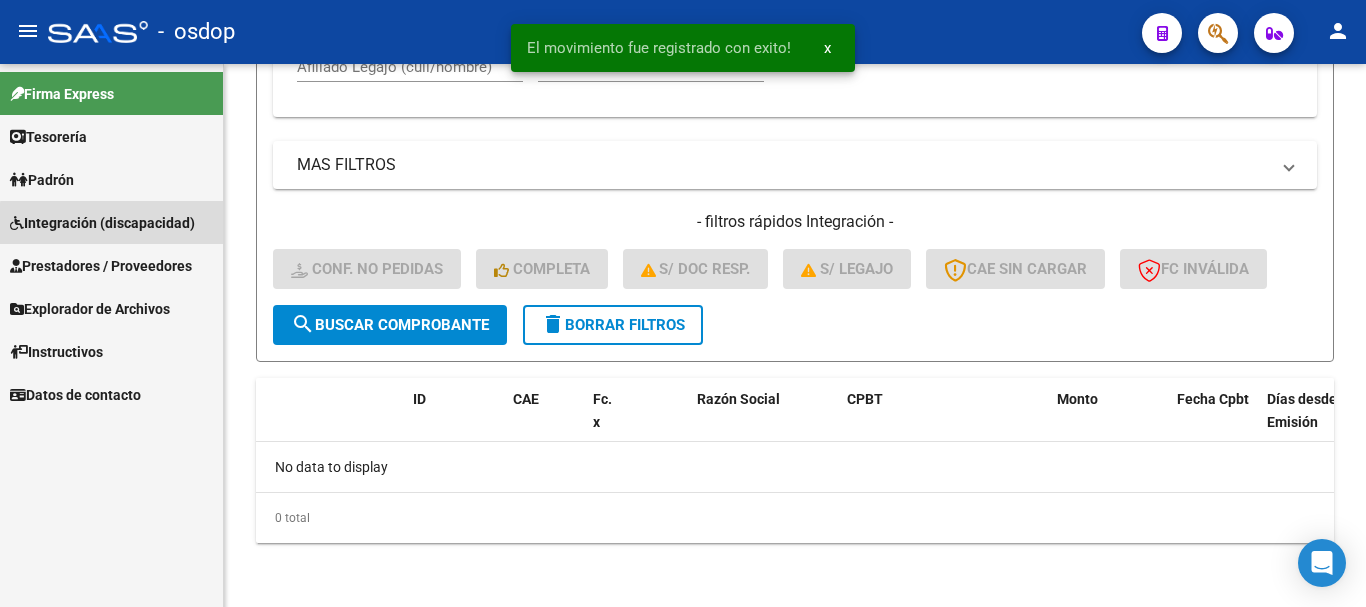 click on "Integración (discapacidad)" at bounding box center [102, 223] 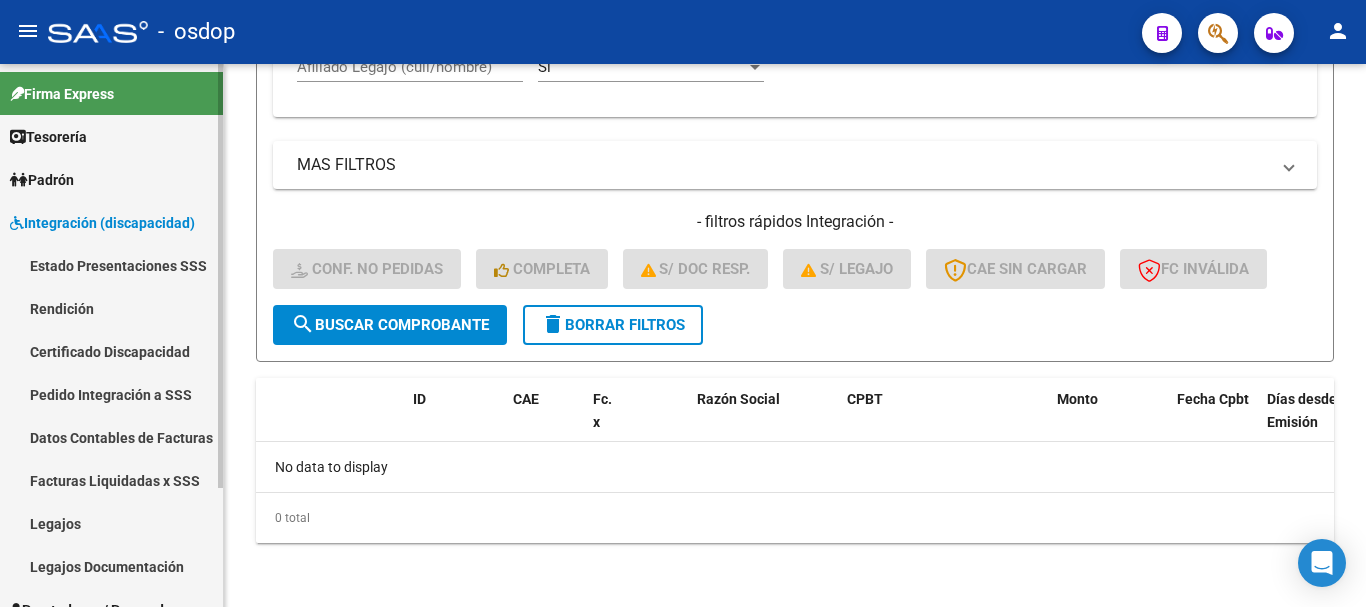 click on "Pedido Integración a SSS" at bounding box center (111, 394) 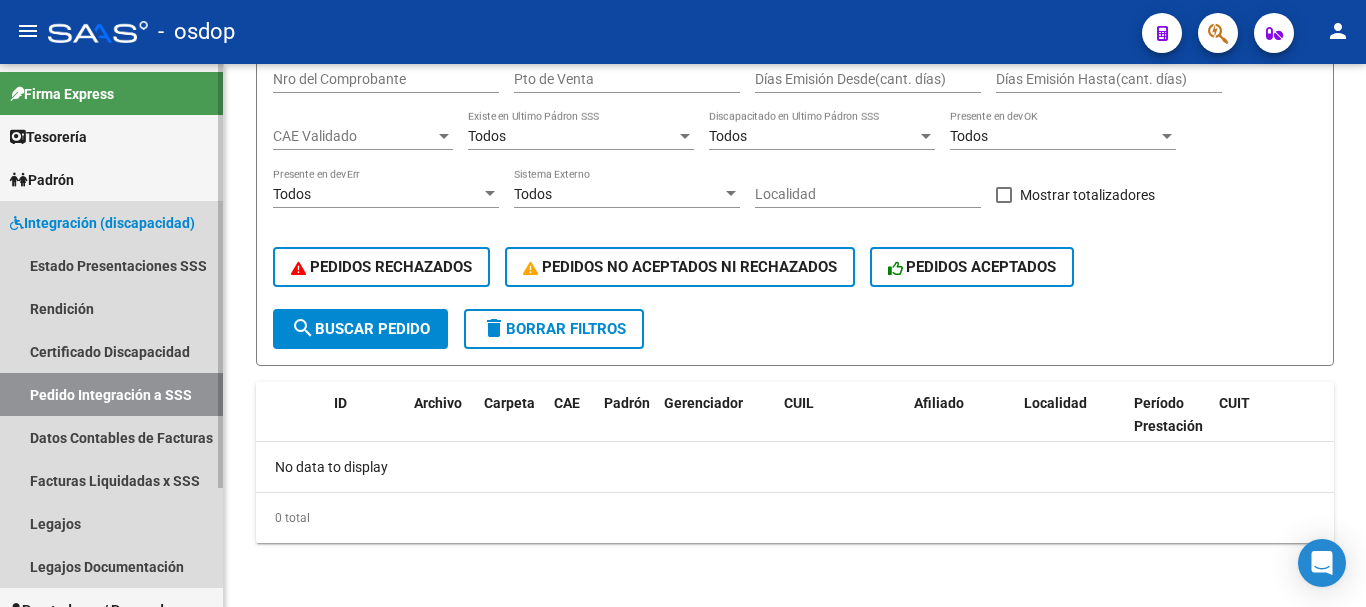 scroll, scrollTop: 0, scrollLeft: 0, axis: both 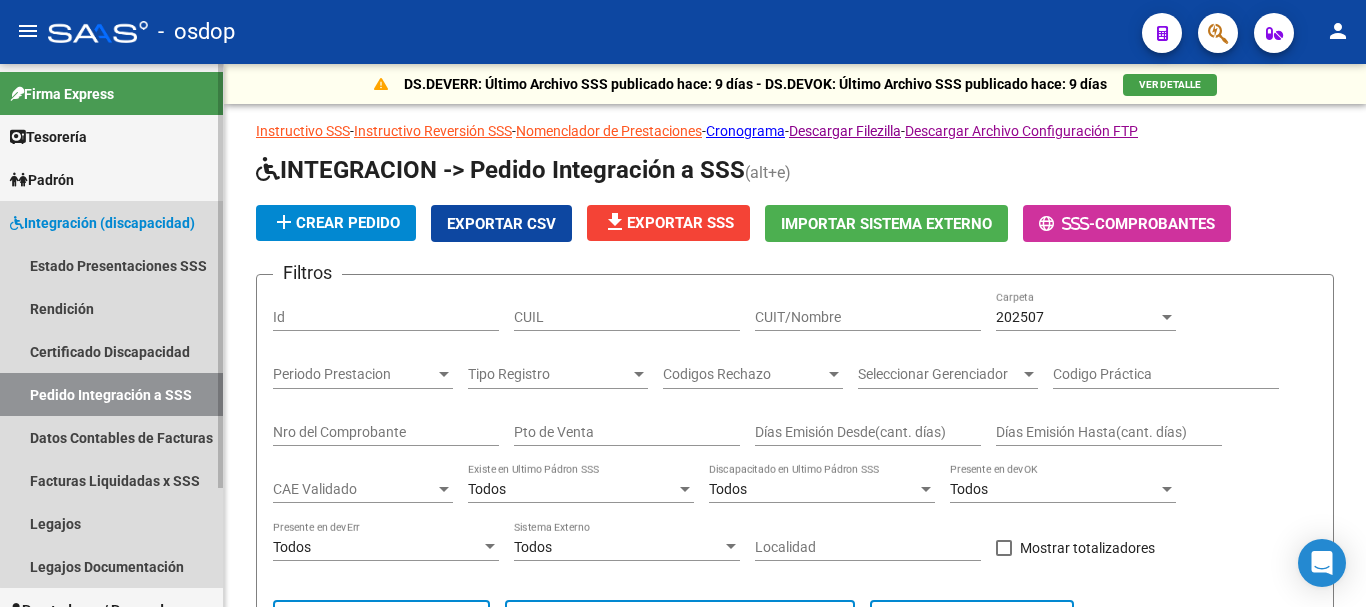 click on "Integración (discapacidad)" at bounding box center (102, 223) 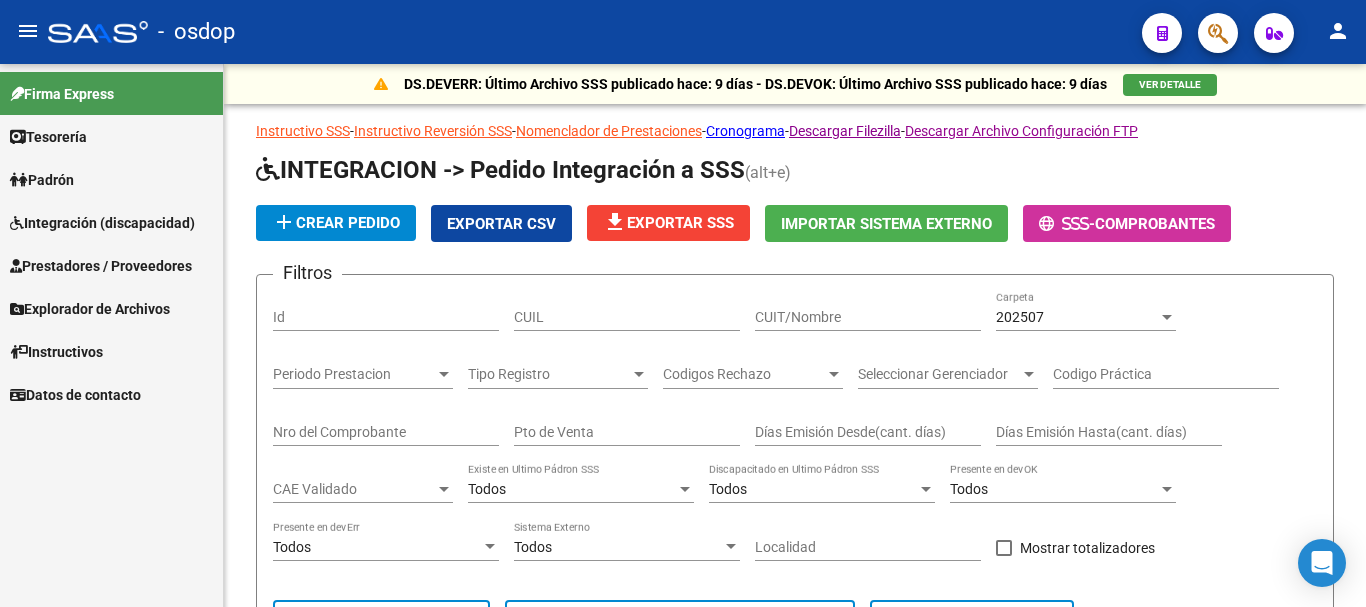 click on "Prestadores / Proveedores" at bounding box center [101, 266] 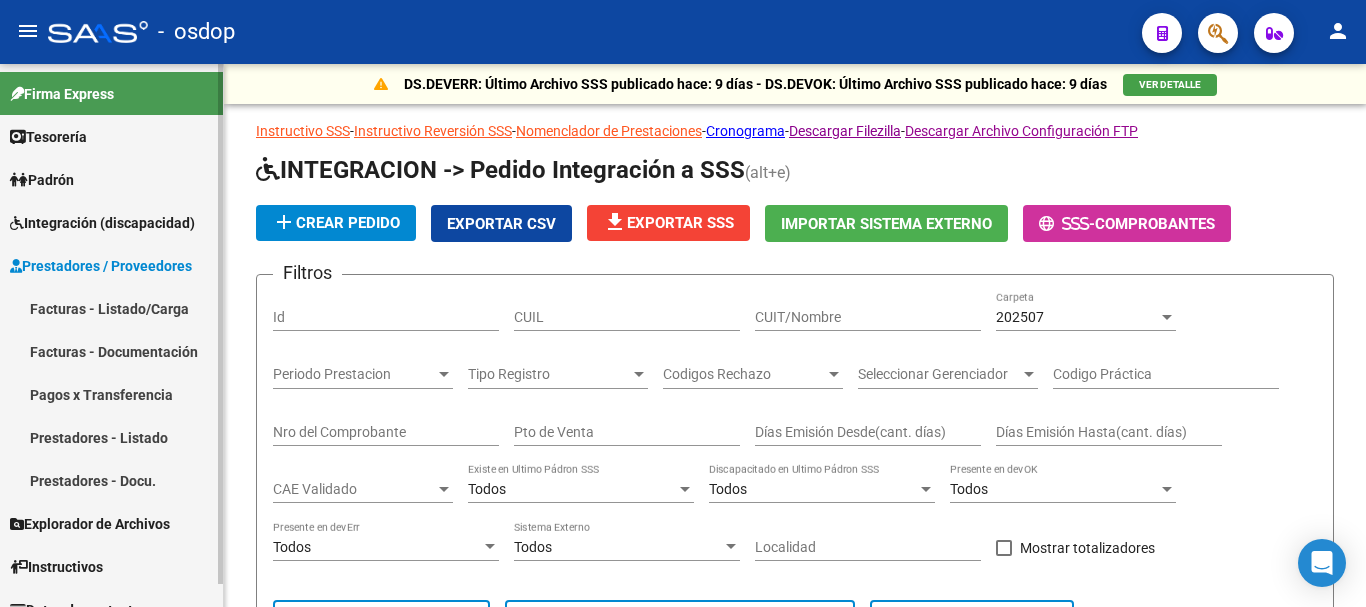 click on "Facturas - Listado/Carga" at bounding box center [111, 308] 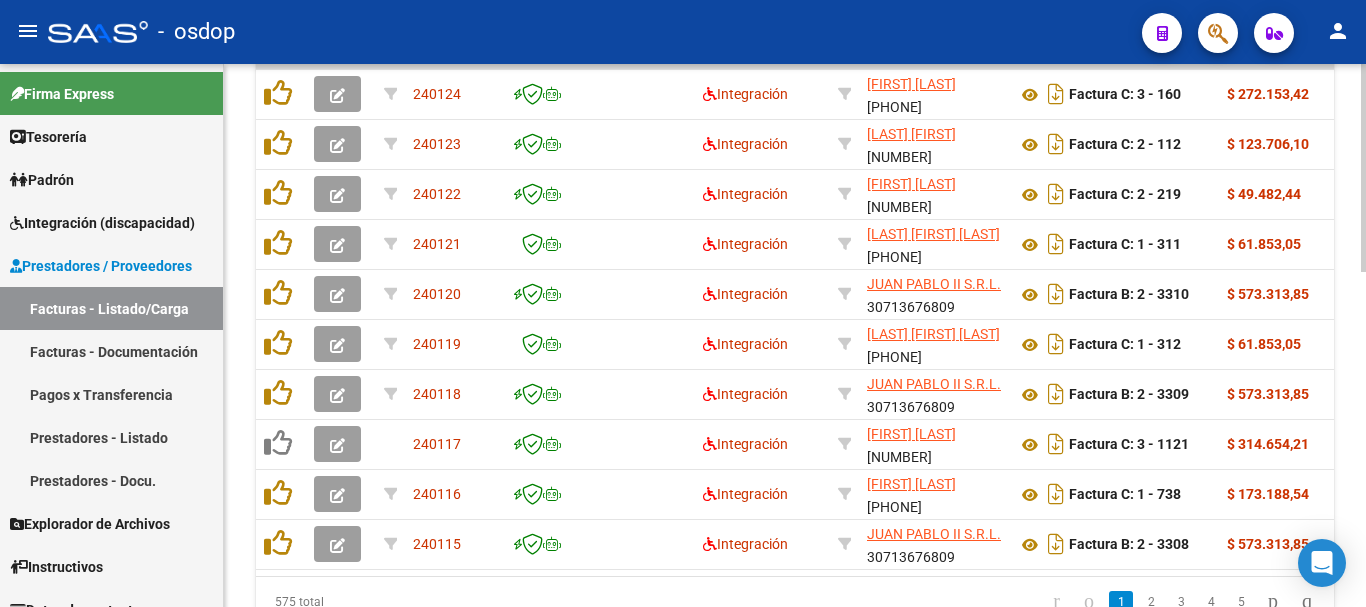 scroll, scrollTop: 377, scrollLeft: 0, axis: vertical 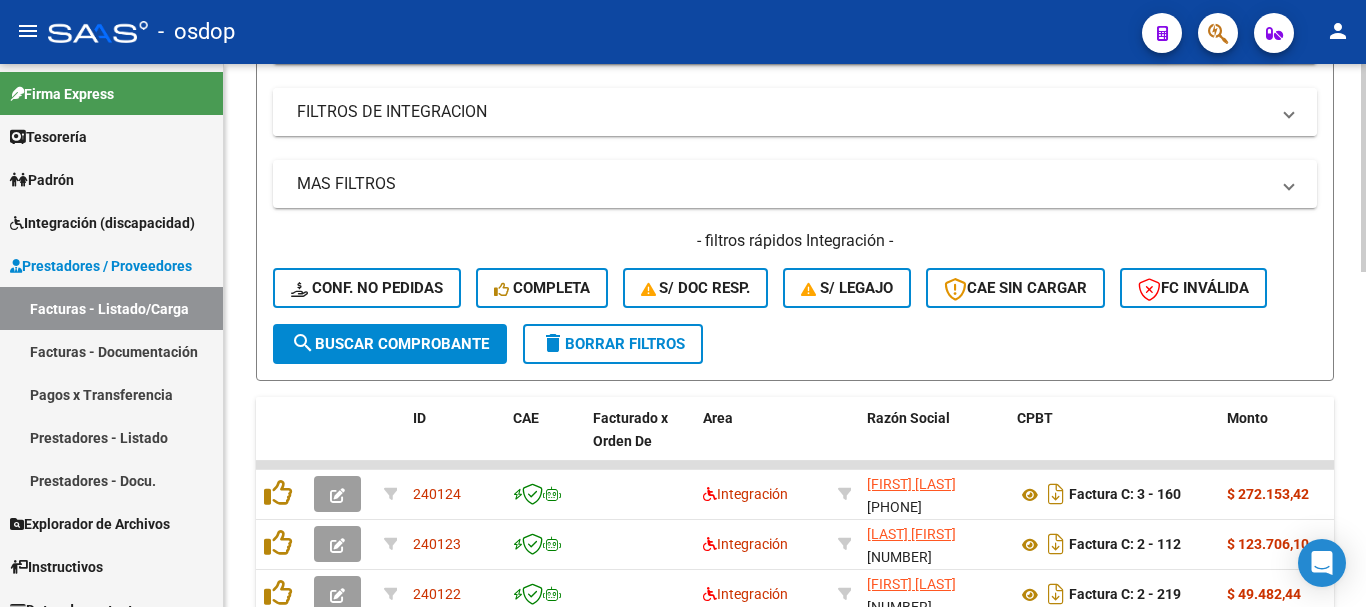 click on "FILTROS DE INTEGRACION" at bounding box center (783, 112) 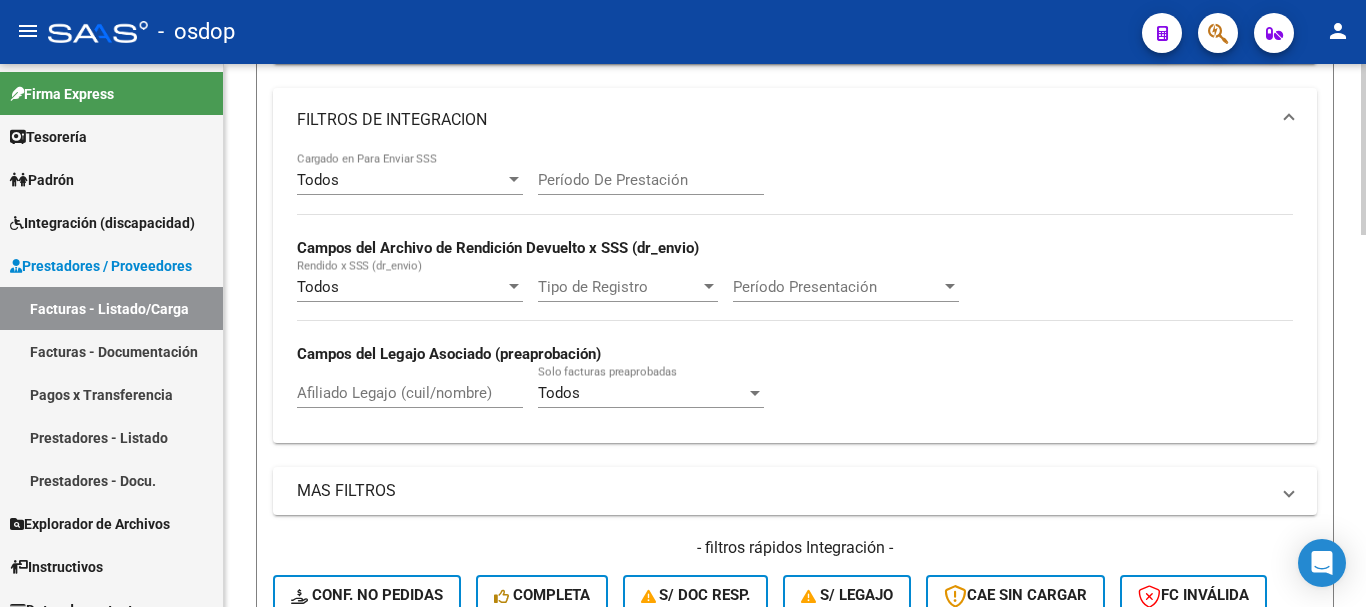 click on "Afiliado Legajo (cuil/nombre)" 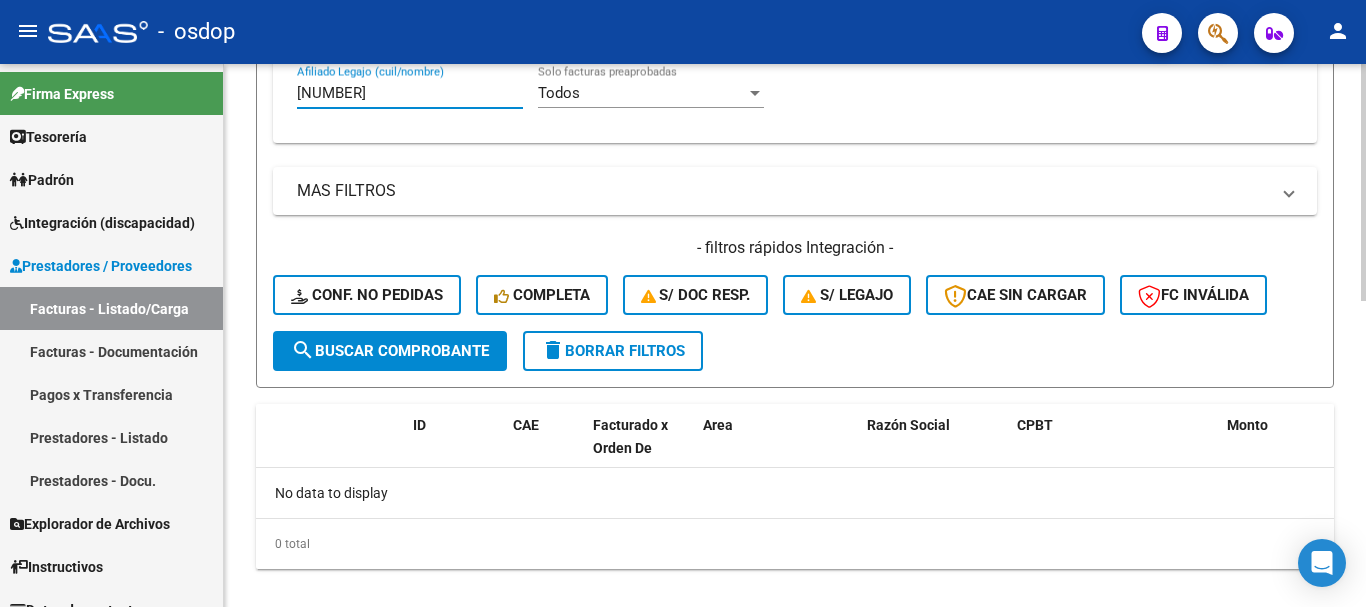 scroll, scrollTop: 703, scrollLeft: 0, axis: vertical 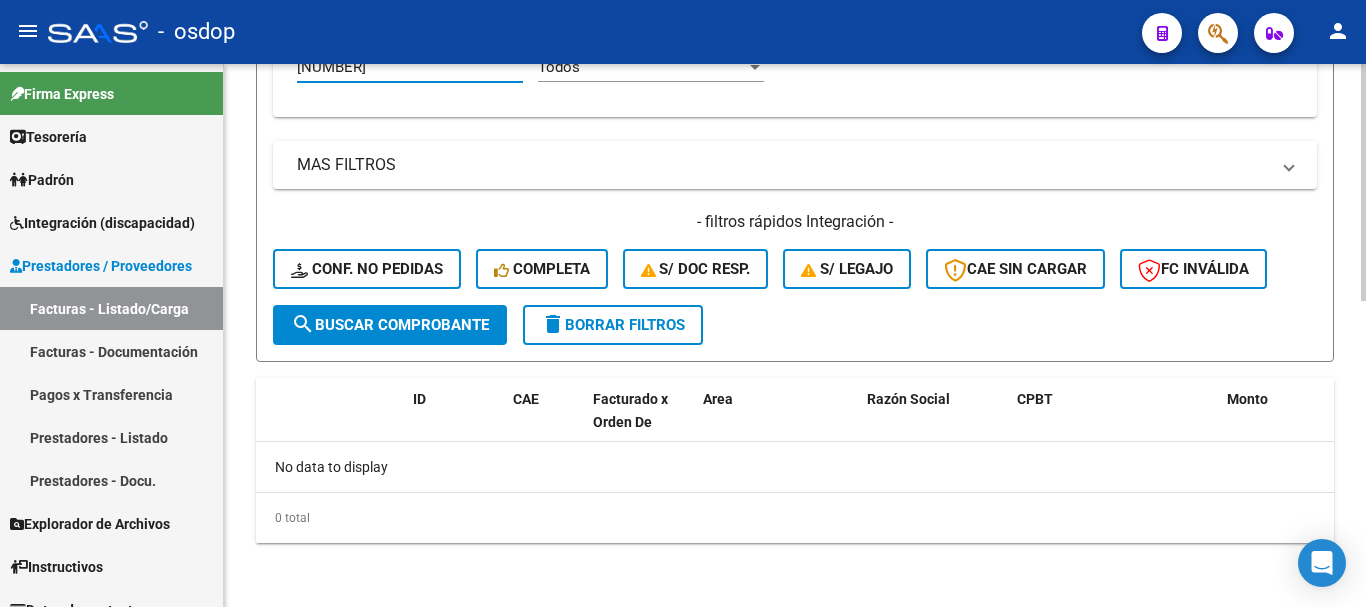type on "[NUMBER]" 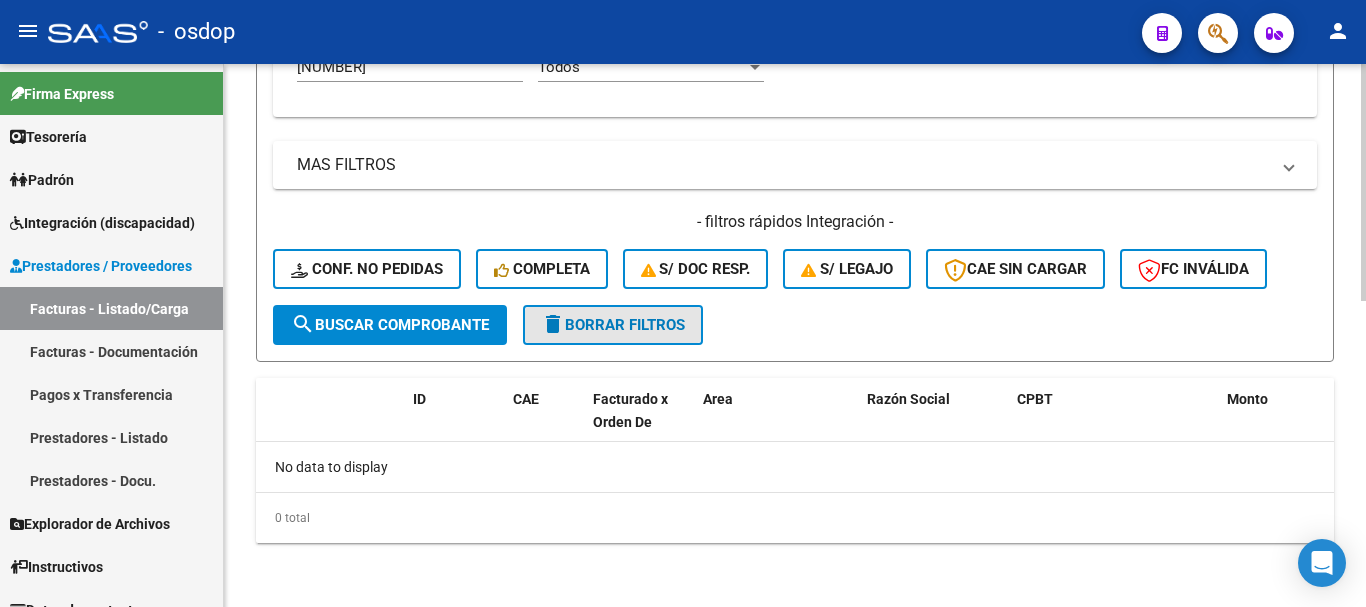 click on "delete  Borrar Filtros" 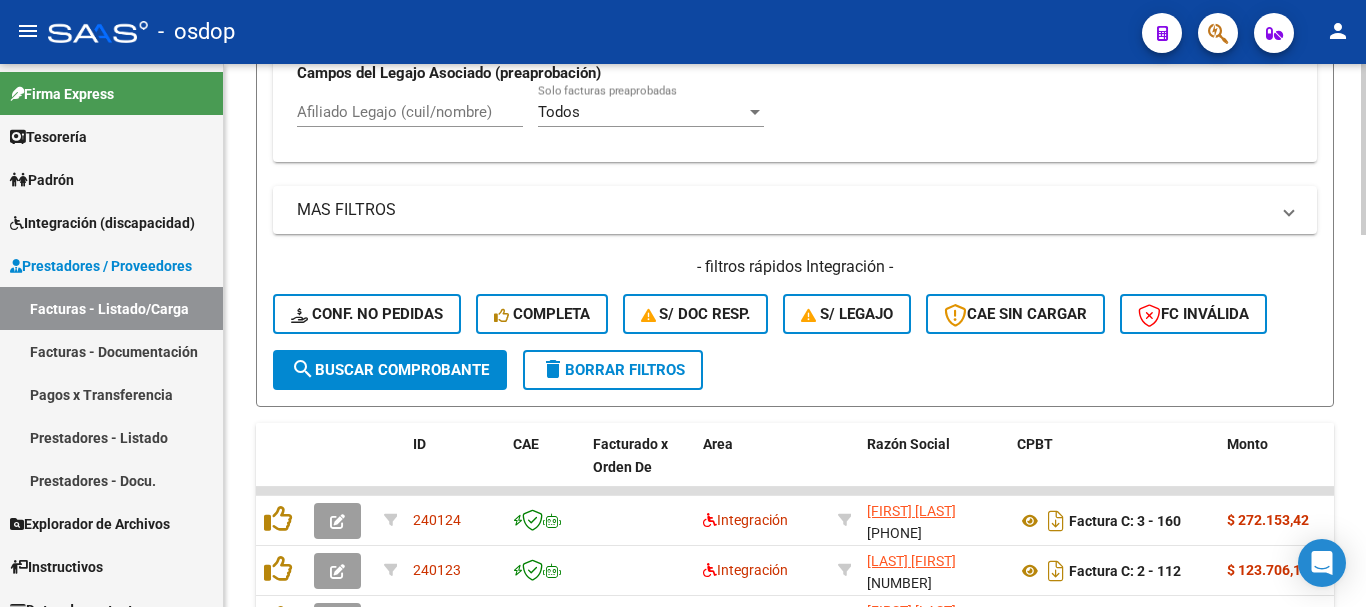 scroll, scrollTop: 703, scrollLeft: 0, axis: vertical 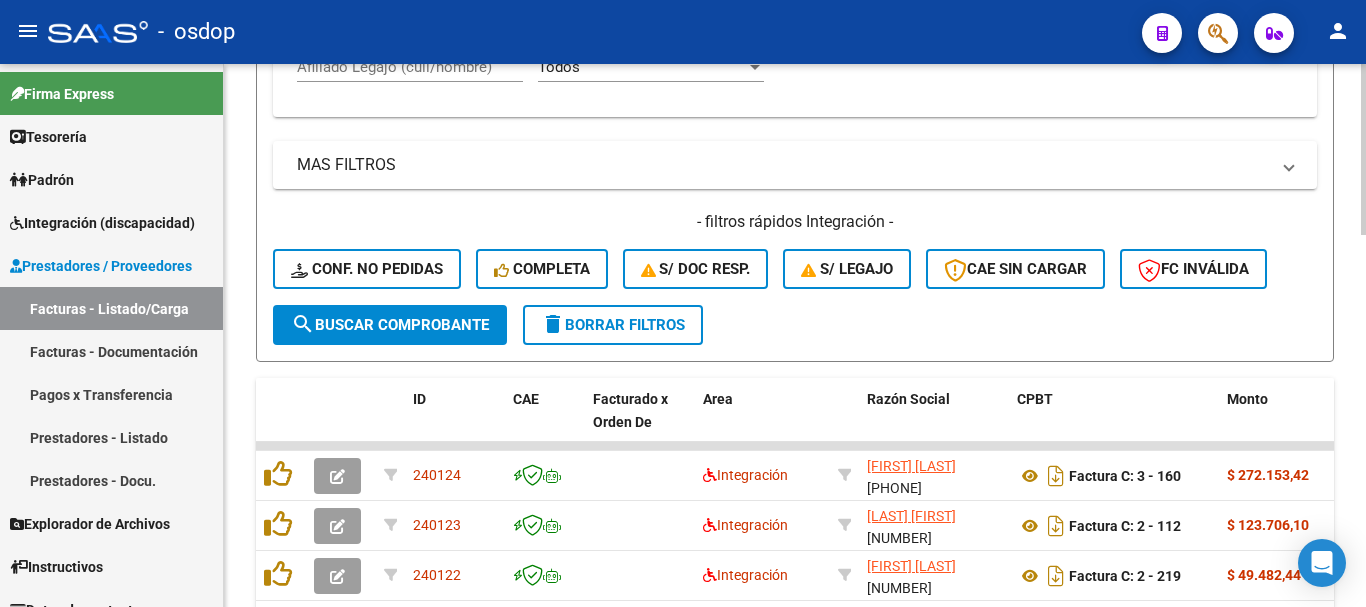 click on "Afiliado Legajo (cuil/nombre)" at bounding box center [410, 67] 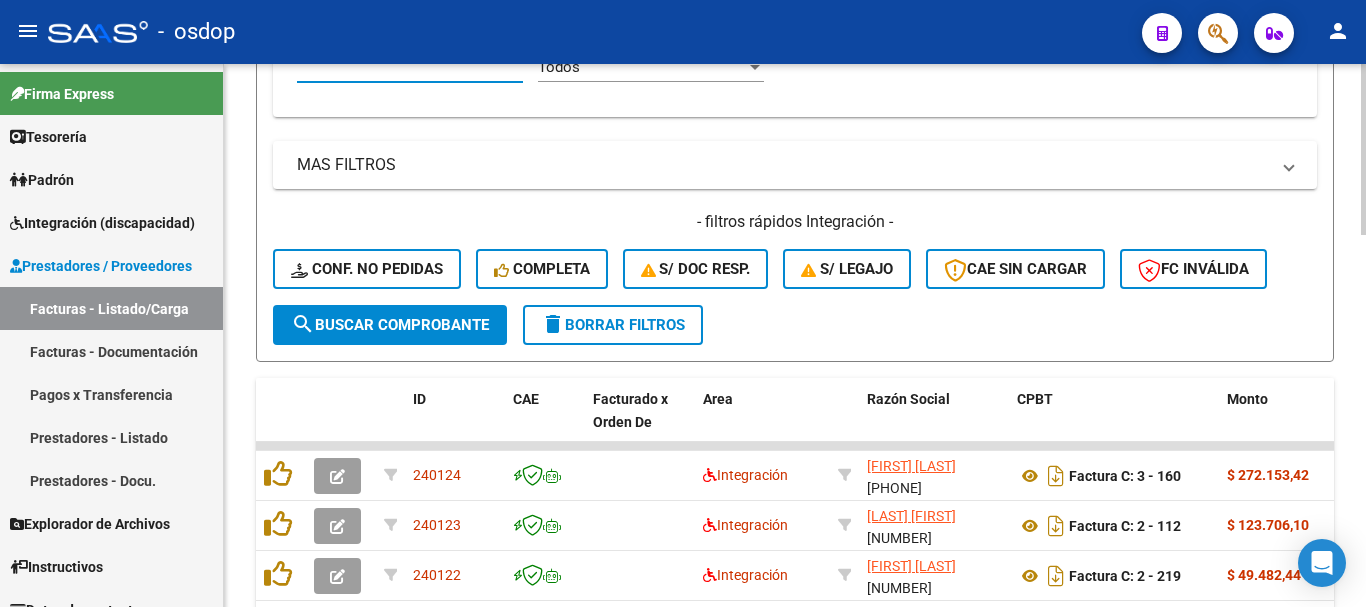 paste on "[NUMBER]" 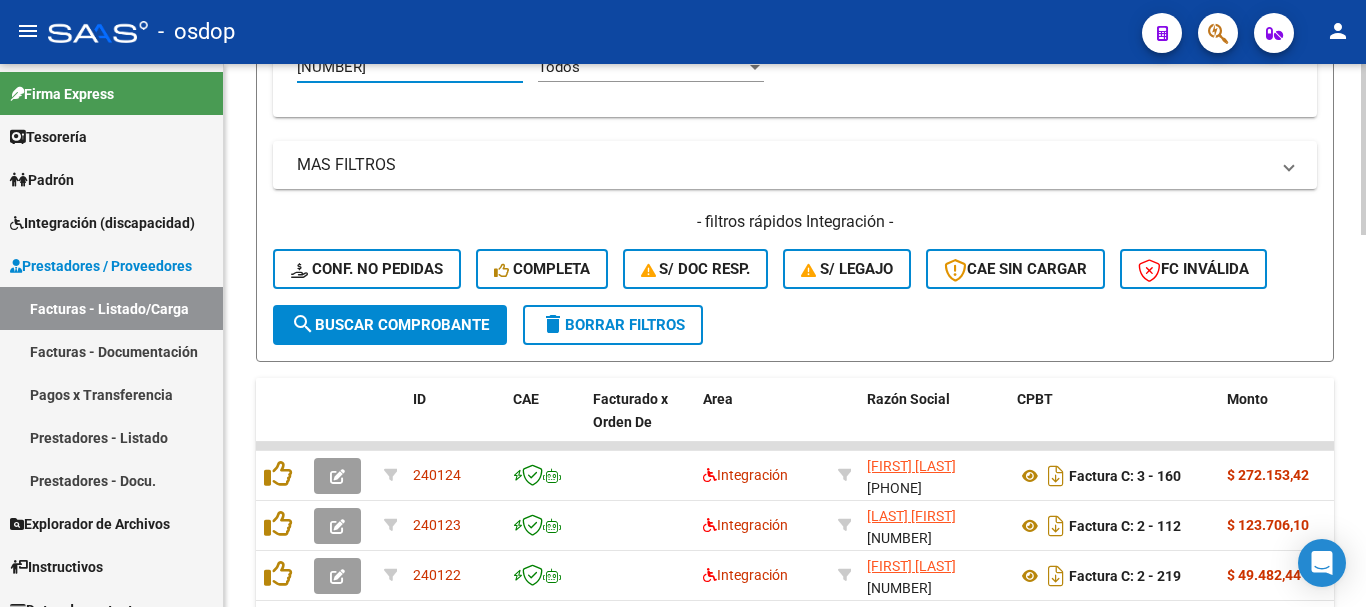 scroll, scrollTop: 697, scrollLeft: 0, axis: vertical 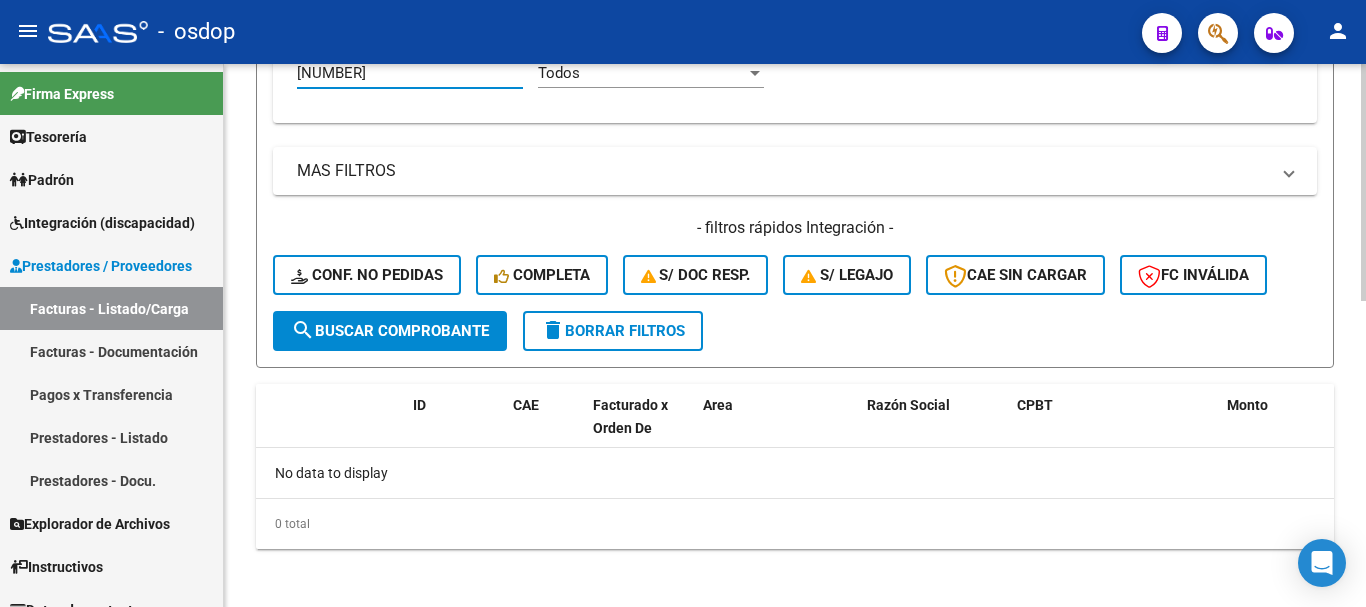 type on "[NUMBER]" 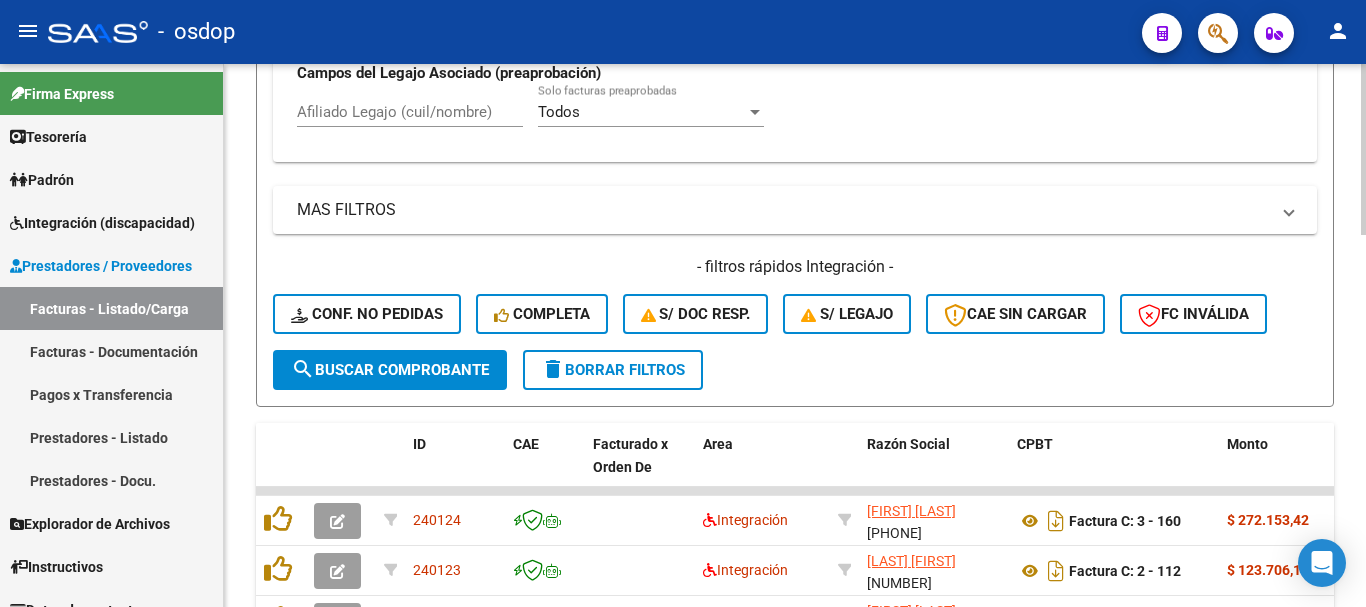 scroll, scrollTop: 697, scrollLeft: 0, axis: vertical 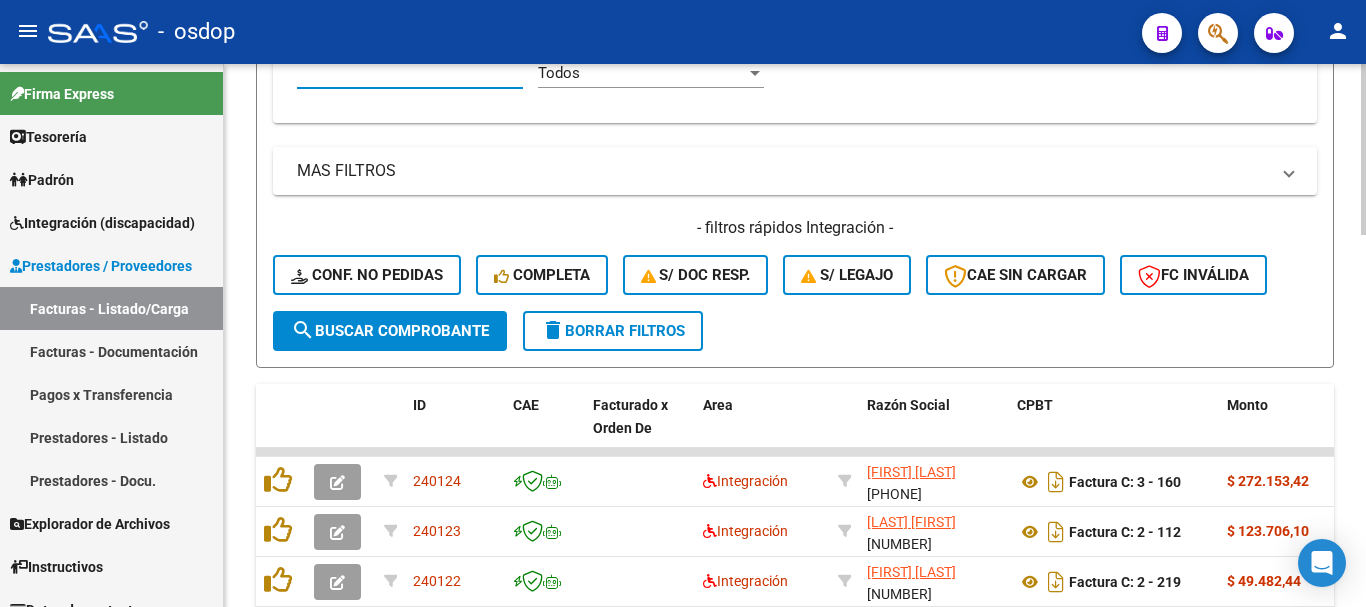 click on "Afiliado Legajo (cuil/nombre)" at bounding box center (410, 73) 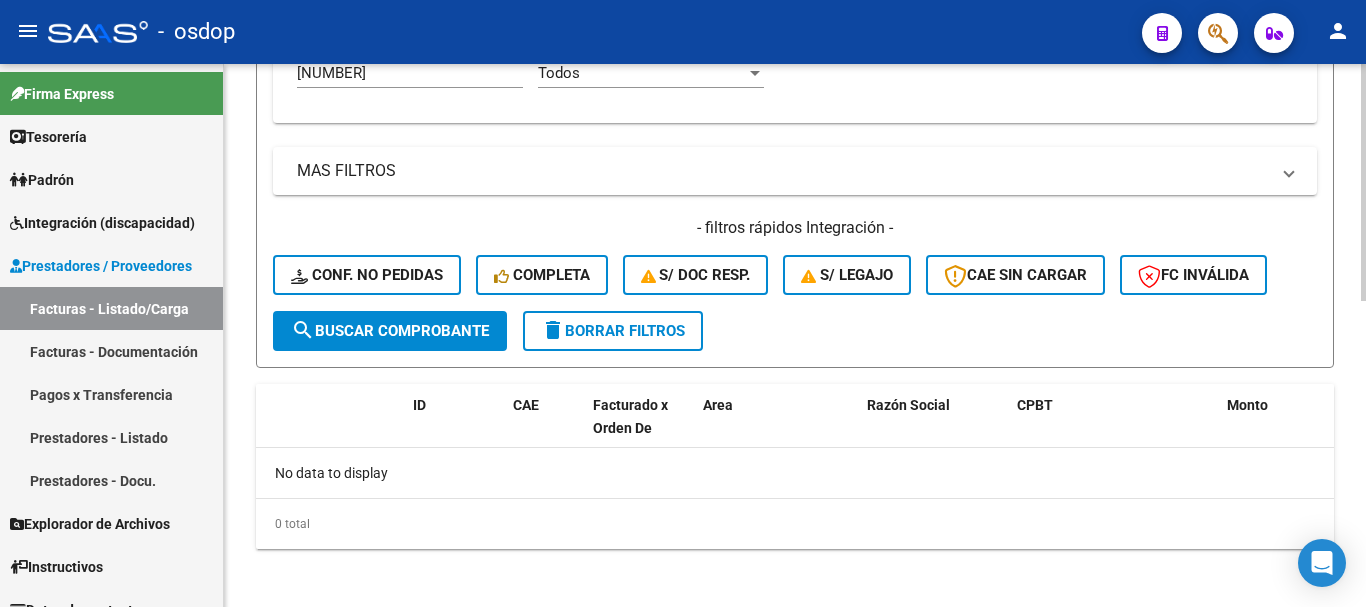 click on "[NUMBER]" at bounding box center [410, 73] 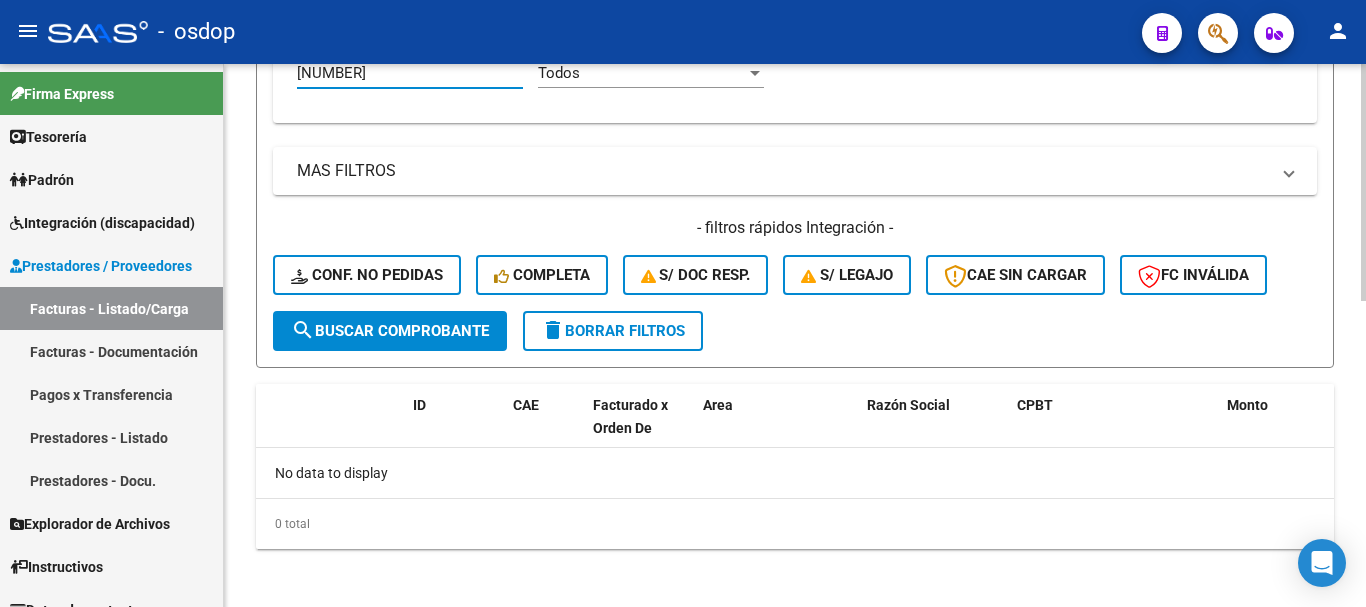 click on "[NUMBER]" at bounding box center [410, 73] 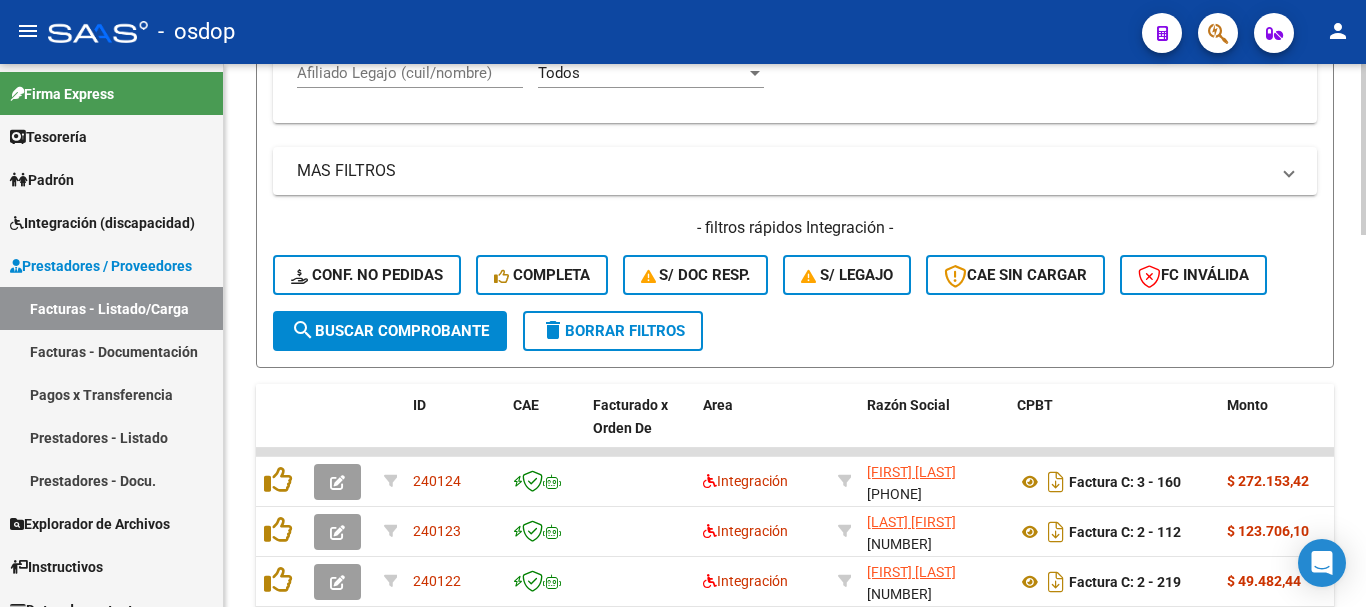 click on "Todos Cargado en Para Enviar SSS Período De Prestación Campos del Archivo de Rendición Devuelto x SSS (dr_envio) Todos Rendido x SSS (dr_envio) Tipo de Registro Tipo de Registro Período Presentación Período Presentación Campos del Legajo Asociado (preaprobación) Afiliado Legajo (cuil/nombre) Todos Solo facturas preaprobadas" at bounding box center (795, -23) 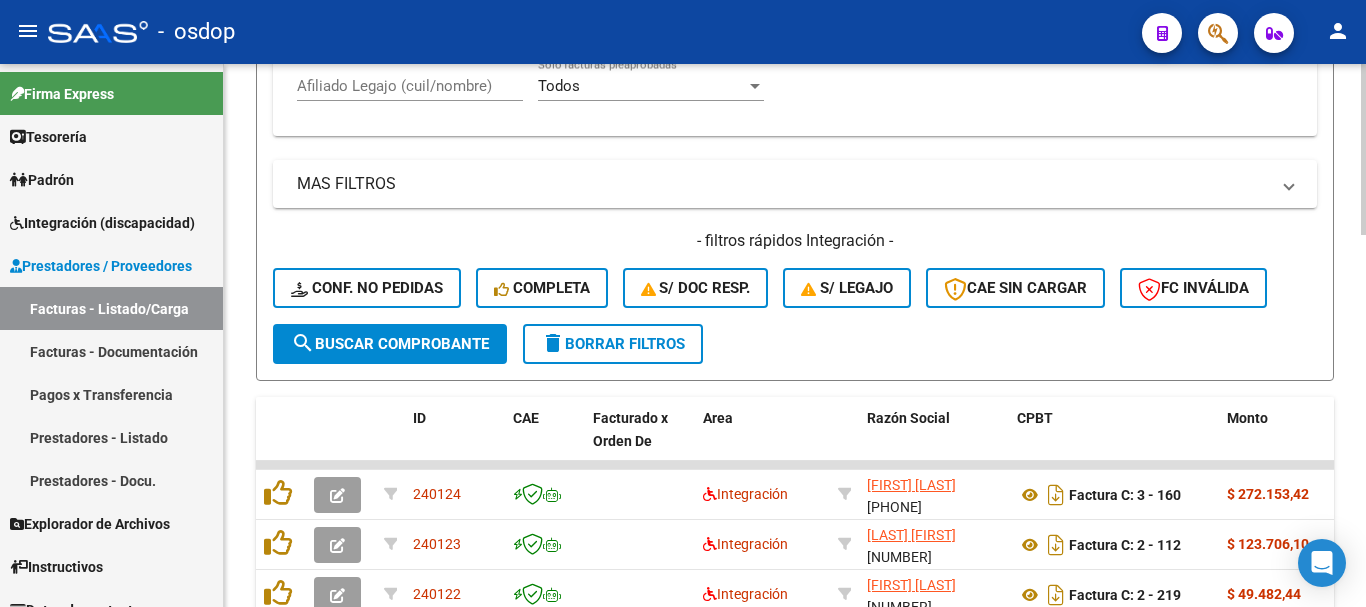 click on "Afiliado Legajo (cuil/nombre)" 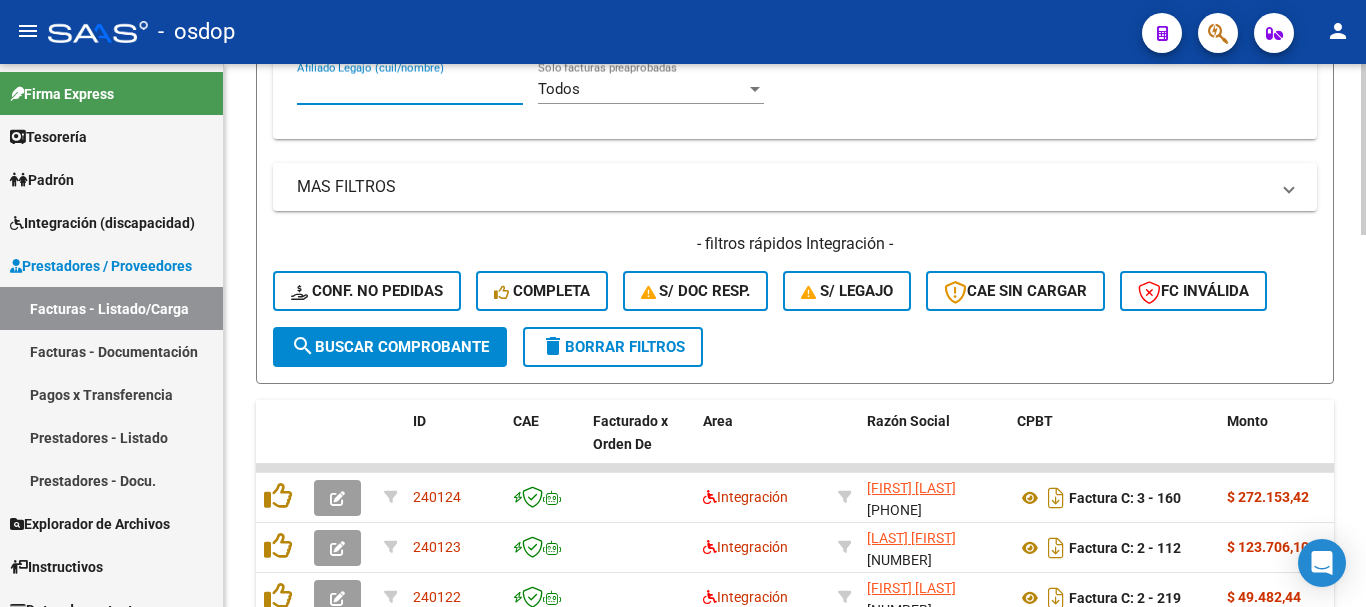 paste on "[NUMBER]" 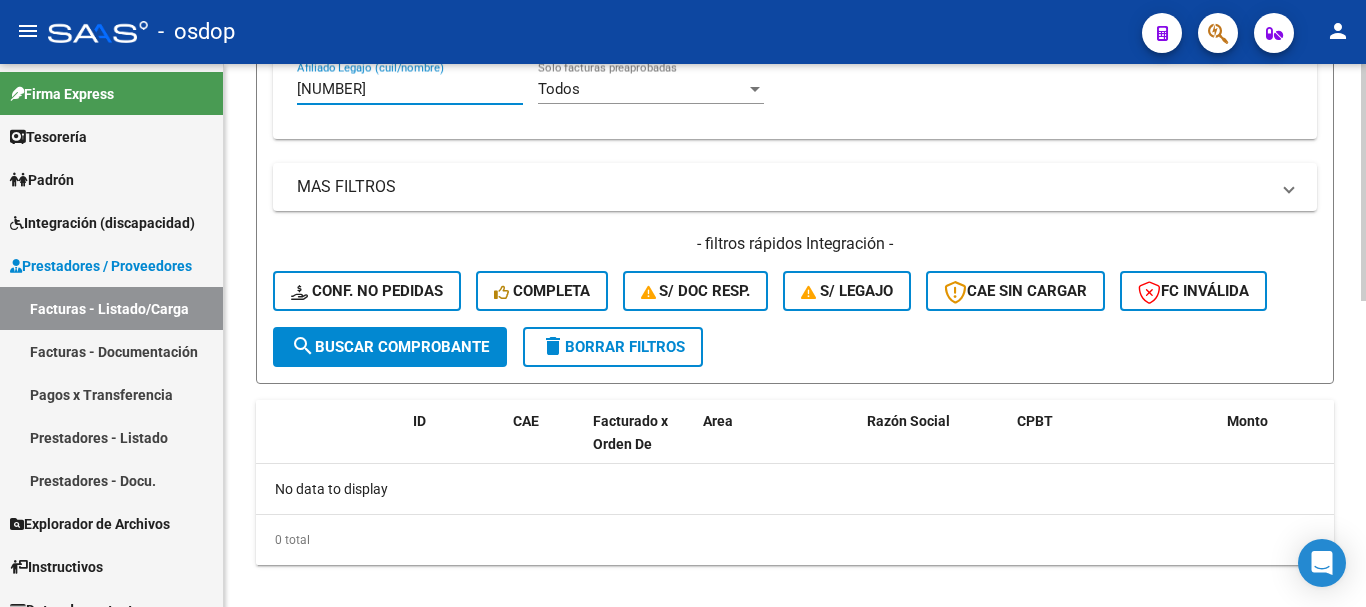 type on "[NUMBER]" 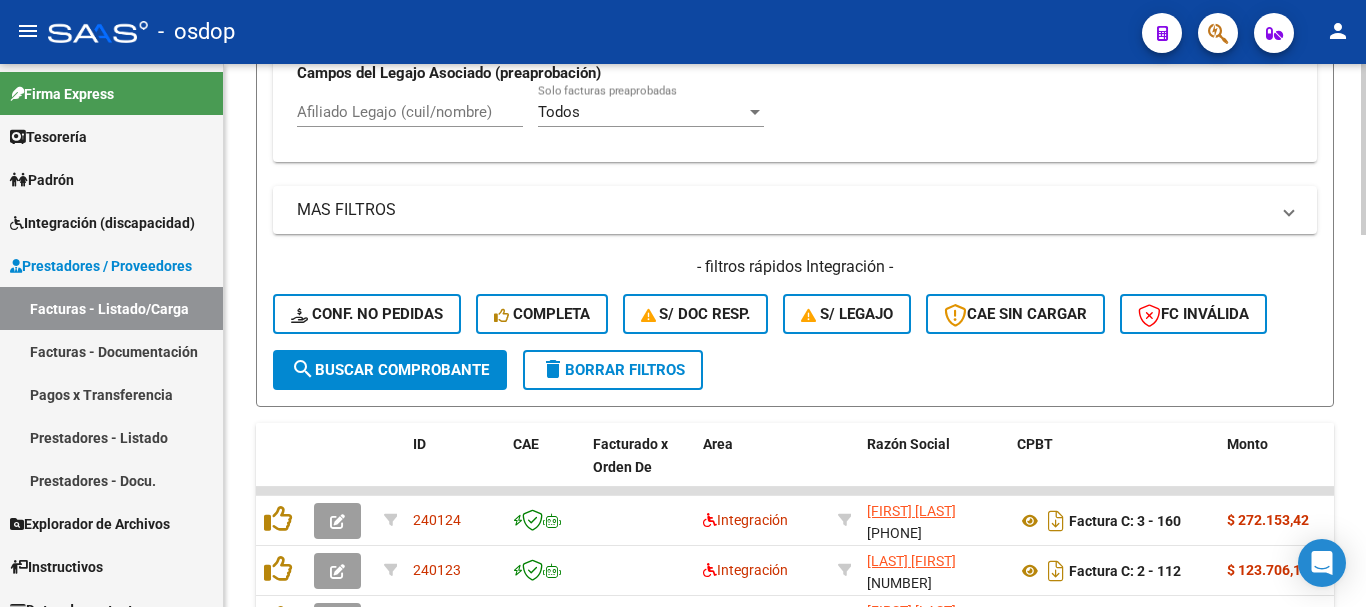 scroll, scrollTop: 681, scrollLeft: 0, axis: vertical 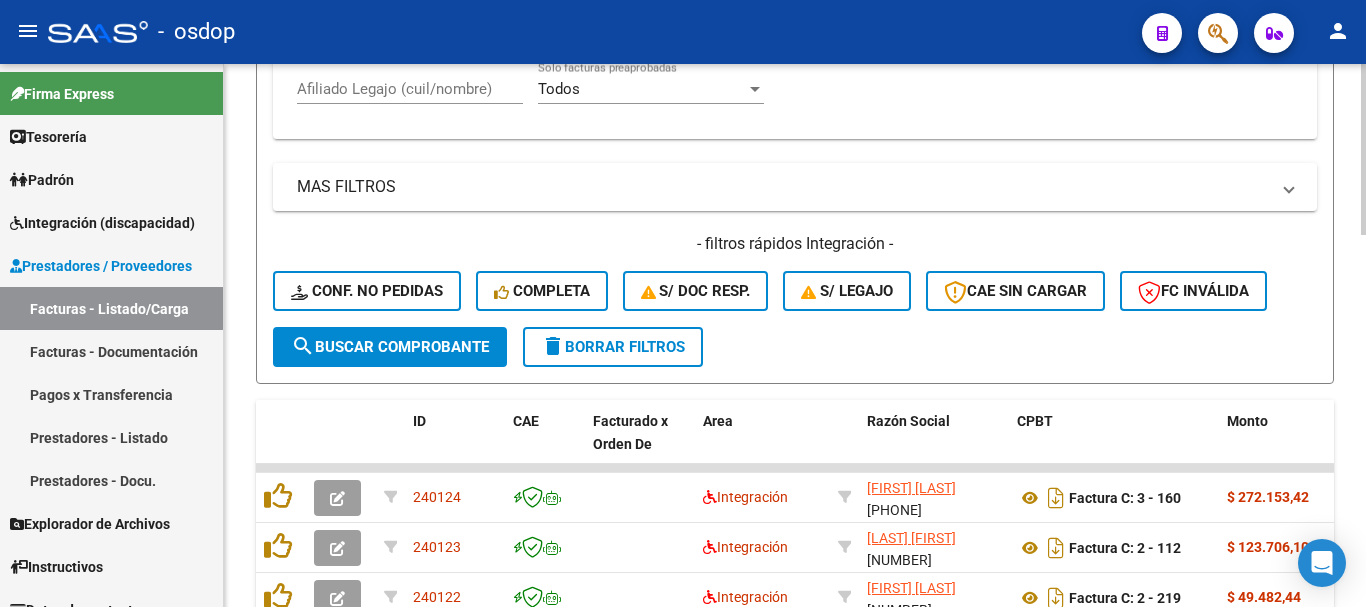click on "Afiliado Legajo (cuil/nombre)" at bounding box center (410, 89) 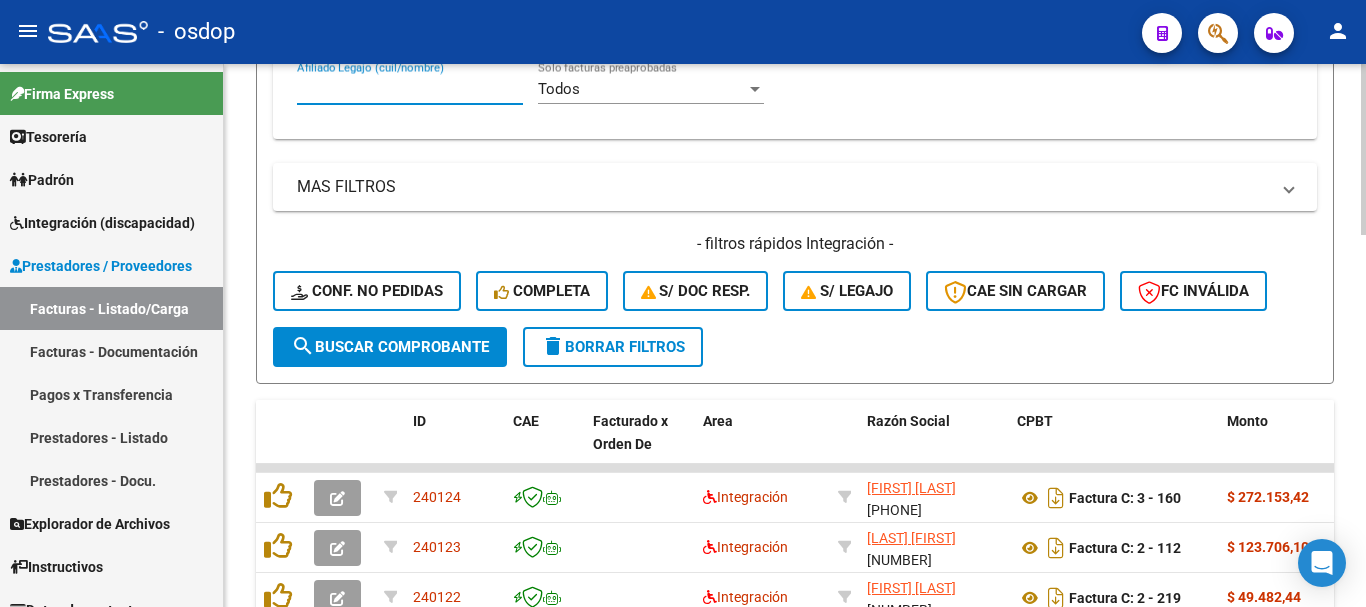 paste on "[PHONE]" 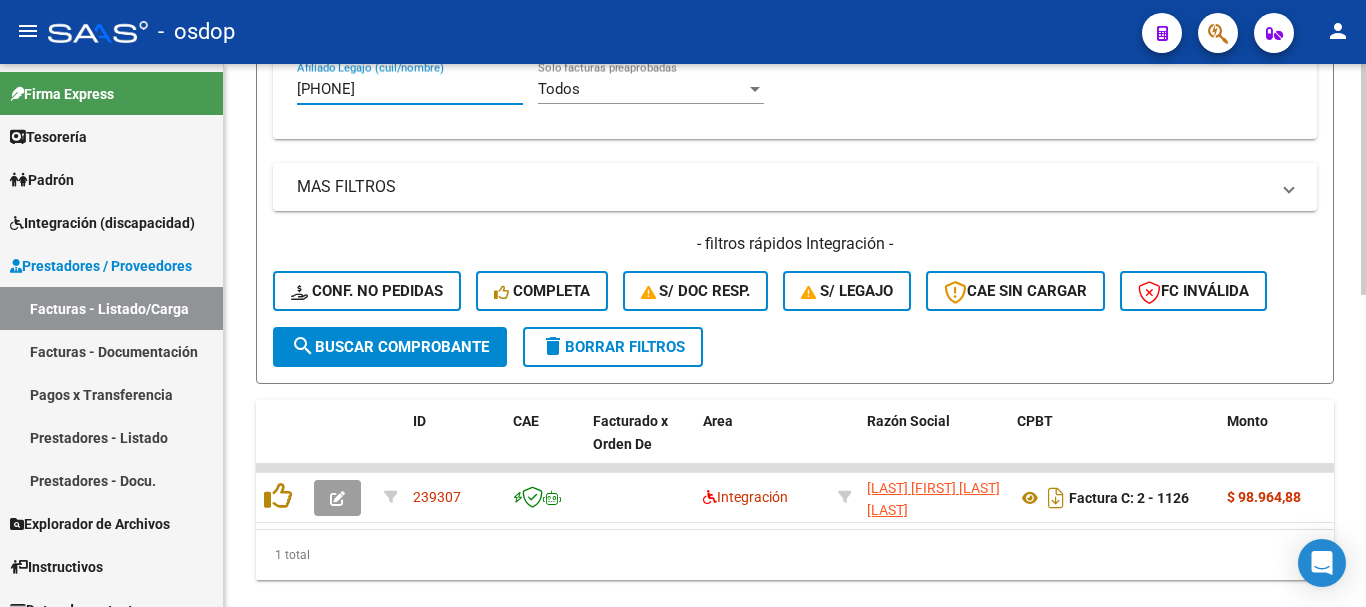 type on "[PHONE]" 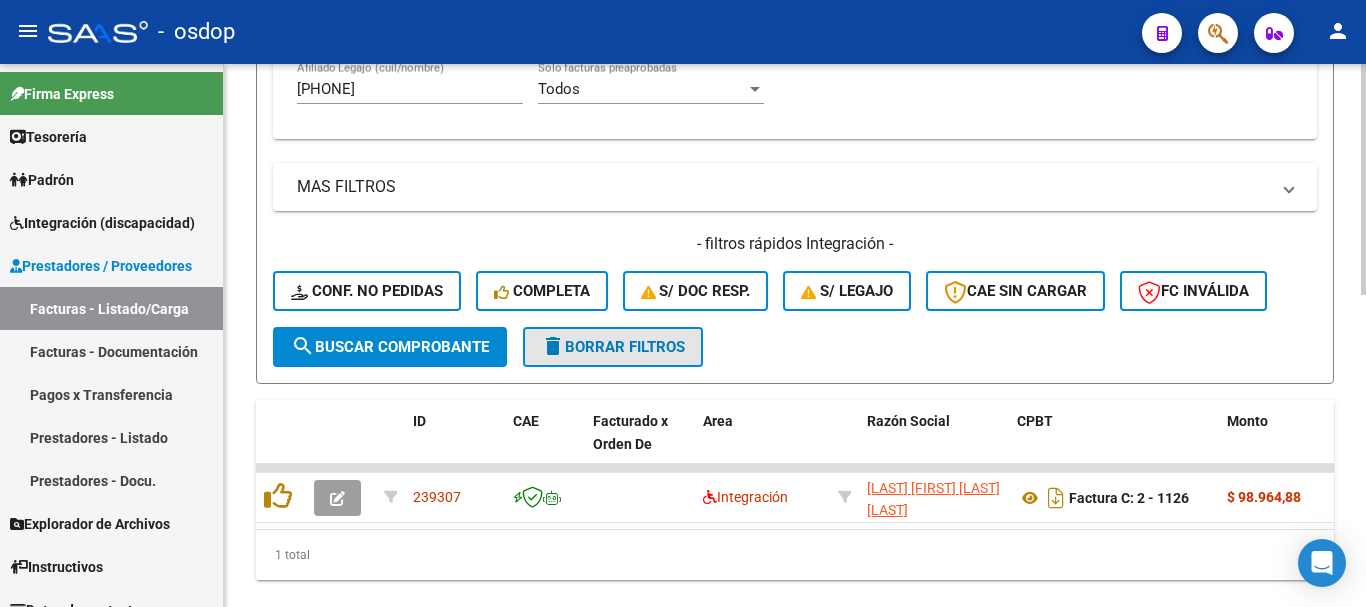 click on "delete  Borrar Filtros" 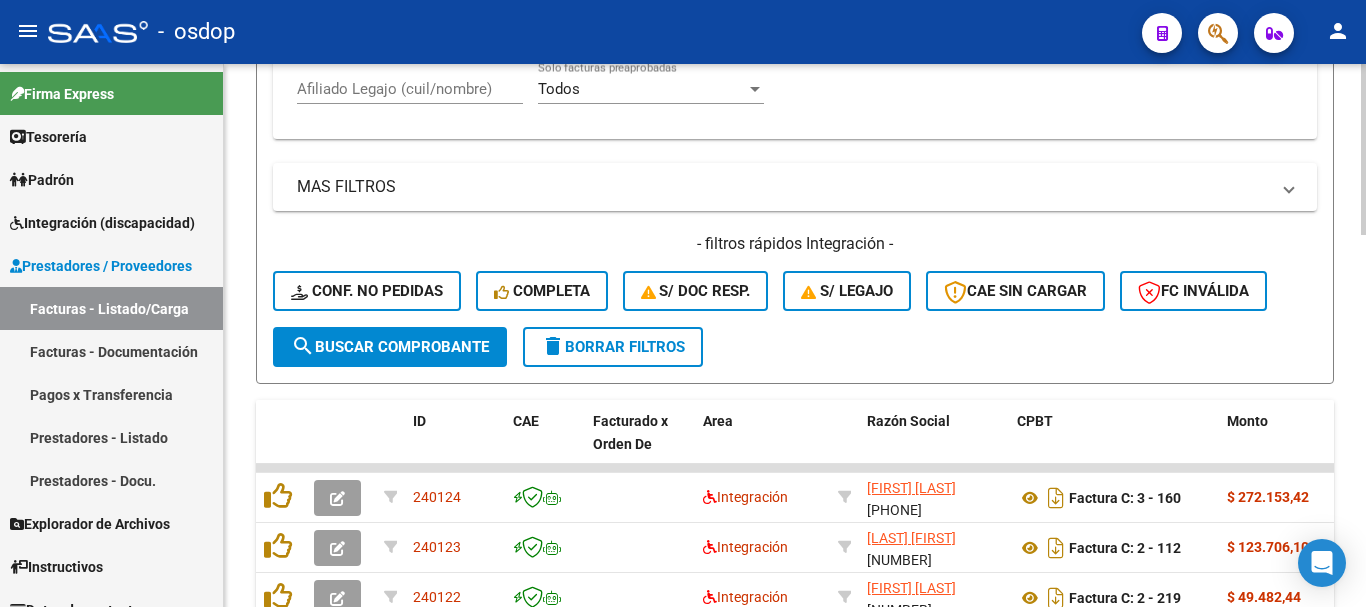 click on "Afiliado Legajo (cuil/nombre)" at bounding box center (410, 89) 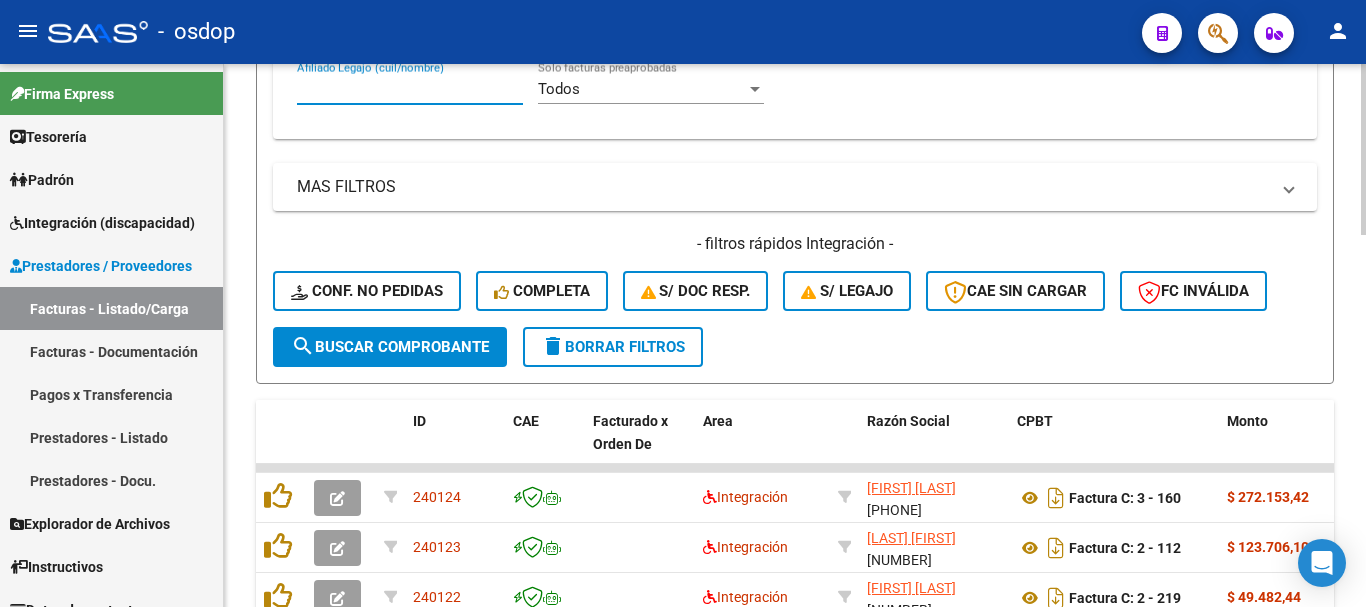 paste on "[PHONE]" 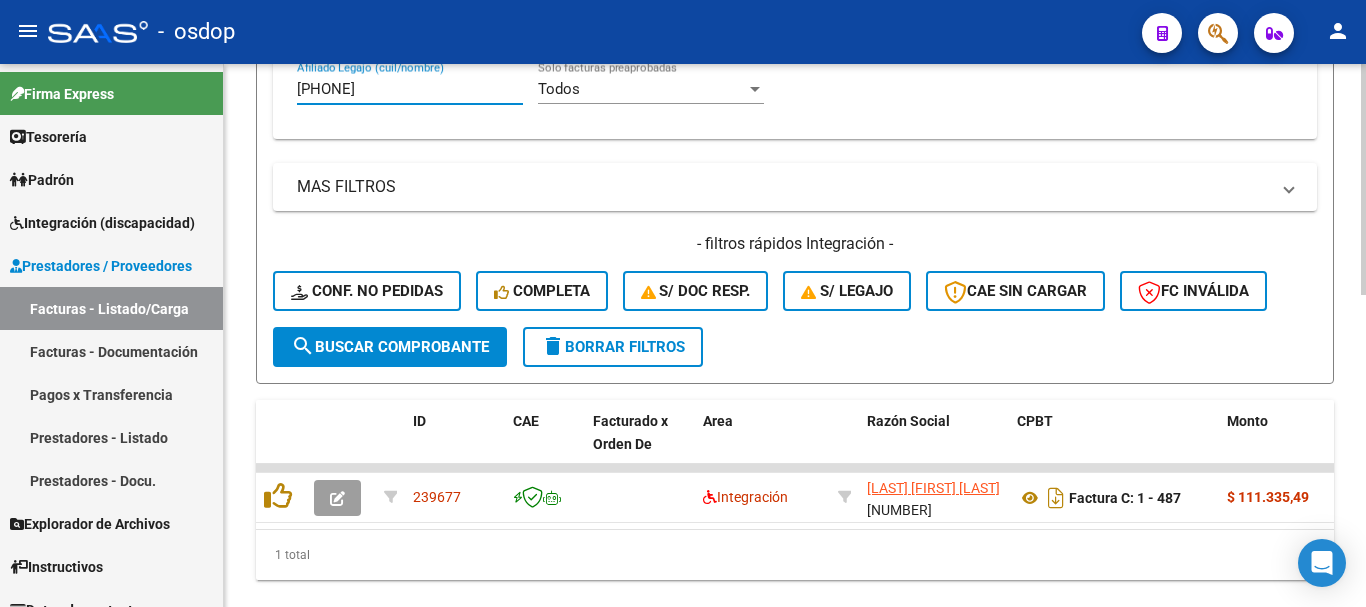 type on "[PHONE]" 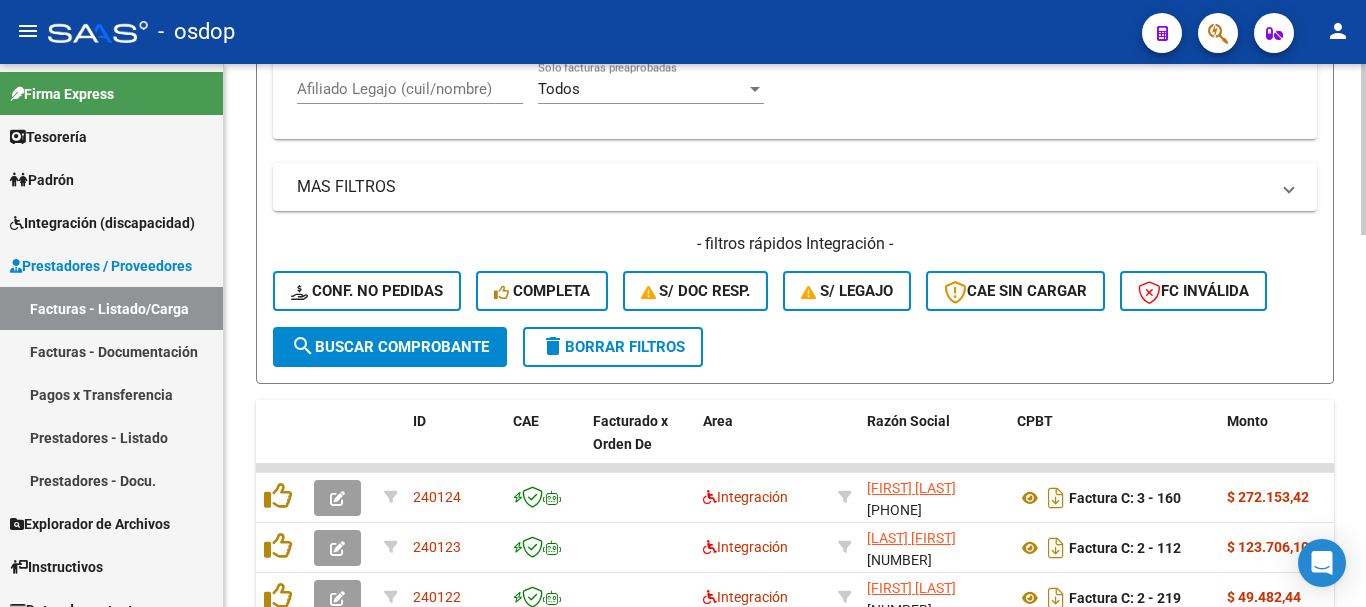 click on "Afiliado Legajo (cuil/nombre)" at bounding box center [410, 89] 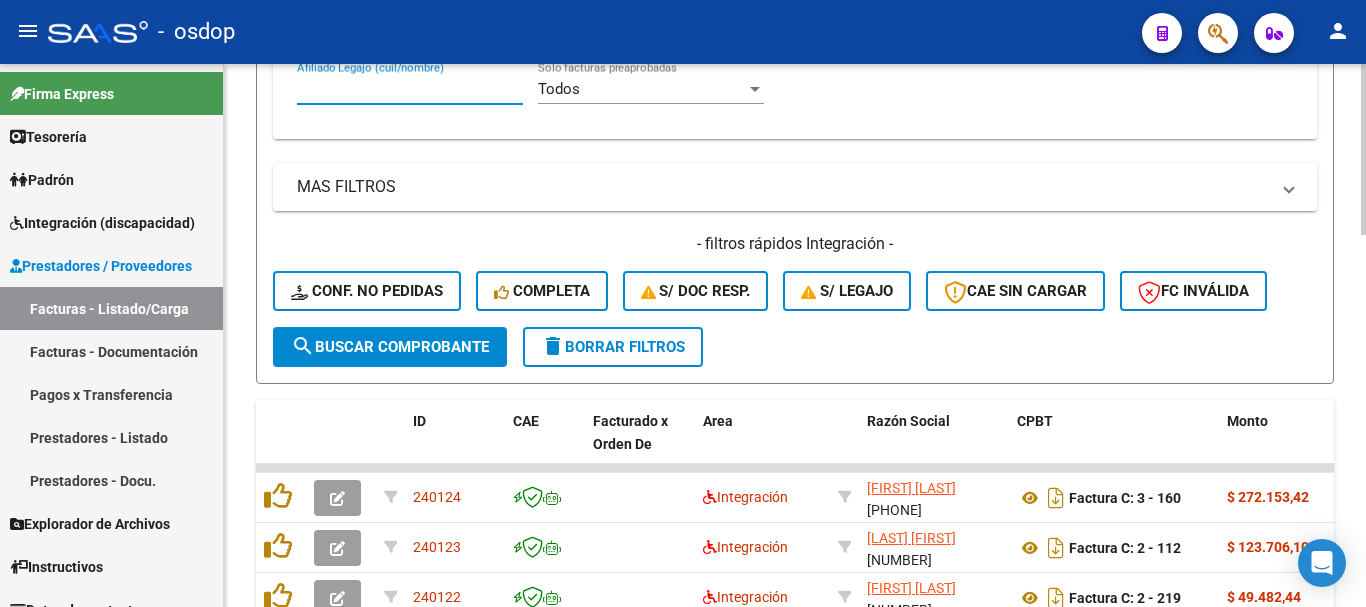 paste on "[NUMBER]" 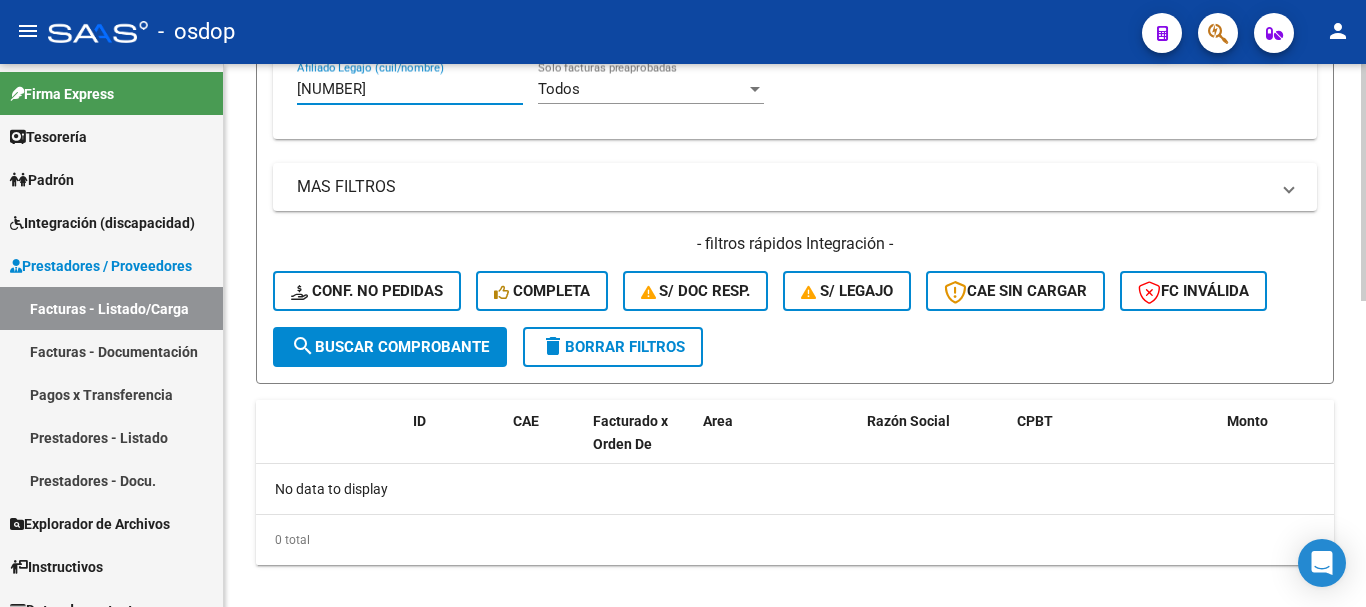 type on "[NUMBER]" 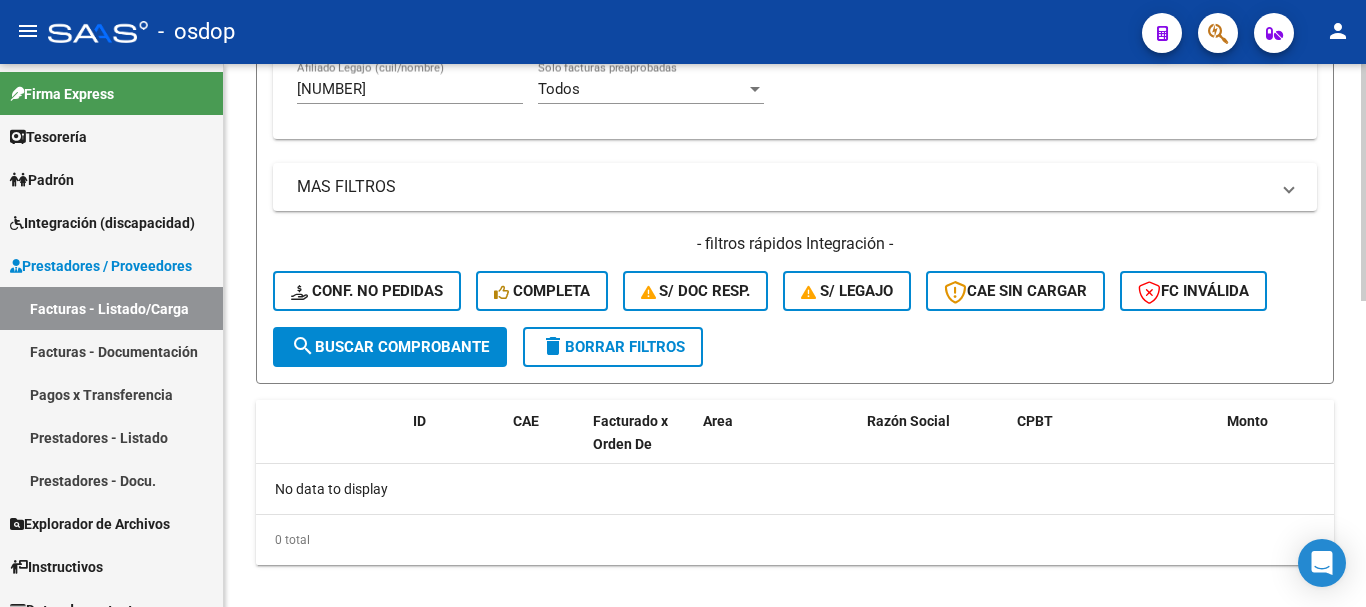 click on "delete  Borrar Filtros" 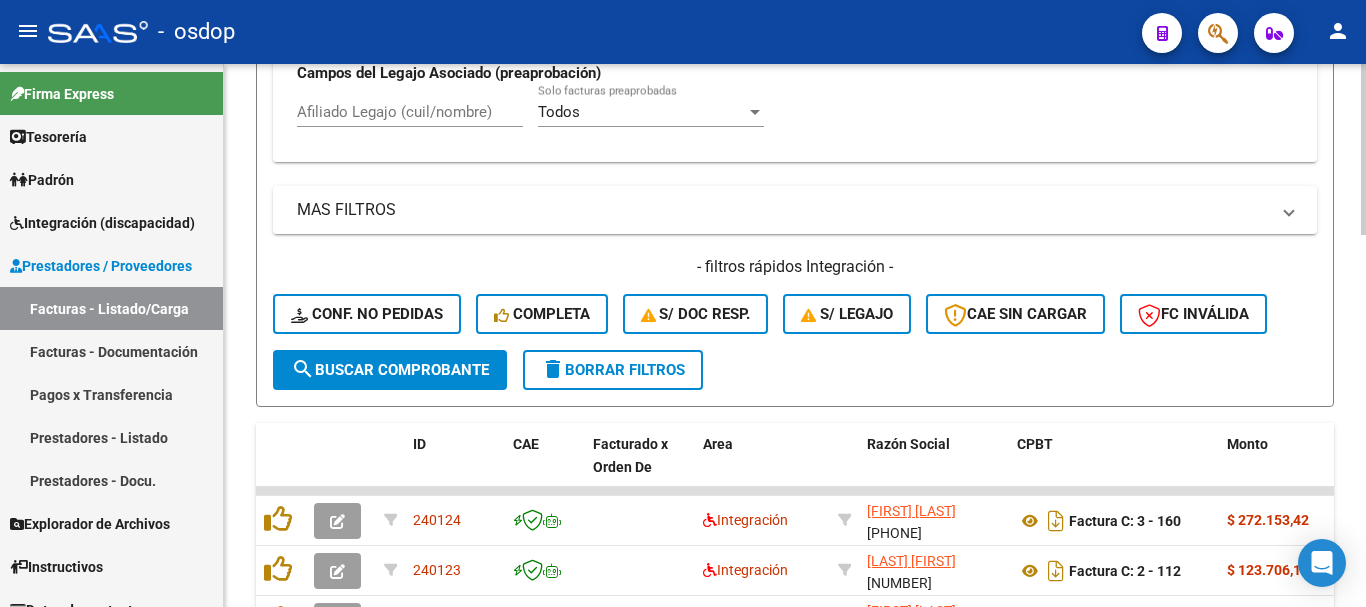 scroll, scrollTop: 681, scrollLeft: 0, axis: vertical 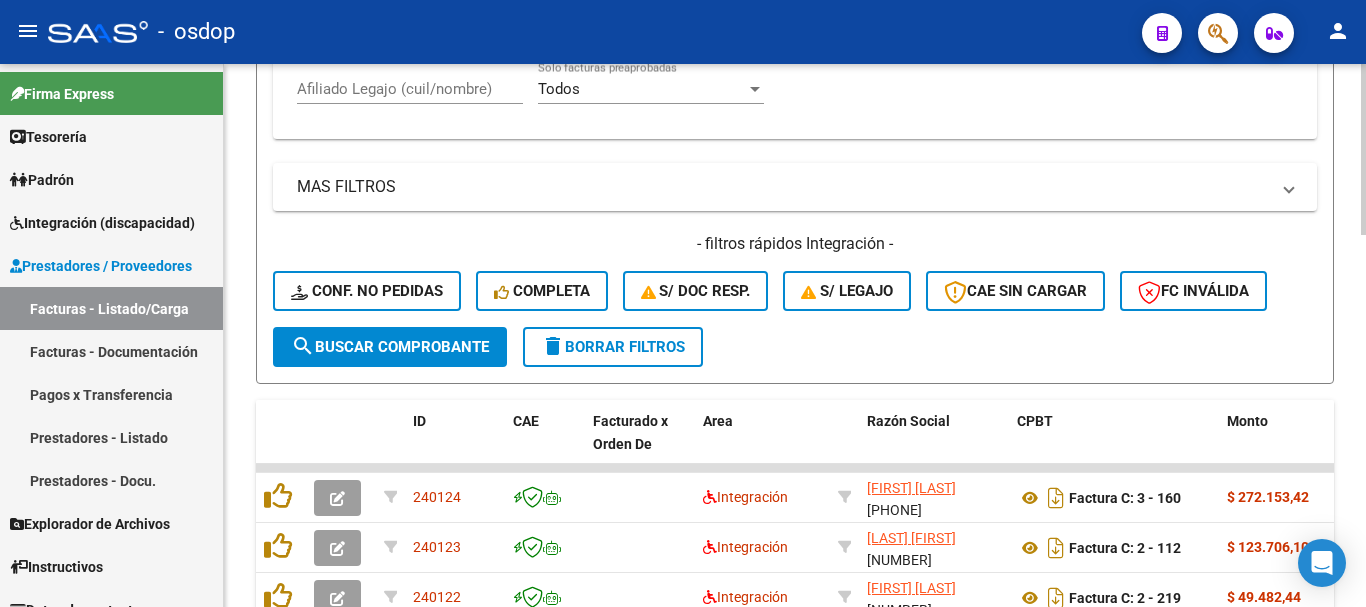 click on "Afiliado Legajo (cuil/nombre)" at bounding box center [410, 89] 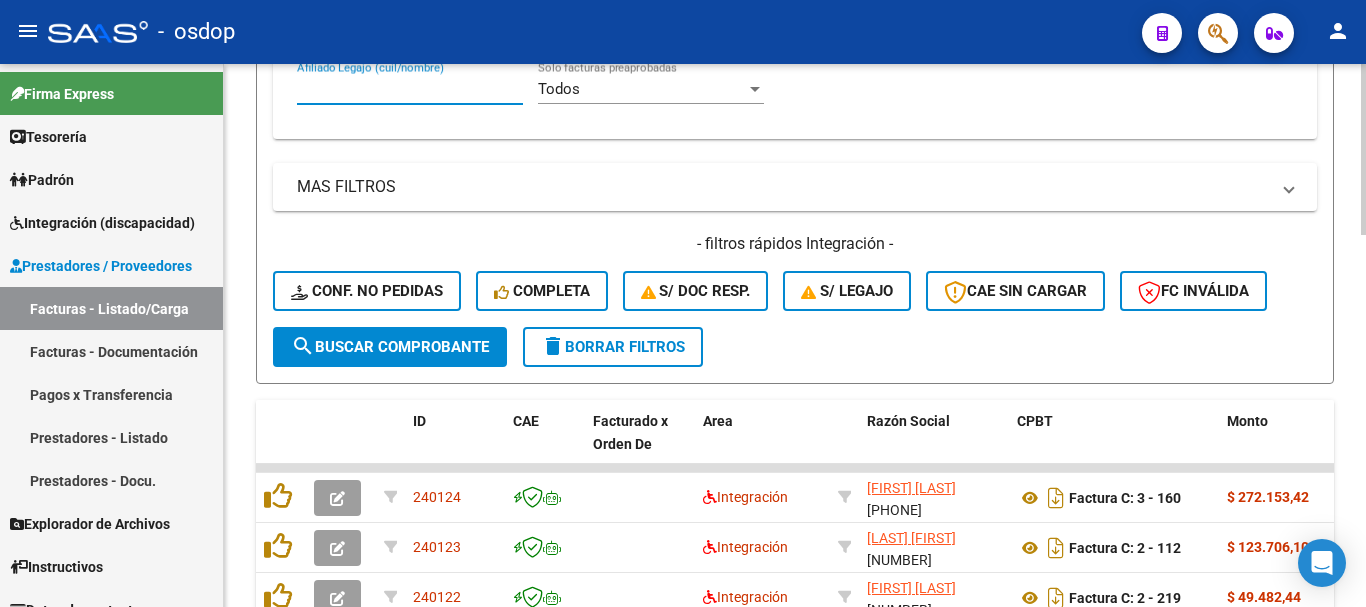 paste on "[NUMBER]" 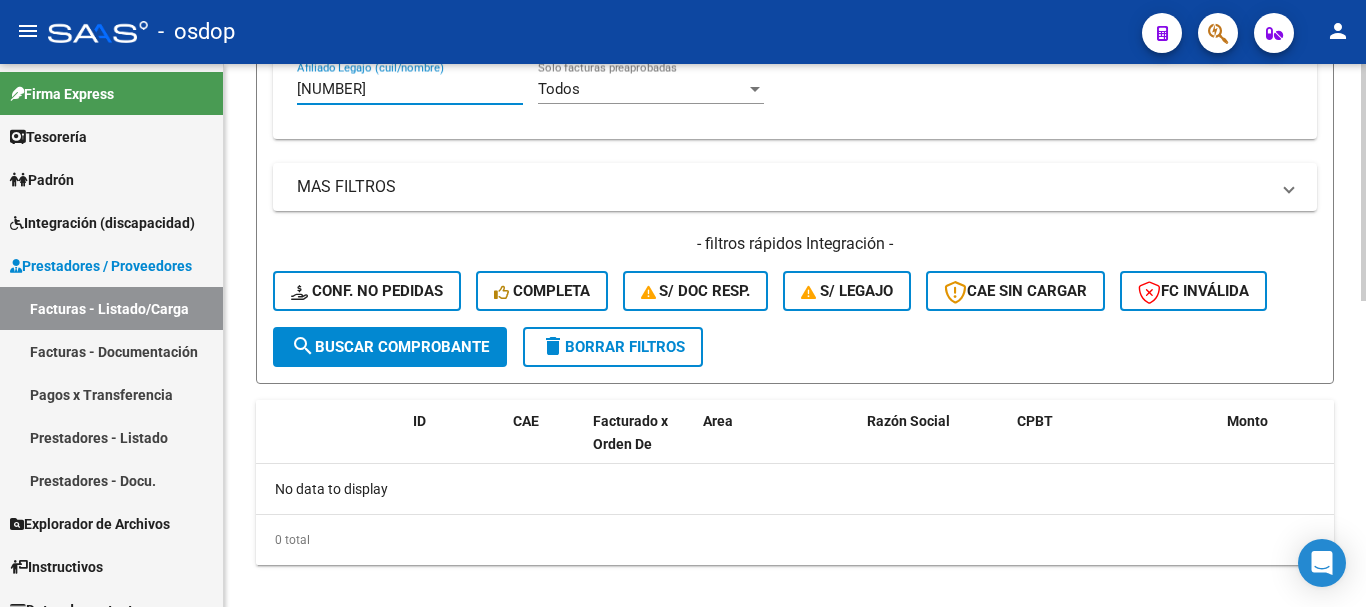 type on "[NUMBER]" 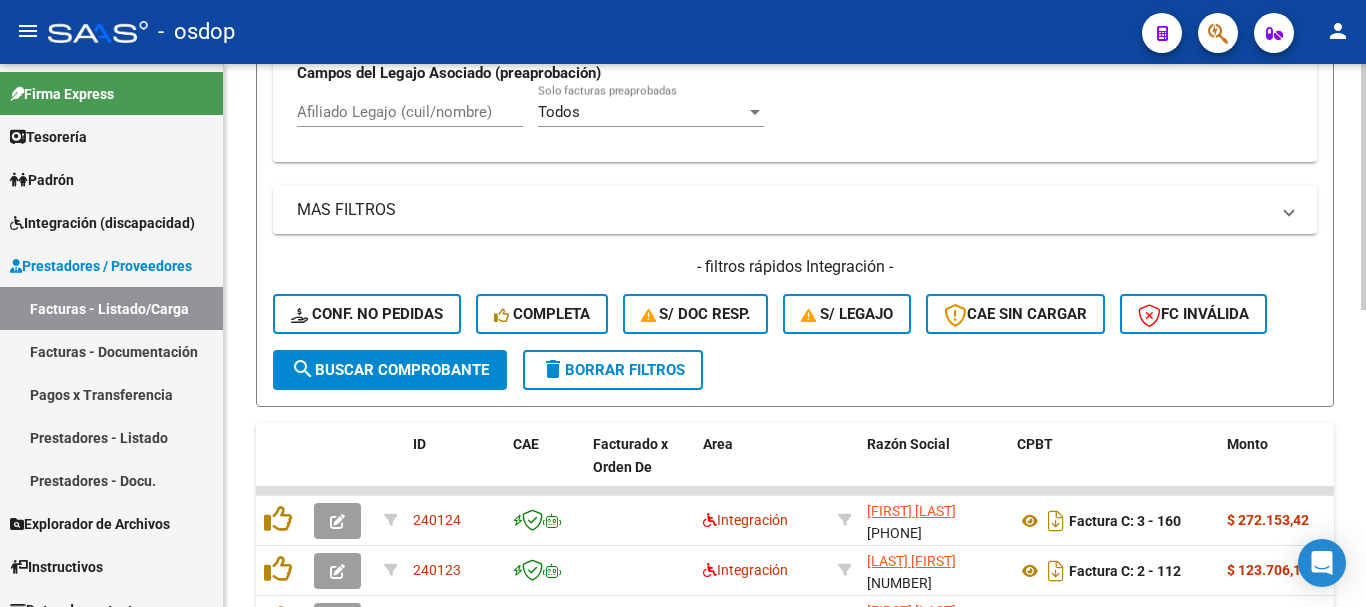 scroll, scrollTop: 681, scrollLeft: 0, axis: vertical 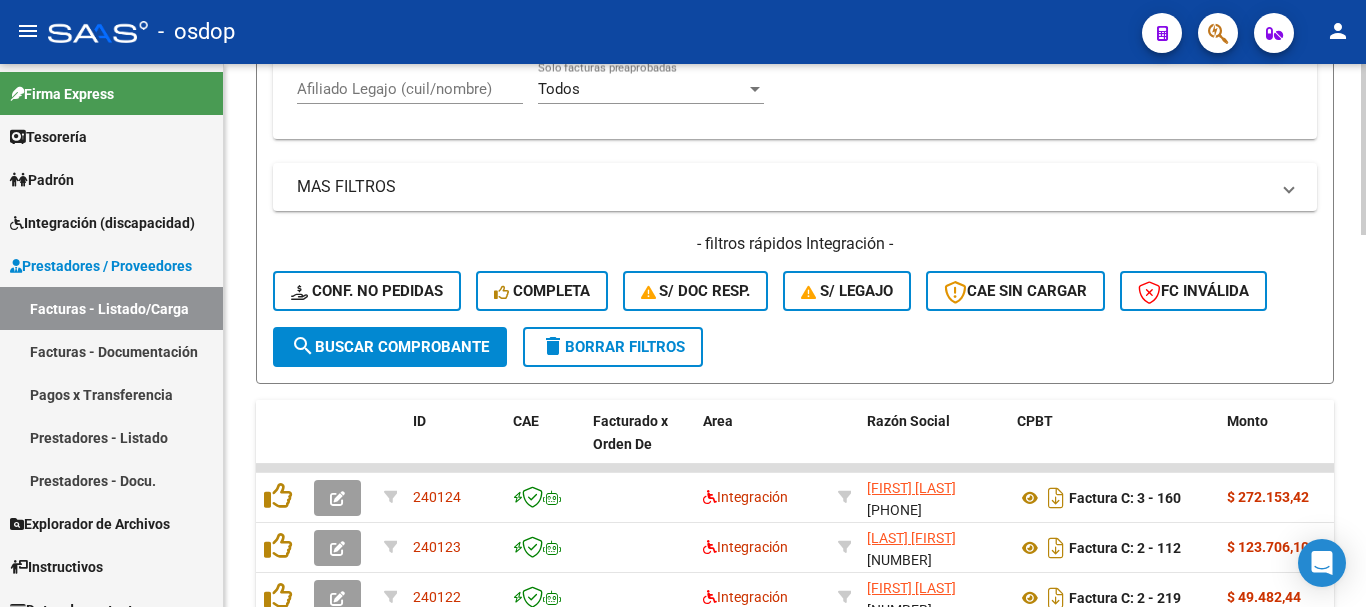 click on "Afiliado Legajo (cuil/nombre)" at bounding box center (410, 89) 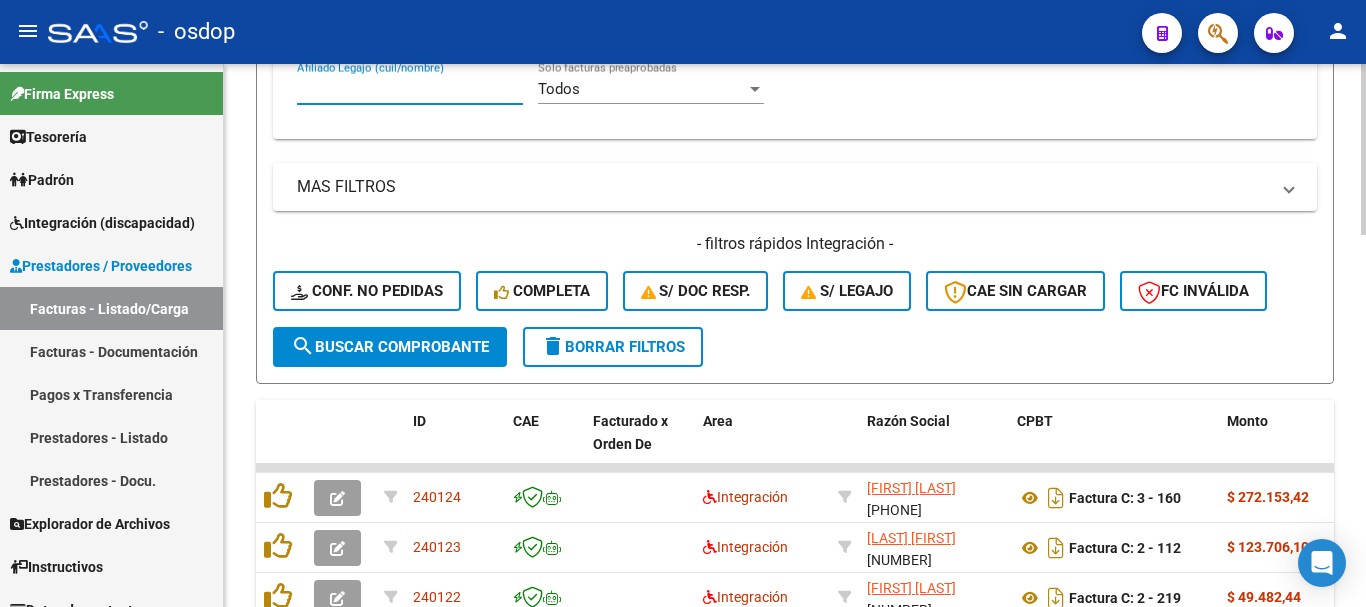 paste on "[NUMBER]" 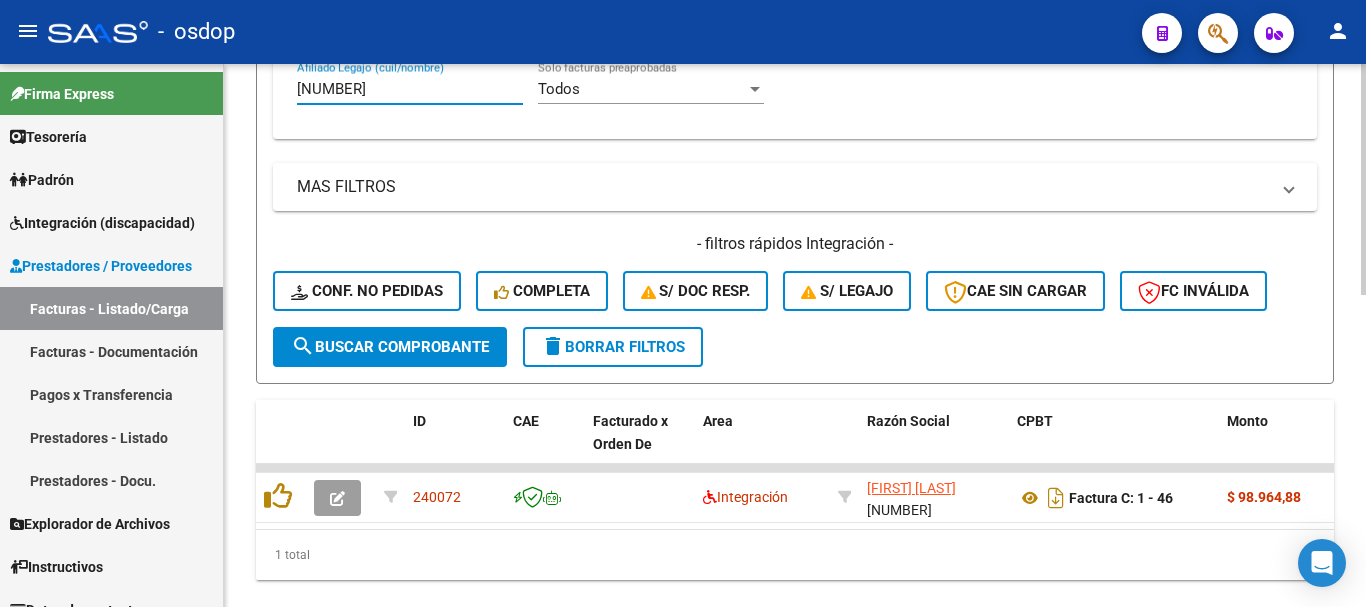 type on "[NUMBER]" 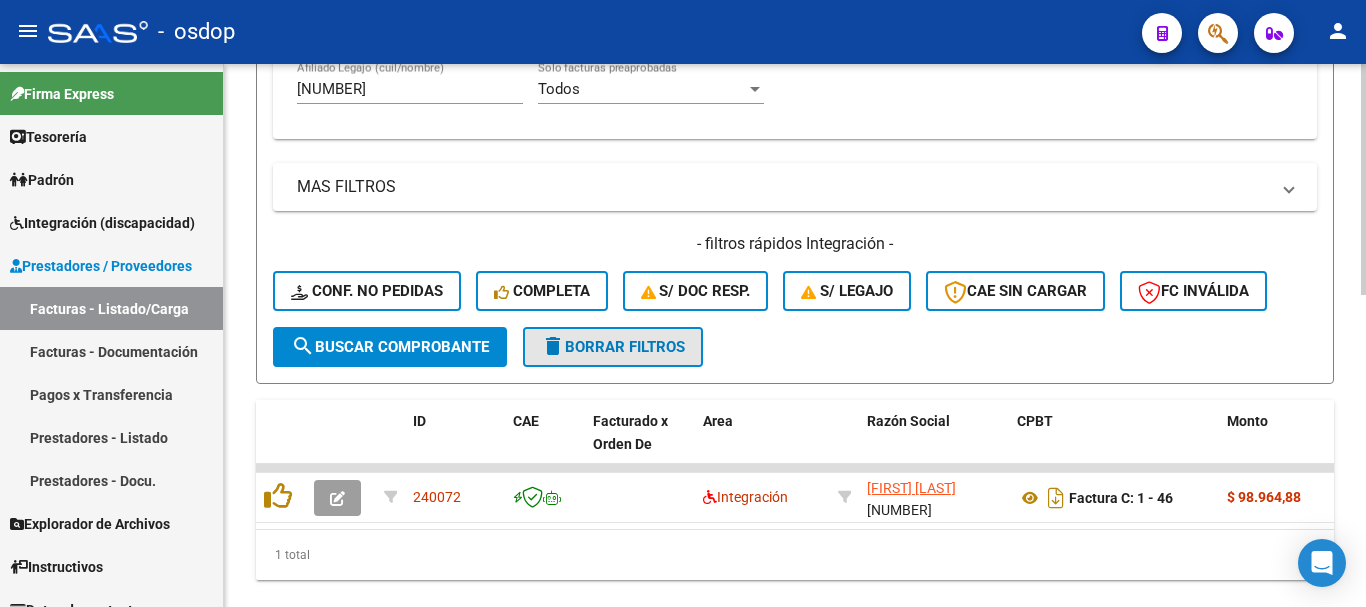 click on "delete  Borrar Filtros" 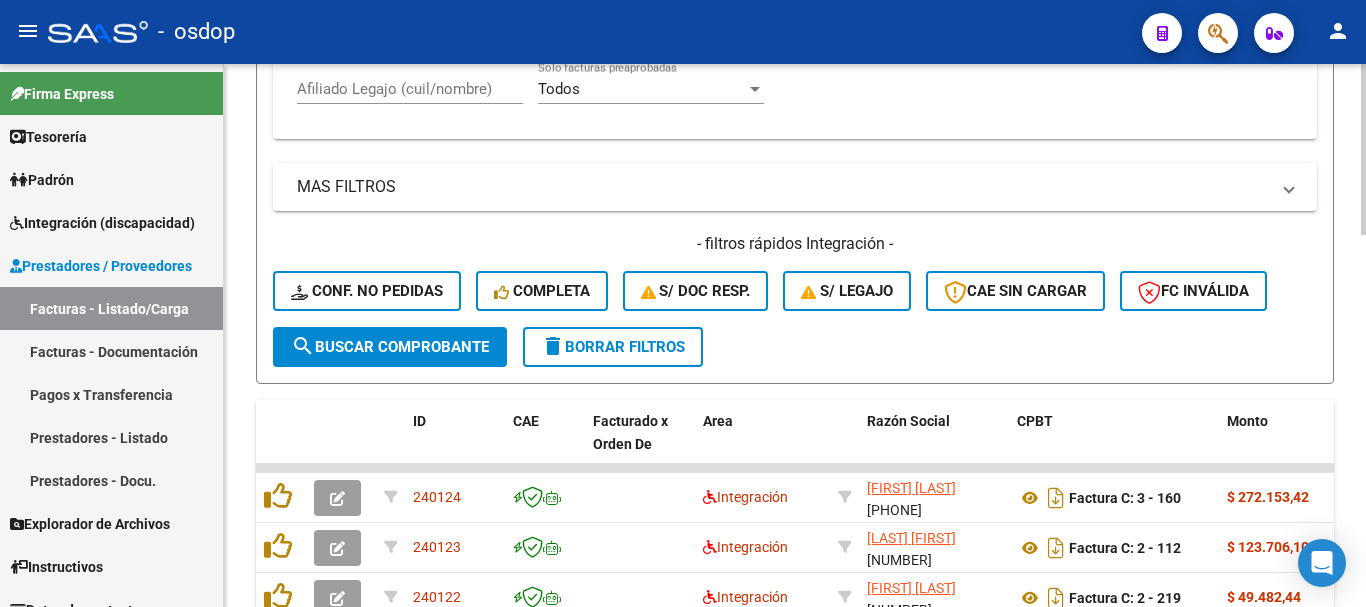 click on "Afiliado Legajo (cuil/nombre)" at bounding box center [410, 89] 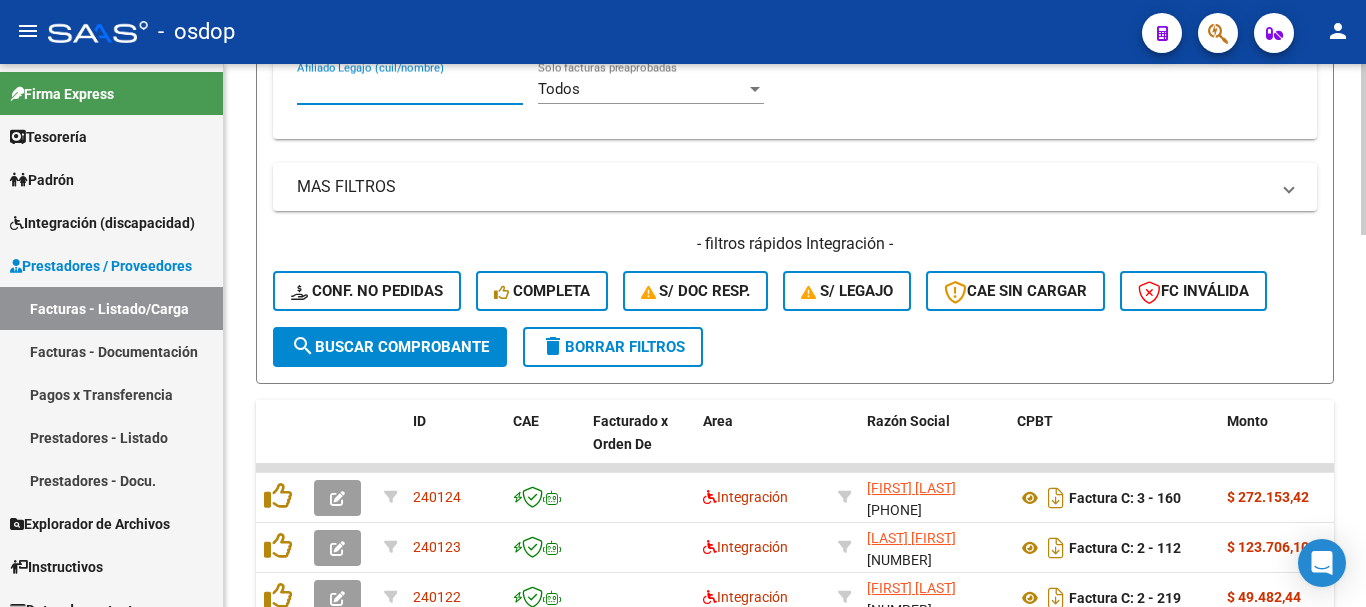 paste on "[NUMBER]" 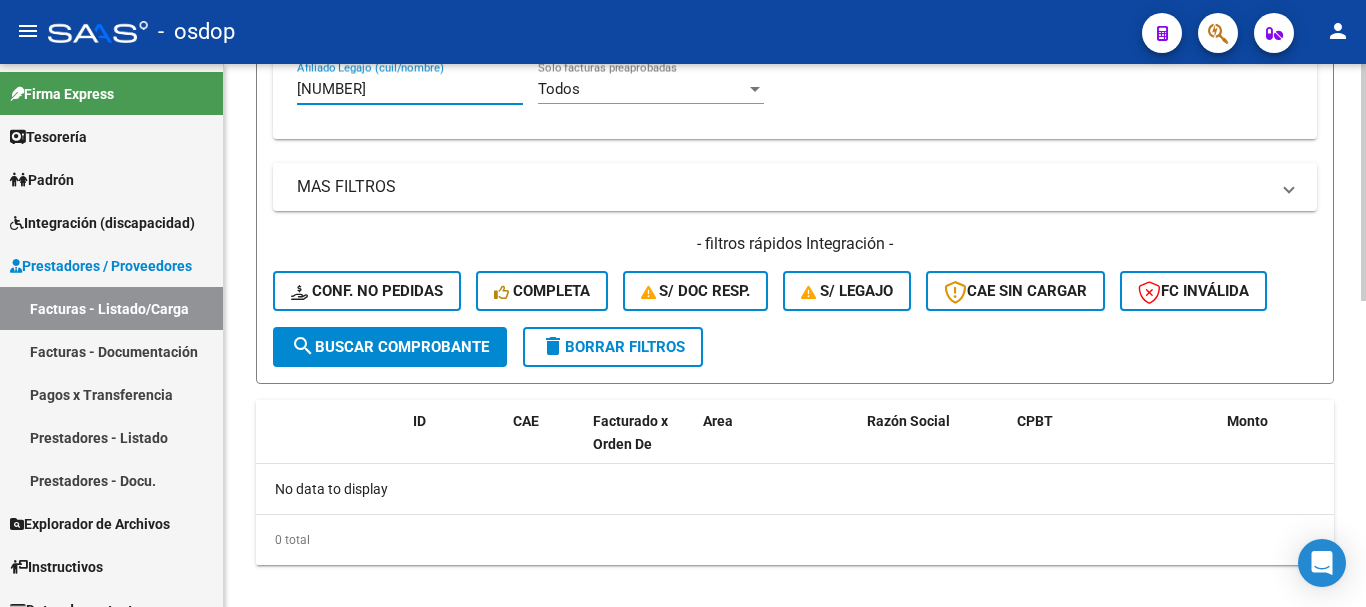 type on "[NUMBER]" 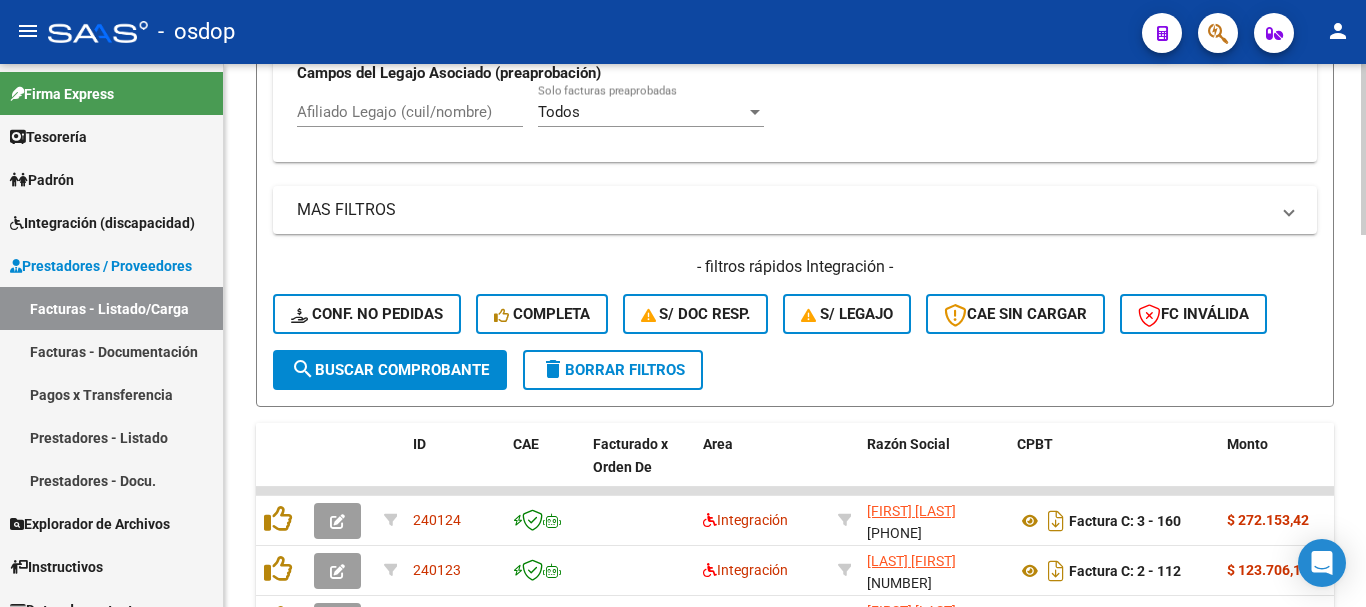 scroll, scrollTop: 681, scrollLeft: 0, axis: vertical 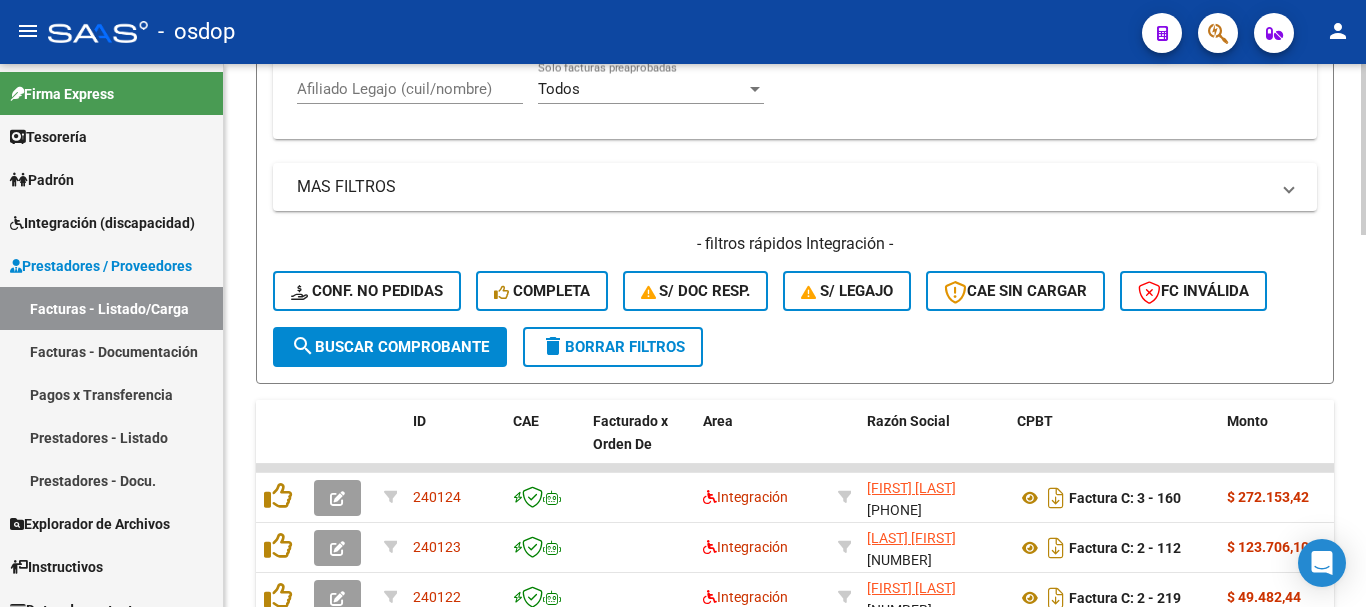 click on "Afiliado Legajo (cuil/nombre)" at bounding box center [410, 89] 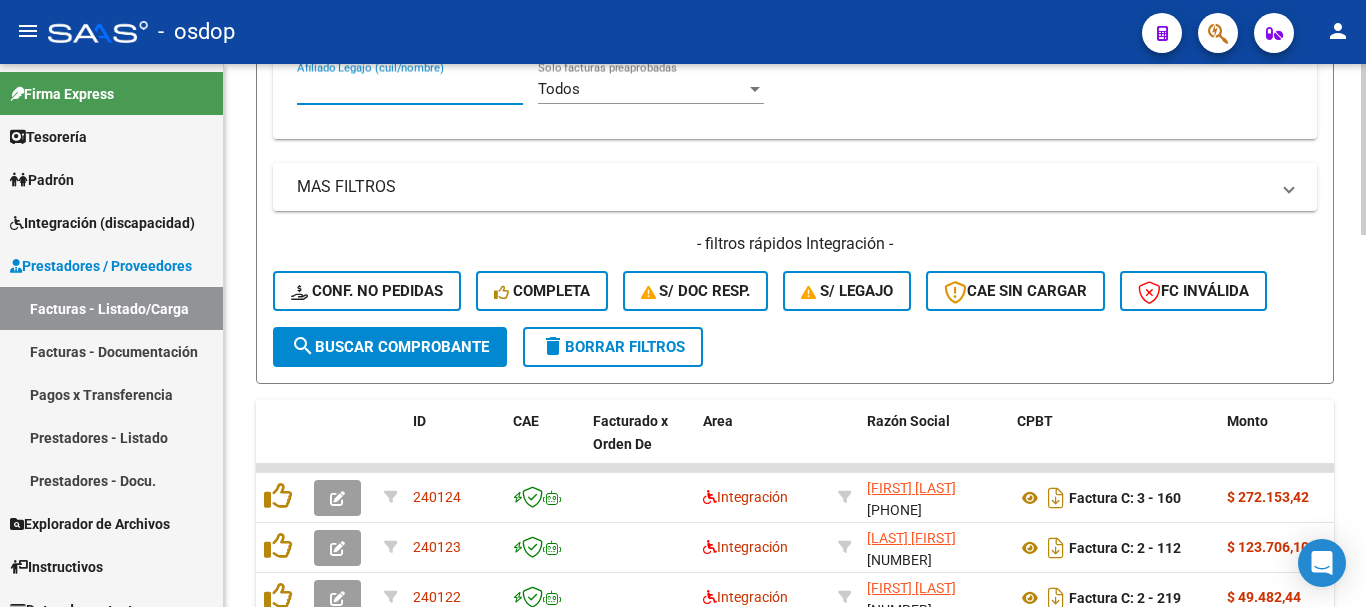 paste on "[NUMBER]" 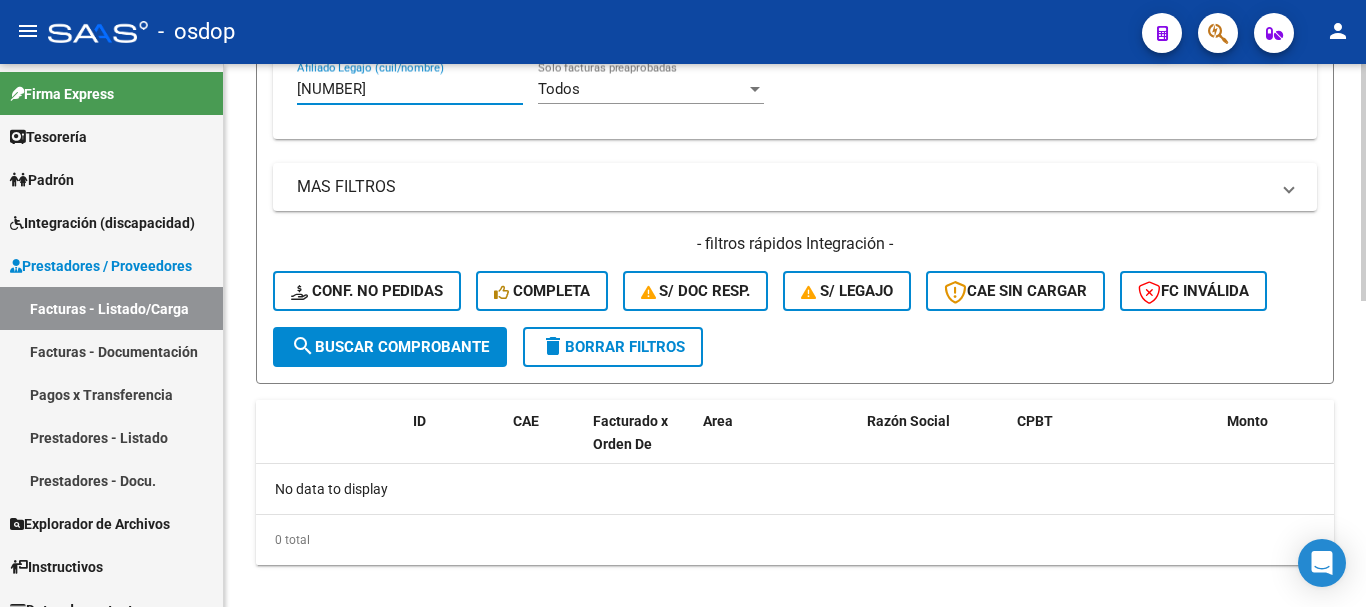 type on "[NUMBER]" 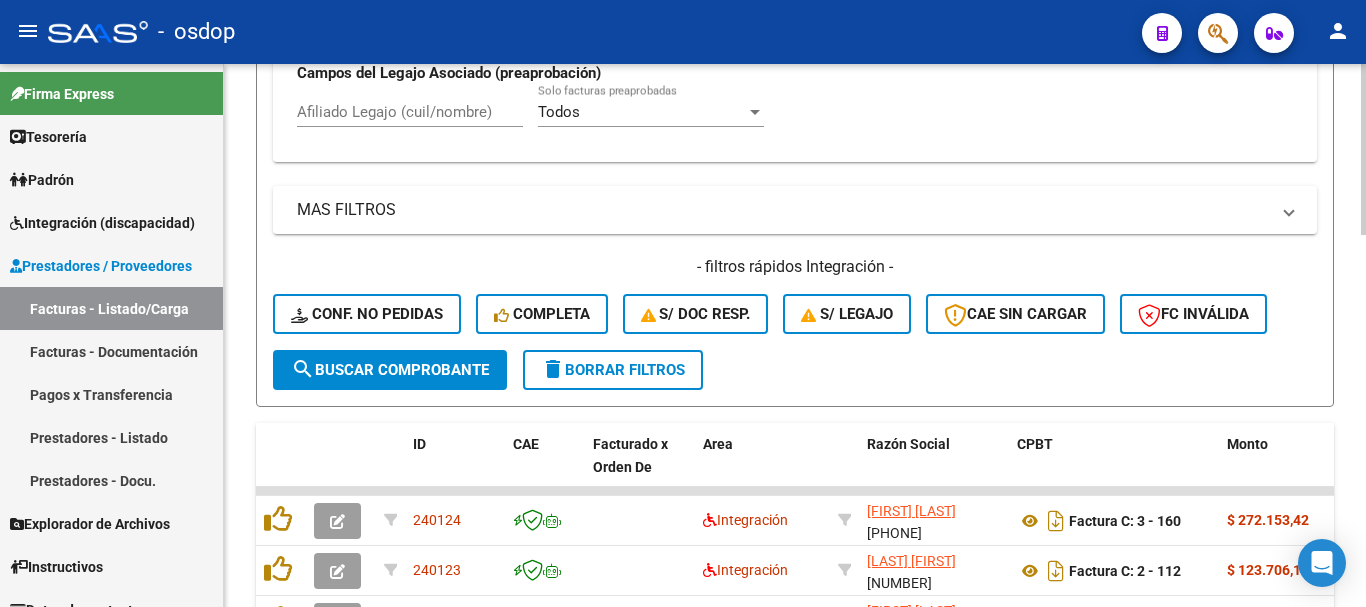 scroll, scrollTop: 681, scrollLeft: 0, axis: vertical 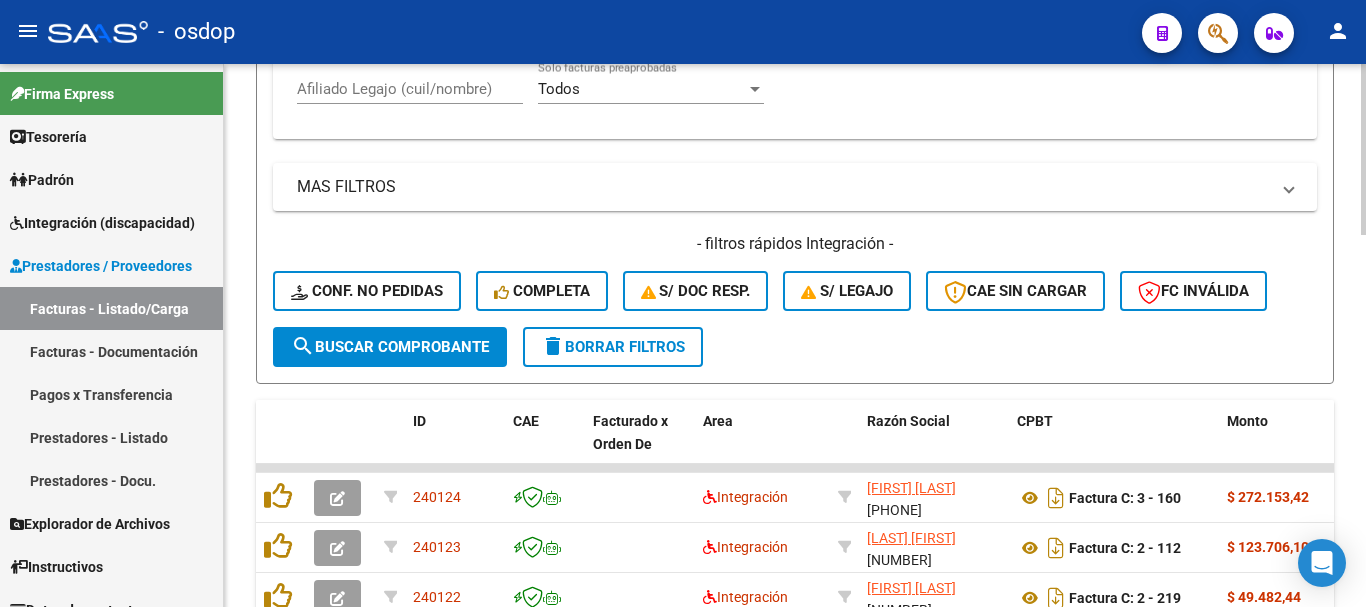 click on "Afiliado Legajo (cuil/nombre)" at bounding box center [410, 89] 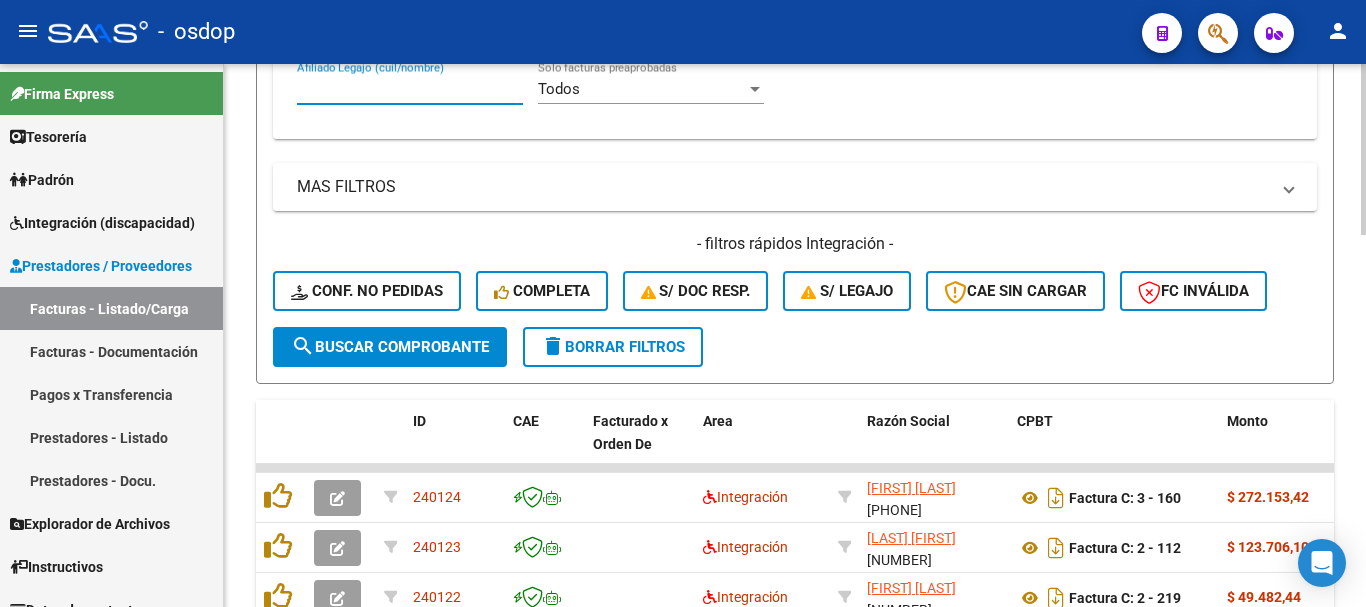 paste on "[NUMBER]" 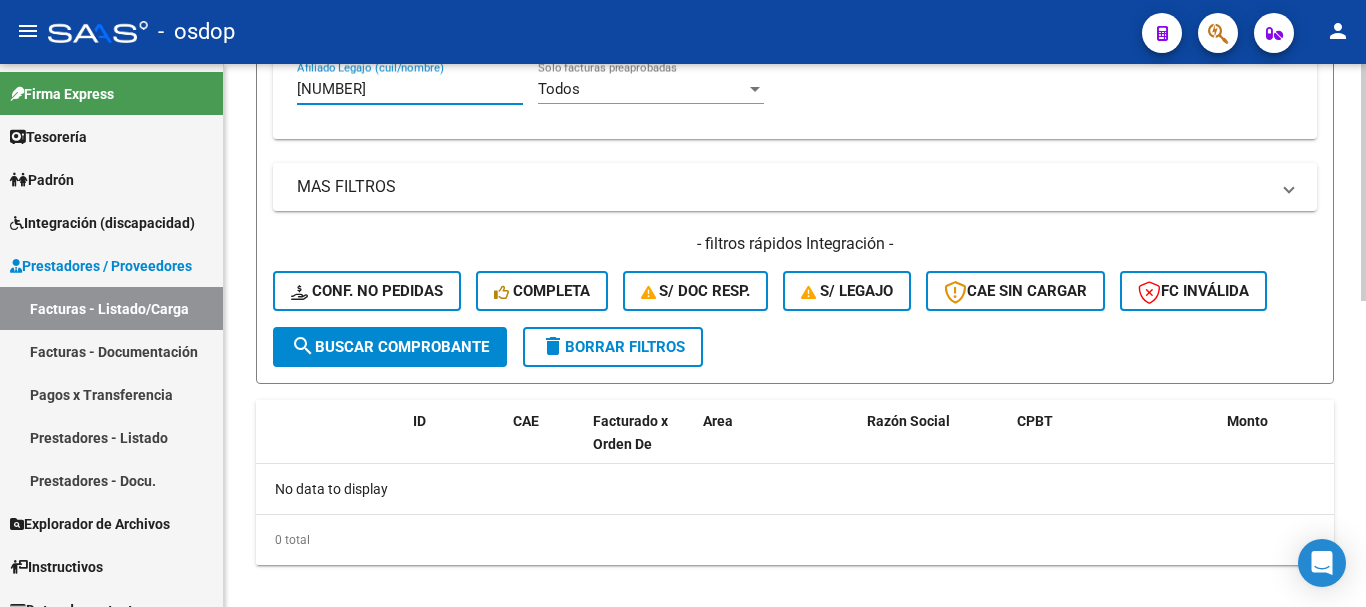 type on "[NUMBER]" 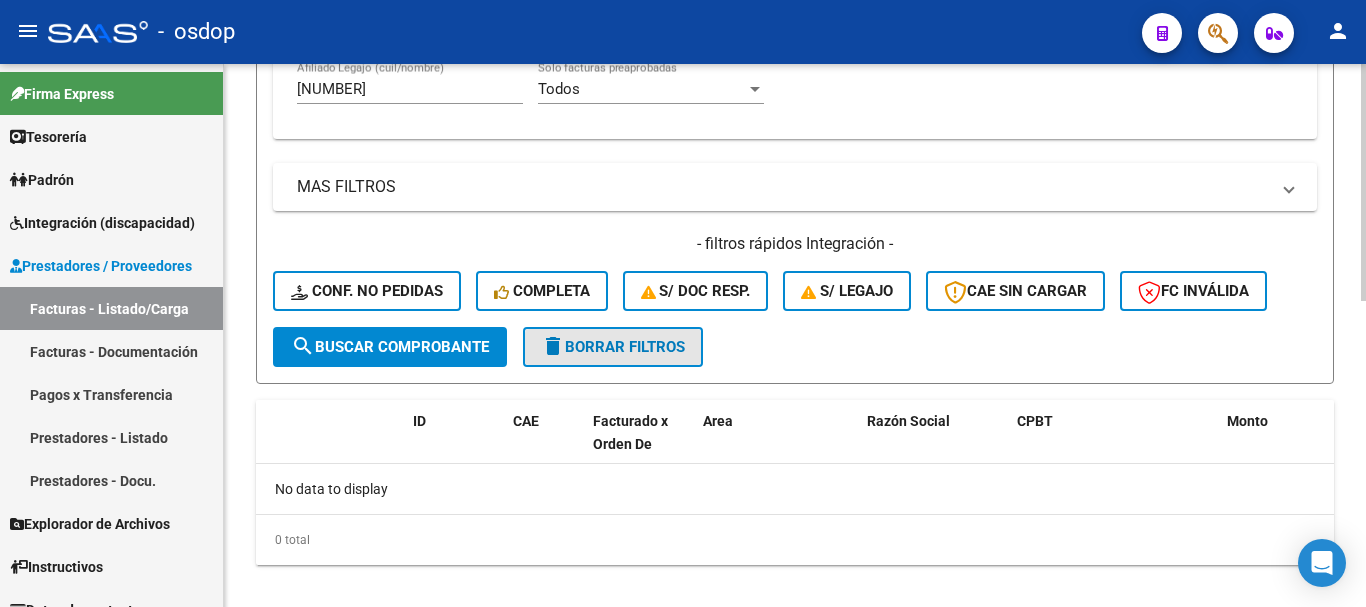 click on "delete  Borrar Filtros" 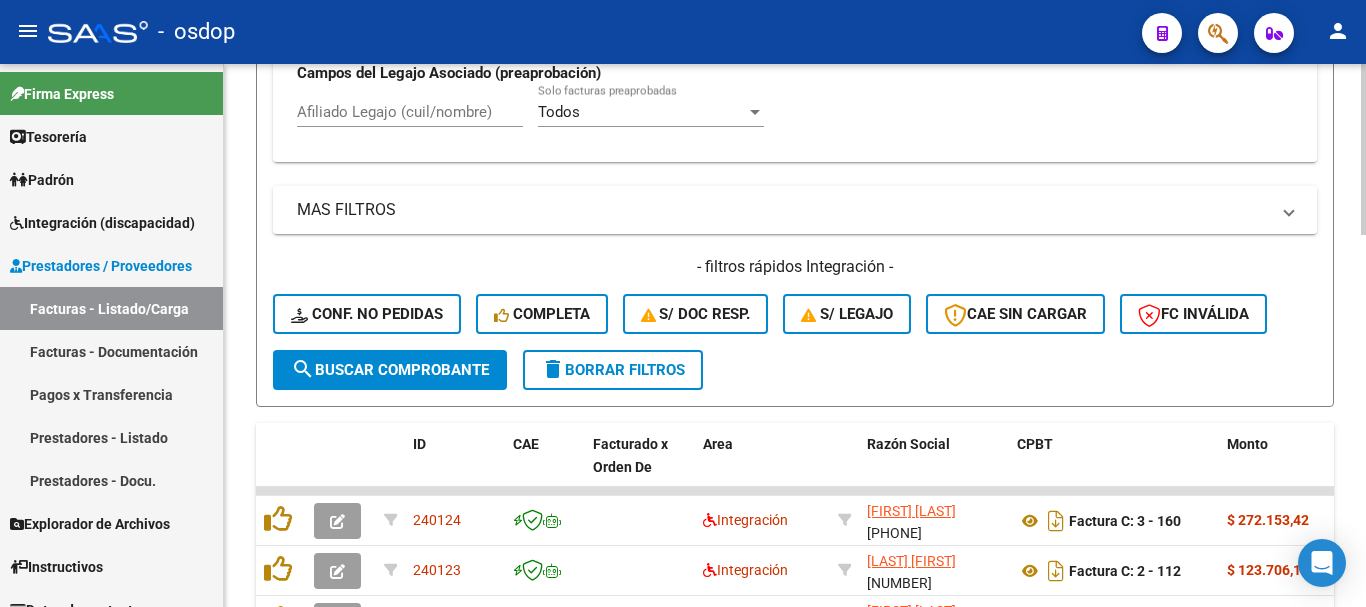 scroll, scrollTop: 681, scrollLeft: 0, axis: vertical 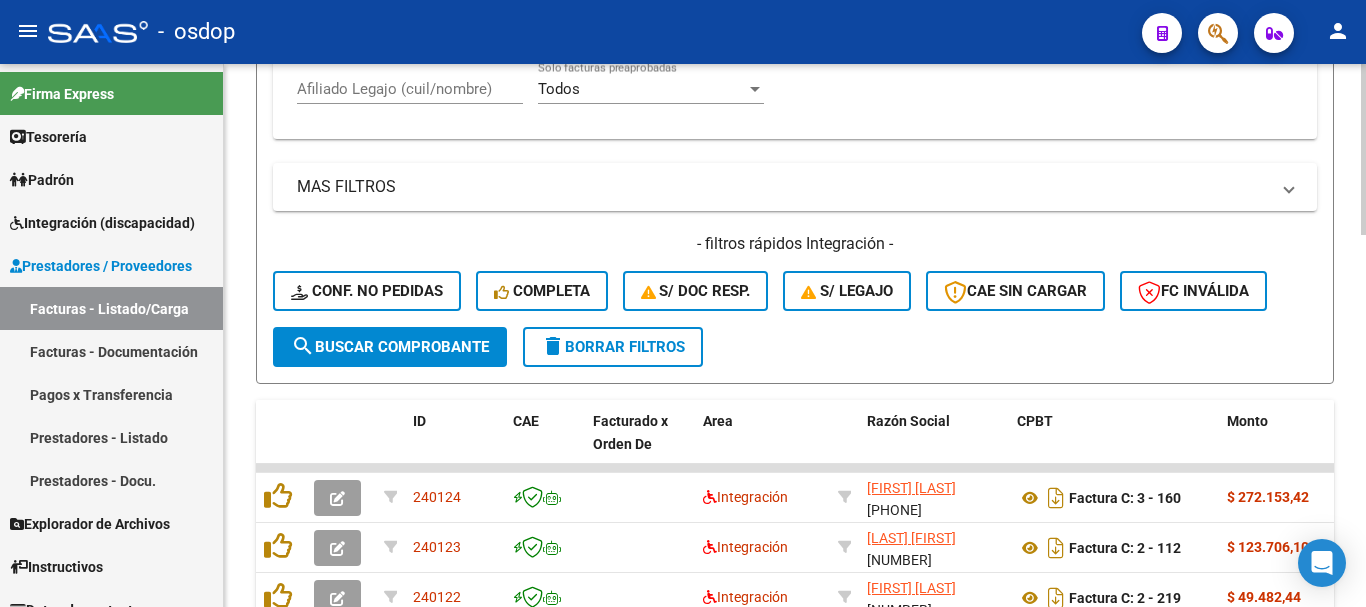 click on "Afiliado Legajo (cuil/nombre)" at bounding box center (410, 89) 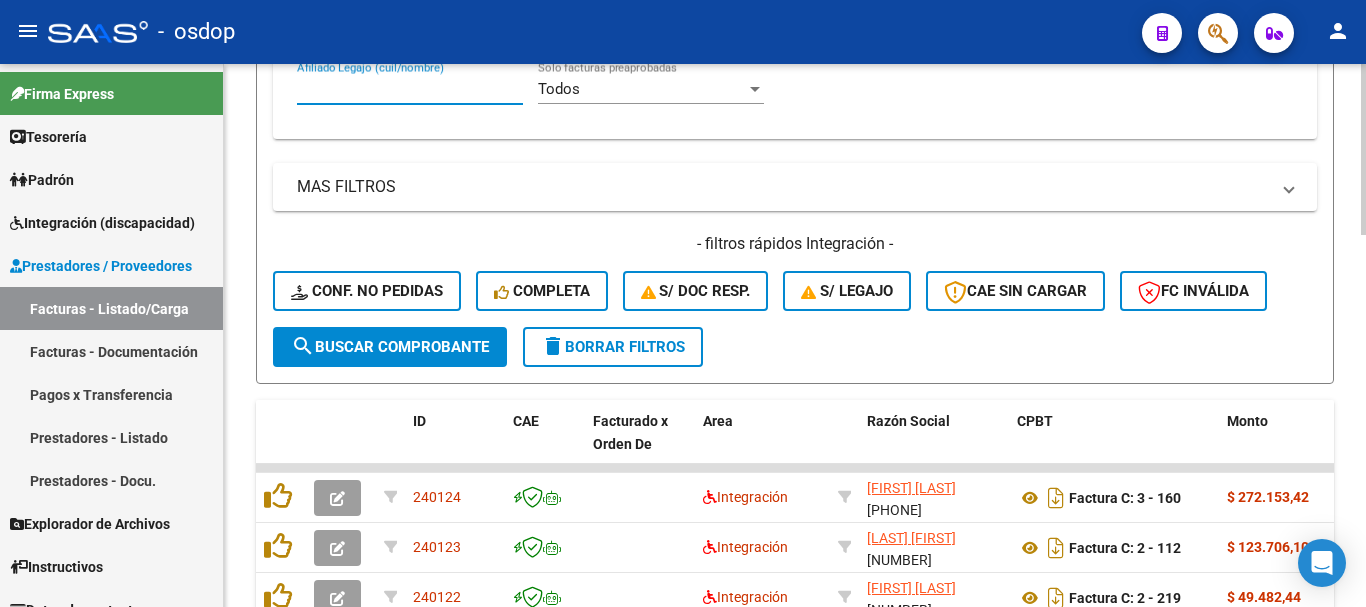 paste on "[PHONE]" 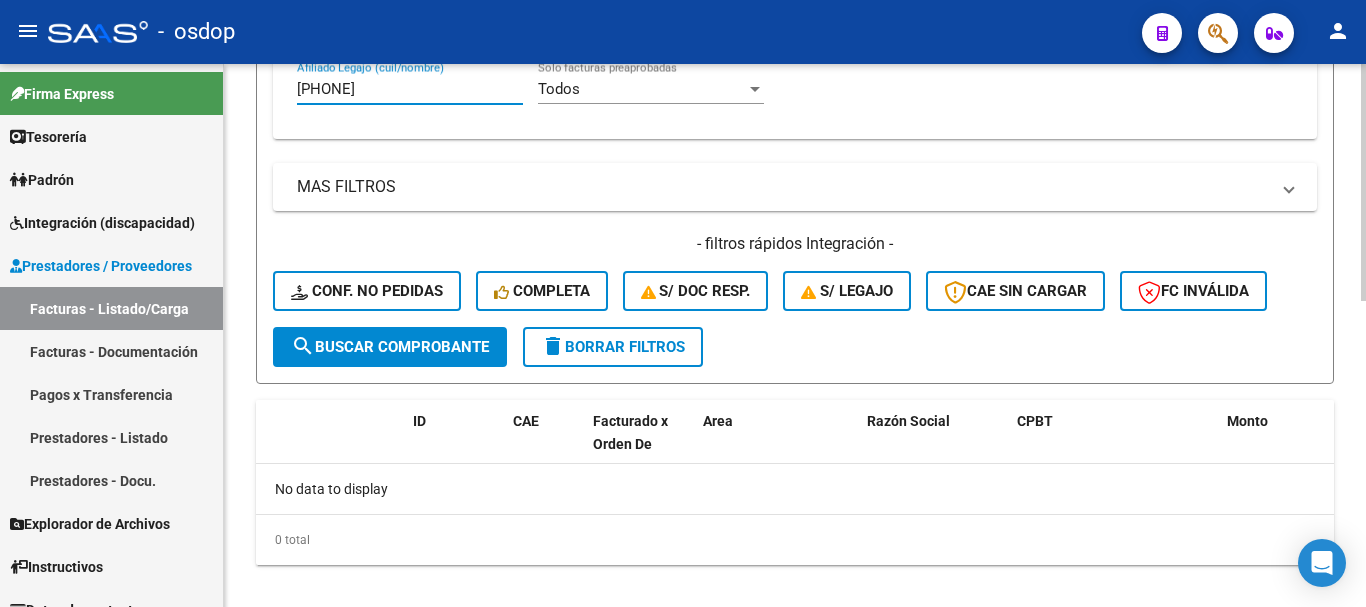 type on "[PHONE]" 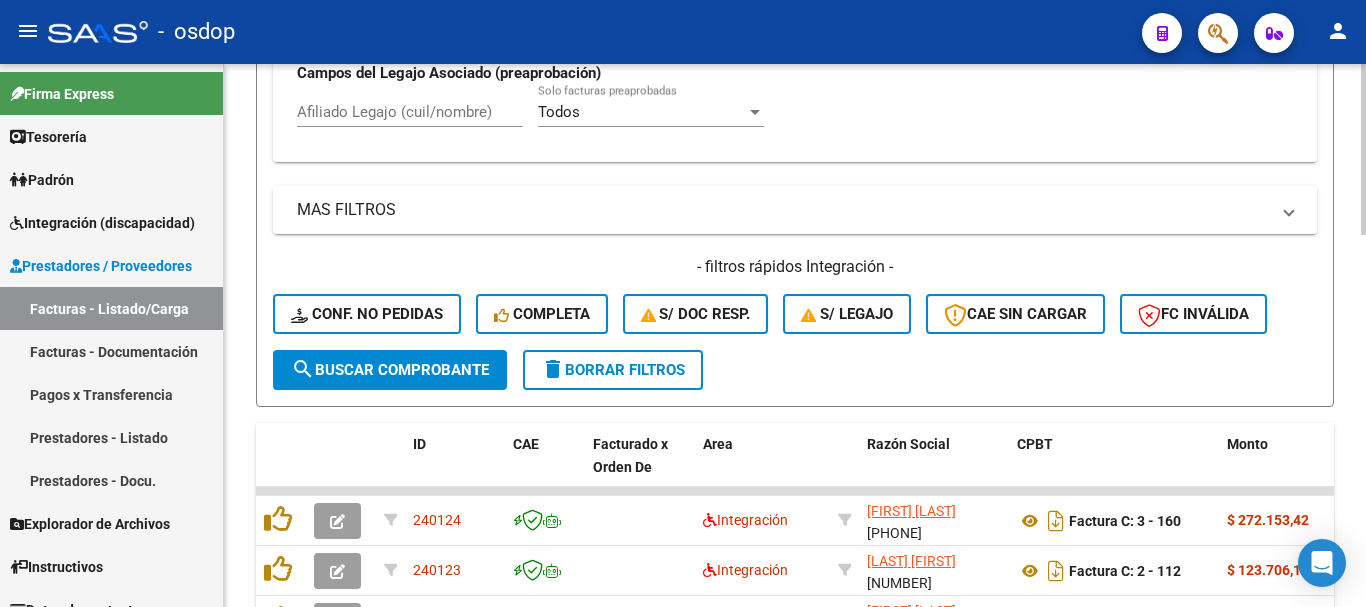 scroll, scrollTop: 681, scrollLeft: 0, axis: vertical 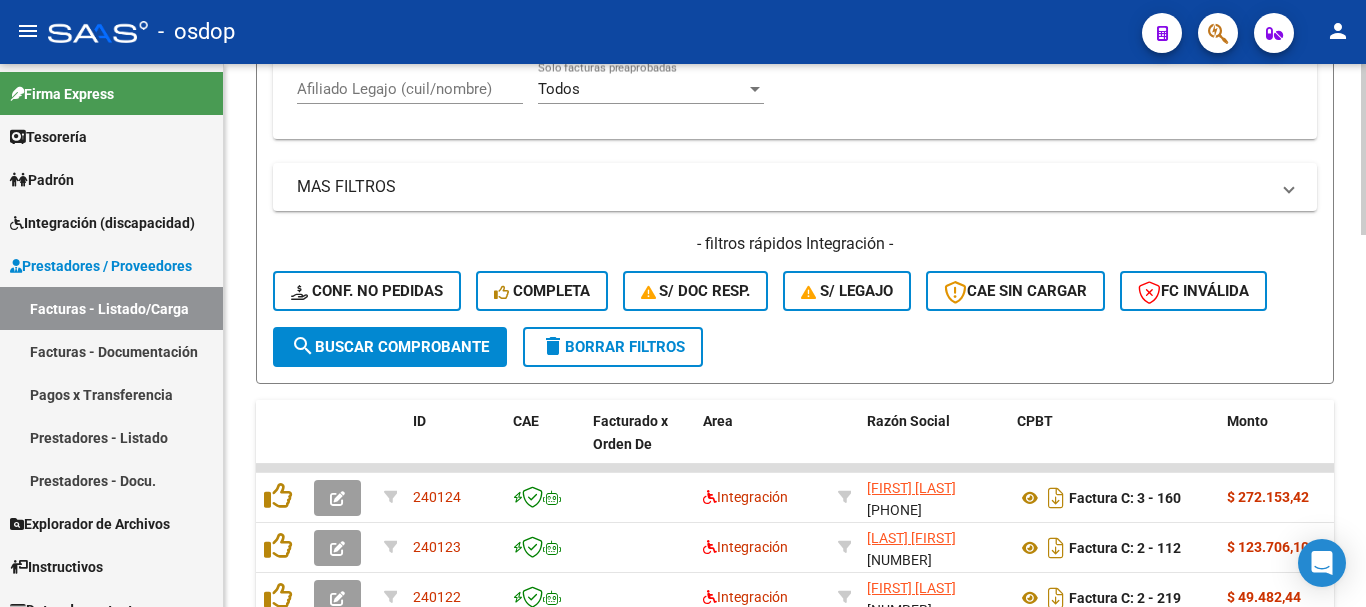 click on "Afiliado Legajo (cuil/nombre)" at bounding box center [410, 89] 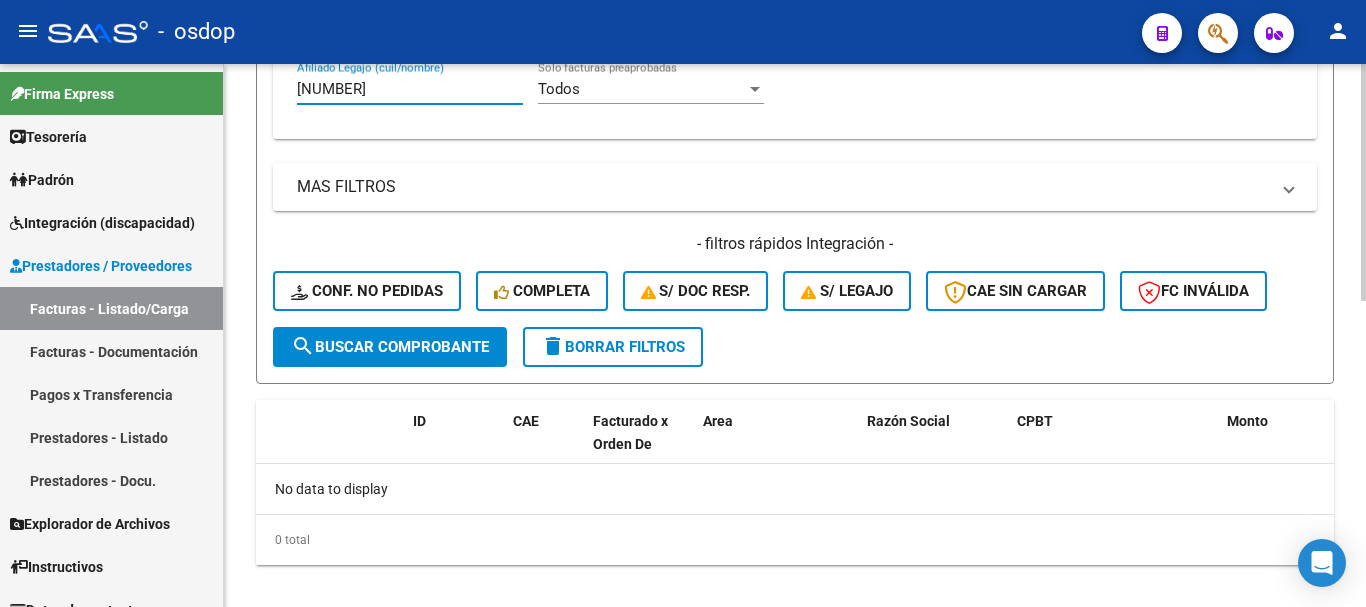 type on "[NUMBER]" 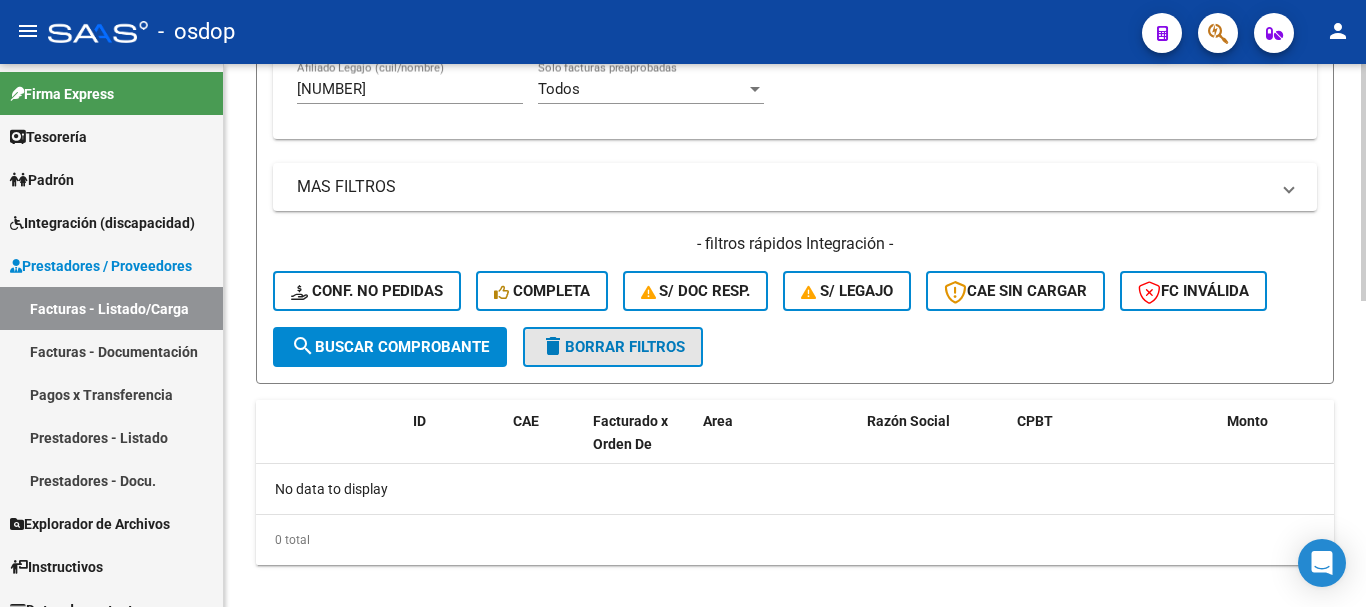 click on "delete  Borrar Filtros" 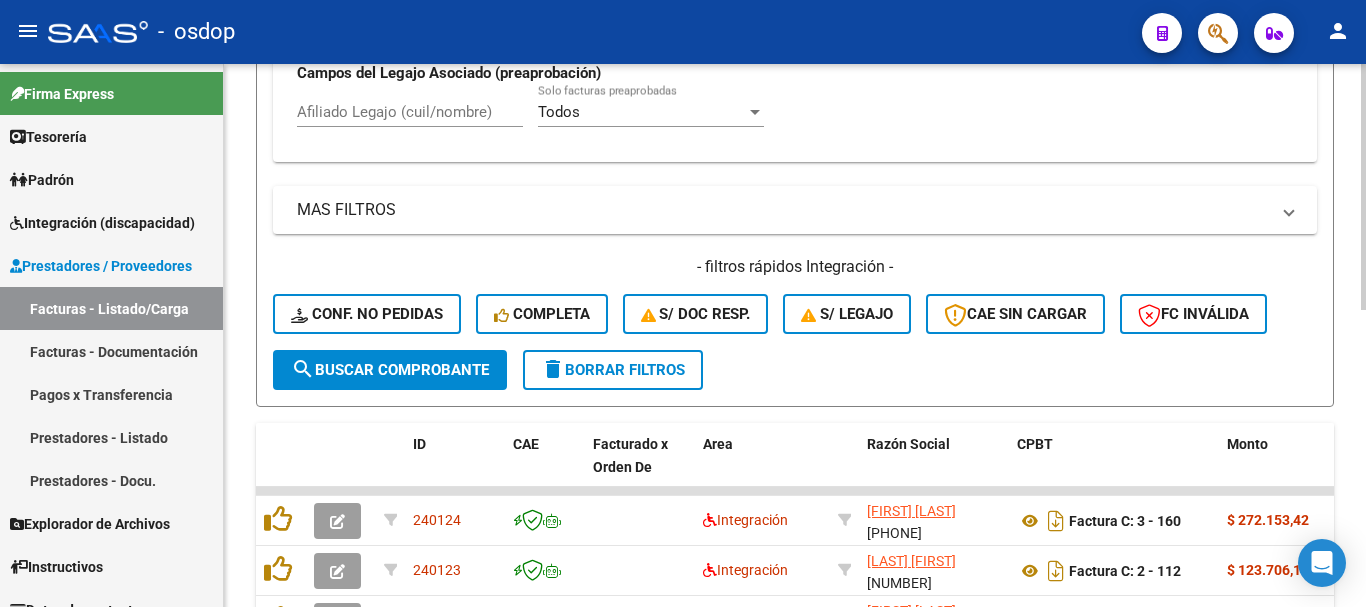 scroll, scrollTop: 681, scrollLeft: 0, axis: vertical 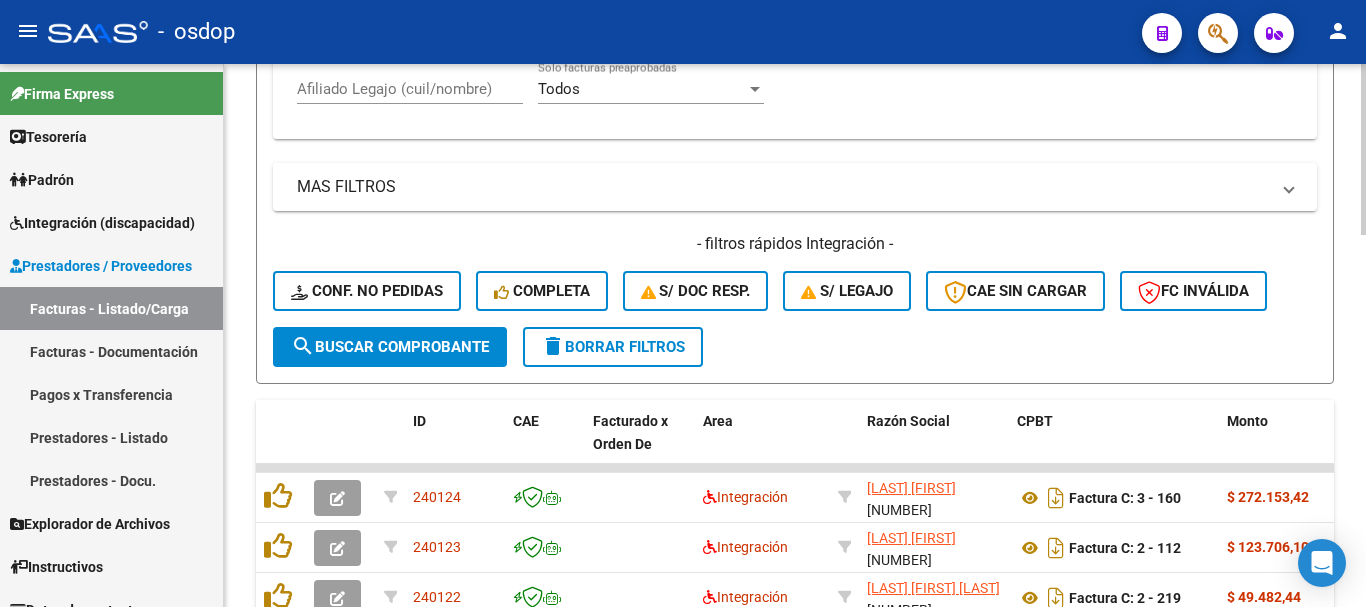 click on "Afiliado Legajo (cuil/nombre)" 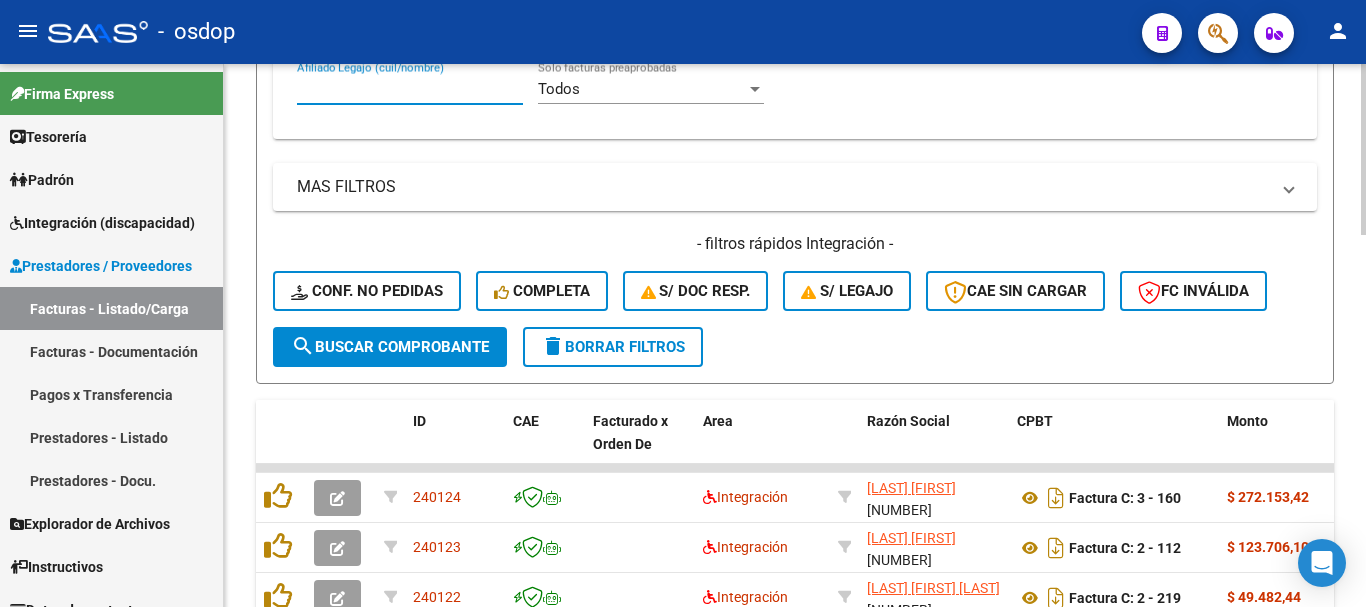 click on "Afiliado Legajo (cuil/nombre)" at bounding box center (410, 89) 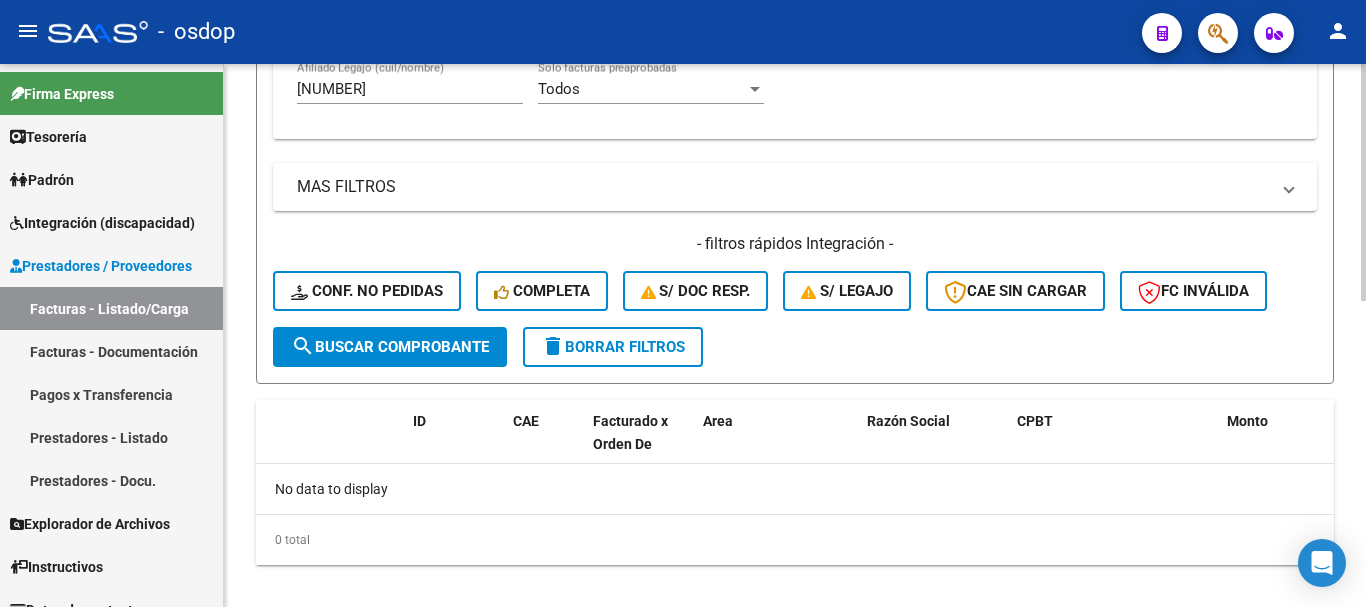 click on "[NUMBER]" at bounding box center (410, 89) 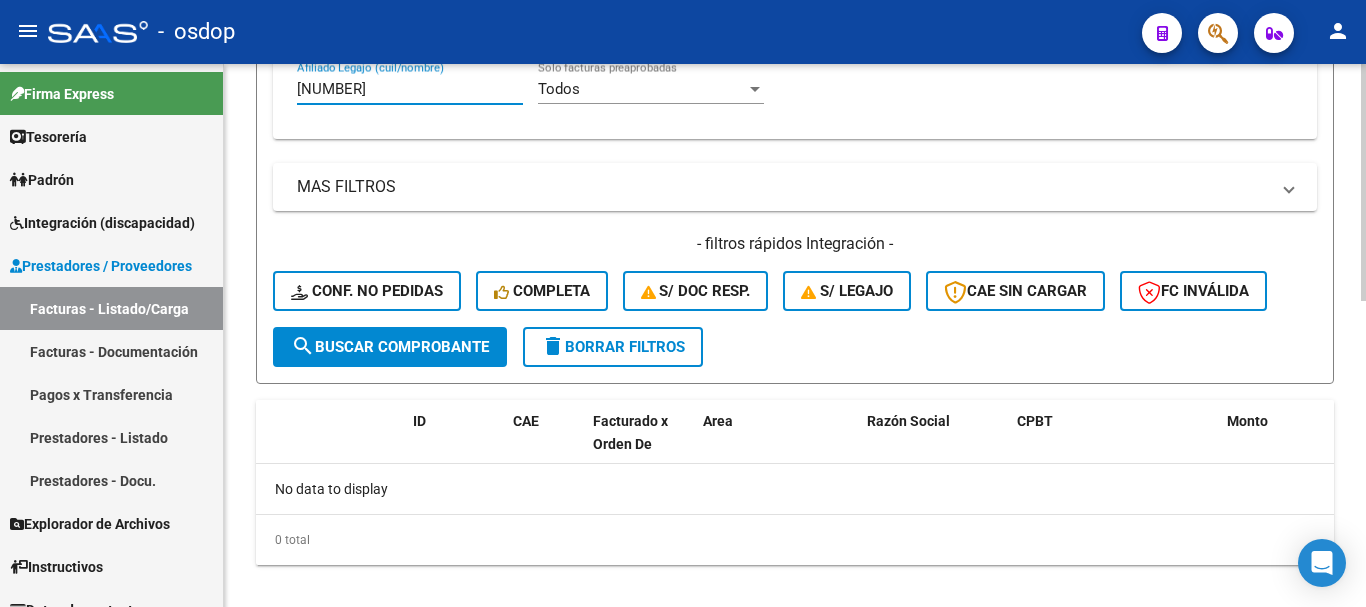 click on "27508568113" at bounding box center (410, 89) 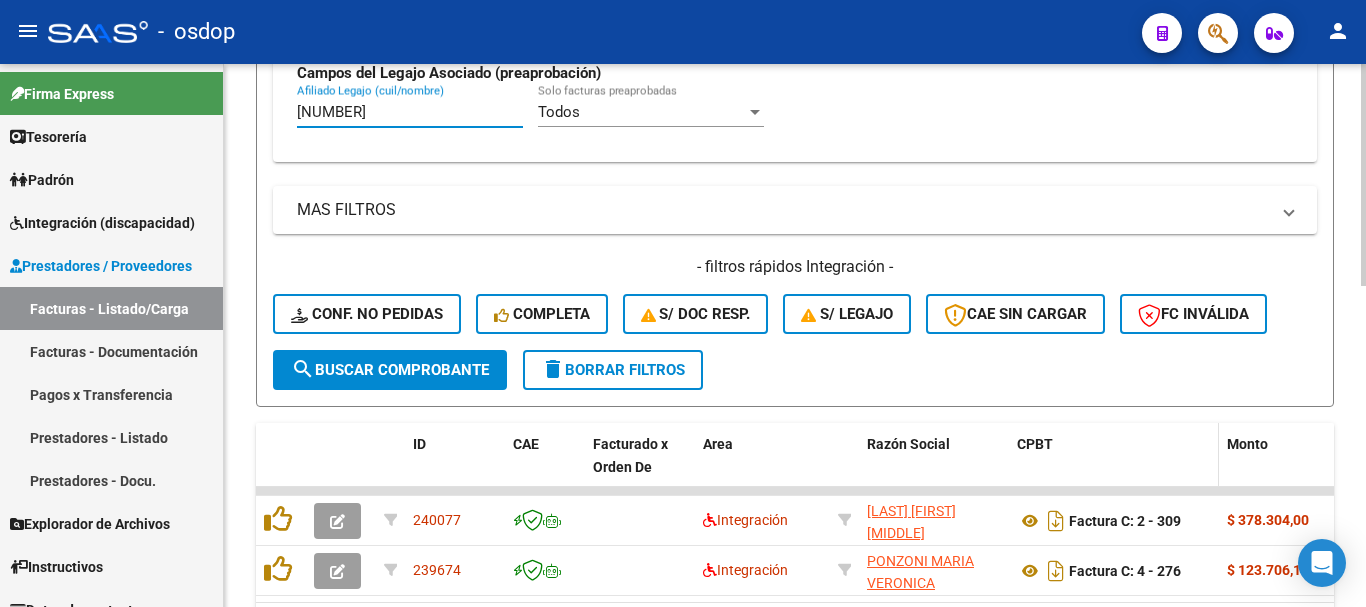 scroll, scrollTop: 681, scrollLeft: 0, axis: vertical 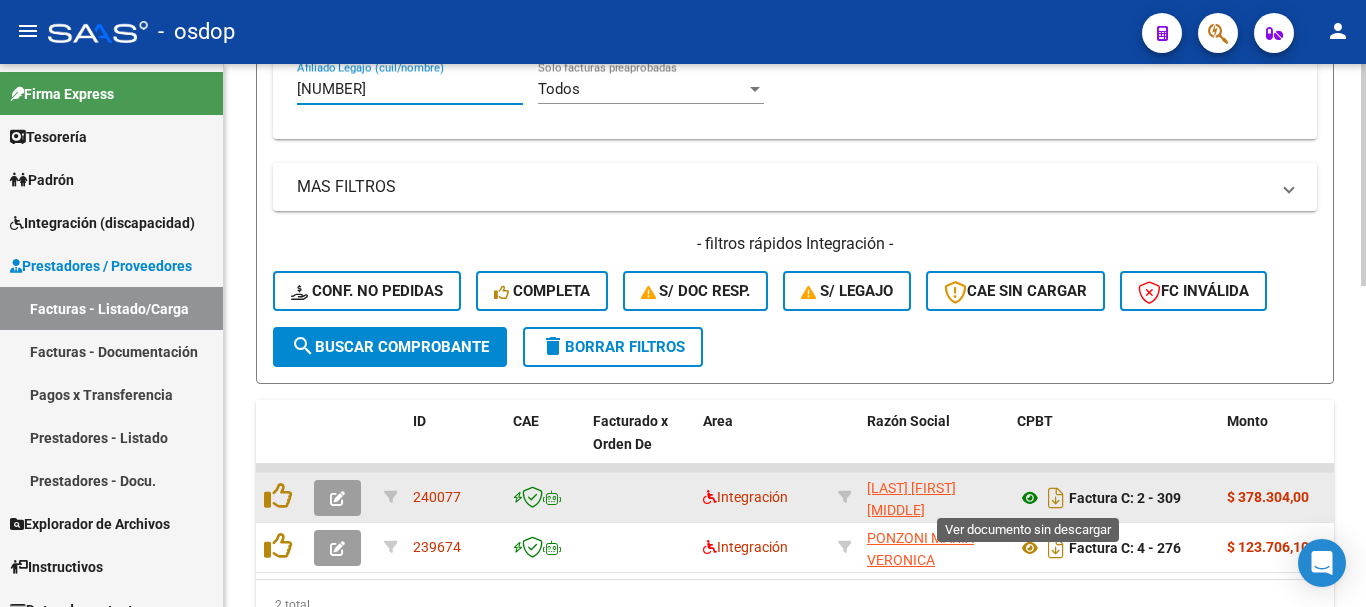 type on "27469742011" 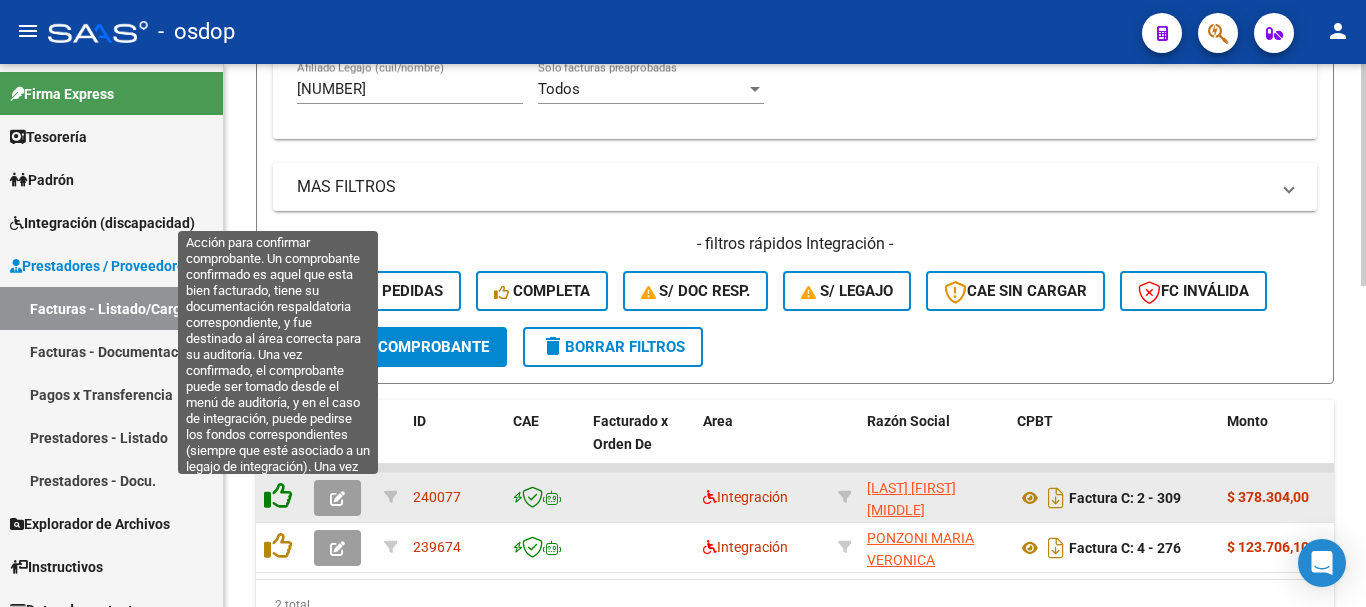 click 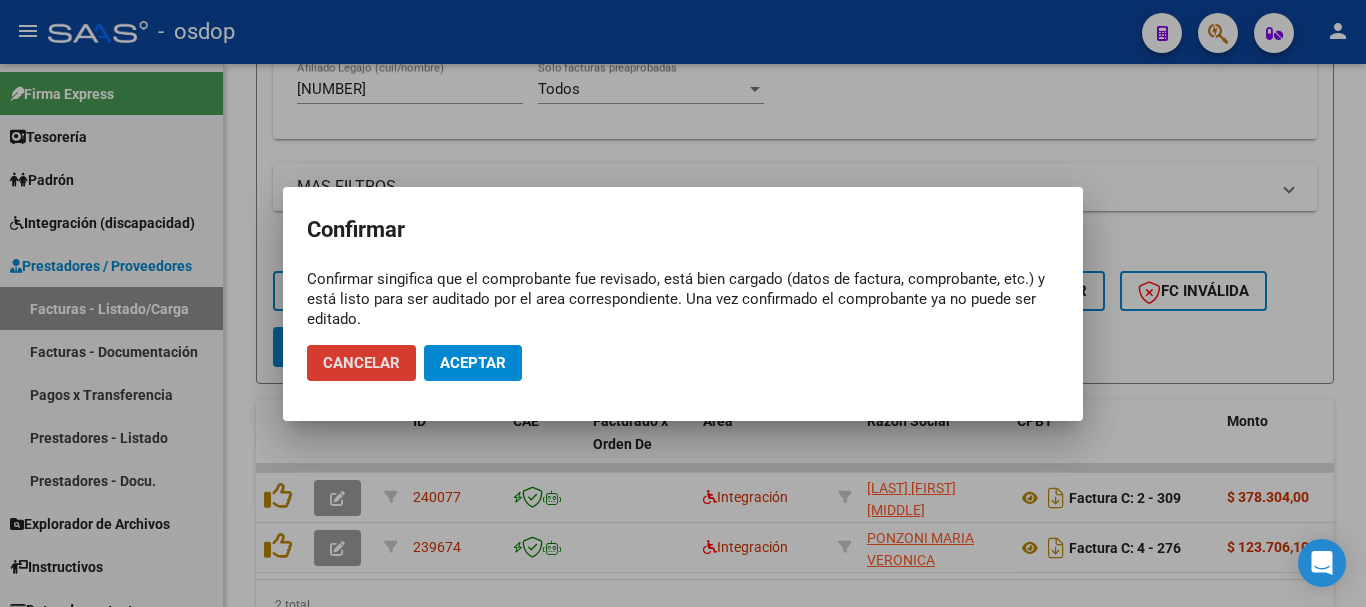 click on "Cancelar Aceptar" 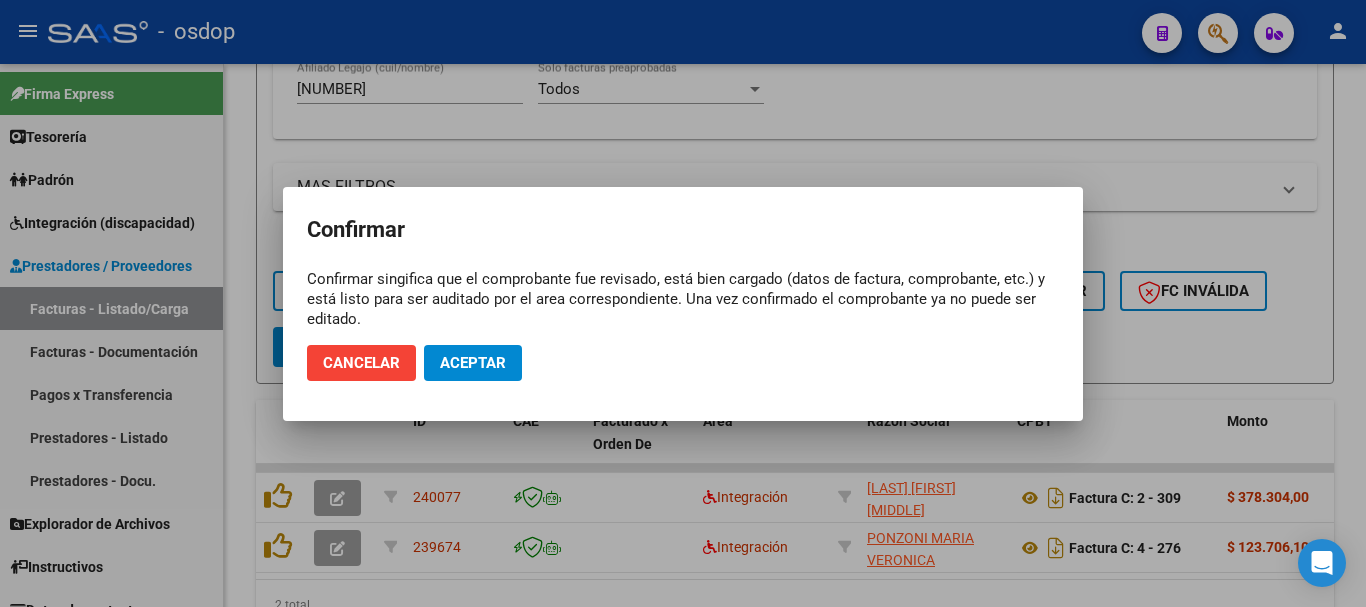 click on "Aceptar" 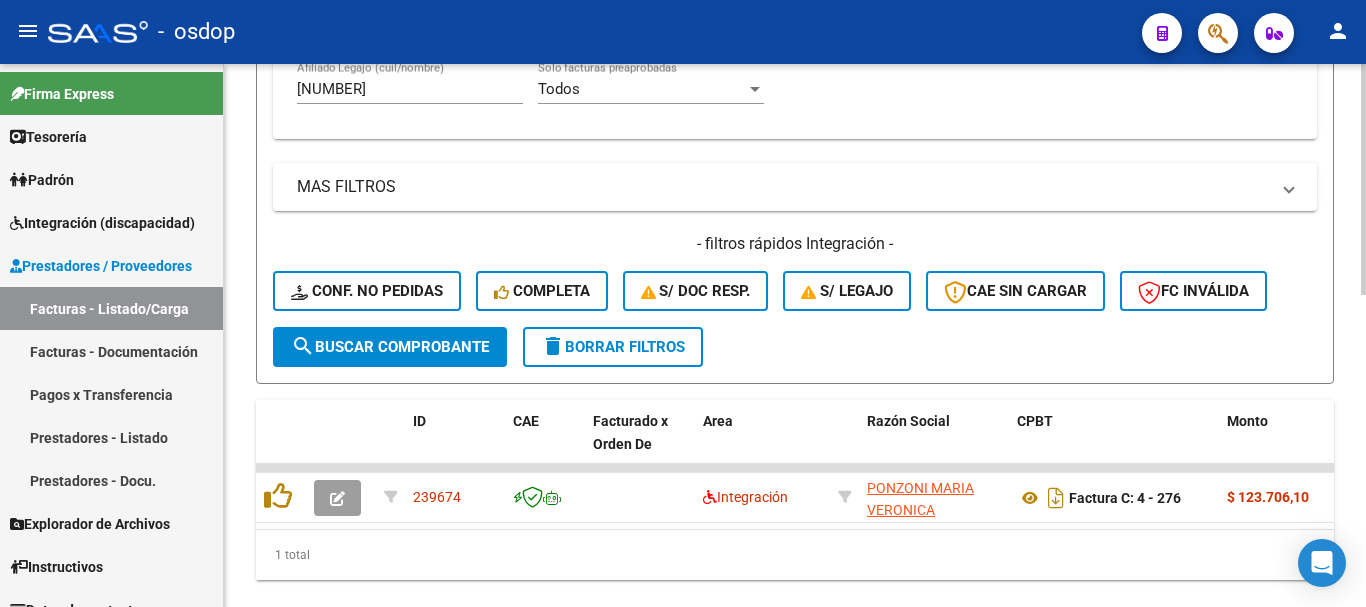 click on "27469742011" at bounding box center [410, 89] 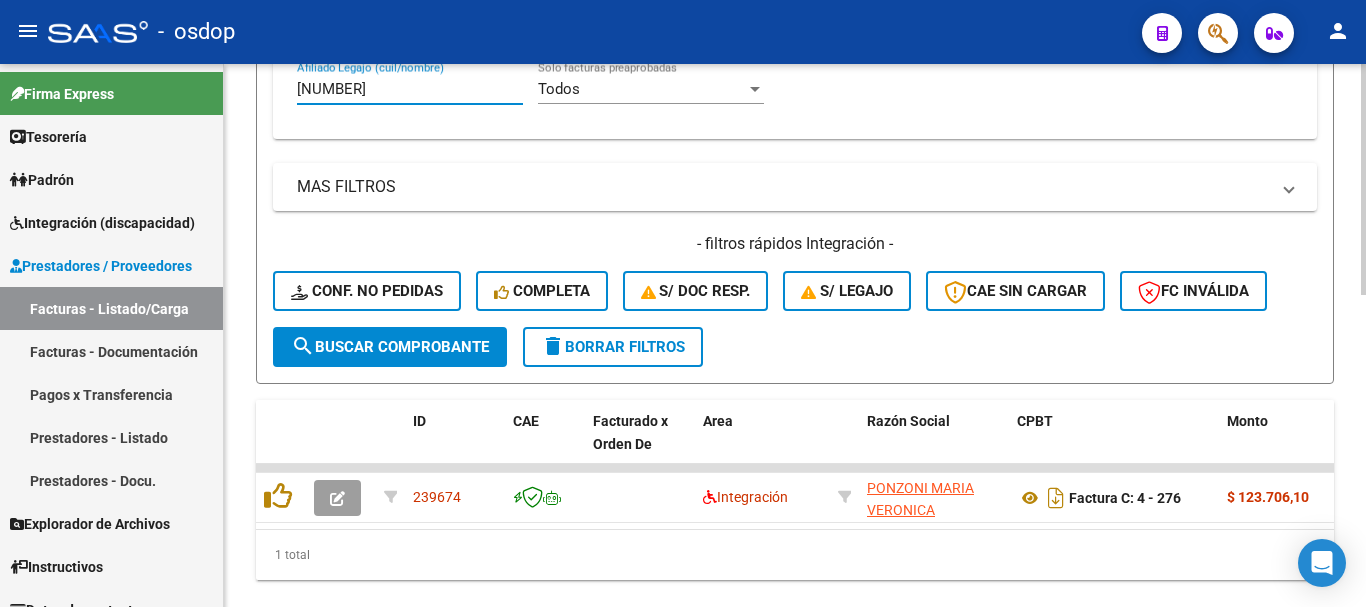 click on "27469742011" at bounding box center (410, 89) 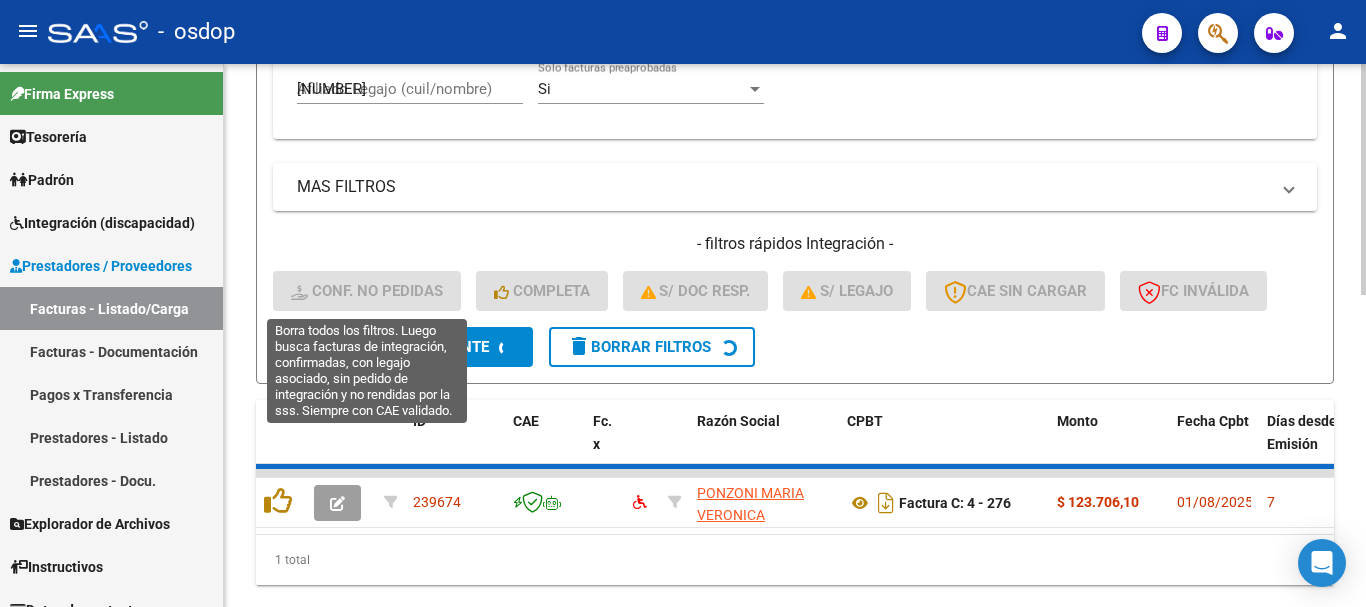 type 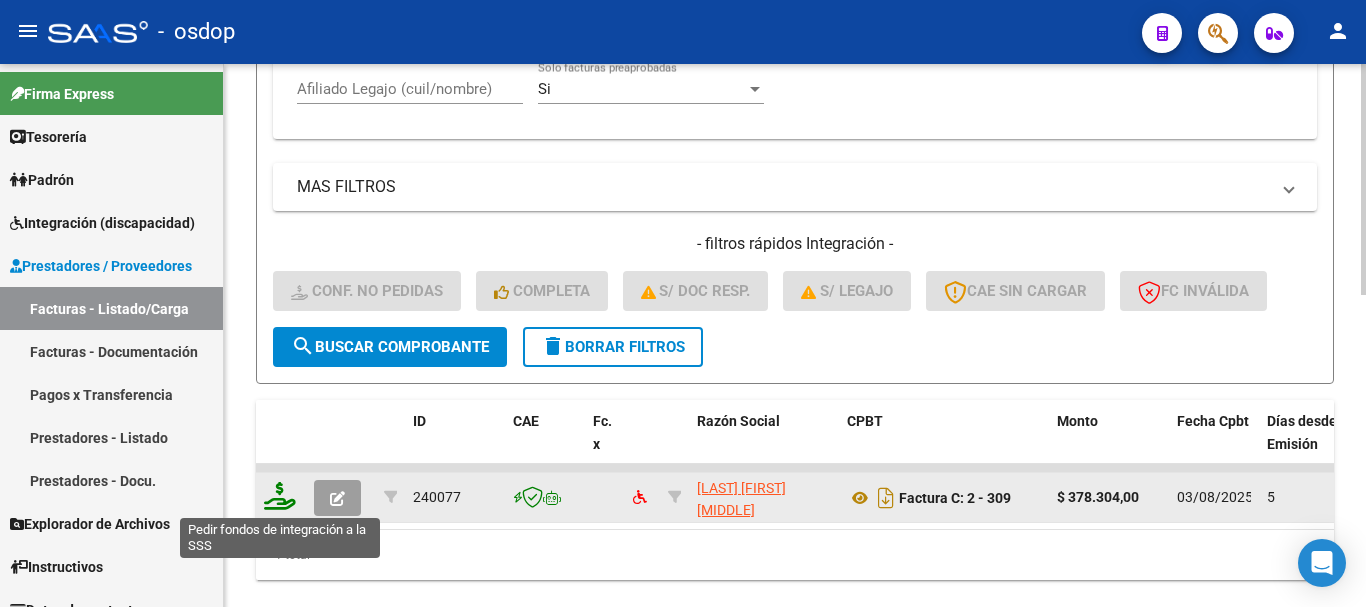 click 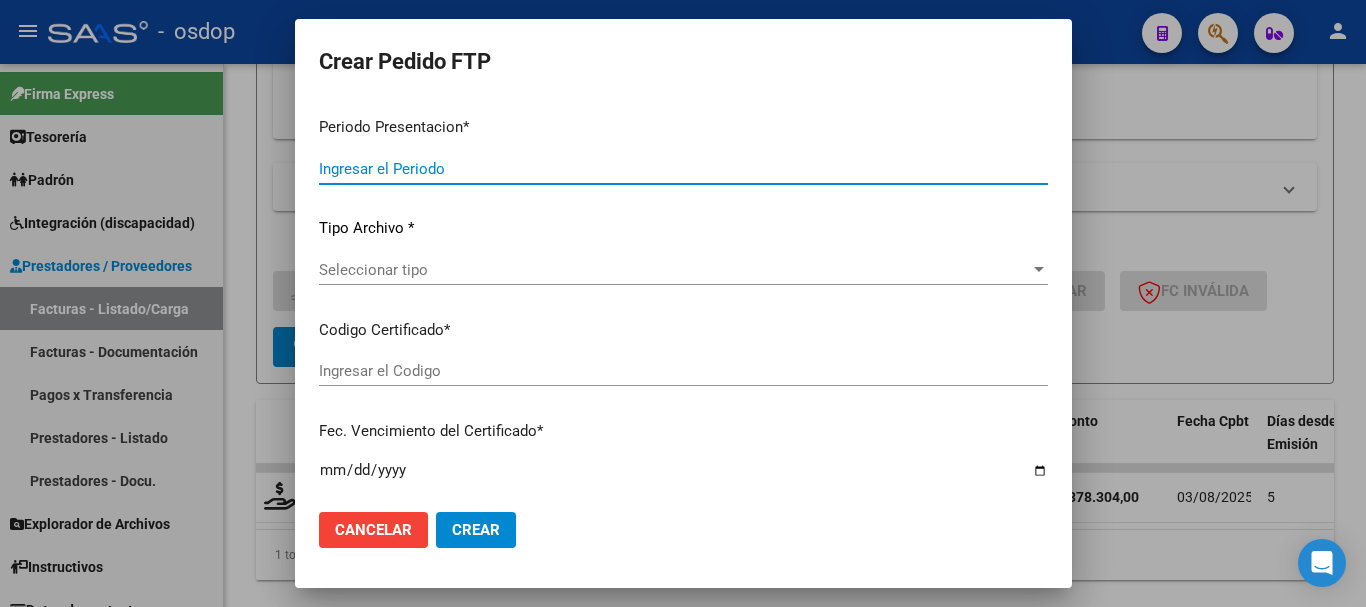 type on "202507" 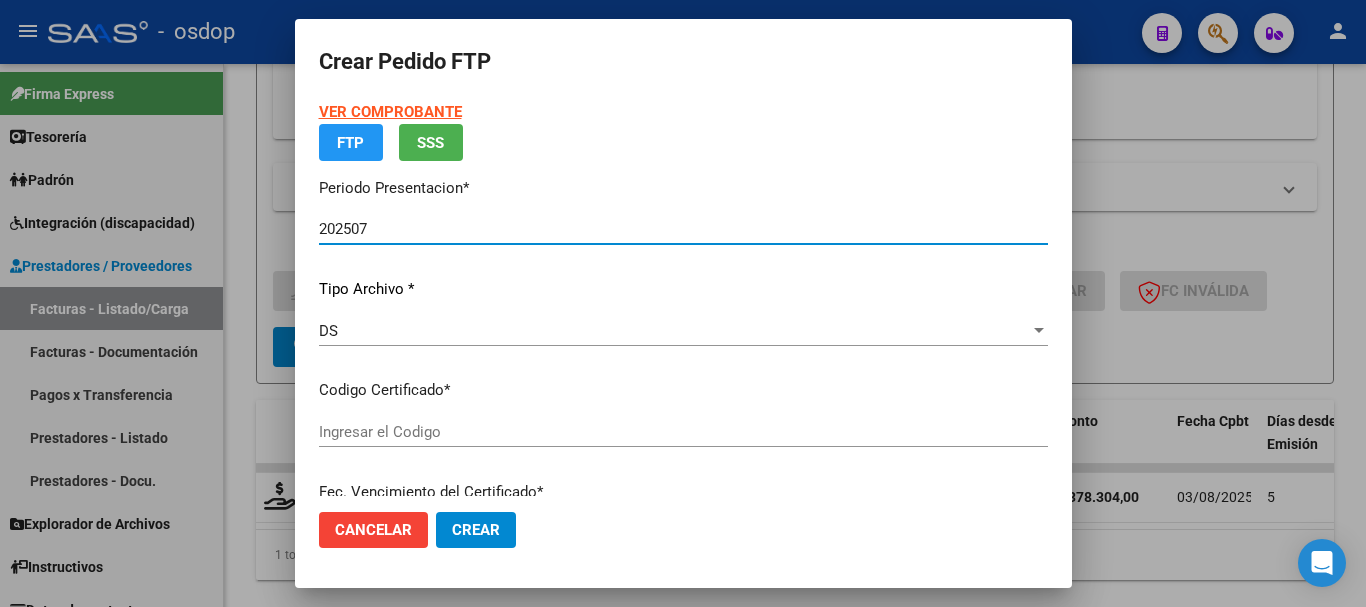 type on "1590975232" 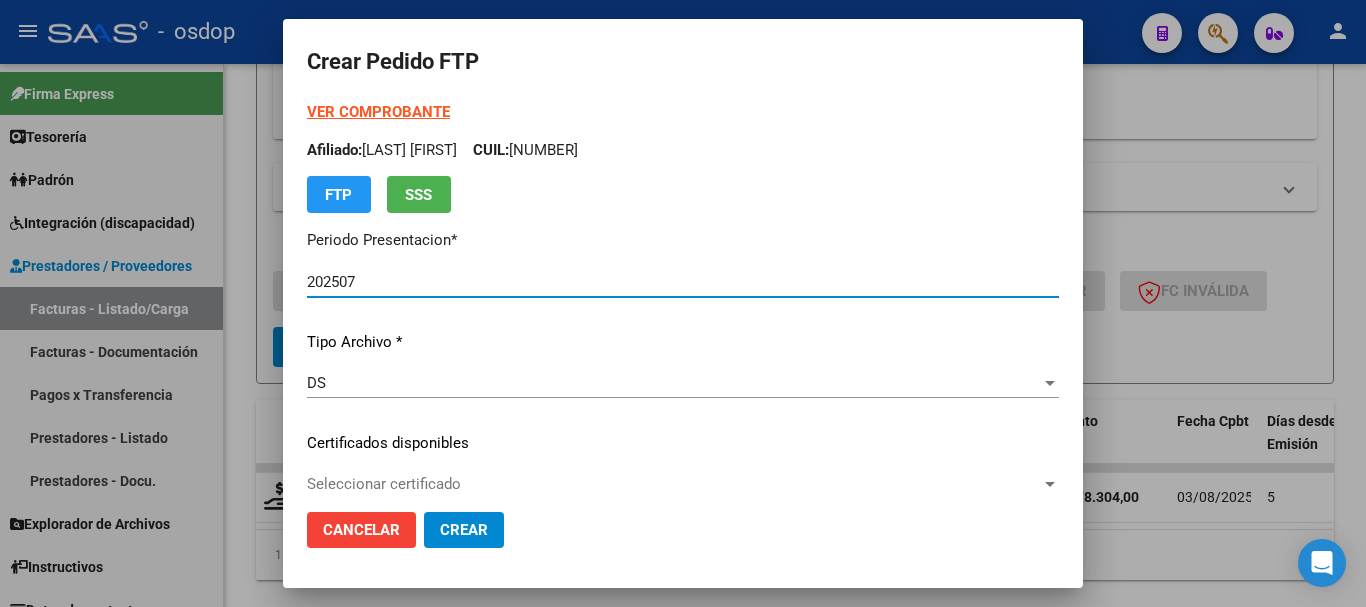 scroll, scrollTop: 200, scrollLeft: 0, axis: vertical 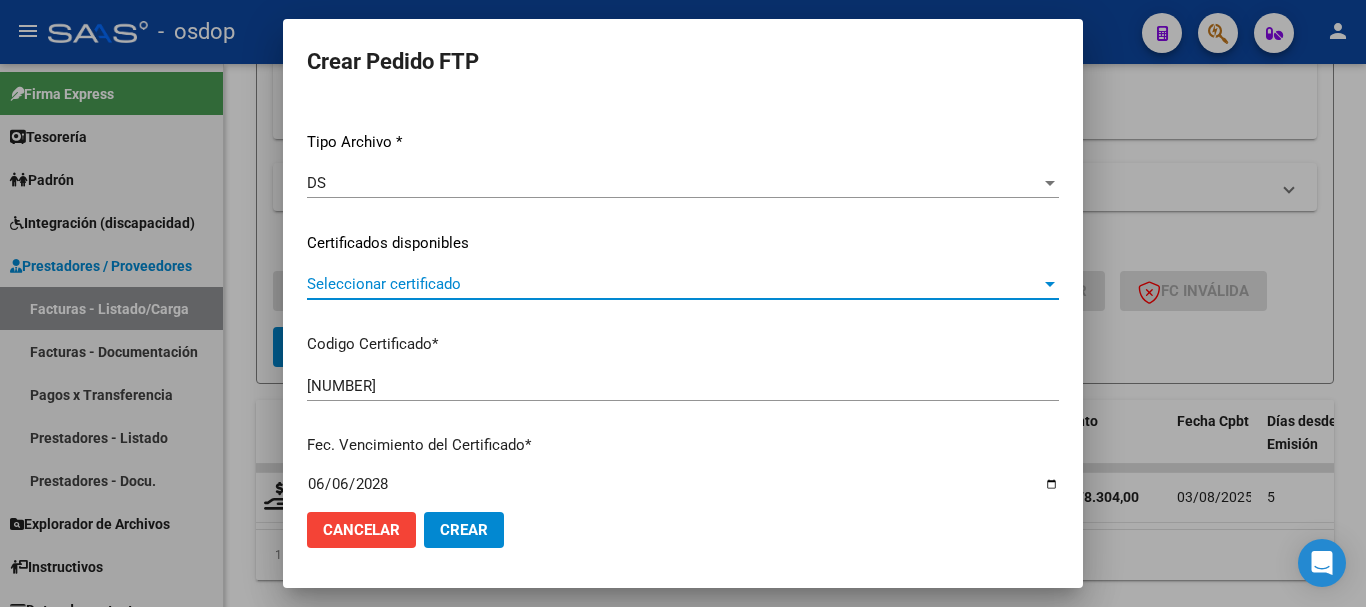 click on "Seleccionar certificado" at bounding box center (674, 284) 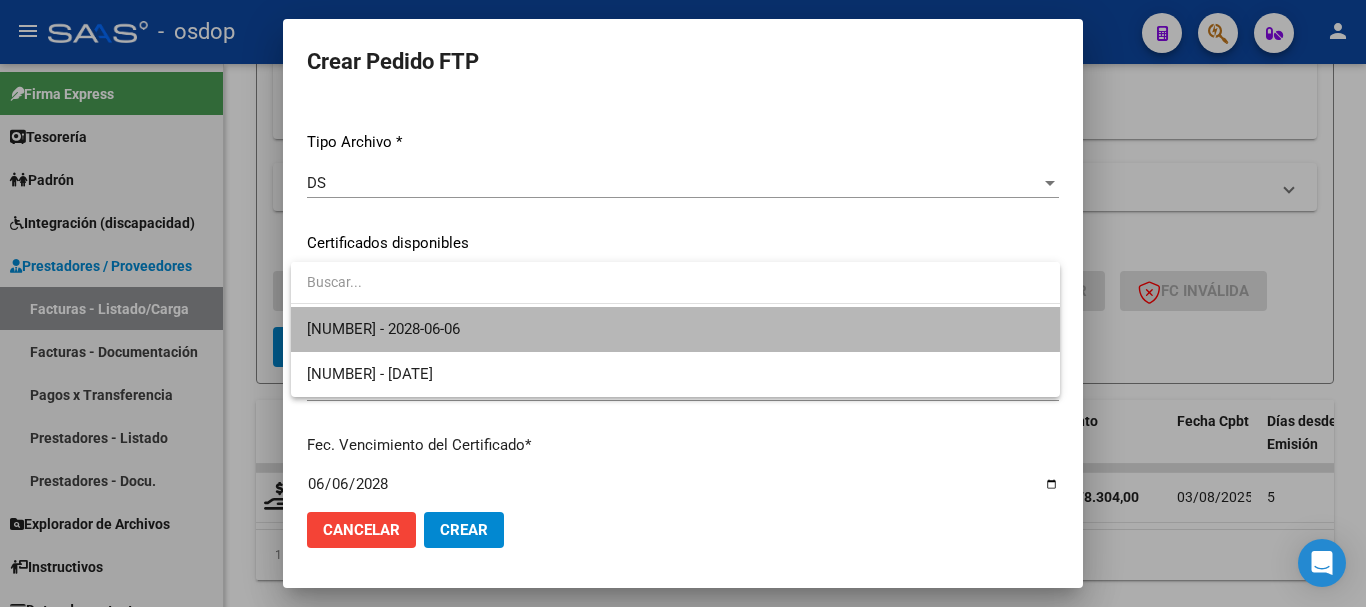 click on "1590975232 - 2028-06-06" at bounding box center (675, 329) 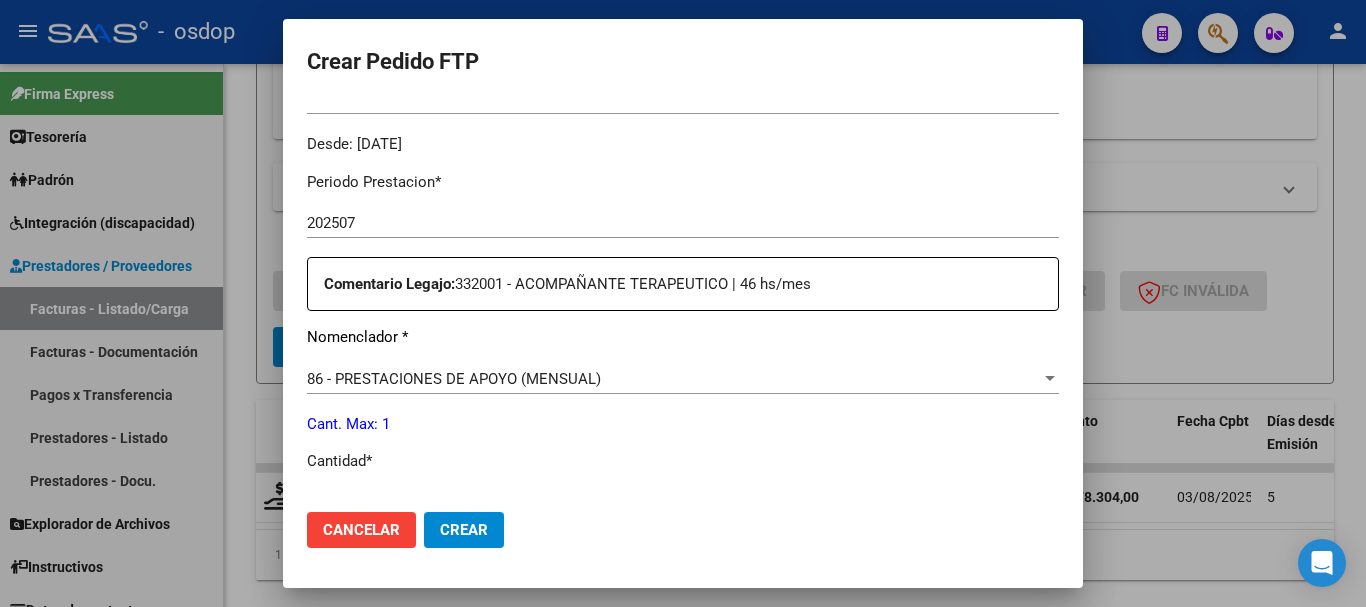 scroll, scrollTop: 700, scrollLeft: 0, axis: vertical 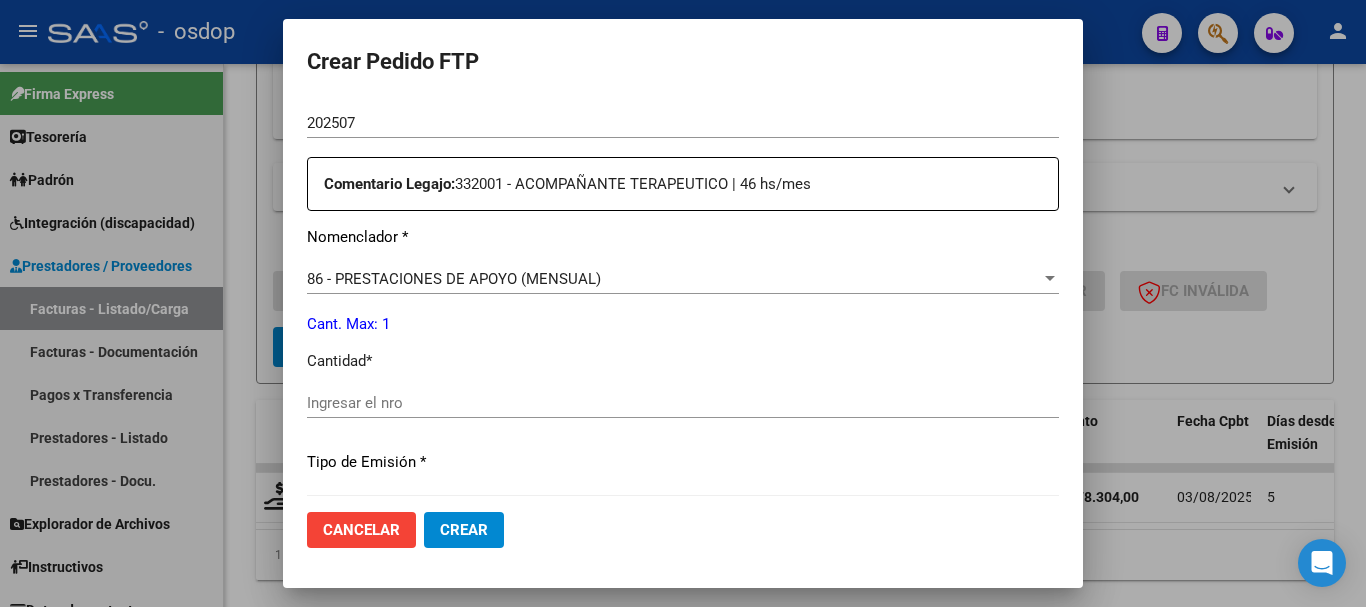click on "Ingresar el nro" at bounding box center [683, 403] 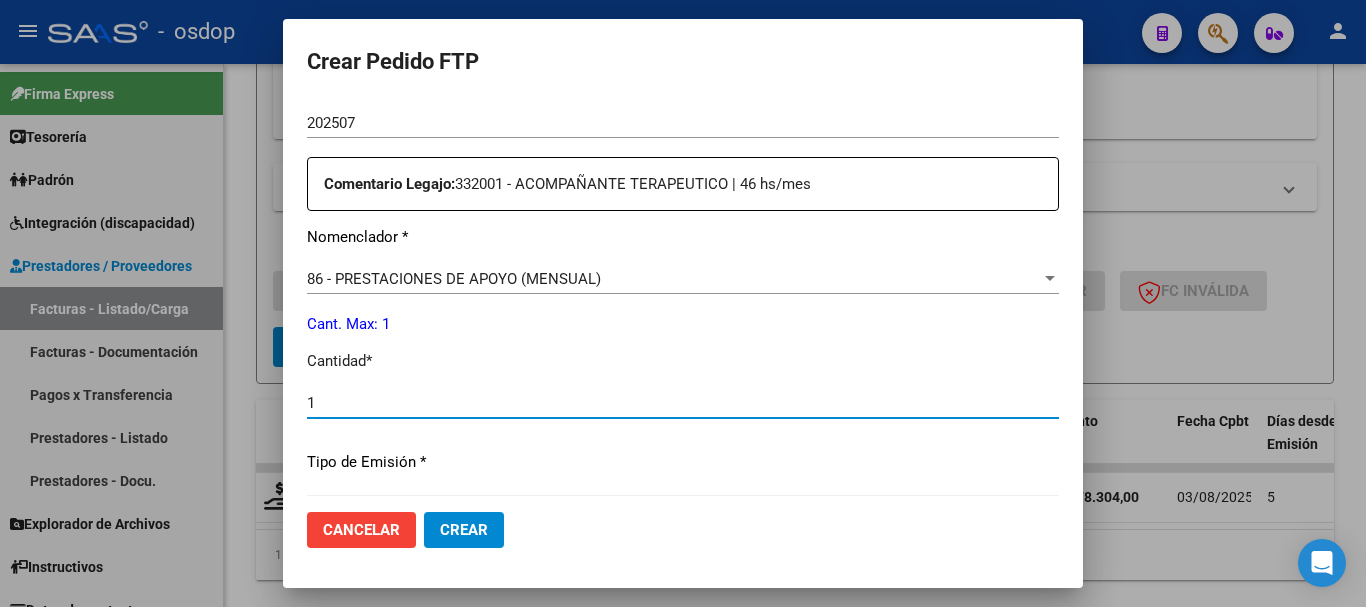type on "1" 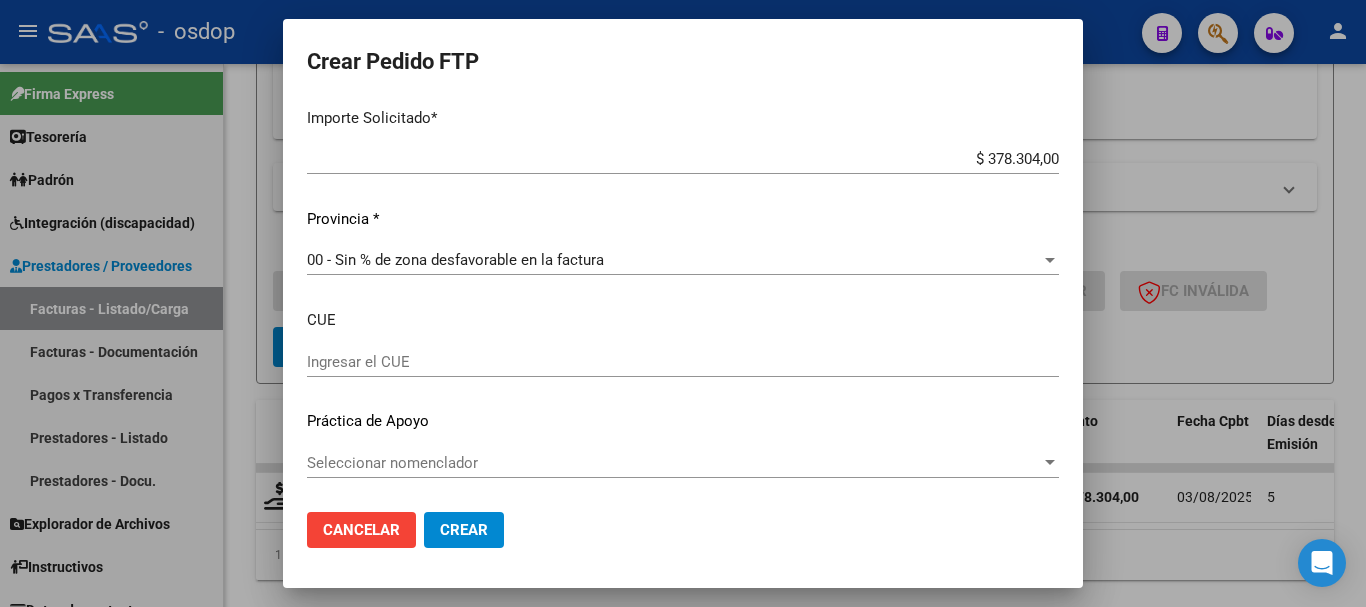click on "Crear" 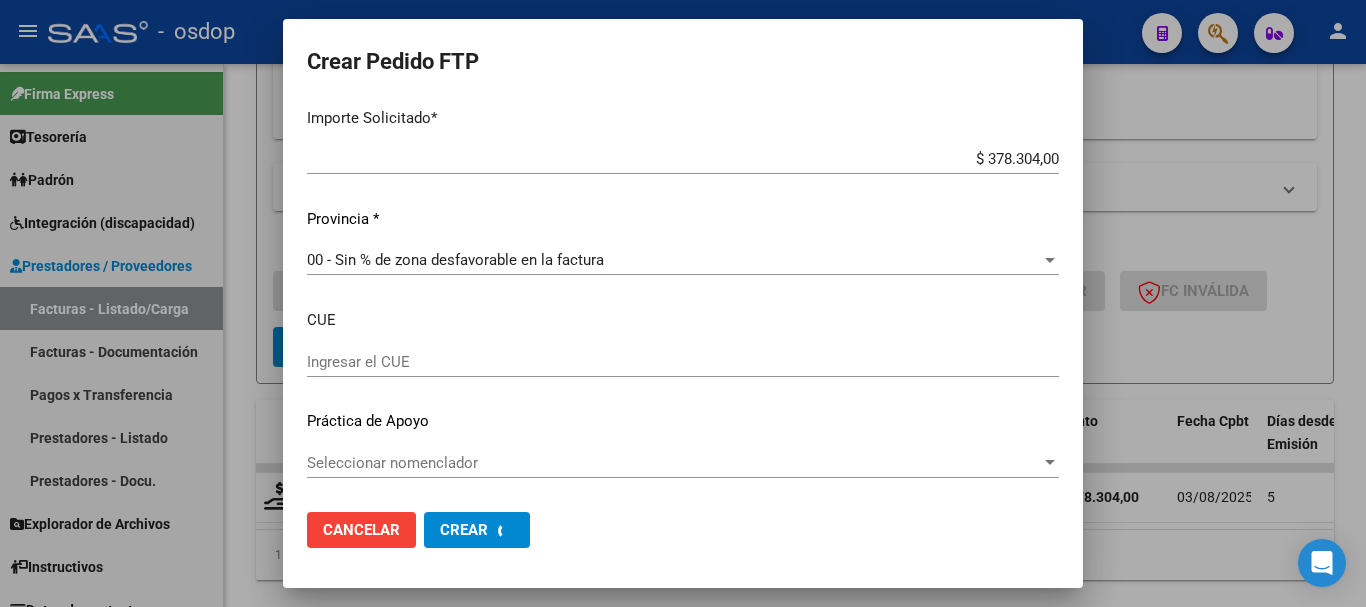 scroll, scrollTop: 0, scrollLeft: 0, axis: both 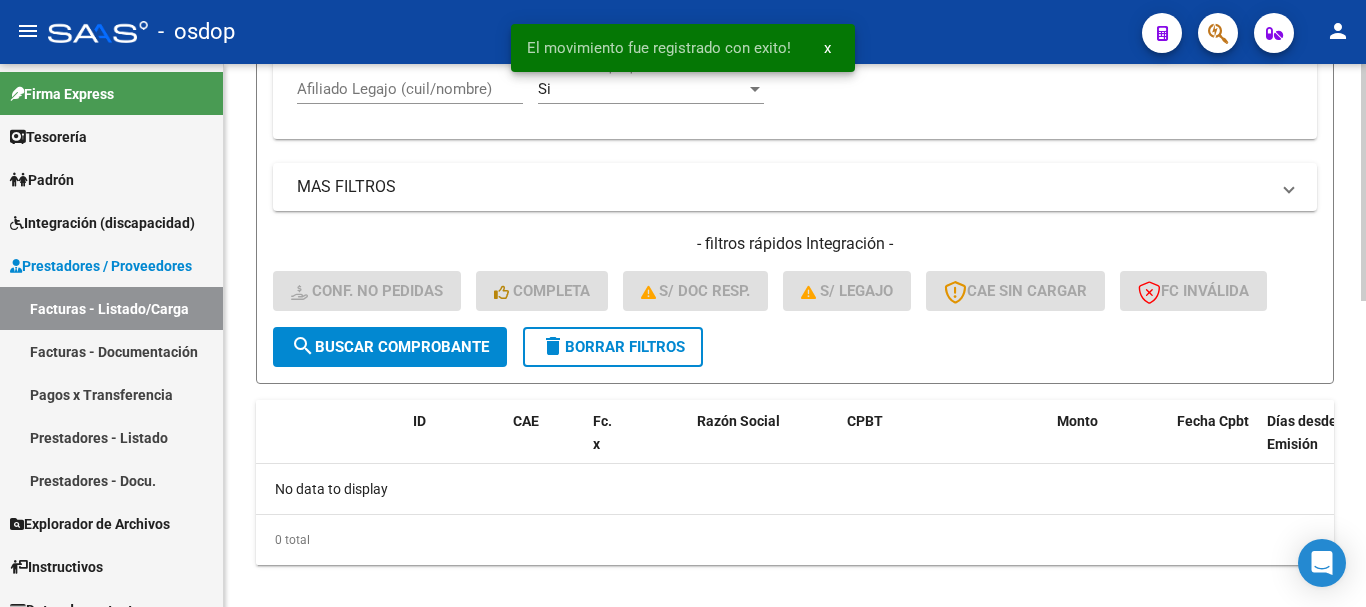 click on "delete  Borrar Filtros" 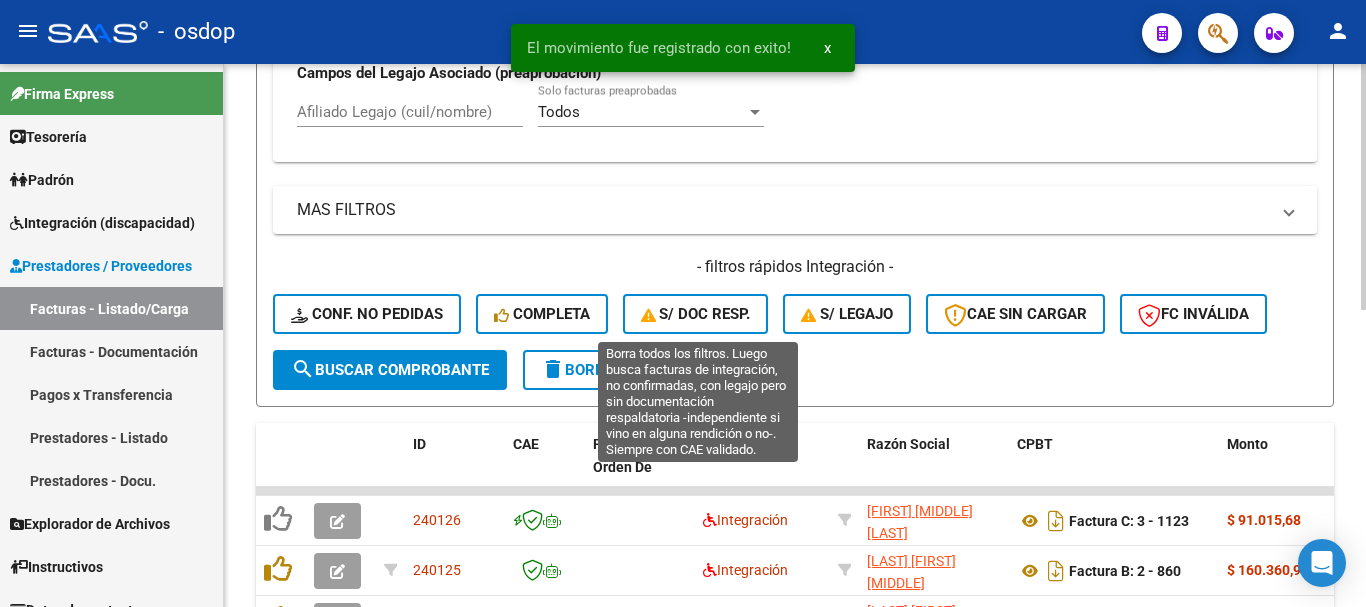 scroll, scrollTop: 681, scrollLeft: 0, axis: vertical 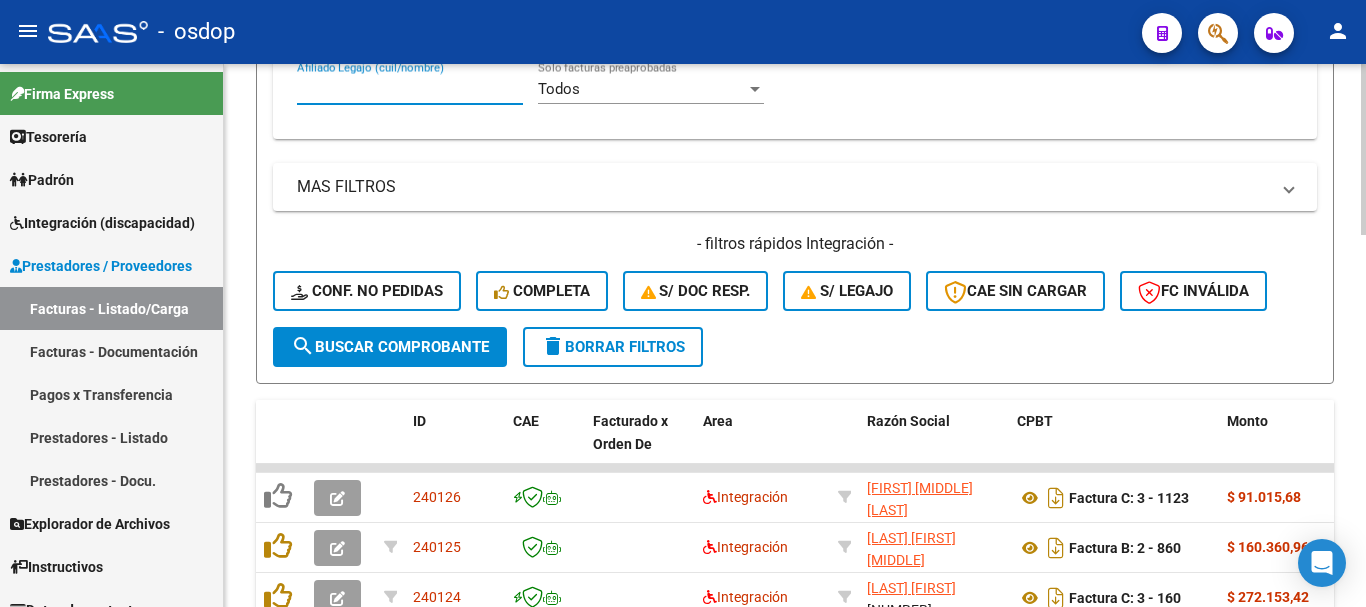 click on "Afiliado Legajo (cuil/nombre)" at bounding box center [410, 89] 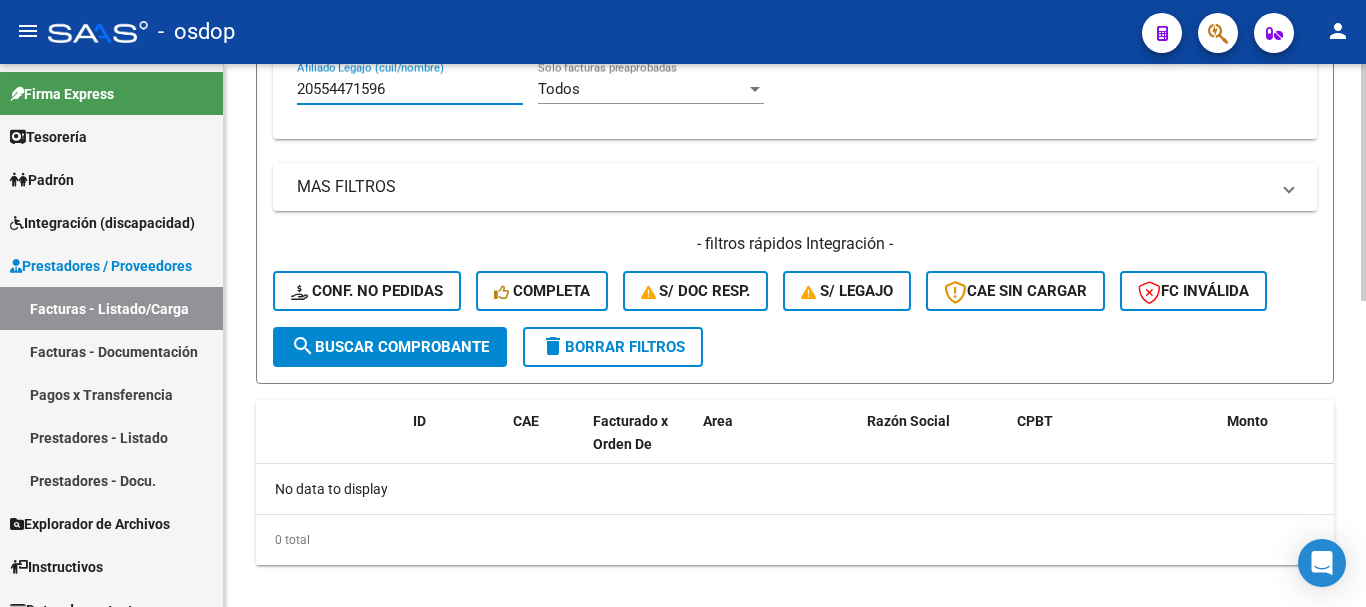 type on "20554471596" 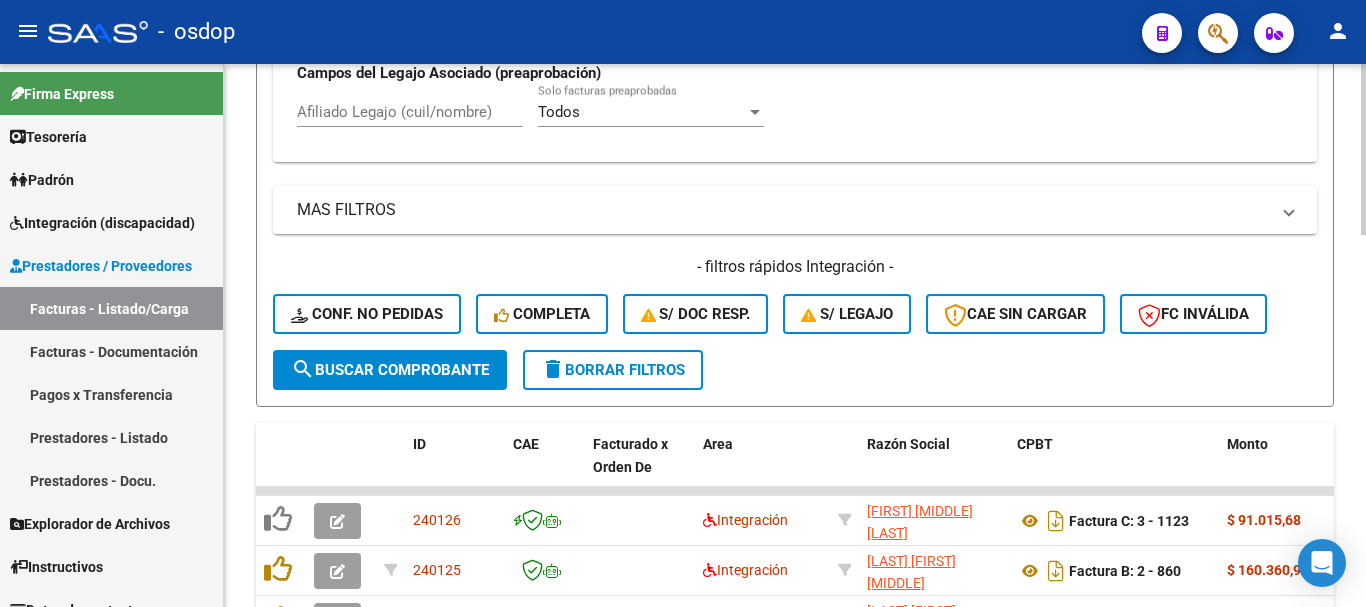 scroll, scrollTop: 681, scrollLeft: 0, axis: vertical 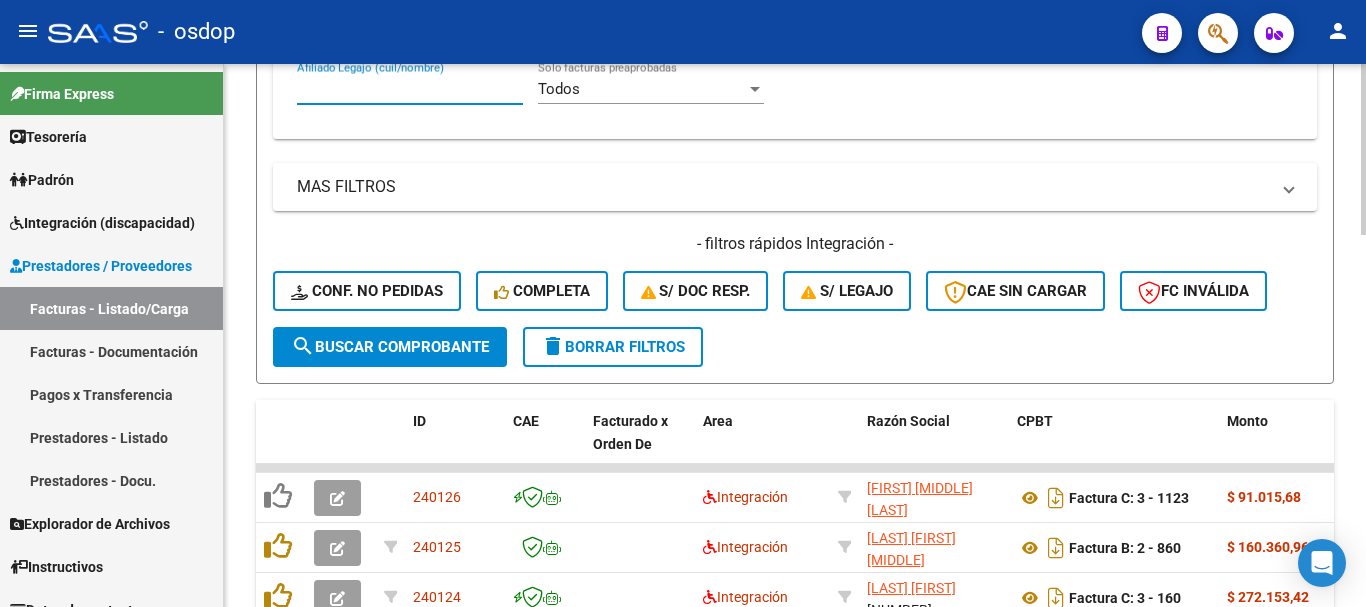 click on "Afiliado Legajo (cuil/nombre)" at bounding box center [410, 89] 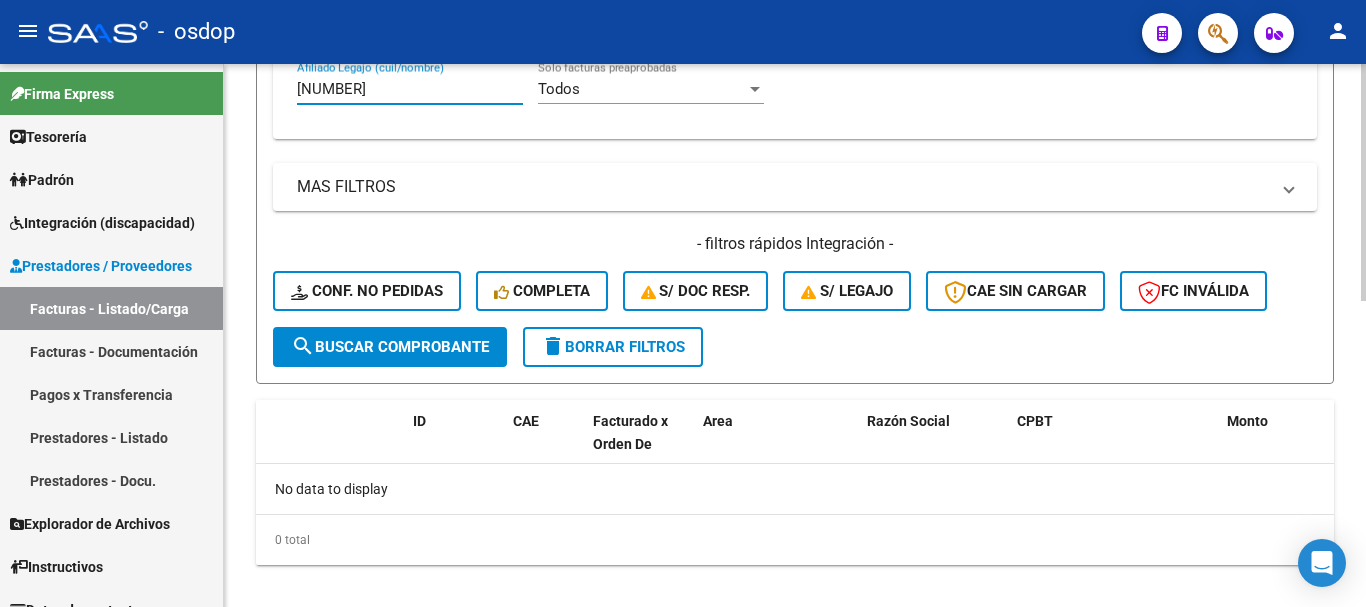 type on "20582573116" 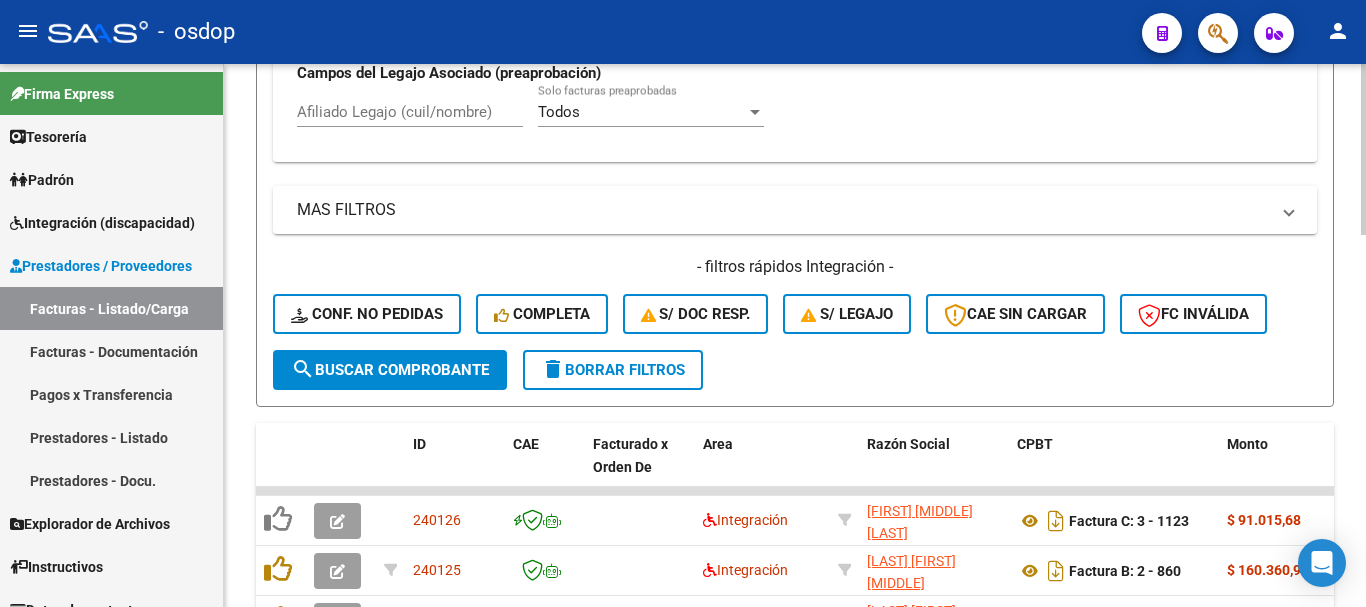 scroll, scrollTop: 681, scrollLeft: 0, axis: vertical 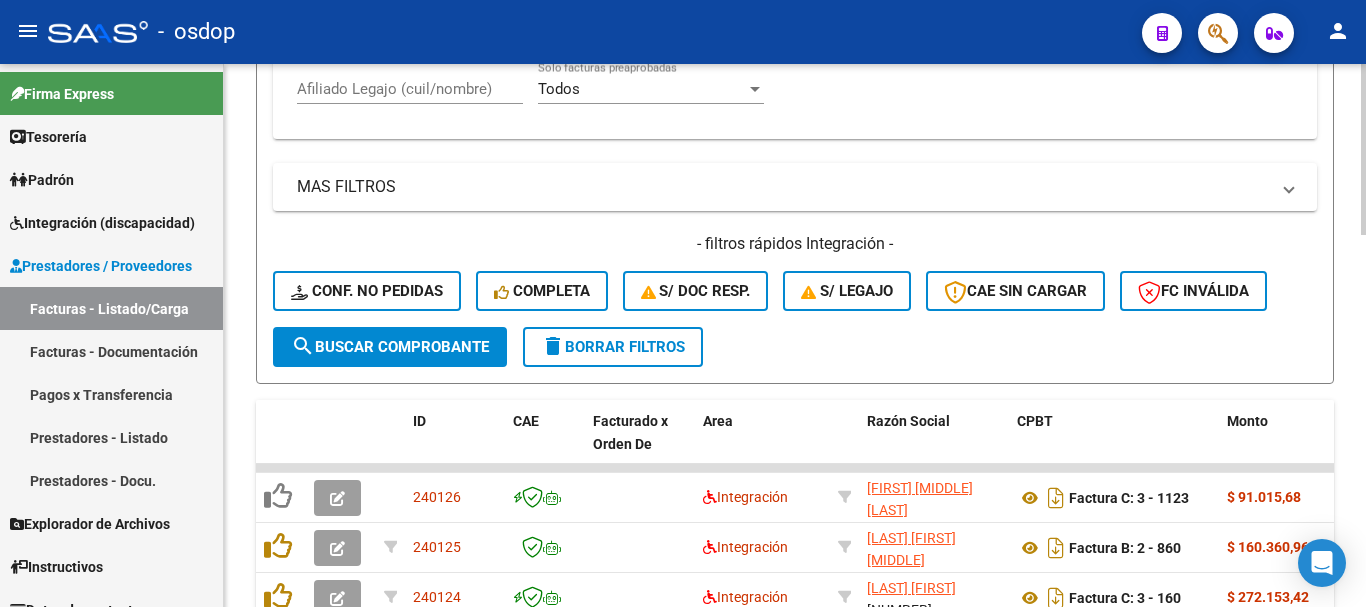 click on "Afiliado Legajo (cuil/nombre)" at bounding box center (410, 89) 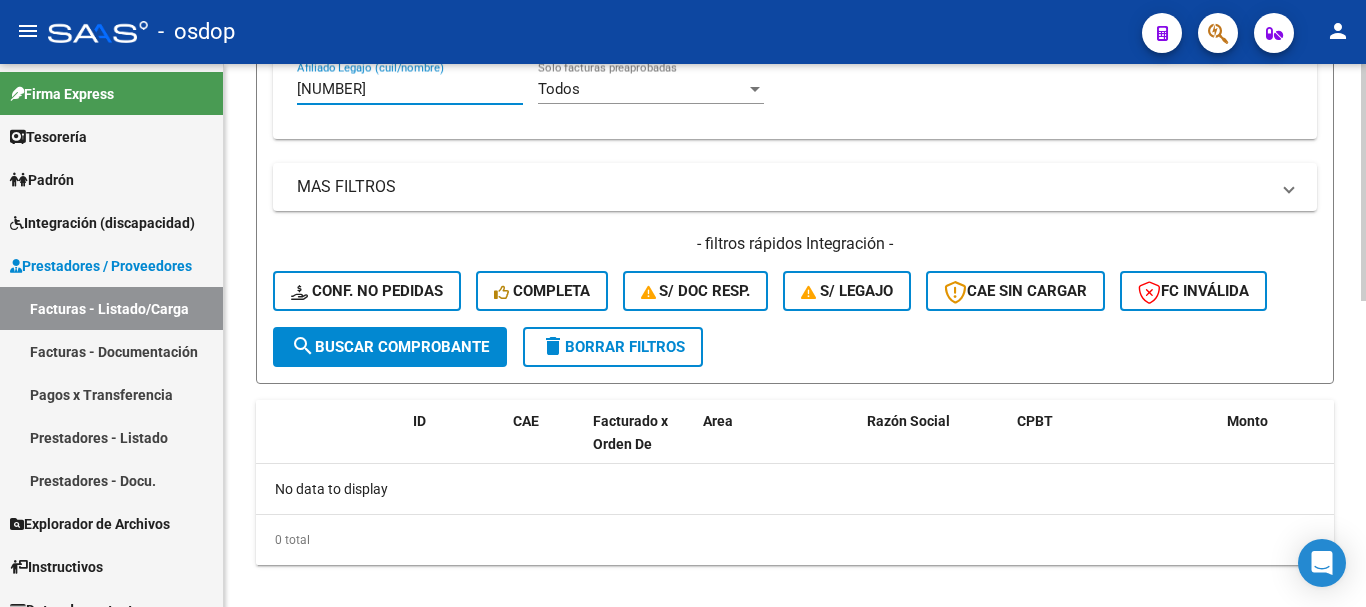 type on "20568253435" 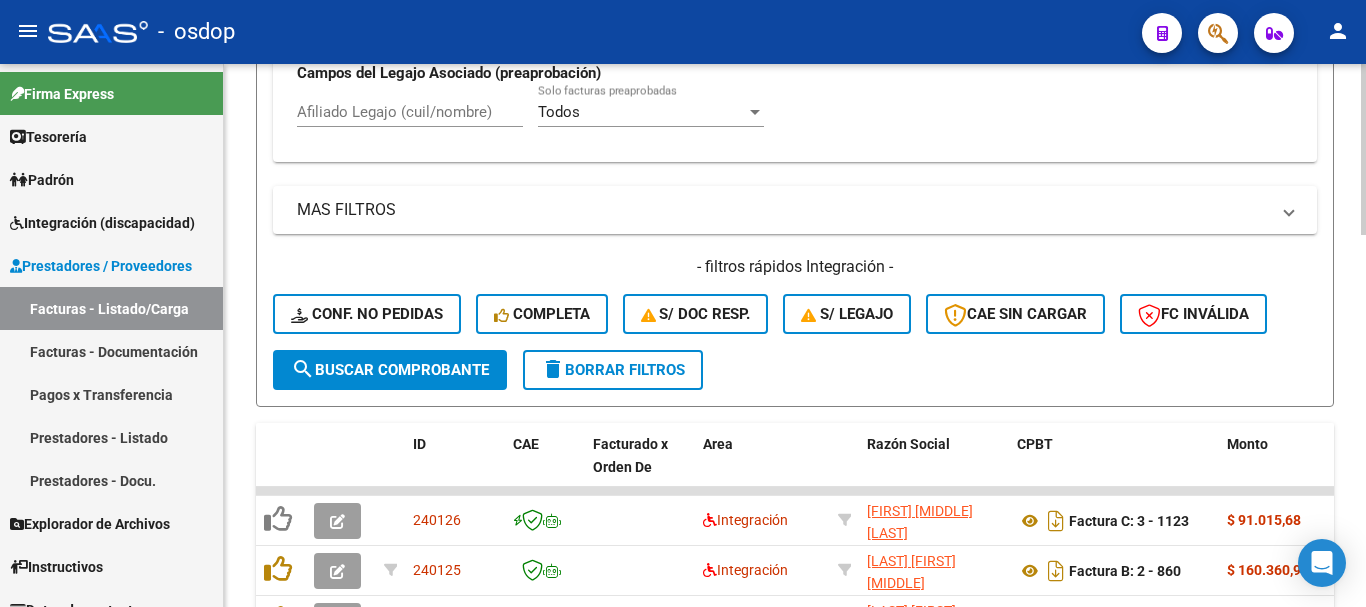 scroll, scrollTop: 681, scrollLeft: 0, axis: vertical 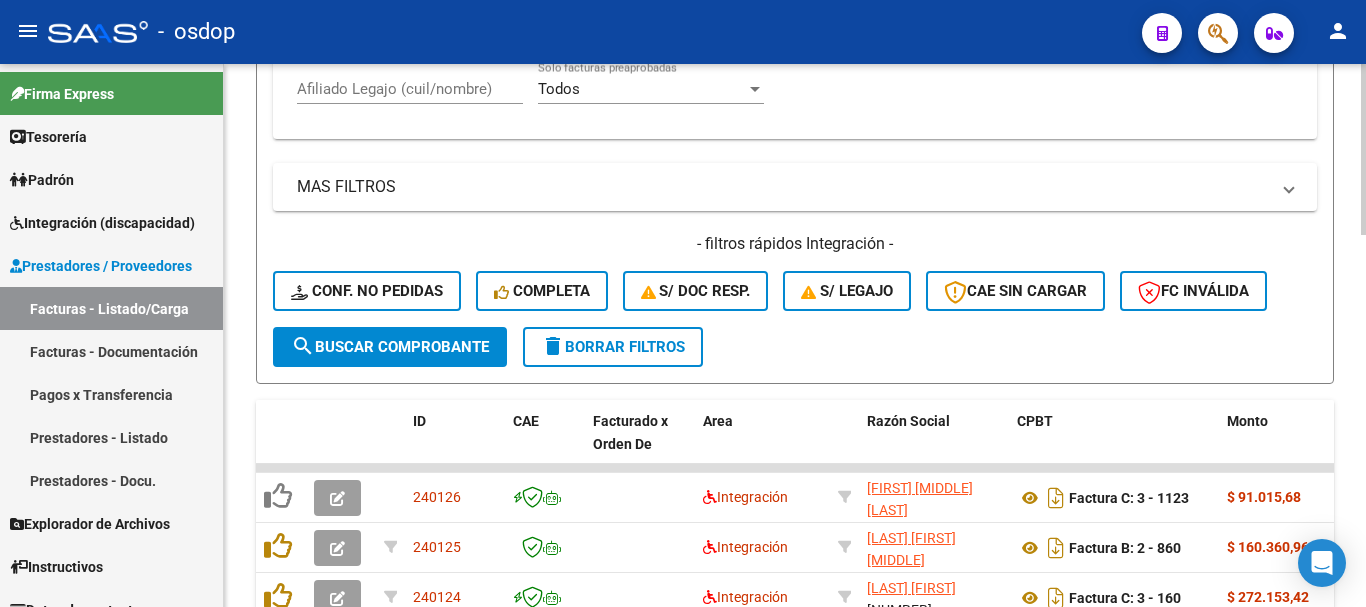 click on "Afiliado Legajo (cuil/nombre)" at bounding box center [410, 89] 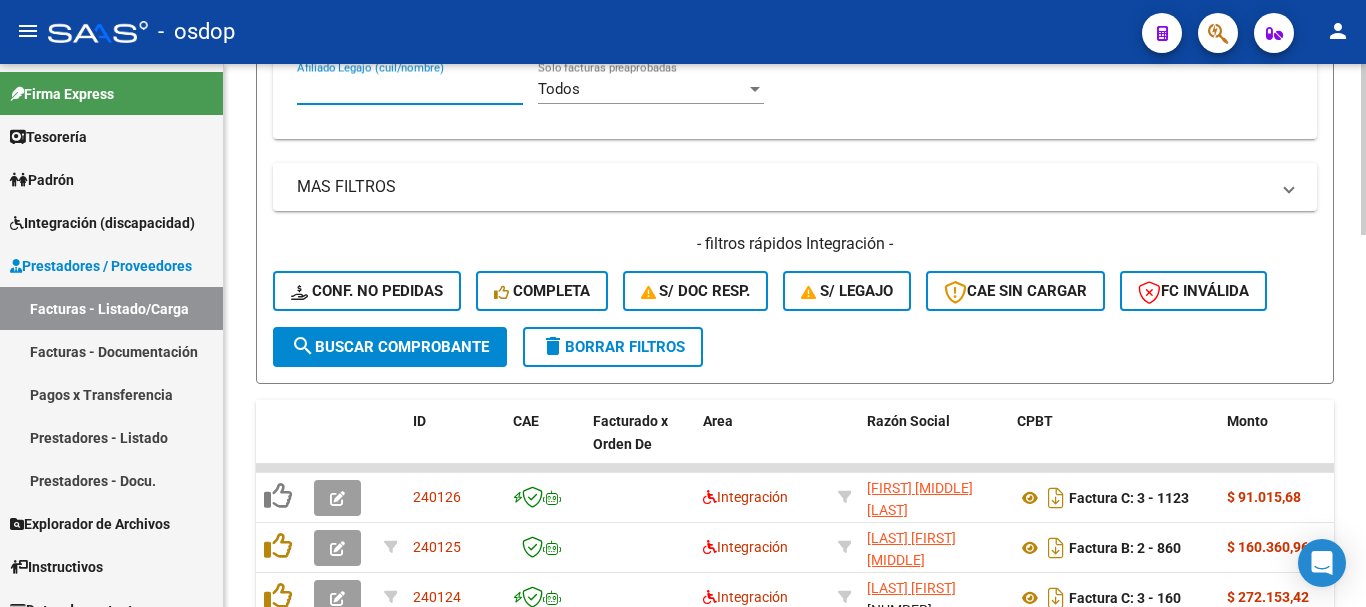paste on "20572225365" 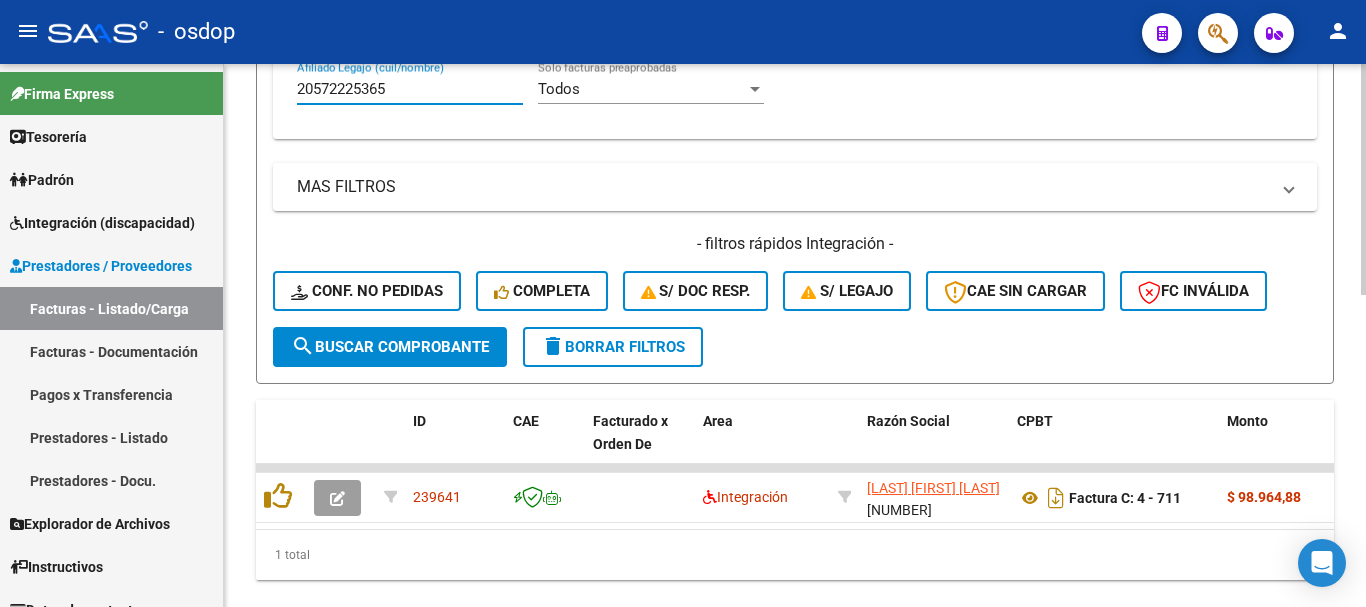 type on "20572225365" 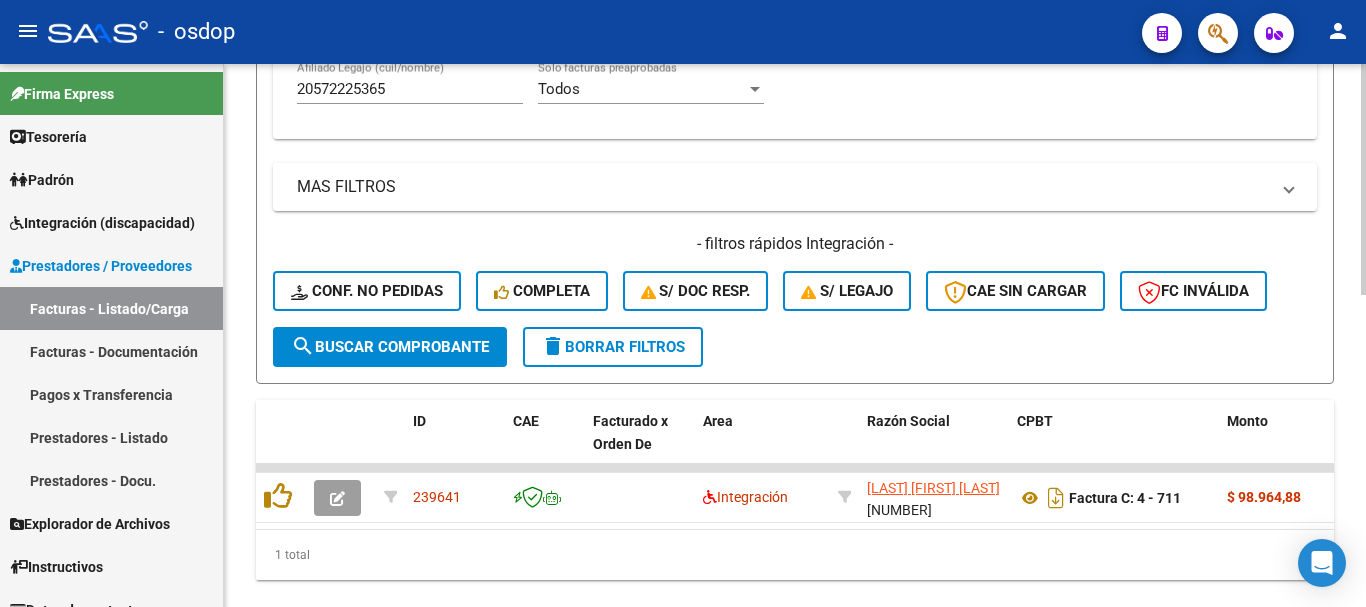 click on "delete  Borrar Filtros" 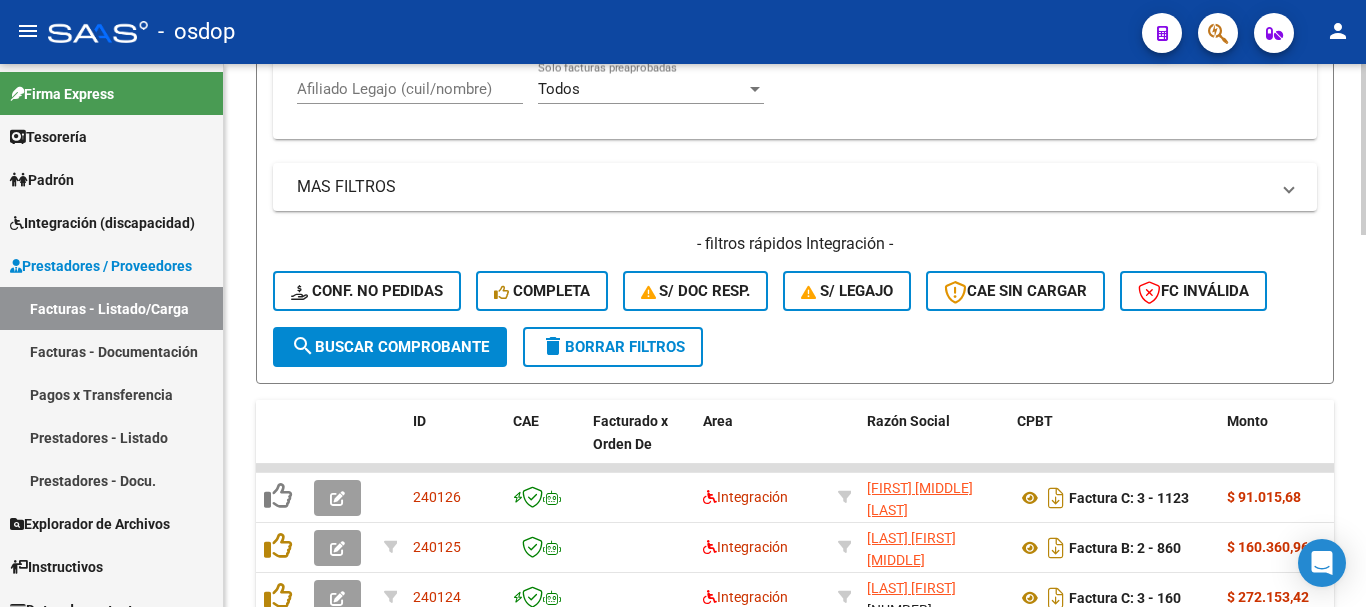 click on "Afiliado Legajo (cuil/nombre)" at bounding box center (410, 89) 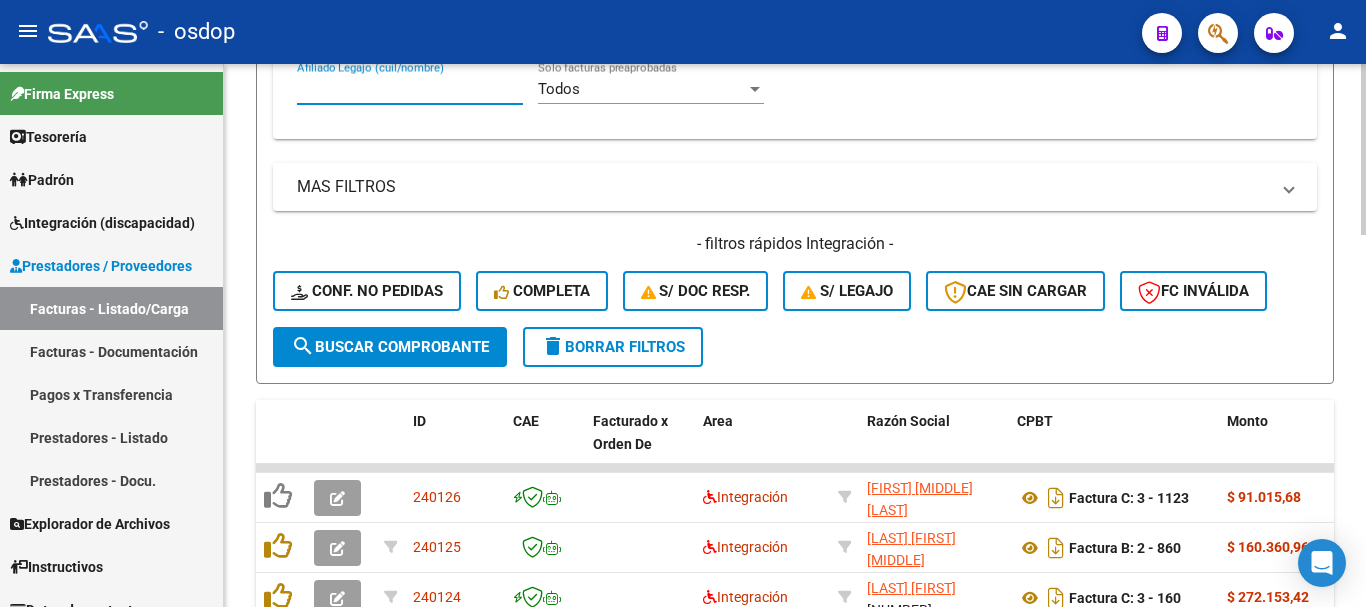 paste on "20500719975" 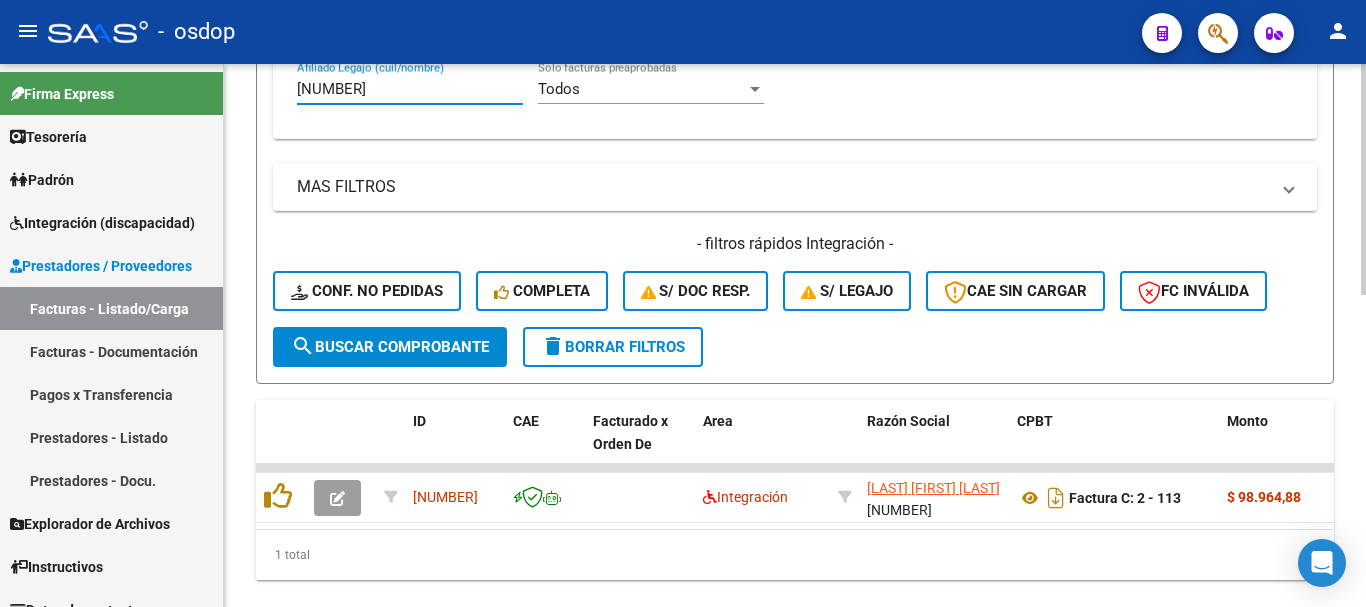 type on "20500719975" 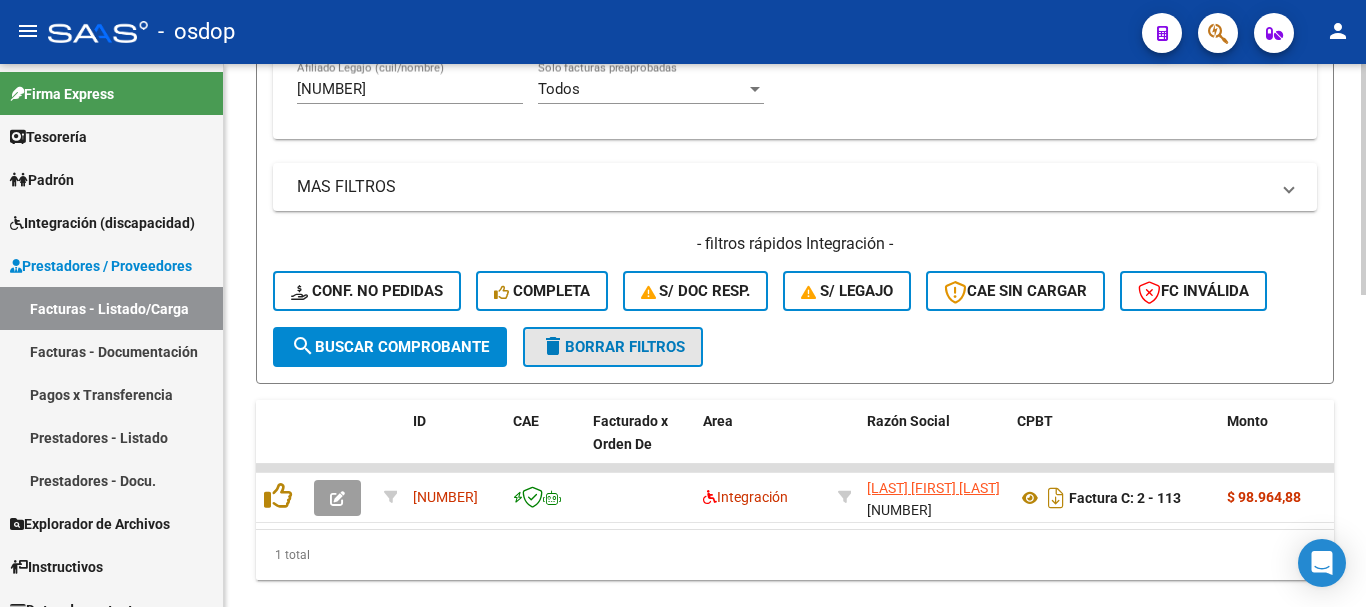click on "delete  Borrar Filtros" 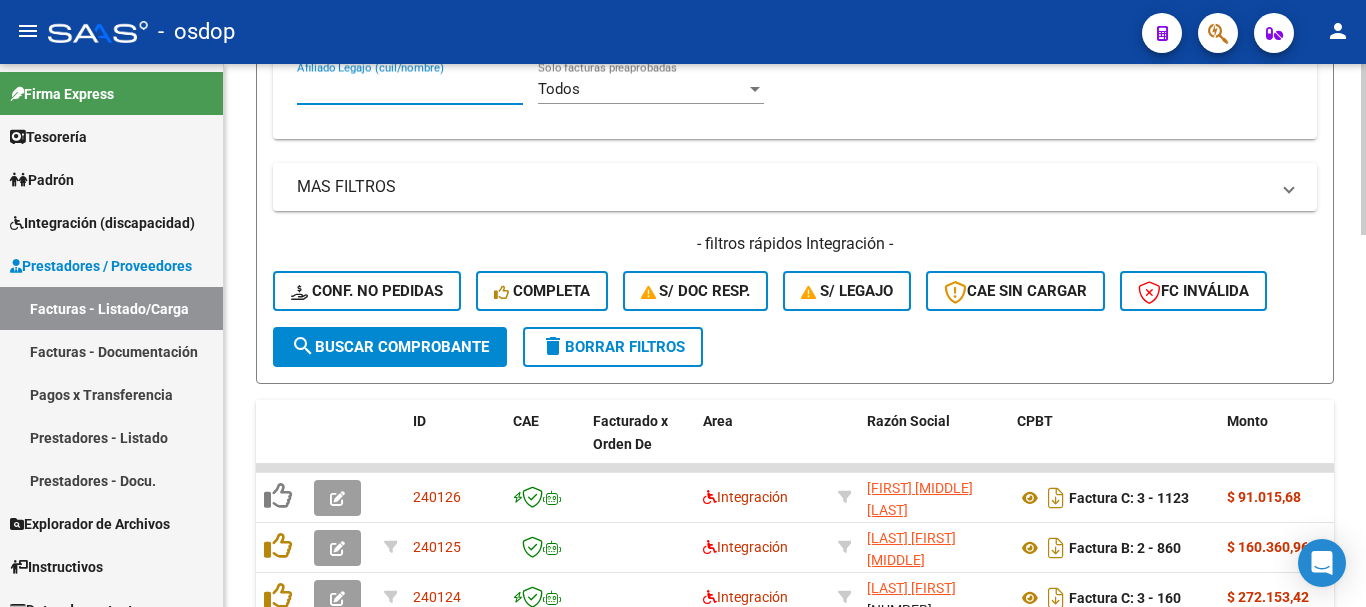 click on "Afiliado Legajo (cuil/nombre)" at bounding box center [410, 89] 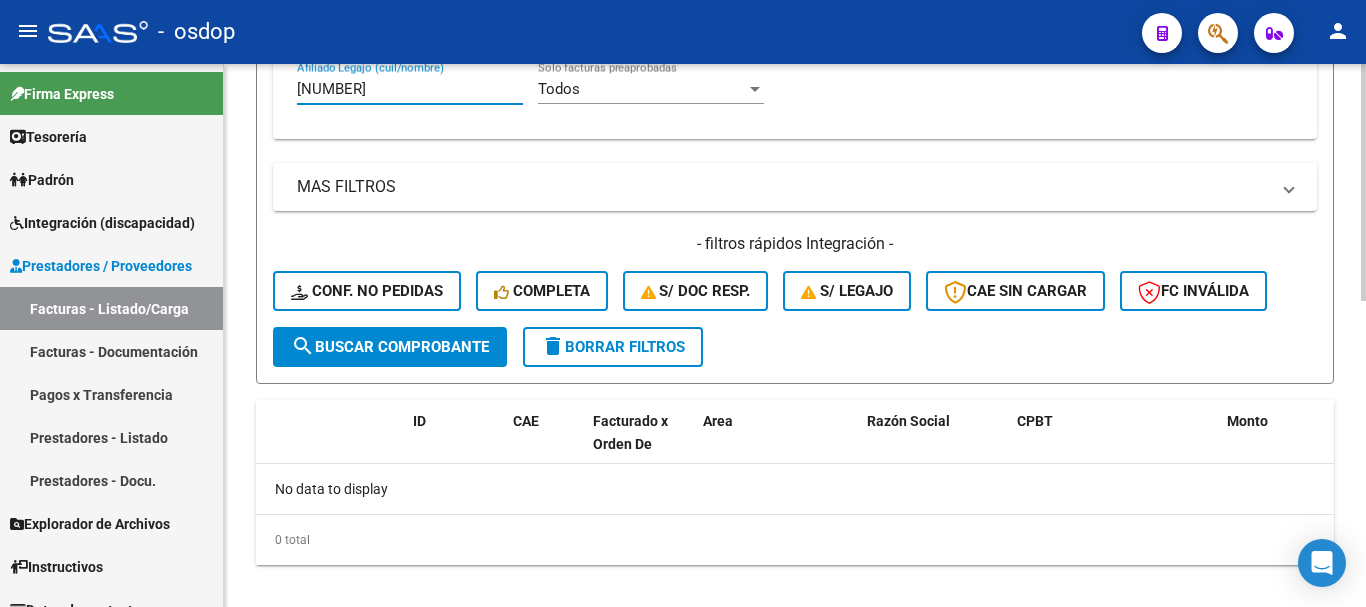 type on "20575601473" 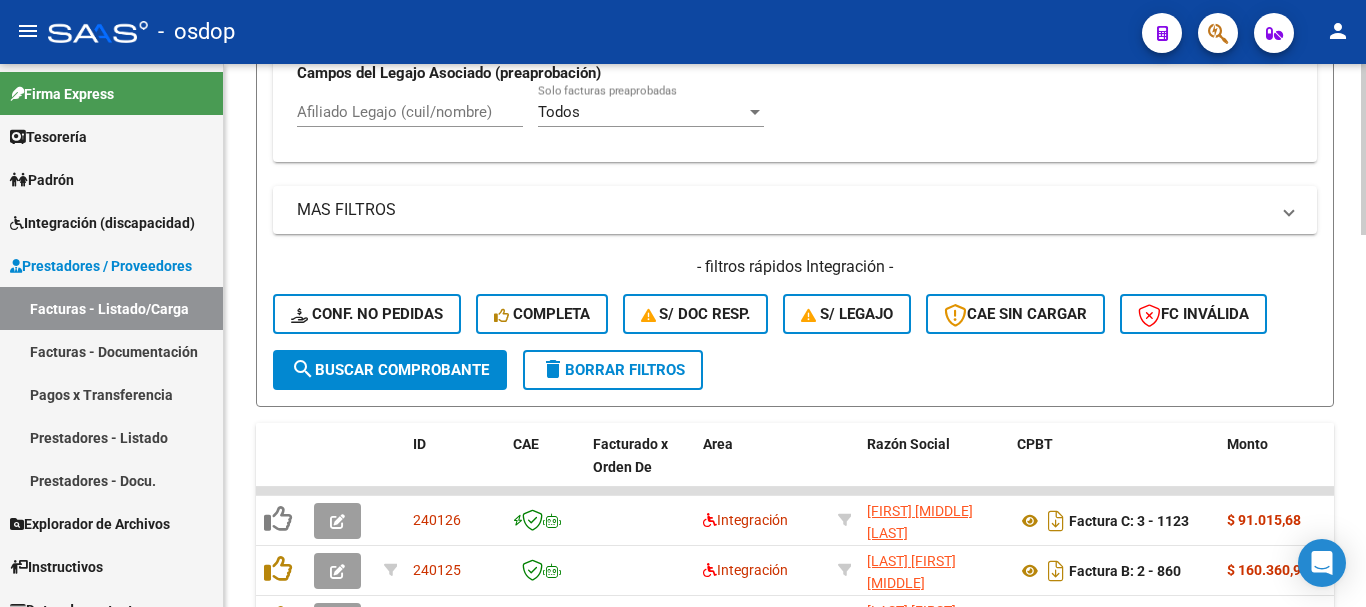 scroll, scrollTop: 681, scrollLeft: 0, axis: vertical 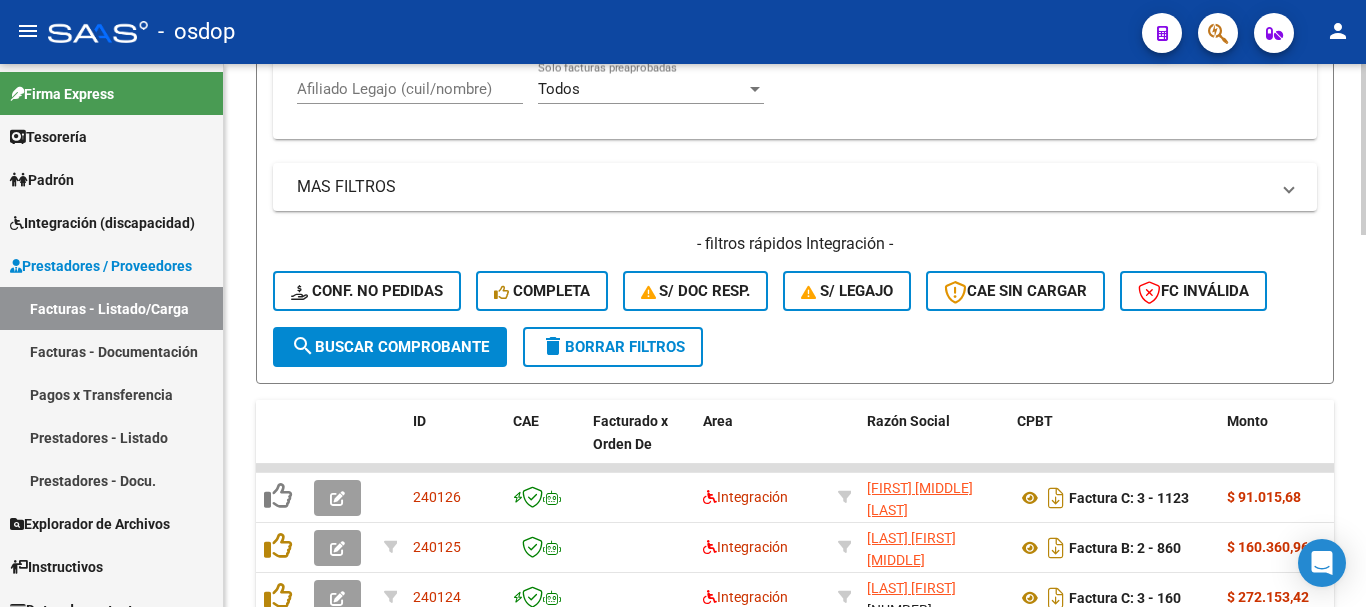 click on "Afiliado Legajo (cuil/nombre)" at bounding box center (410, 89) 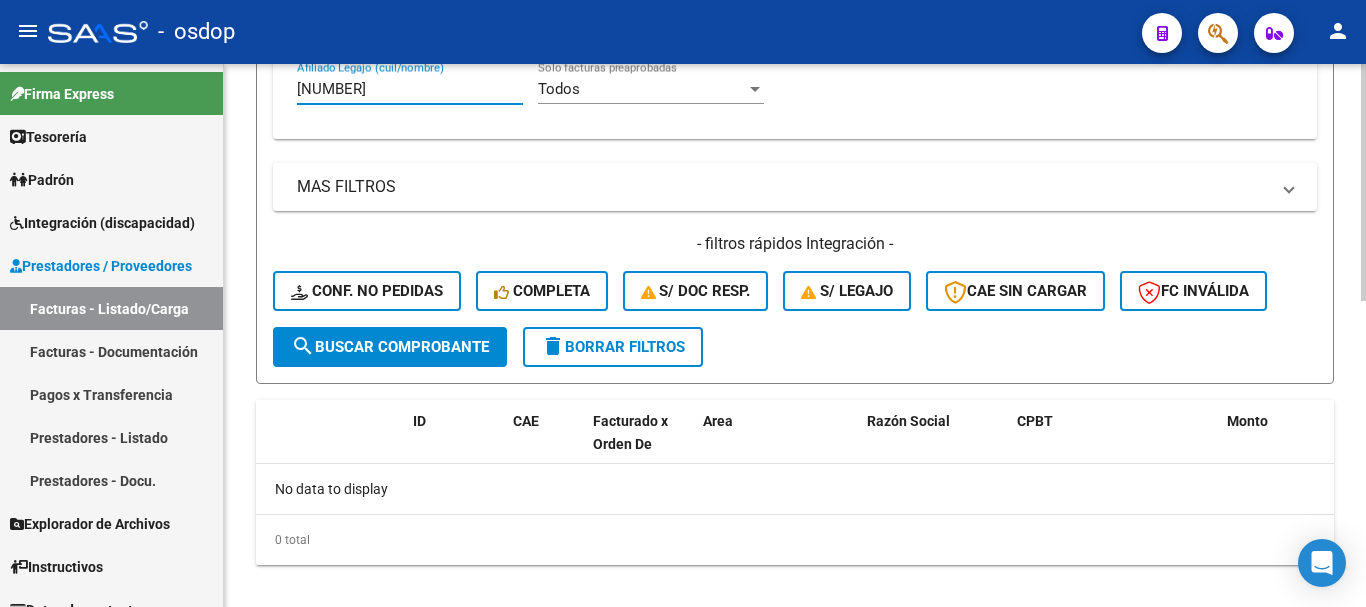 type on "20521024969" 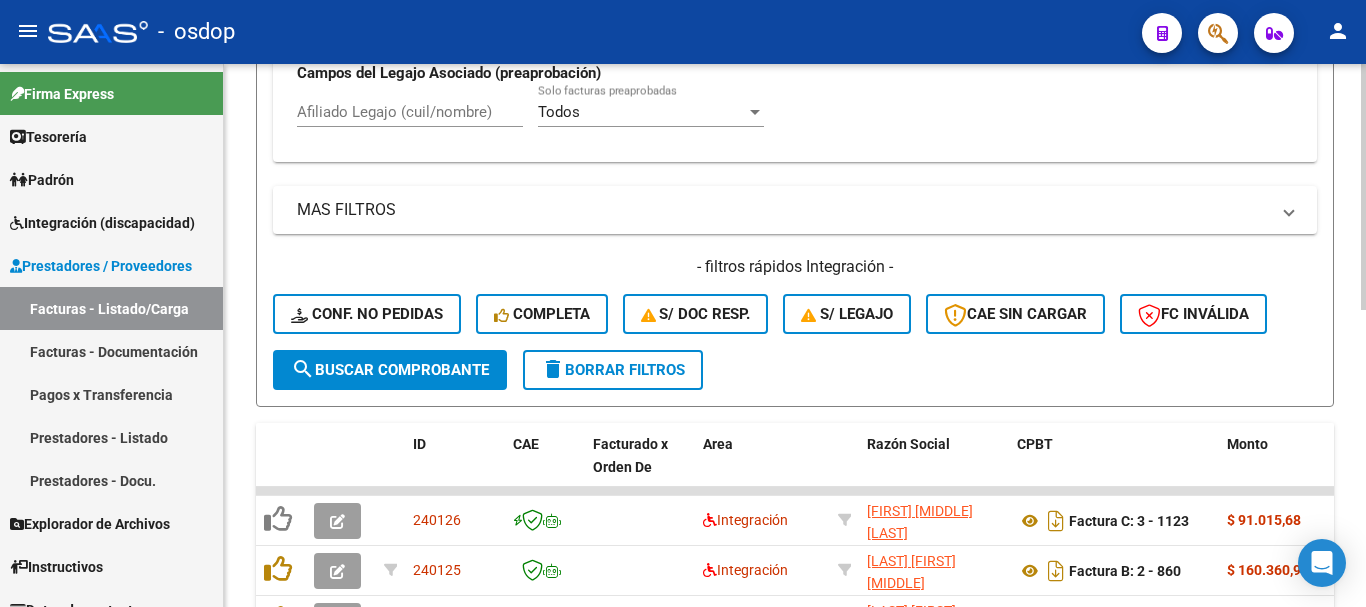 scroll, scrollTop: 681, scrollLeft: 0, axis: vertical 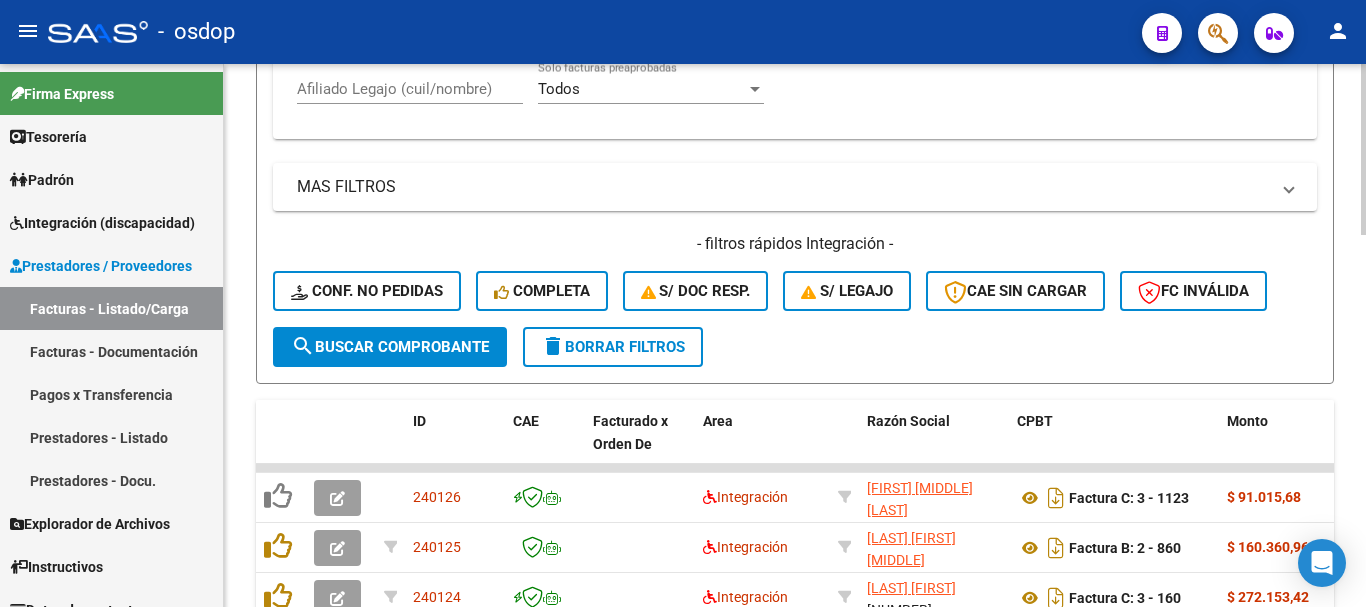 click on "Afiliado Legajo (cuil/nombre)" at bounding box center [410, 89] 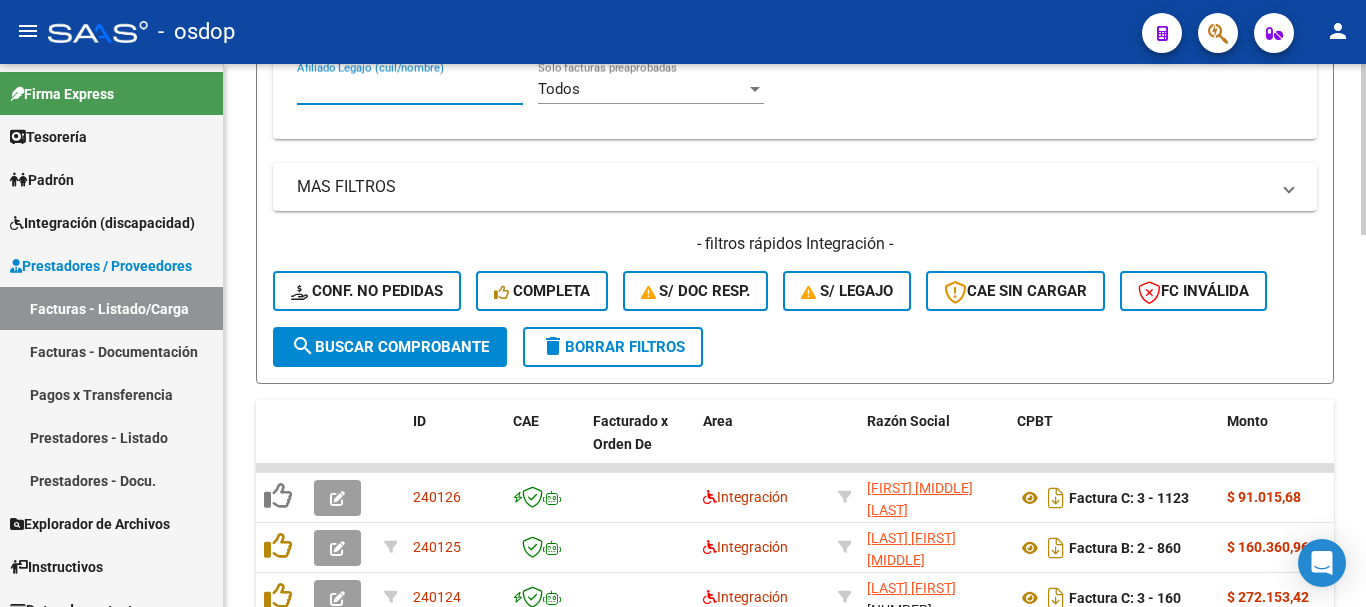 paste on "27568257370" 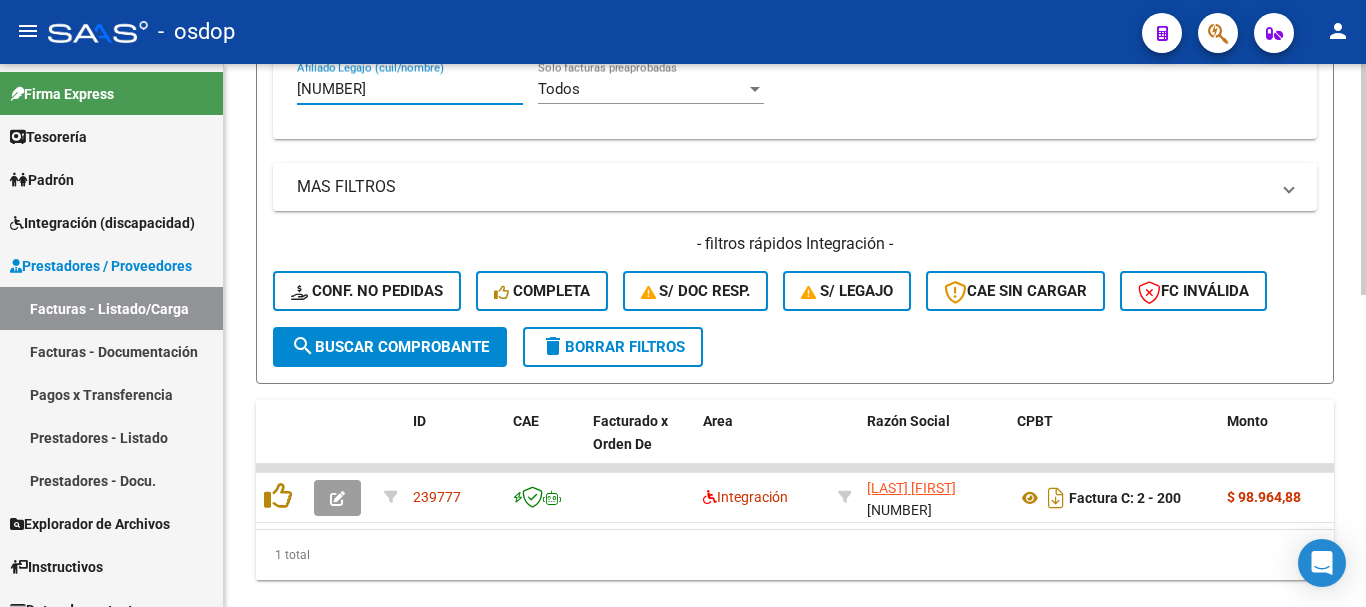 type on "27568257370" 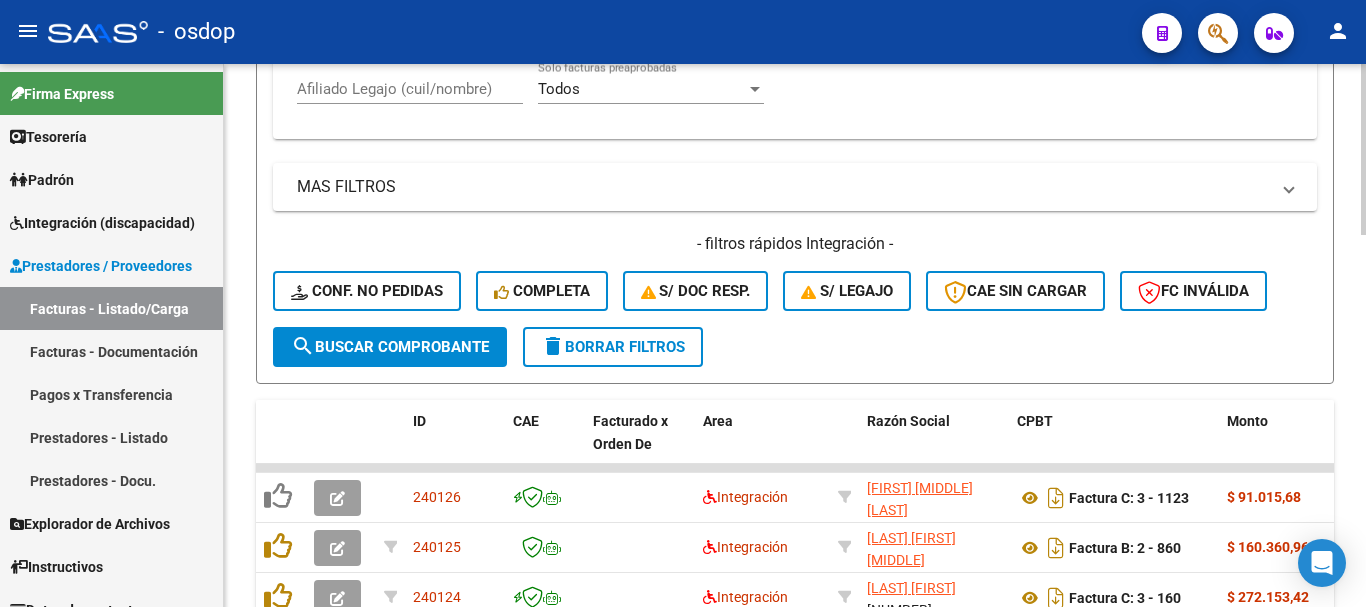 click on "Afiliado Legajo (cuil/nombre)" at bounding box center [410, 89] 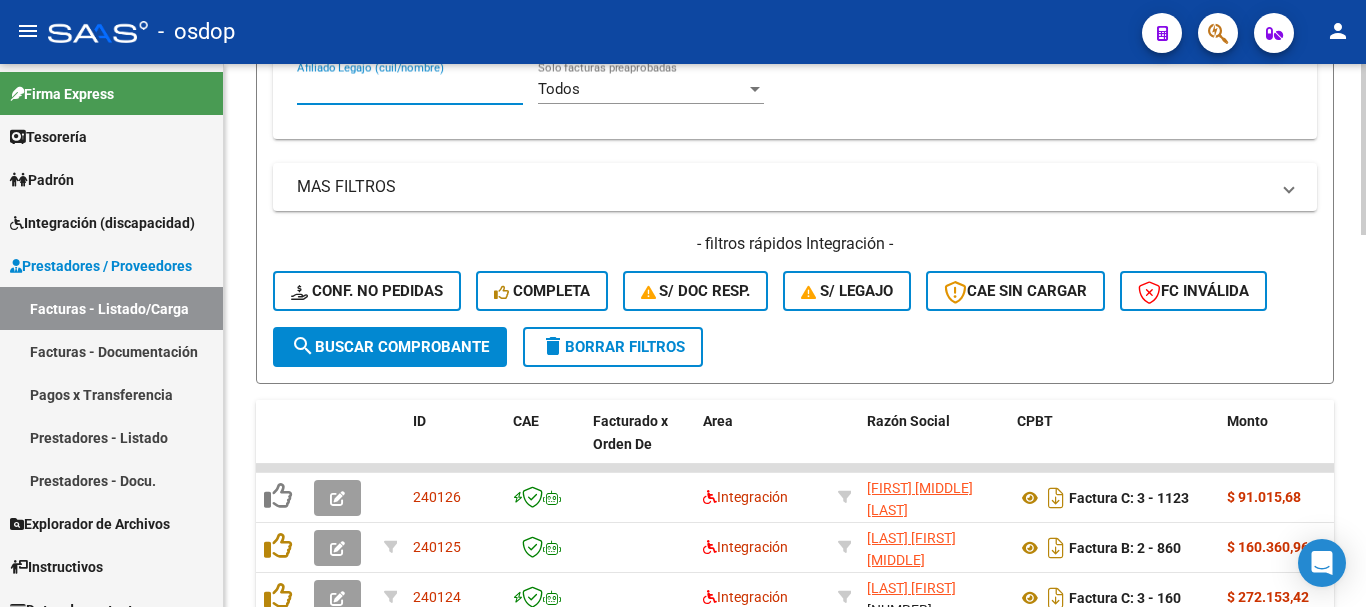 paste on "27568257370" 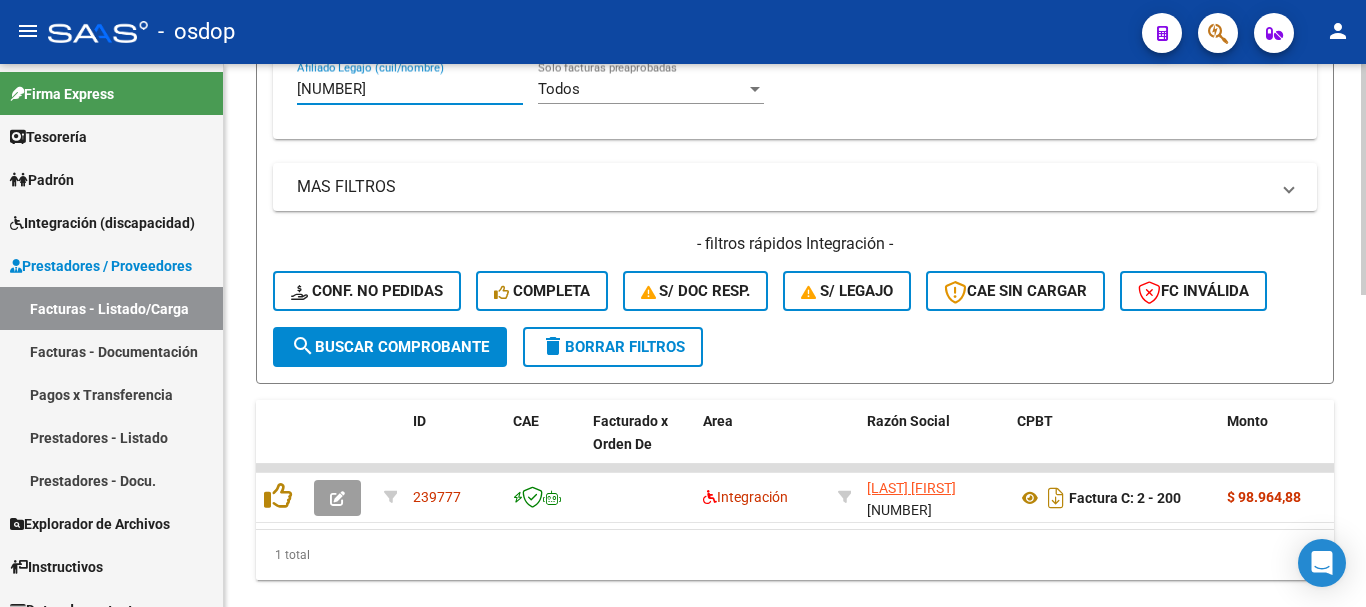 type on "27568257370" 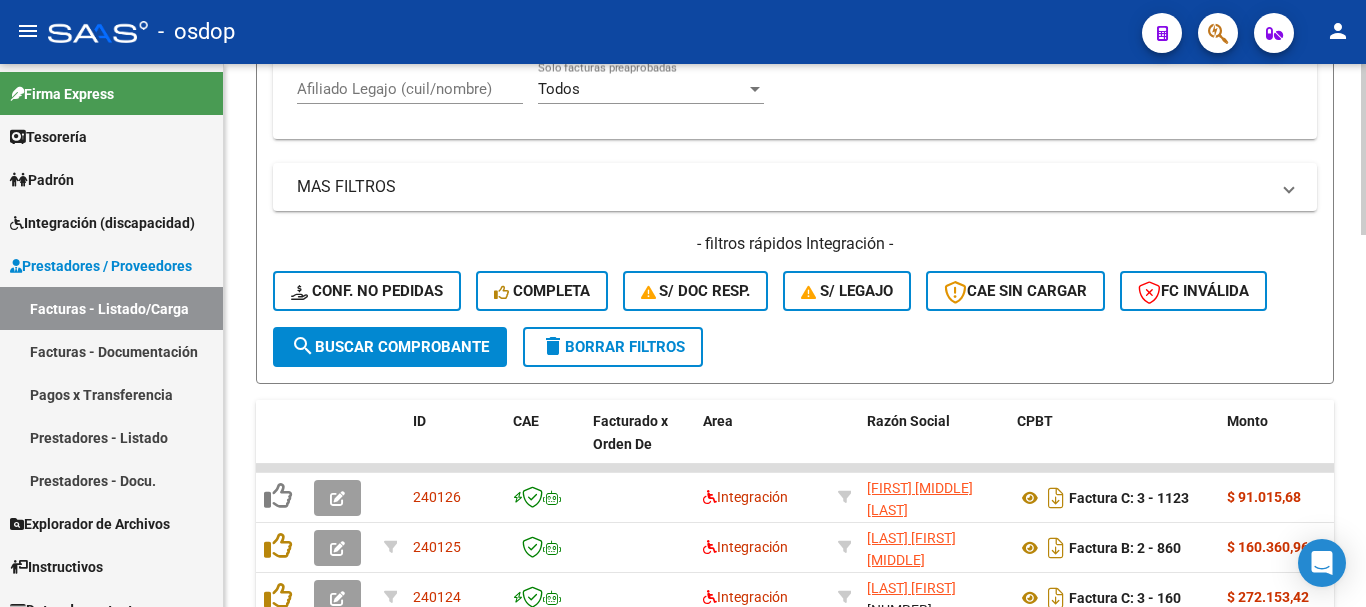 click on "Afiliado Legajo (cuil/nombre)" at bounding box center [410, 89] 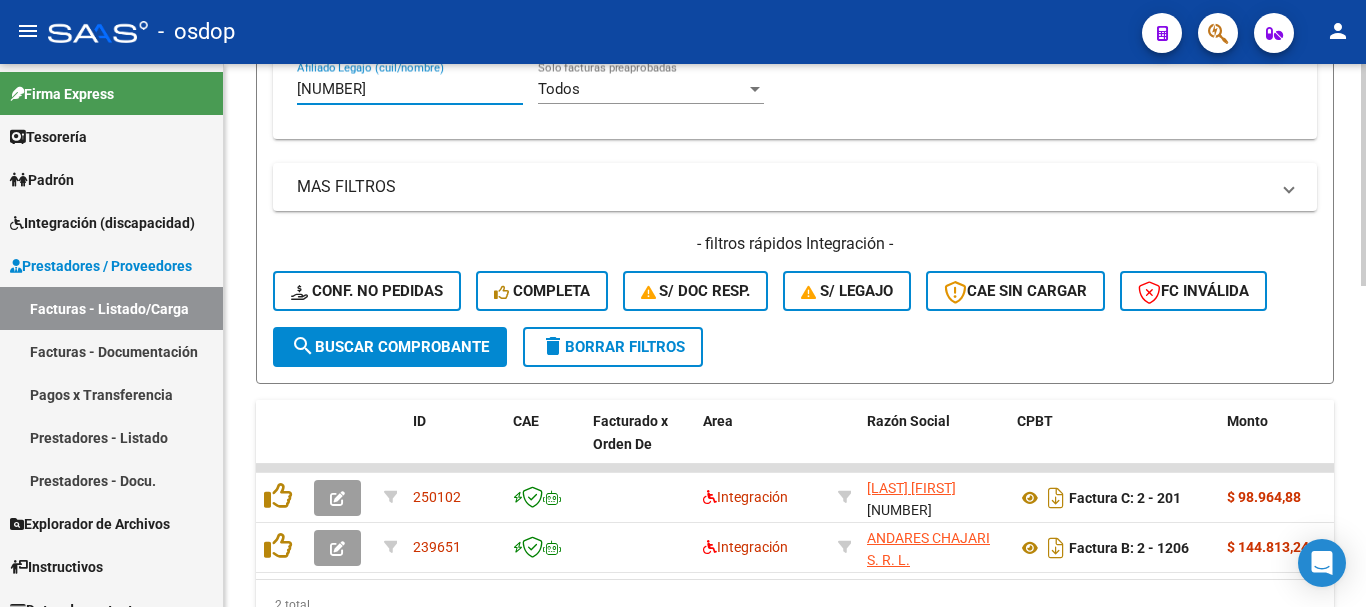 type on "20572232167" 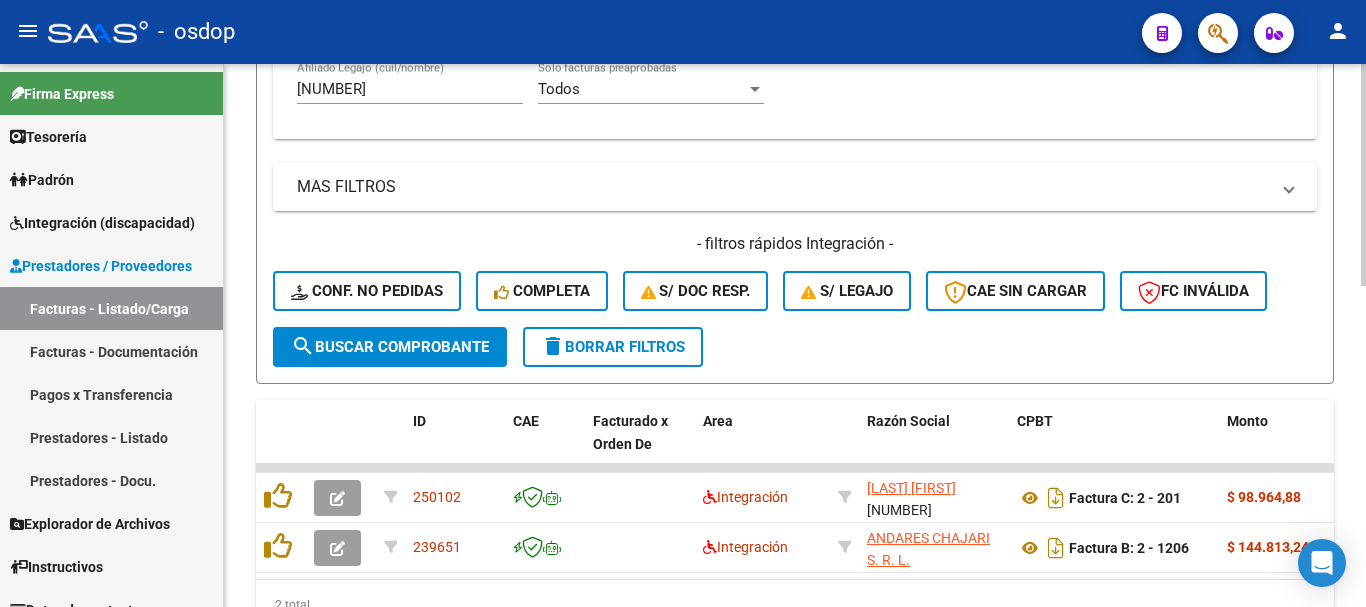 click on "20572232167" at bounding box center [410, 89] 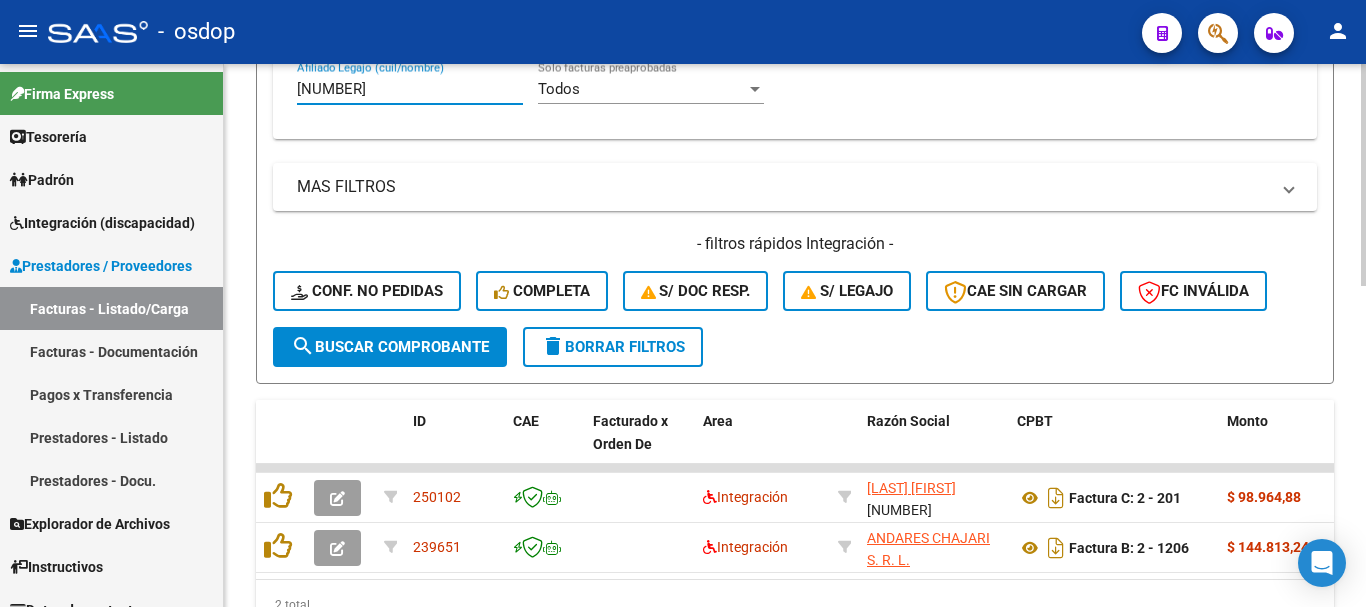 click on "delete  Borrar Filtros" 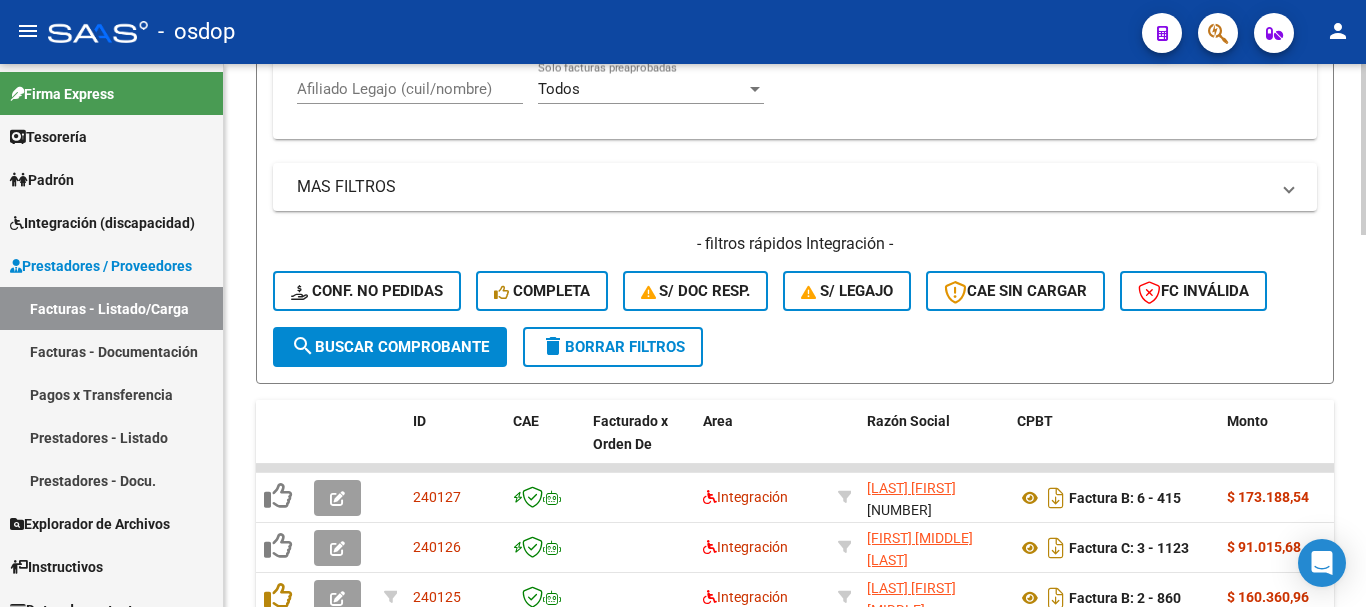 click on "Afiliado Legajo (cuil/nombre)" at bounding box center [410, 89] 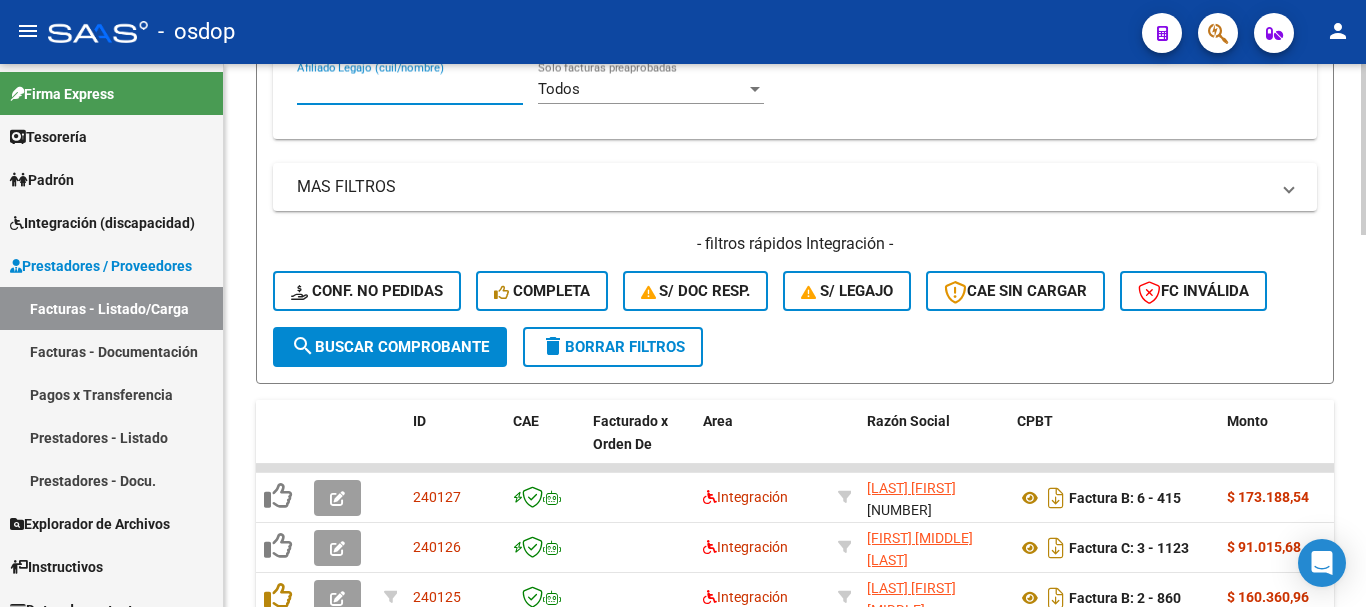 paste on "20524947375" 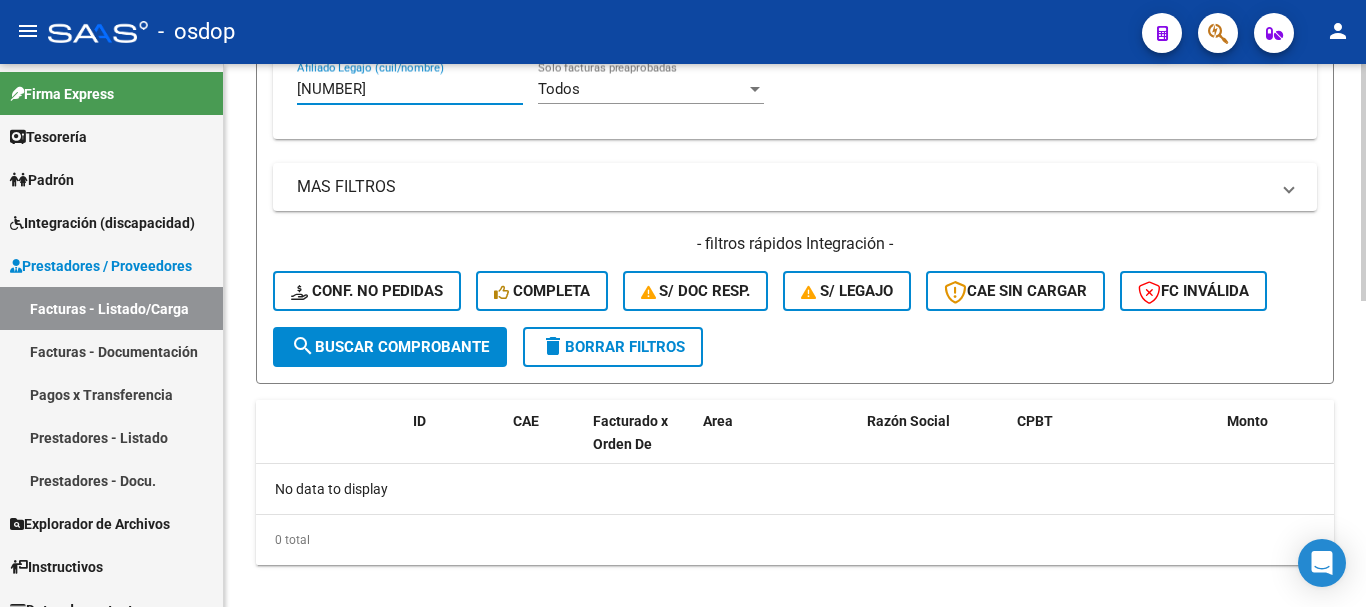 type on "20524947375" 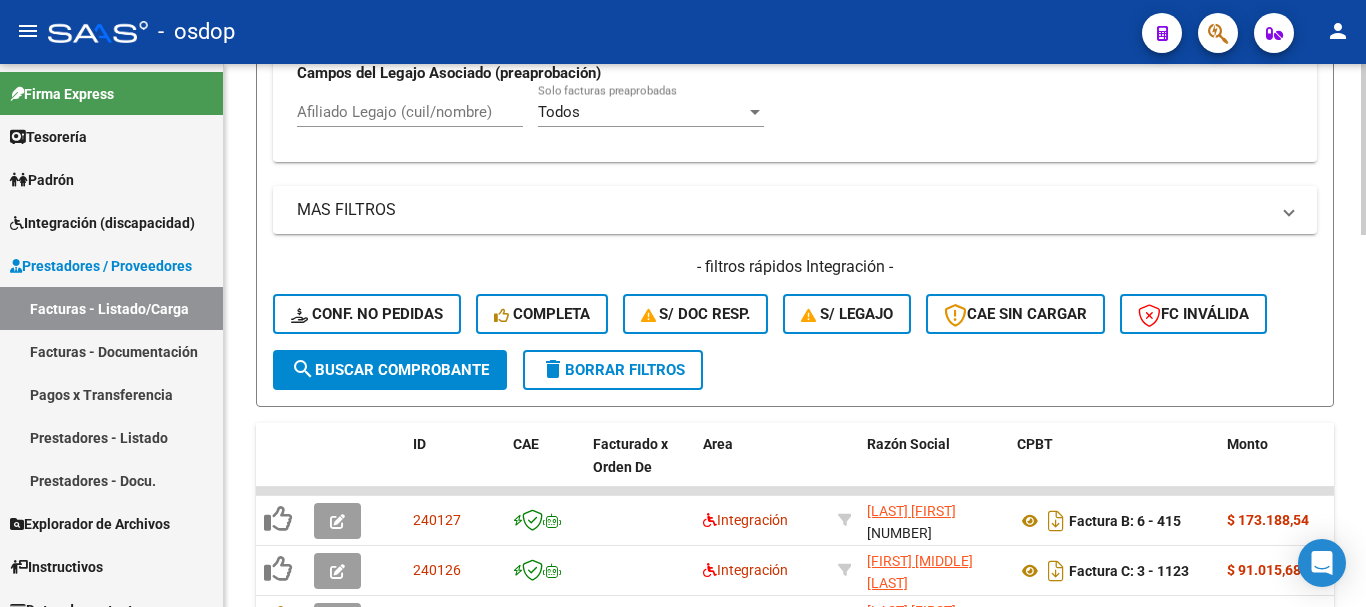 scroll, scrollTop: 681, scrollLeft: 0, axis: vertical 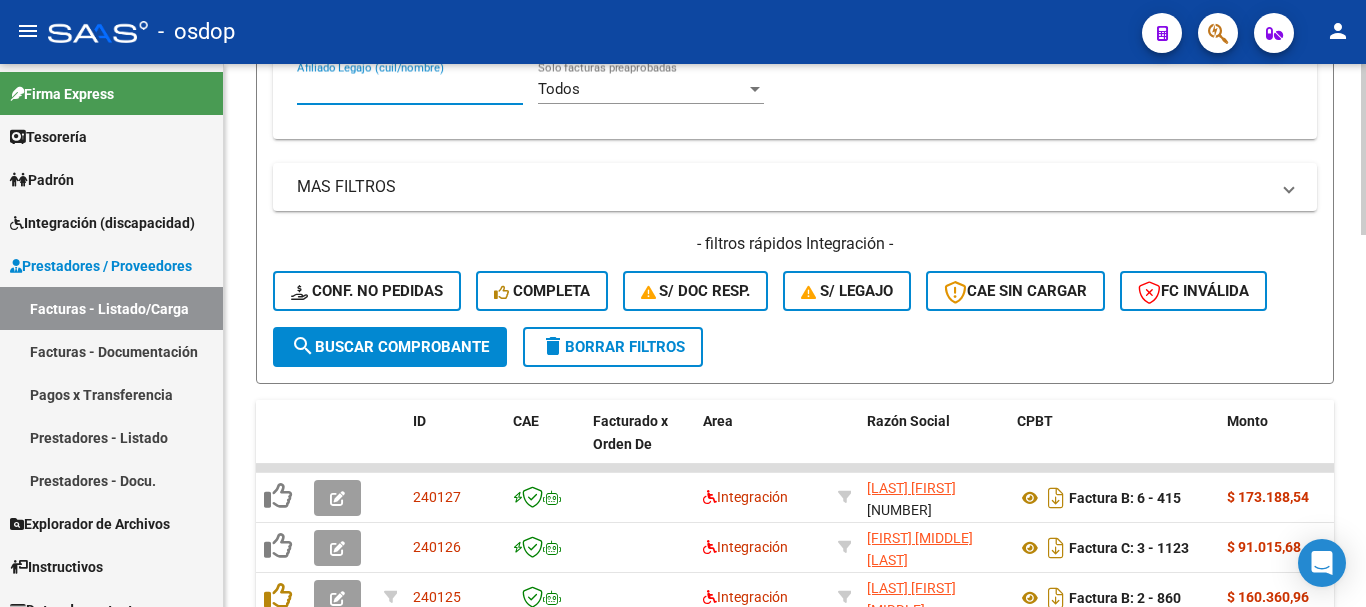 click on "Afiliado Legajo (cuil/nombre)" at bounding box center [410, 89] 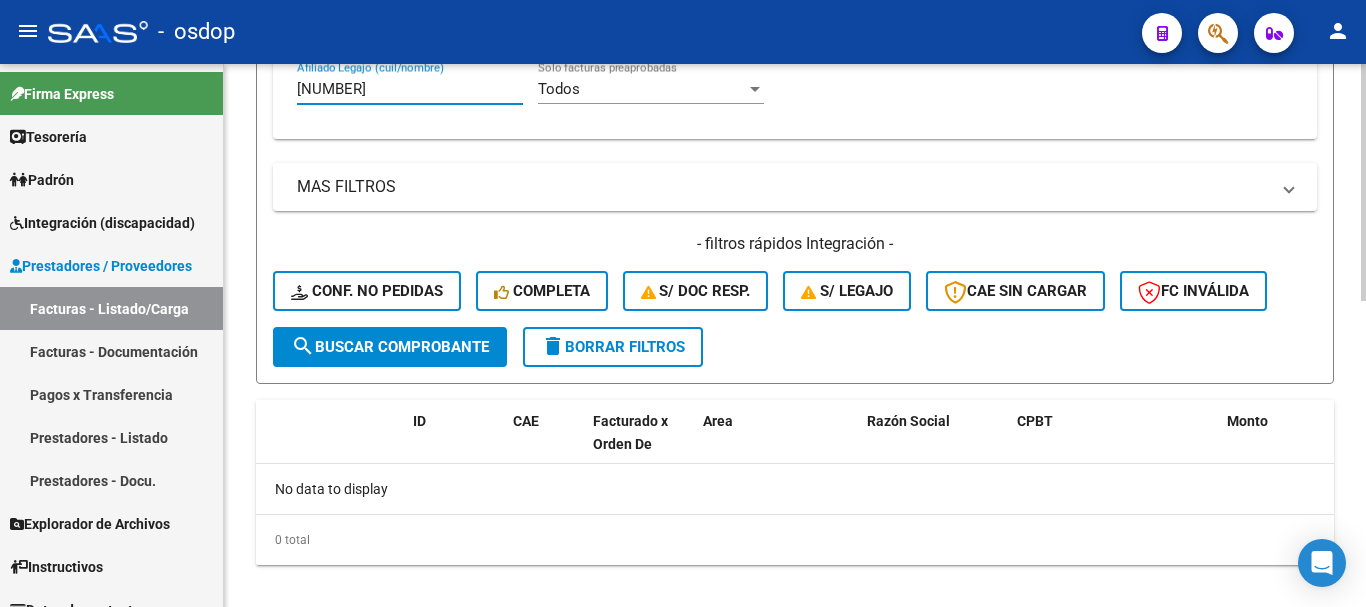 type on "23529484704" 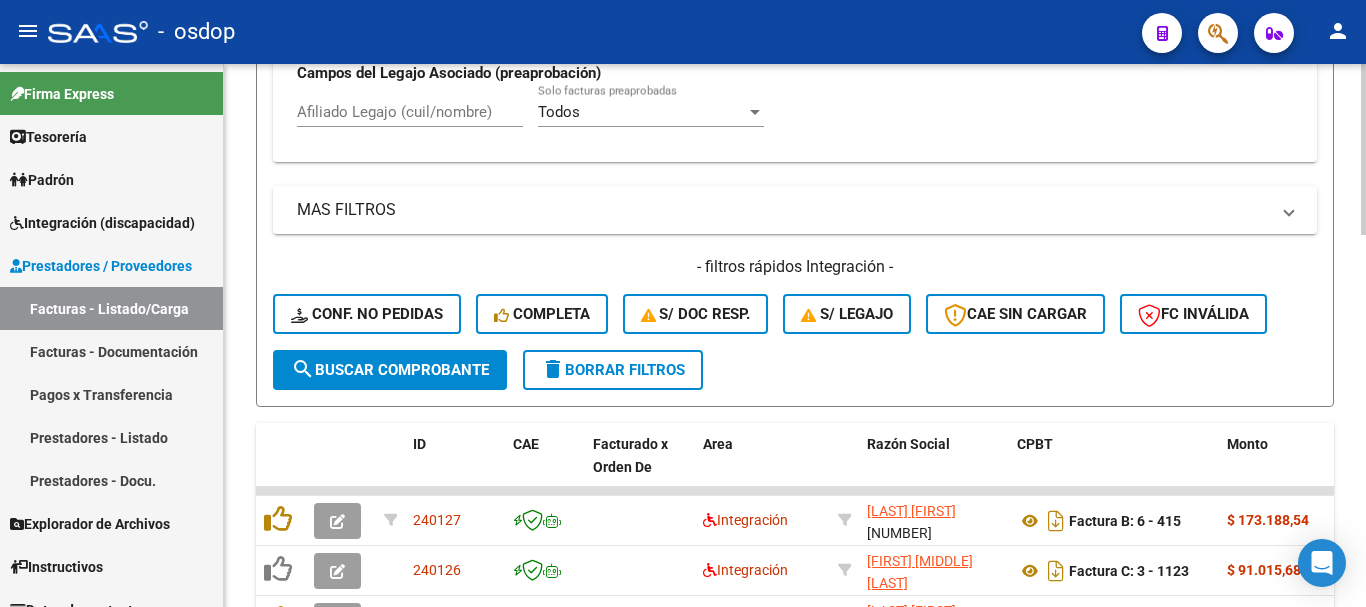 scroll, scrollTop: 681, scrollLeft: 0, axis: vertical 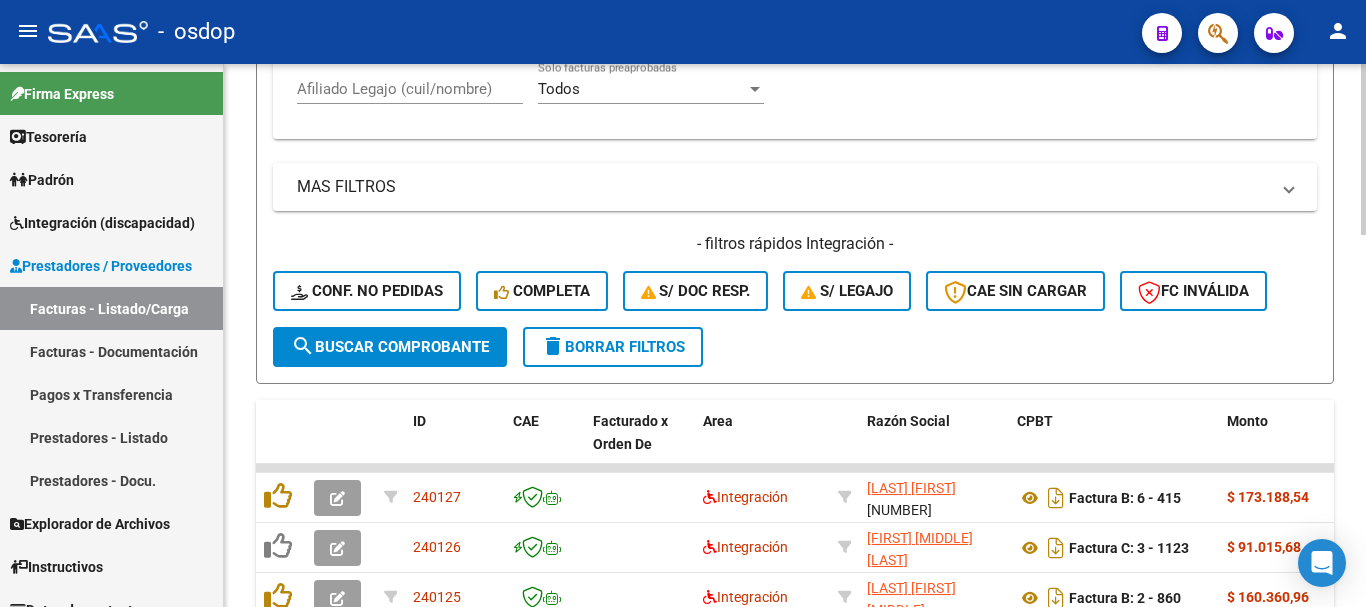 click on "Afiliado Legajo (cuil/nombre)" at bounding box center [410, 89] 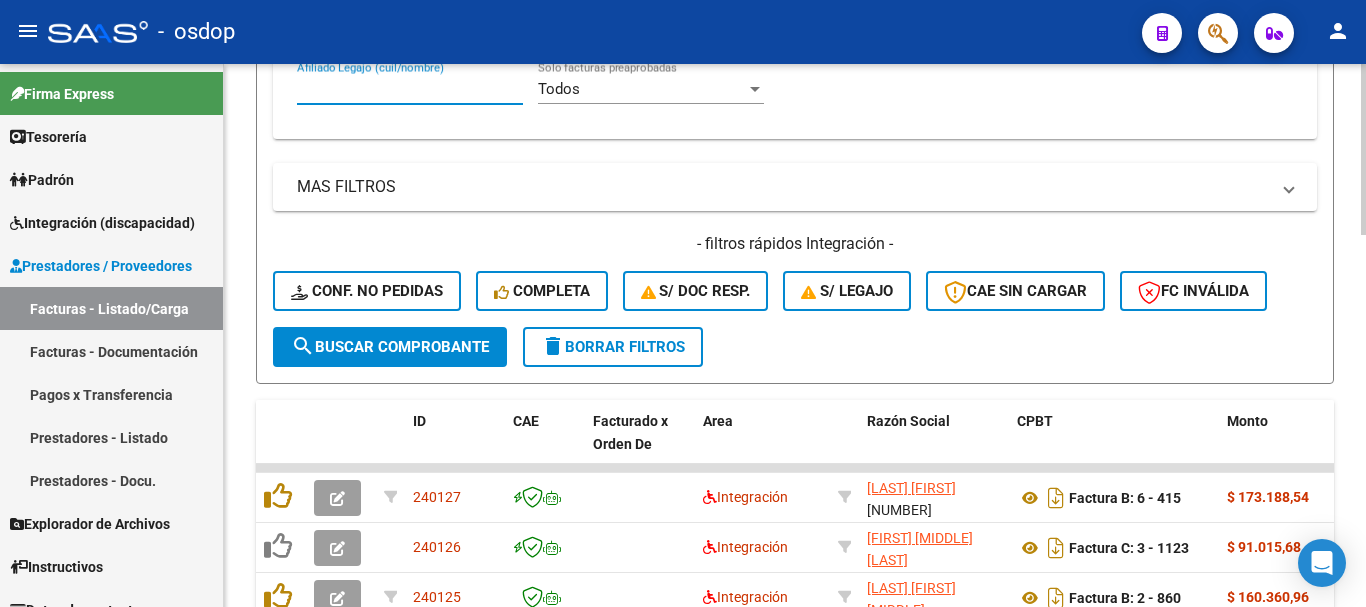 paste on "27461523752" 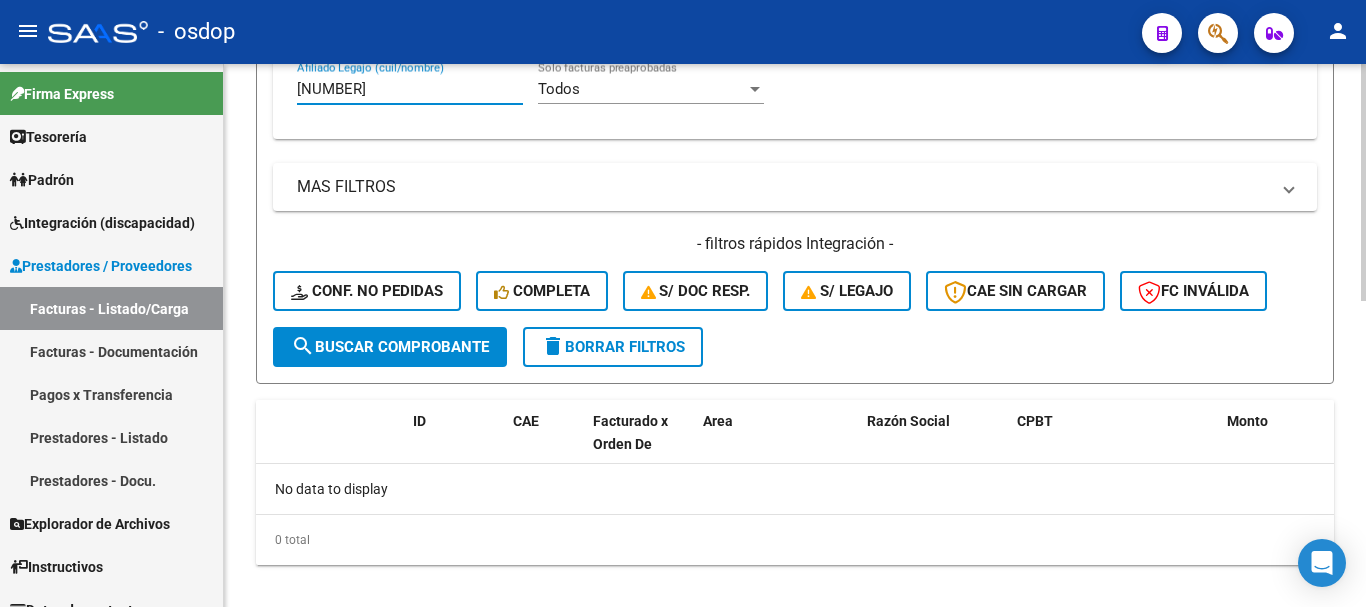 type on "27461523752" 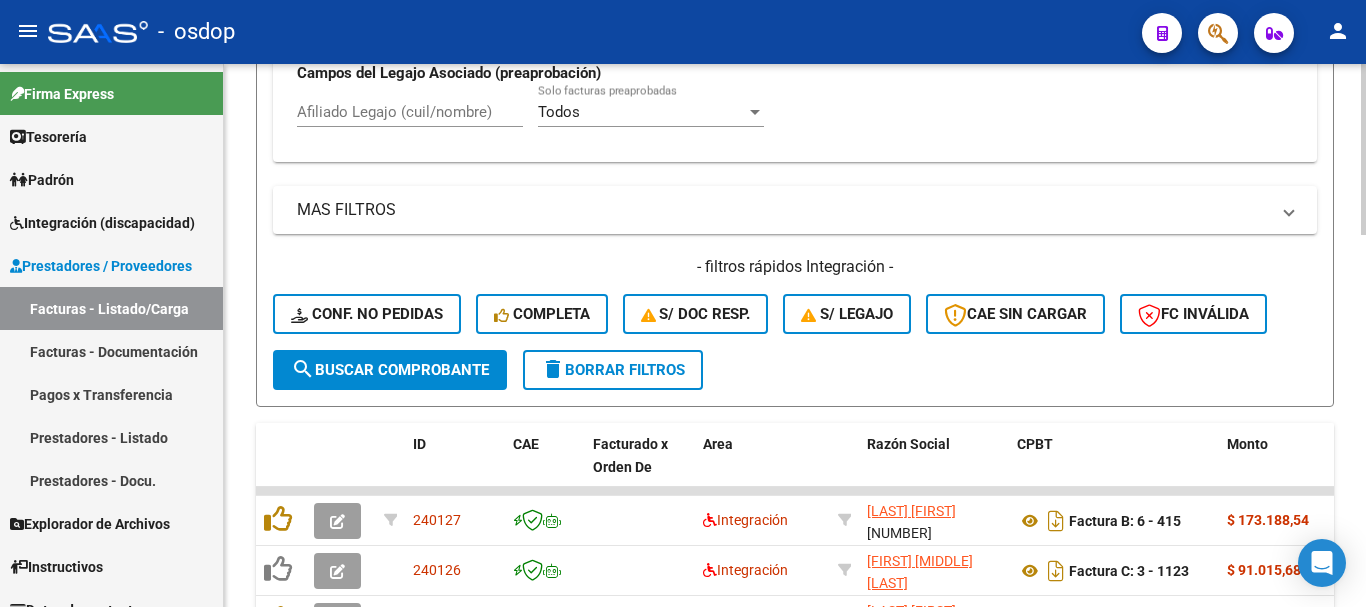 scroll, scrollTop: 681, scrollLeft: 0, axis: vertical 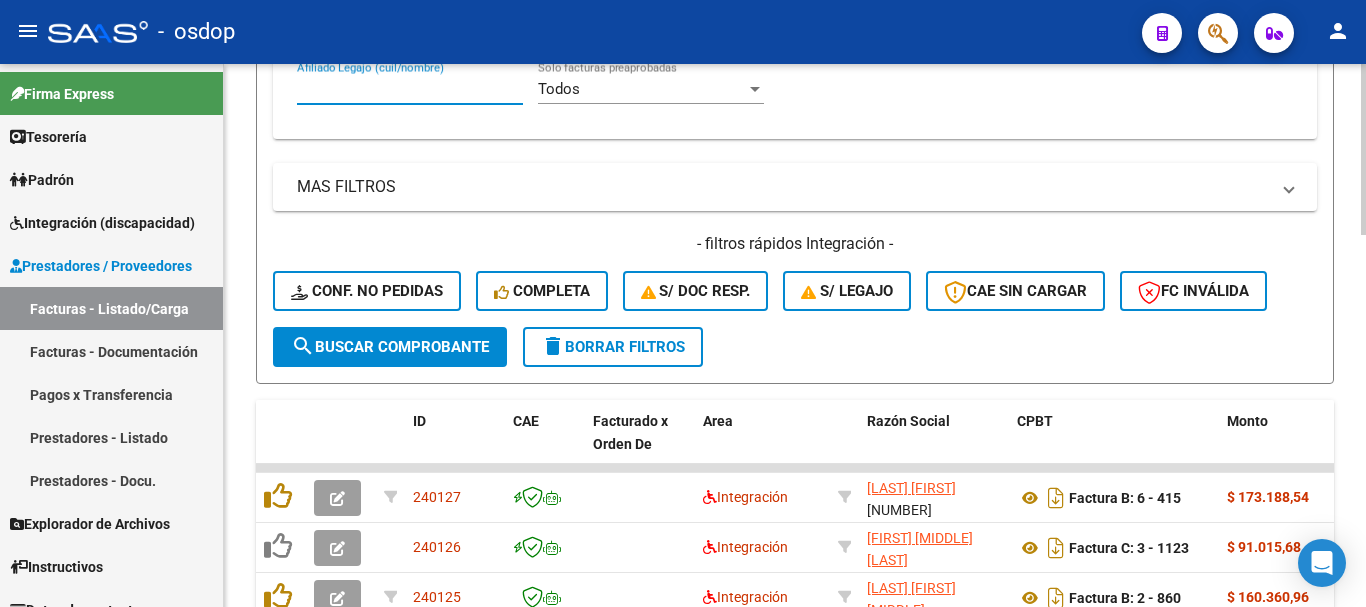 click on "Afiliado Legajo (cuil/nombre)" at bounding box center [410, 89] 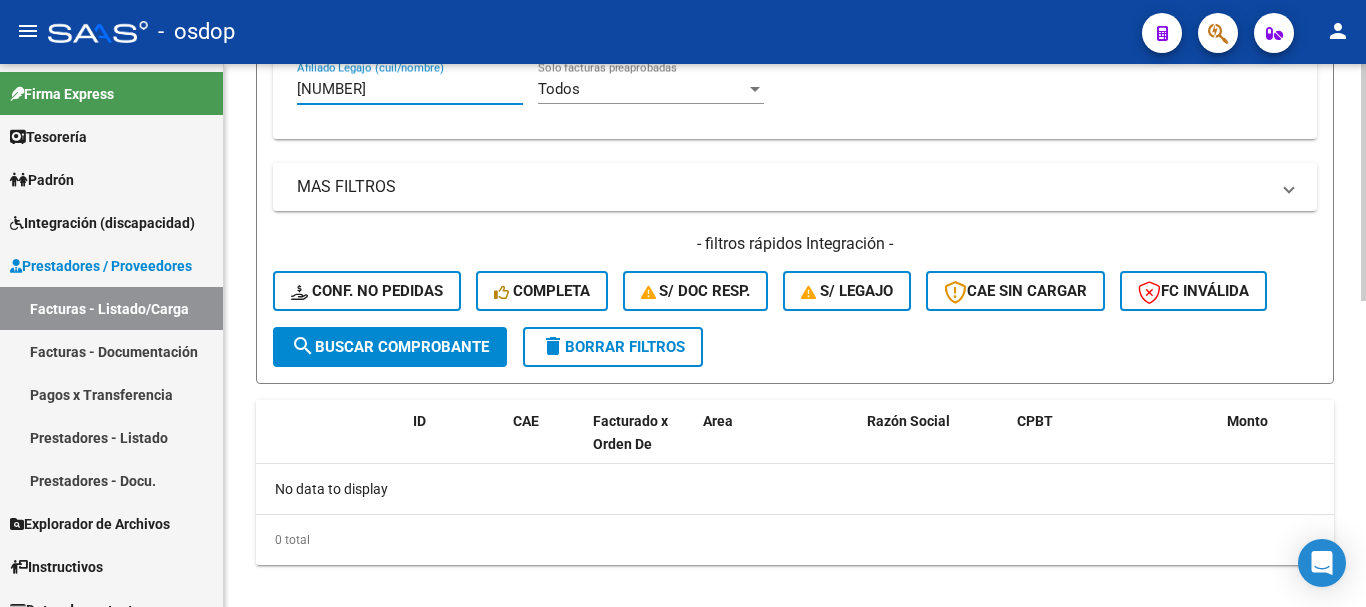 type on "[PHONE]" 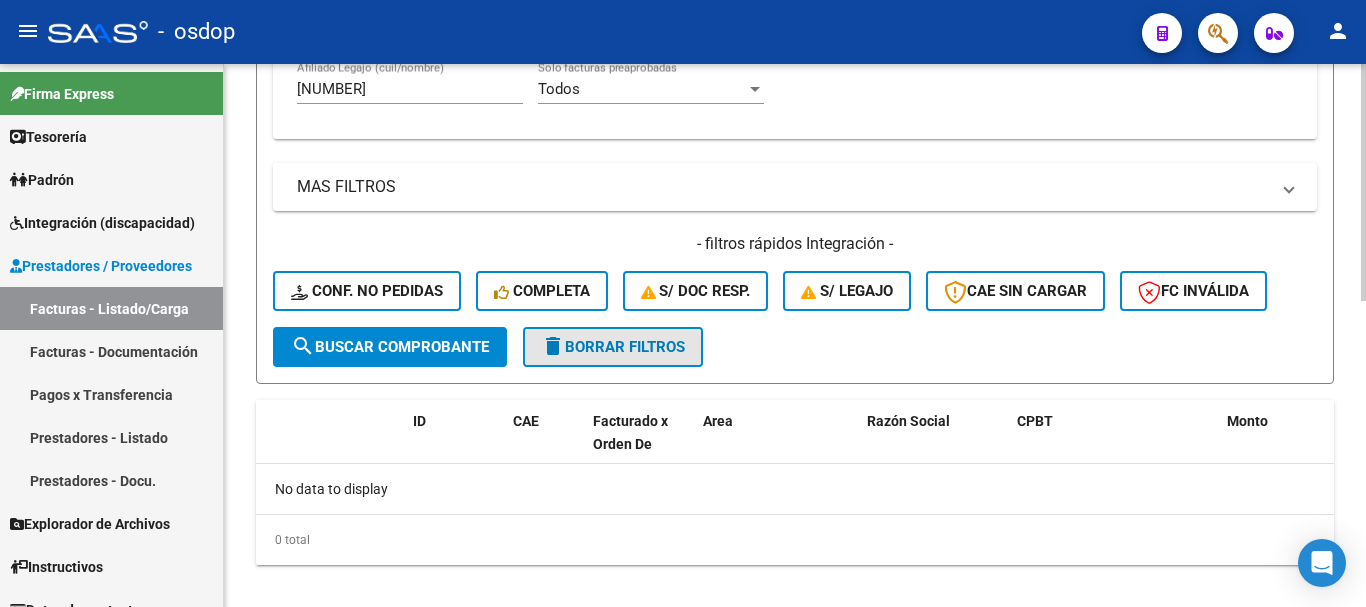 click on "delete  Borrar Filtros" 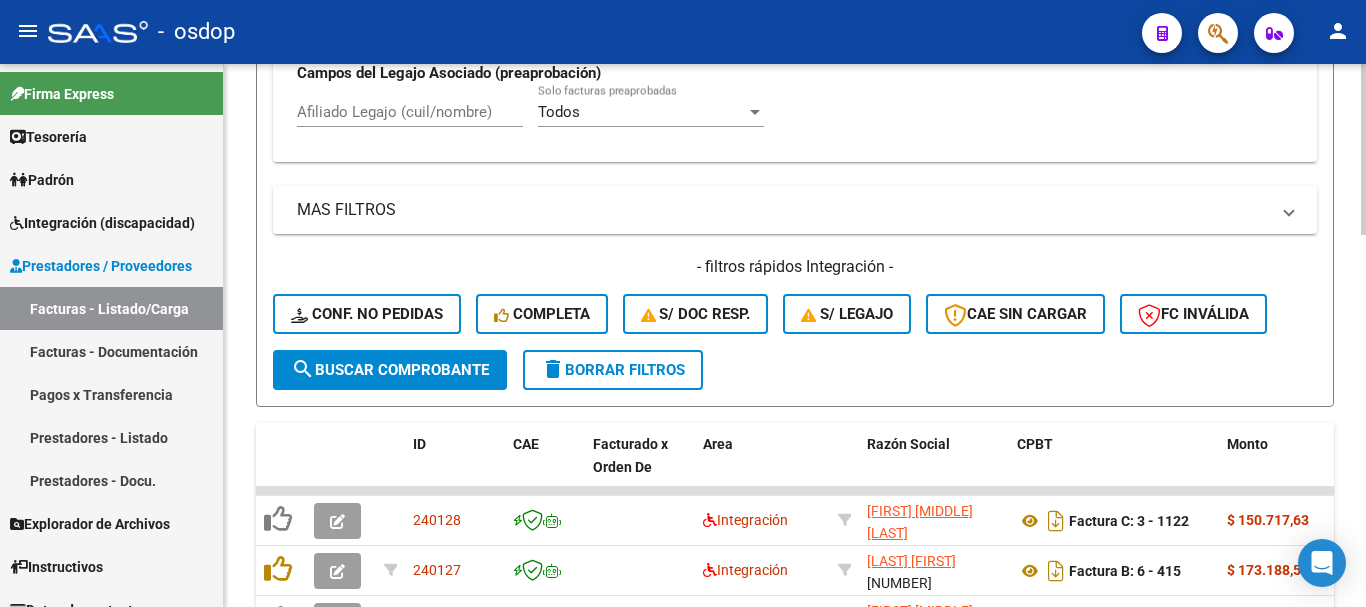 scroll, scrollTop: 681, scrollLeft: 0, axis: vertical 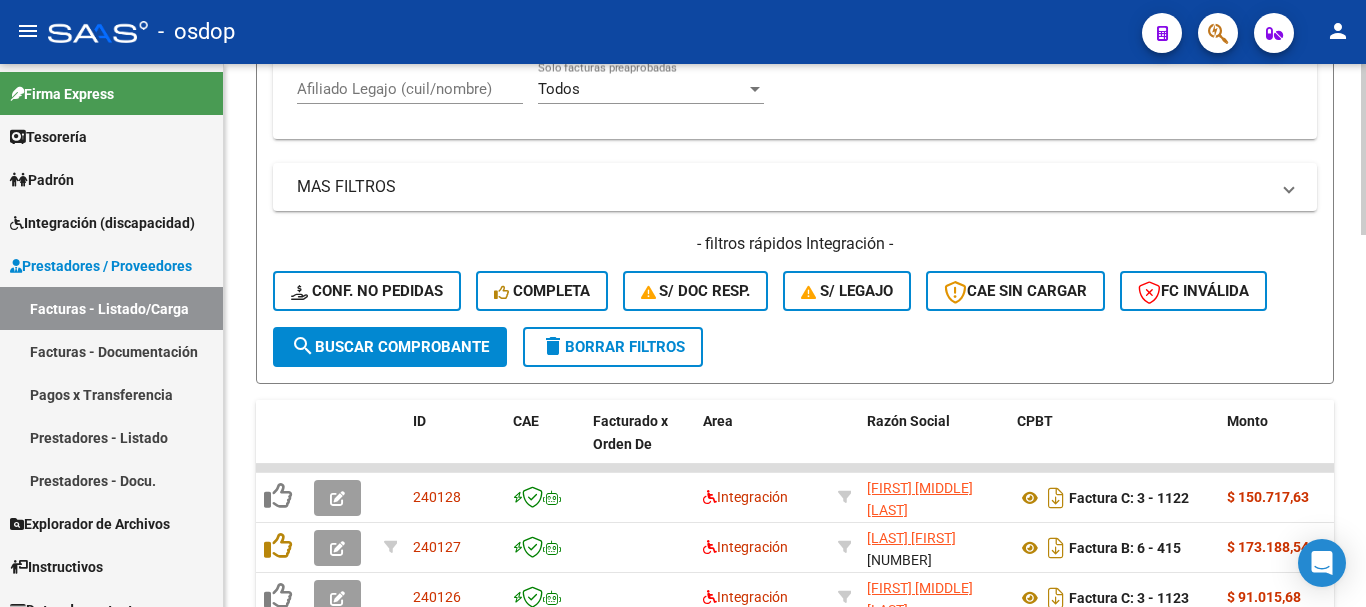 click on "Afiliado Legajo (cuil/nombre)" at bounding box center [410, 89] 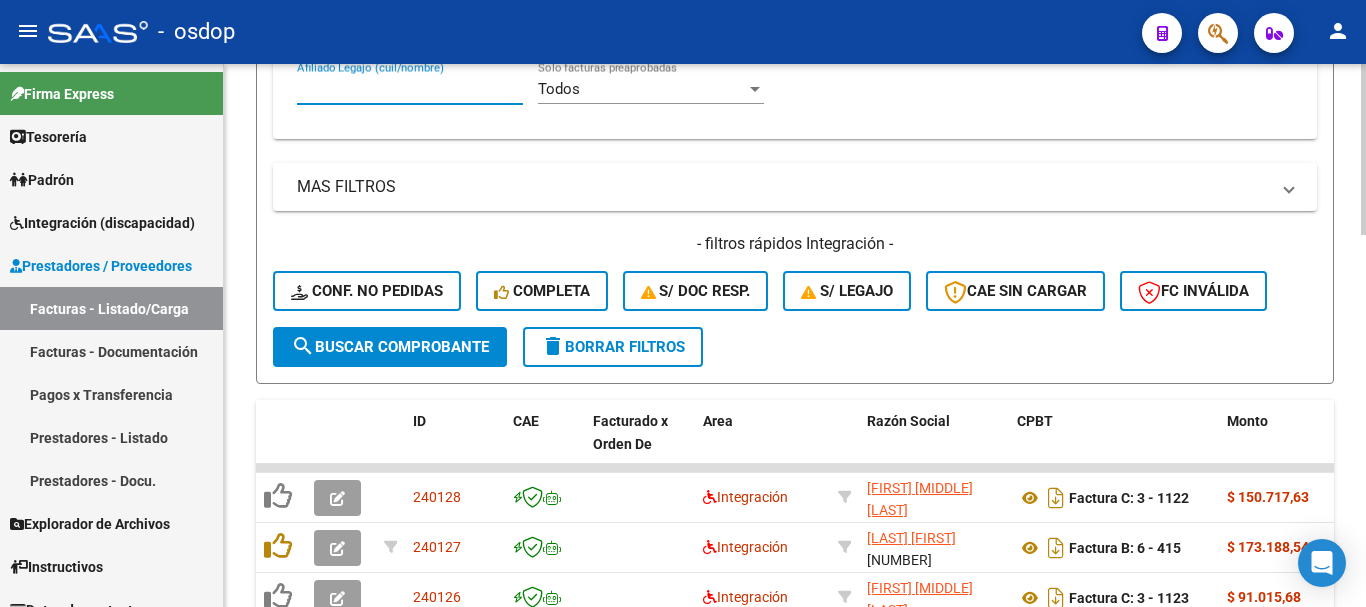 paste on "27562743710" 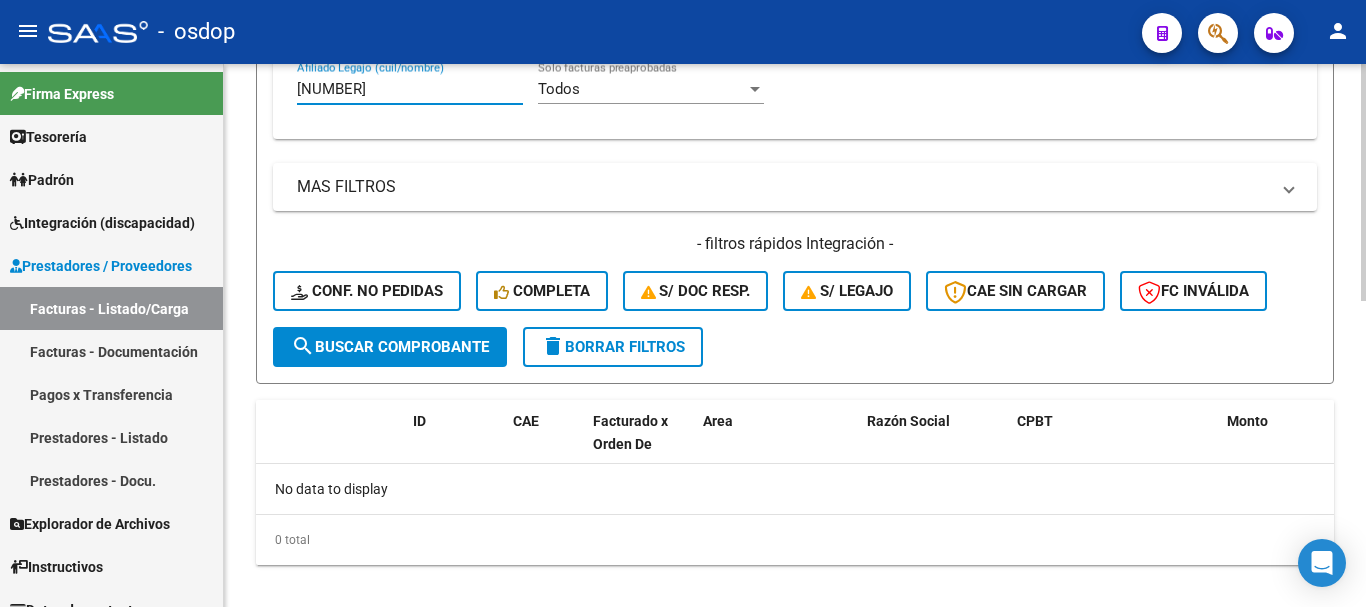 type on "27562743710" 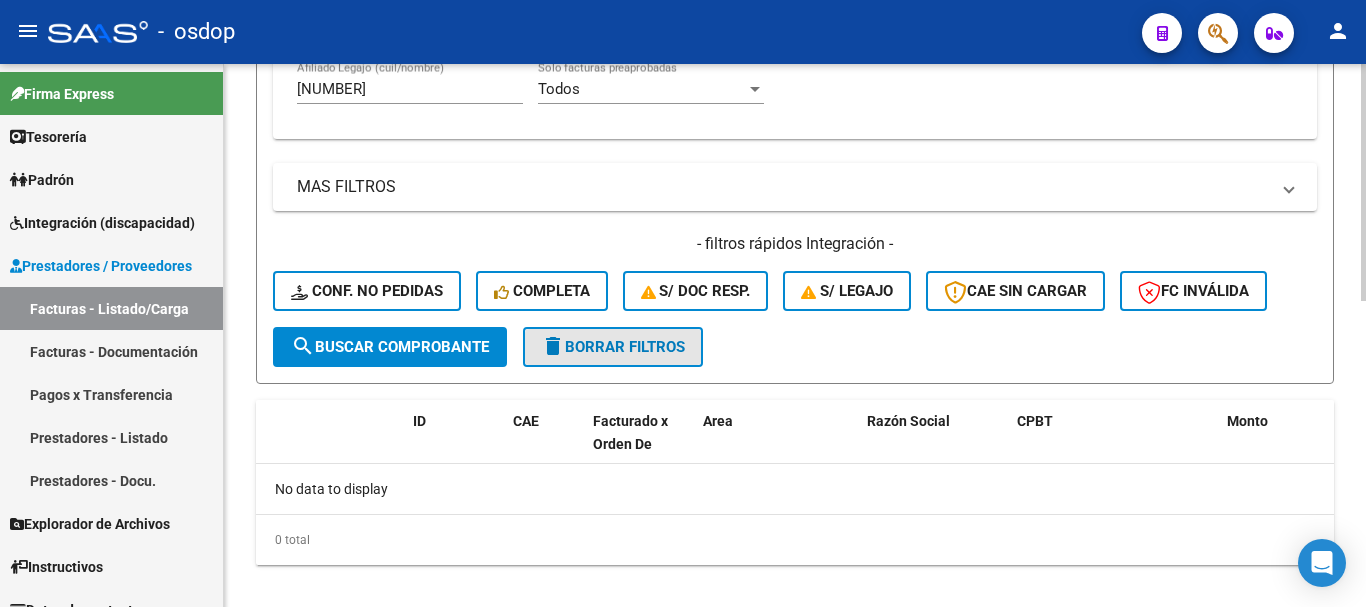 click on "delete  Borrar Filtros" 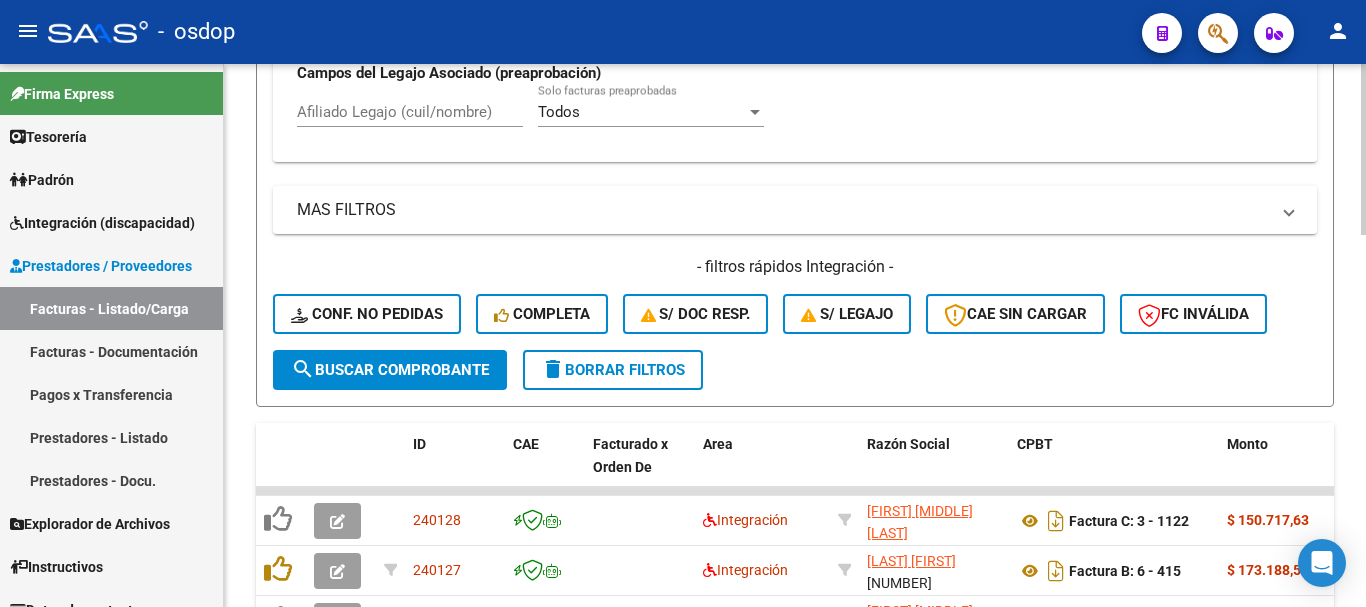 scroll, scrollTop: 681, scrollLeft: 0, axis: vertical 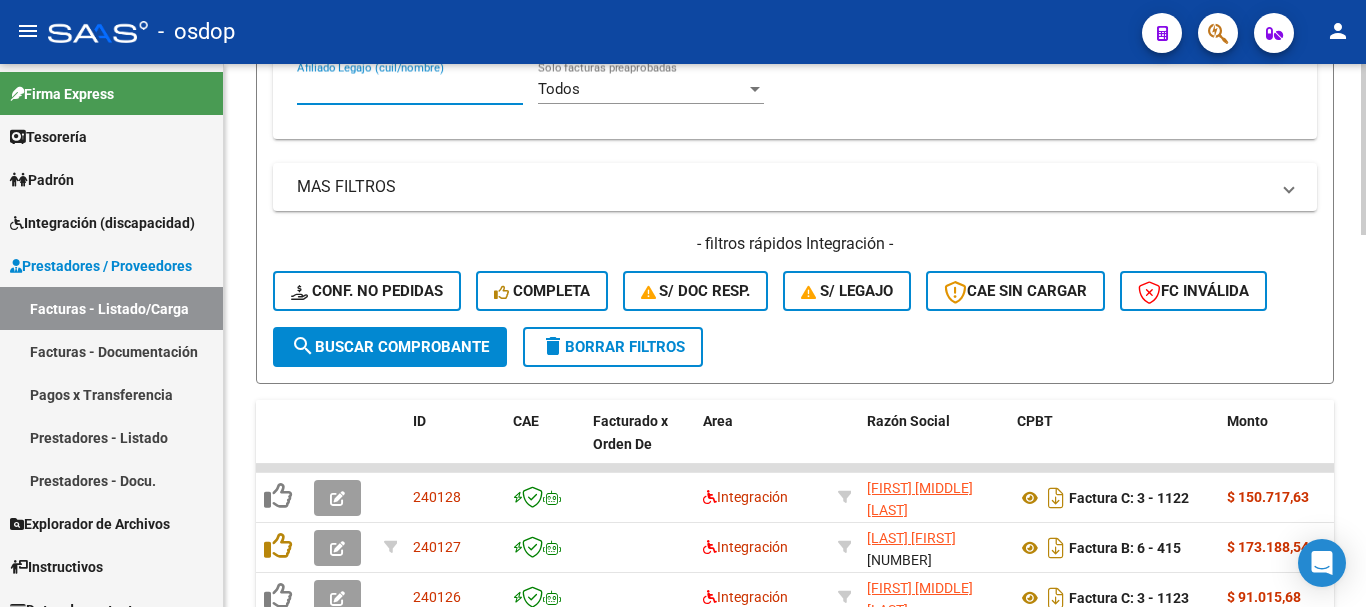click on "Afiliado Legajo (cuil/nombre)" at bounding box center (410, 89) 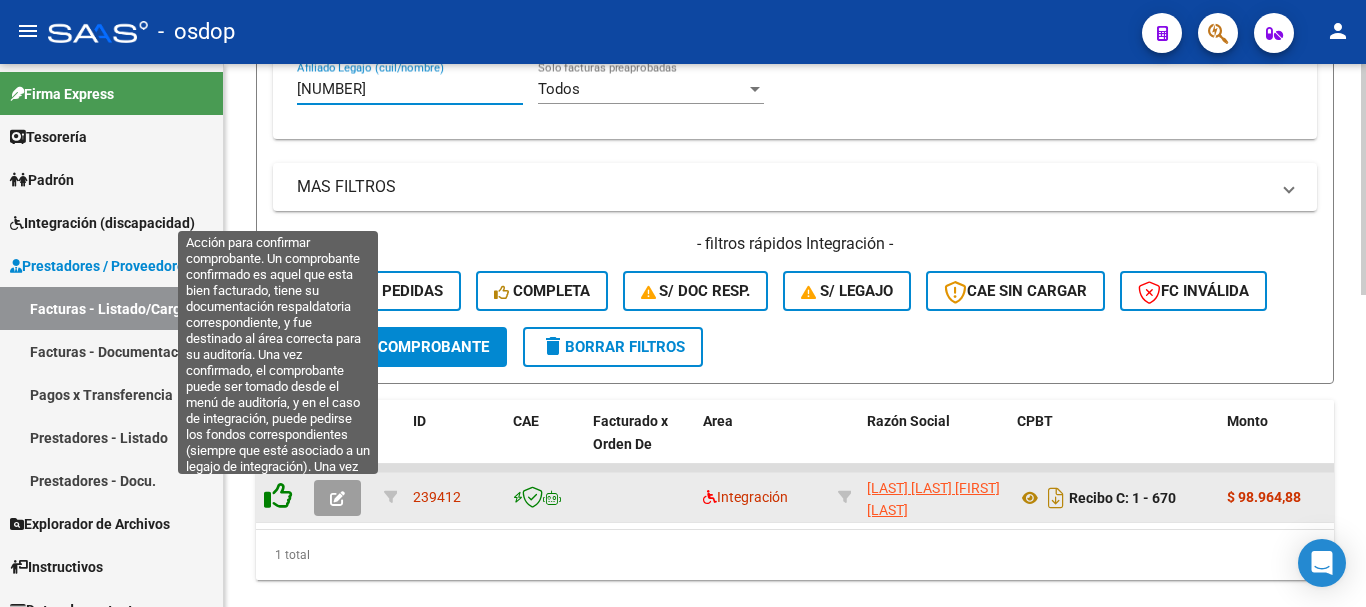 type on "27586959188" 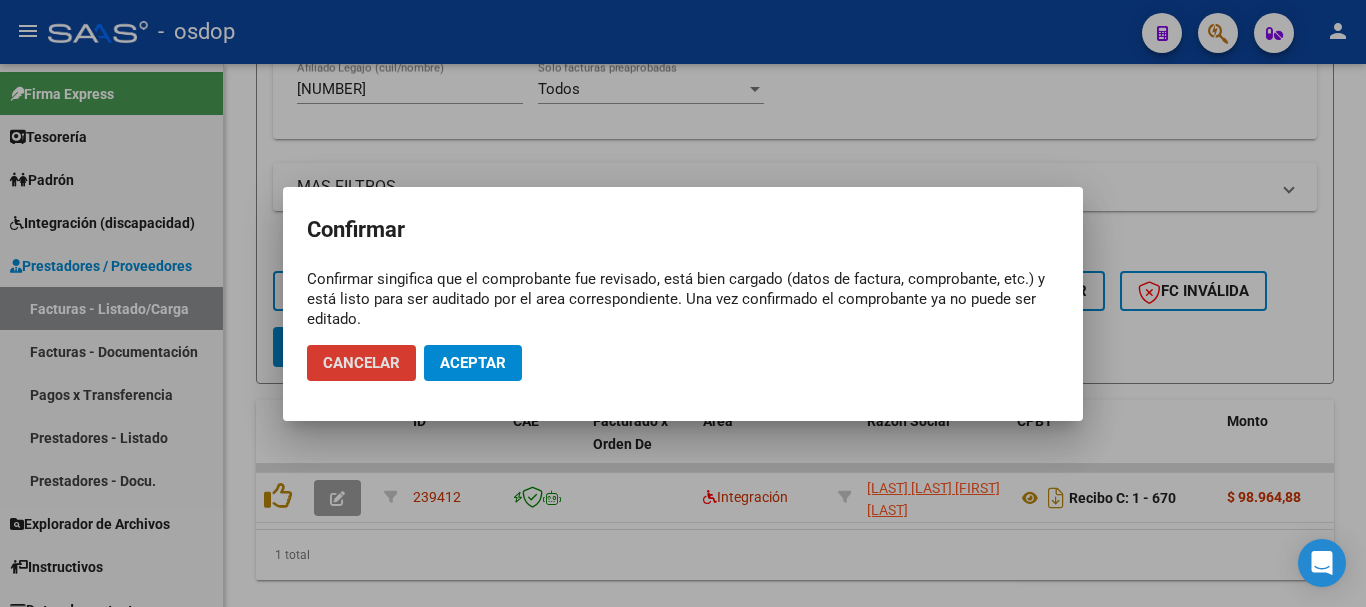 click at bounding box center [683, 303] 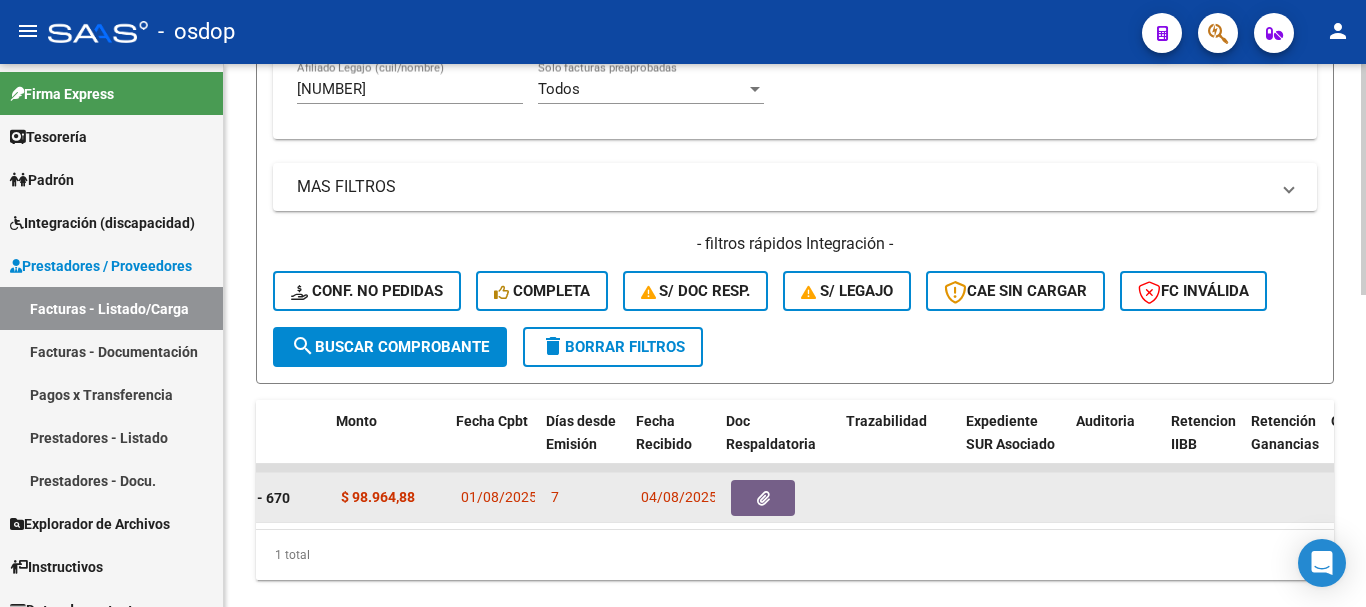 scroll, scrollTop: 0, scrollLeft: 891, axis: horizontal 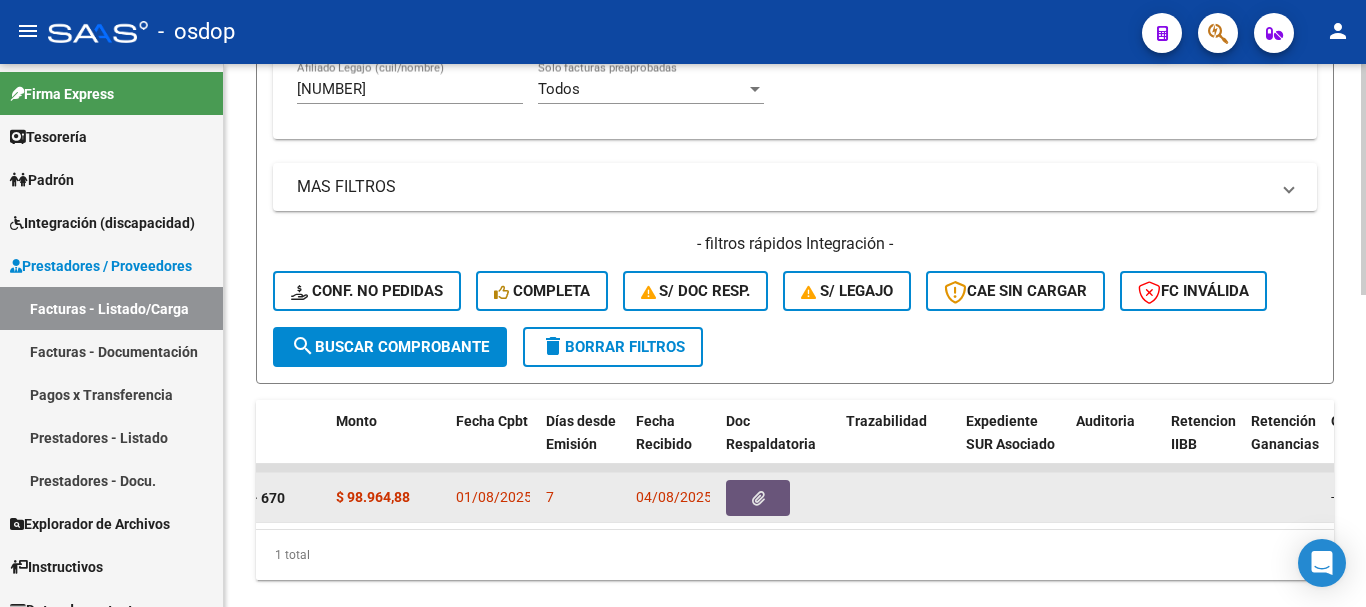 click 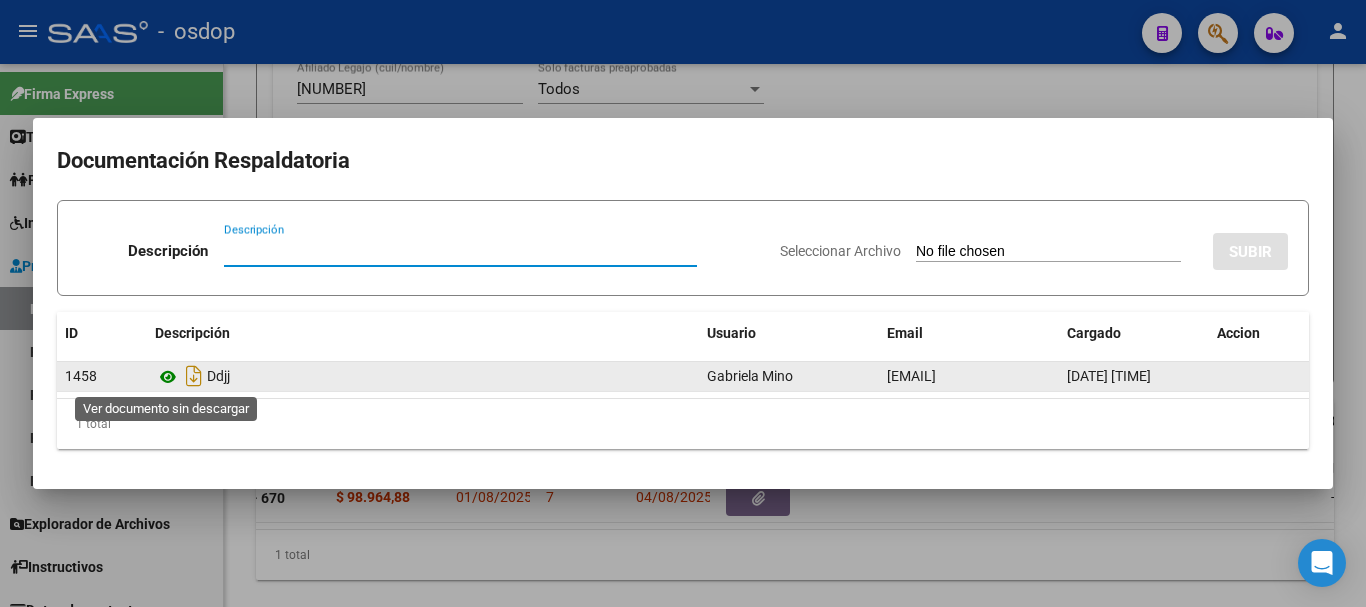 click 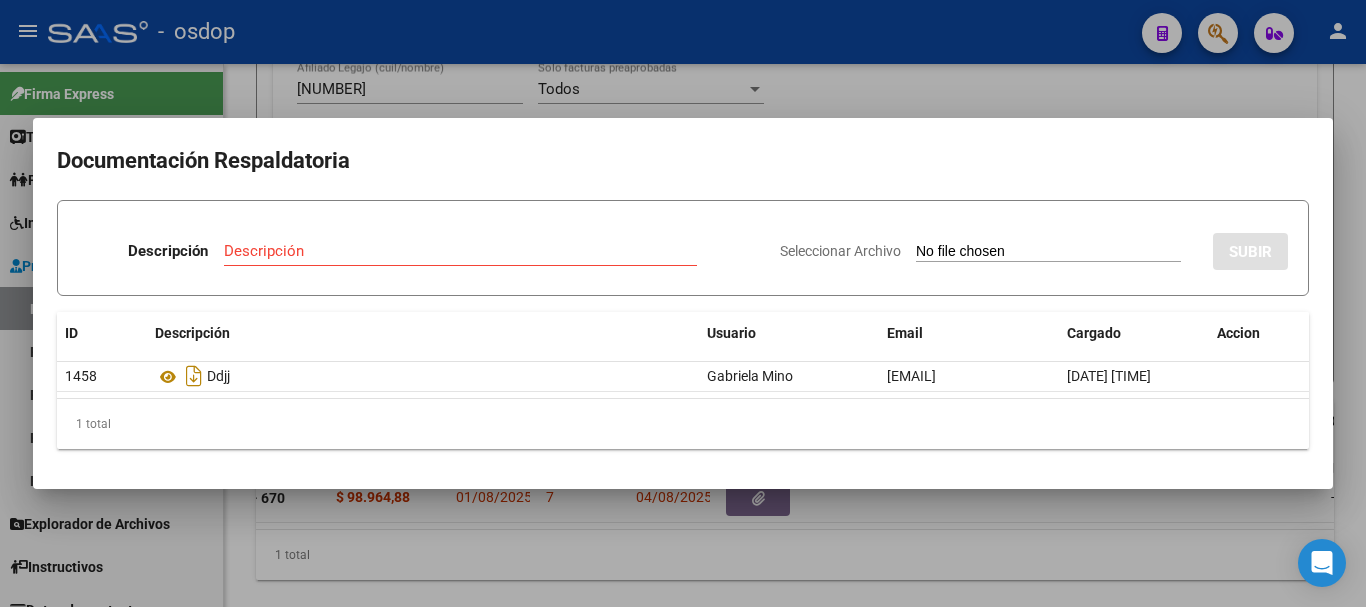 click at bounding box center (683, 303) 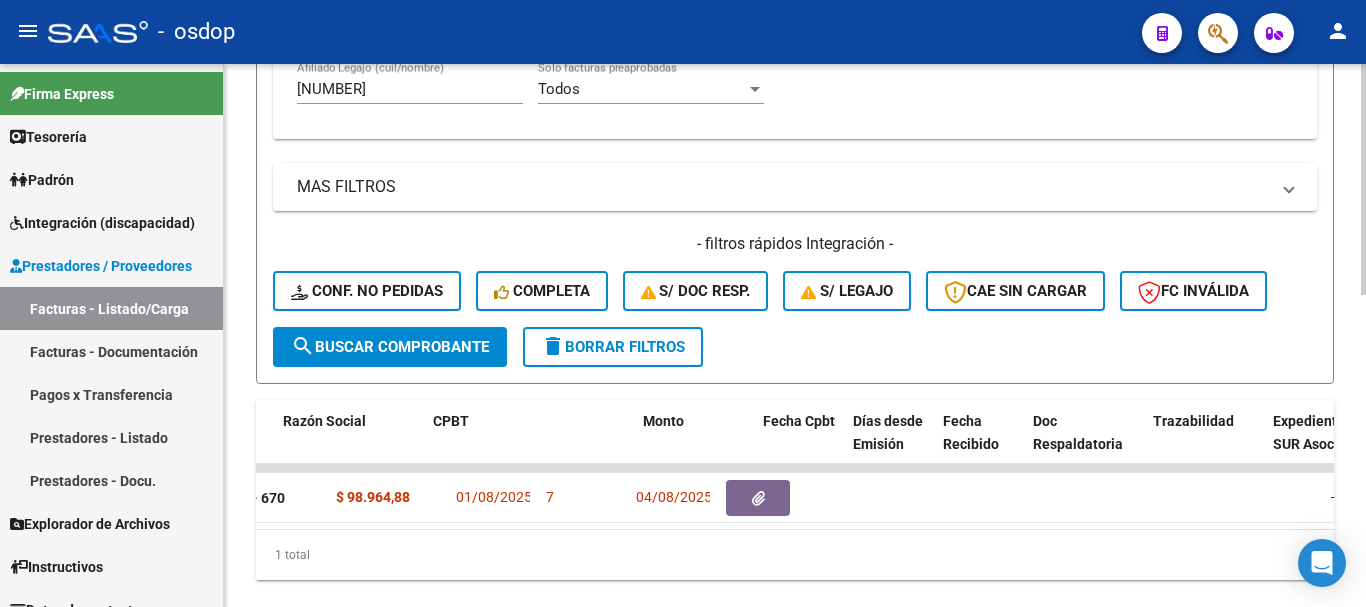 scroll, scrollTop: 0, scrollLeft: 0, axis: both 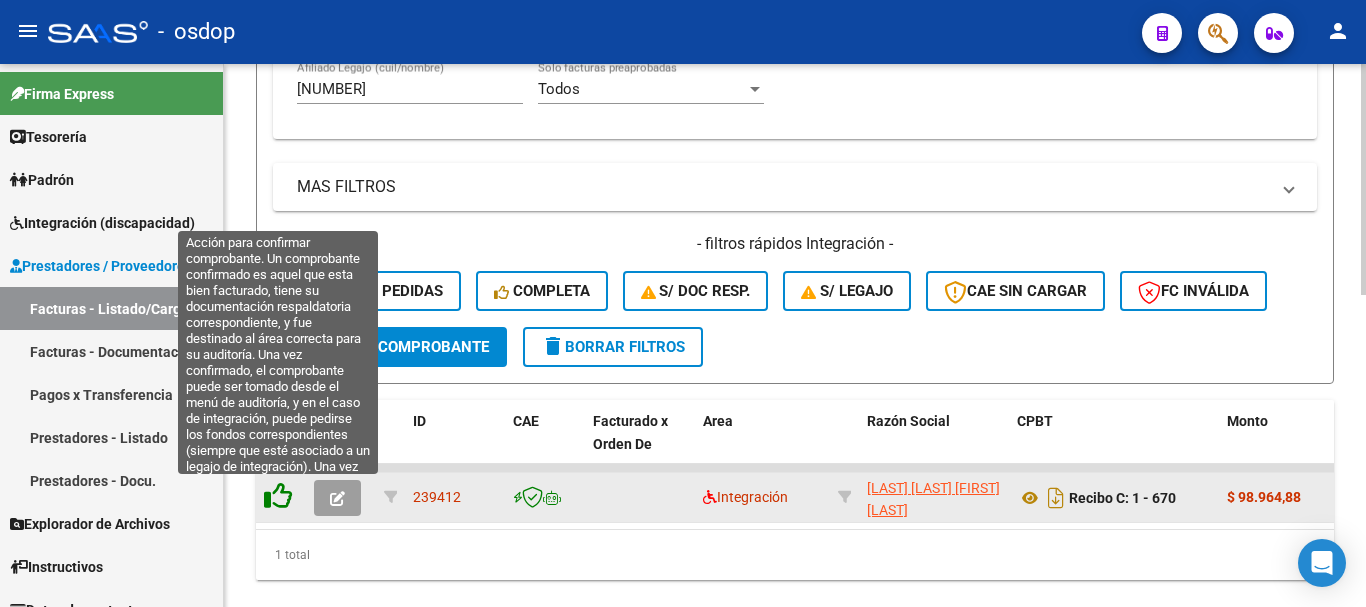 click 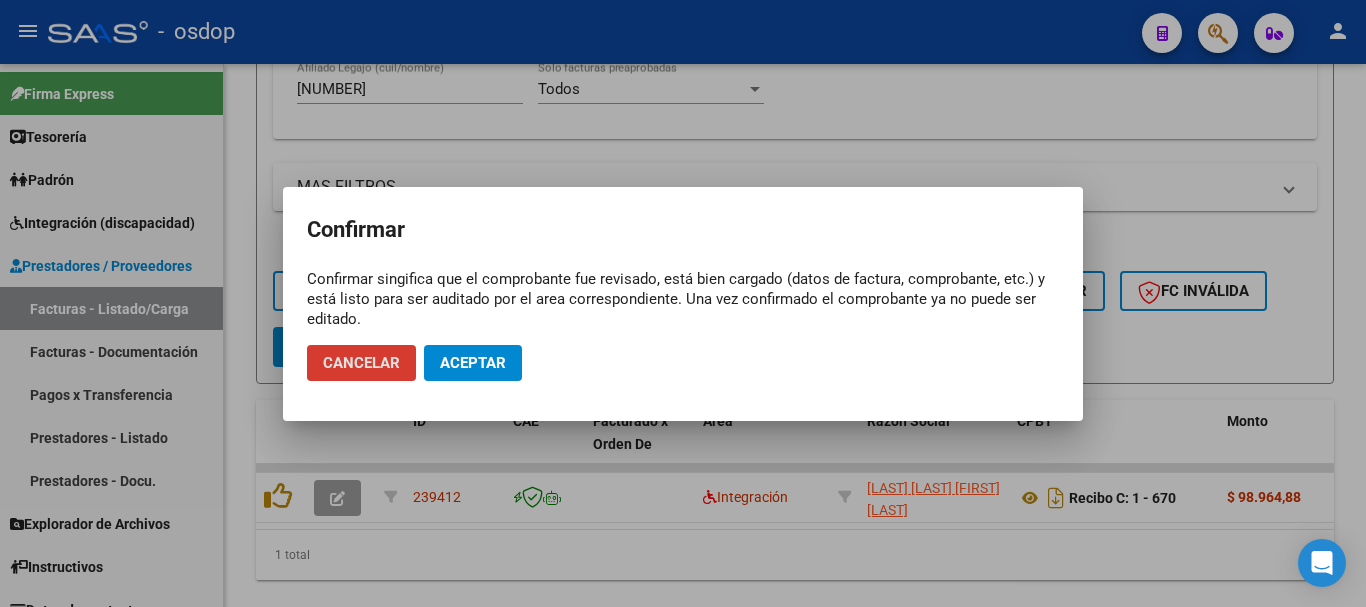 click on "Aceptar" 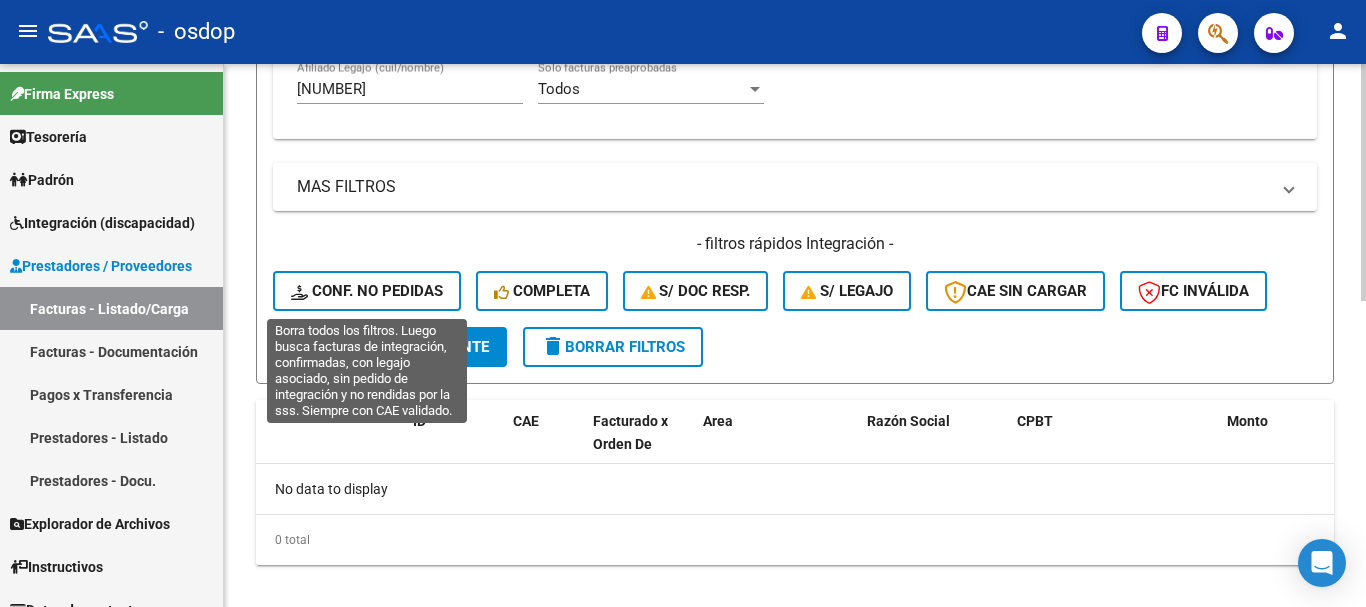 click on "Conf. no pedidas" 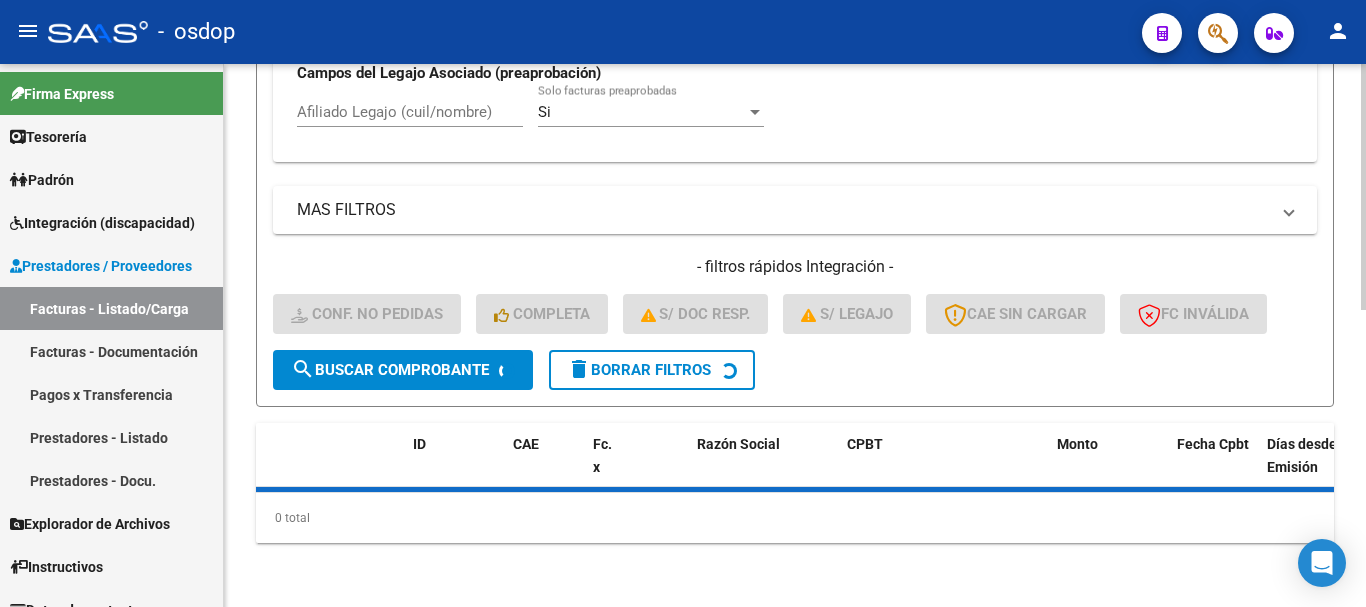 scroll, scrollTop: 681, scrollLeft: 0, axis: vertical 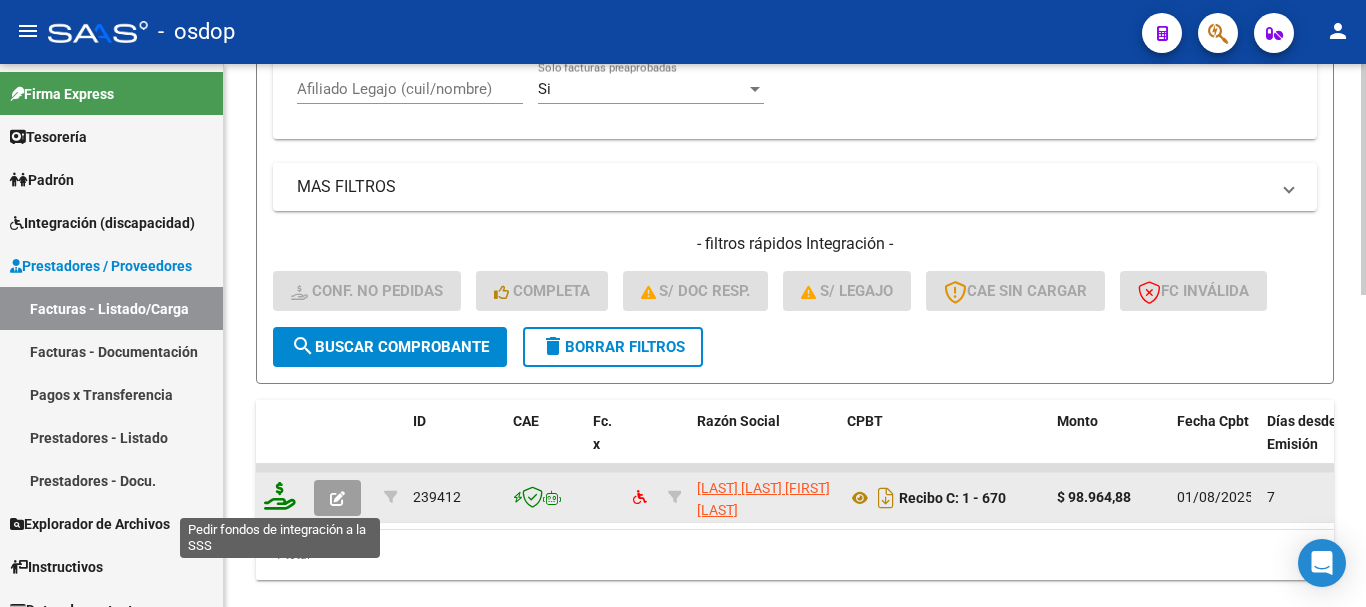 click 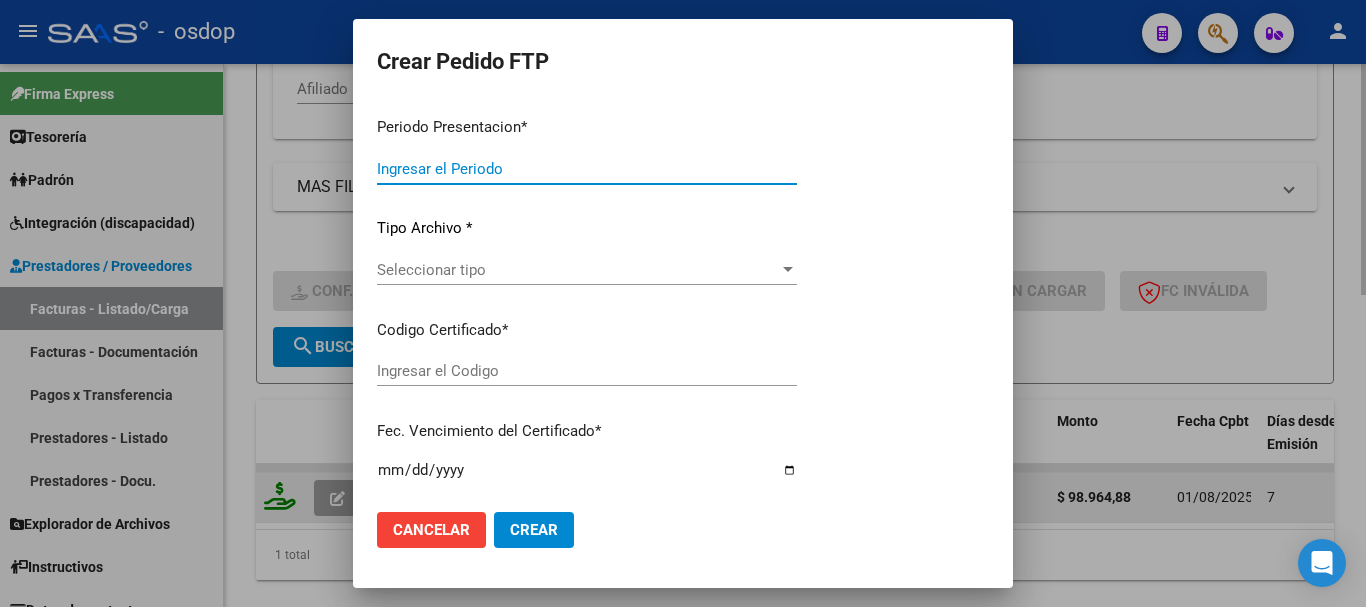 type on "202507" 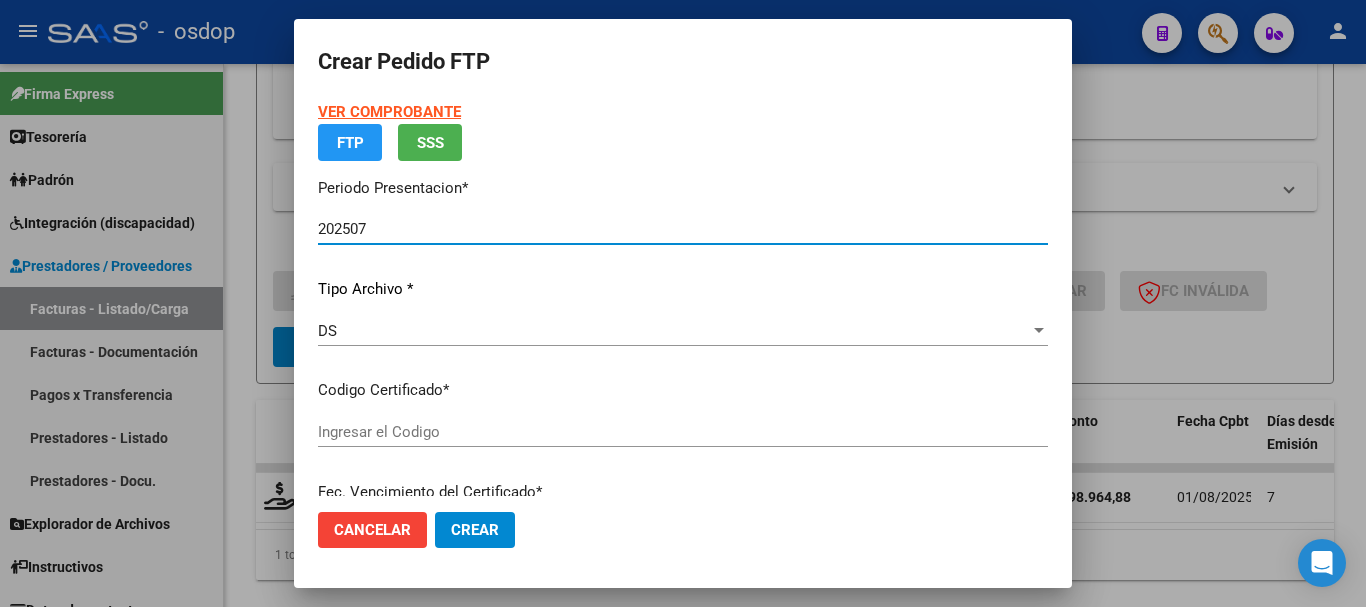 type on "8529724448" 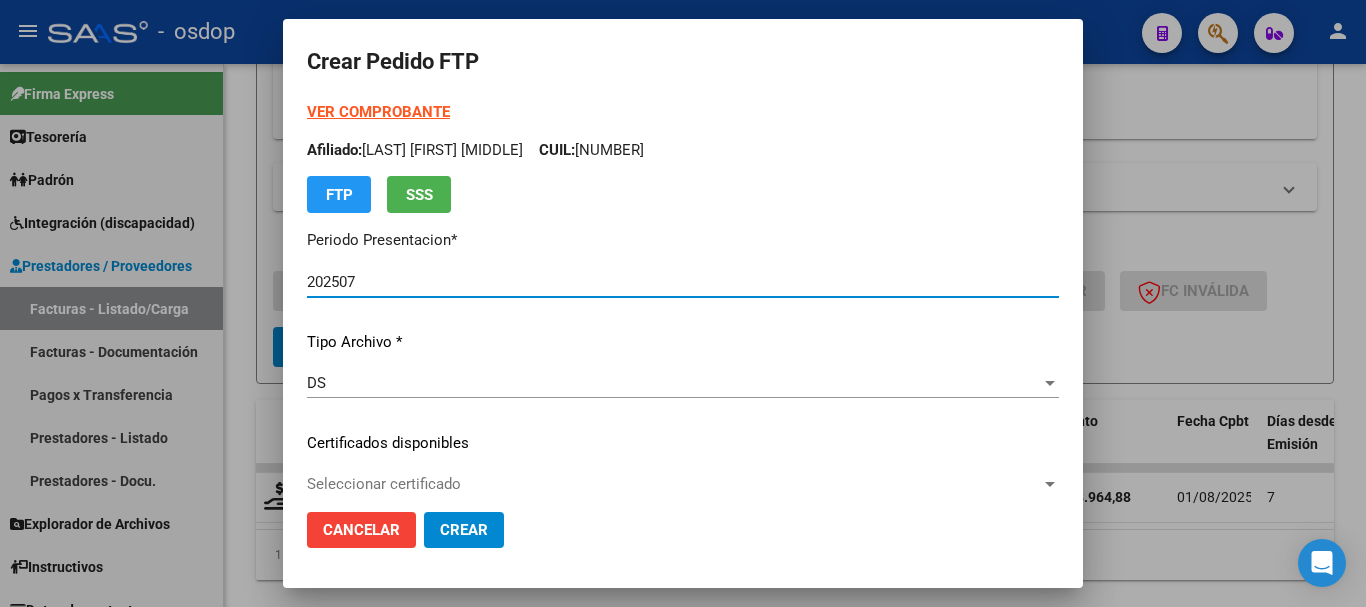 scroll, scrollTop: 100, scrollLeft: 0, axis: vertical 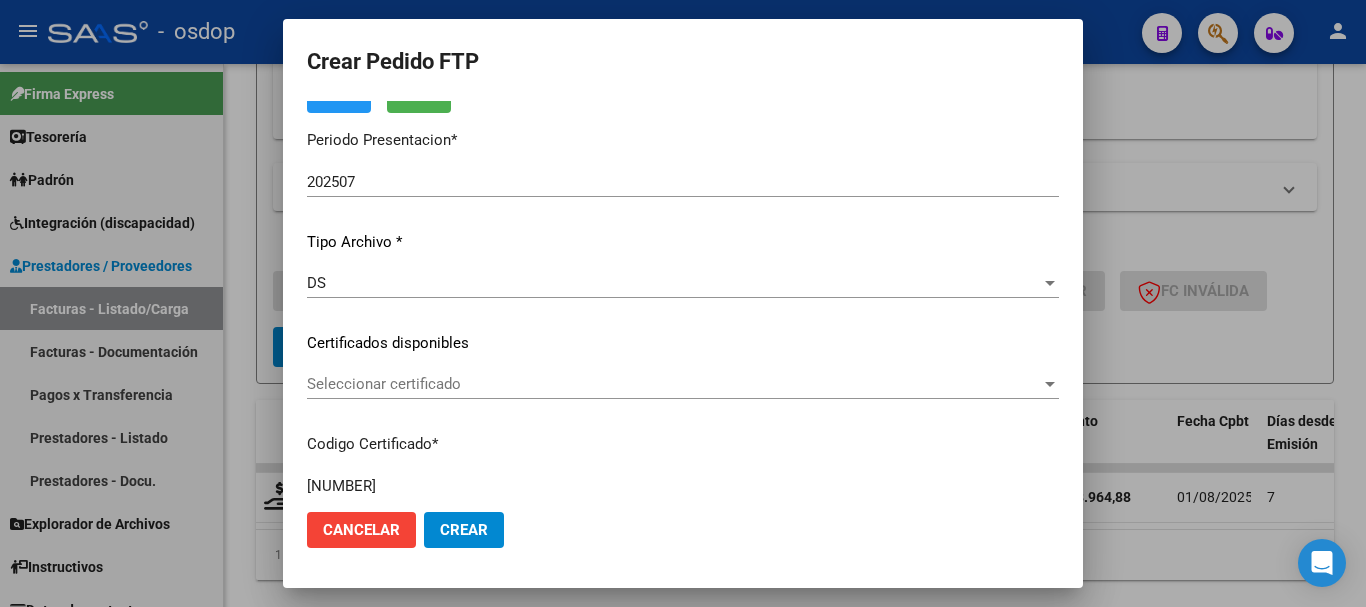 click on "Seleccionar certificado Seleccionar certificado" 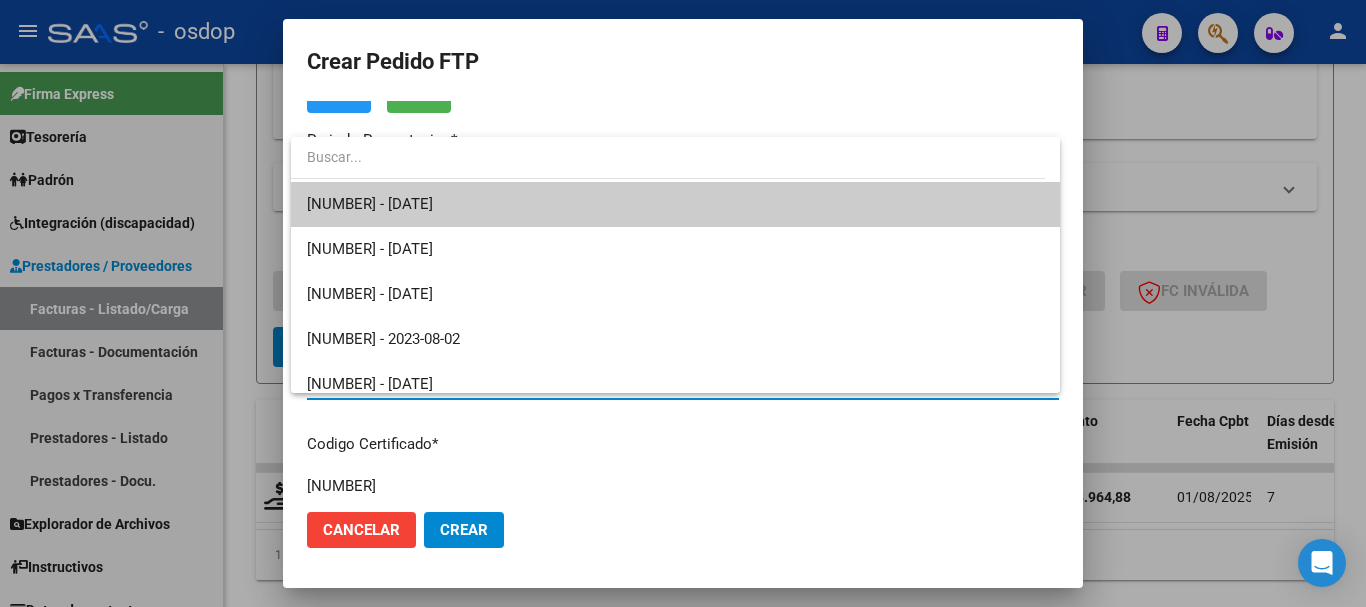 click on "8529724448 - 2025-08-02" at bounding box center (675, 204) 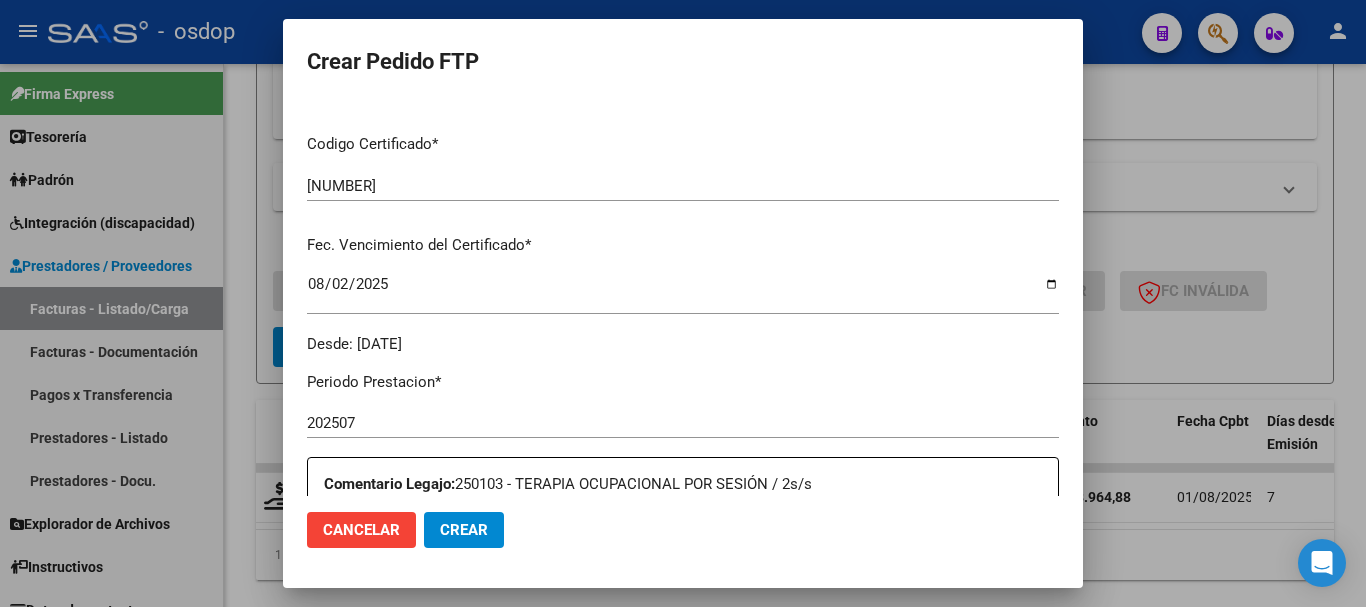 scroll, scrollTop: 700, scrollLeft: 0, axis: vertical 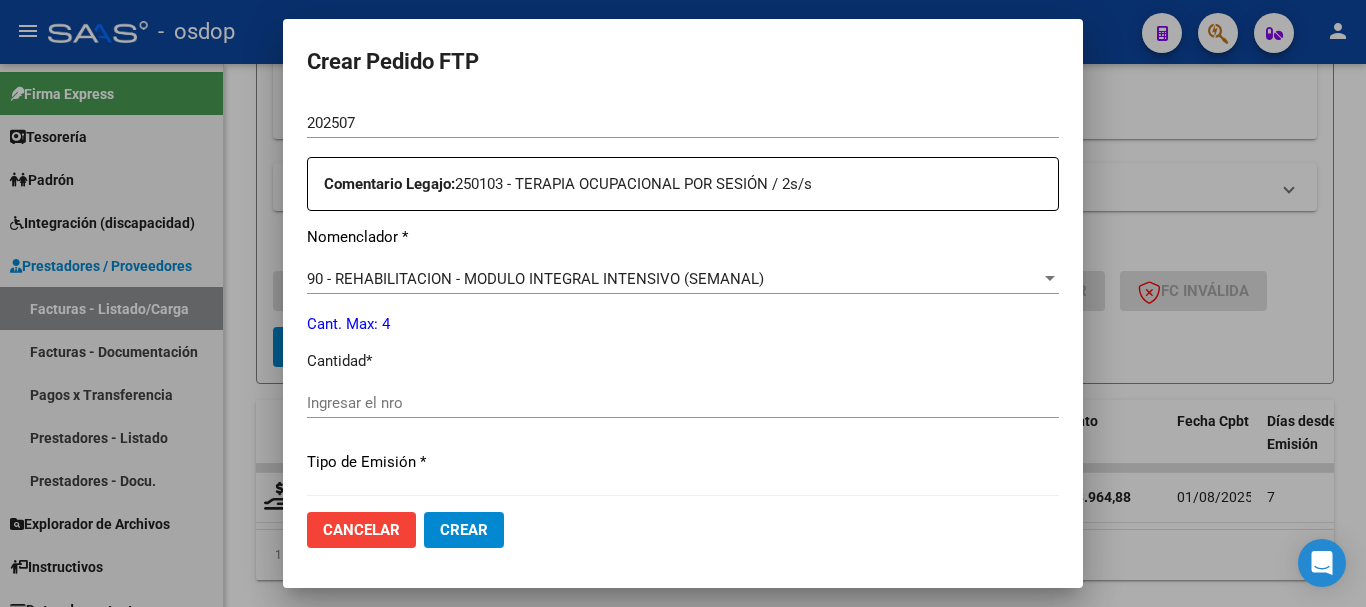 click on "Ingresar el nro" at bounding box center (683, 403) 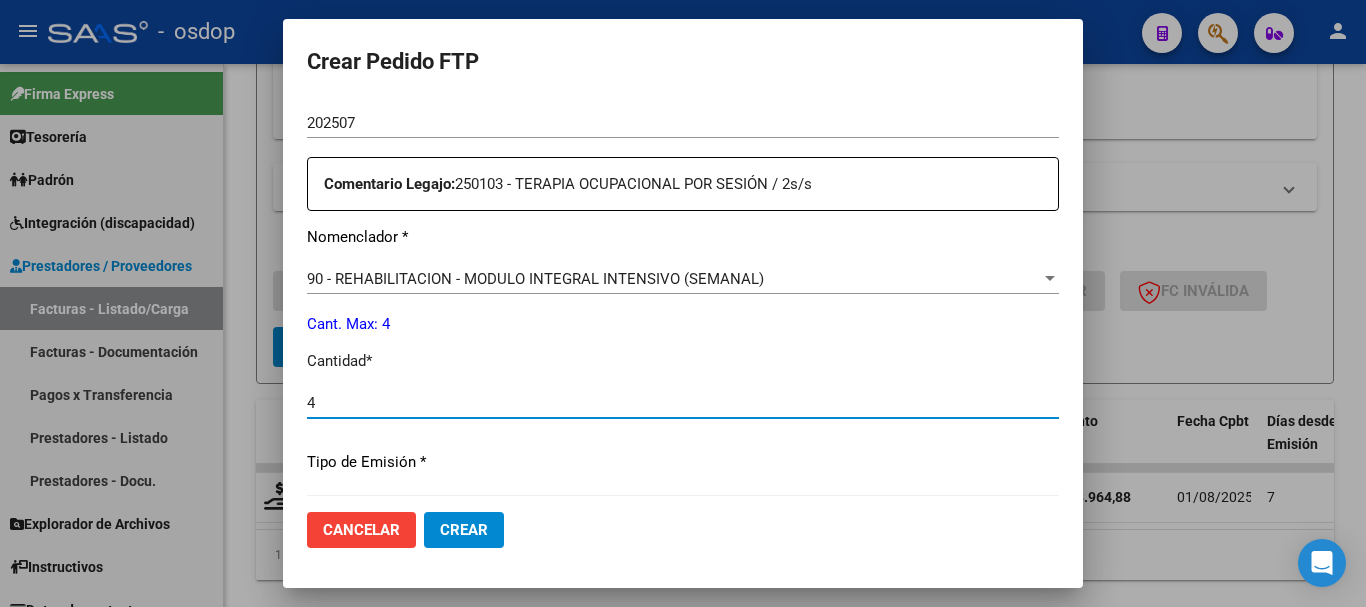 type on "4" 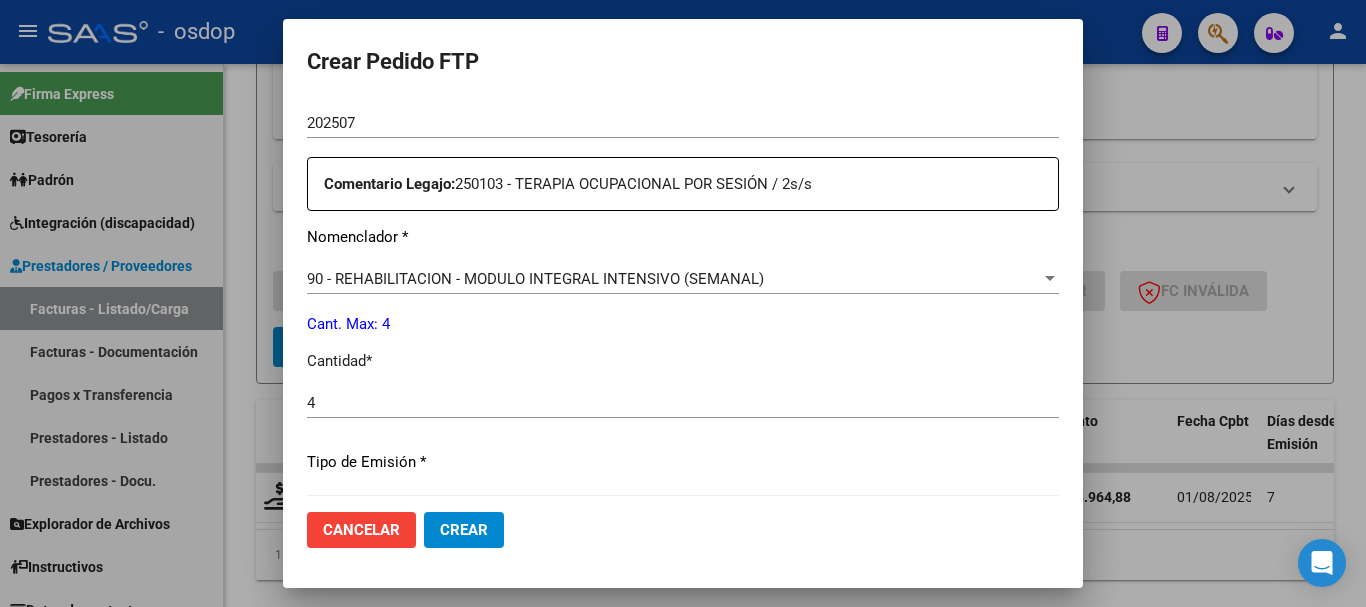 scroll, scrollTop: 944, scrollLeft: 0, axis: vertical 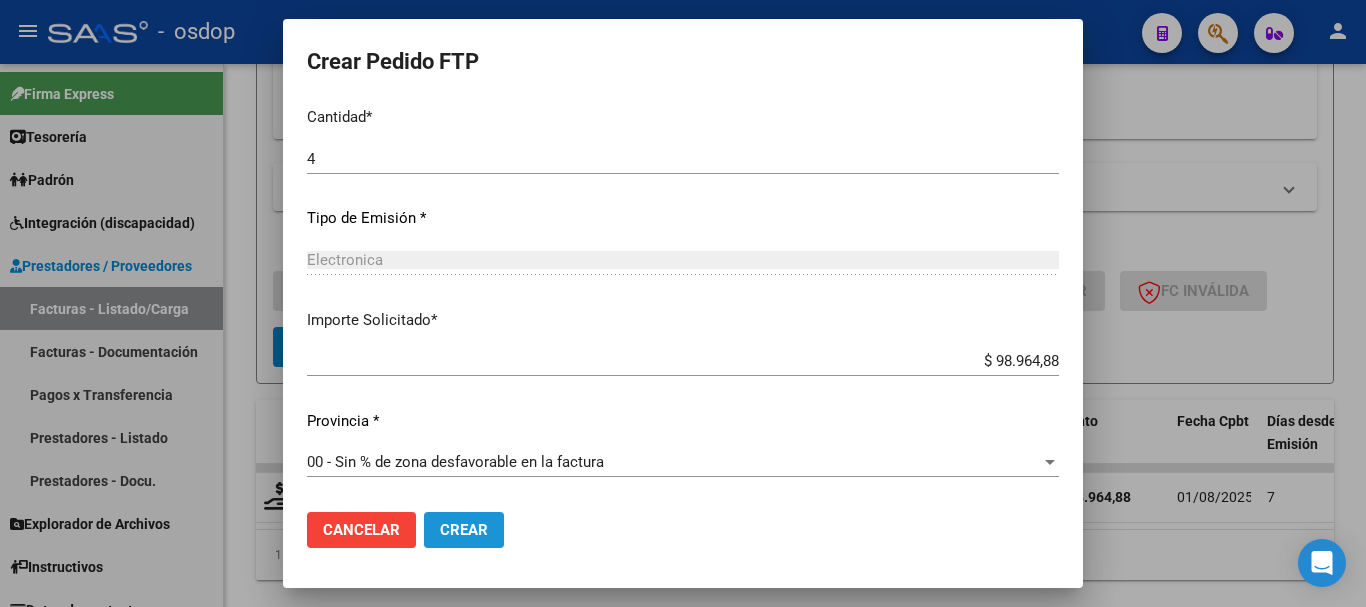 click on "Crear" 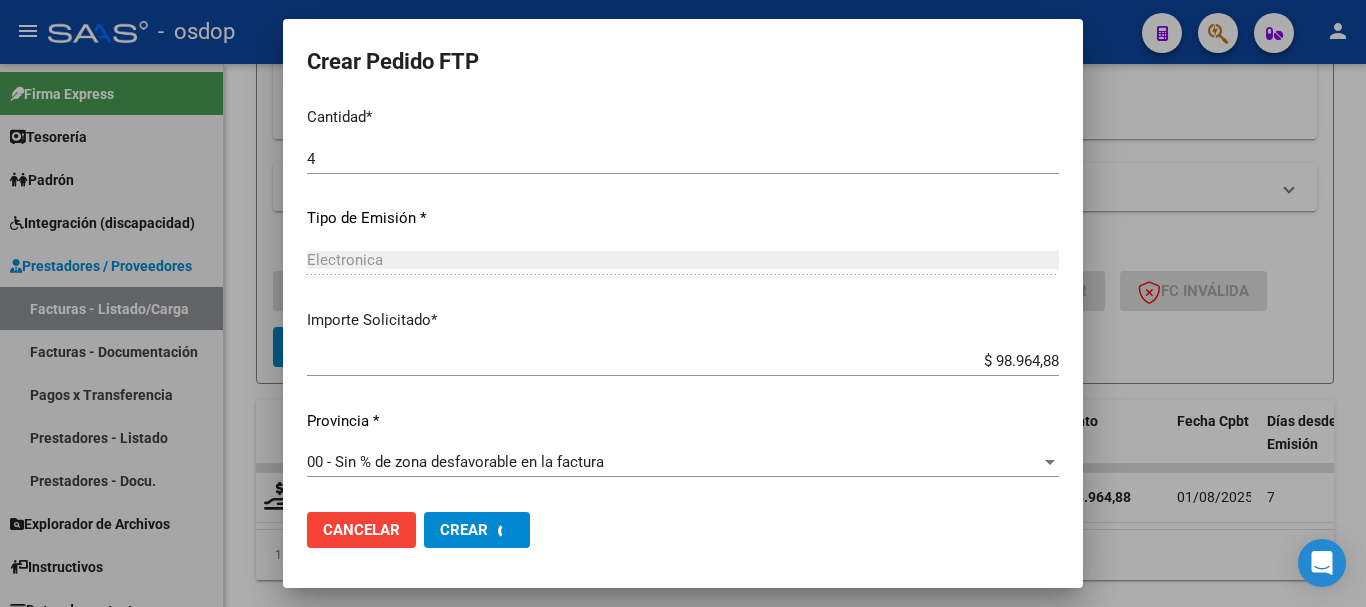 scroll, scrollTop: 0, scrollLeft: 0, axis: both 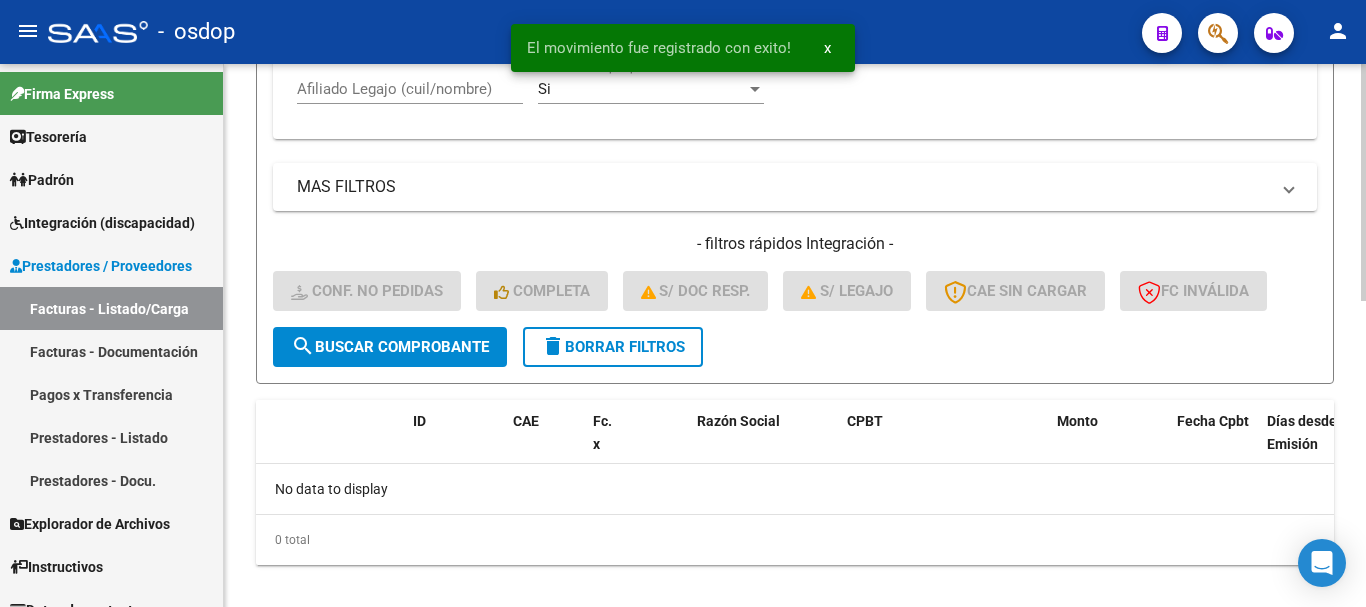 click on "delete  Borrar Filtros" 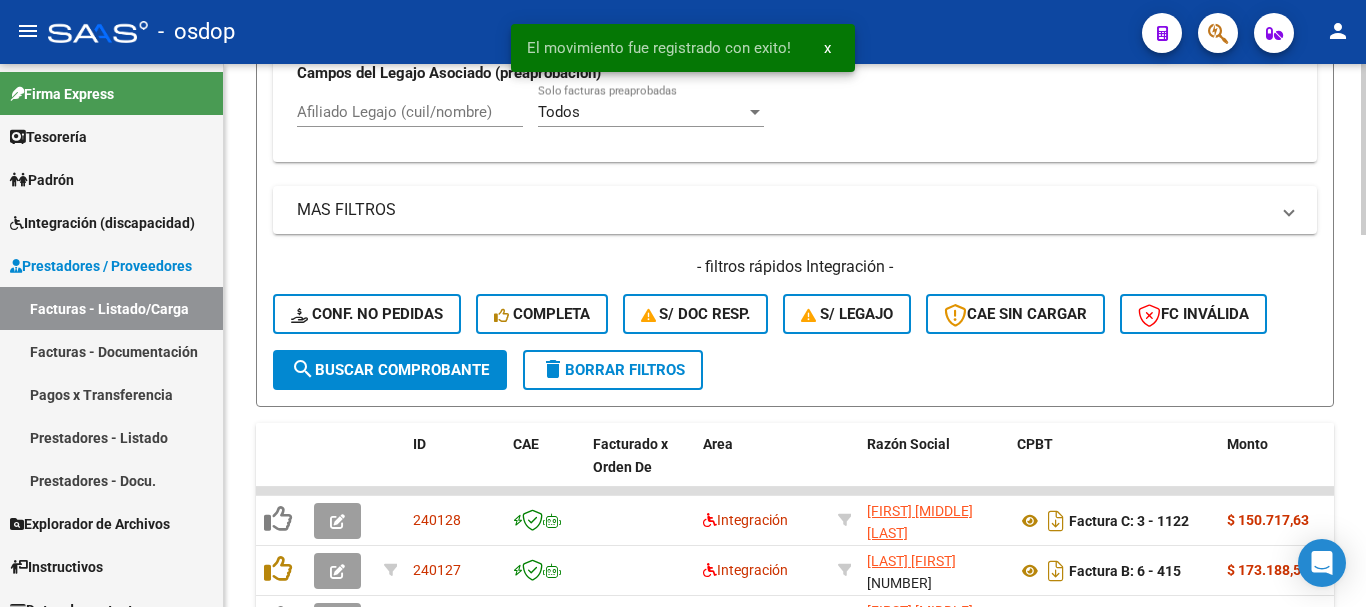 scroll, scrollTop: 681, scrollLeft: 0, axis: vertical 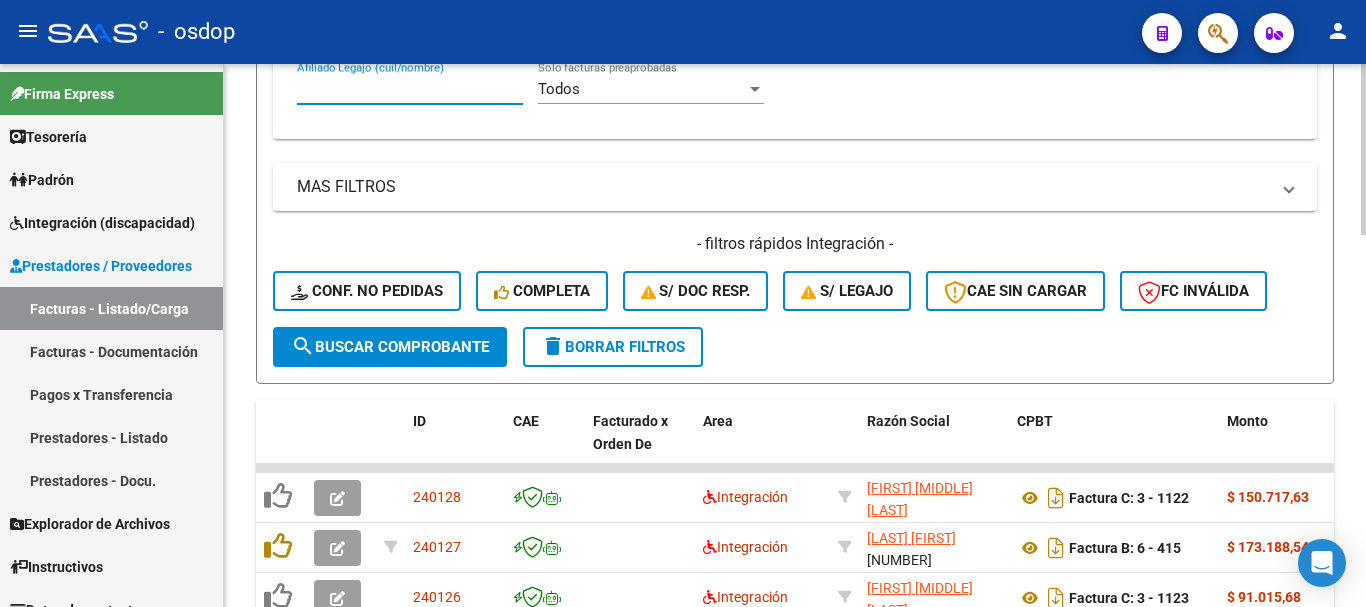 click on "Afiliado Legajo (cuil/nombre)" at bounding box center (410, 89) 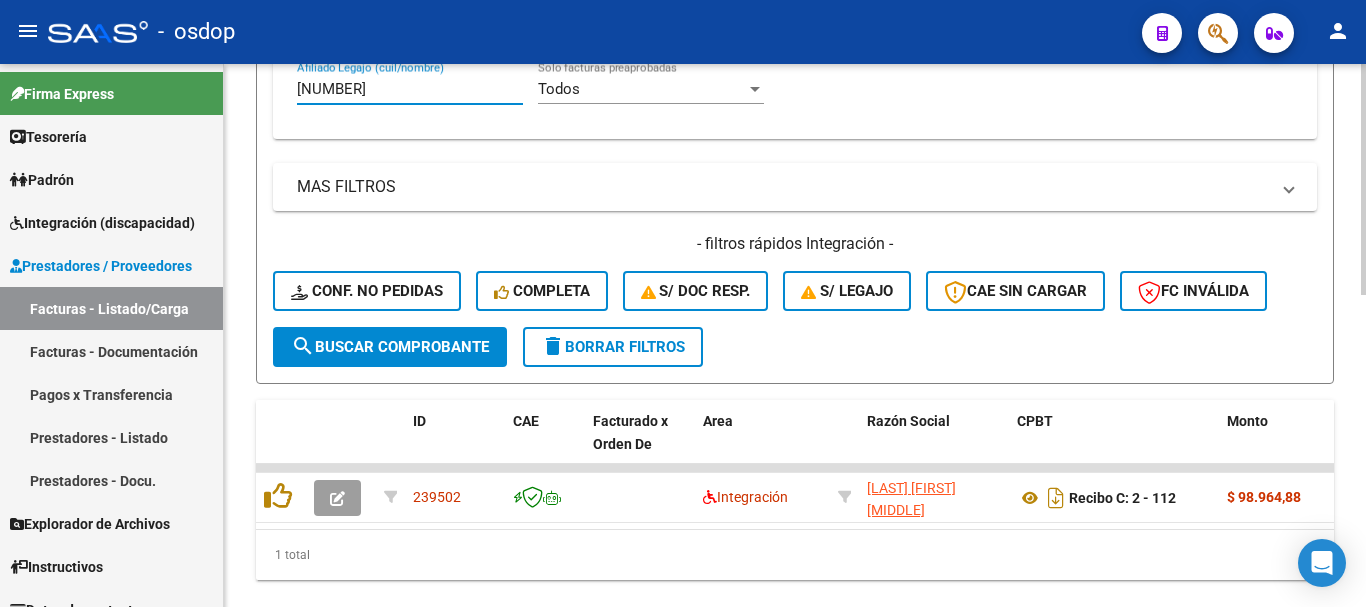 type on "20530079466" 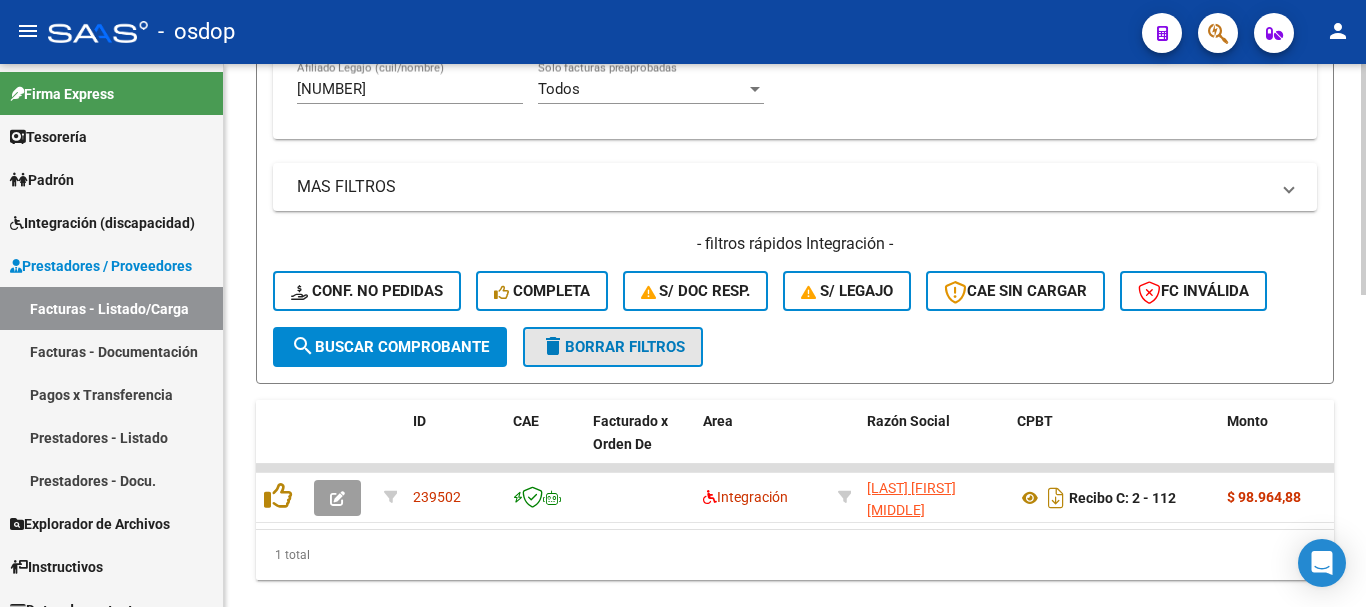 click on "delete  Borrar Filtros" 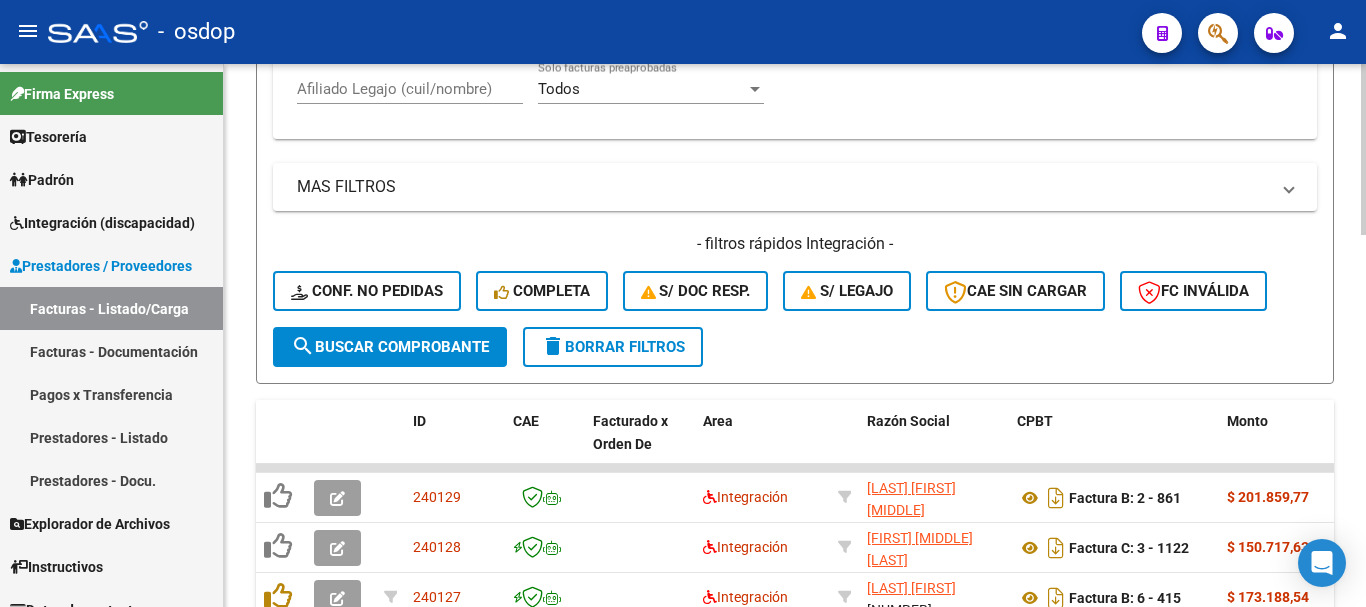 click on "Afiliado Legajo (cuil/nombre)" at bounding box center (410, 89) 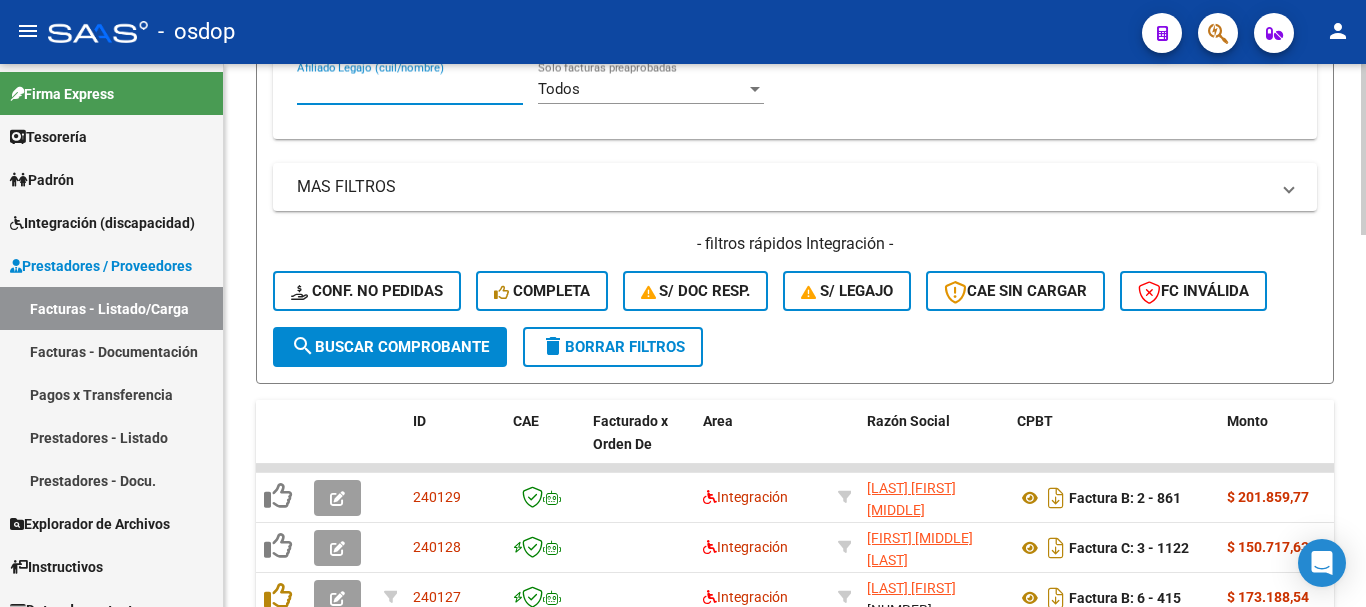 paste on "20538381587" 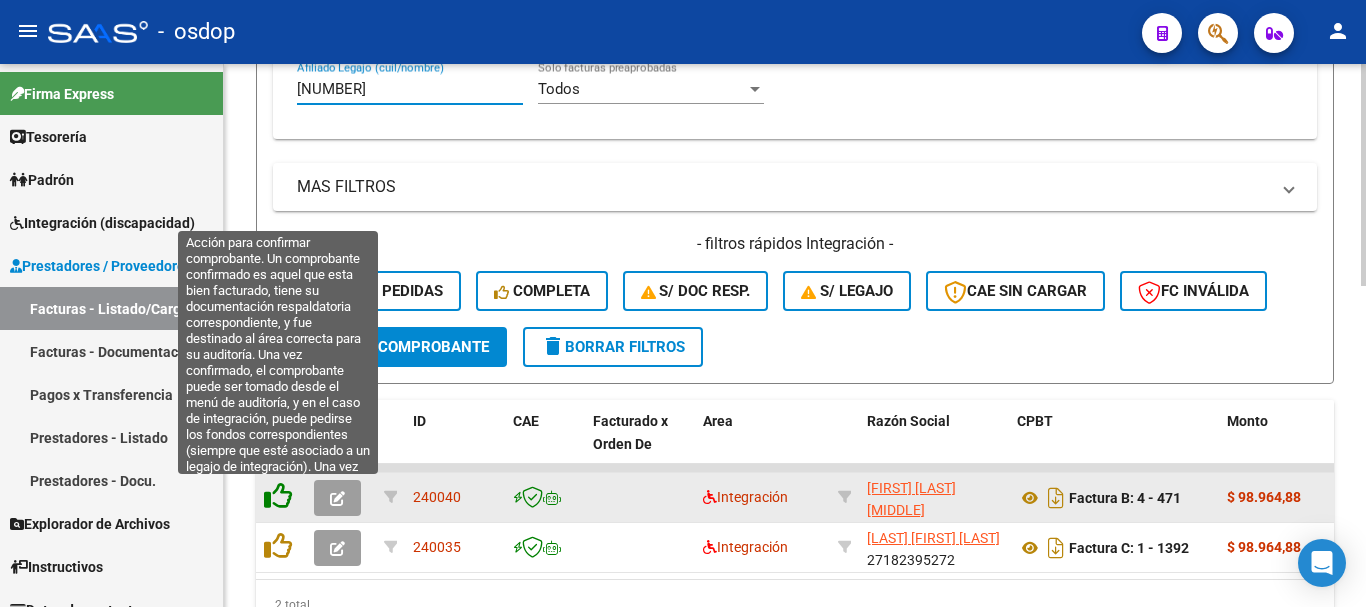 type on "20538381587" 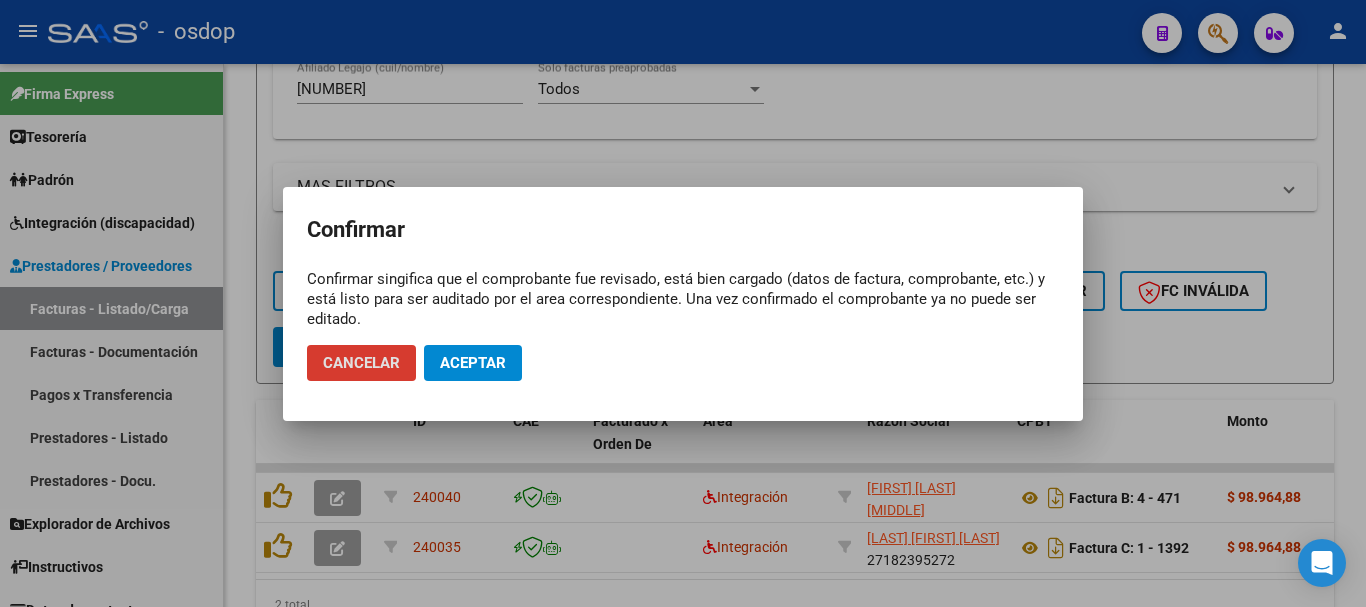 click at bounding box center [683, 303] 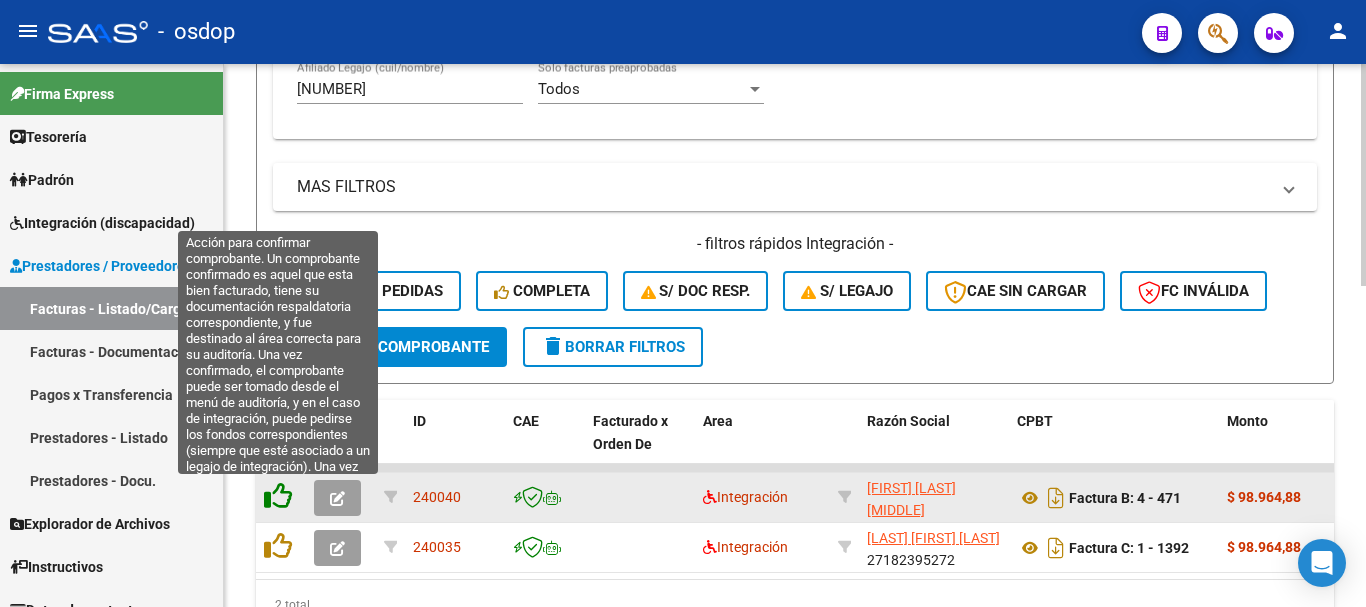 click 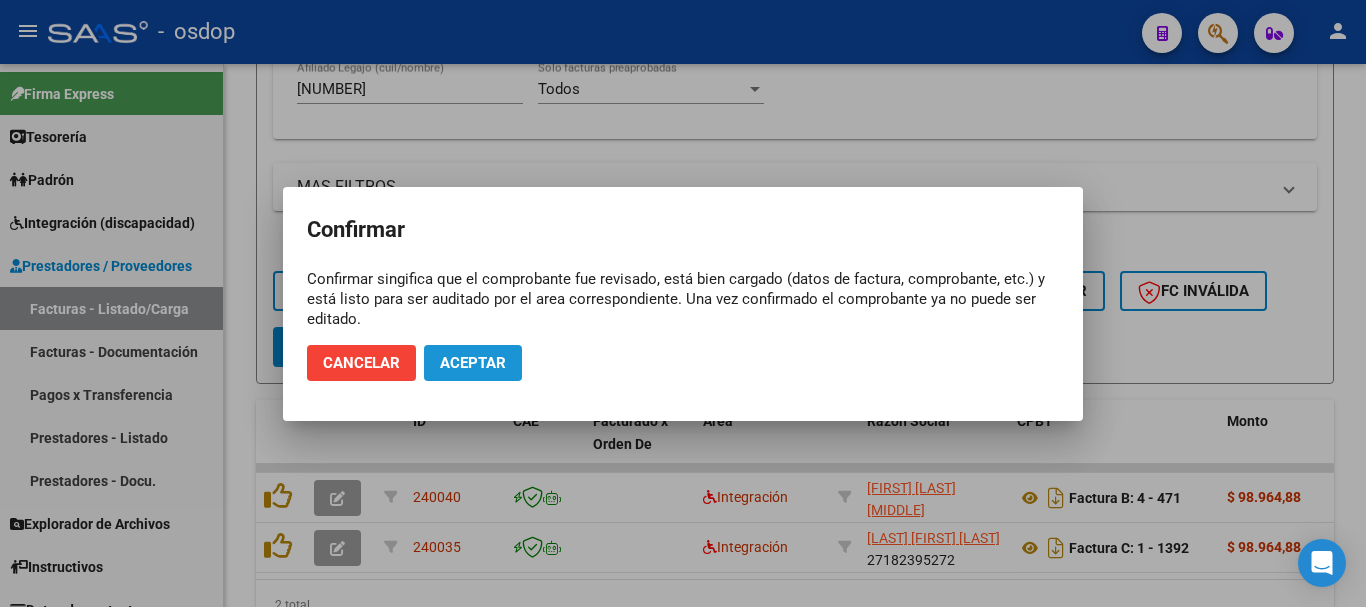 click on "Aceptar" 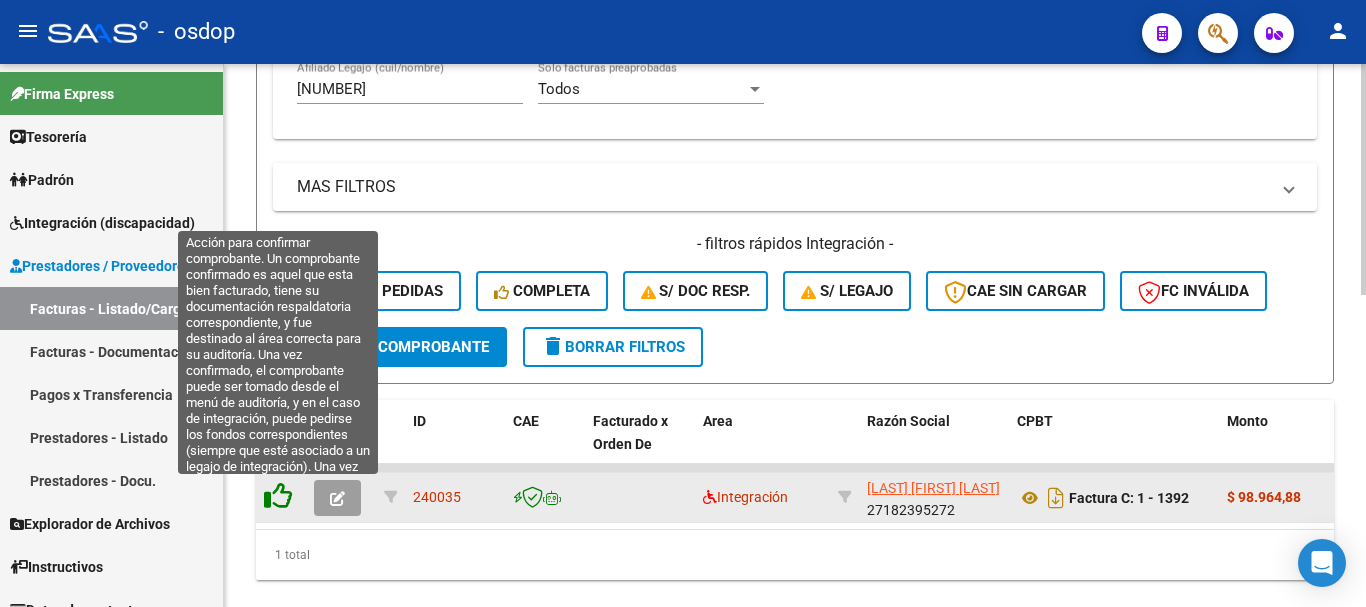 click 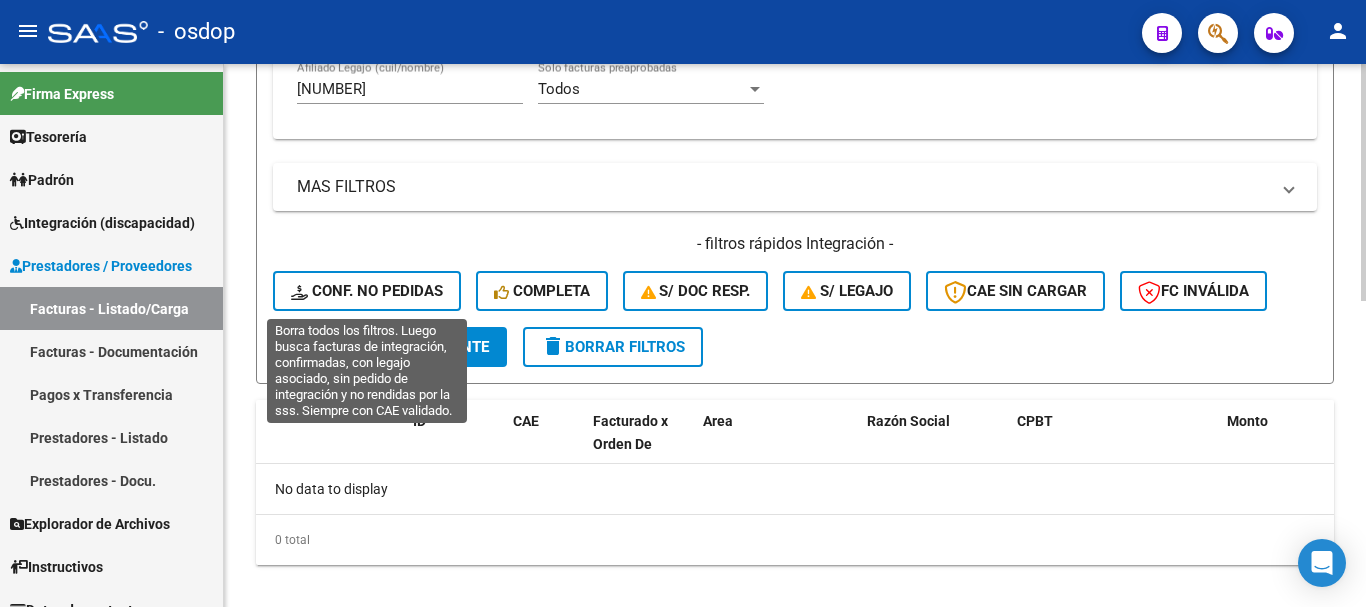 click on "Conf. no pedidas" 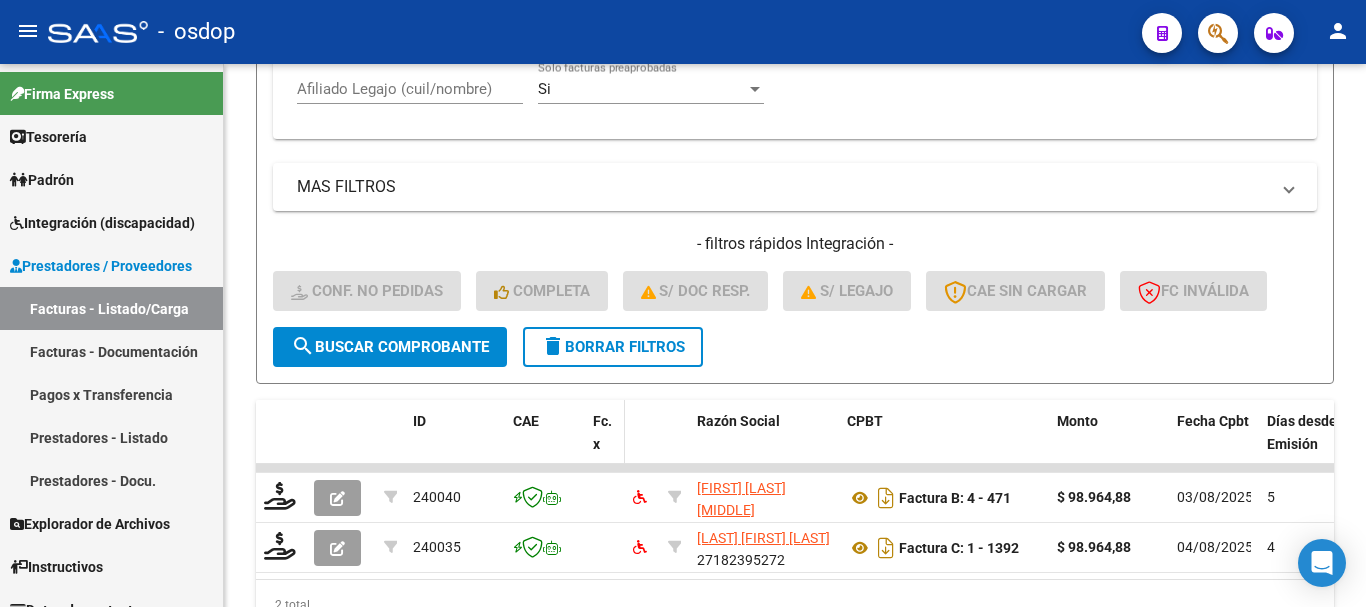 scroll, scrollTop: 784, scrollLeft: 0, axis: vertical 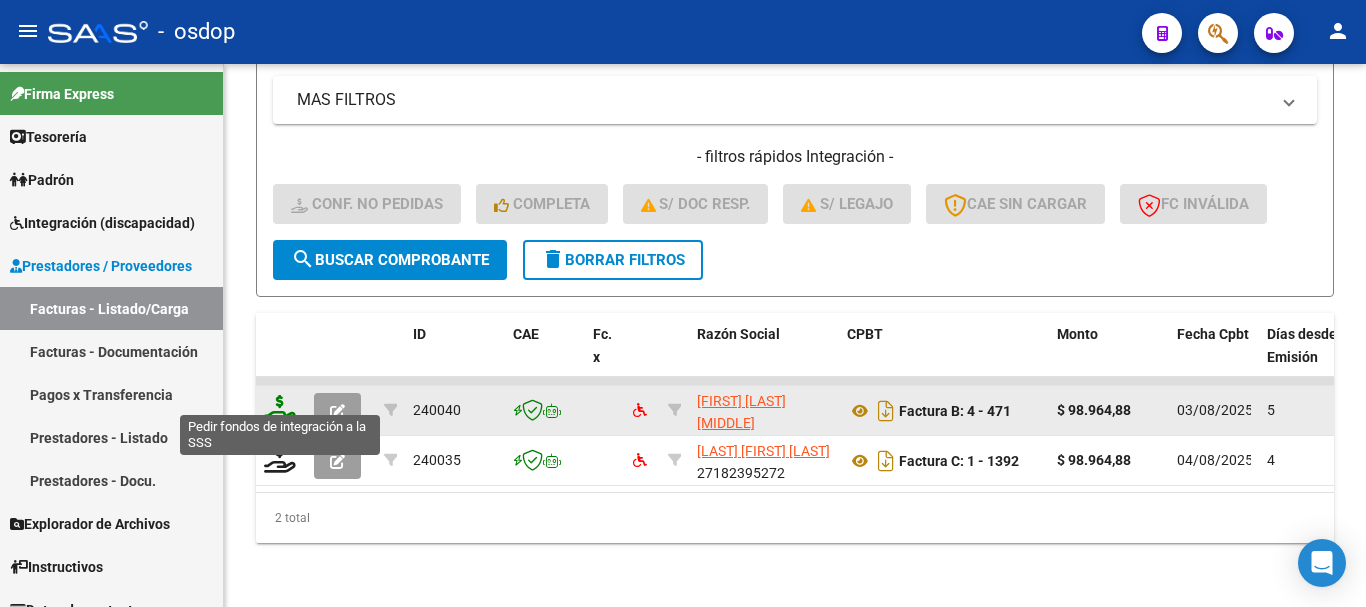 click 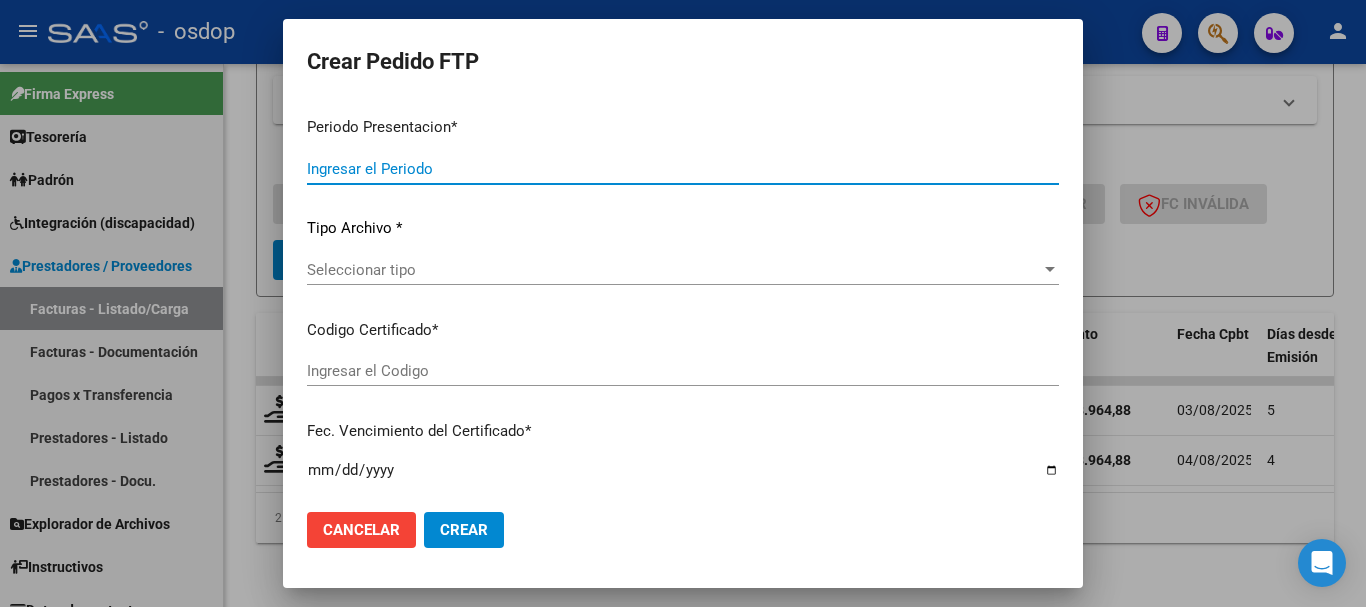 type on "202507" 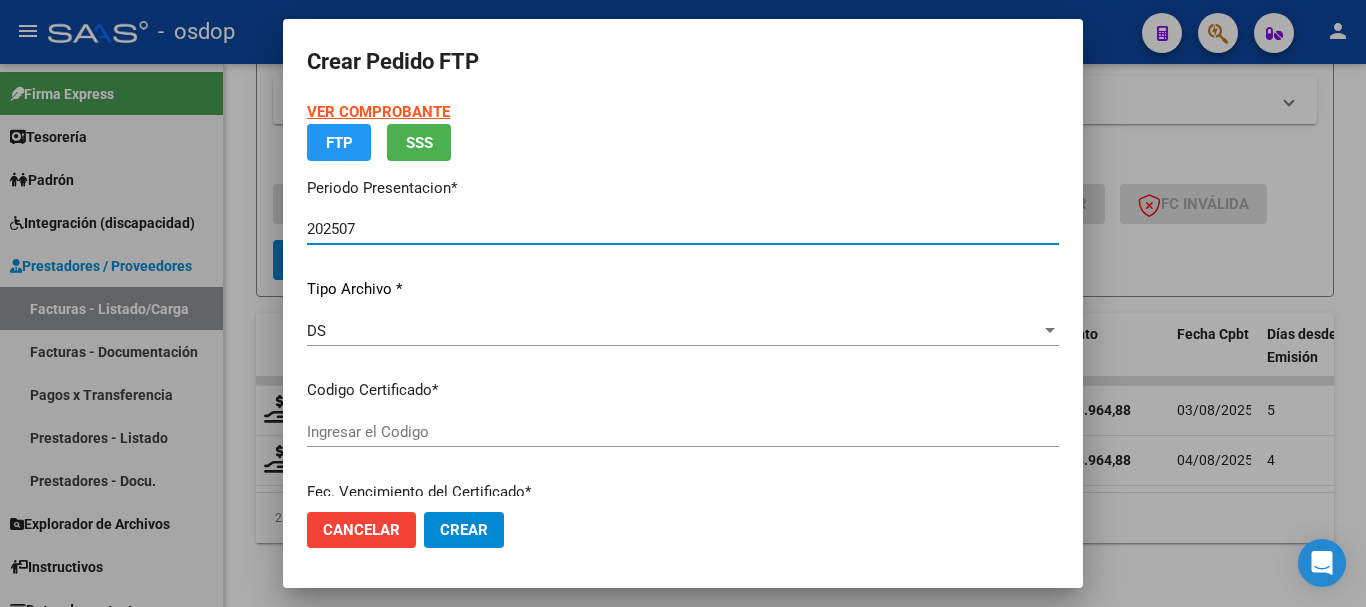 type on "951694564" 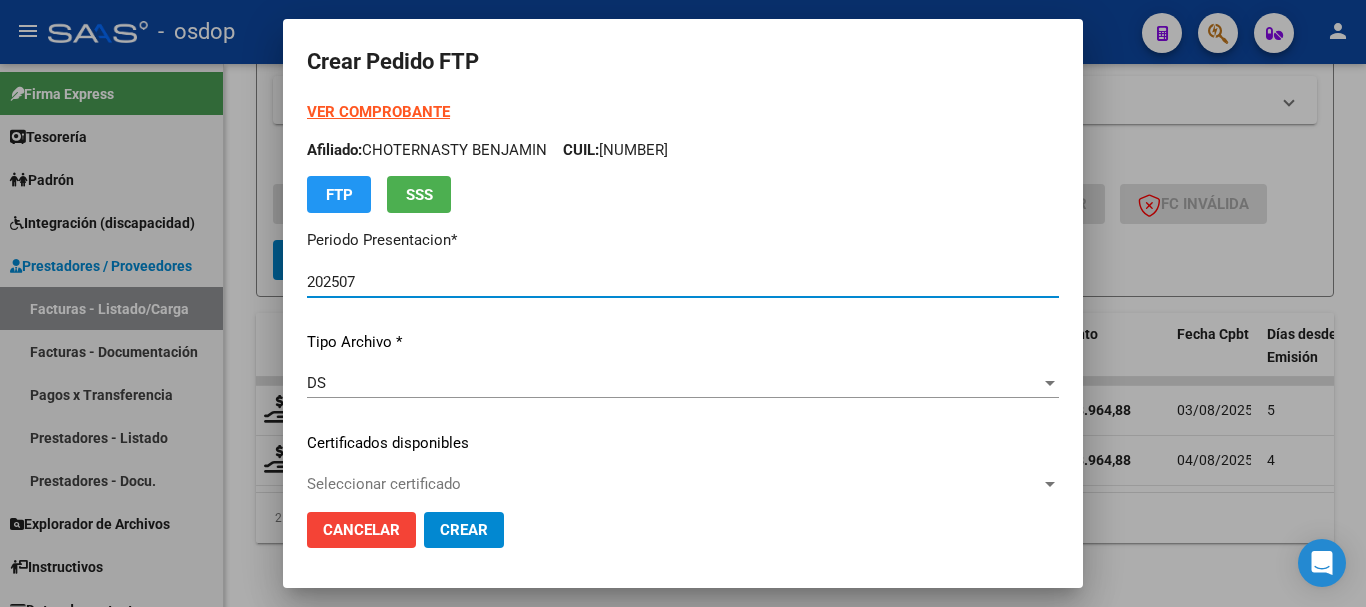 scroll, scrollTop: 200, scrollLeft: 0, axis: vertical 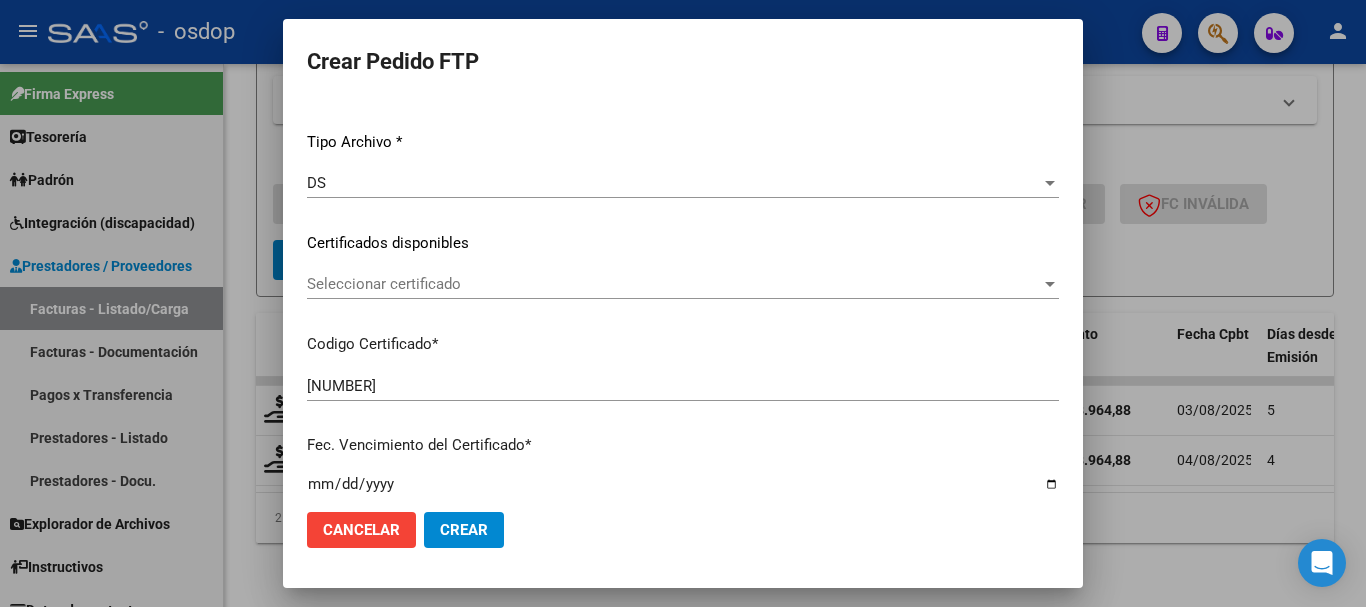 click on "Seleccionar certificado" at bounding box center [674, 284] 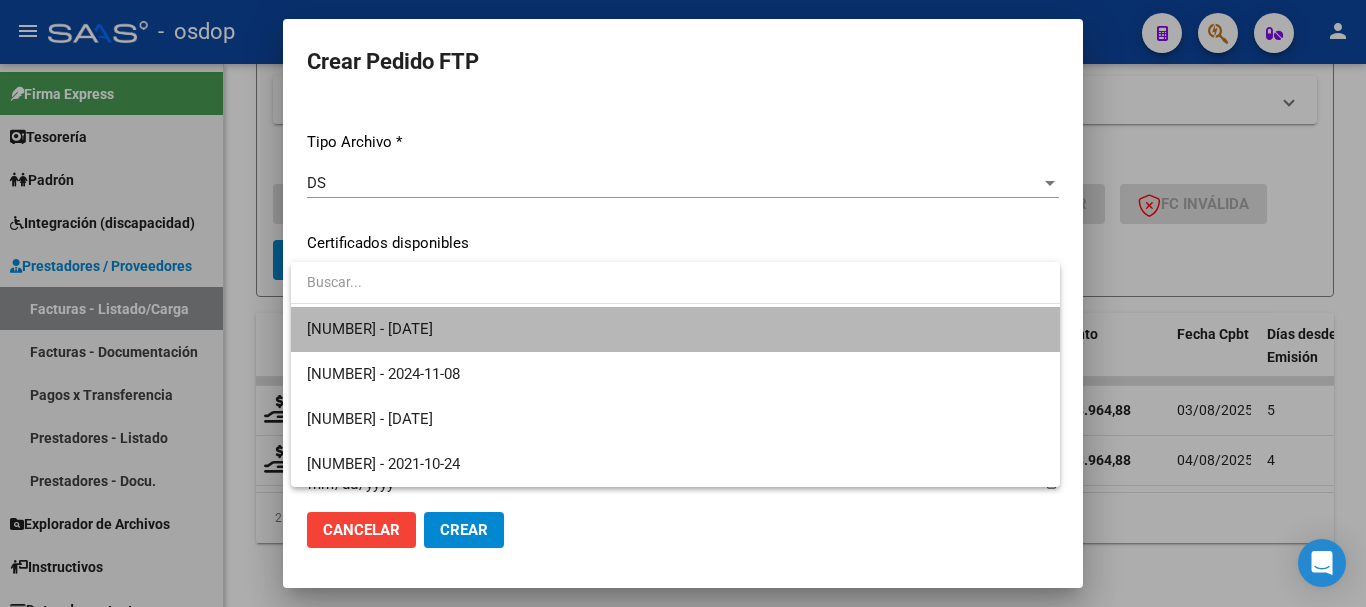 click on "951694564 - 2025-11-08" at bounding box center [675, 329] 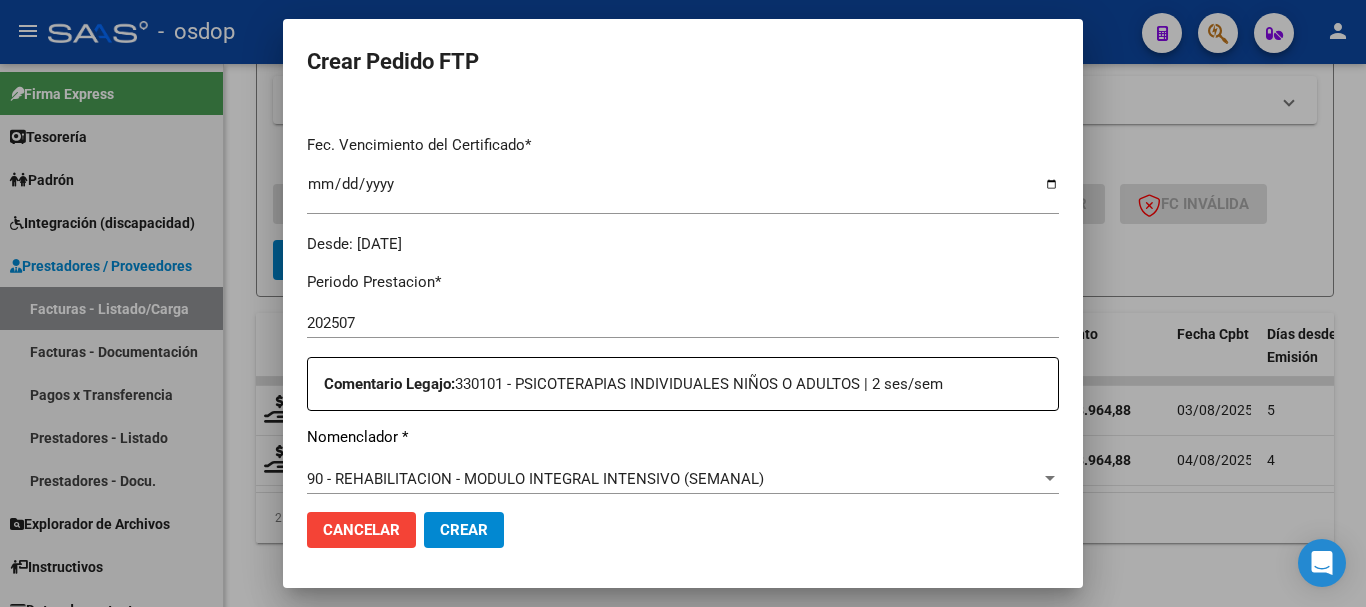 scroll, scrollTop: 700, scrollLeft: 0, axis: vertical 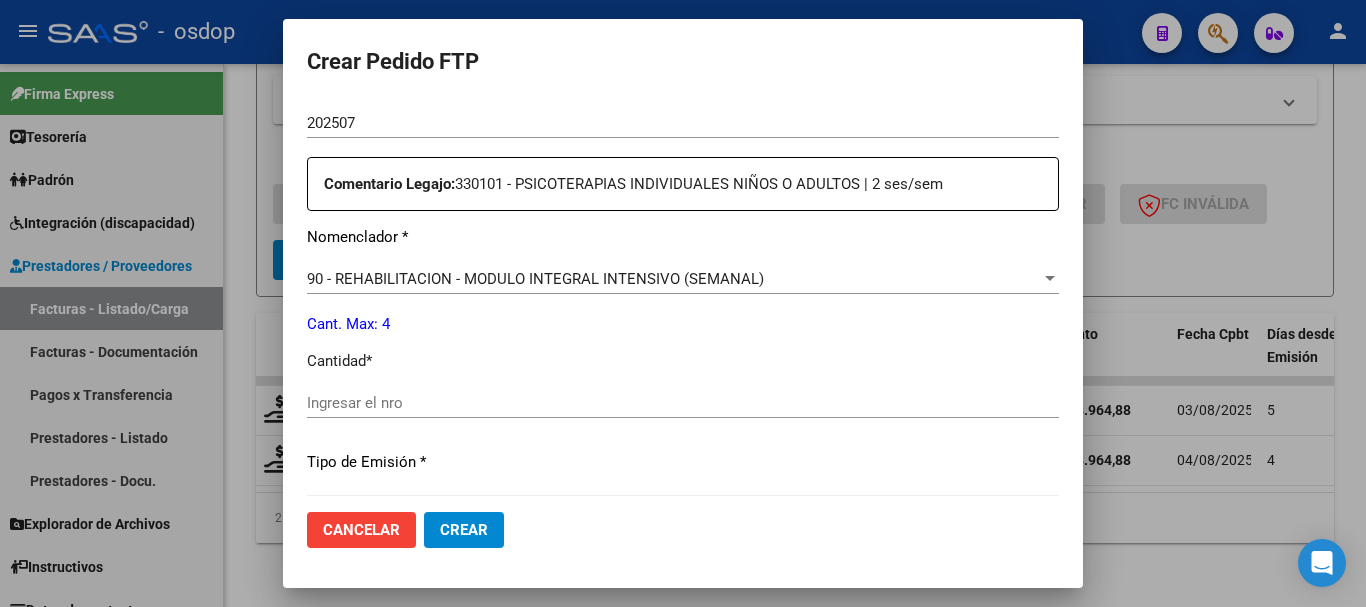 click on "Ingresar el nro" at bounding box center [683, 403] 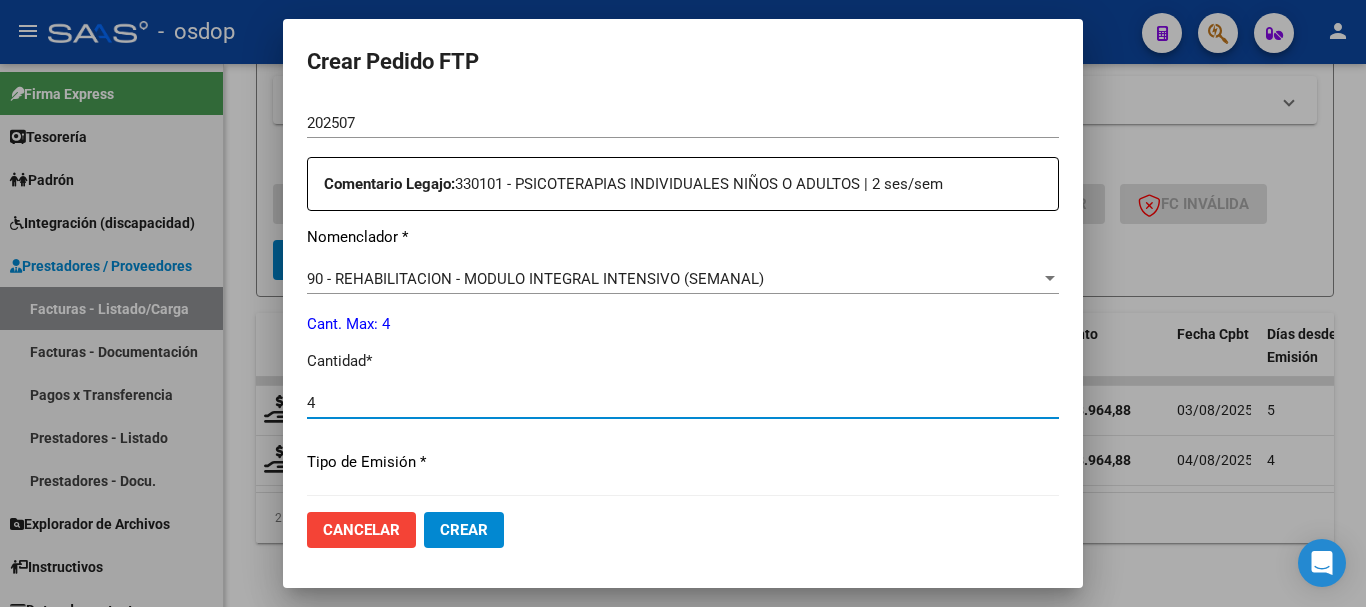 type on "4" 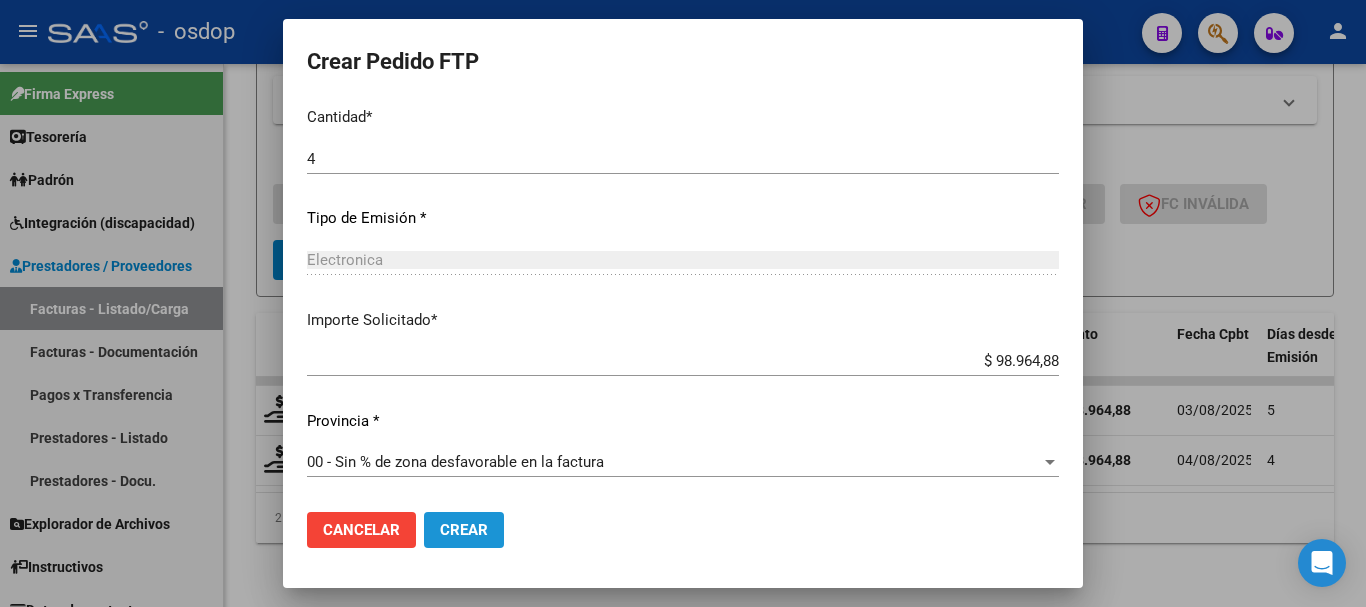 click on "Crear" 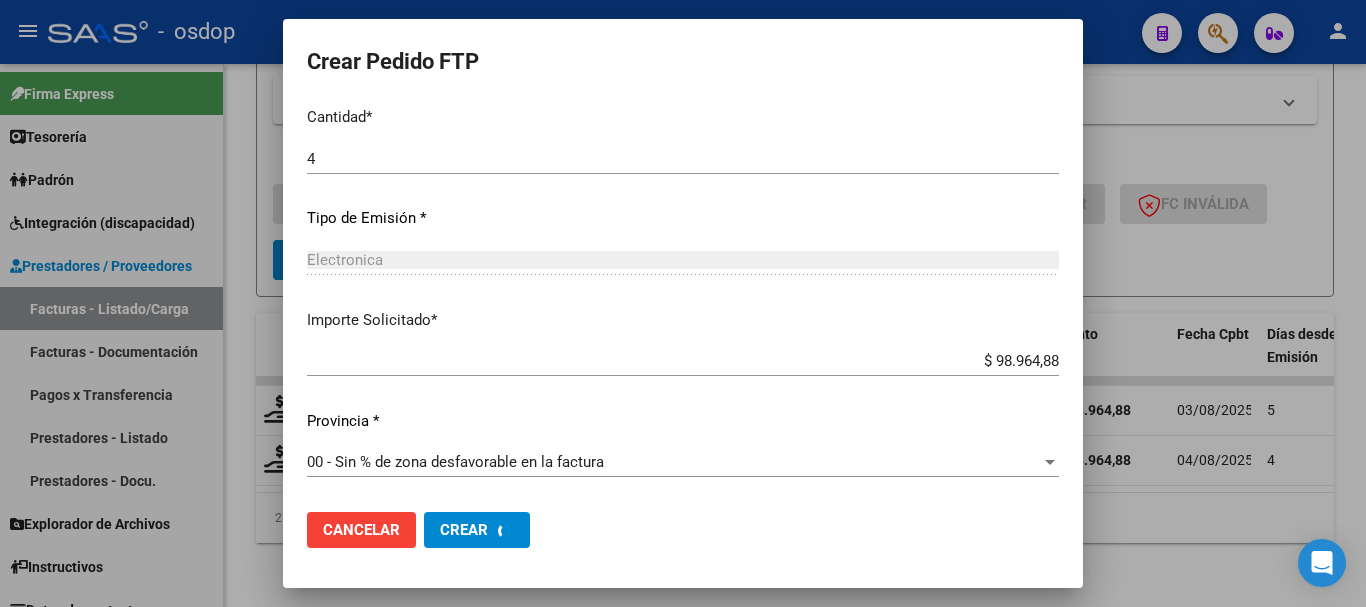 scroll, scrollTop: 0, scrollLeft: 0, axis: both 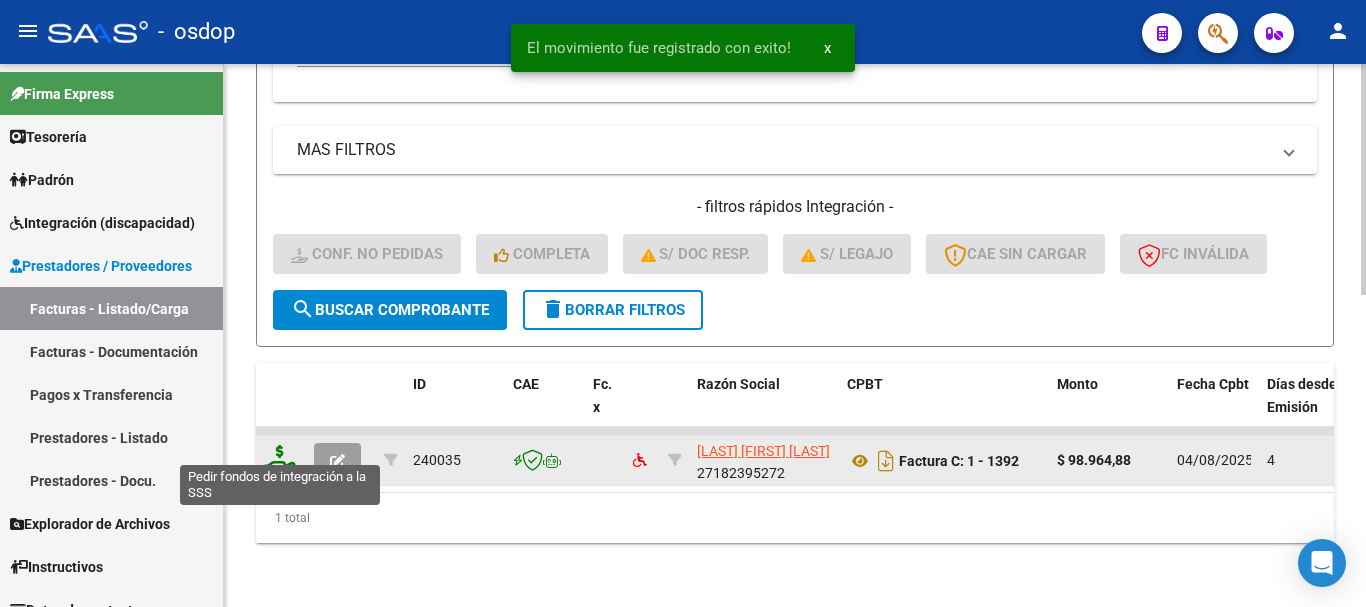 click 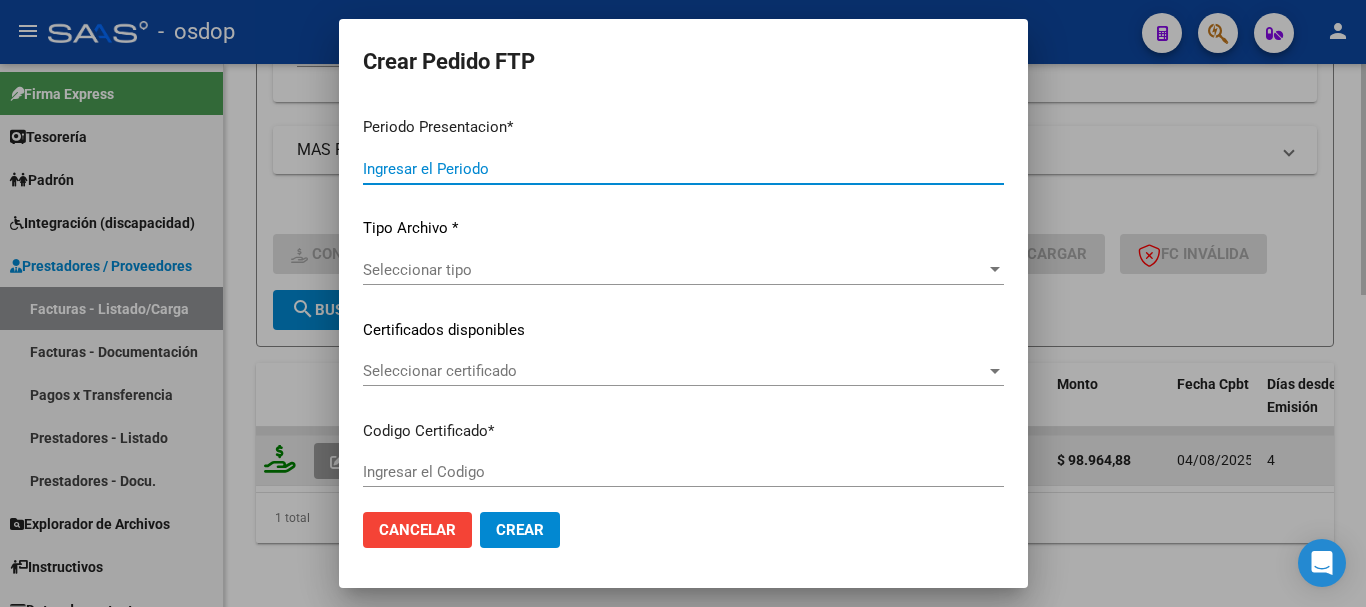 type on "202507" 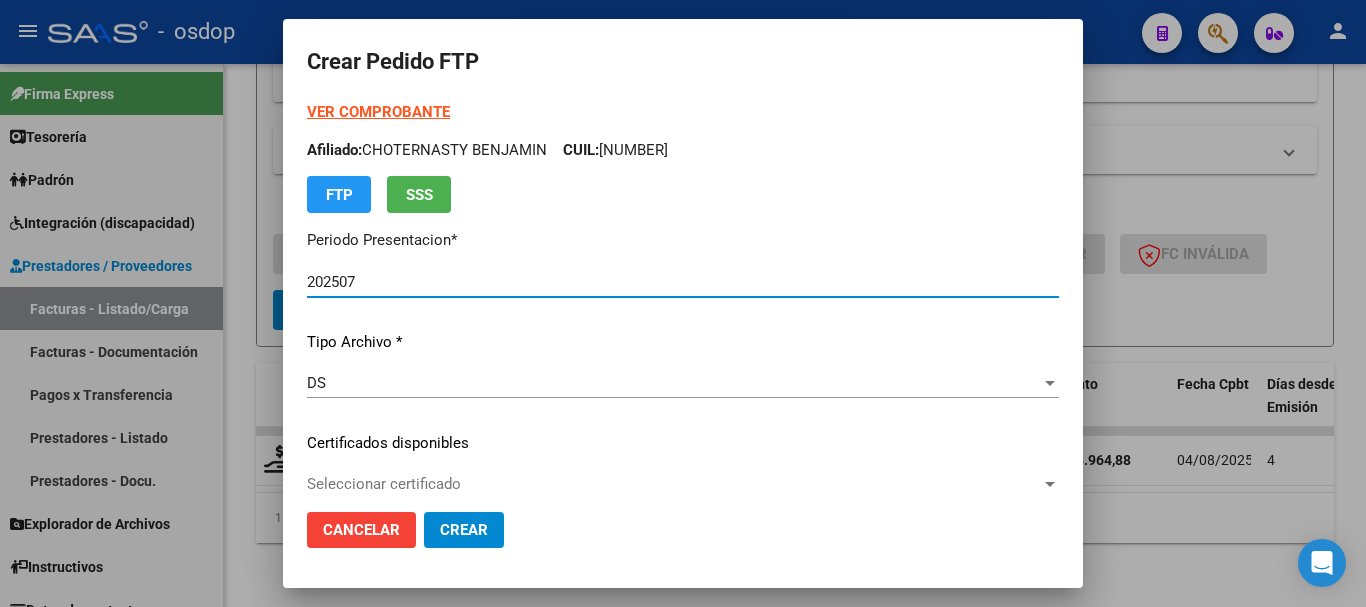 type on "951694564" 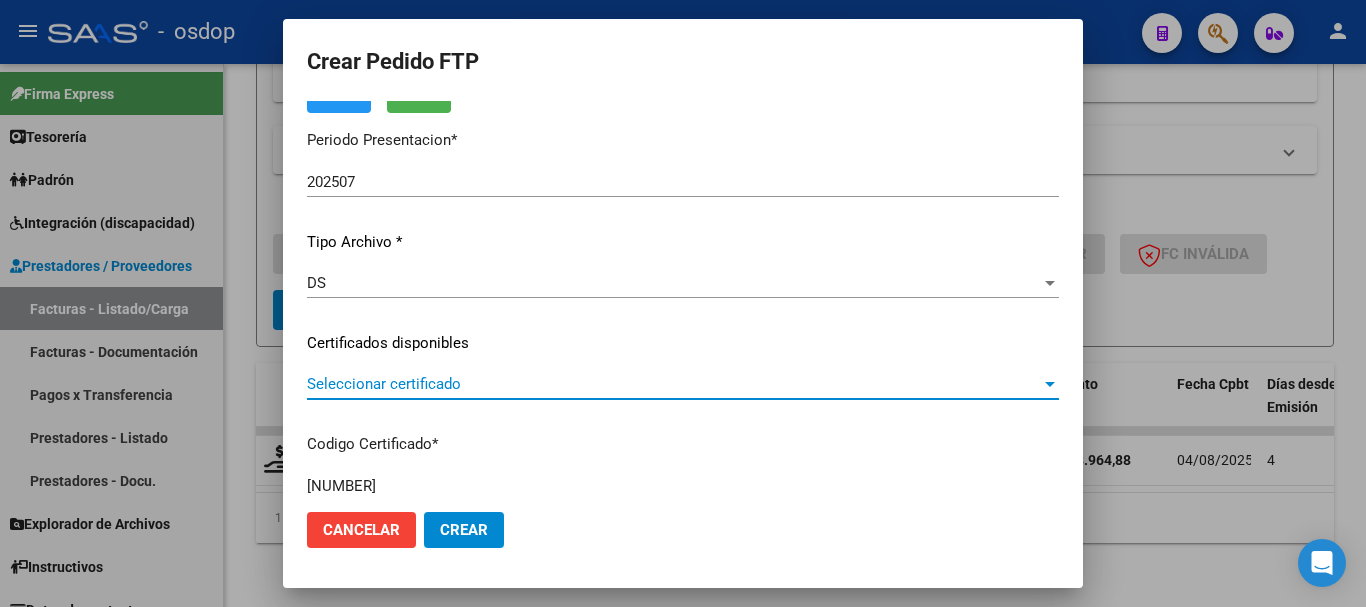 click on "Seleccionar certificado" at bounding box center (674, 384) 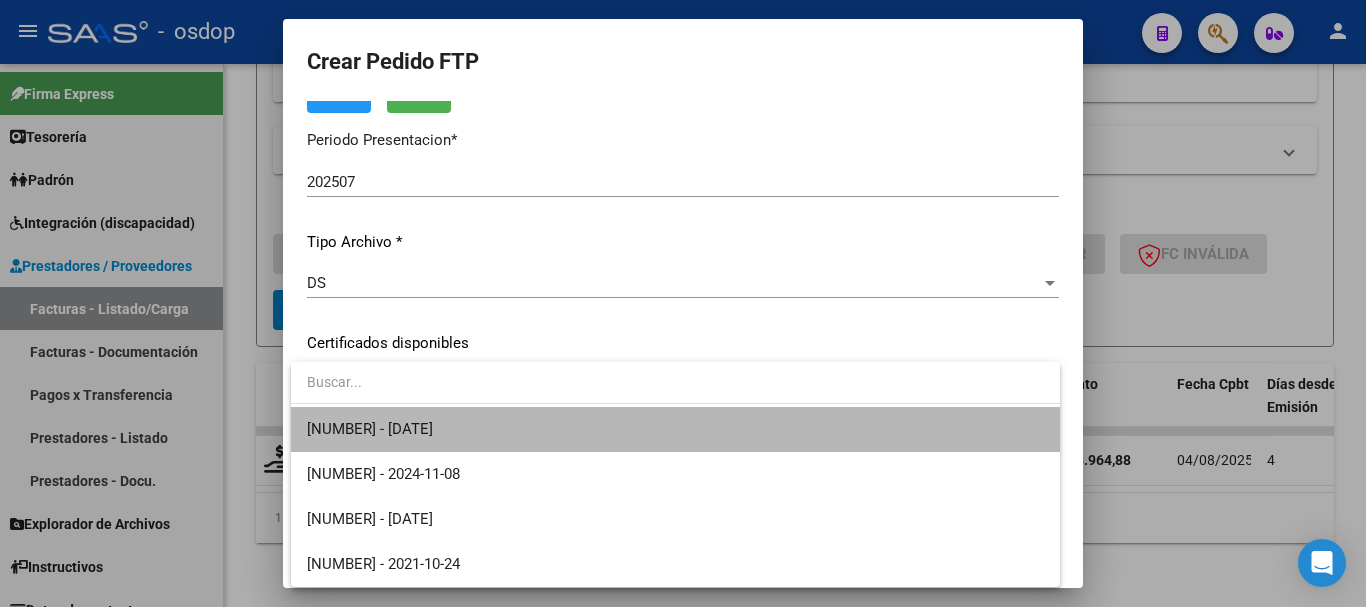 click on "951694564 - 2025-11-08" at bounding box center (675, 429) 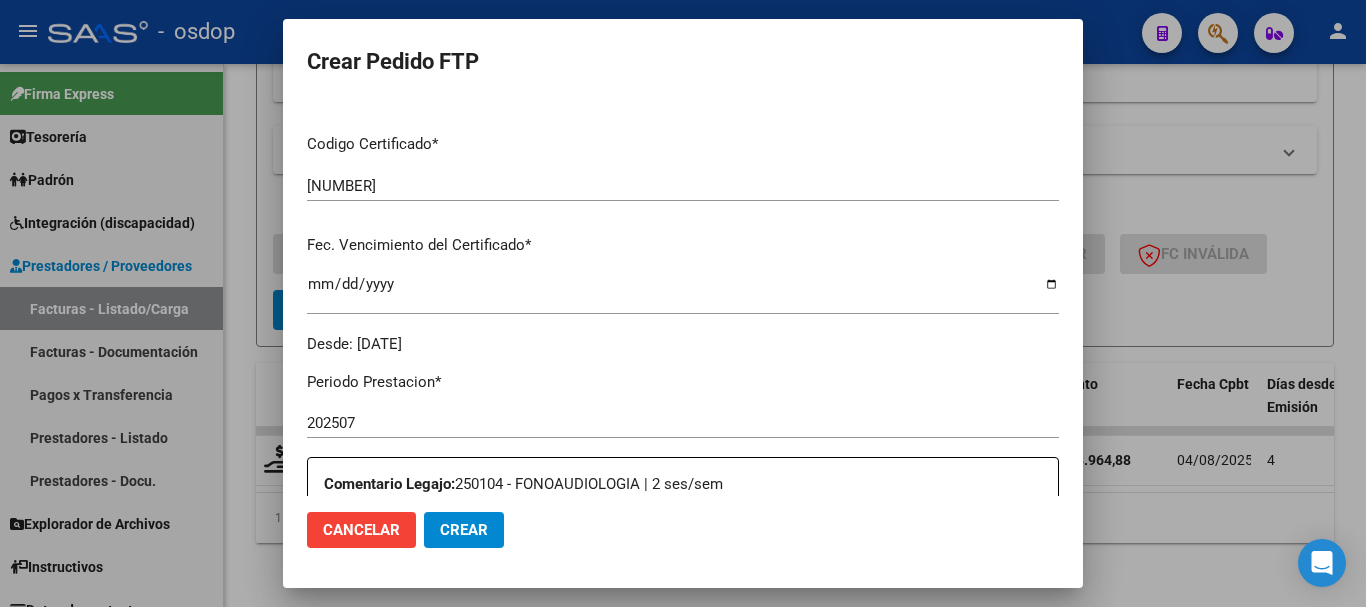 scroll, scrollTop: 700, scrollLeft: 0, axis: vertical 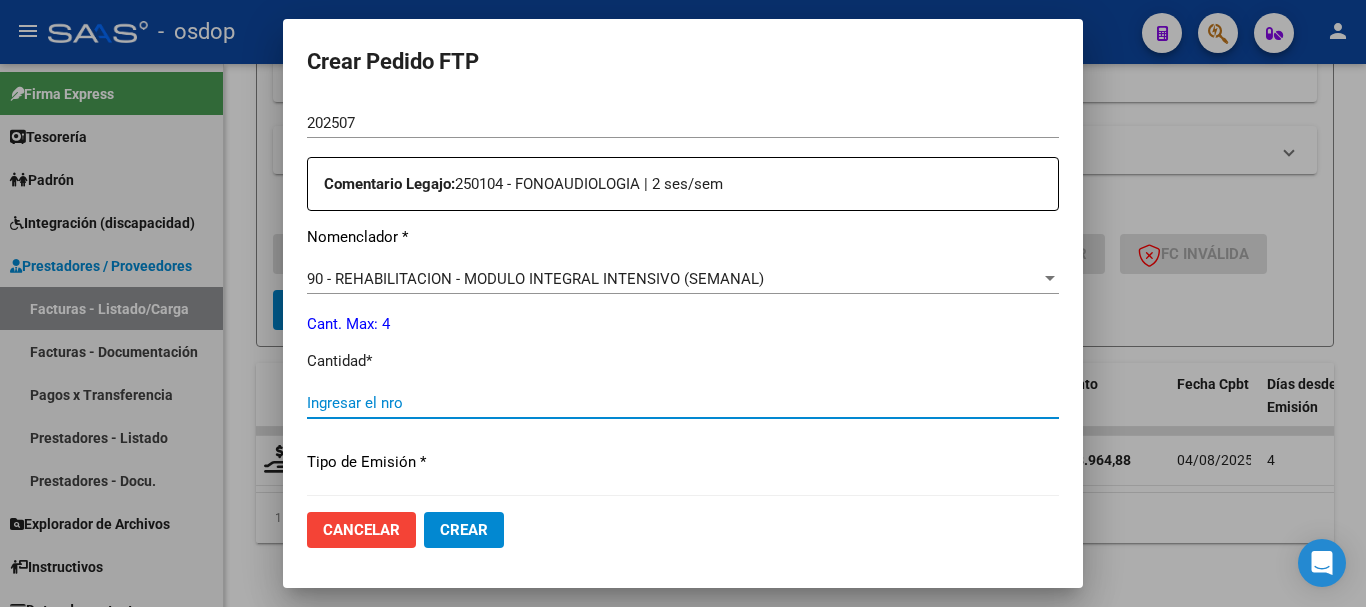 click on "Ingresar el nro" at bounding box center (683, 403) 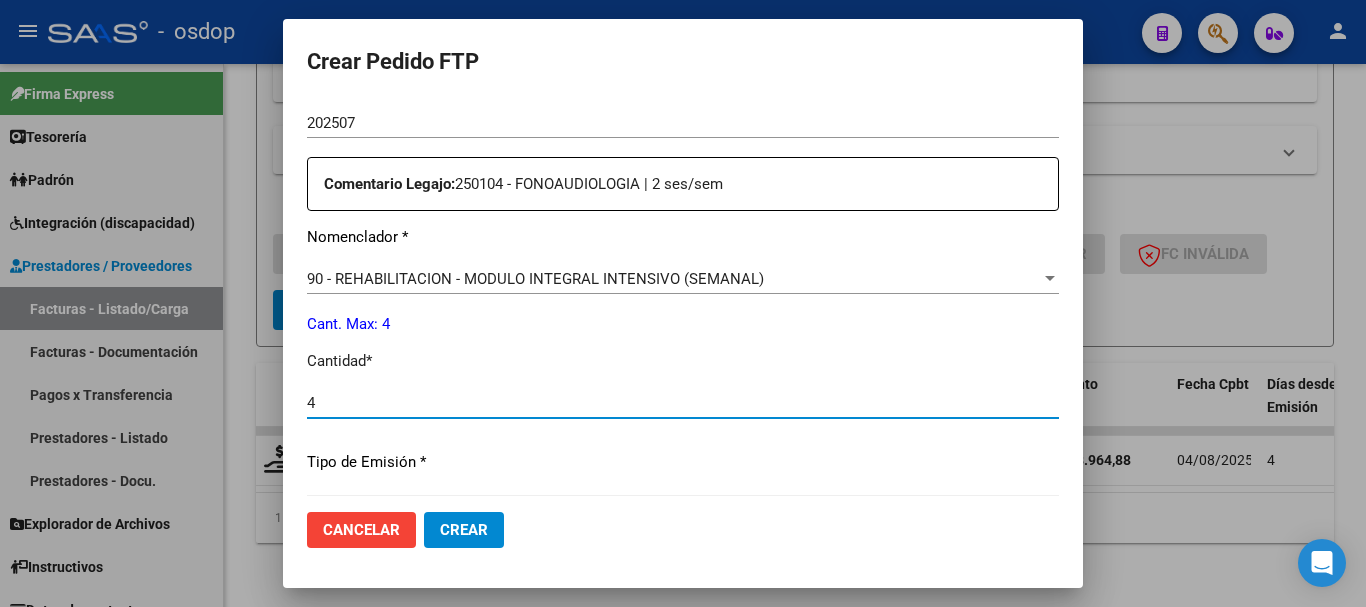 type on "4" 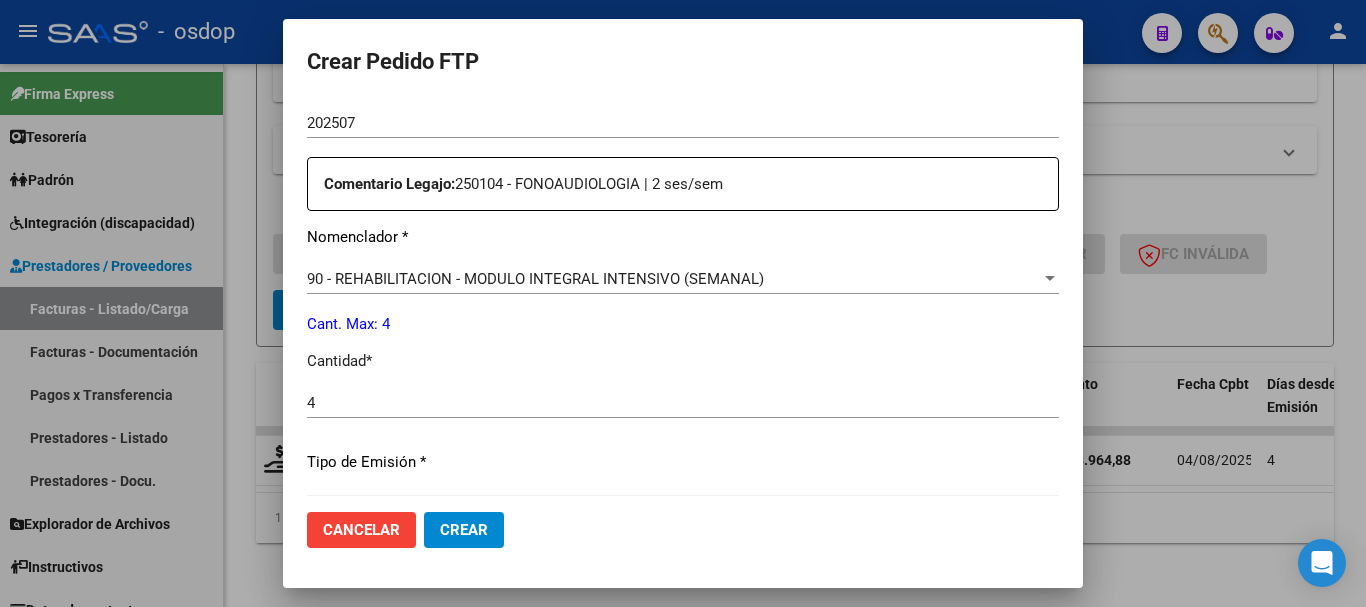 scroll, scrollTop: 944, scrollLeft: 0, axis: vertical 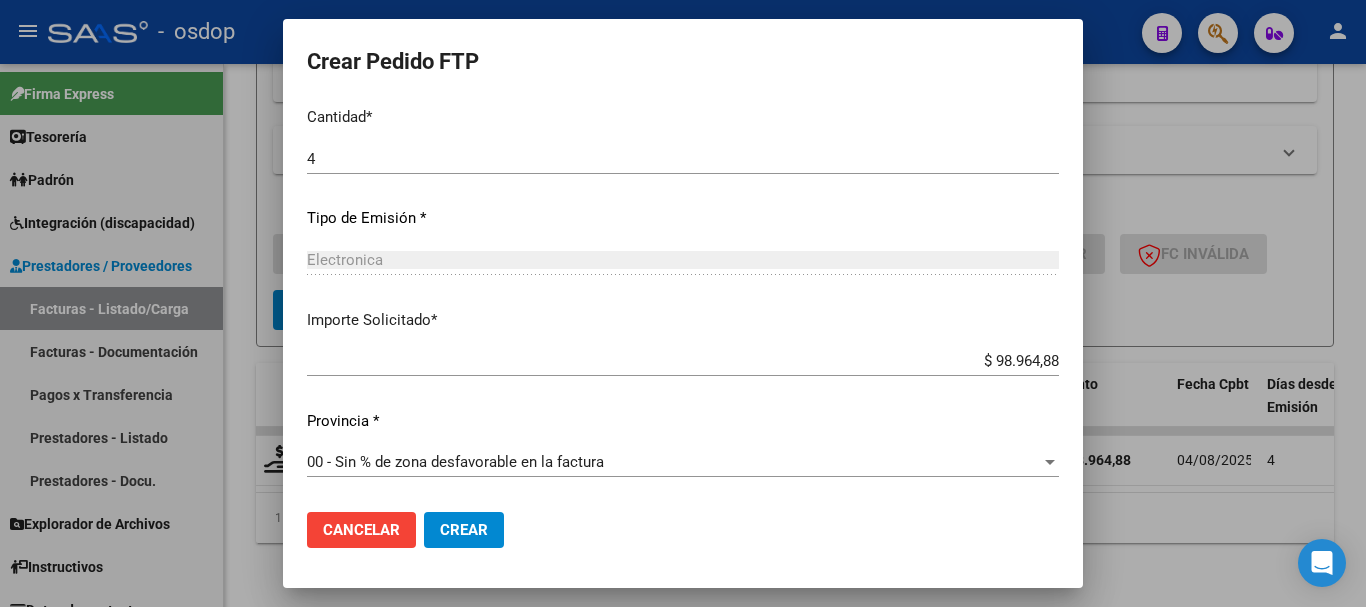 click on "Crear" 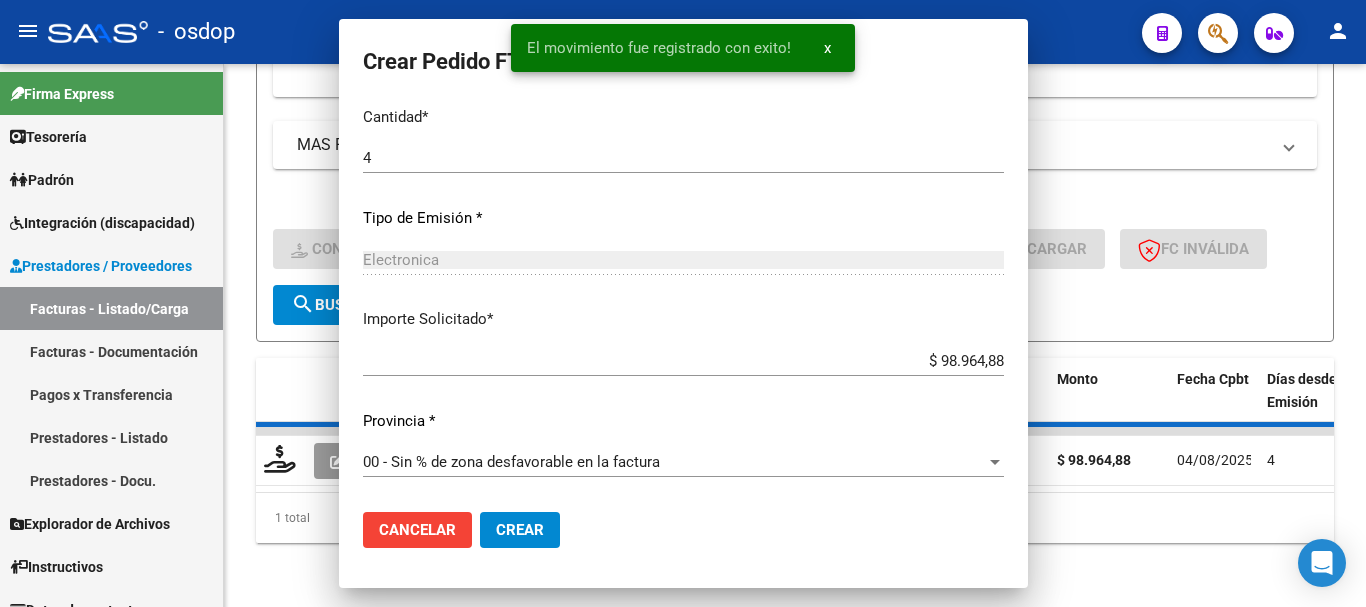 scroll, scrollTop: 831, scrollLeft: 0, axis: vertical 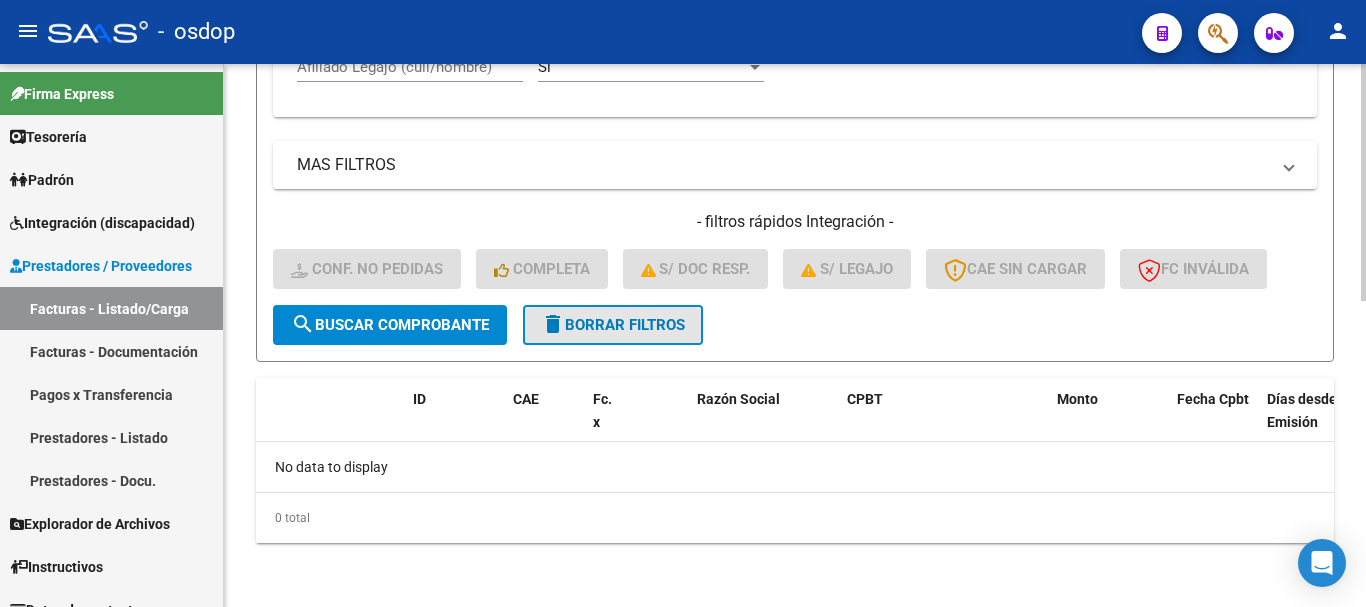 click on "delete  Borrar Filtros" 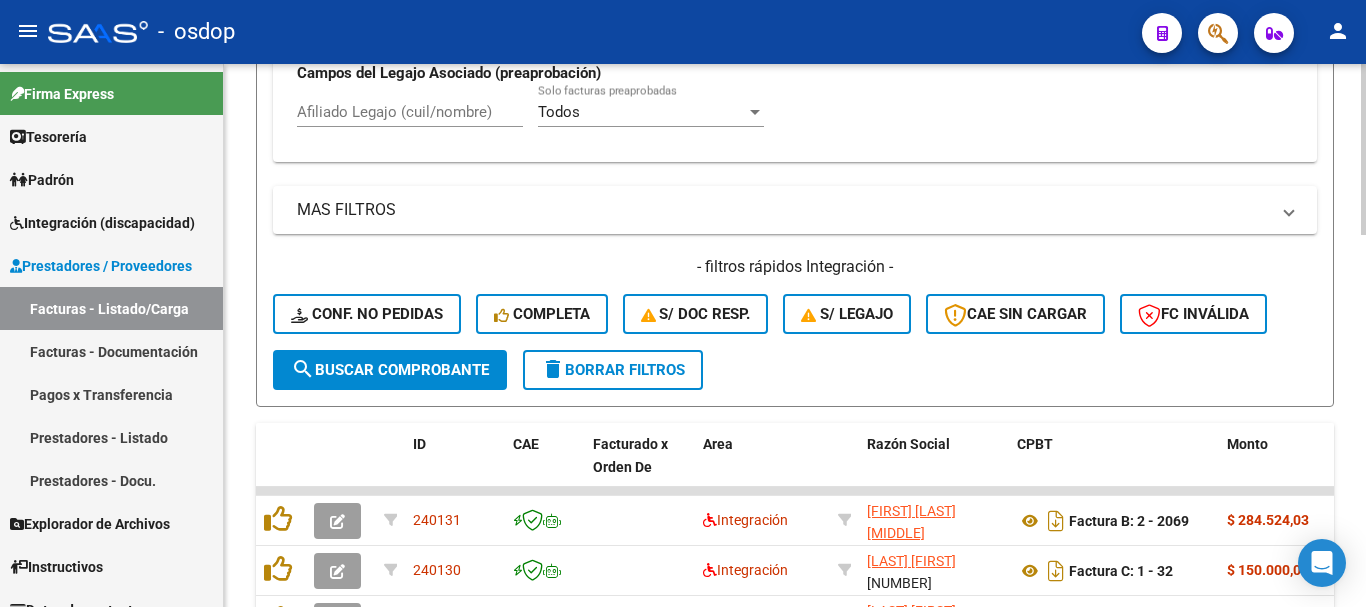 scroll, scrollTop: 703, scrollLeft: 0, axis: vertical 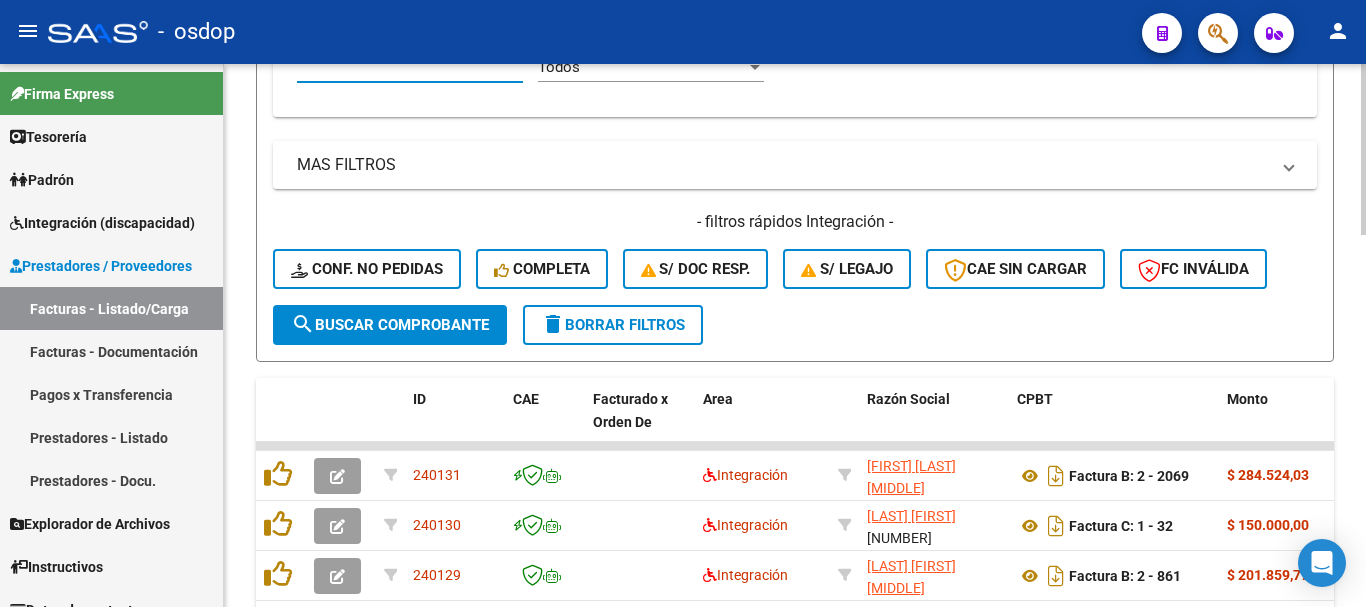click on "Afiliado Legajo (cuil/nombre)" at bounding box center [410, 67] 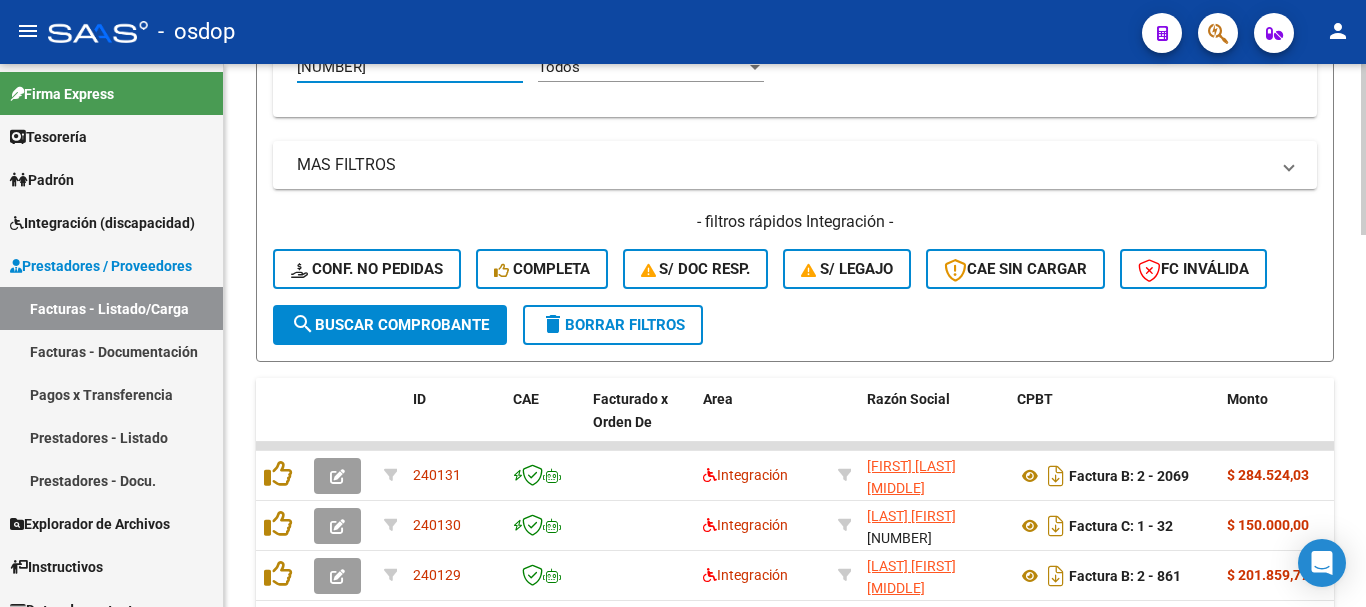 scroll, scrollTop: 697, scrollLeft: 0, axis: vertical 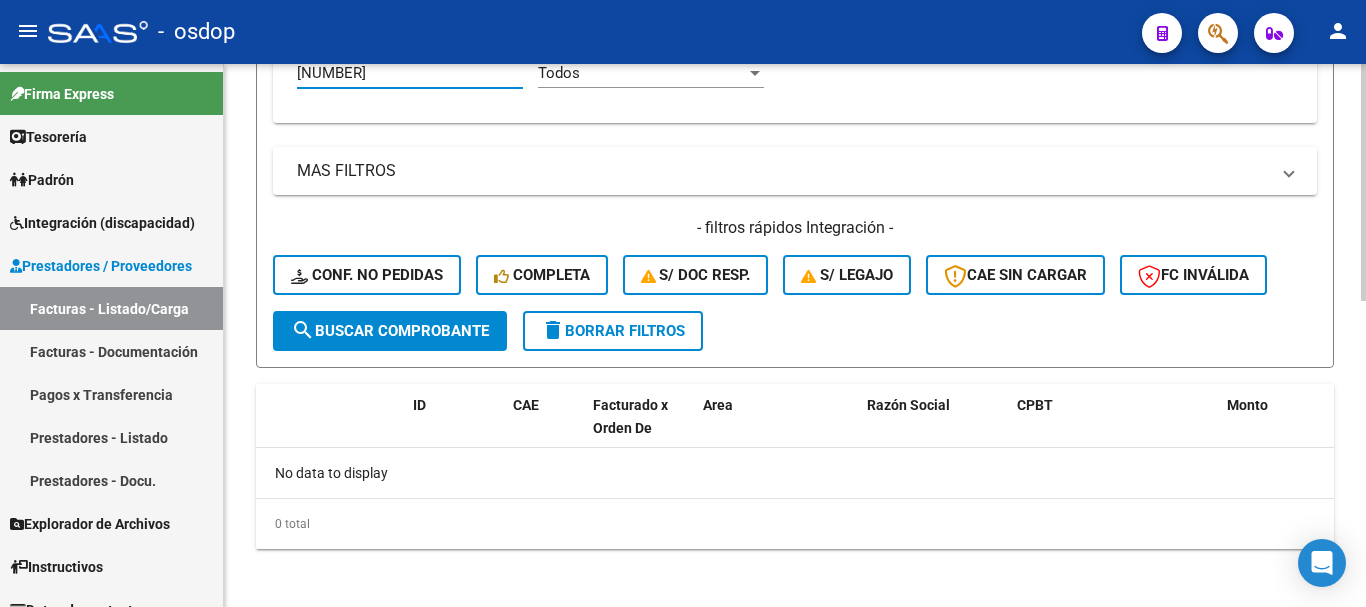 type on "20568242425" 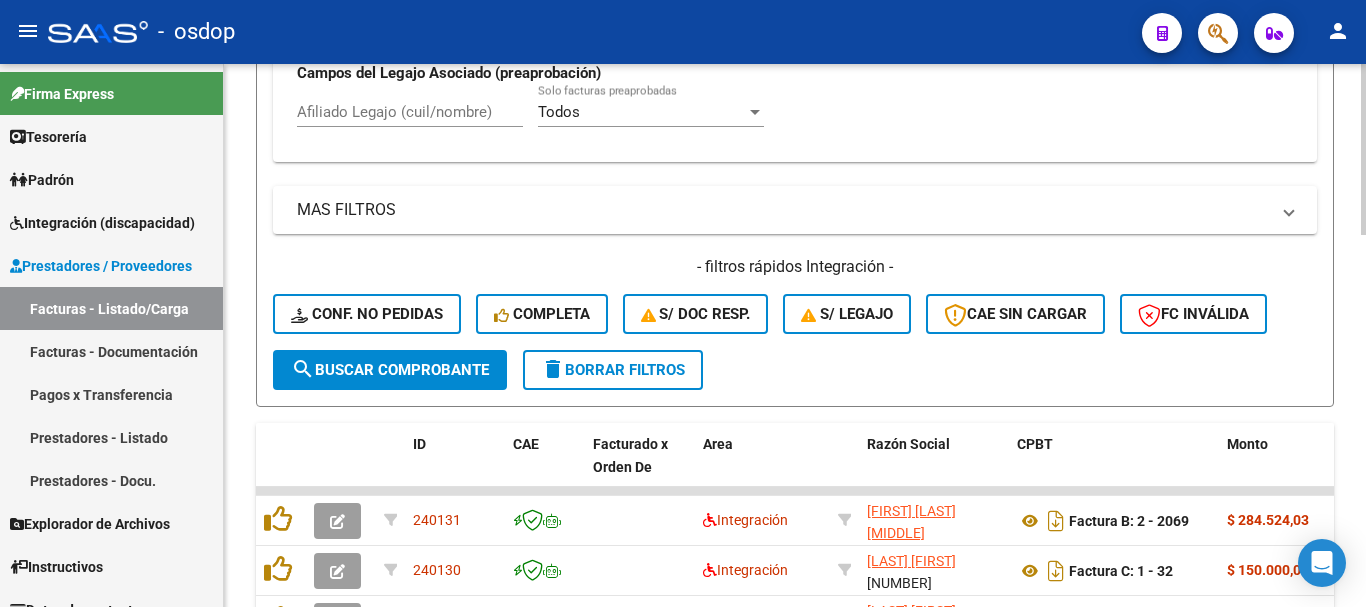 scroll, scrollTop: 697, scrollLeft: 0, axis: vertical 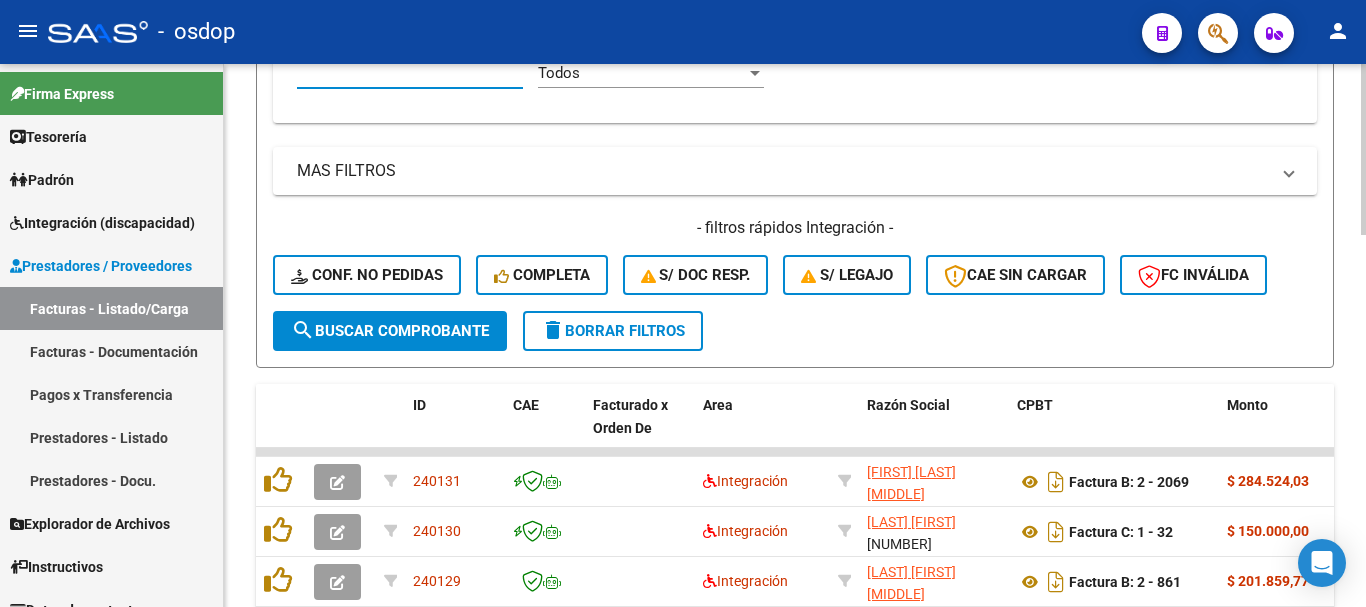 click on "Afiliado Legajo (cuil/nombre)" at bounding box center (410, 73) 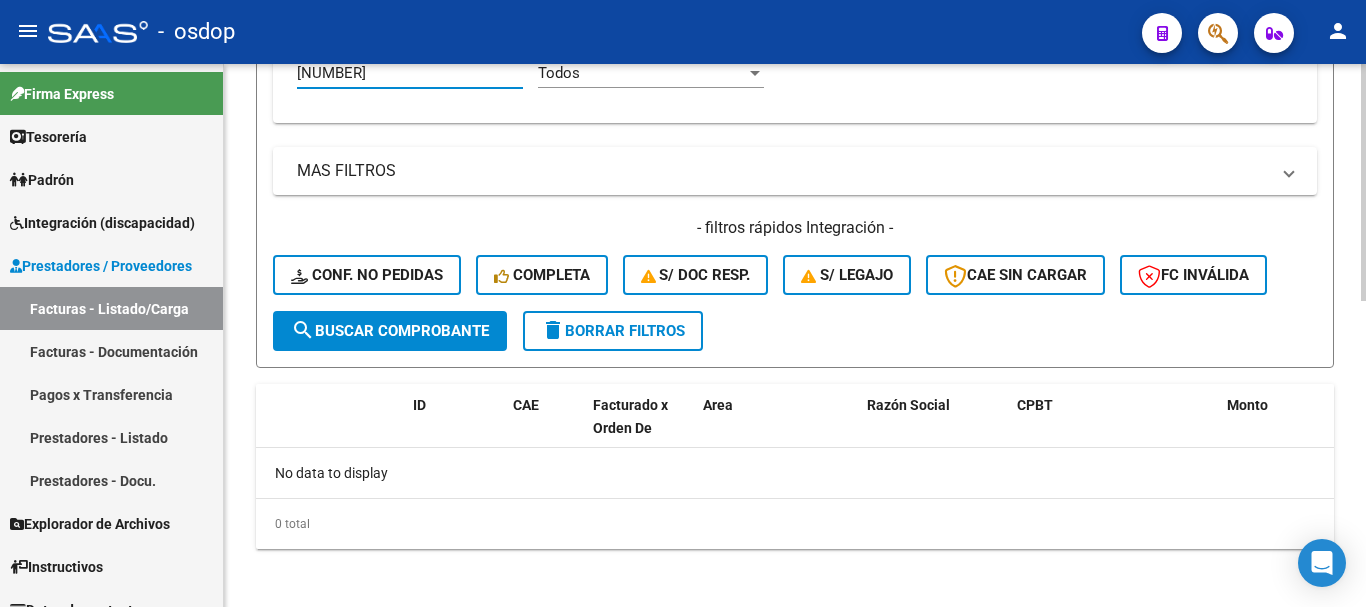 type on "20549174729" 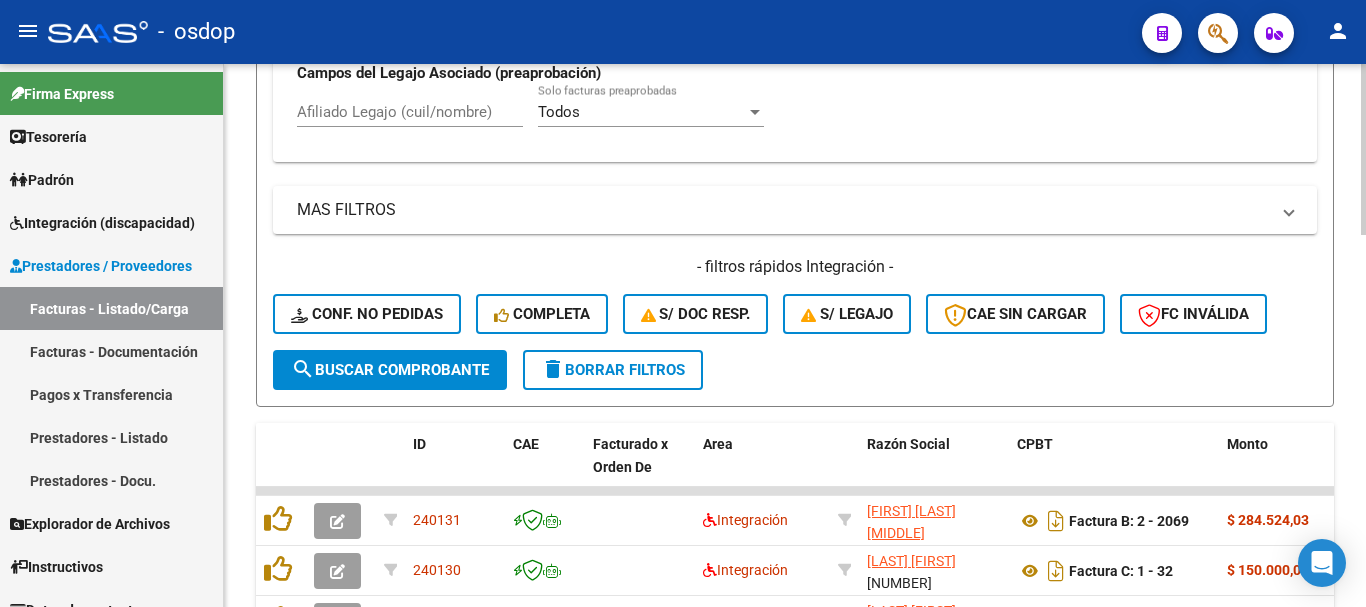 scroll, scrollTop: 697, scrollLeft: 0, axis: vertical 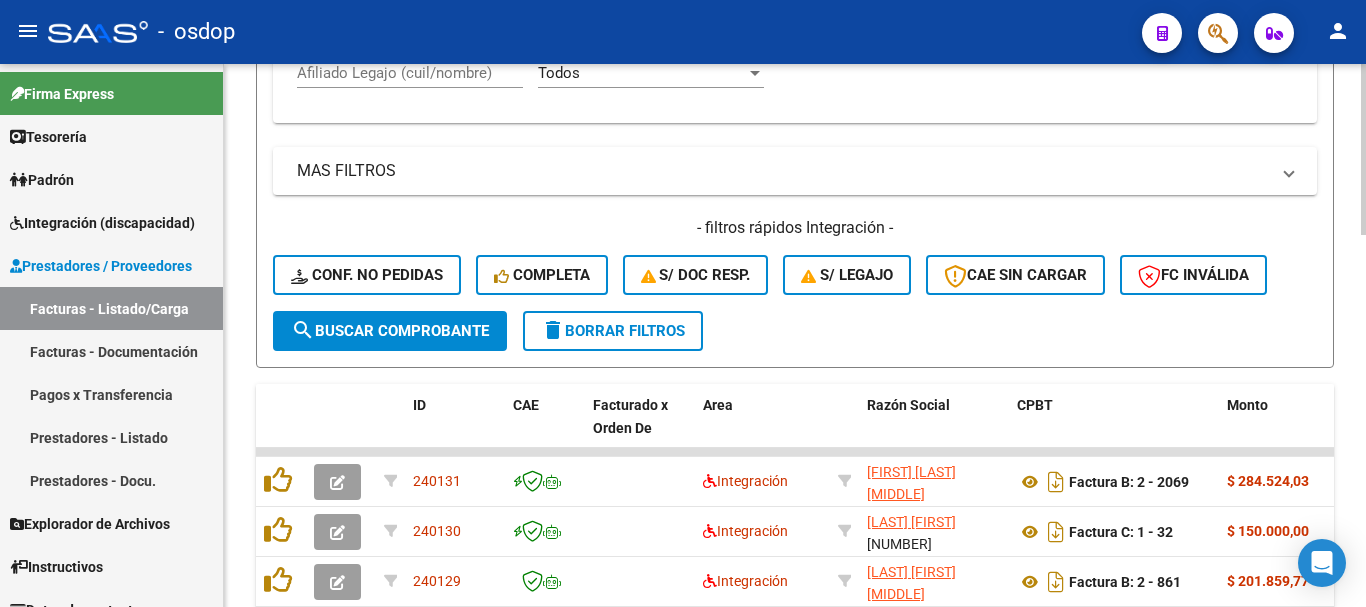 click on "Afiliado Legajo (cuil/nombre)" at bounding box center [410, 73] 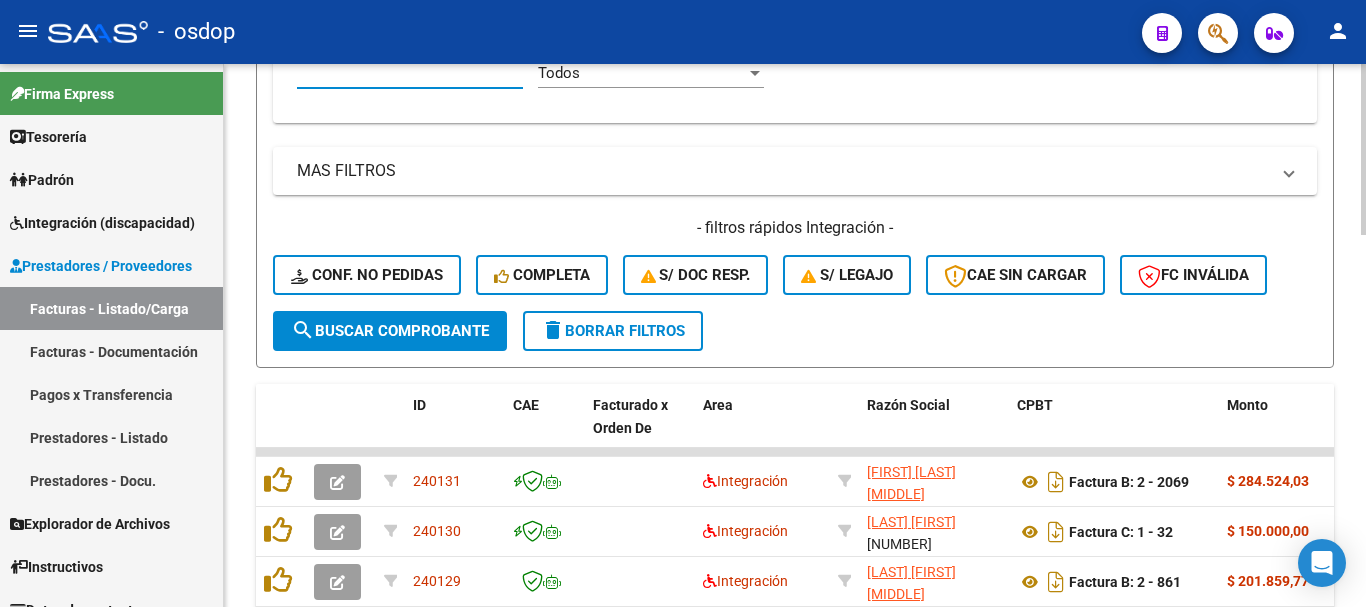 paste on "20596855734" 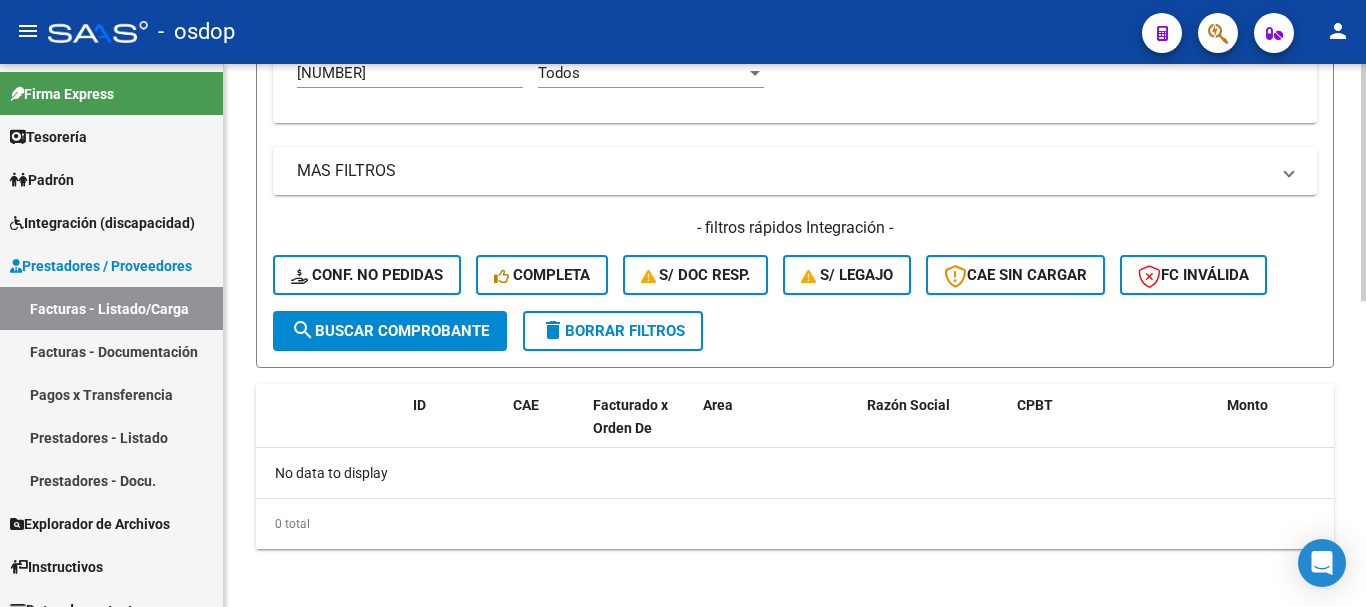 click on "20596855734" at bounding box center [410, 73] 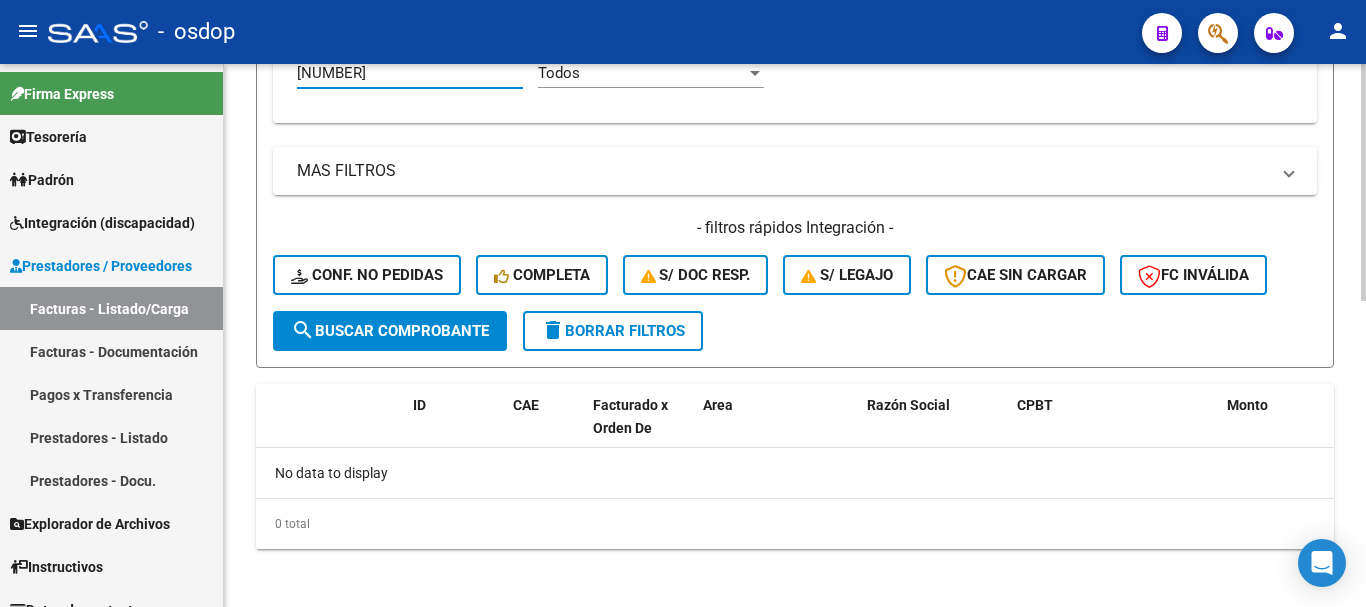 click on "20596855734" at bounding box center (410, 73) 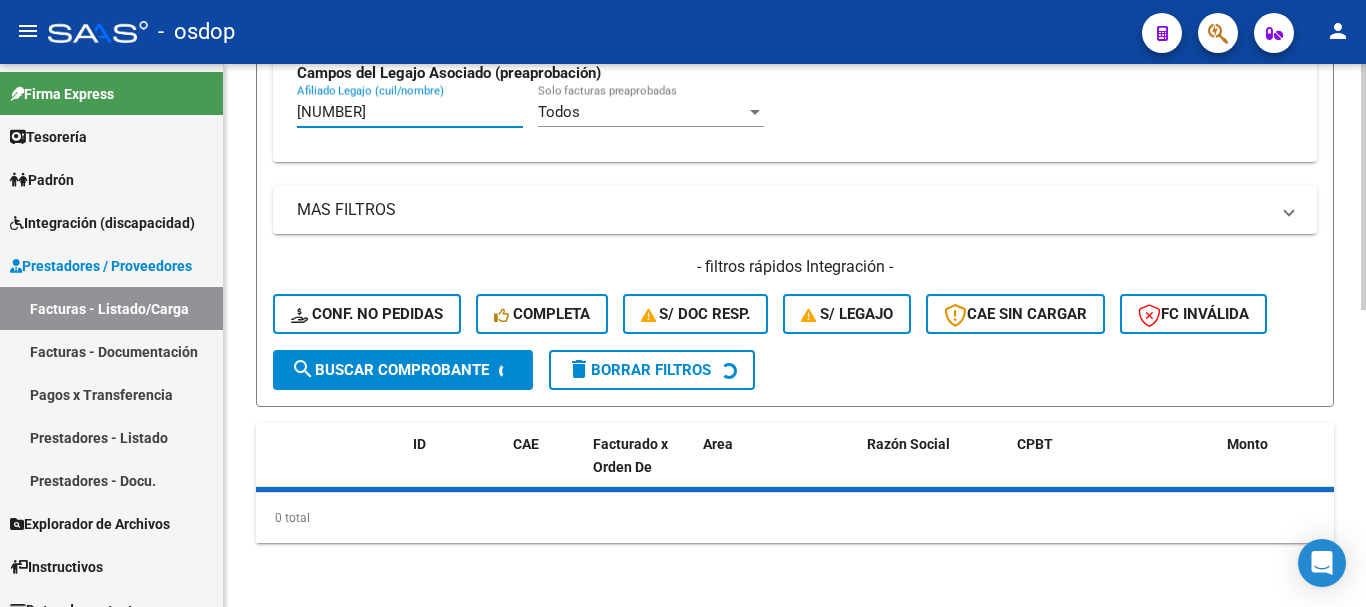 scroll, scrollTop: 697, scrollLeft: 0, axis: vertical 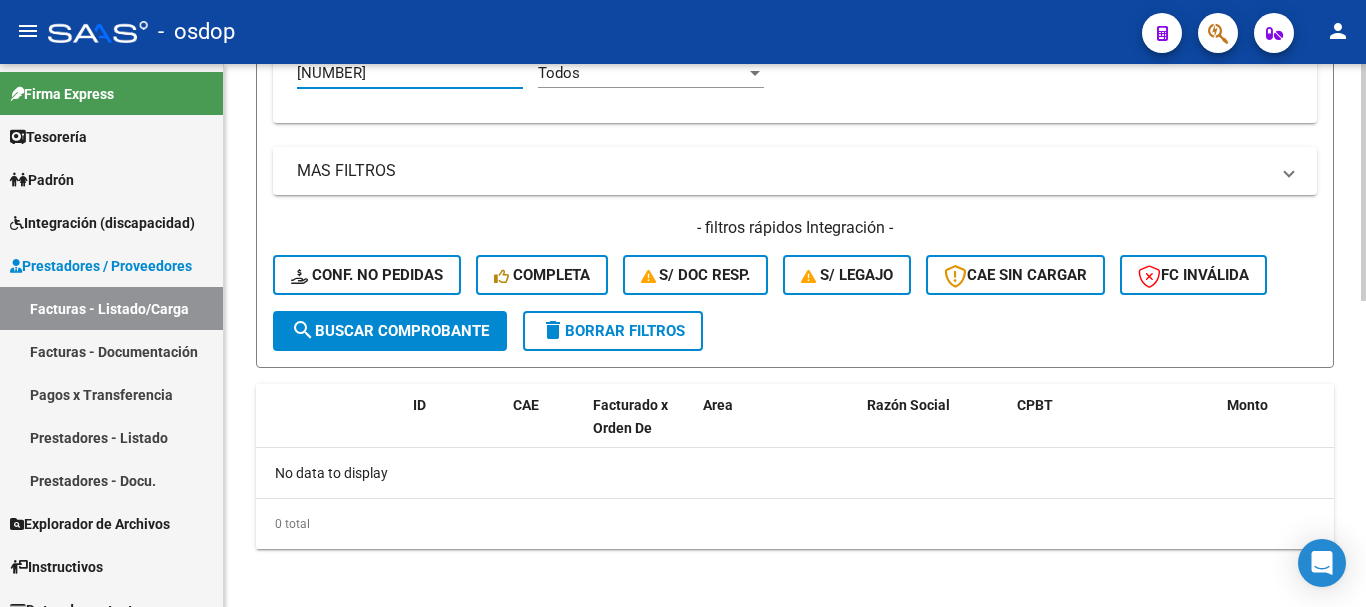type on "20585616614" 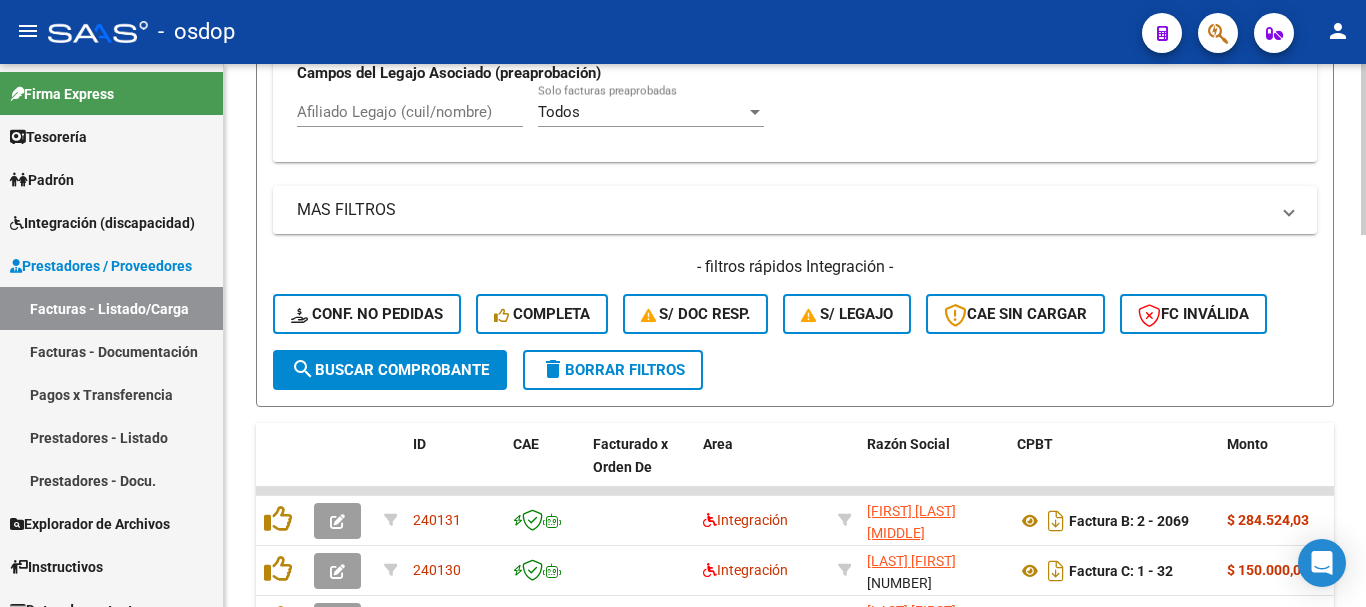 scroll, scrollTop: 697, scrollLeft: 0, axis: vertical 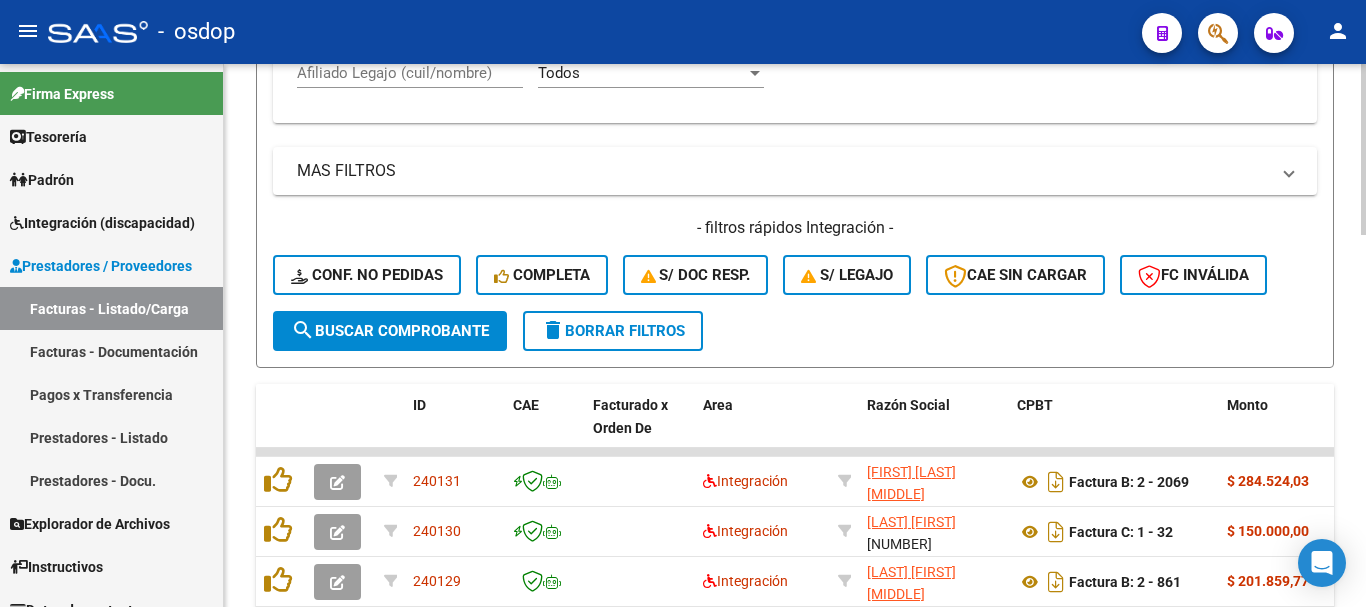 click on "Afiliado Legajo (cuil/nombre)" at bounding box center [410, 73] 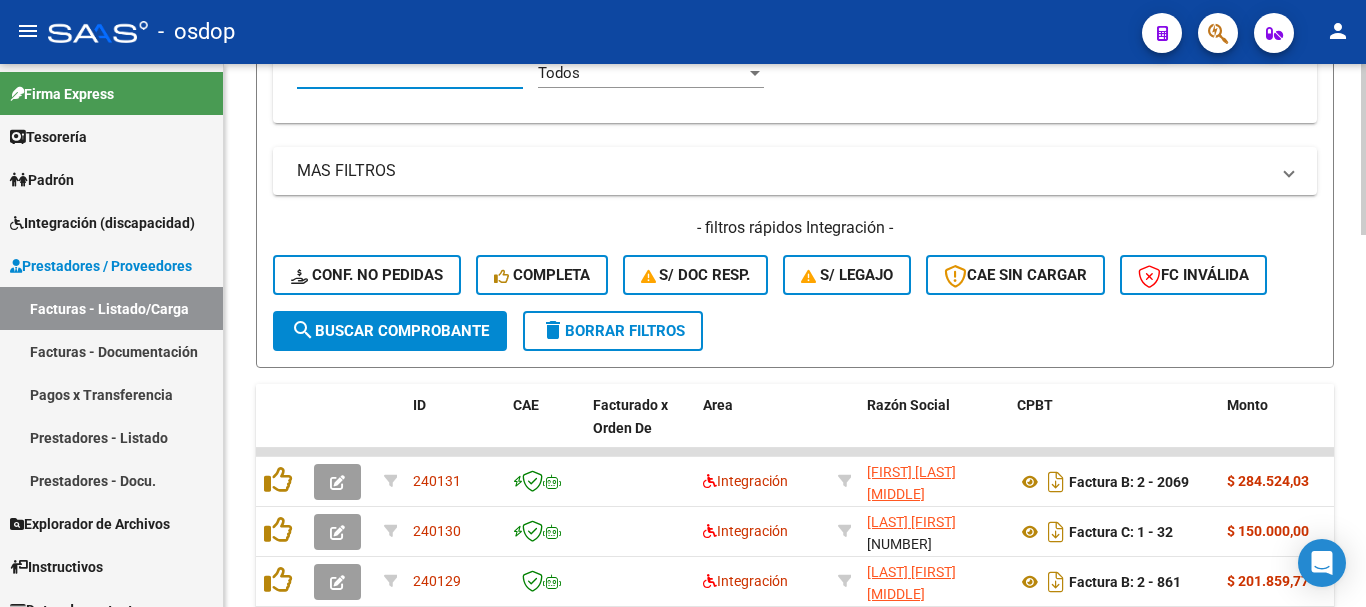 paste on "20484258288" 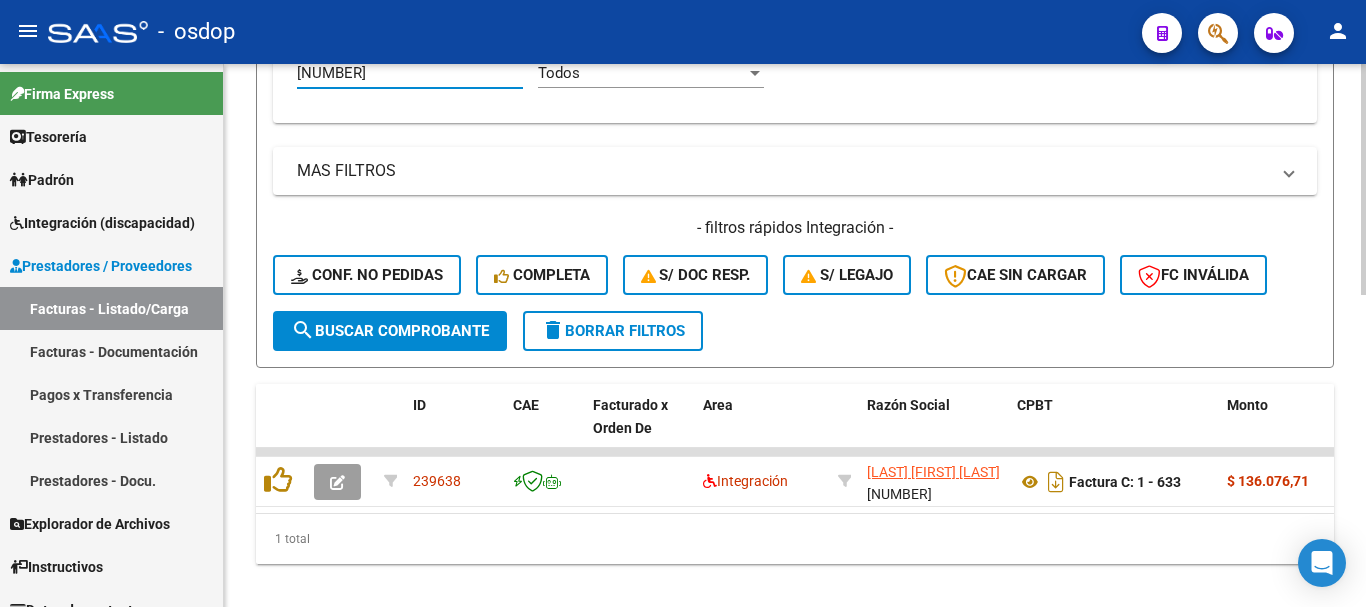 type on "20484258288" 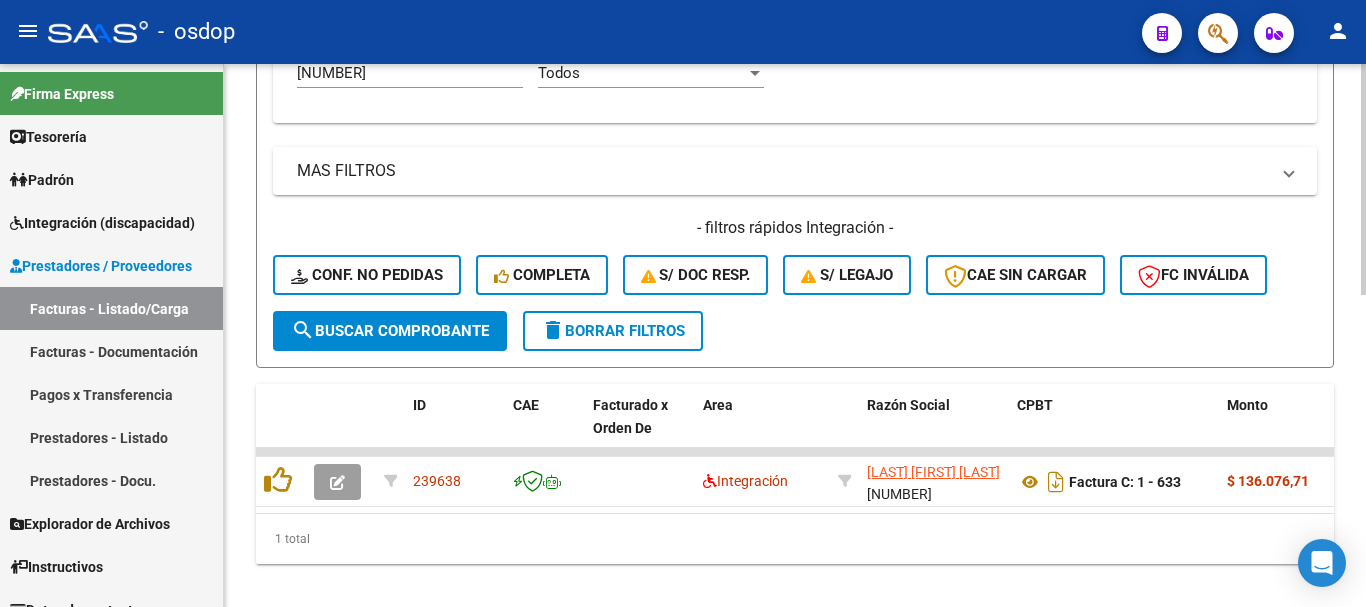 click on "20484258288 Afiliado Legajo (cuil/nombre)" 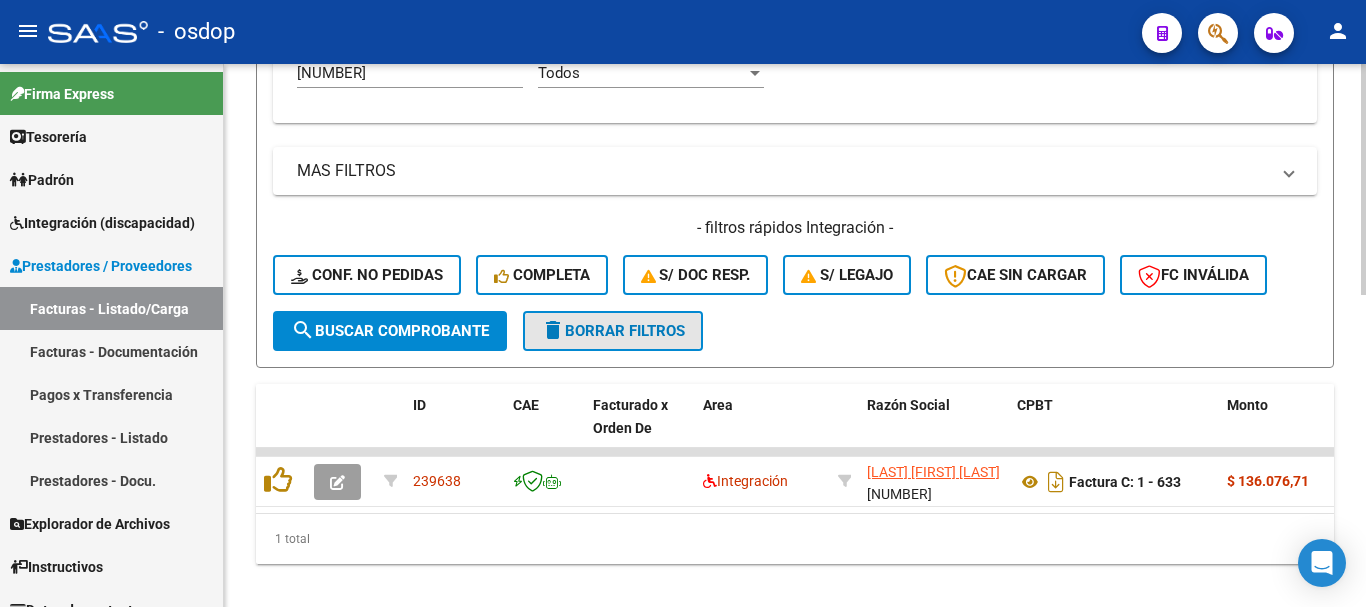 click on "delete  Borrar Filtros" 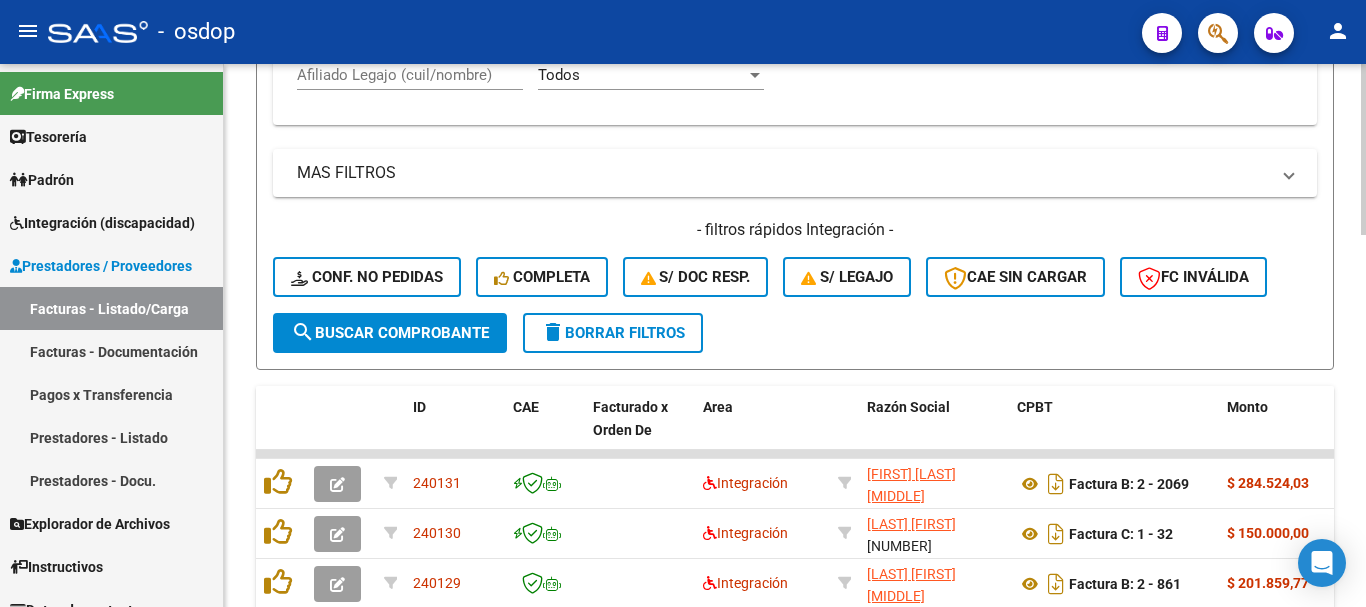 scroll, scrollTop: 697, scrollLeft: 0, axis: vertical 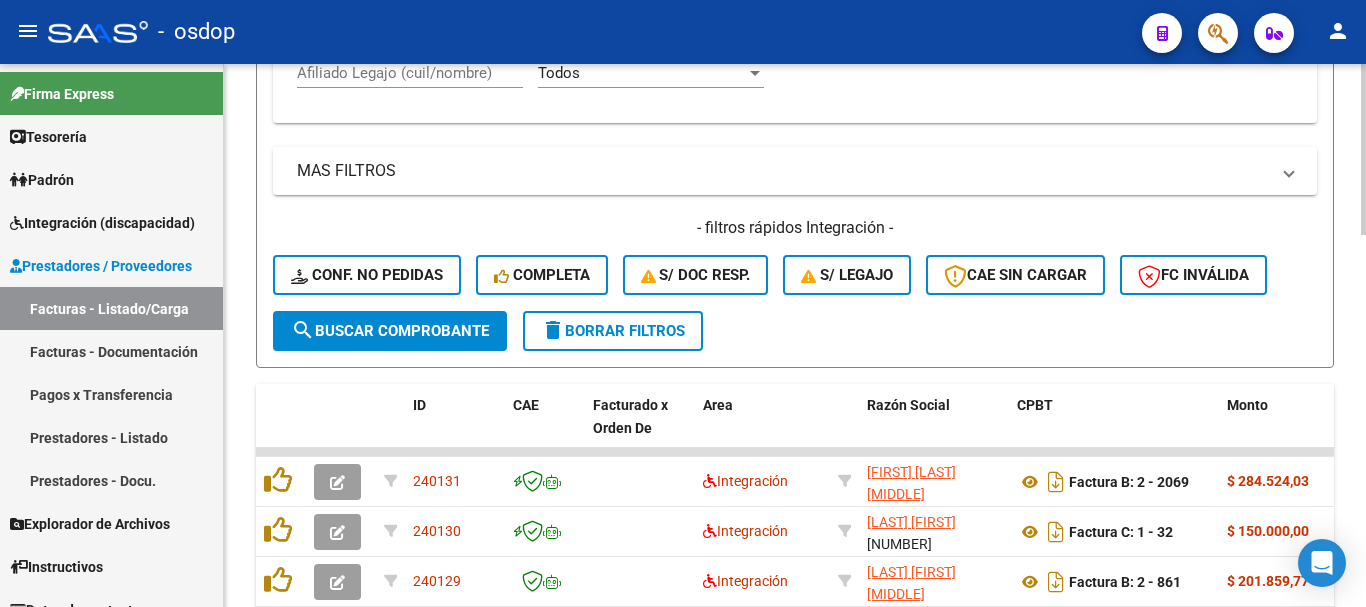click on "Afiliado Legajo (cuil/nombre)" at bounding box center (410, 73) 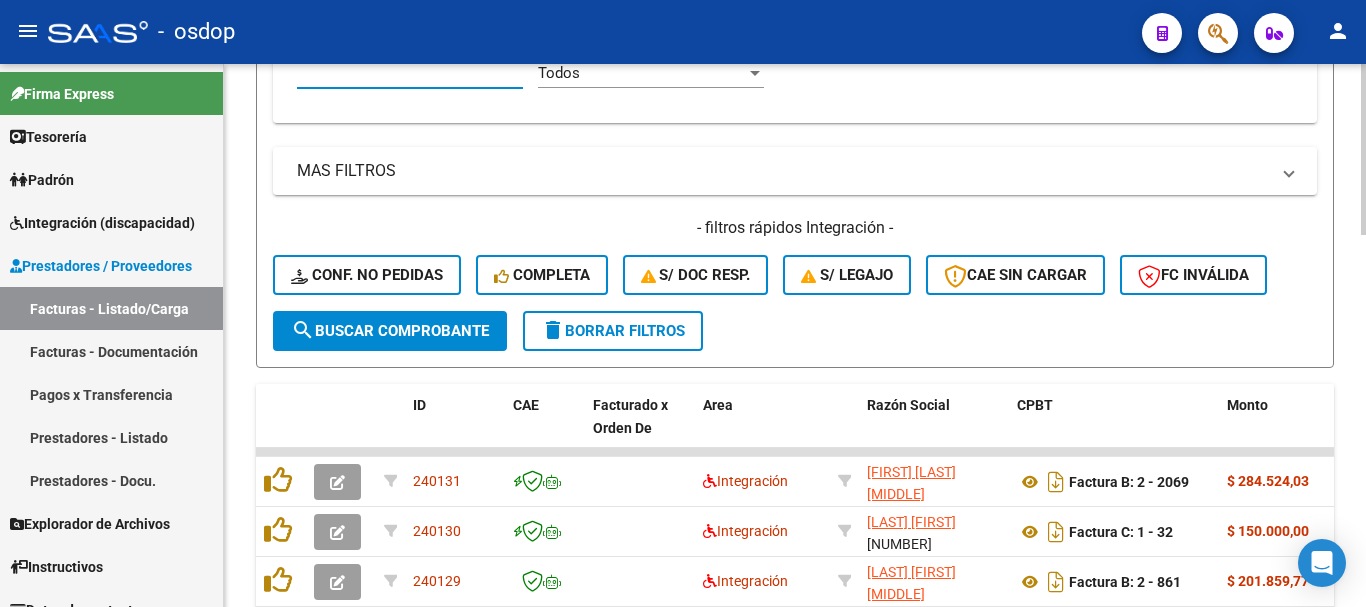 paste on "23557814469" 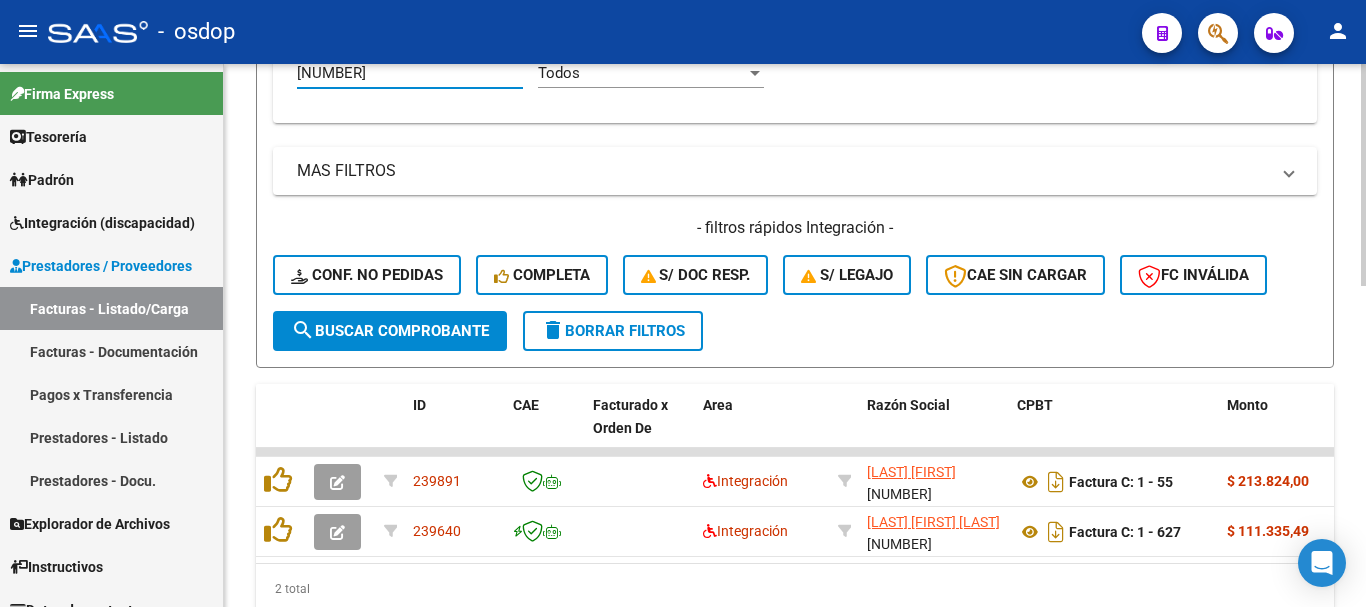 type on "23557814469" 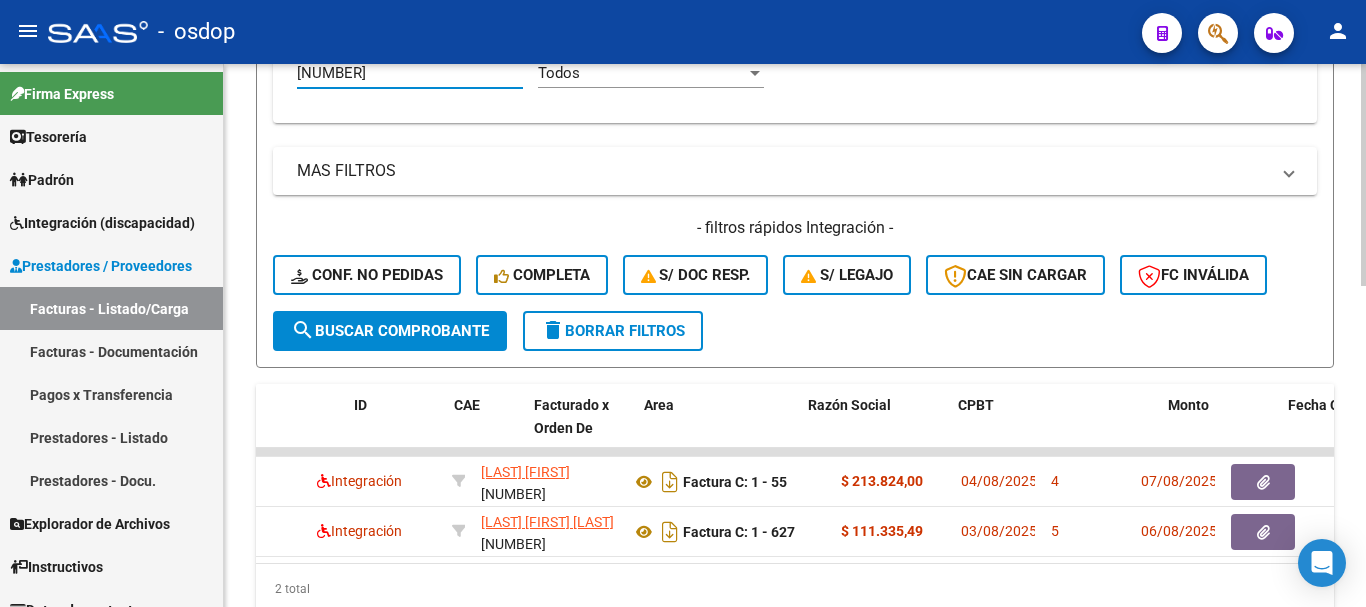 scroll, scrollTop: 0, scrollLeft: 0, axis: both 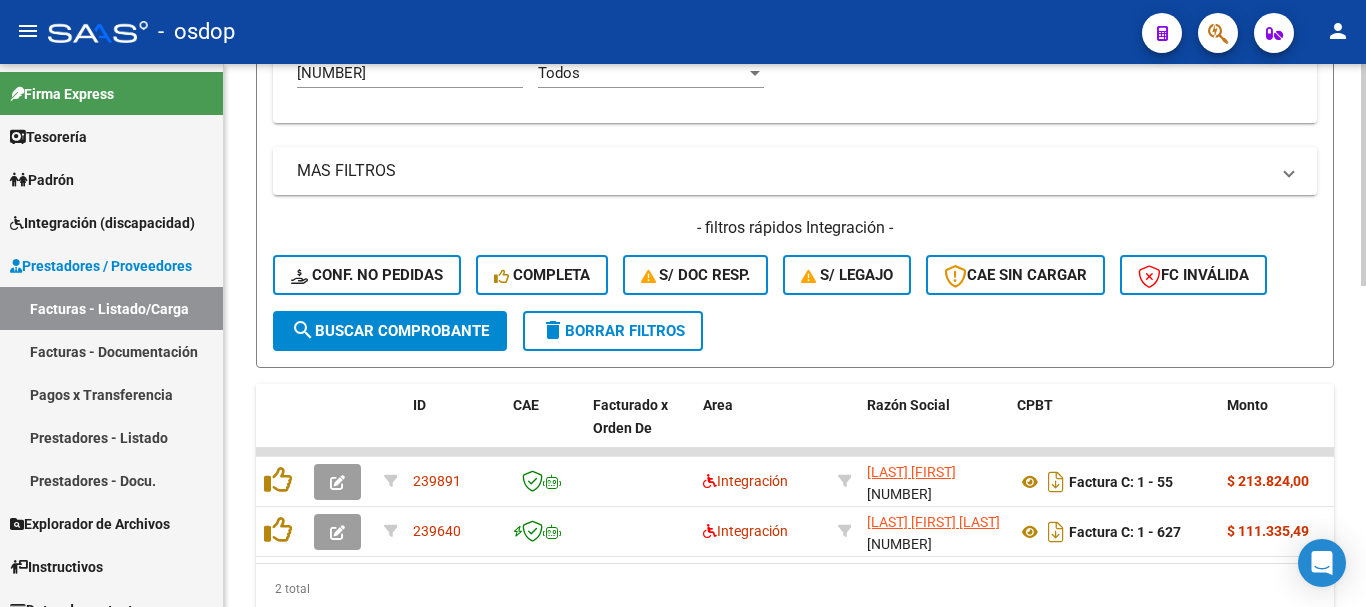 click on "delete  Borrar Filtros" 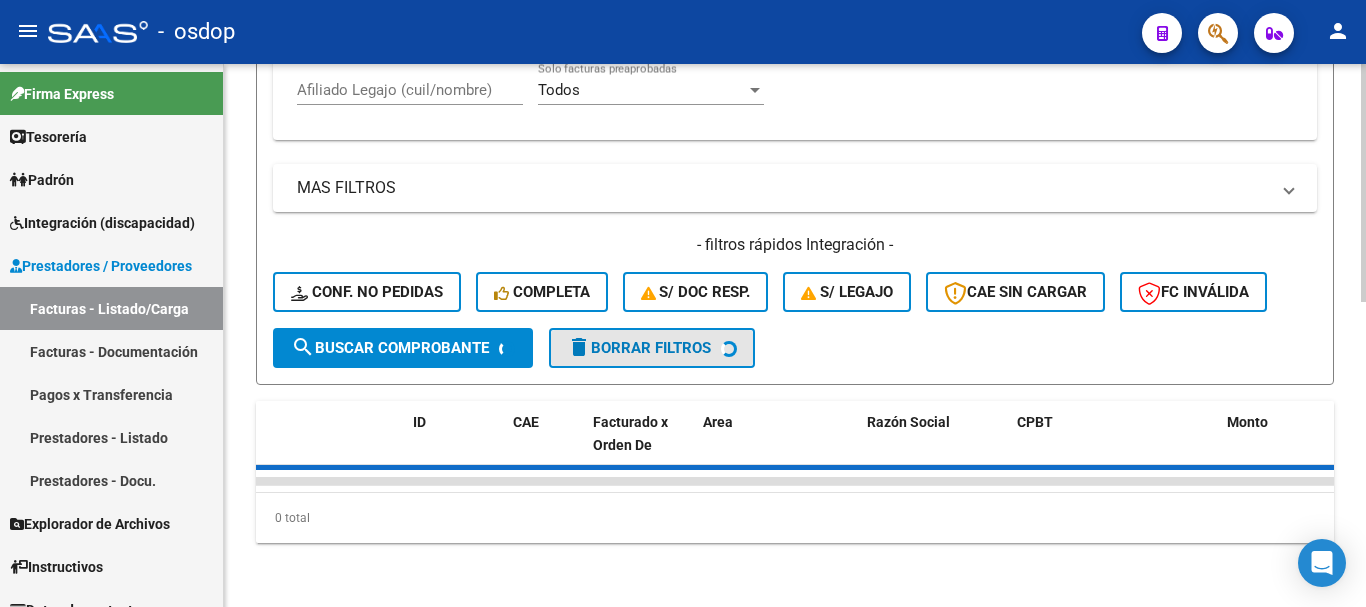 scroll, scrollTop: 695, scrollLeft: 0, axis: vertical 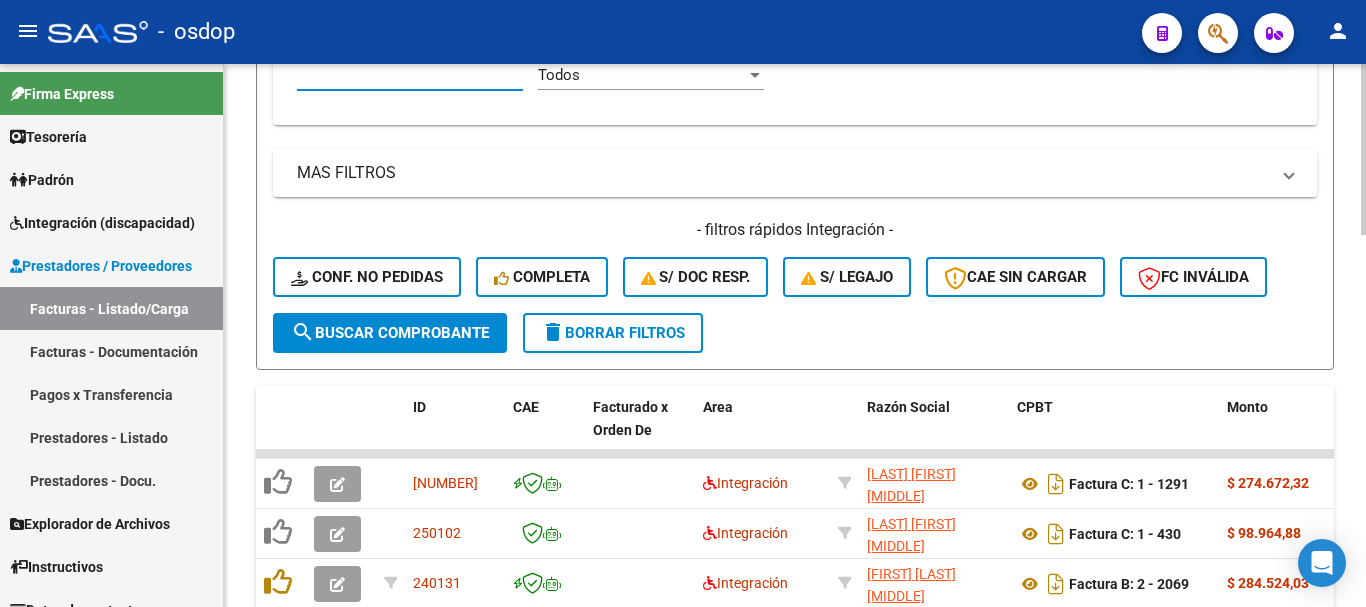 click on "Afiliado Legajo (cuil/nombre)" at bounding box center (410, 75) 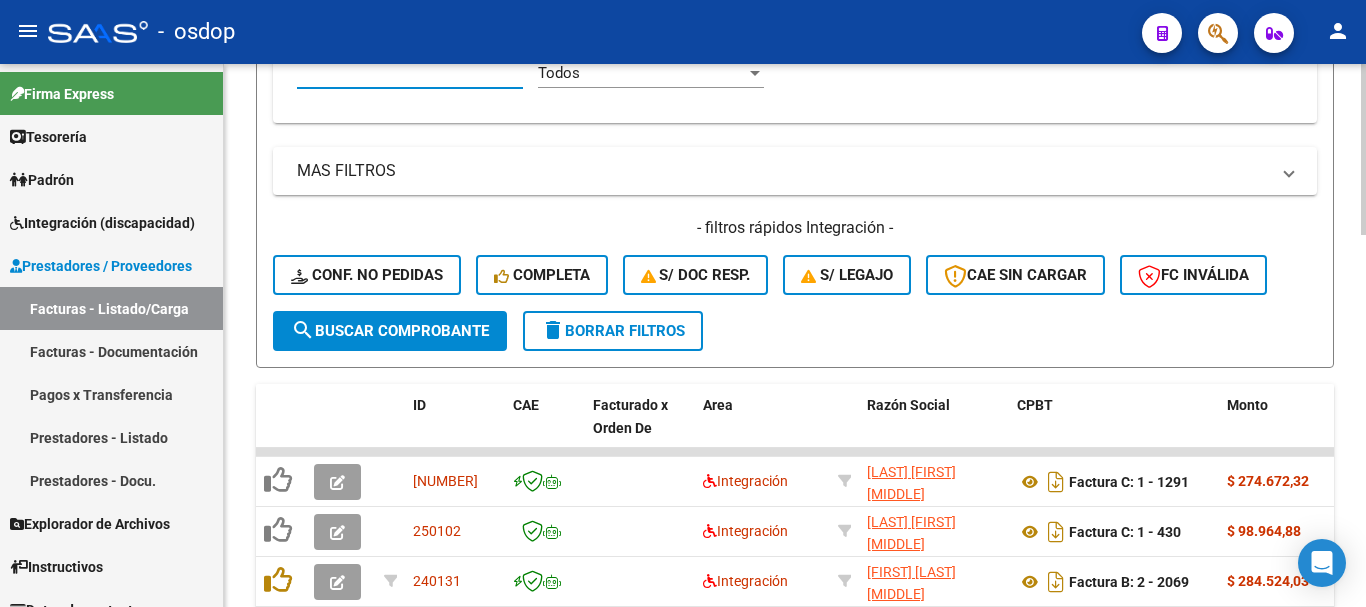 paste on "23557814469" 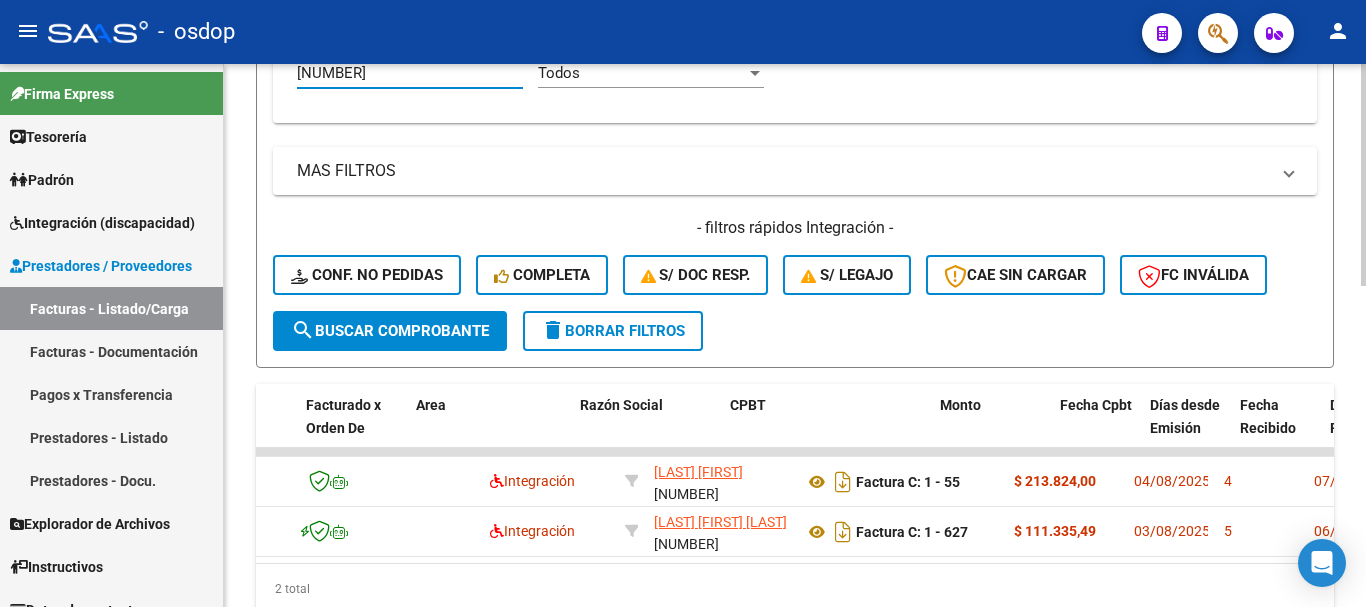 scroll, scrollTop: 0, scrollLeft: 0, axis: both 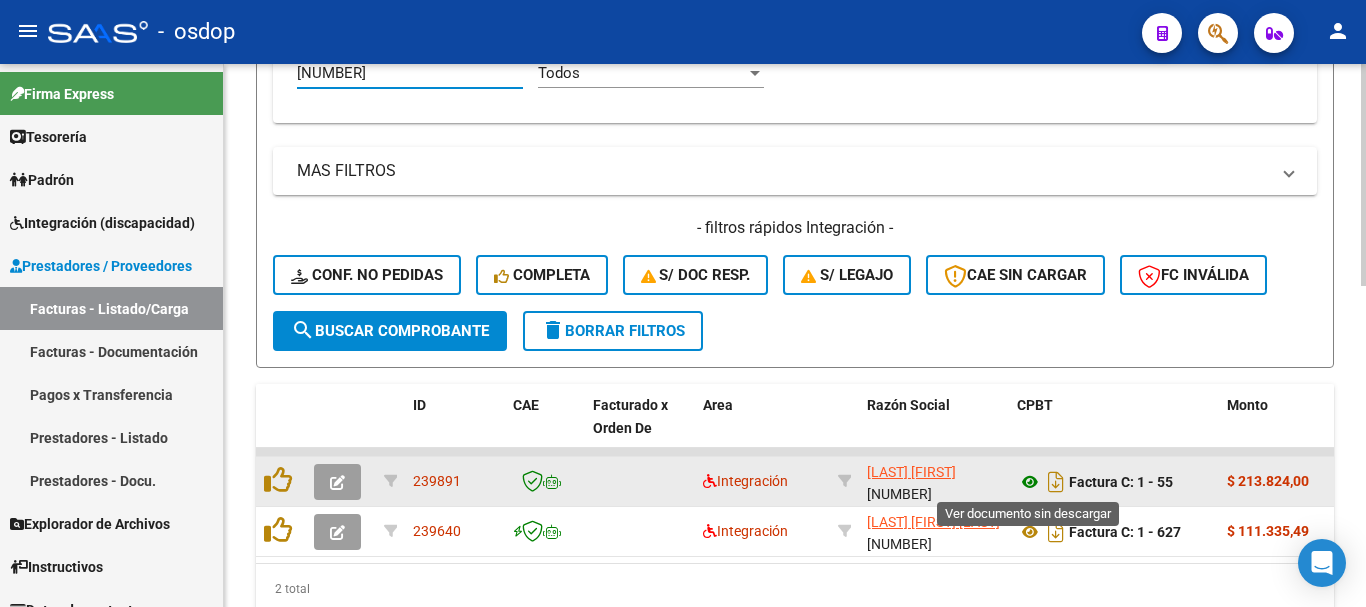 type on "23557814469" 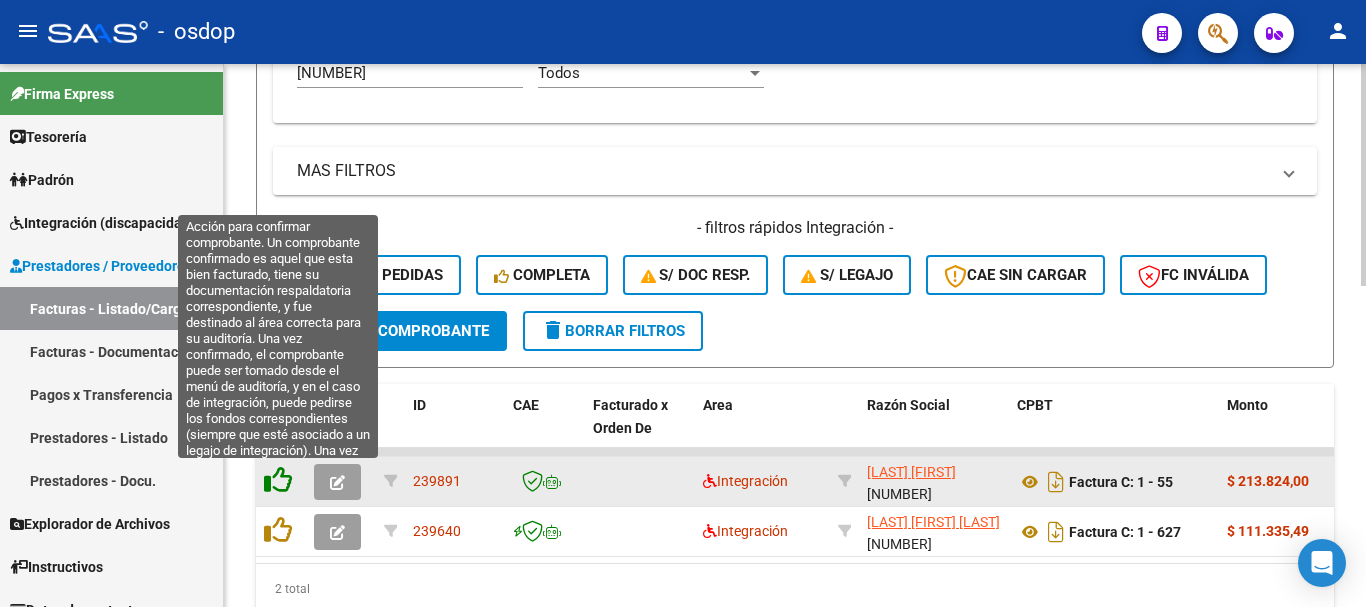 click 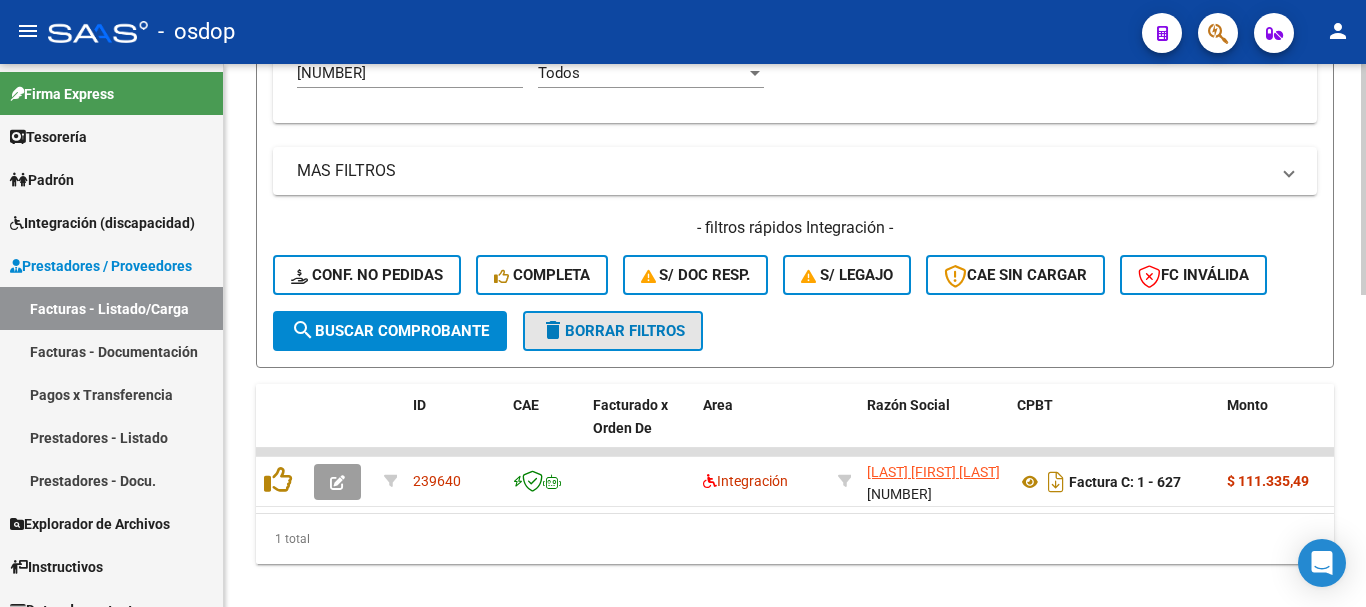 click on "delete  Borrar Filtros" 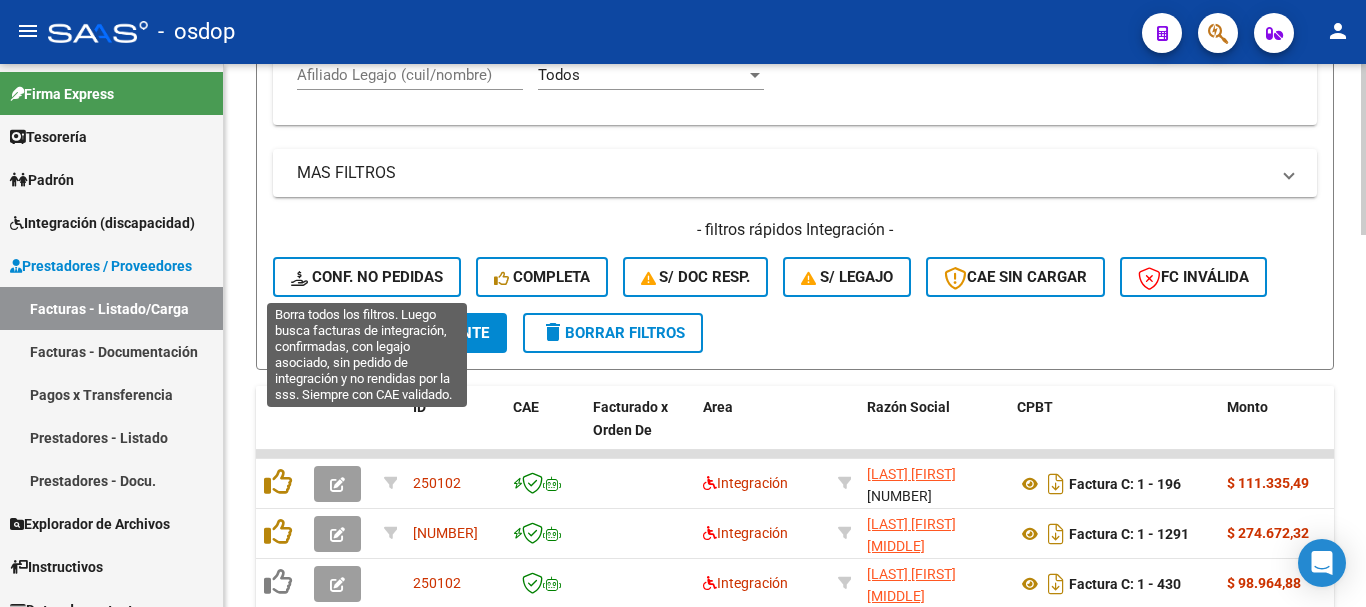 scroll, scrollTop: 697, scrollLeft: 0, axis: vertical 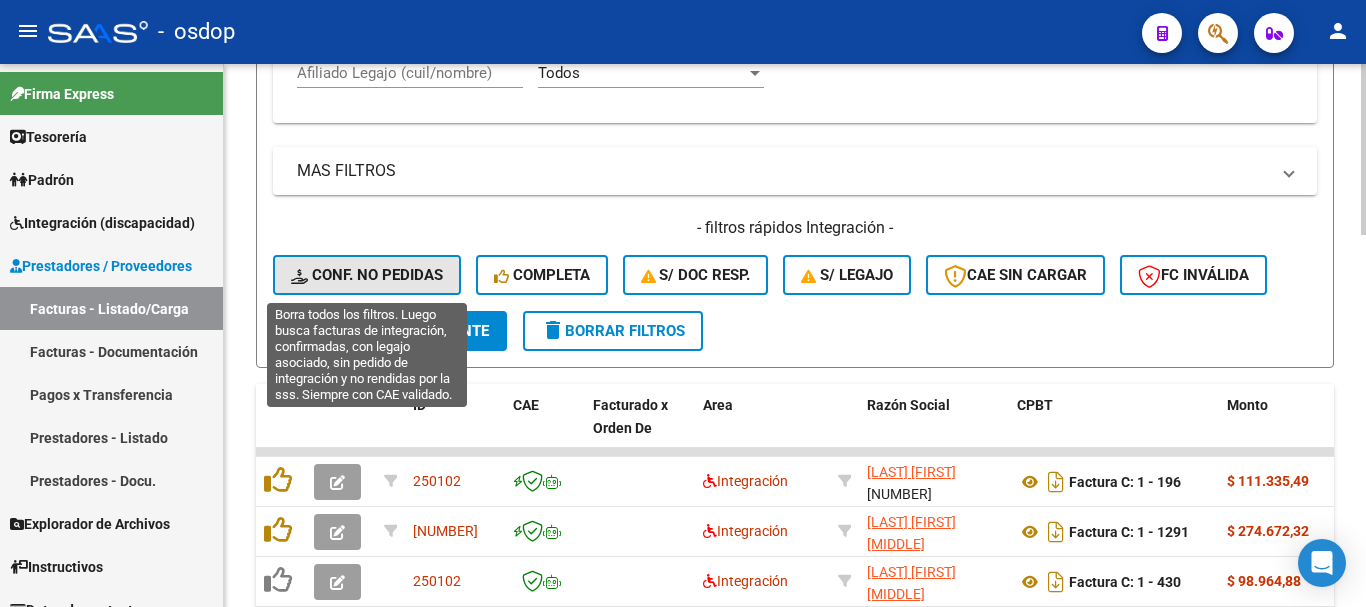 click on "Conf. no pedidas" 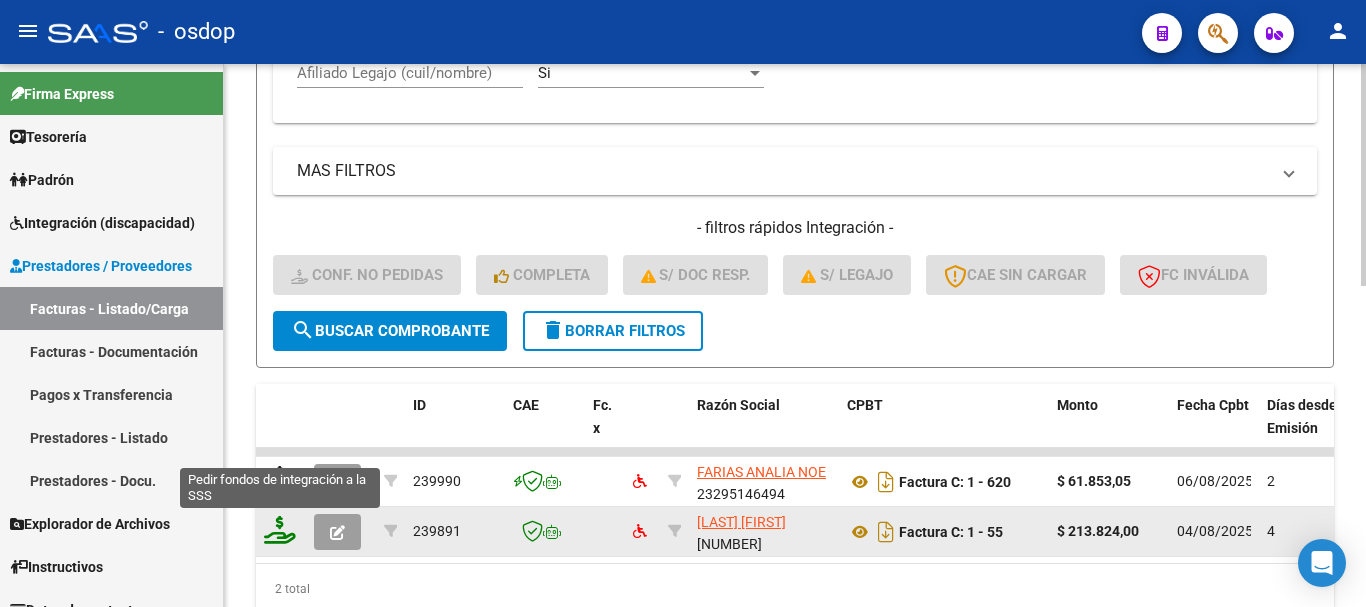 click 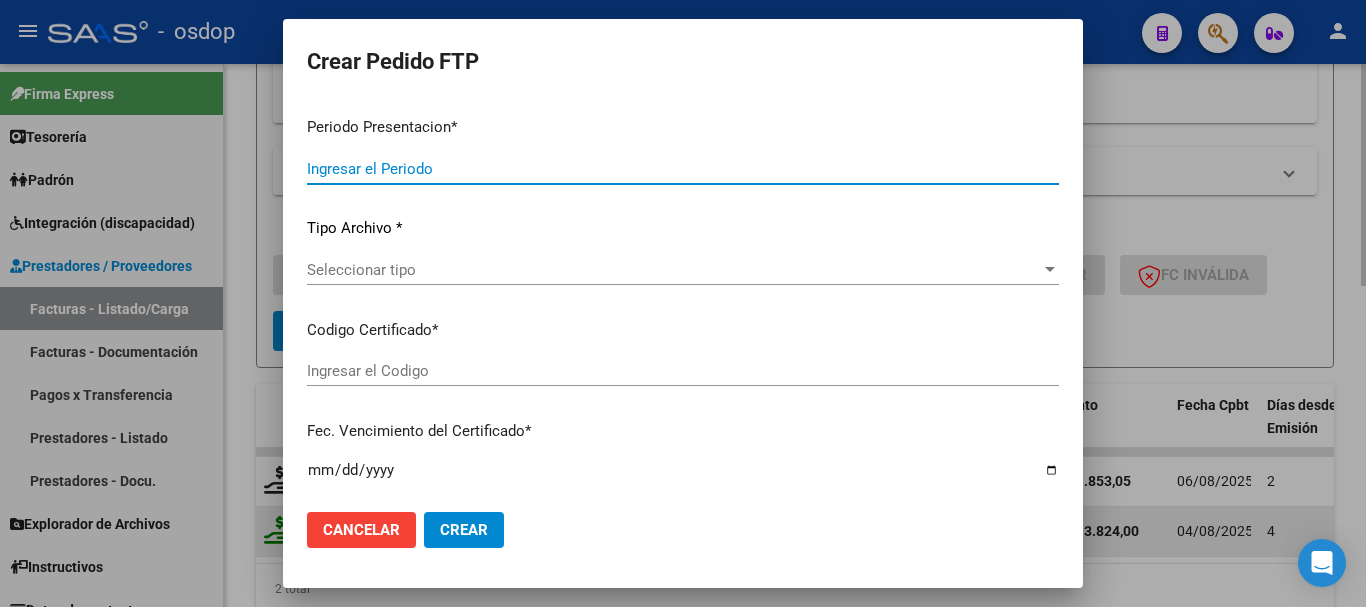 type on "202507" 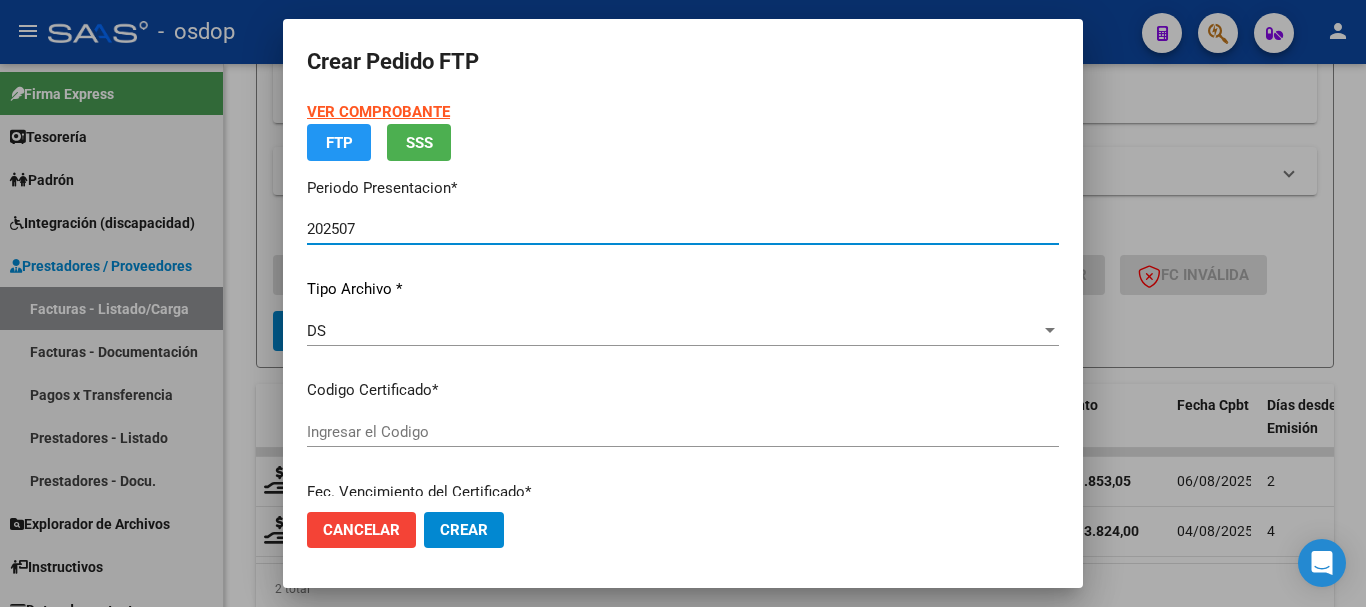 type on "6759446806" 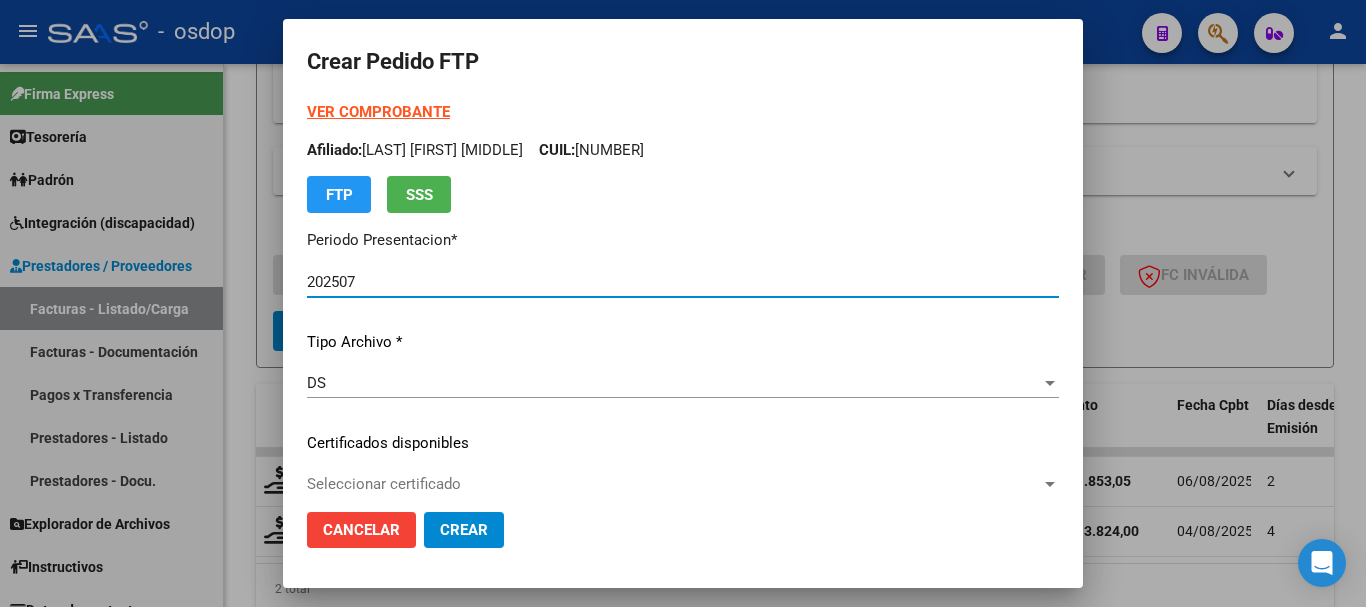 scroll, scrollTop: 100, scrollLeft: 0, axis: vertical 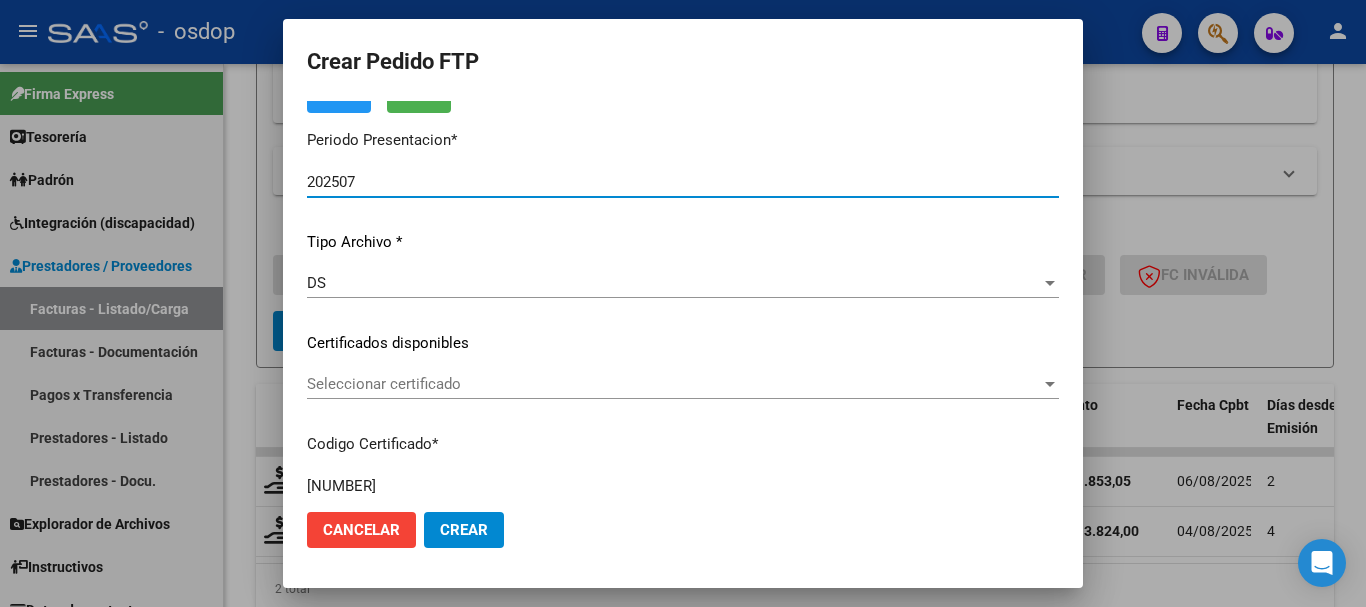 click on "Seleccionar certificado" at bounding box center (674, 384) 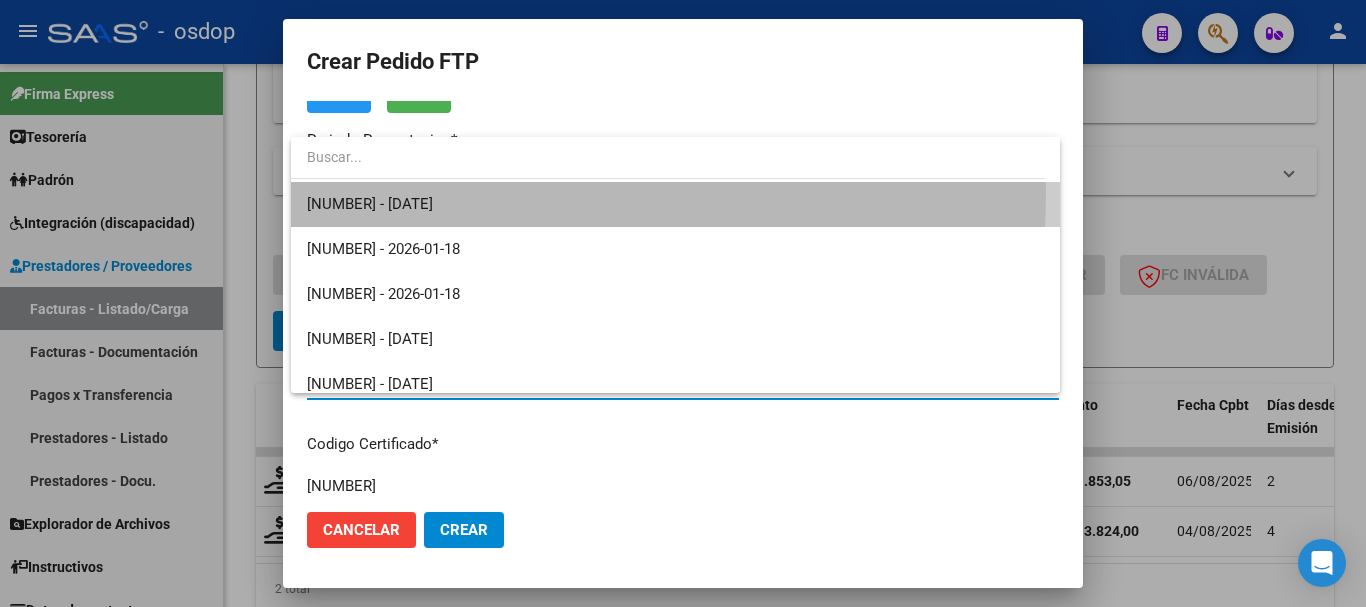 click on "6759446806 - 2028-01-29" at bounding box center [675, 204] 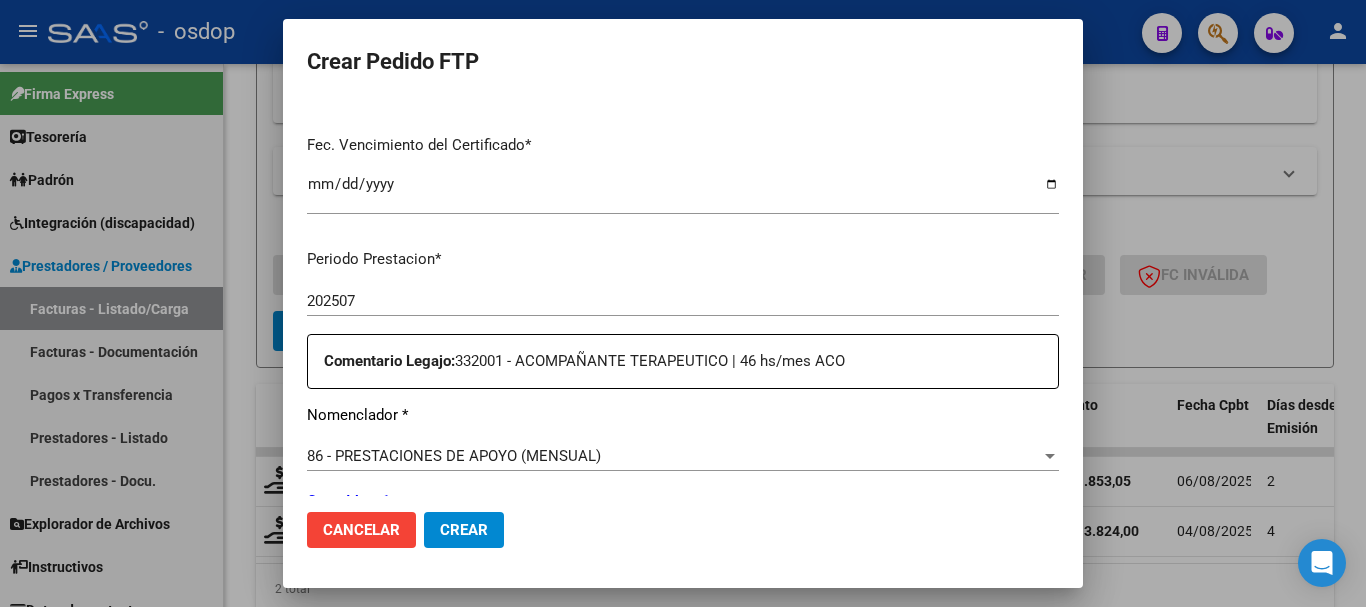 scroll, scrollTop: 700, scrollLeft: 0, axis: vertical 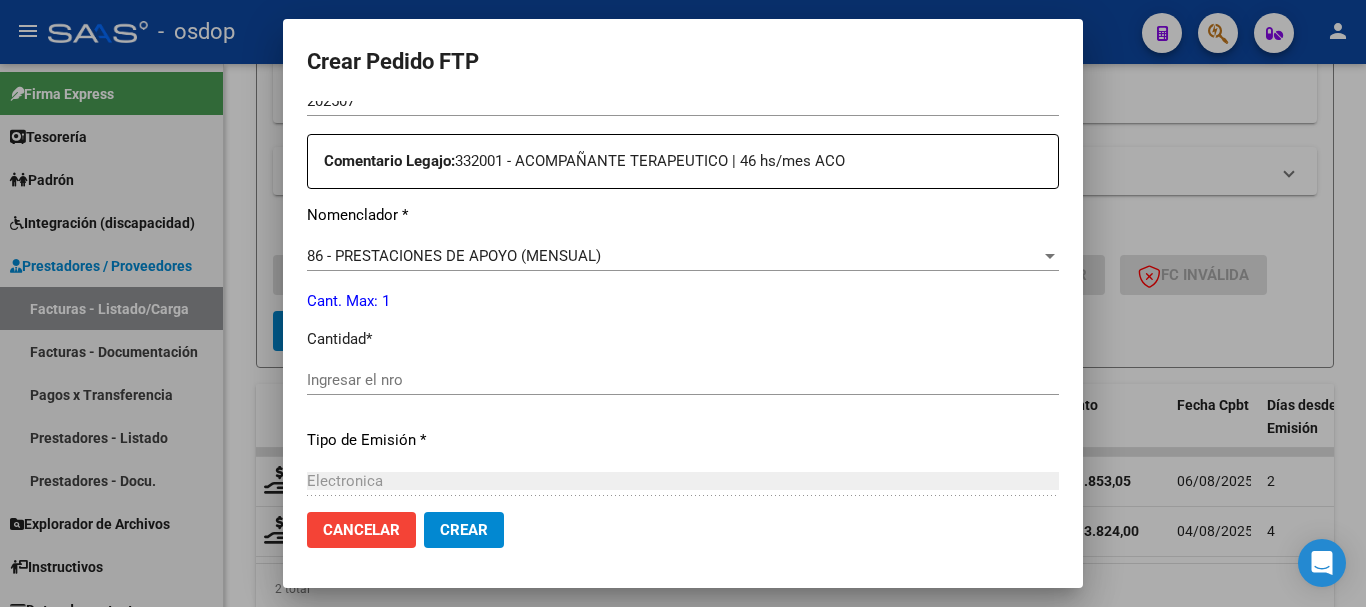 click on "Ingresar el nro" at bounding box center [683, 380] 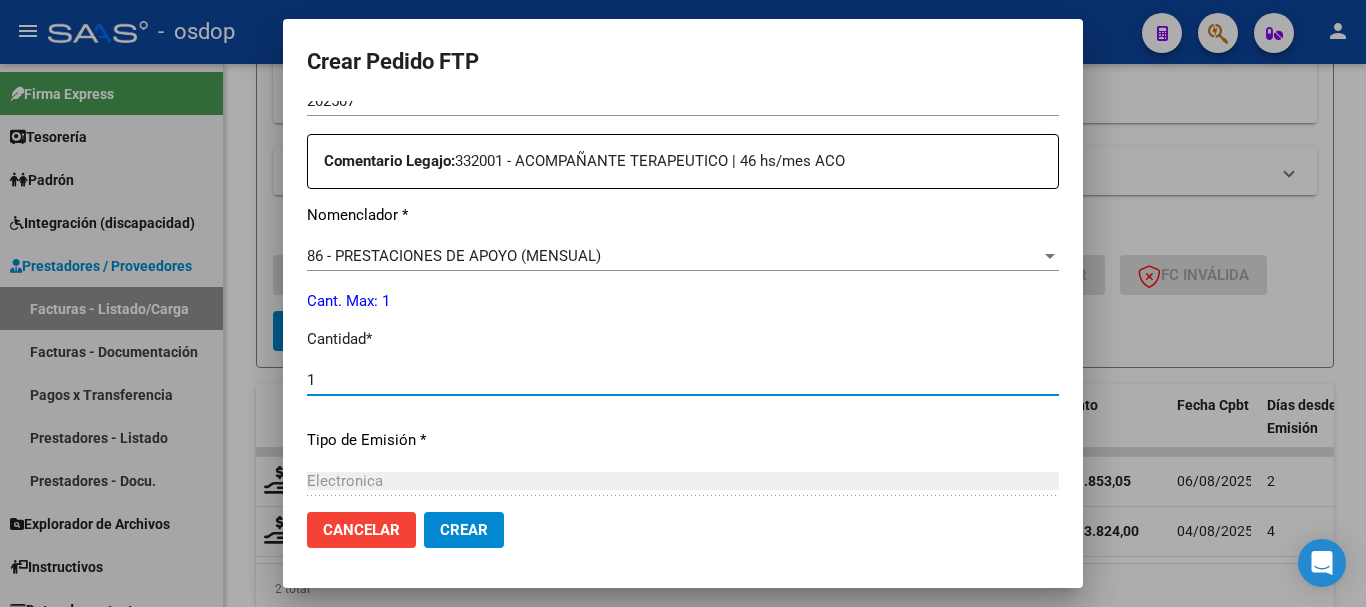 type on "1" 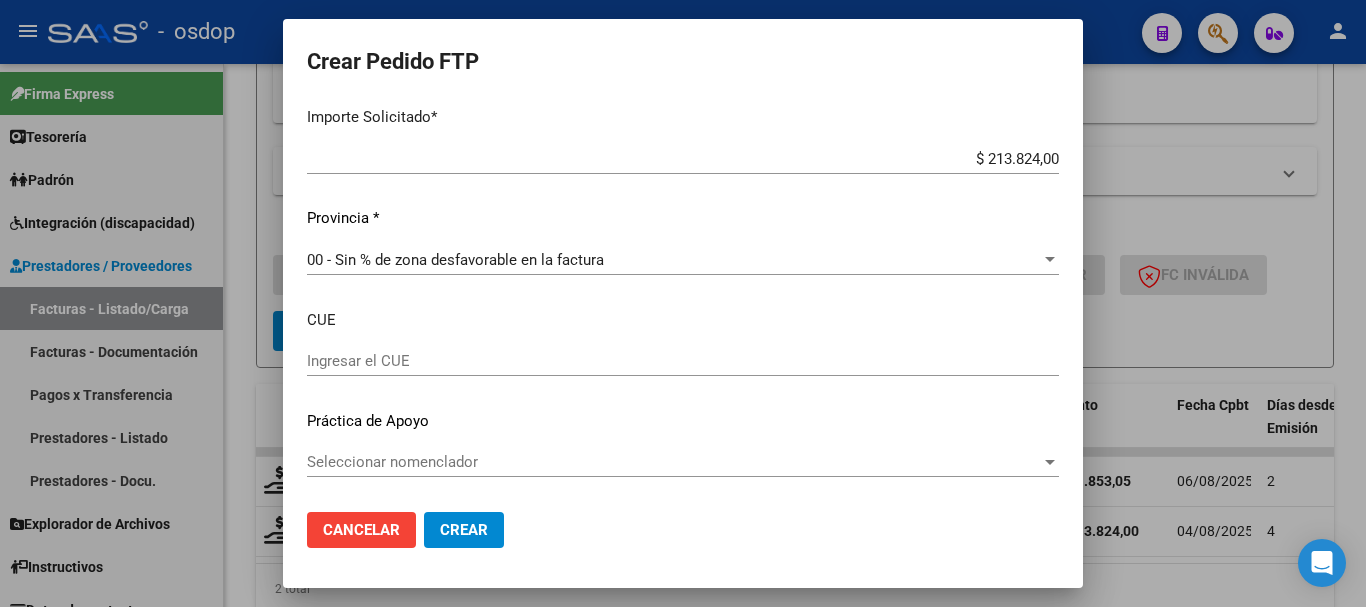 click on "Cancelar Crear" 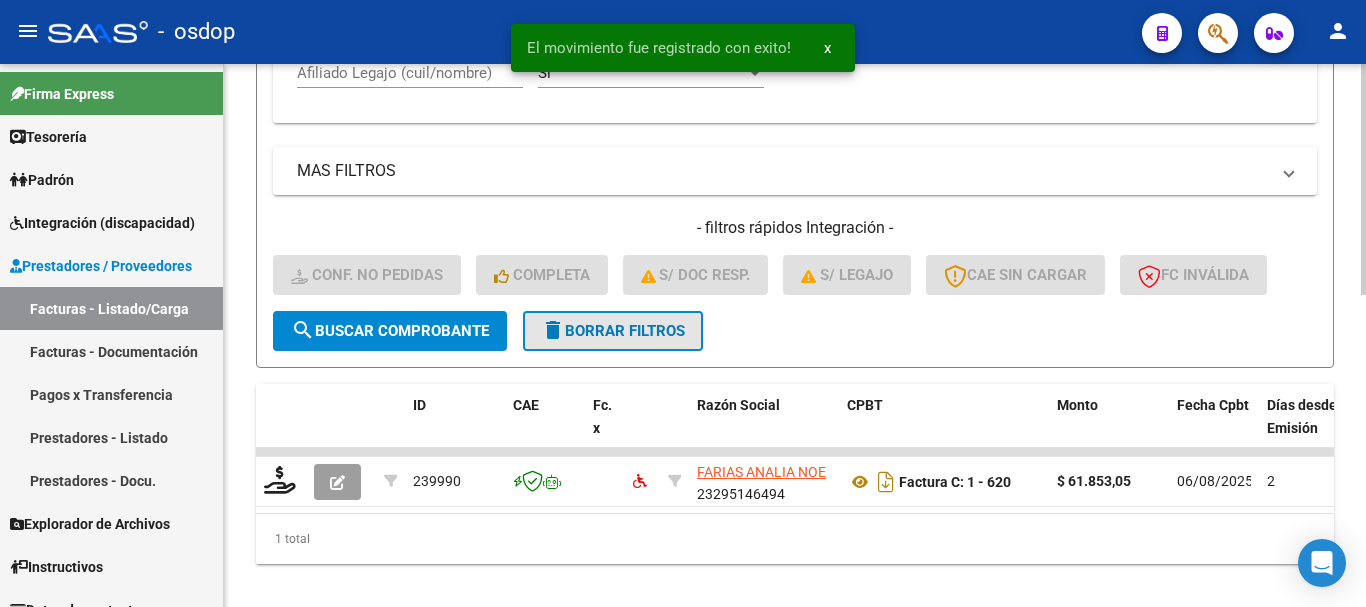 click on "delete  Borrar Filtros" 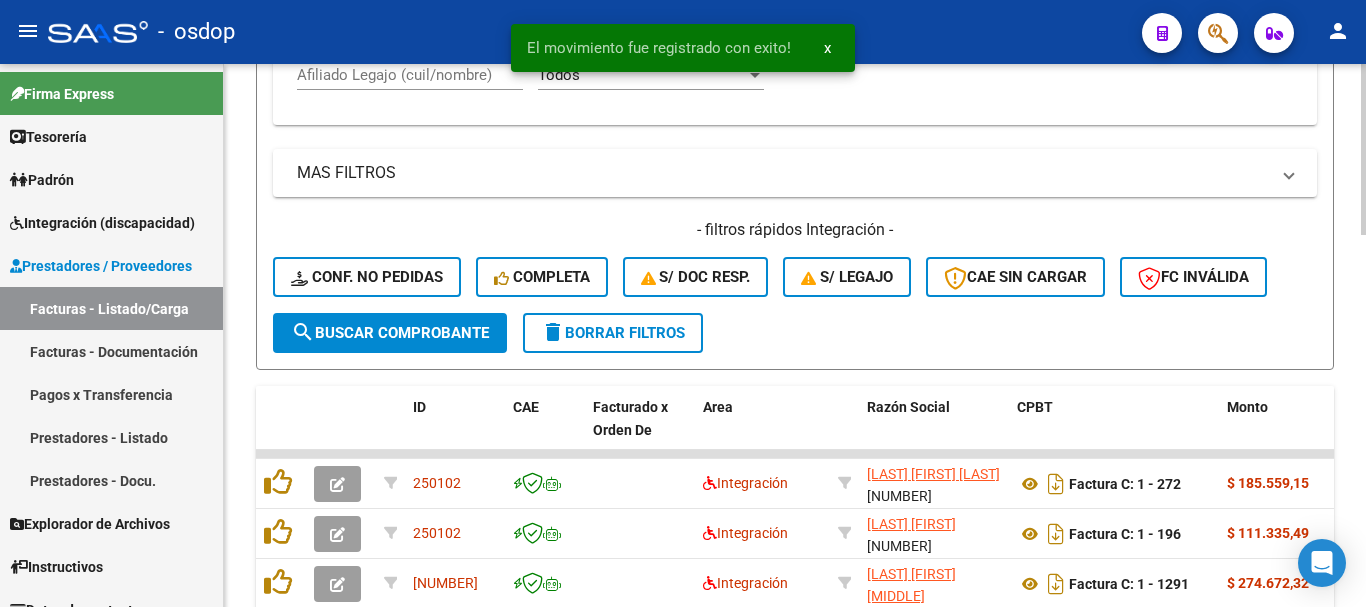 scroll, scrollTop: 697, scrollLeft: 0, axis: vertical 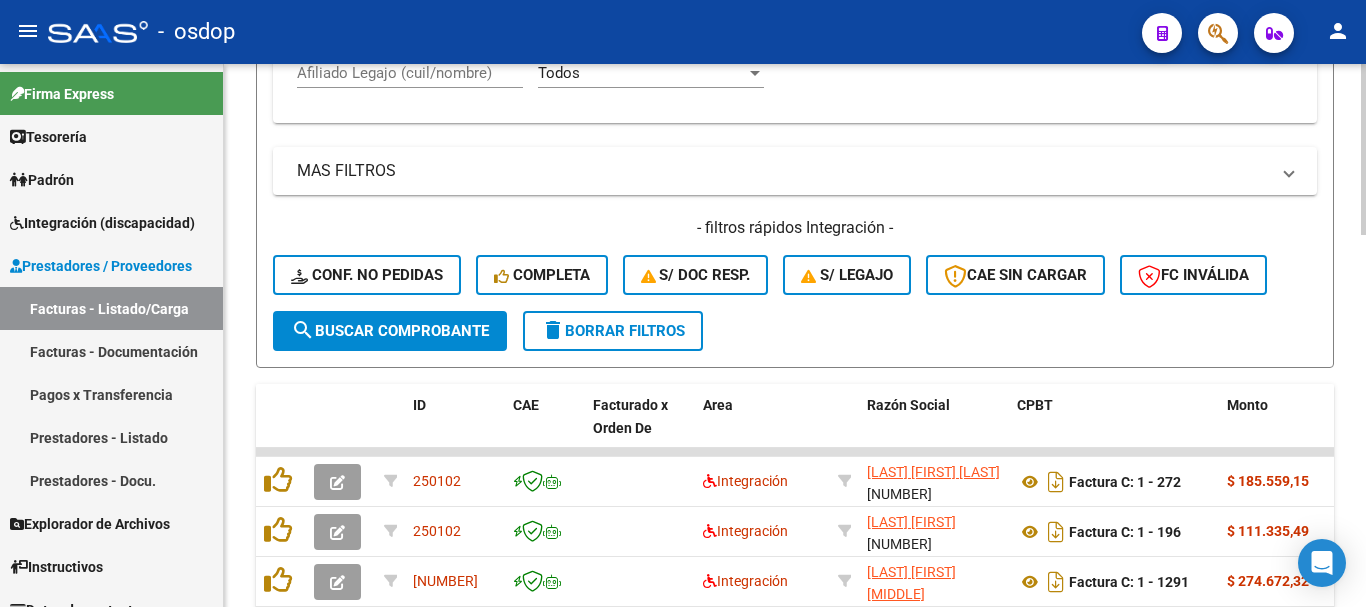 click on "Afiliado Legajo (cuil/nombre)" at bounding box center (410, 73) 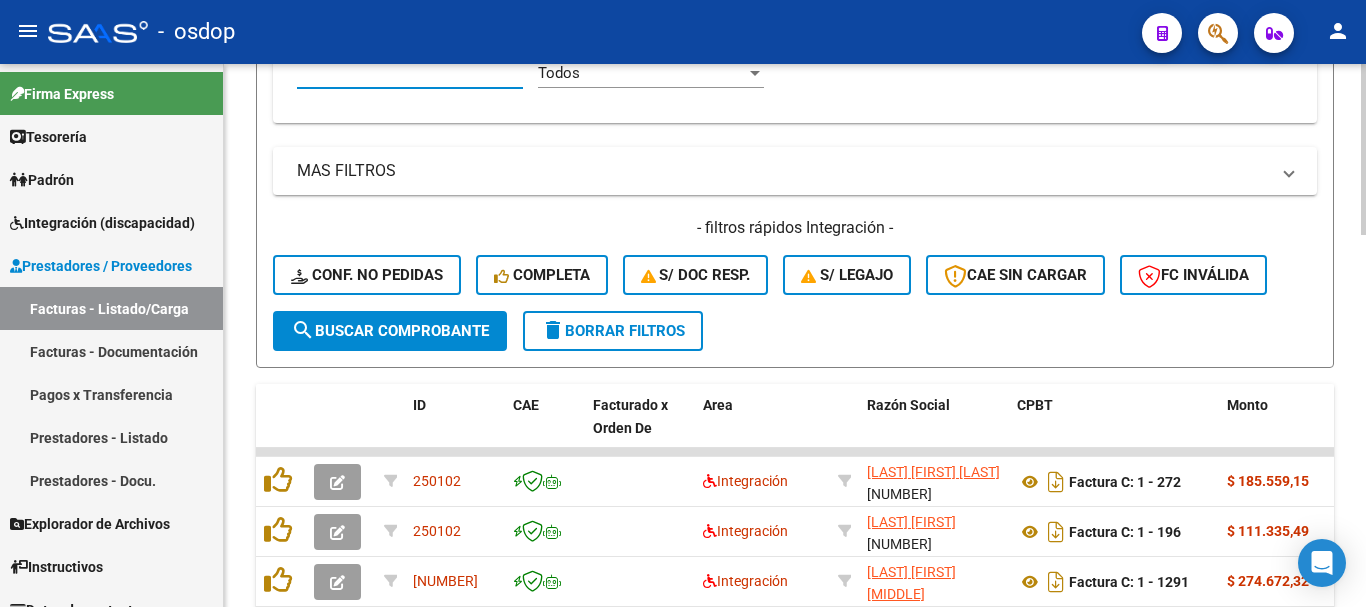 paste on "20541399756" 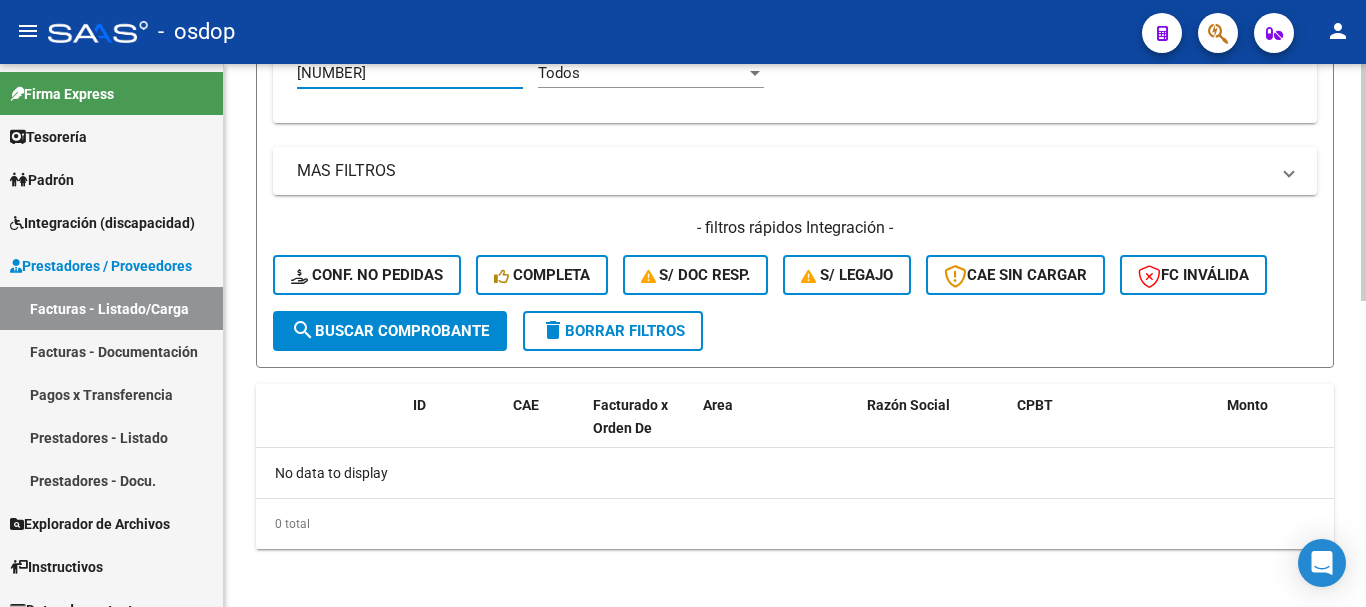 type on "20541399756" 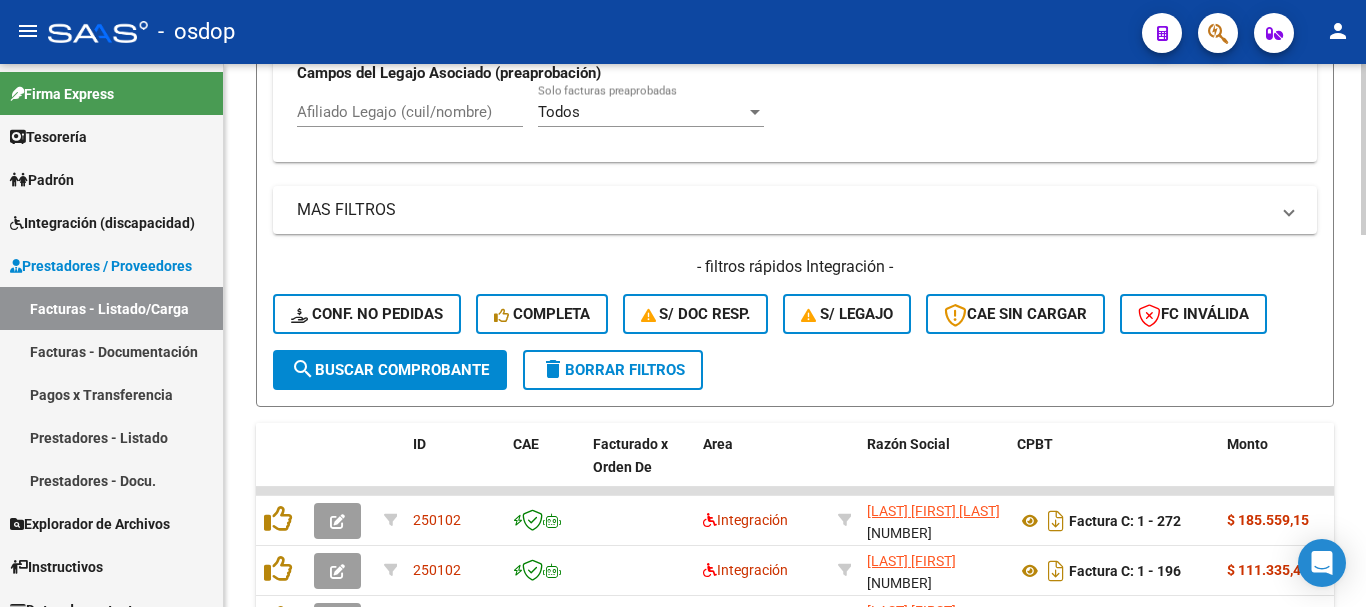 scroll, scrollTop: 697, scrollLeft: 0, axis: vertical 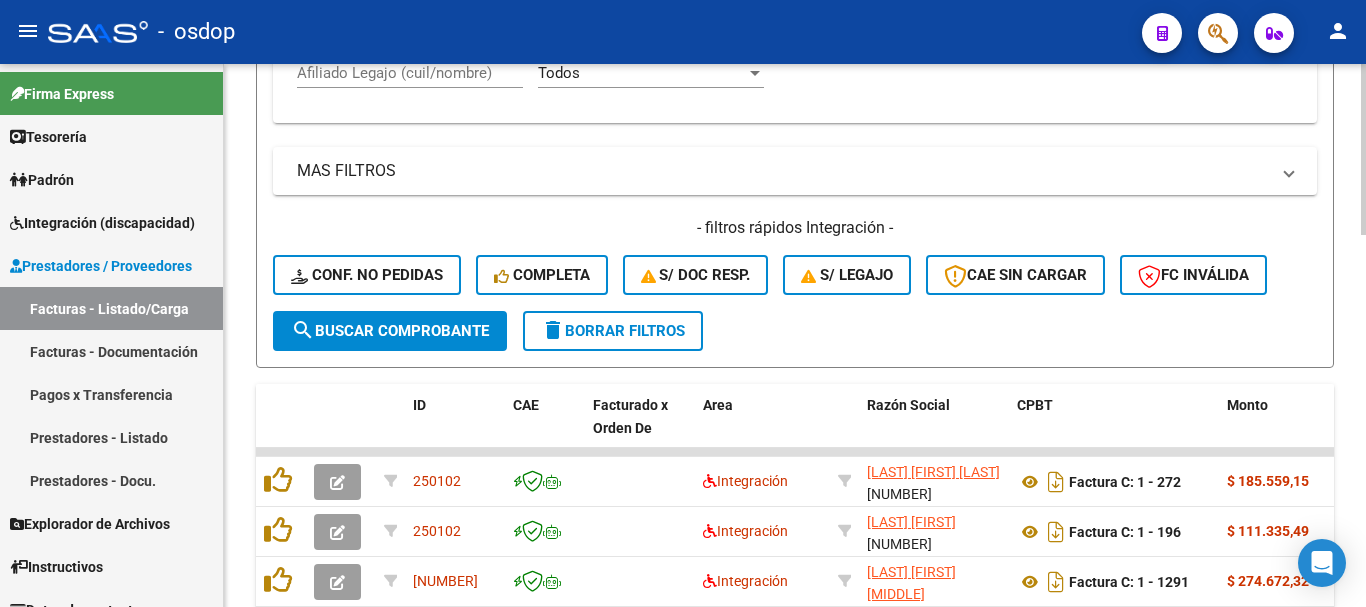 click on "Afiliado Legajo (cuil/nombre)" at bounding box center (410, 73) 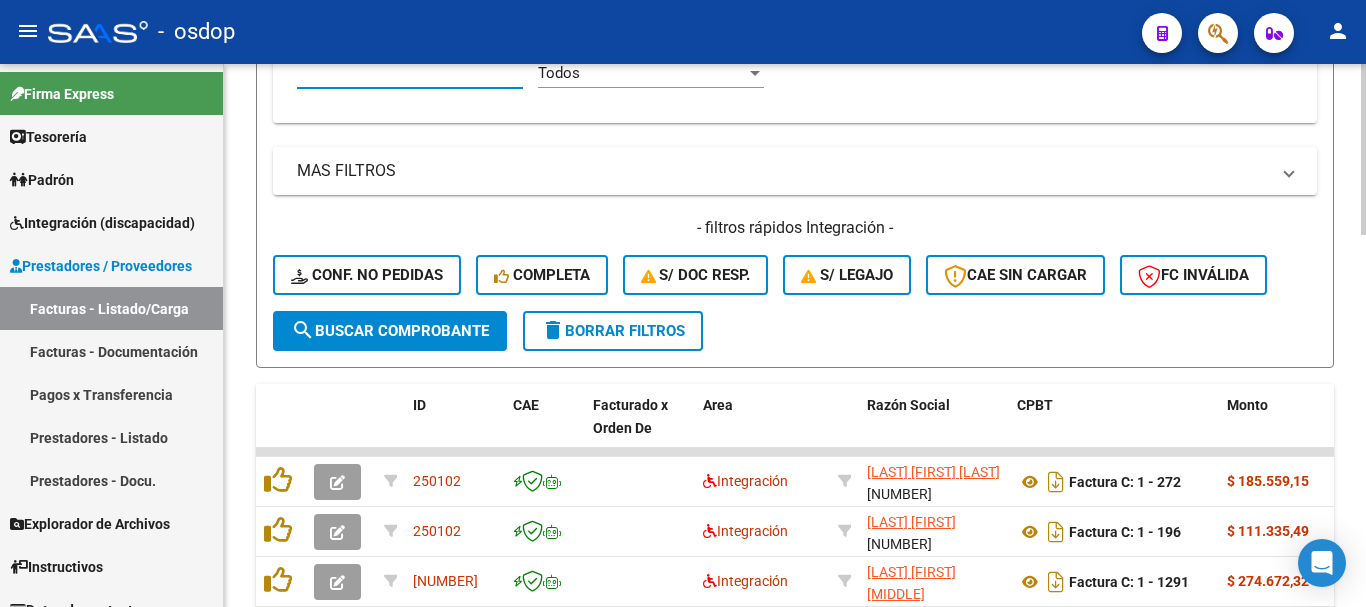 paste on "27579478026" 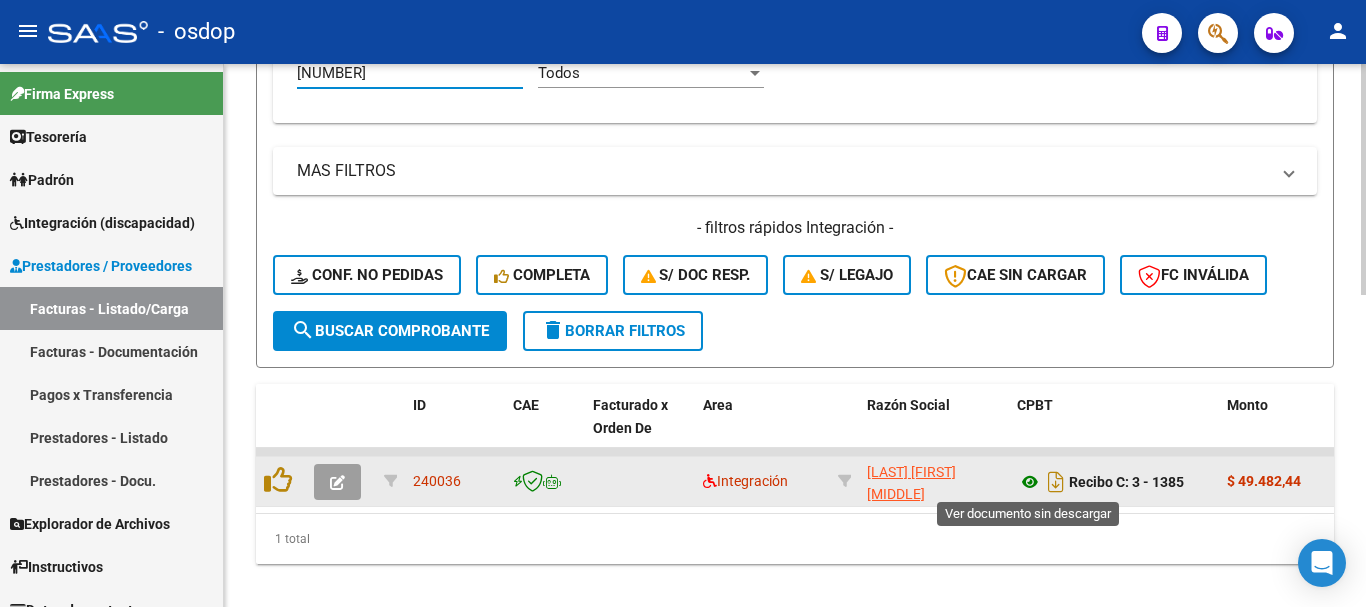 type on "27579478026" 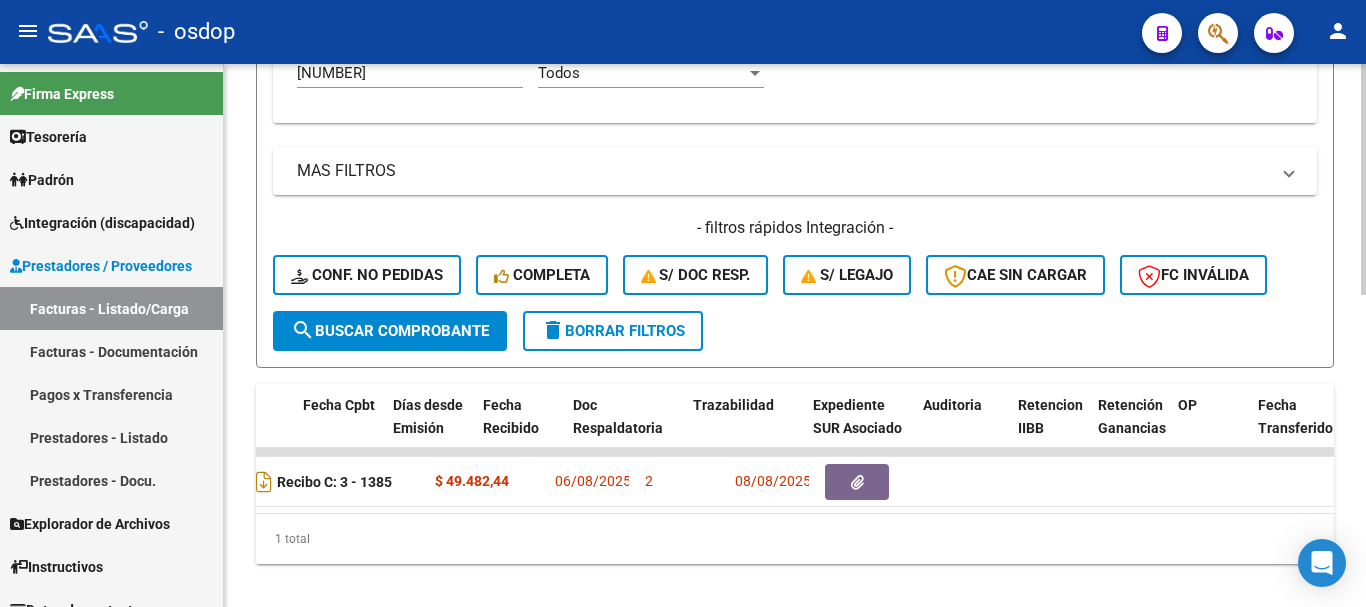 scroll, scrollTop: 0, scrollLeft: 569, axis: horizontal 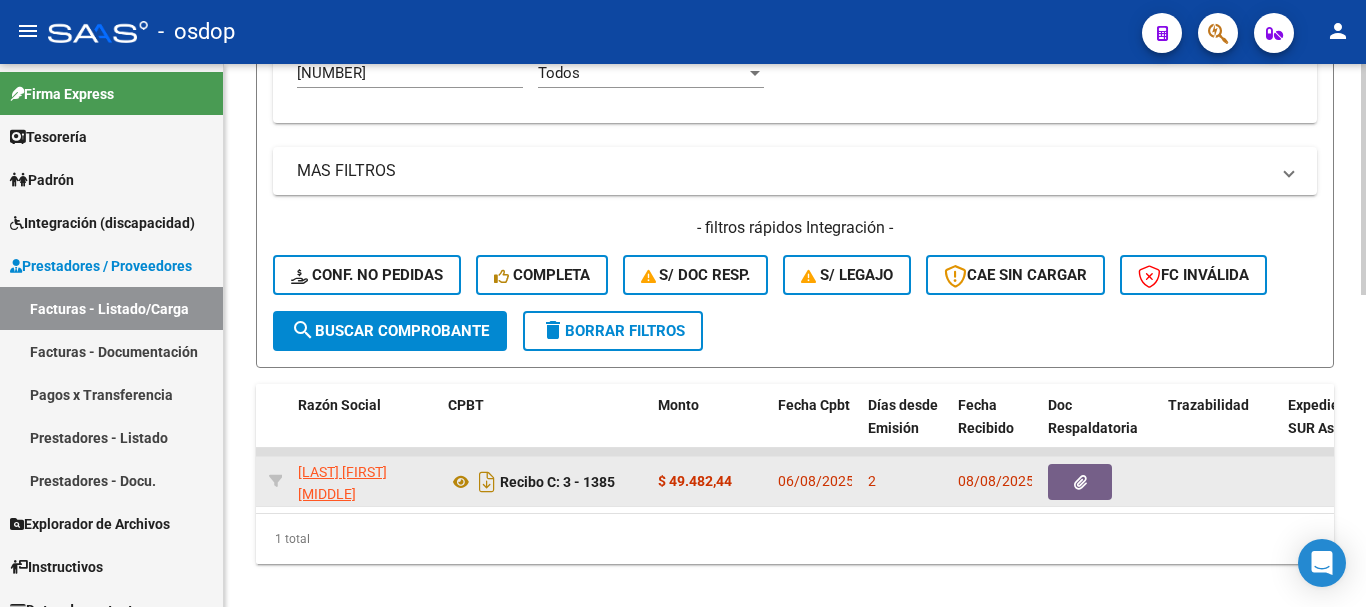click 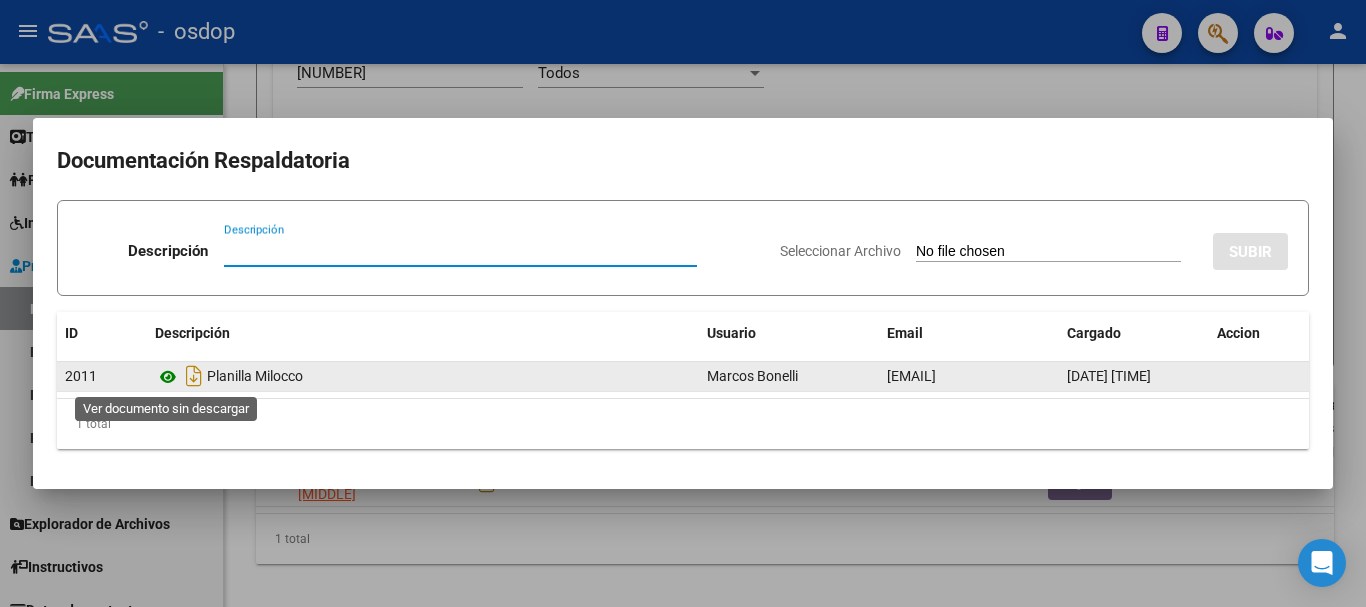 click 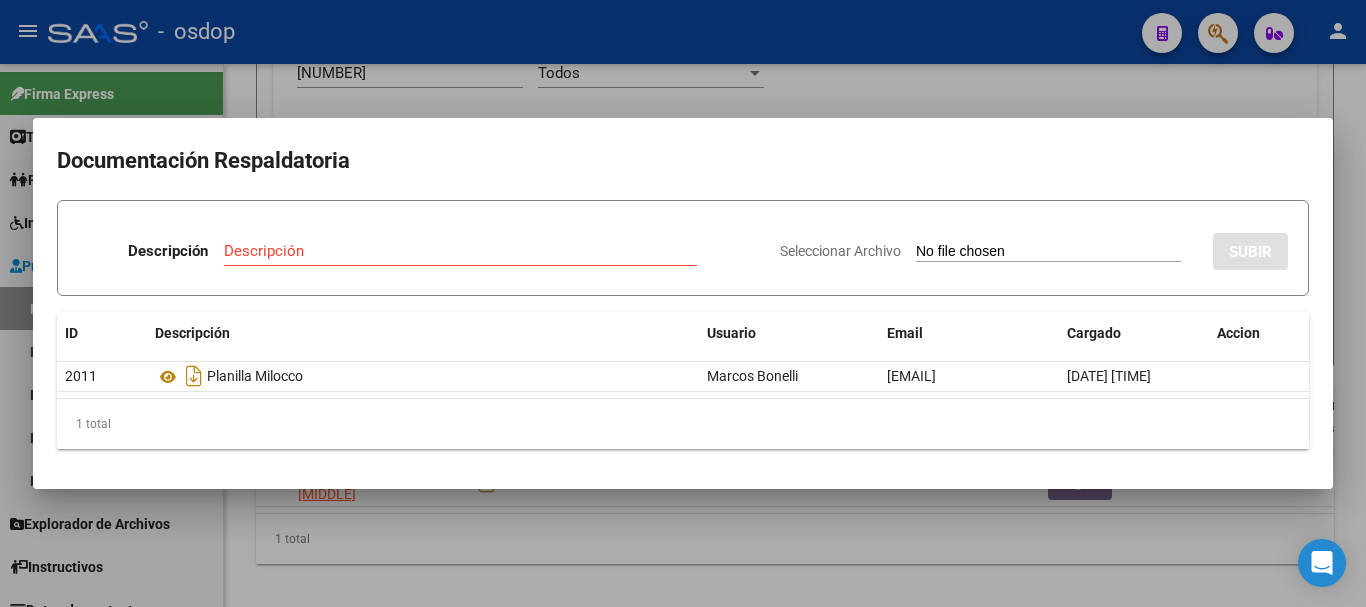click at bounding box center (683, 303) 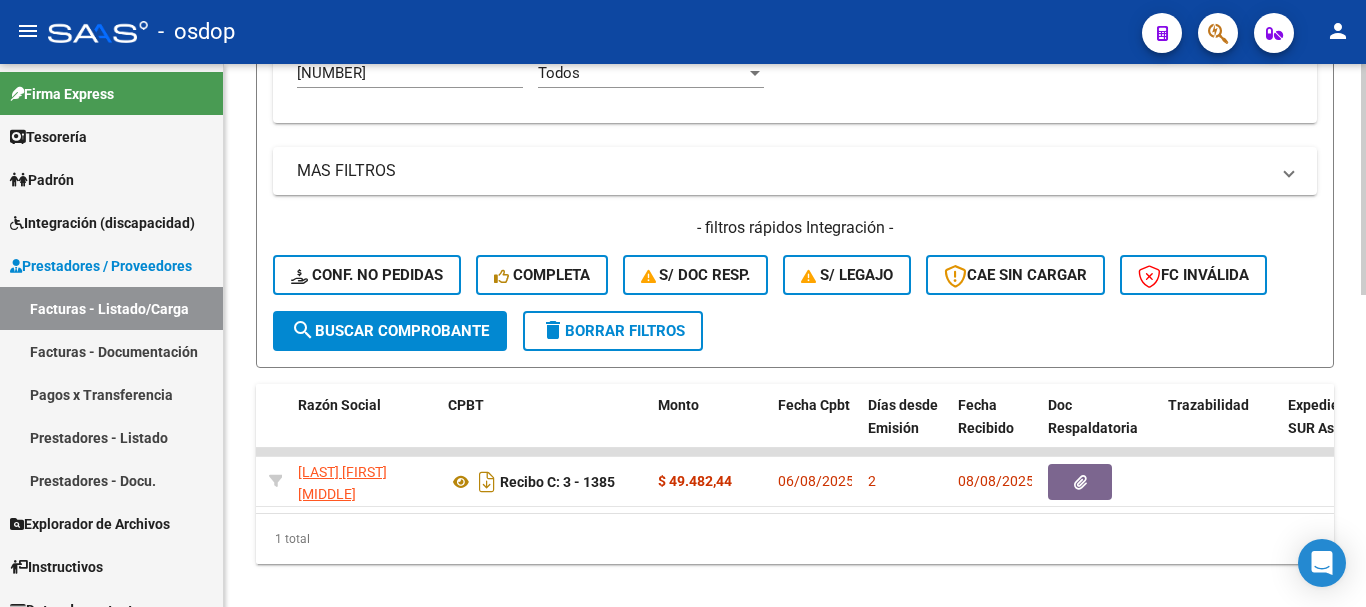 scroll, scrollTop: 0, scrollLeft: 0, axis: both 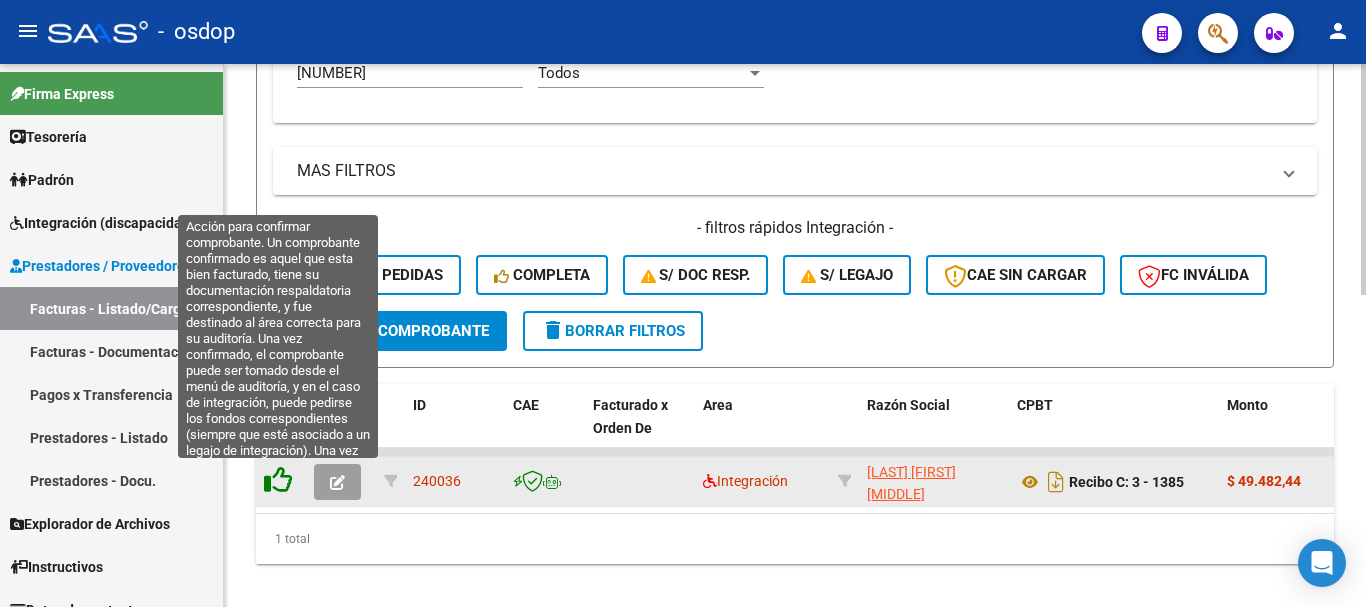 click 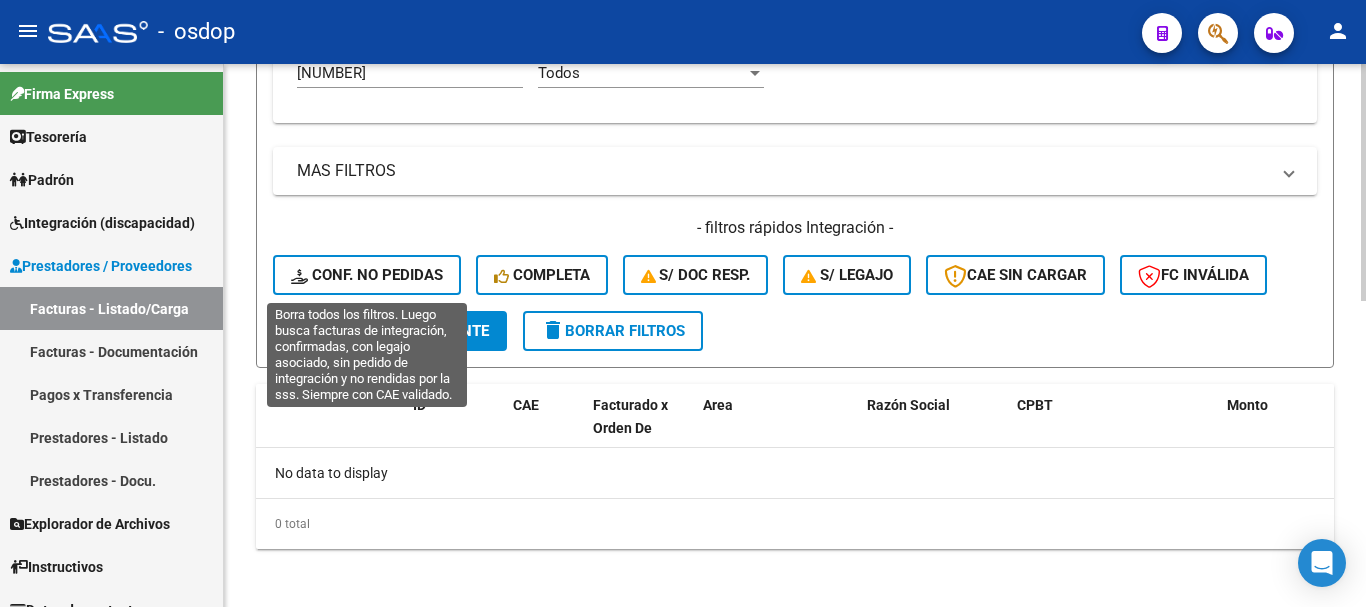 click on "Conf. no pedidas" 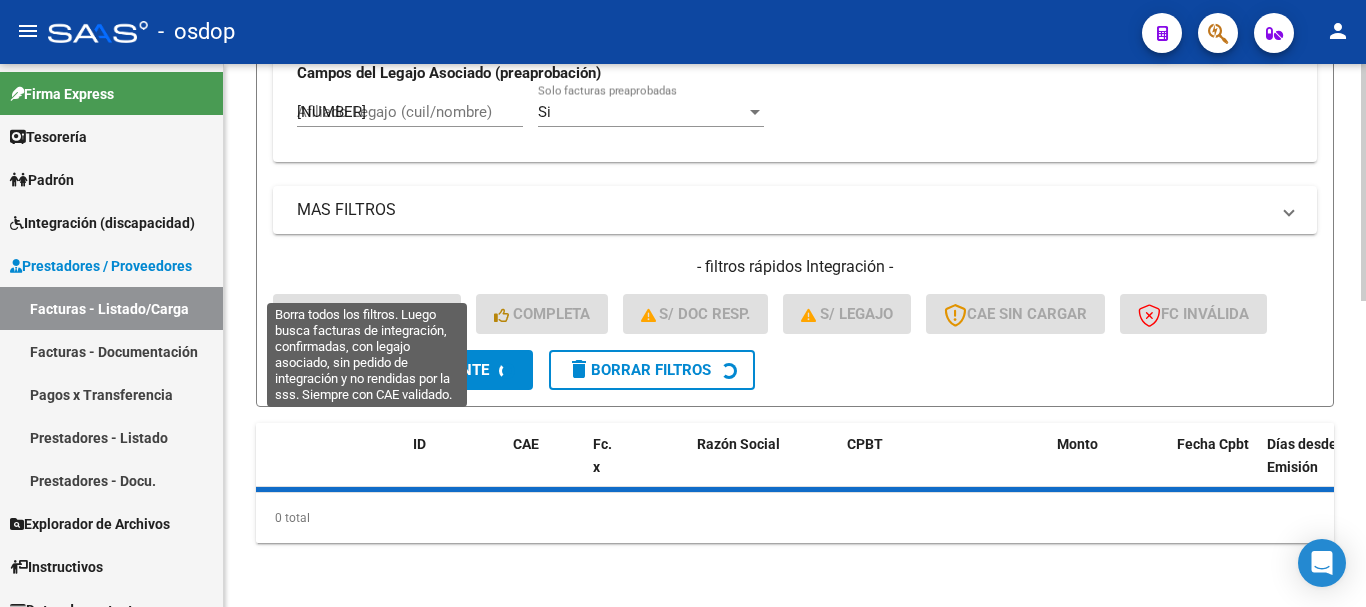 type 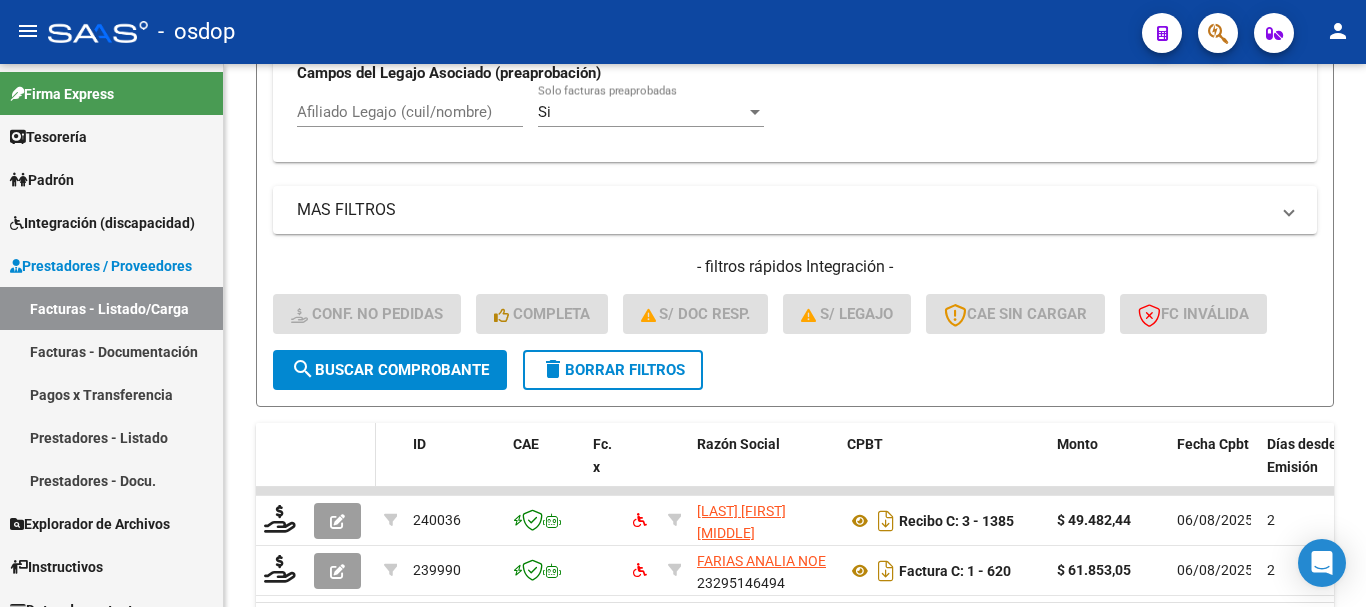 scroll, scrollTop: 697, scrollLeft: 0, axis: vertical 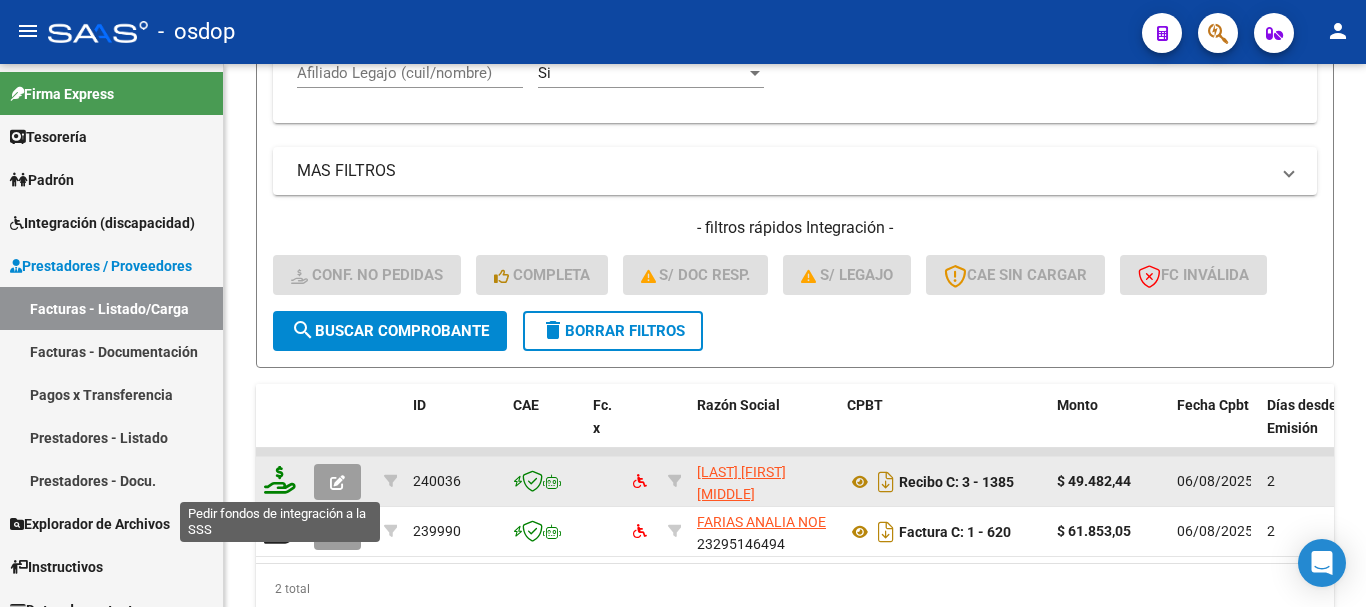 click 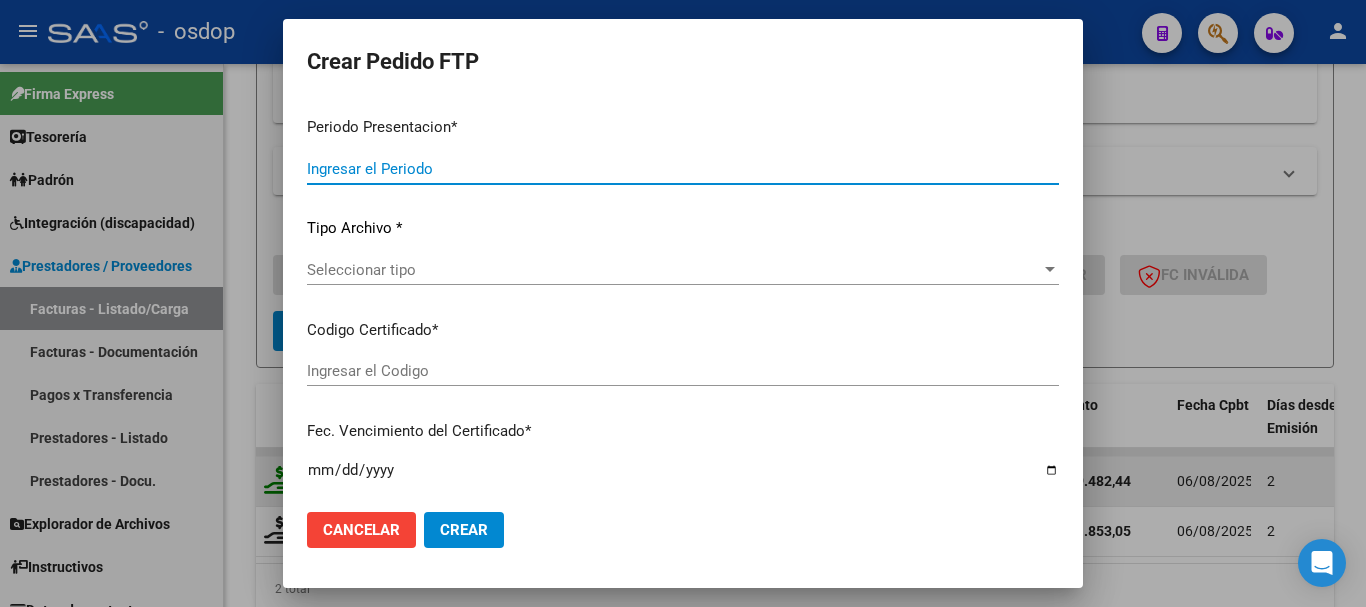 type on "202507" 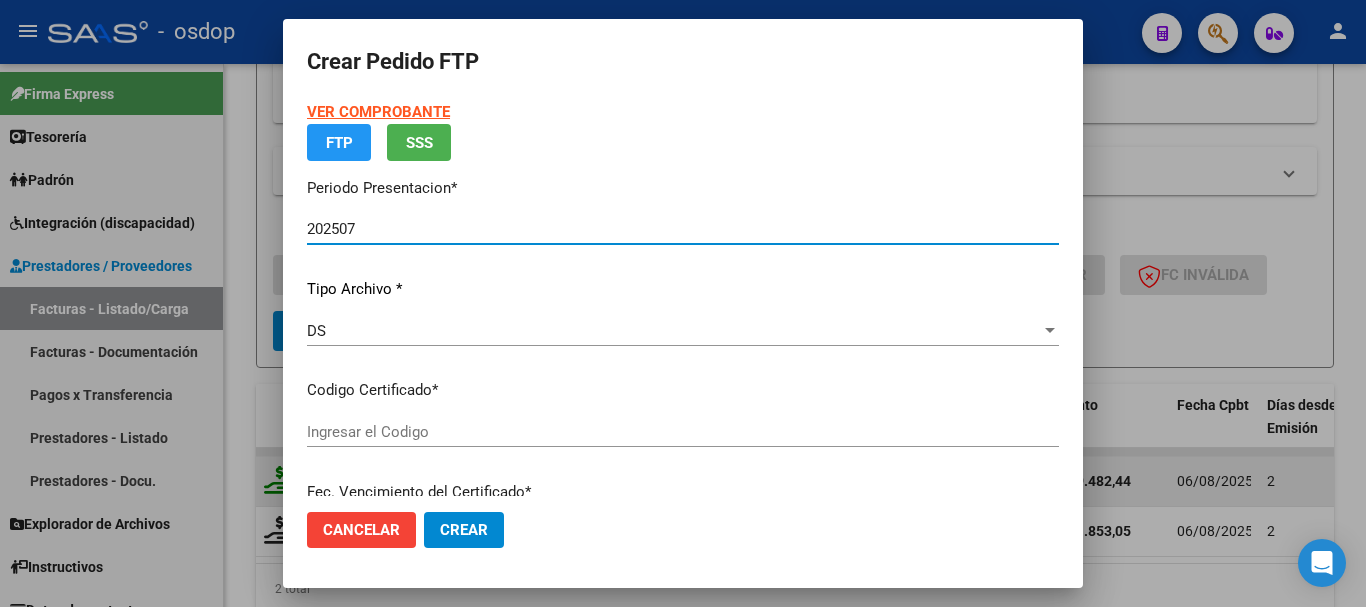 type on "2275205724" 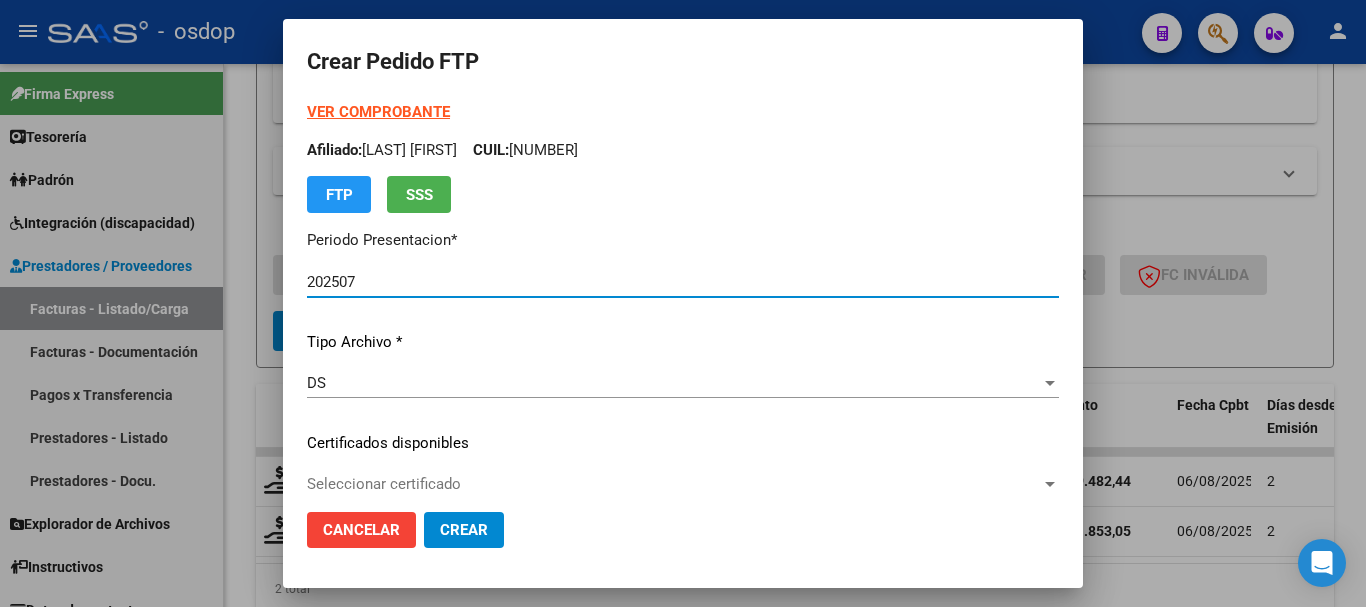 scroll, scrollTop: 100, scrollLeft: 0, axis: vertical 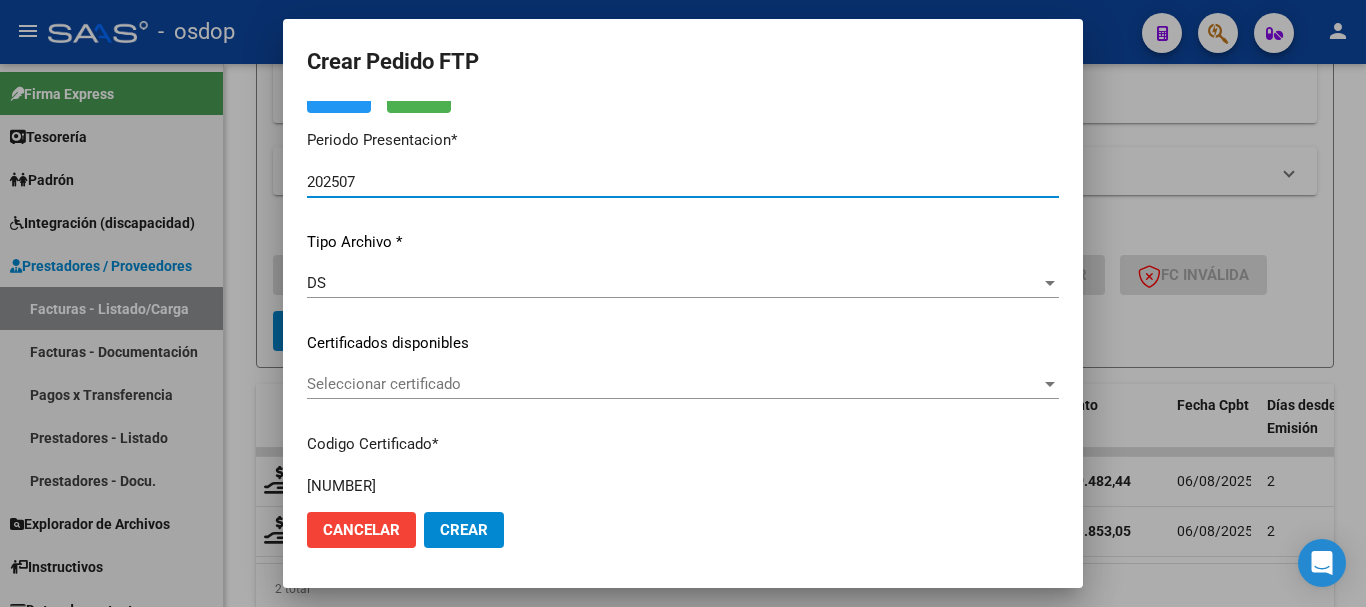 click on "Seleccionar certificado" at bounding box center [674, 384] 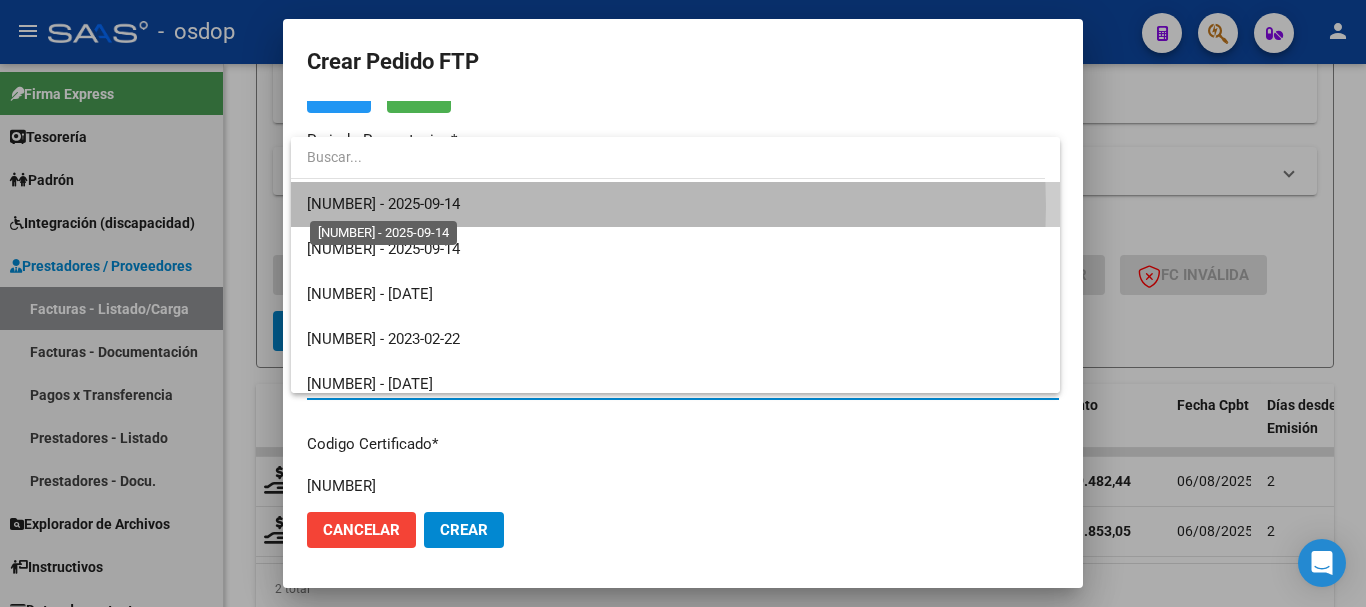 click on "2275205724 - 2025-09-14" at bounding box center [383, 204] 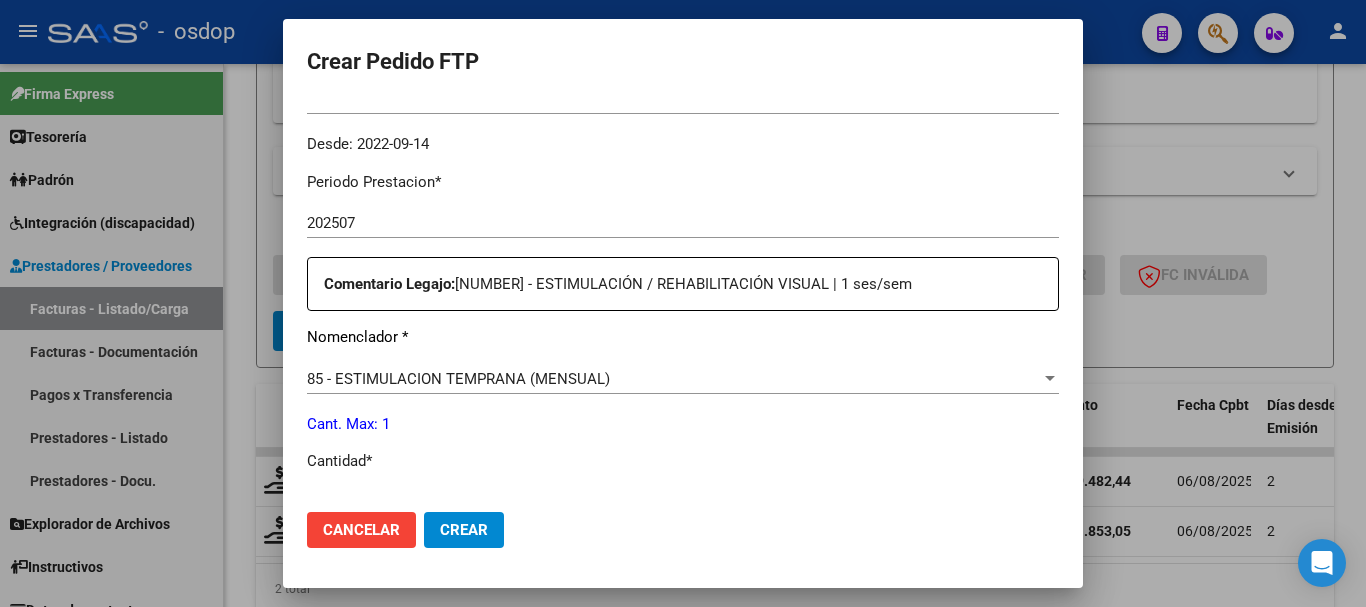 scroll, scrollTop: 700, scrollLeft: 0, axis: vertical 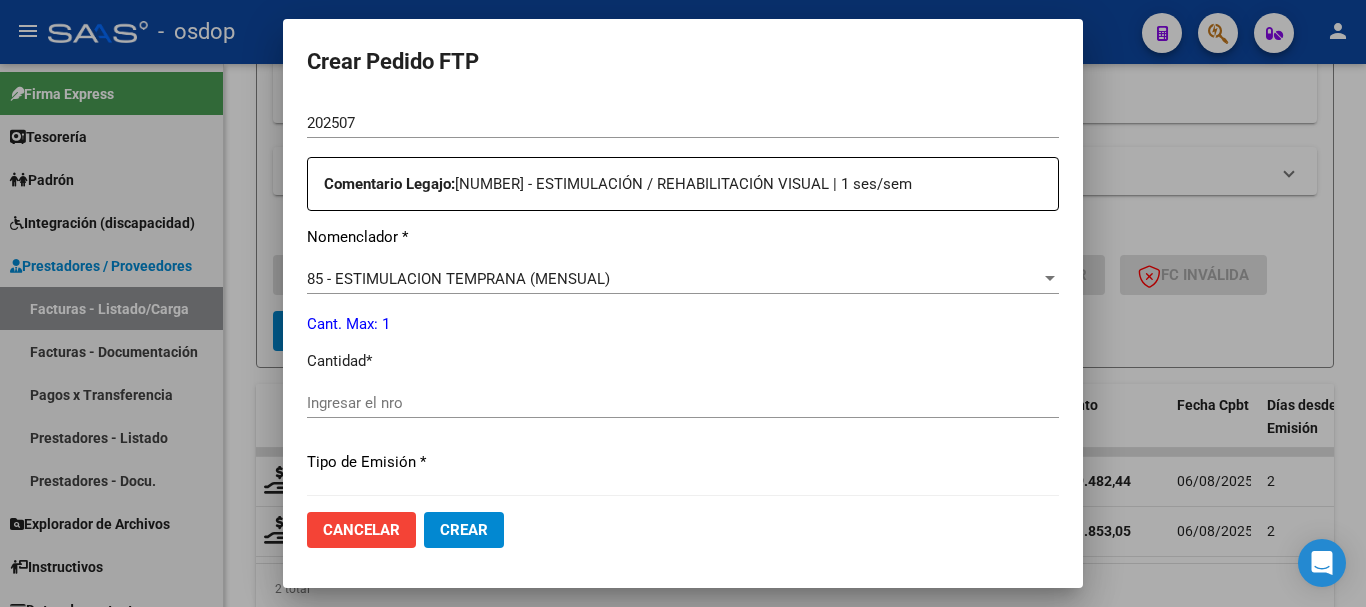 click on "Ingresar el nro" at bounding box center (683, 403) 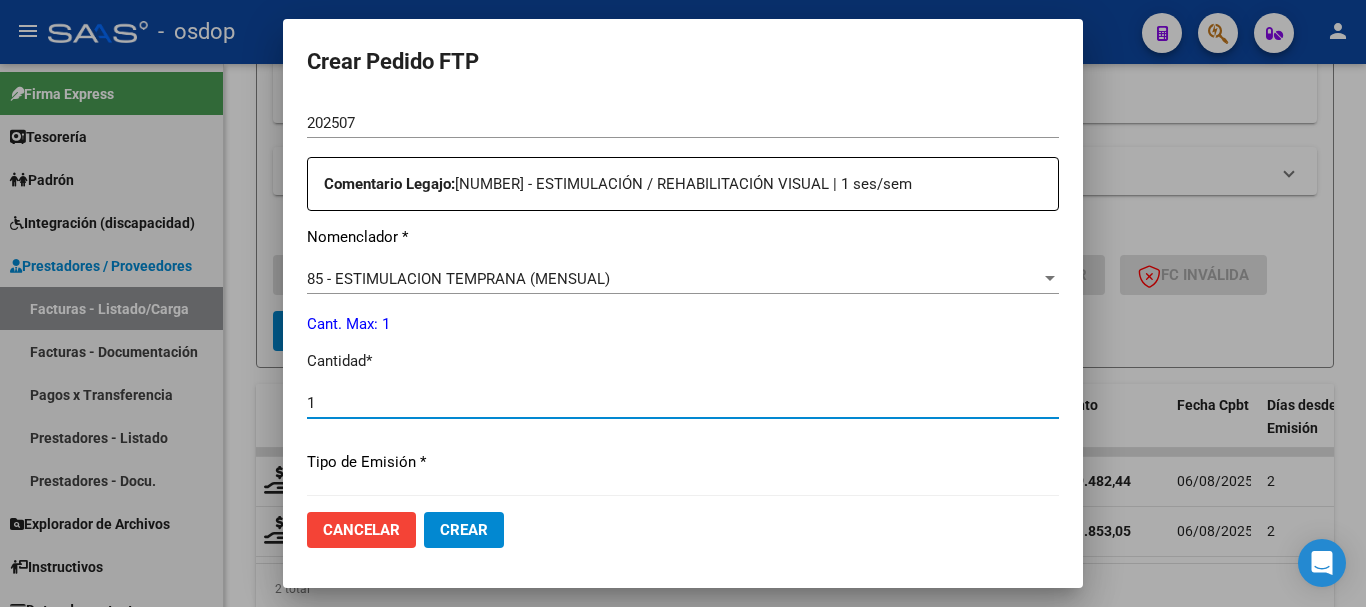 type on "1" 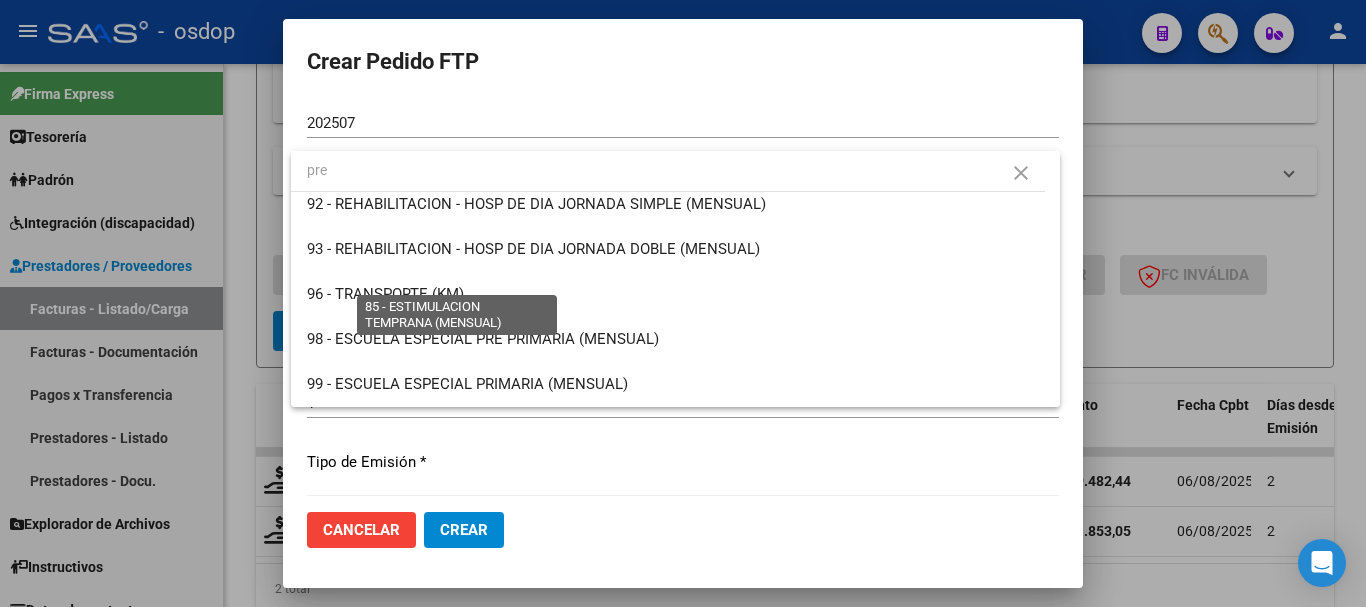 scroll, scrollTop: 0, scrollLeft: 0, axis: both 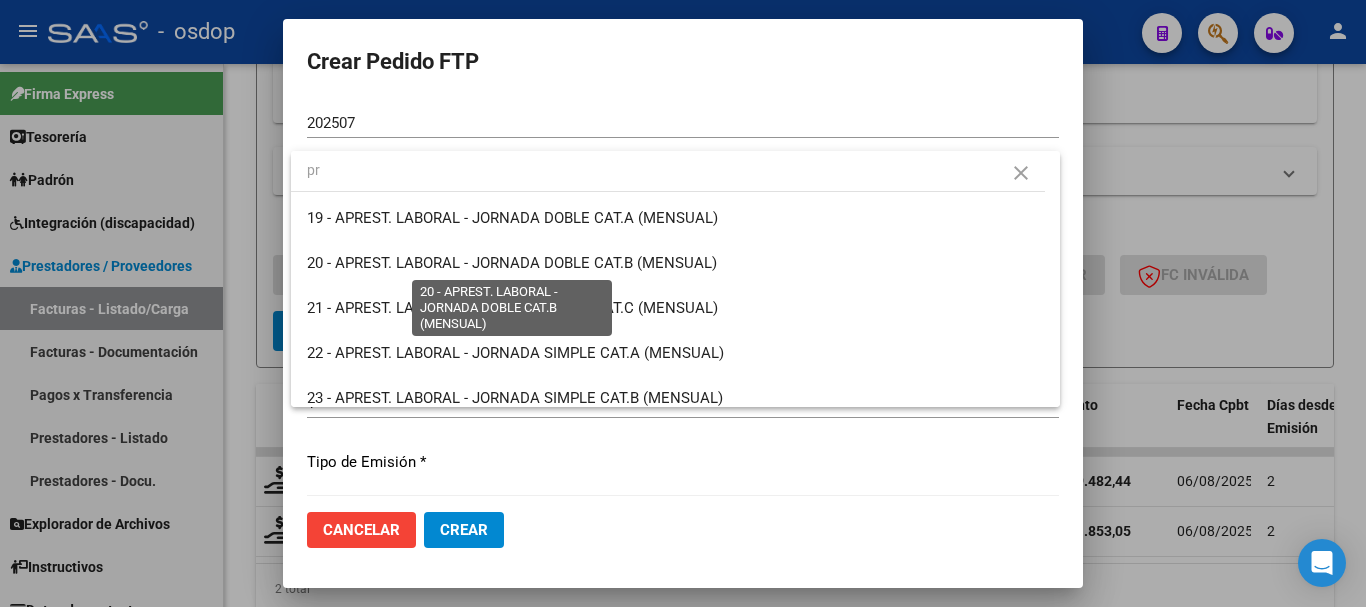 type on "p" 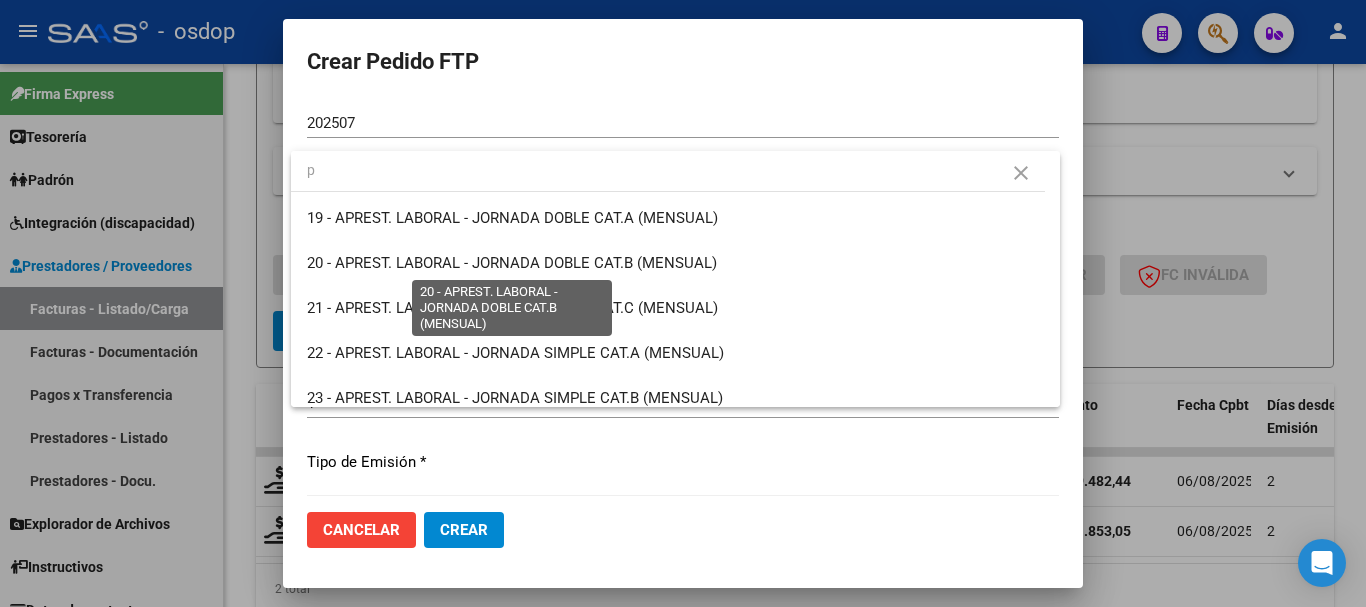 scroll, scrollTop: 0, scrollLeft: 0, axis: both 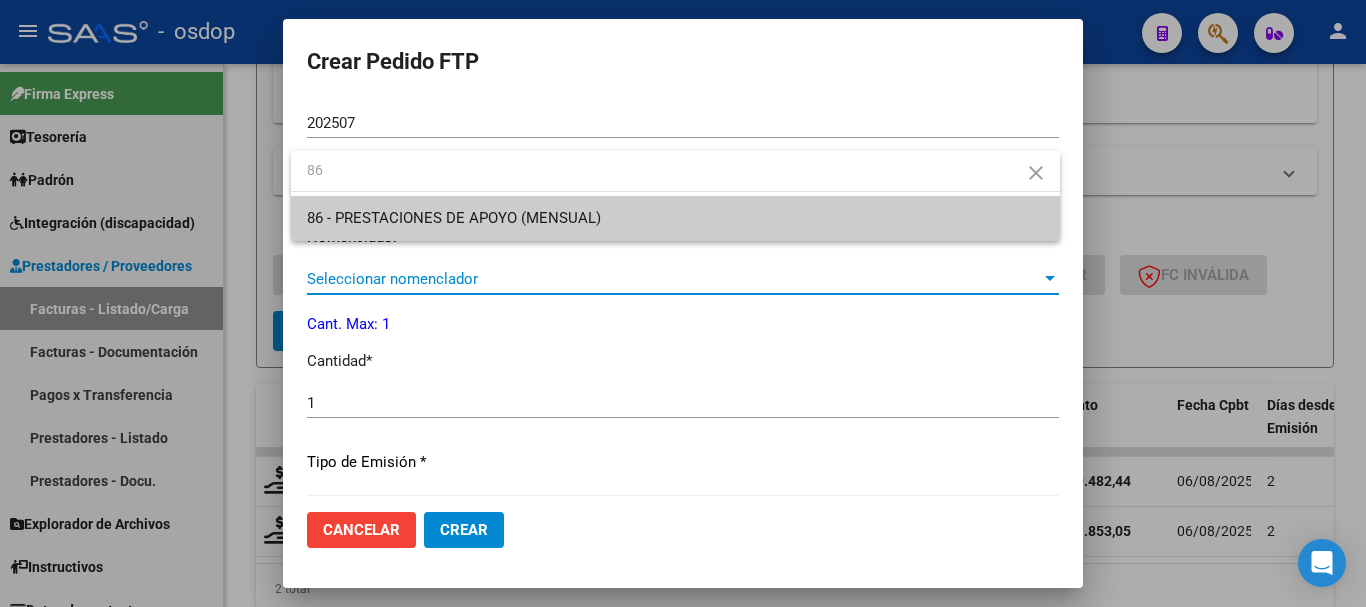 type on "86" 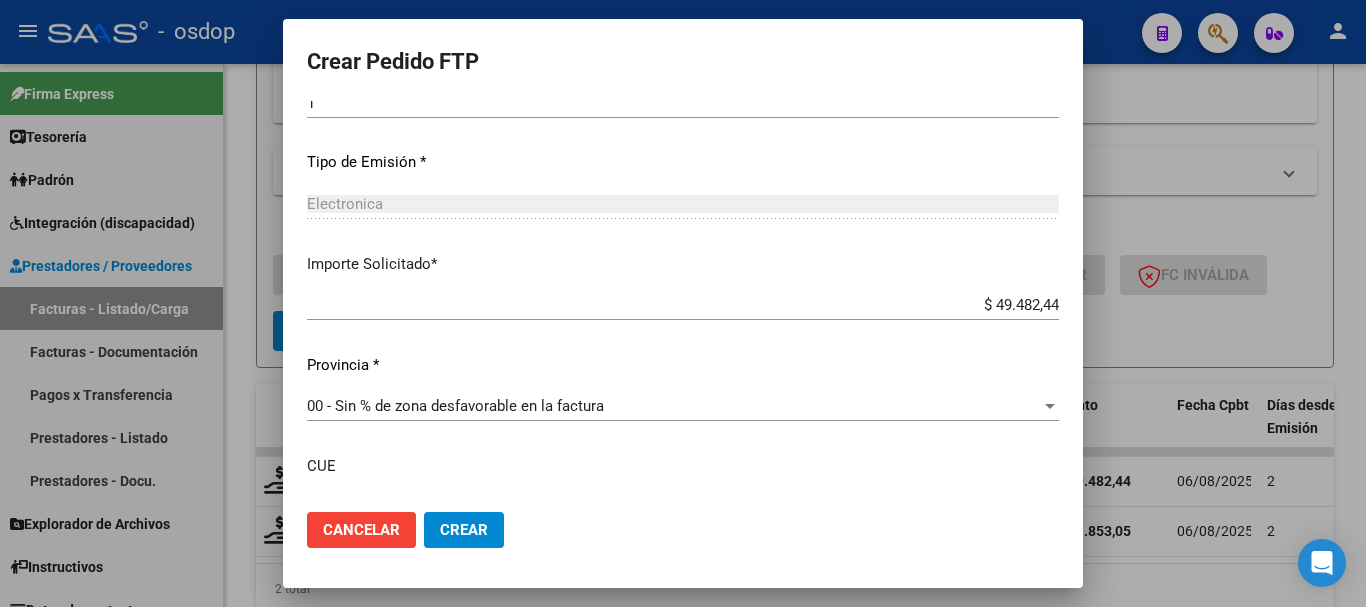 scroll, scrollTop: 1146, scrollLeft: 0, axis: vertical 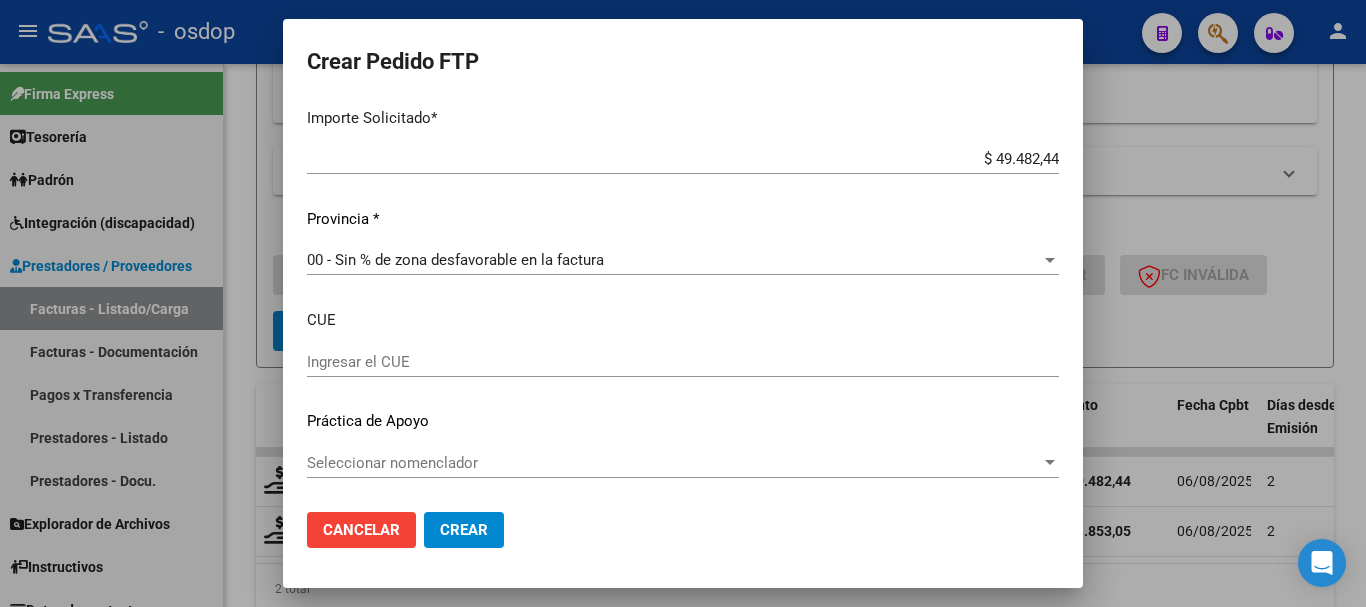 click at bounding box center (683, 303) 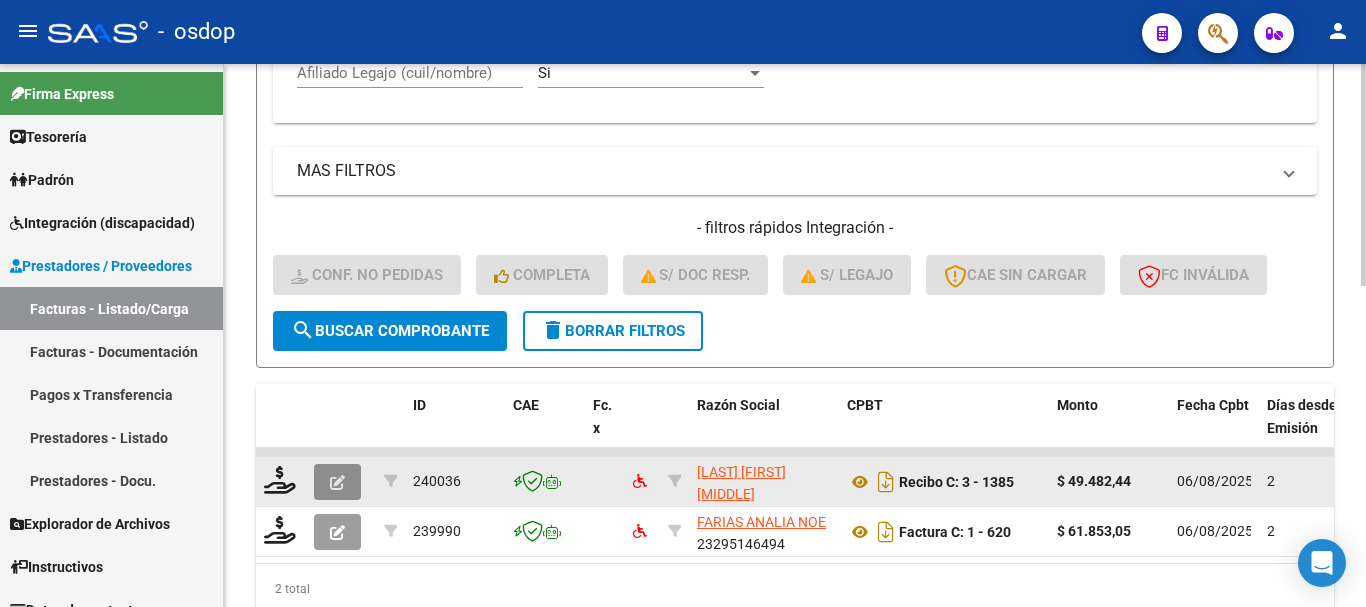 click 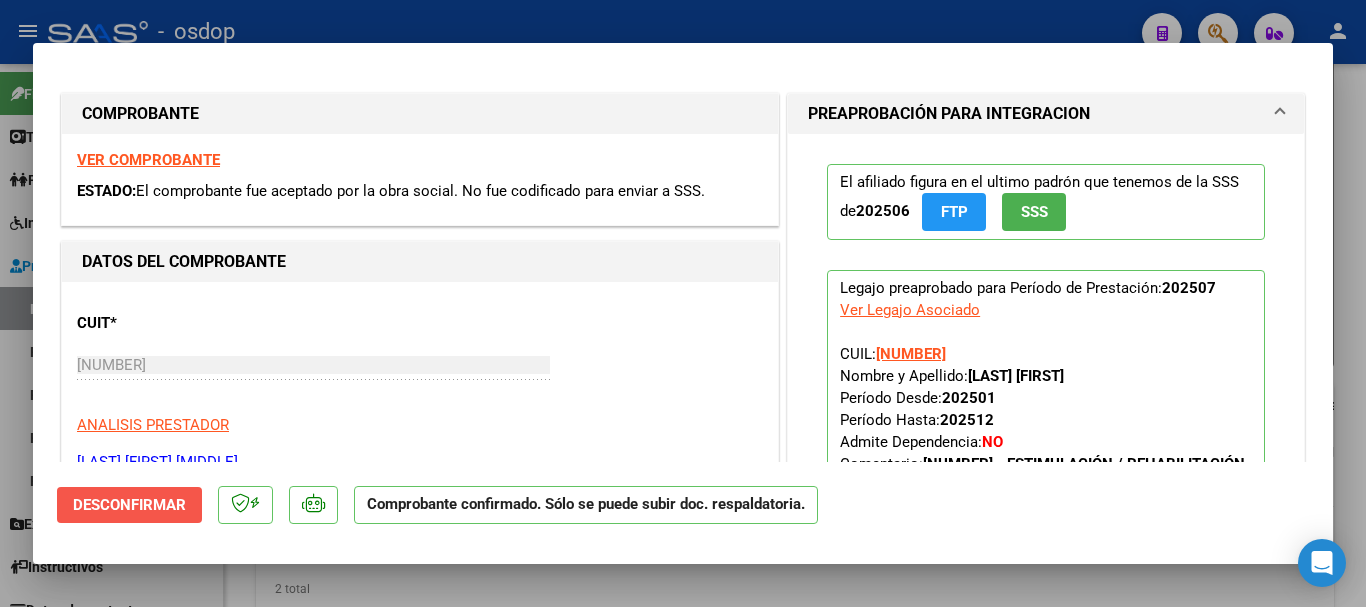 click on "Desconfirmar" 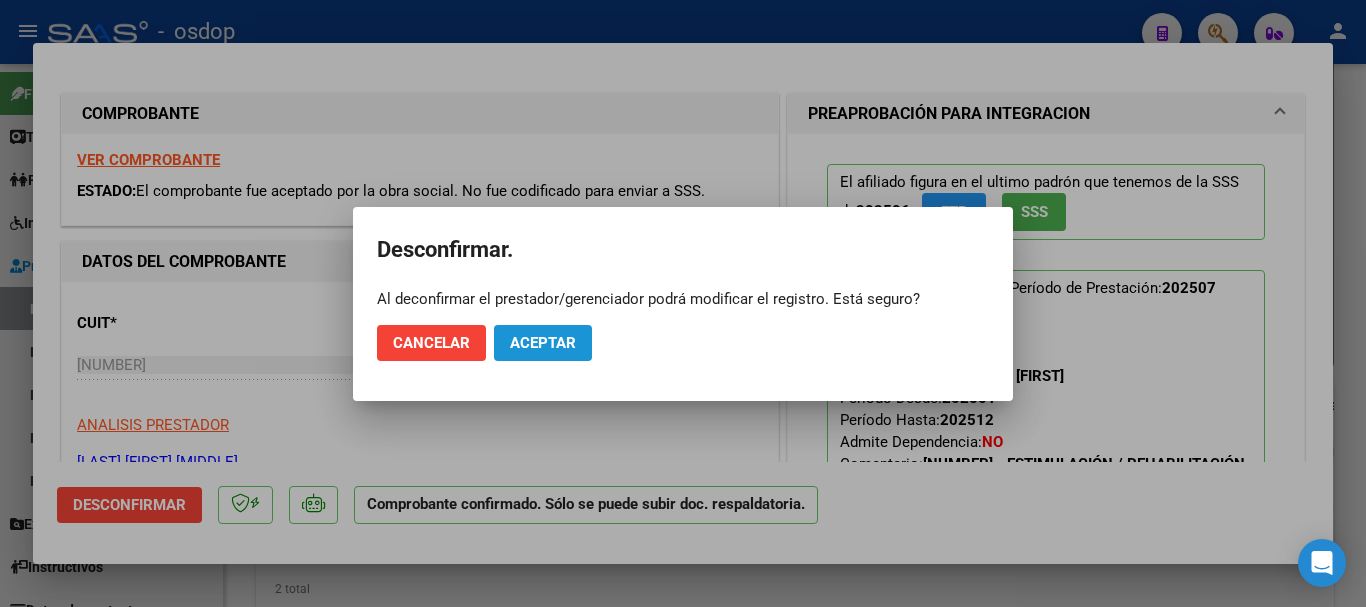 click on "Aceptar" 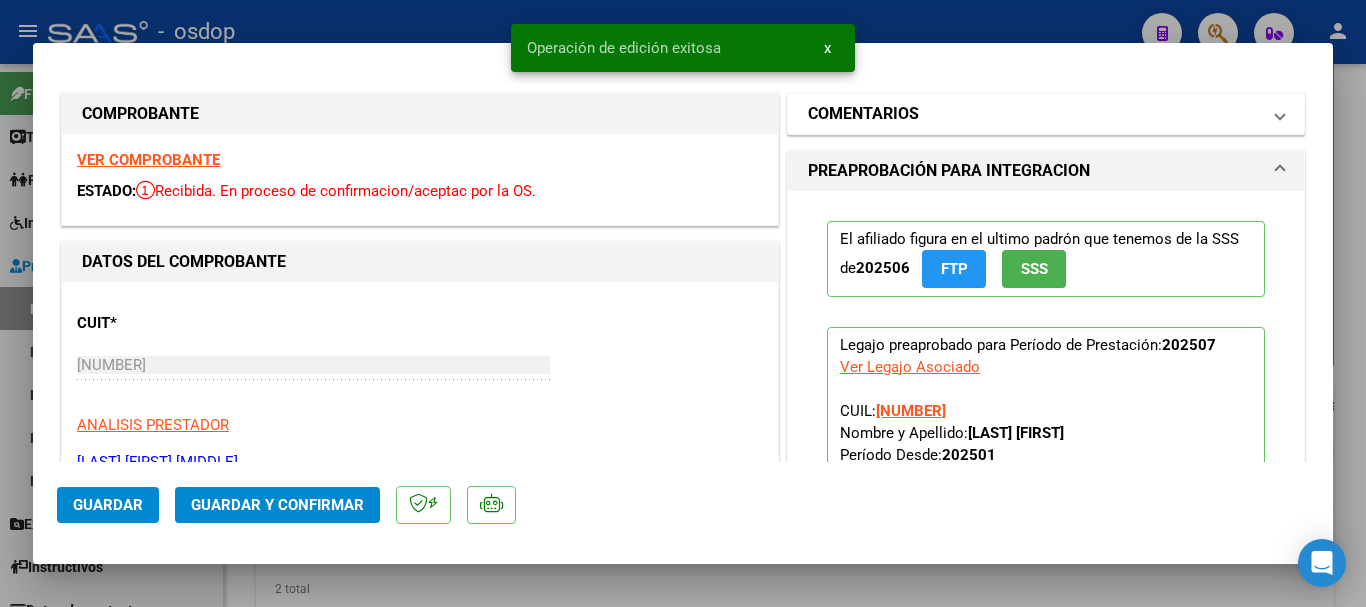 click on "COMENTARIOS" at bounding box center [1034, 114] 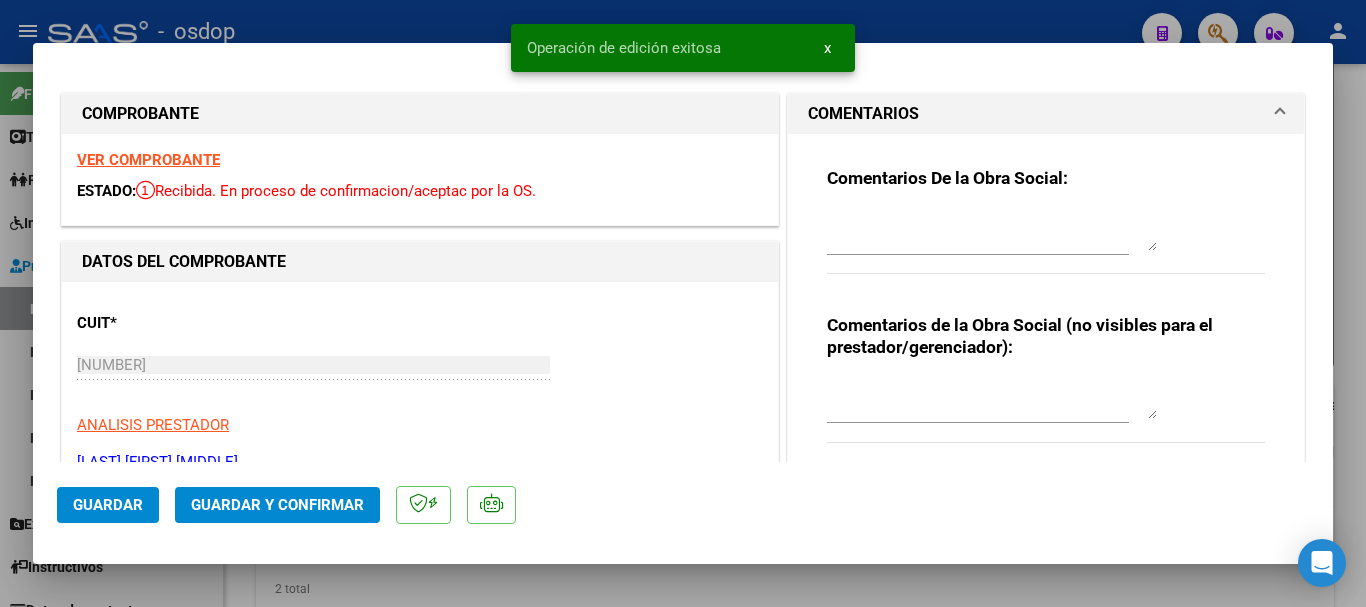 click at bounding box center [992, 399] 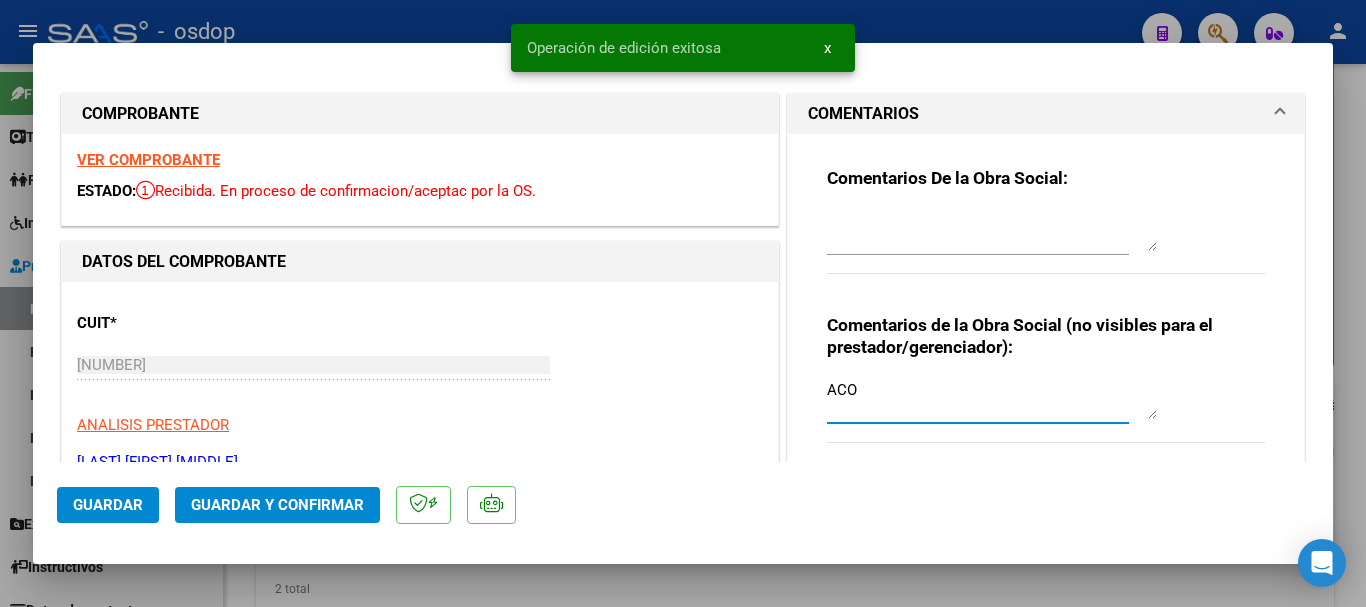 type on "ACO" 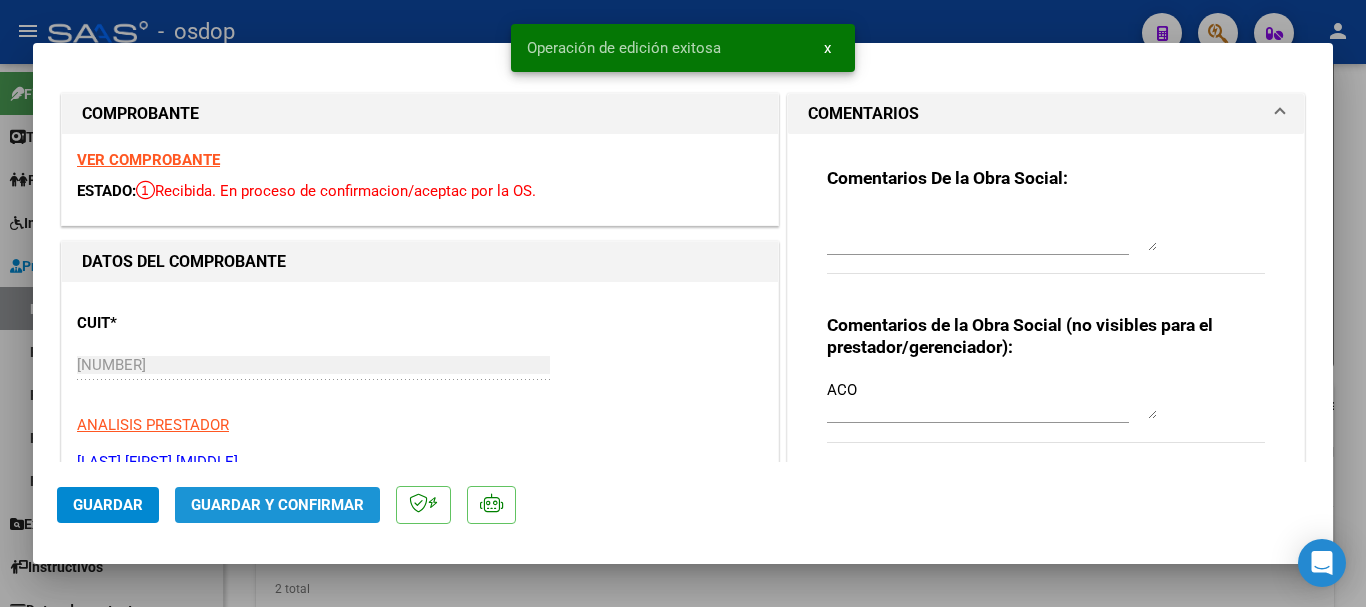 click on "Guardar y Confirmar" 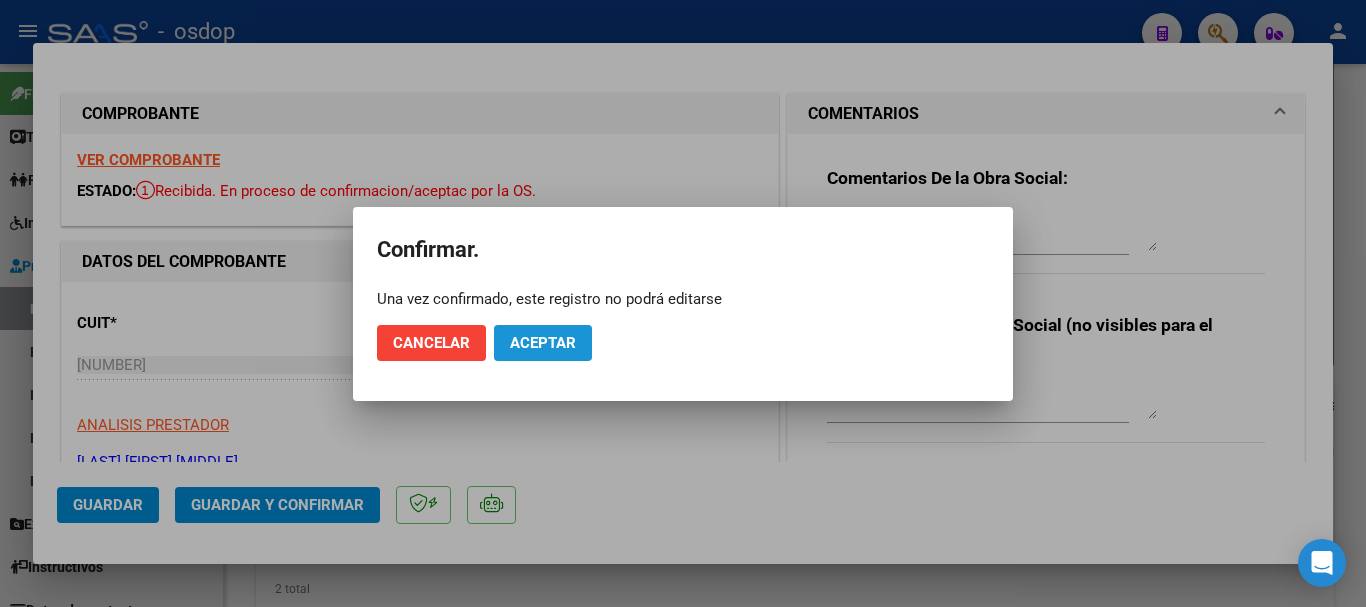 click on "Aceptar" 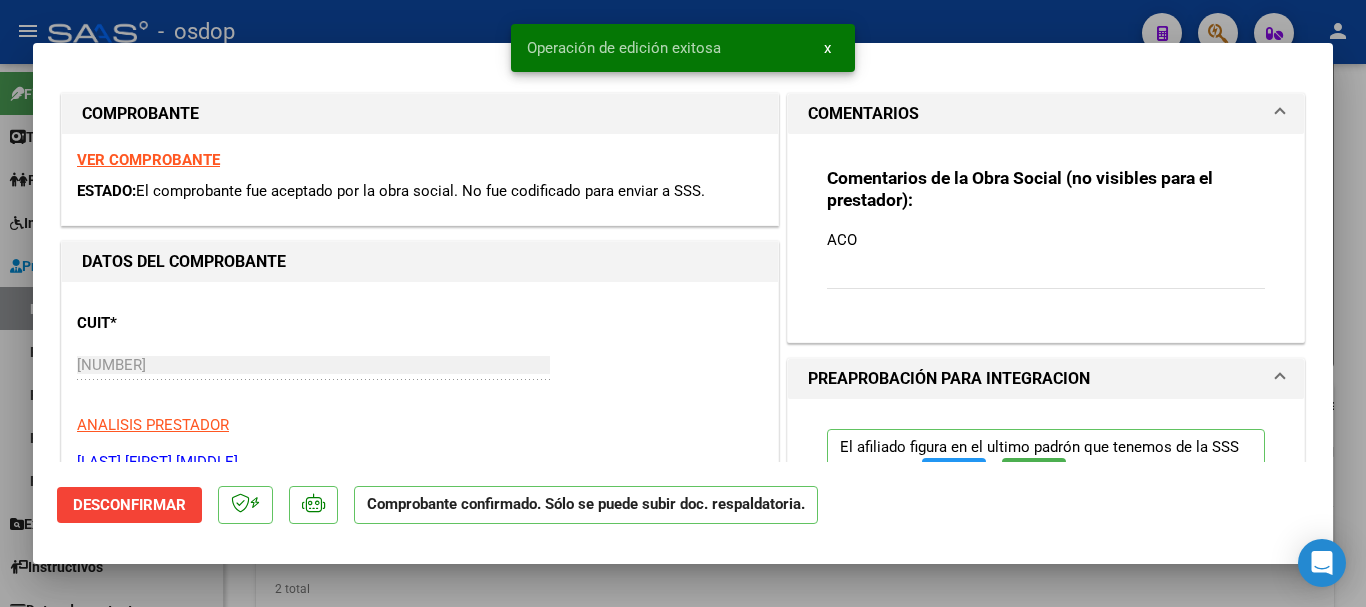 click at bounding box center (683, 303) 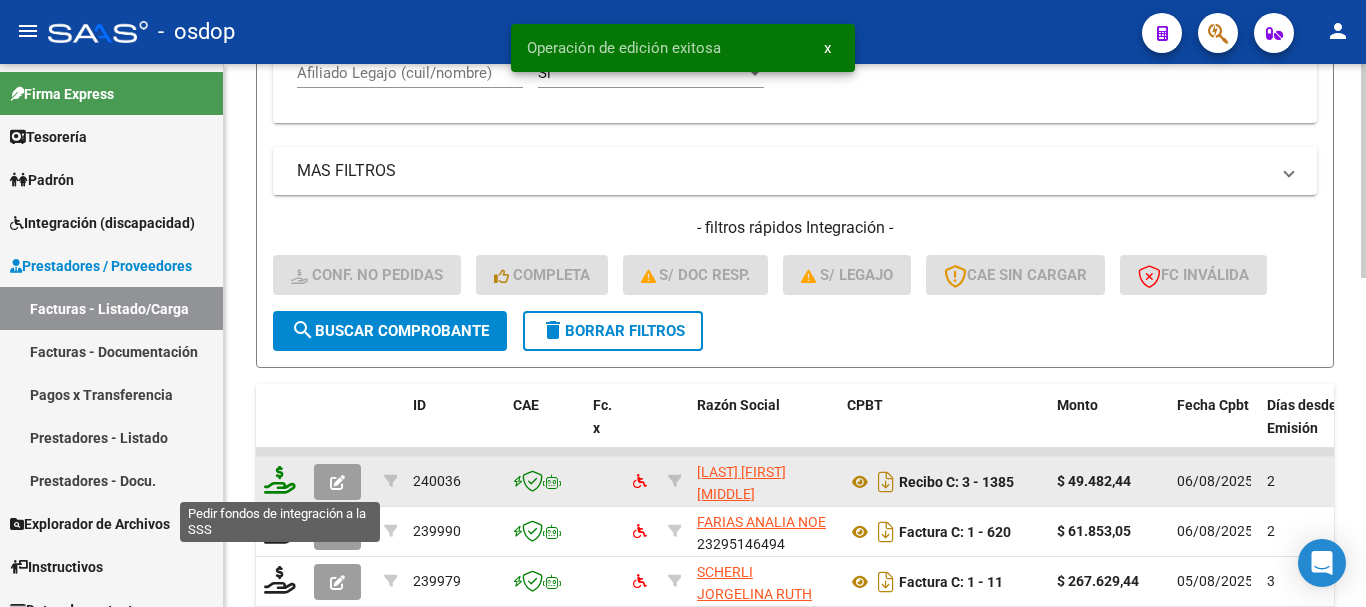 click 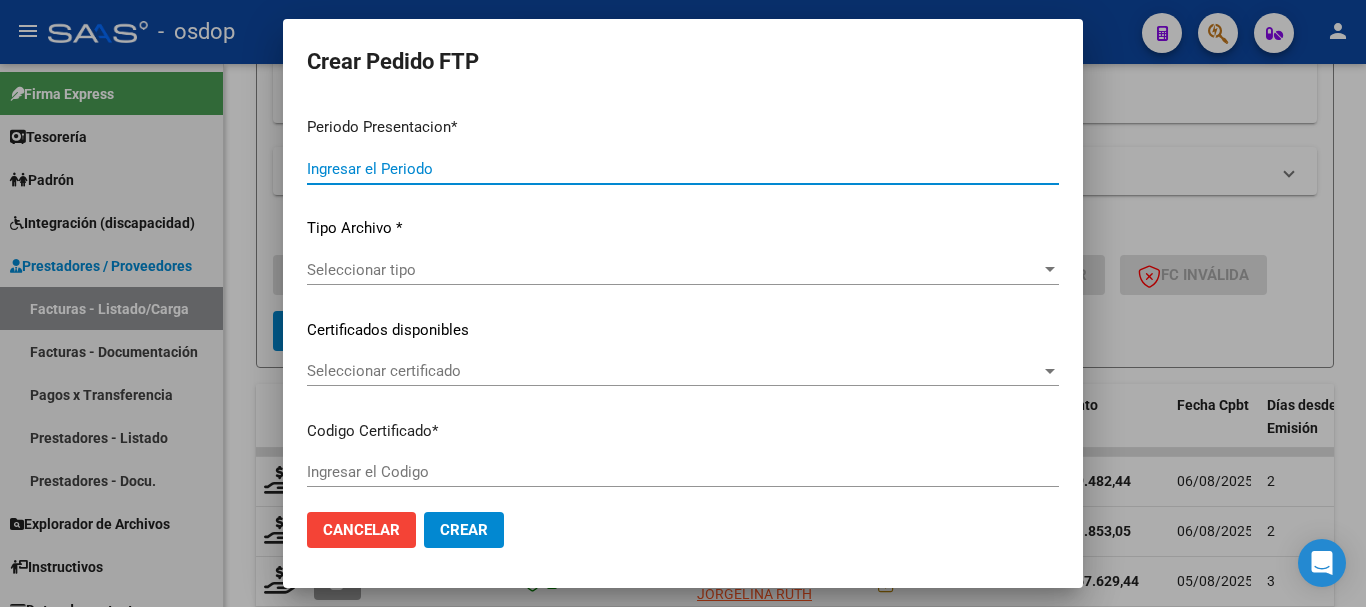 type on "202507" 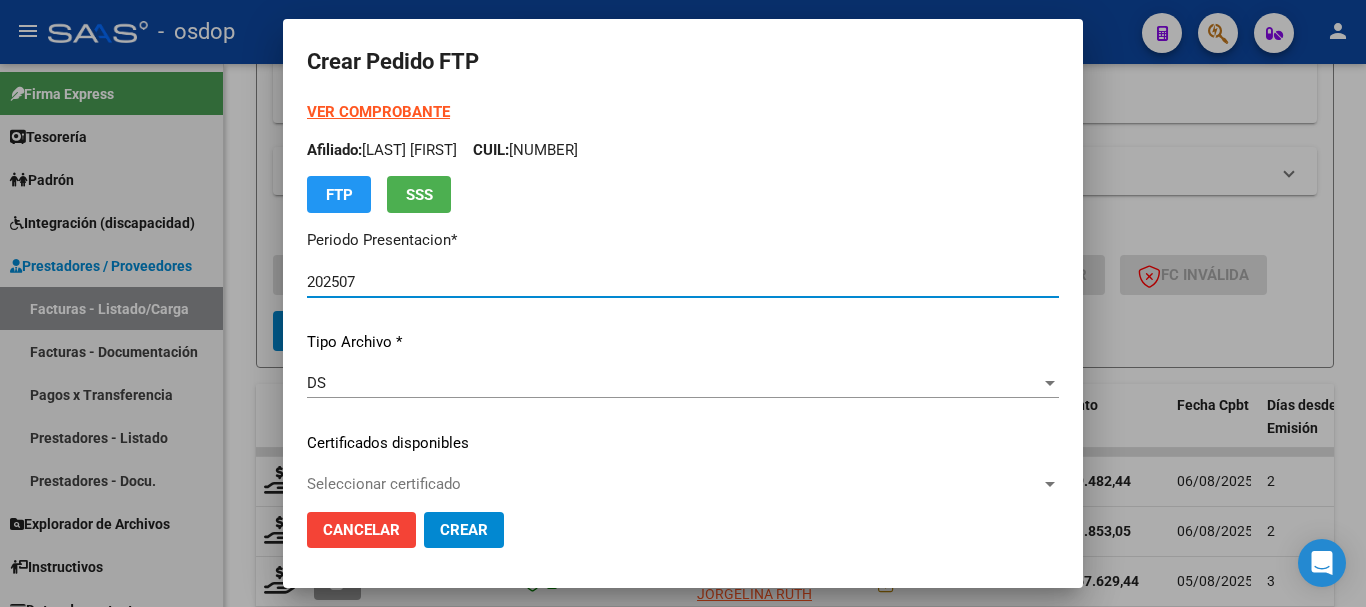 type on "2275205724" 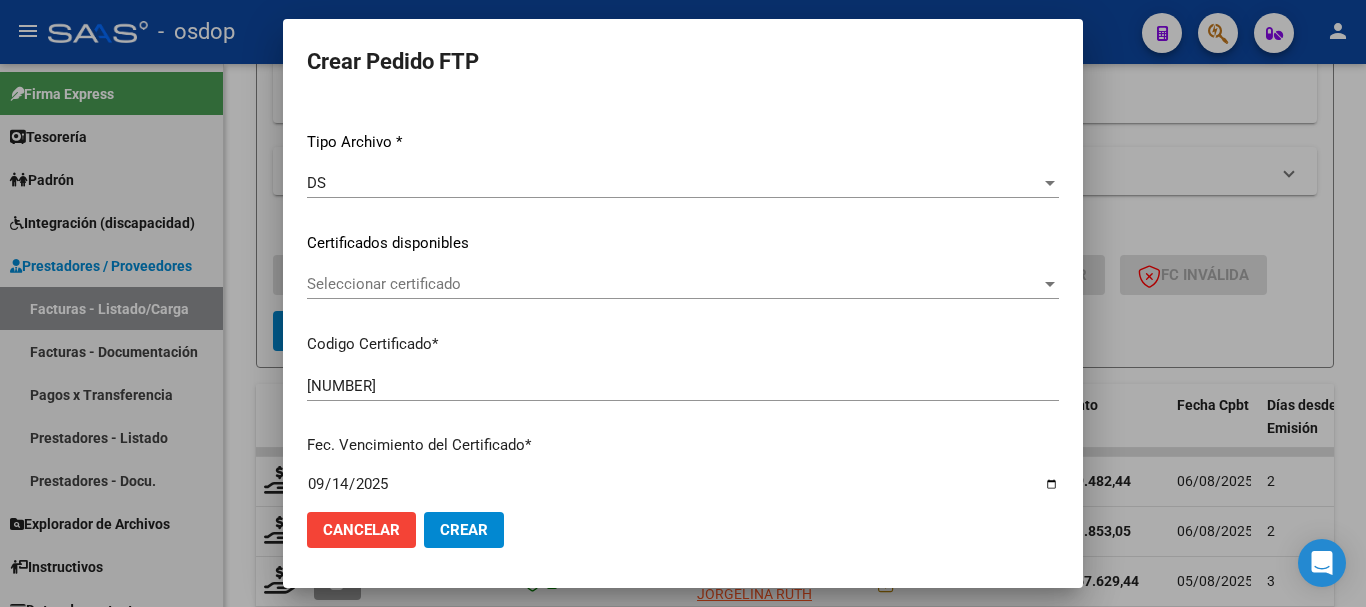 click on "Seleccionar certificado" at bounding box center (674, 284) 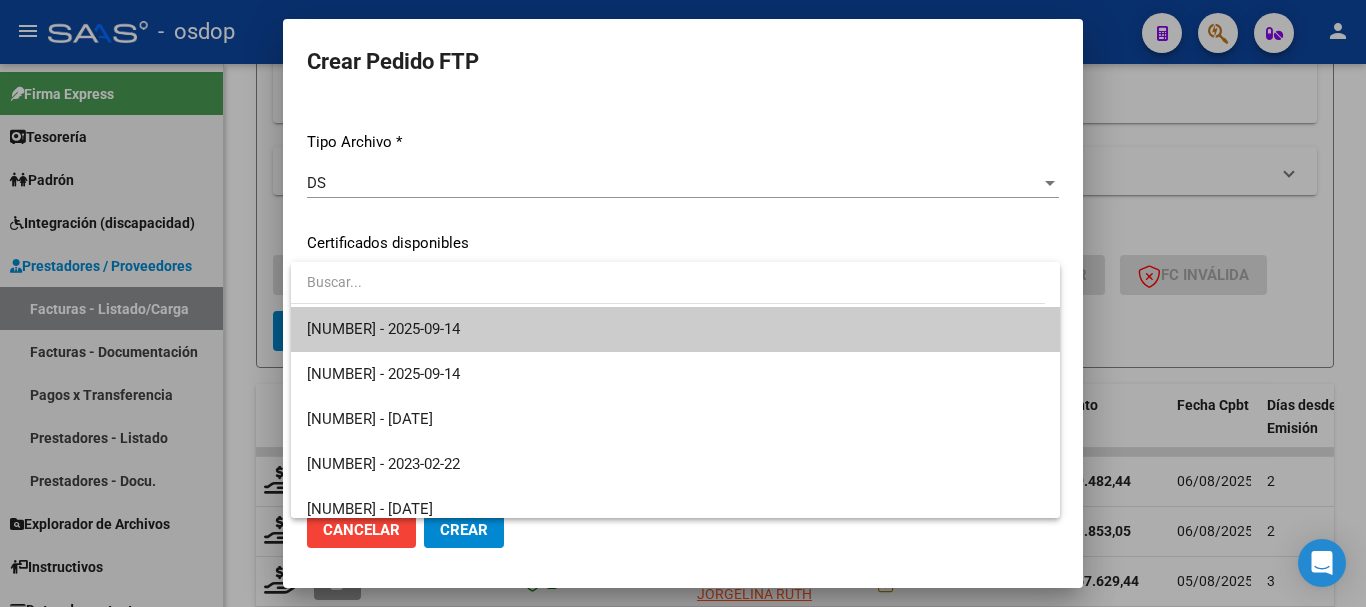 click on "2275205724 - 2025-09-14" at bounding box center (675, 329) 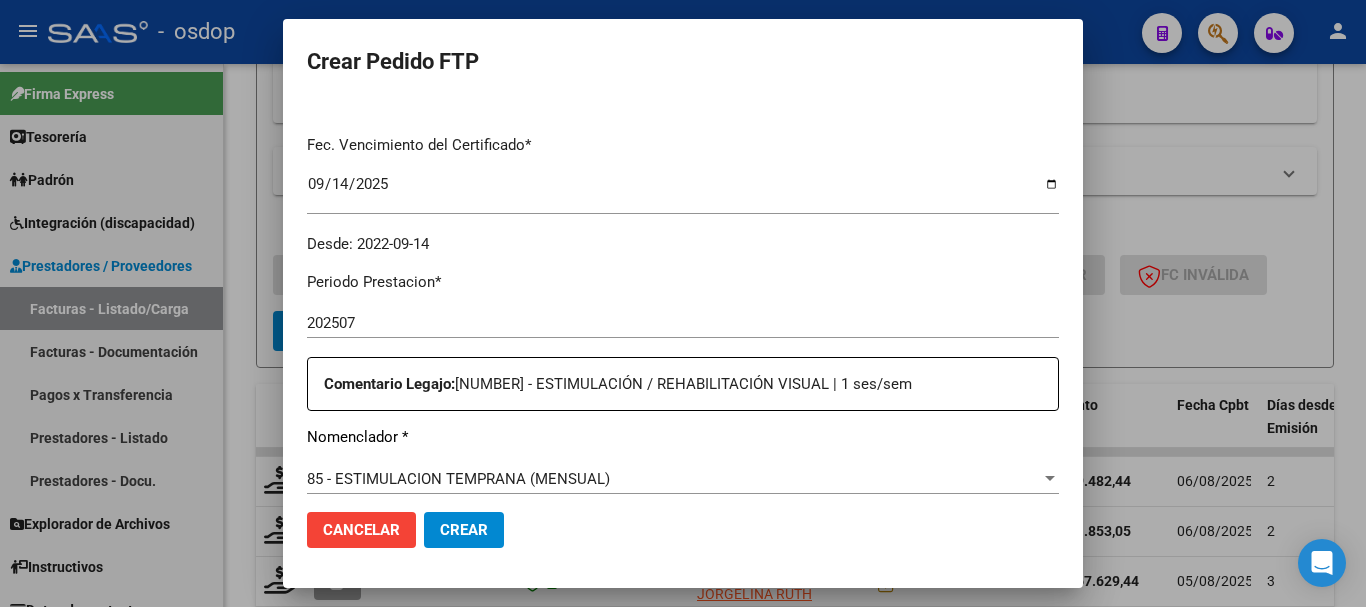 scroll, scrollTop: 600, scrollLeft: 0, axis: vertical 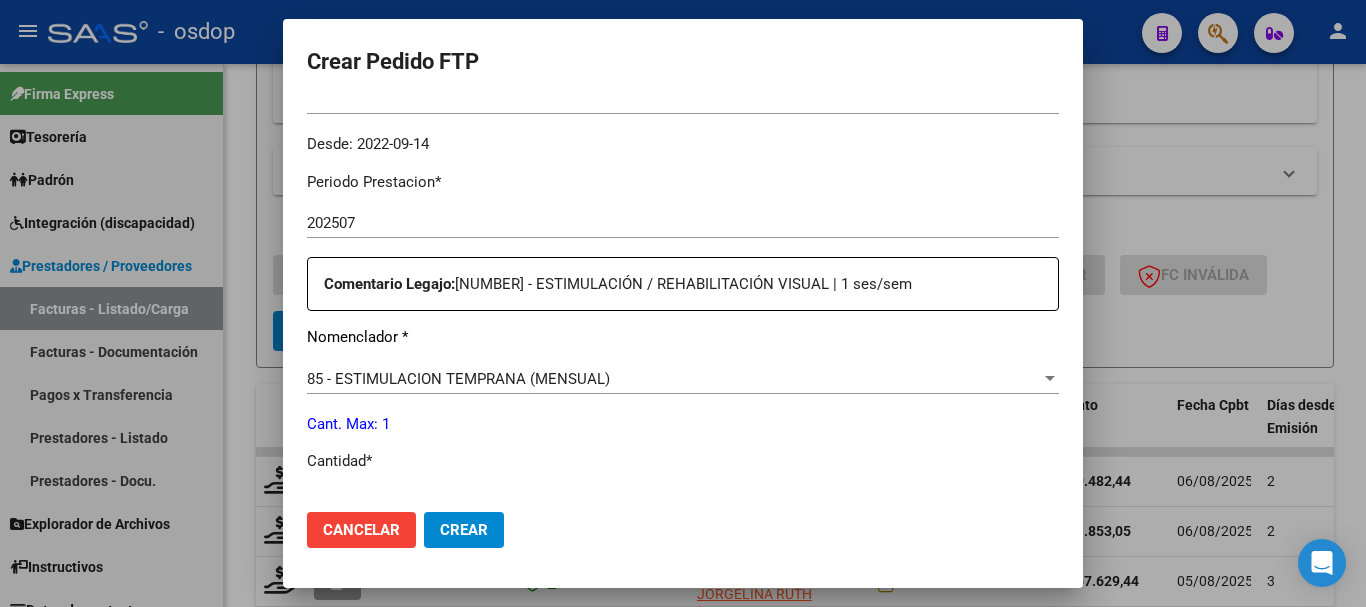 click on "85 - ESTIMULACION TEMPRANA (MENSUAL)" at bounding box center (458, 379) 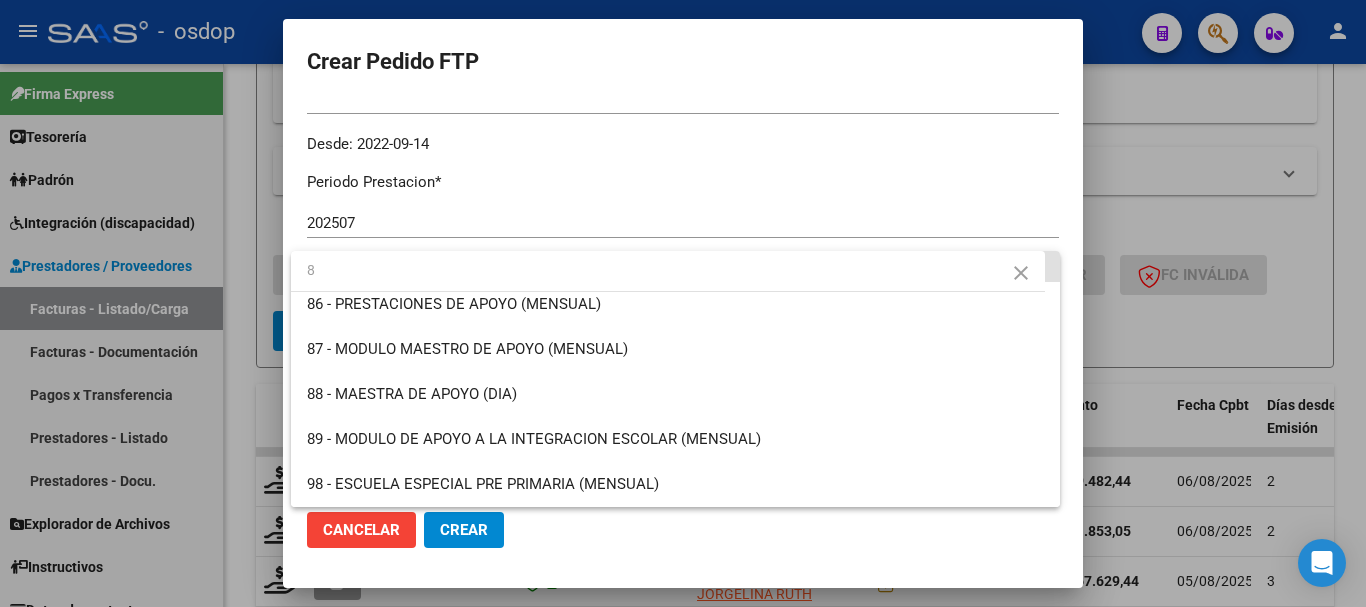 scroll, scrollTop: 0, scrollLeft: 0, axis: both 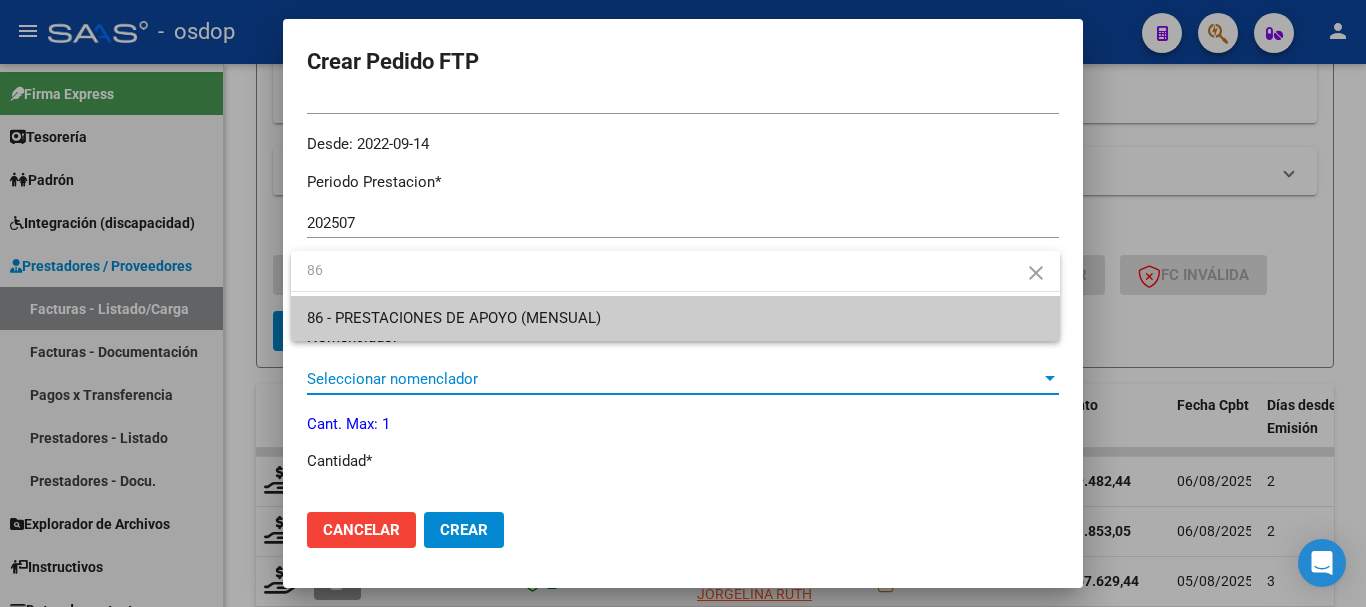 type on "86" 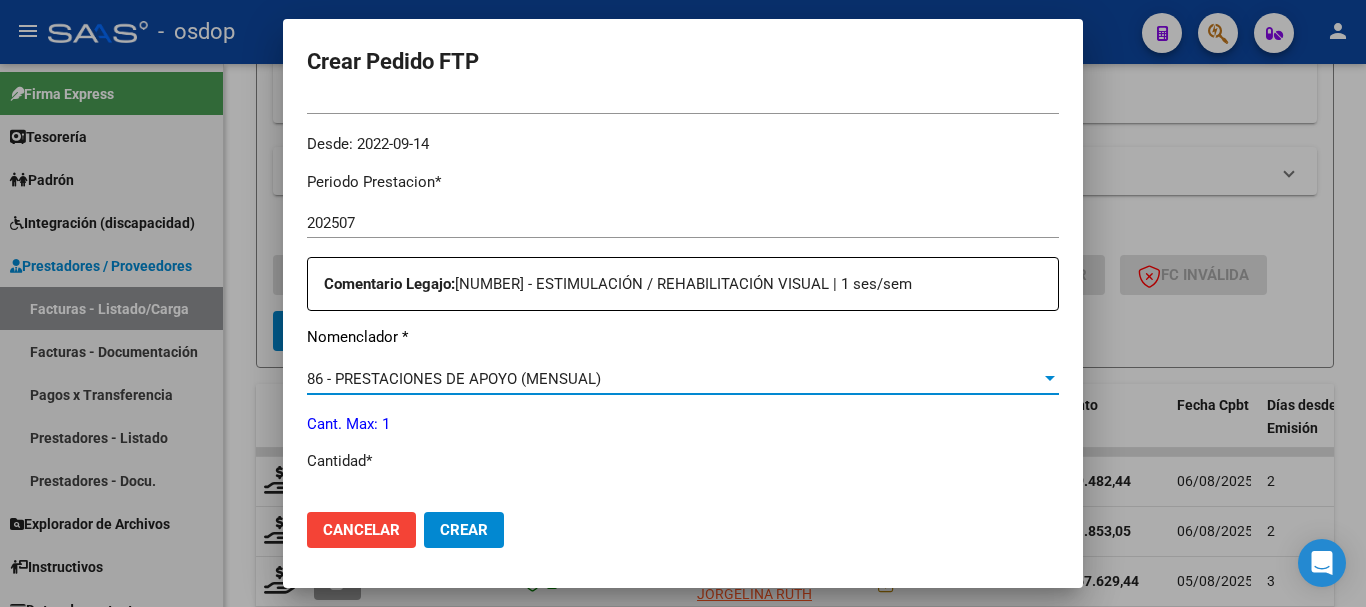 scroll, scrollTop: 900, scrollLeft: 0, axis: vertical 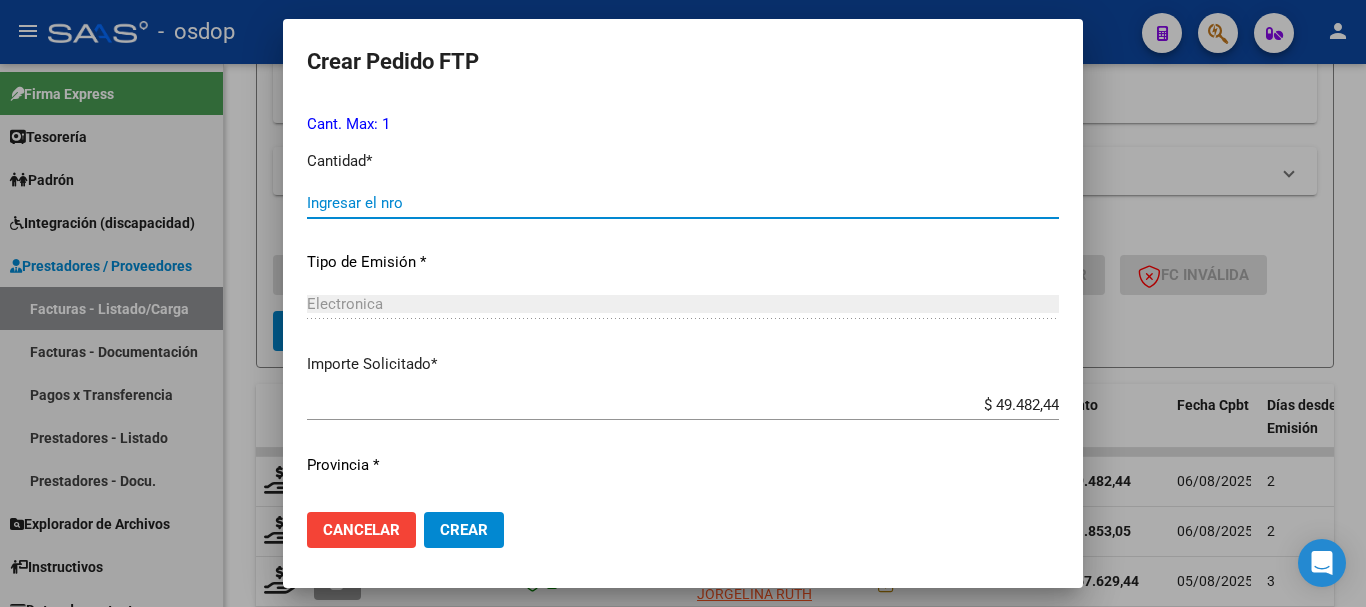 click on "Ingresar el nro" at bounding box center (683, 203) 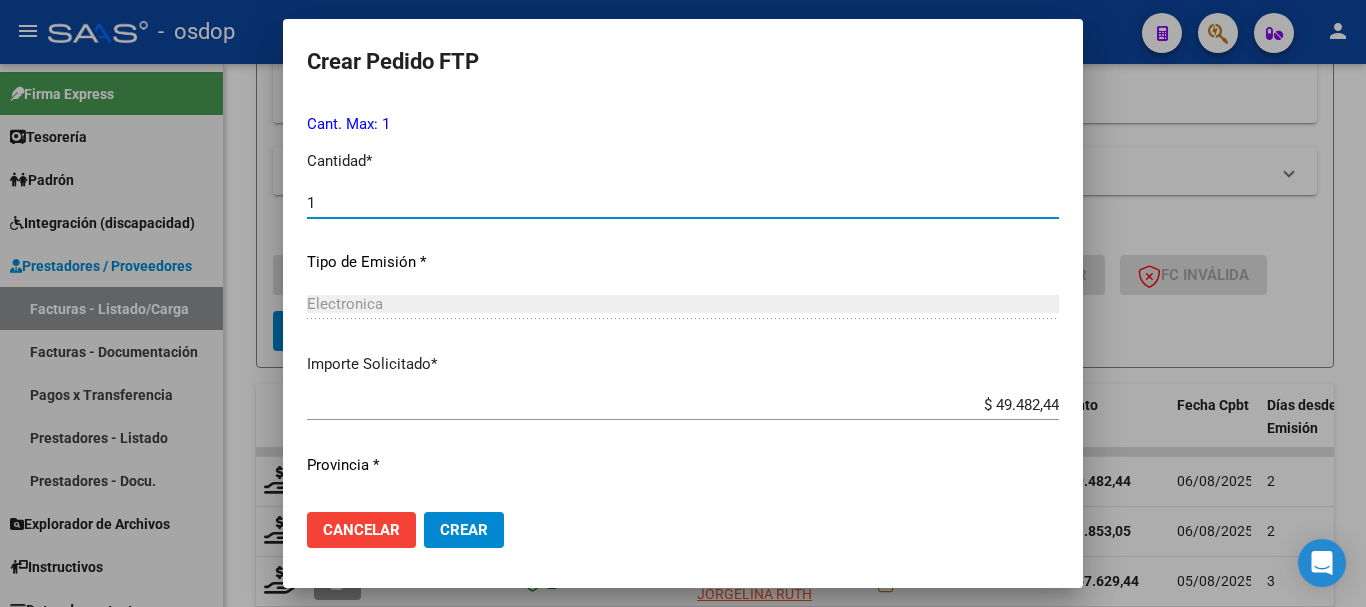 scroll, scrollTop: 1146, scrollLeft: 0, axis: vertical 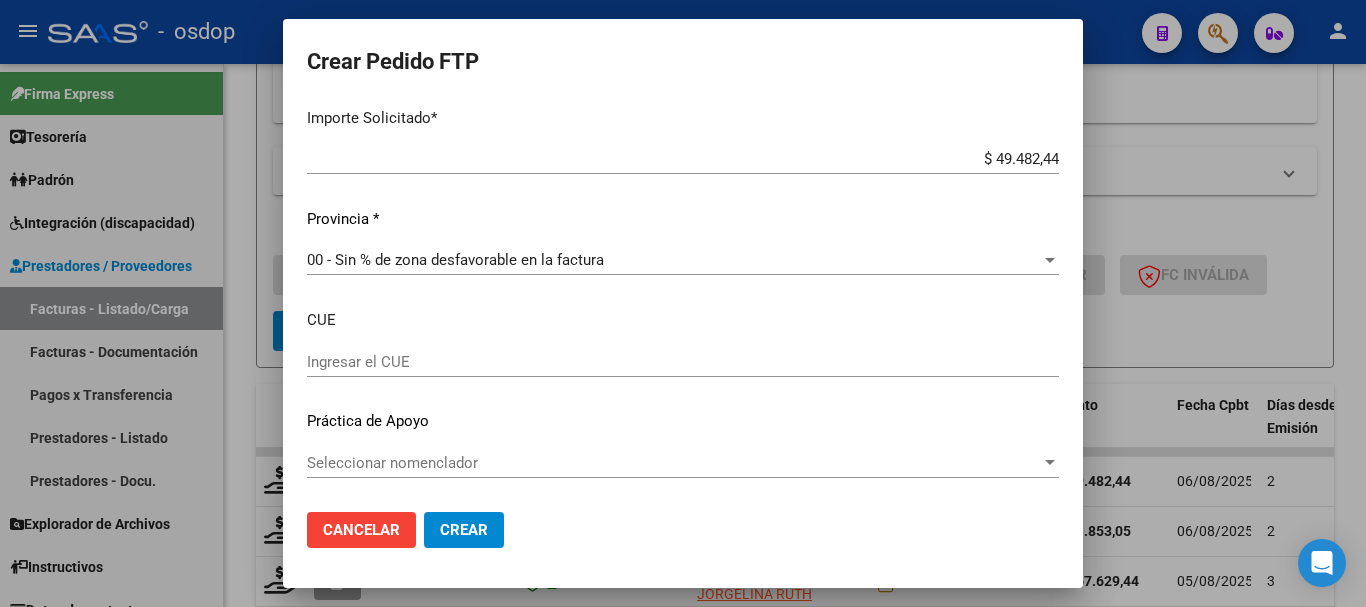 type on "1" 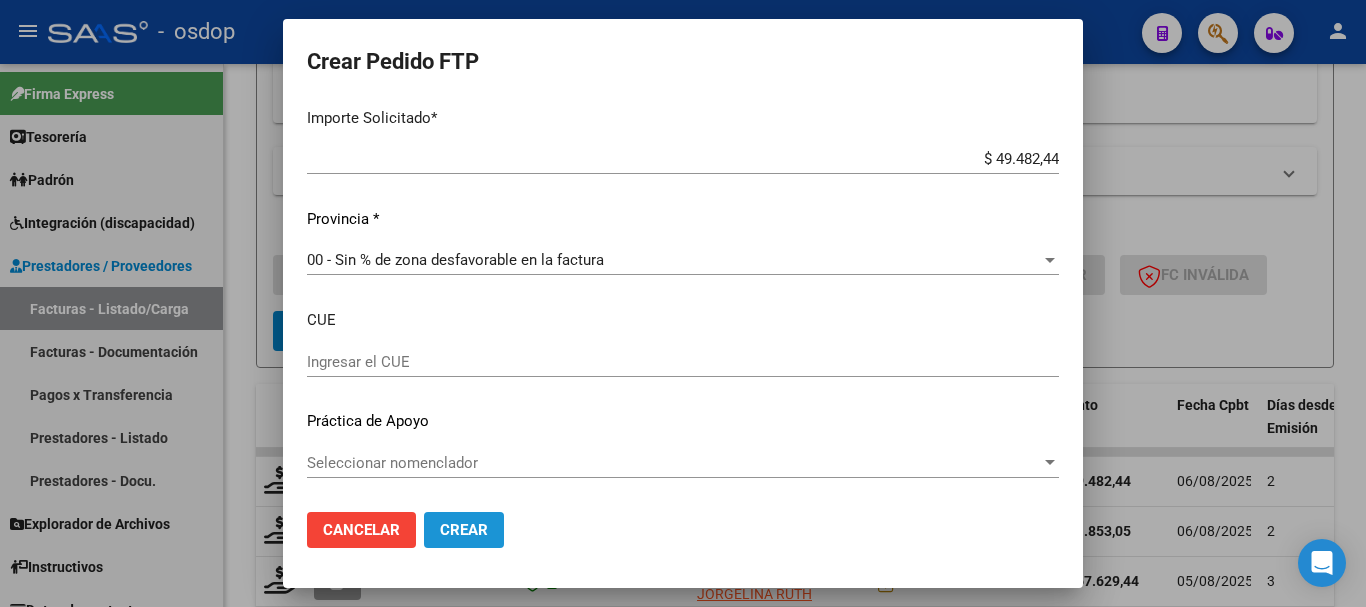 click on "Crear" 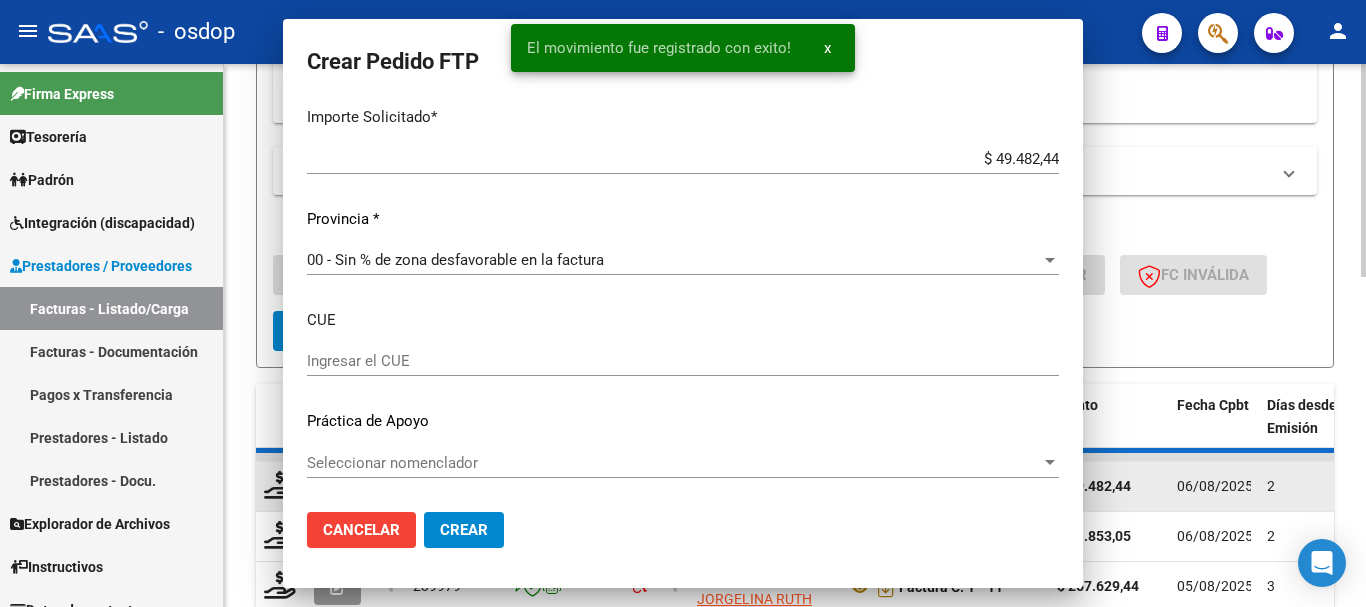 scroll, scrollTop: 0, scrollLeft: 0, axis: both 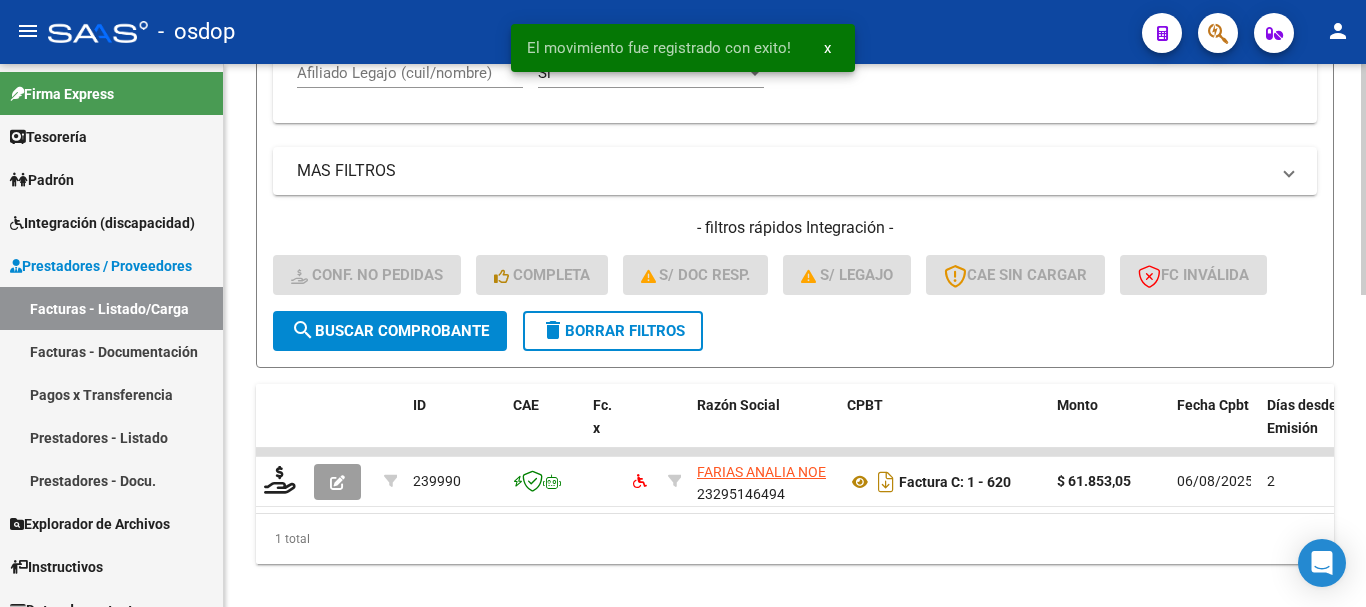 click on "delete  Borrar Filtros" 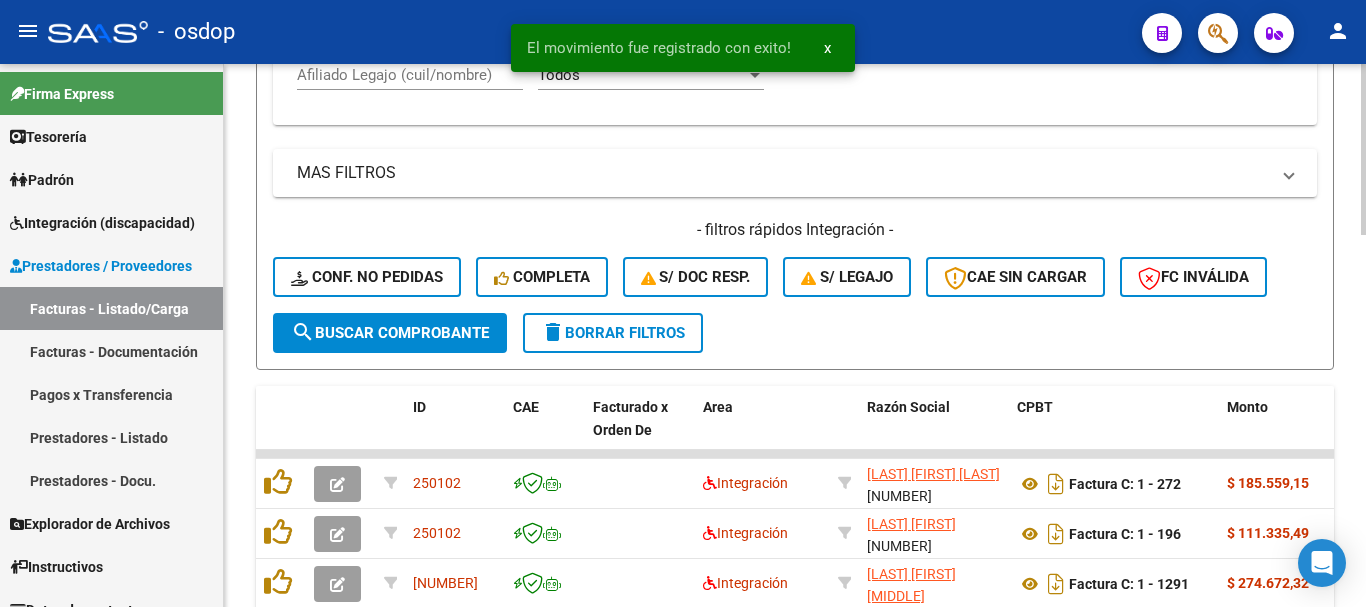 scroll, scrollTop: 697, scrollLeft: 0, axis: vertical 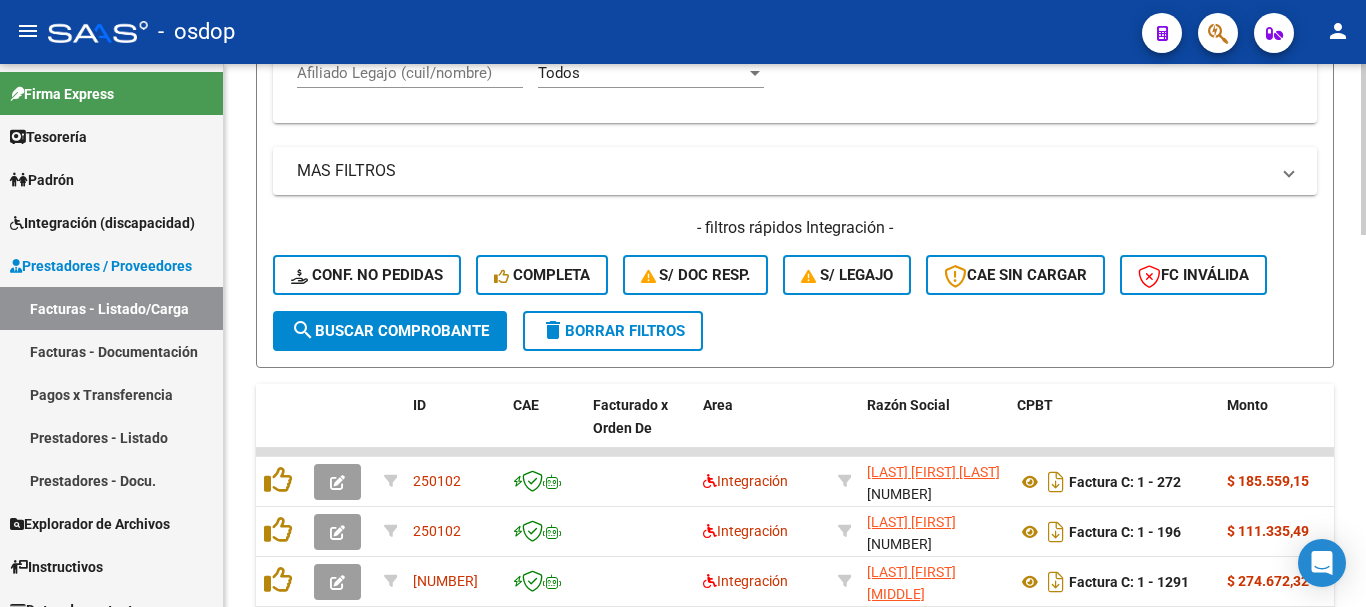 click on "Afiliado Legajo (cuil/nombre)" at bounding box center (410, 73) 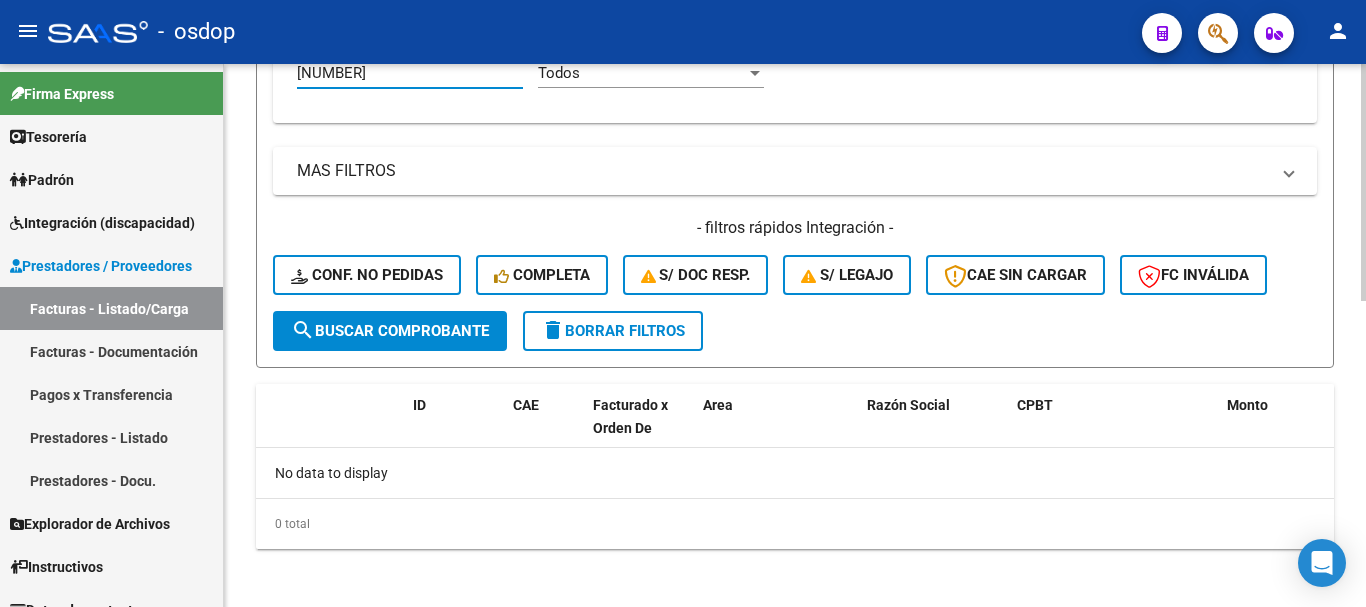 type on "27203389308" 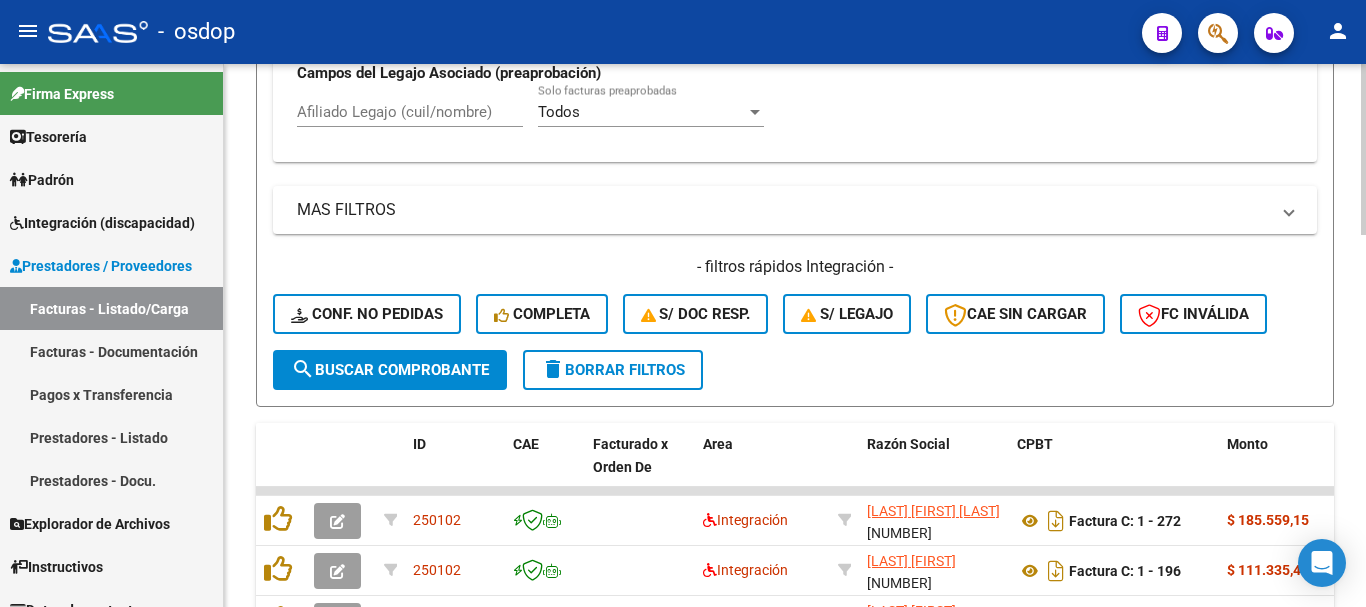 scroll, scrollTop: 697, scrollLeft: 0, axis: vertical 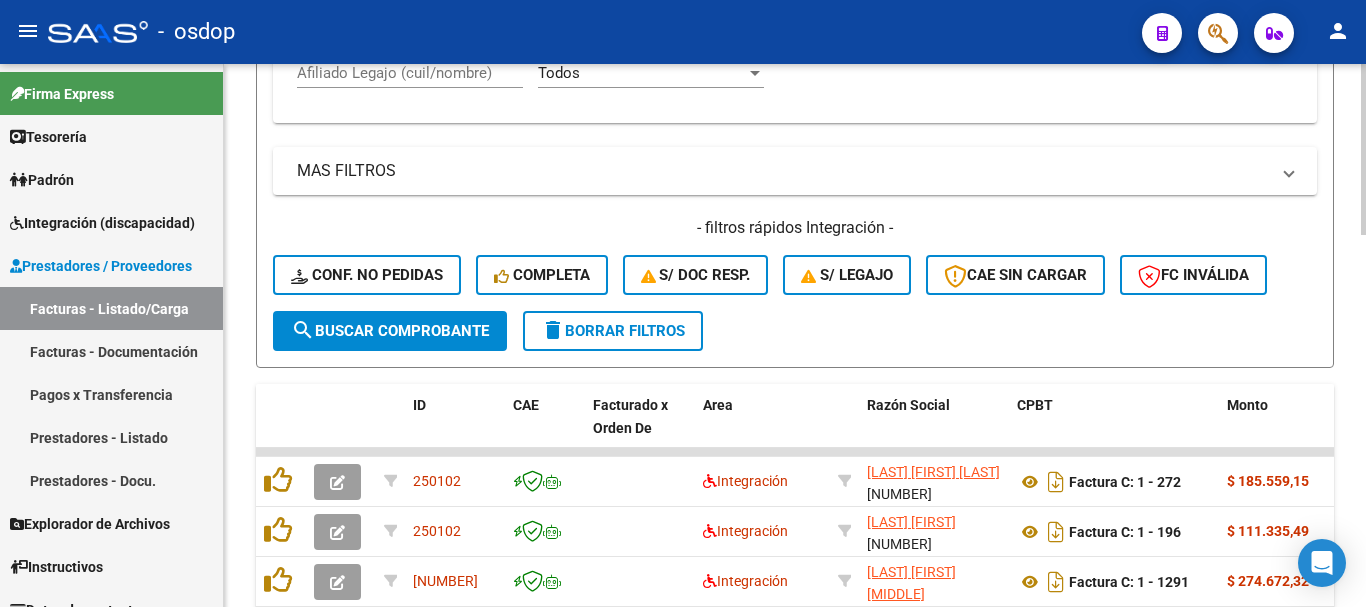 click on "Afiliado Legajo (cuil/nombre)" at bounding box center [410, 73] 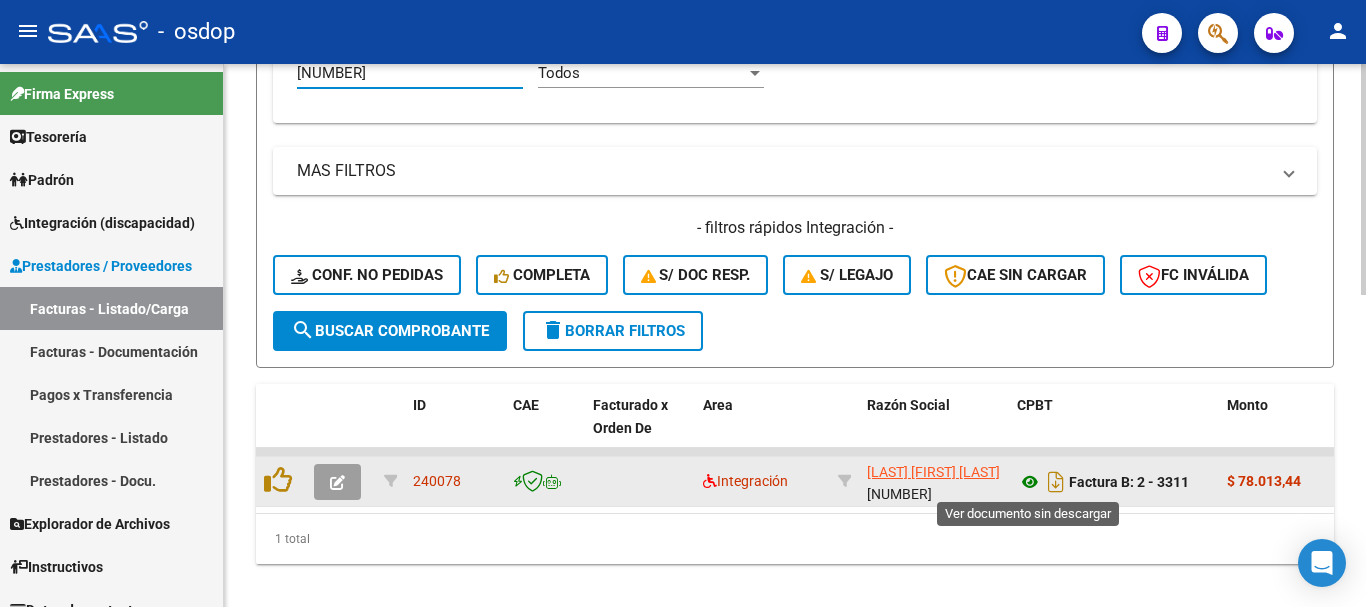 type on "27533638282" 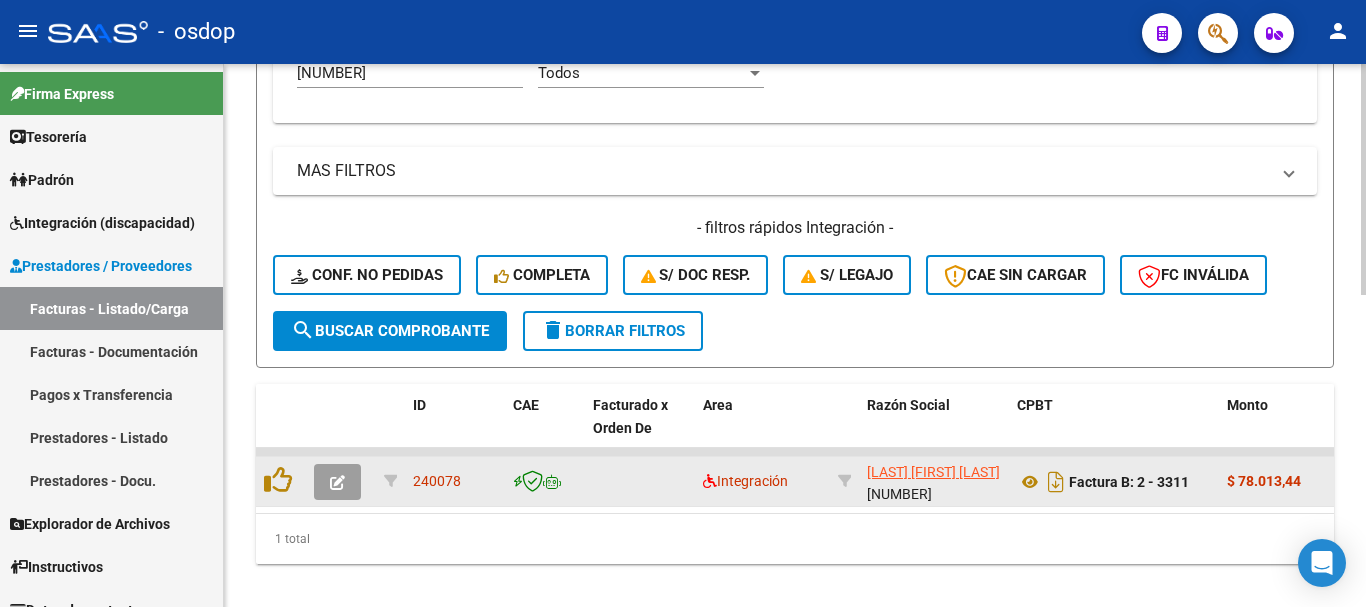 click 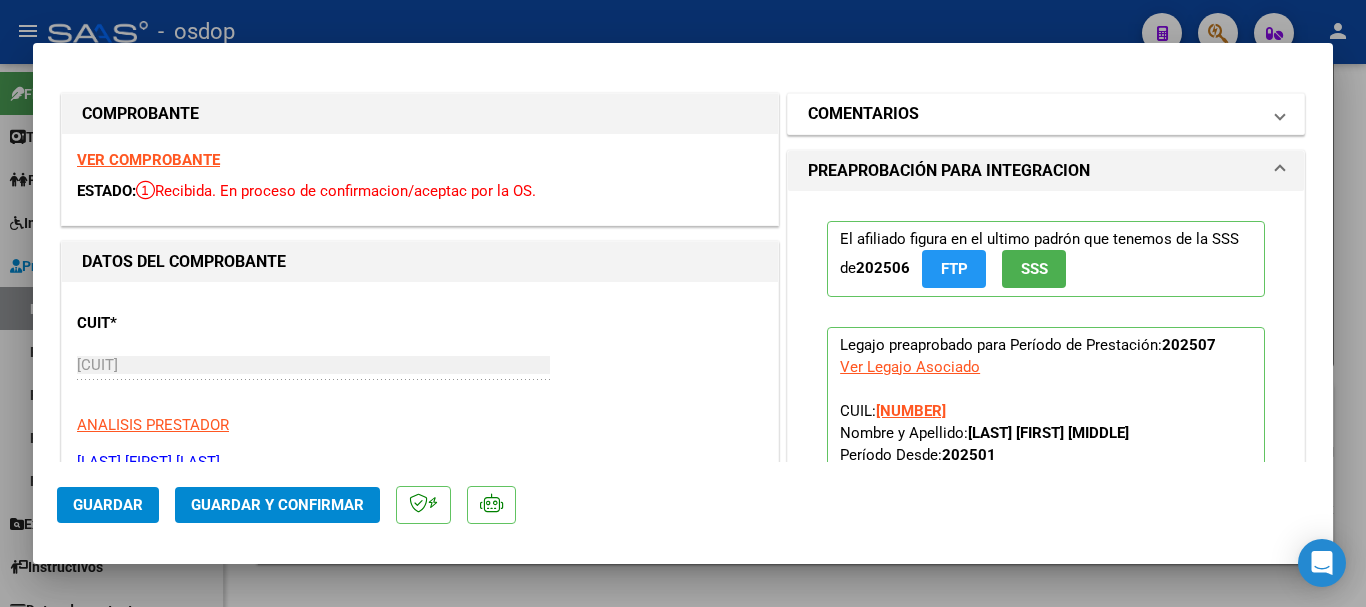 click on "COMENTARIOS" at bounding box center (1034, 114) 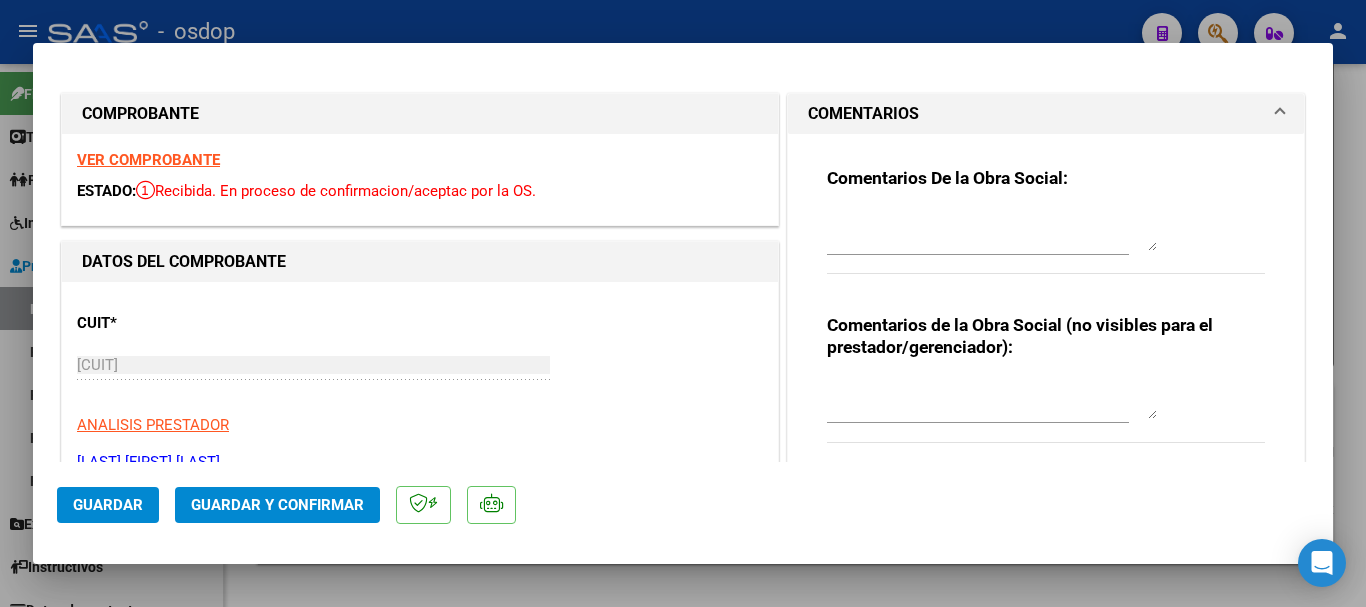 click at bounding box center [992, 399] 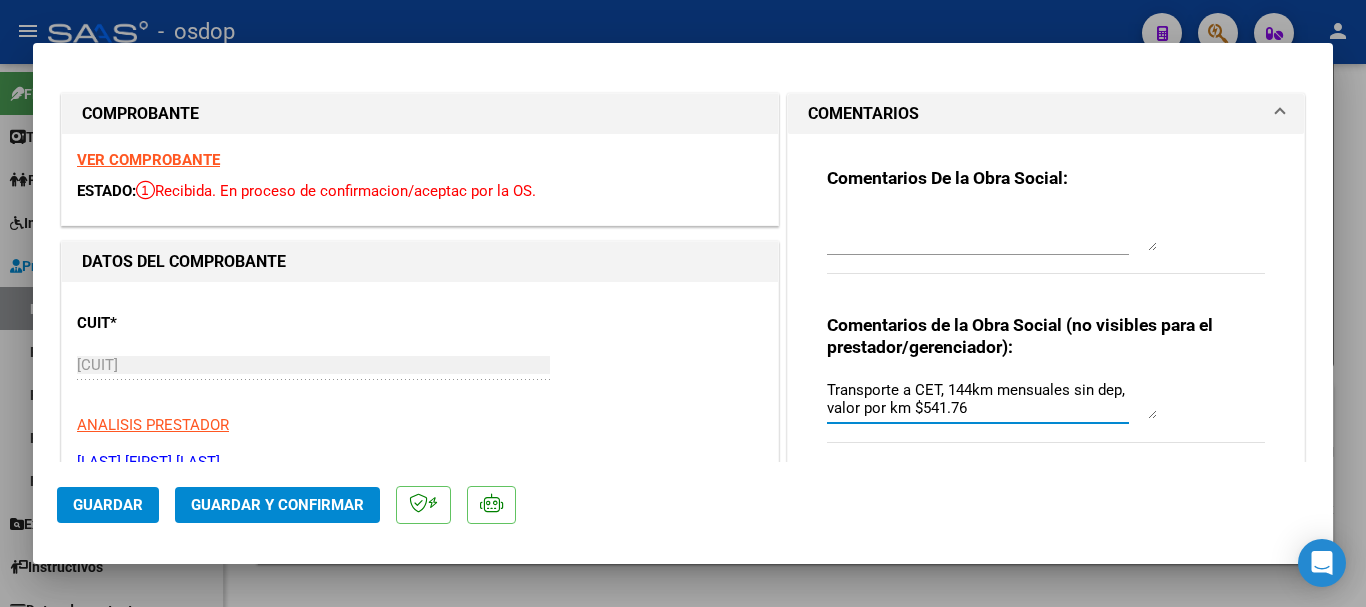 type on "Transporte a CET, 144km mensuales sin dep, valor por km $541.76" 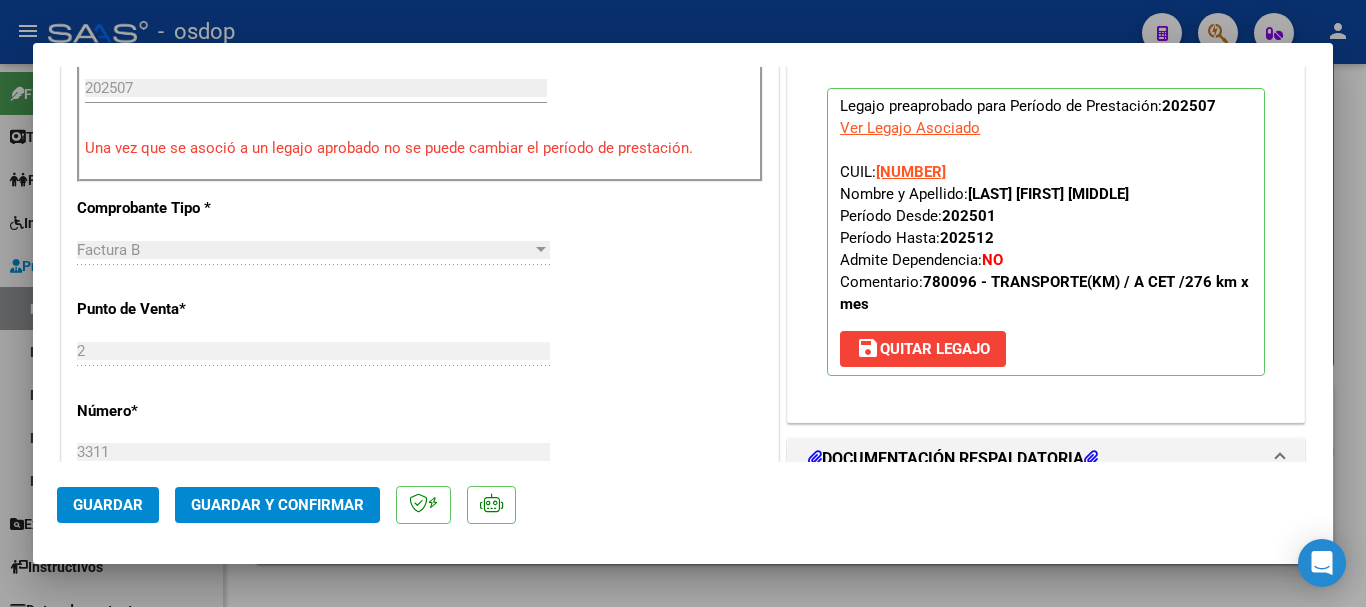 scroll, scrollTop: 1100, scrollLeft: 0, axis: vertical 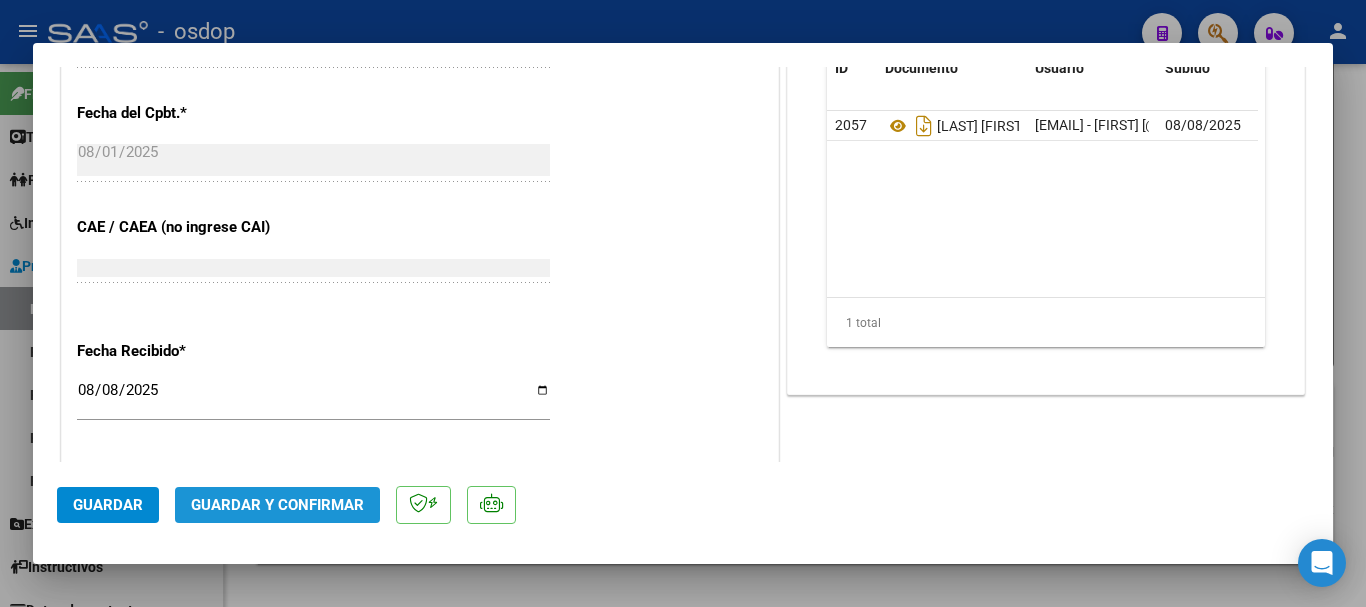 click on "Guardar y Confirmar" 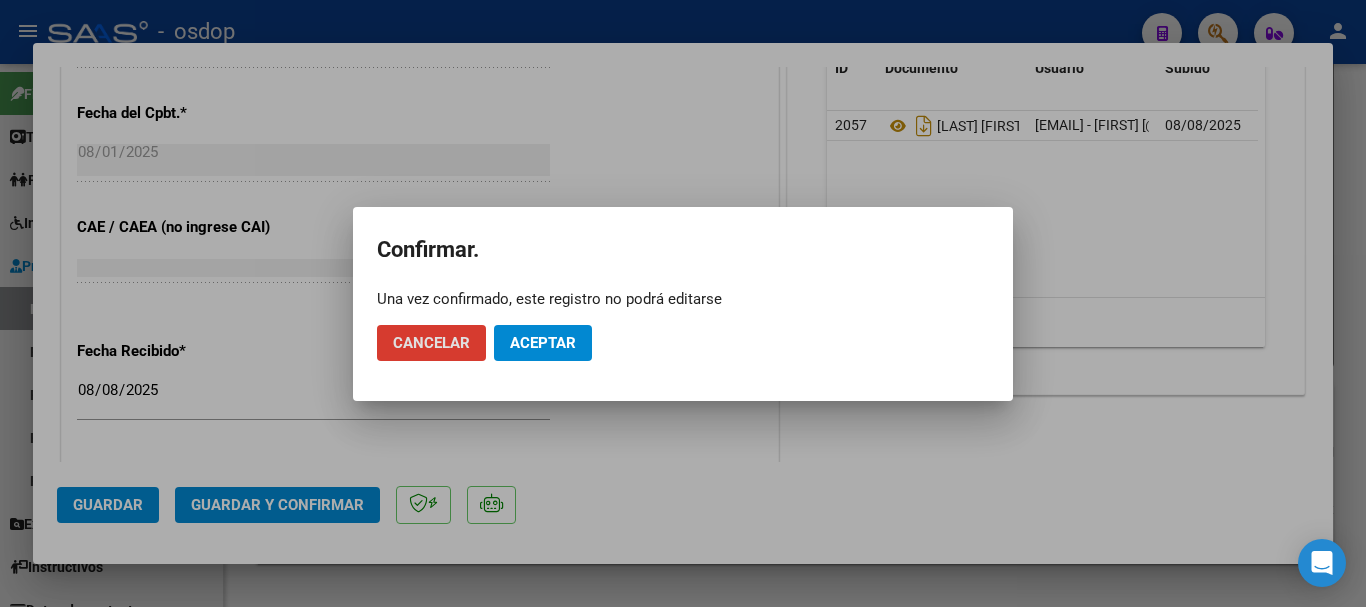 click on "Aceptar" 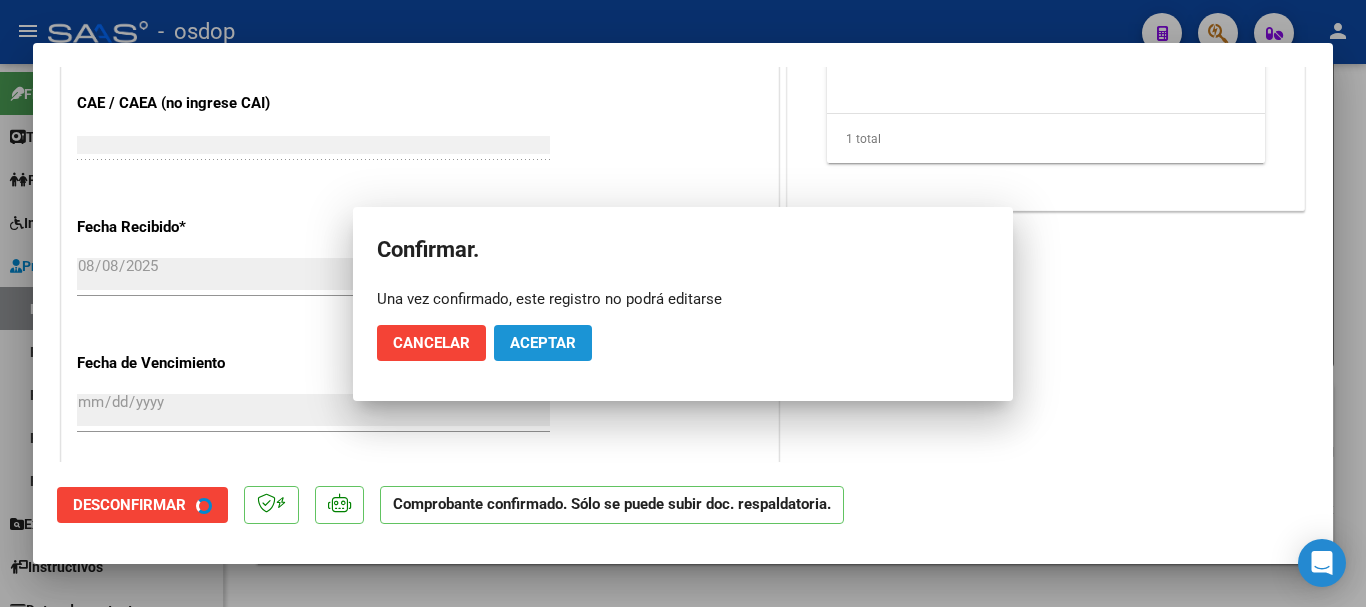 scroll, scrollTop: 976, scrollLeft: 0, axis: vertical 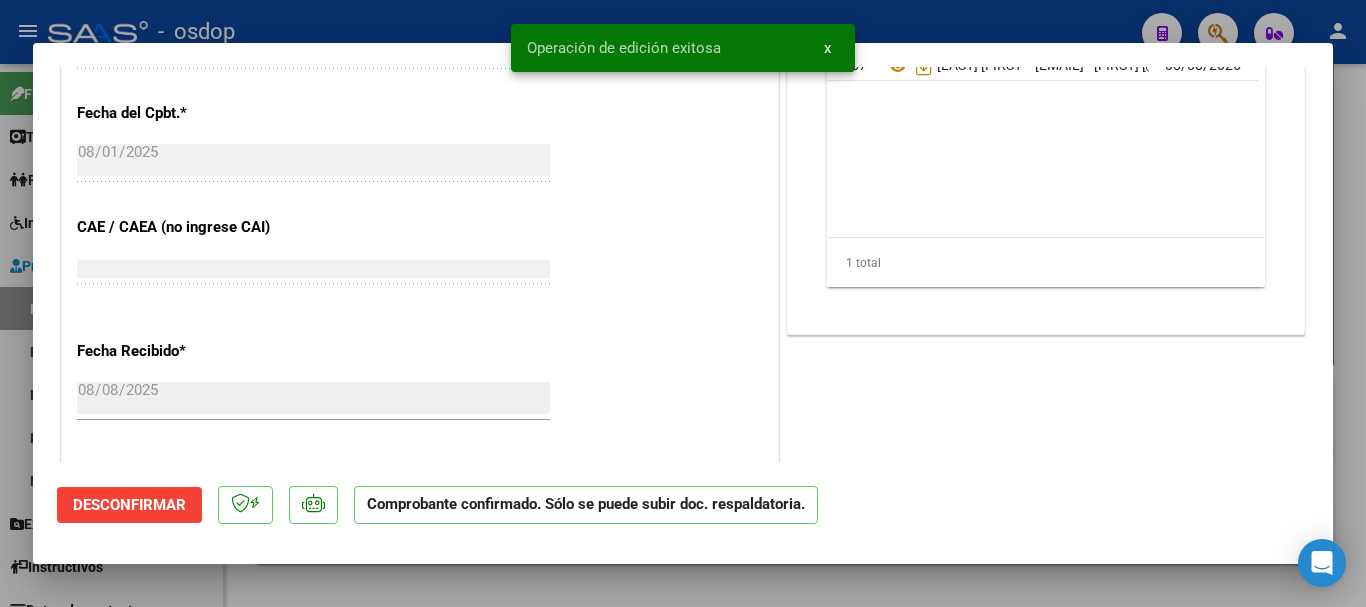 click at bounding box center [683, 303] 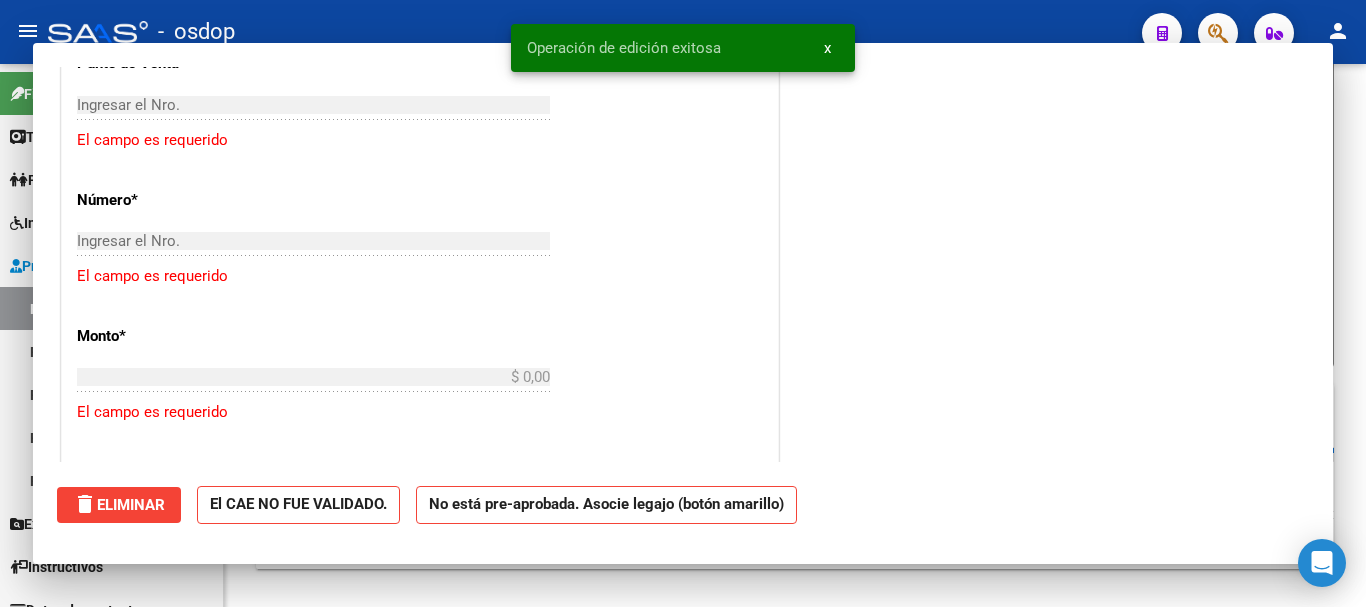scroll, scrollTop: 1347, scrollLeft: 0, axis: vertical 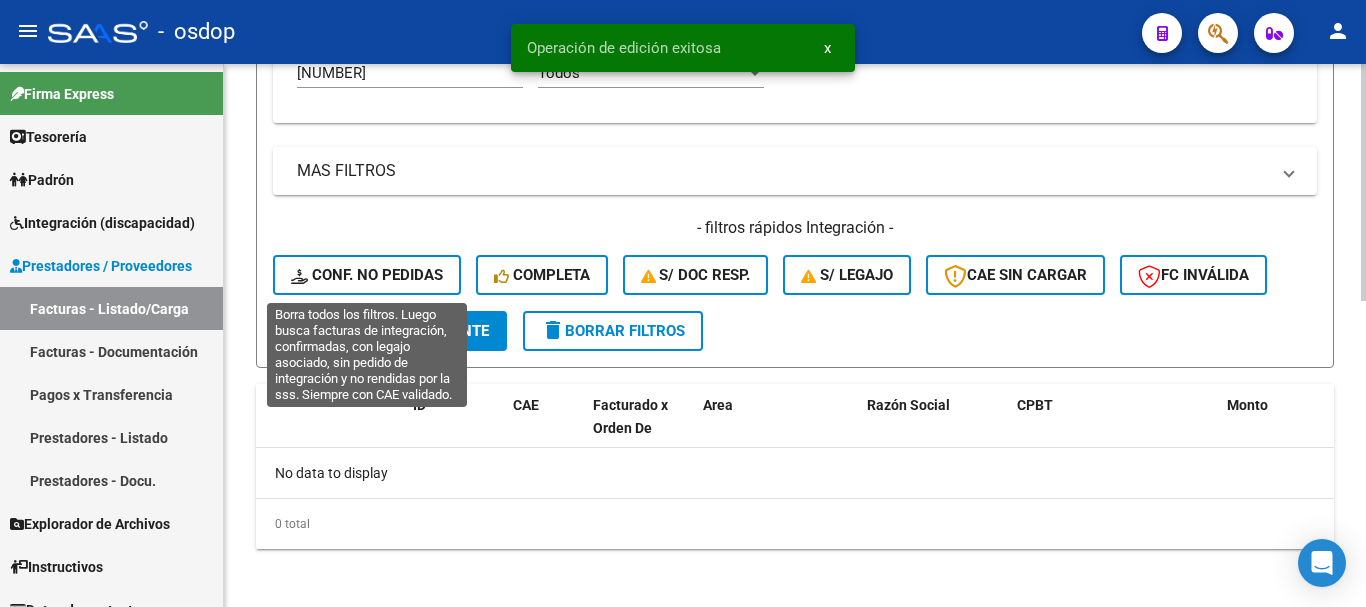 click on "Conf. no pedidas" 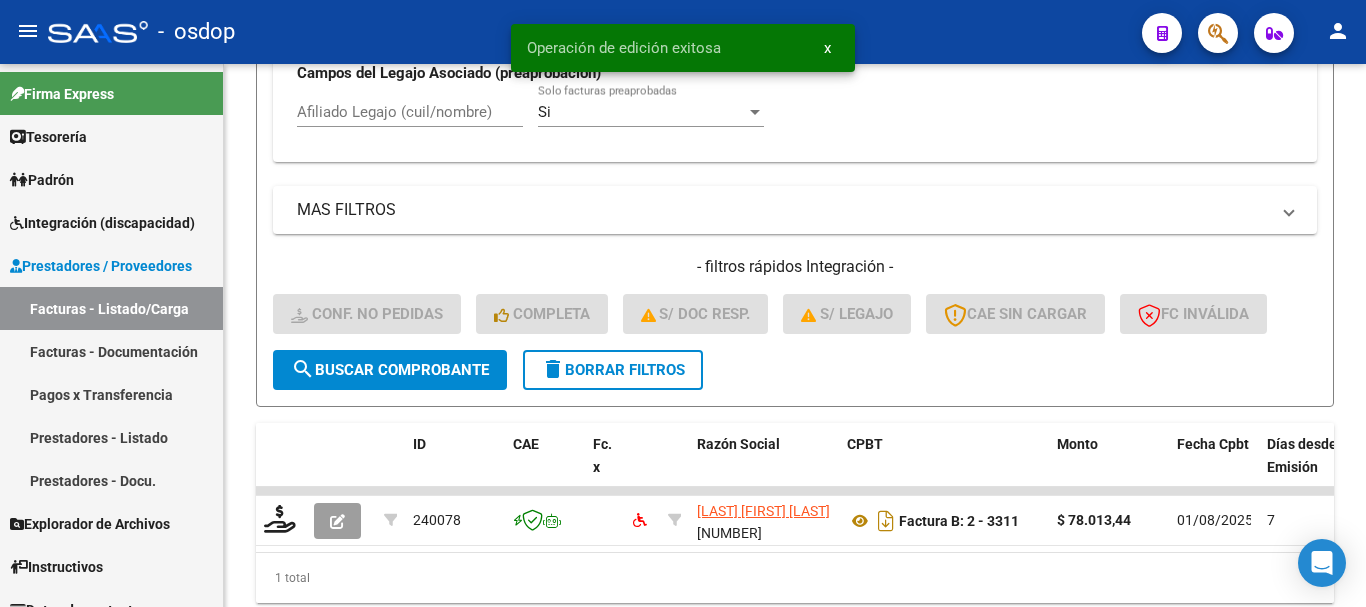 scroll, scrollTop: 697, scrollLeft: 0, axis: vertical 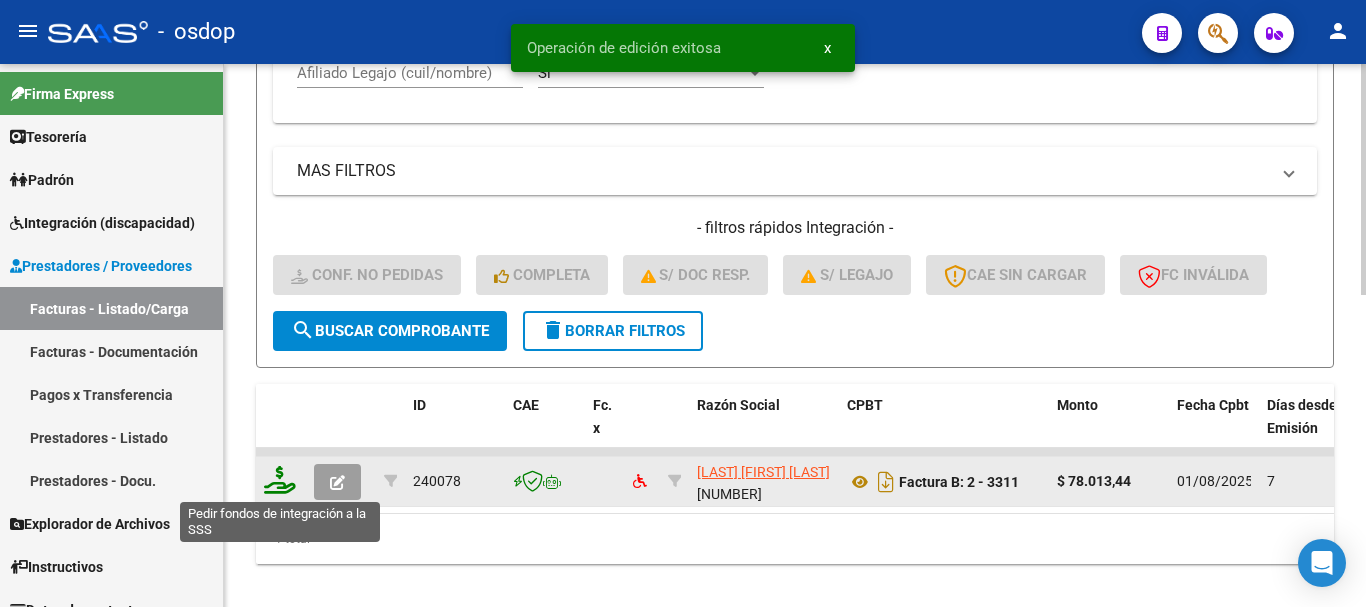 click 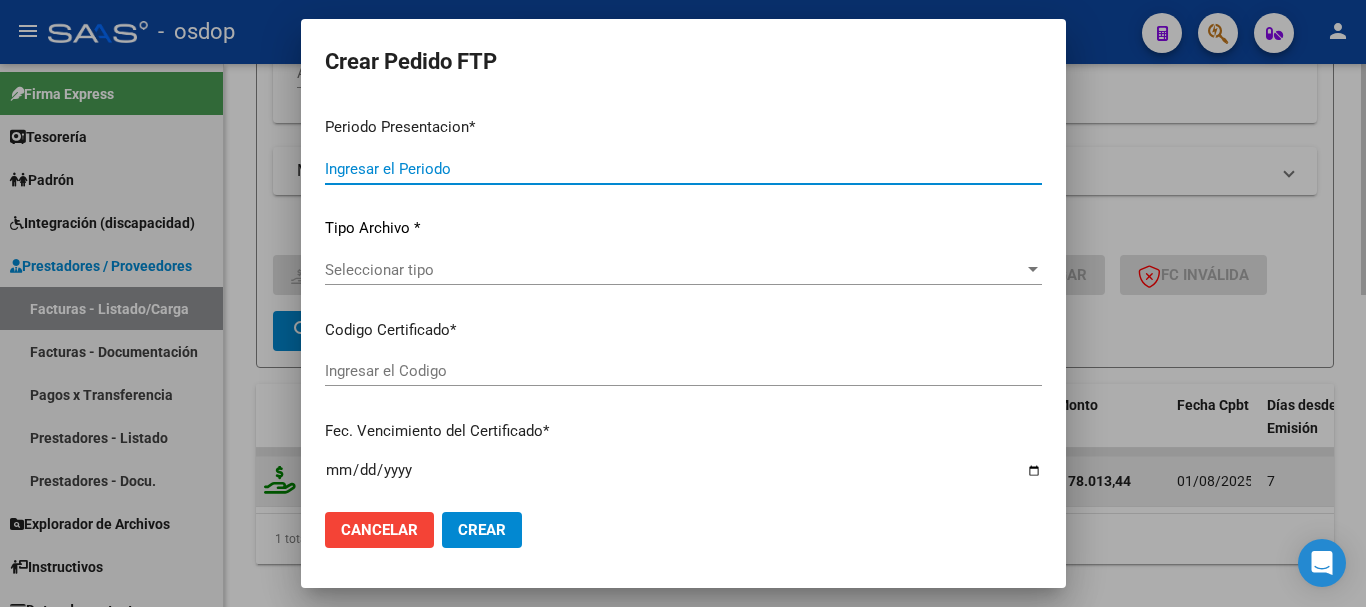 type on "202507" 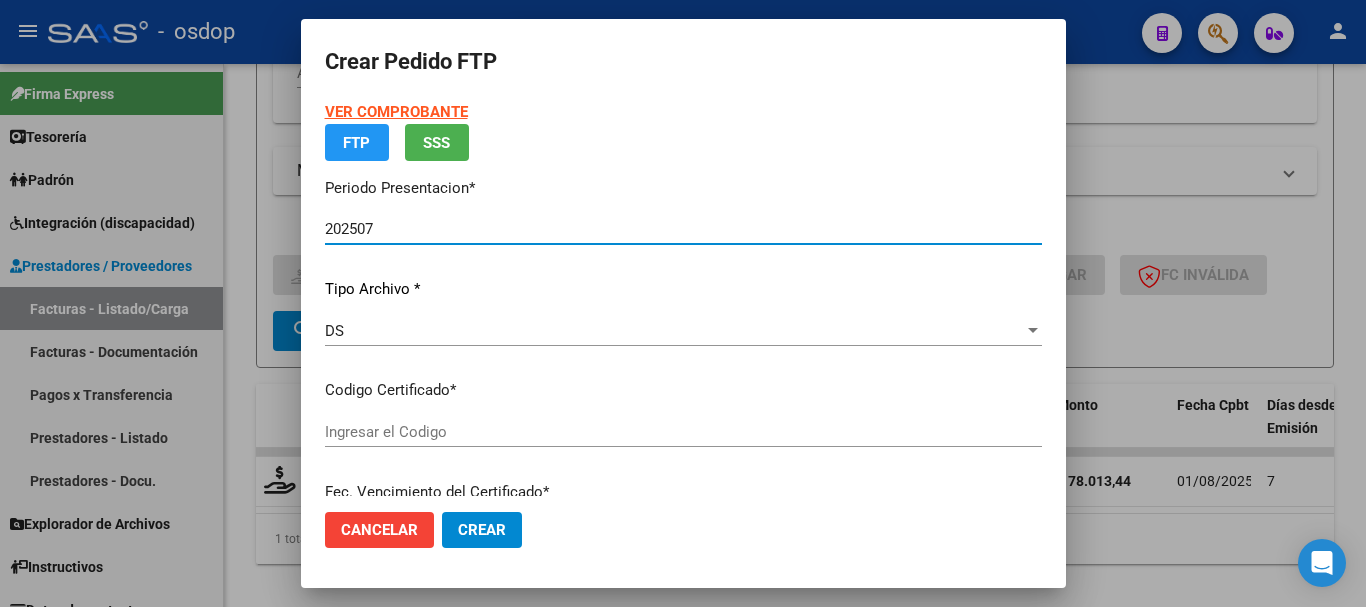 type on "8609490074" 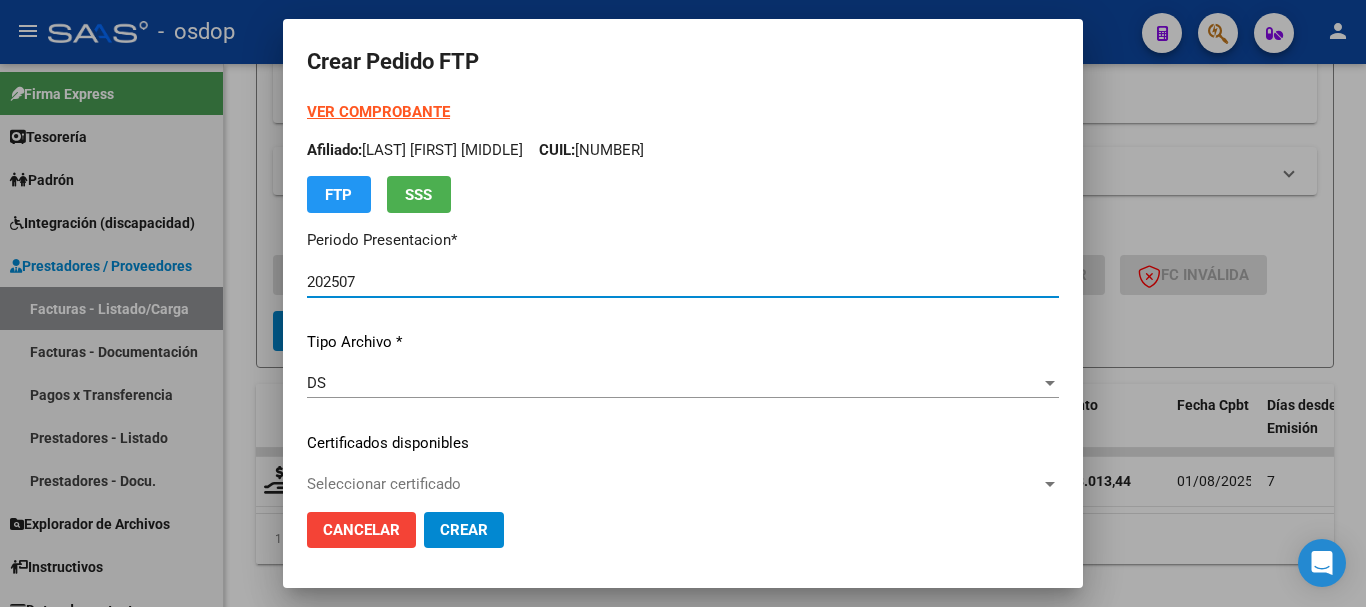 click on "VER COMPROBANTE" at bounding box center [378, 112] 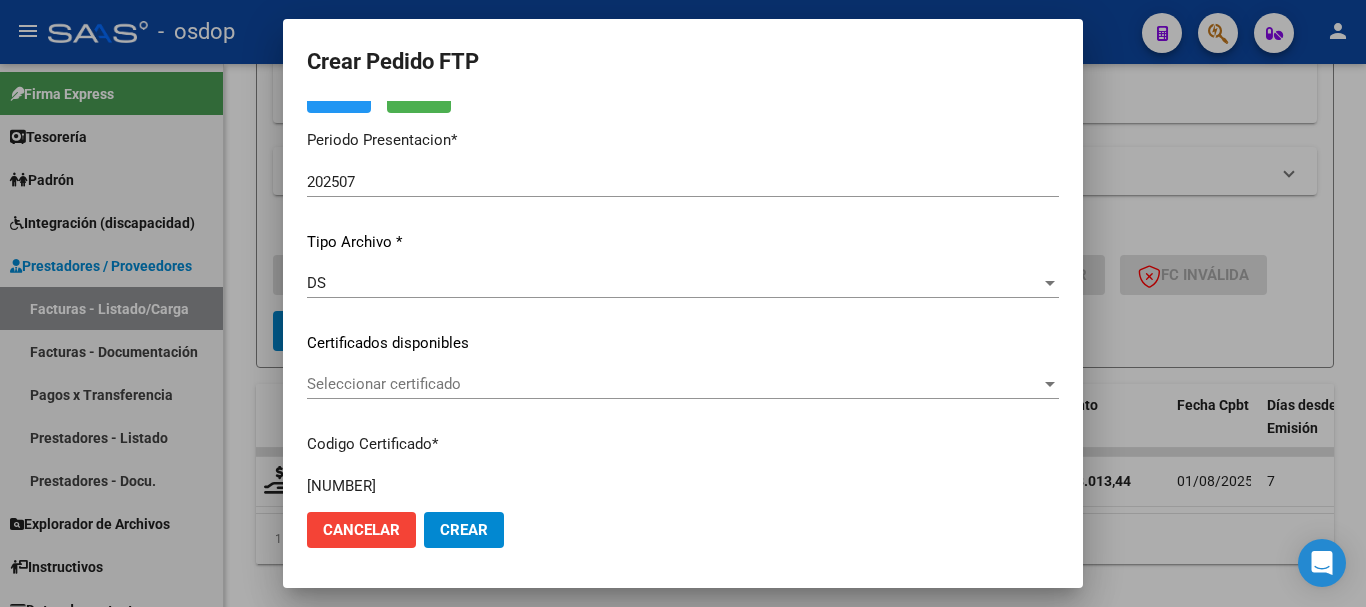 scroll, scrollTop: 300, scrollLeft: 0, axis: vertical 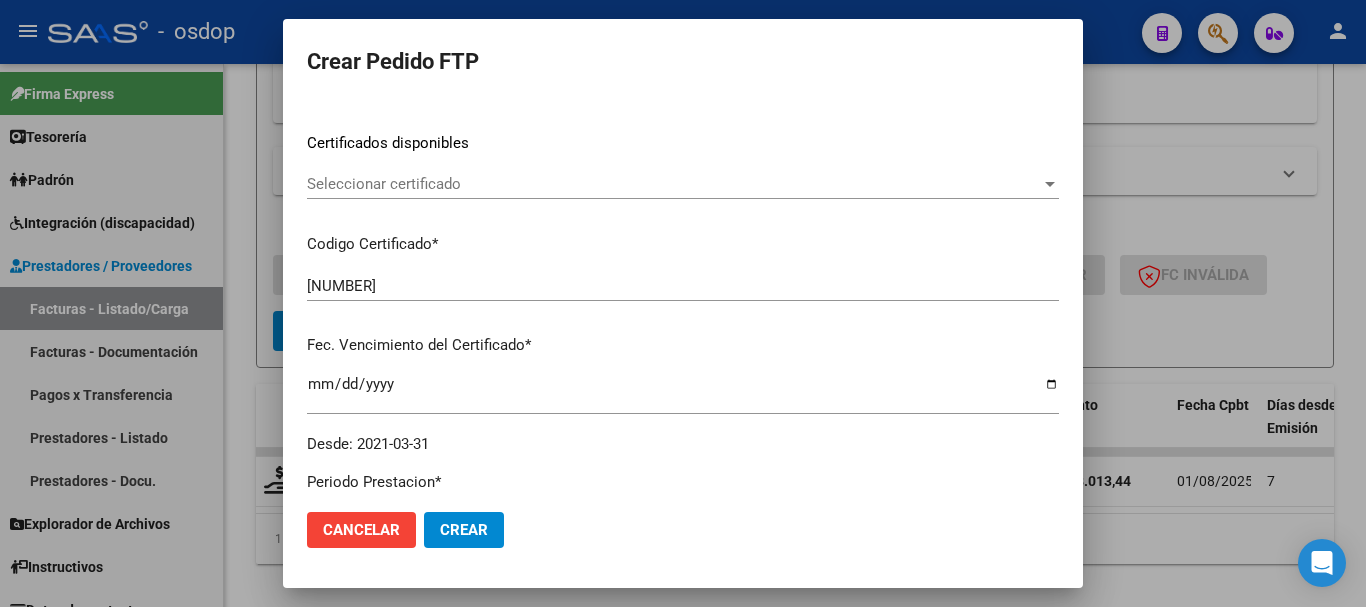 click on "Seleccionar certificado" at bounding box center [674, 184] 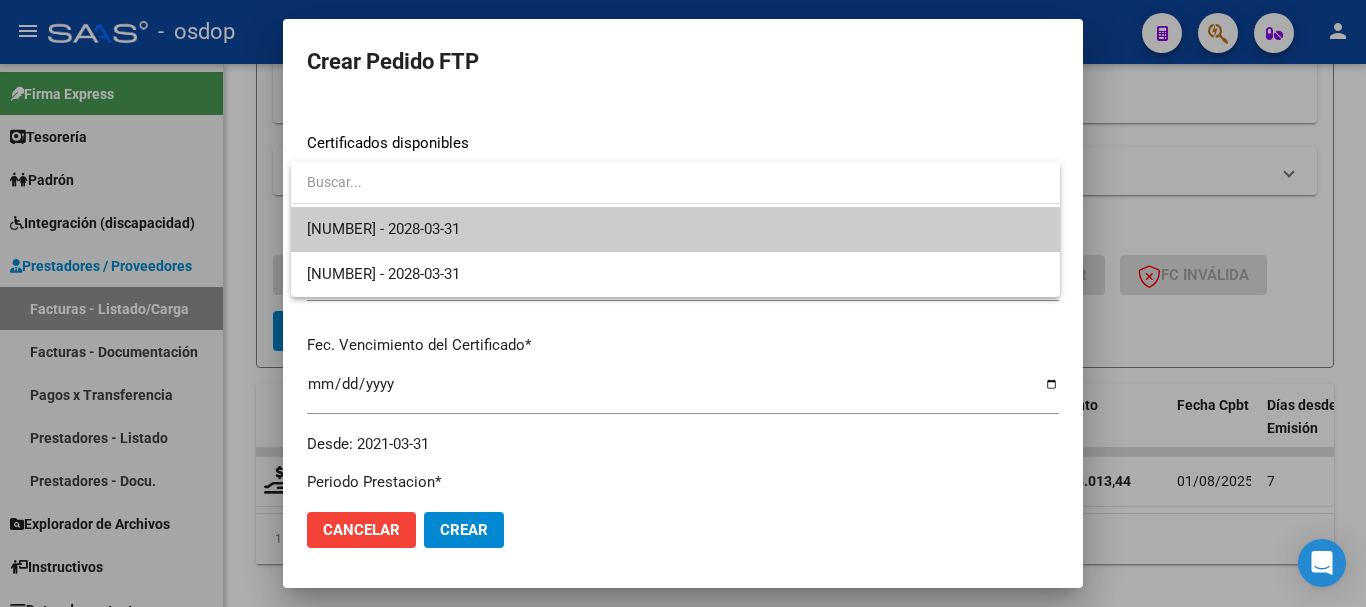 click on "8609490074 - 2028-03-31" at bounding box center [675, 229] 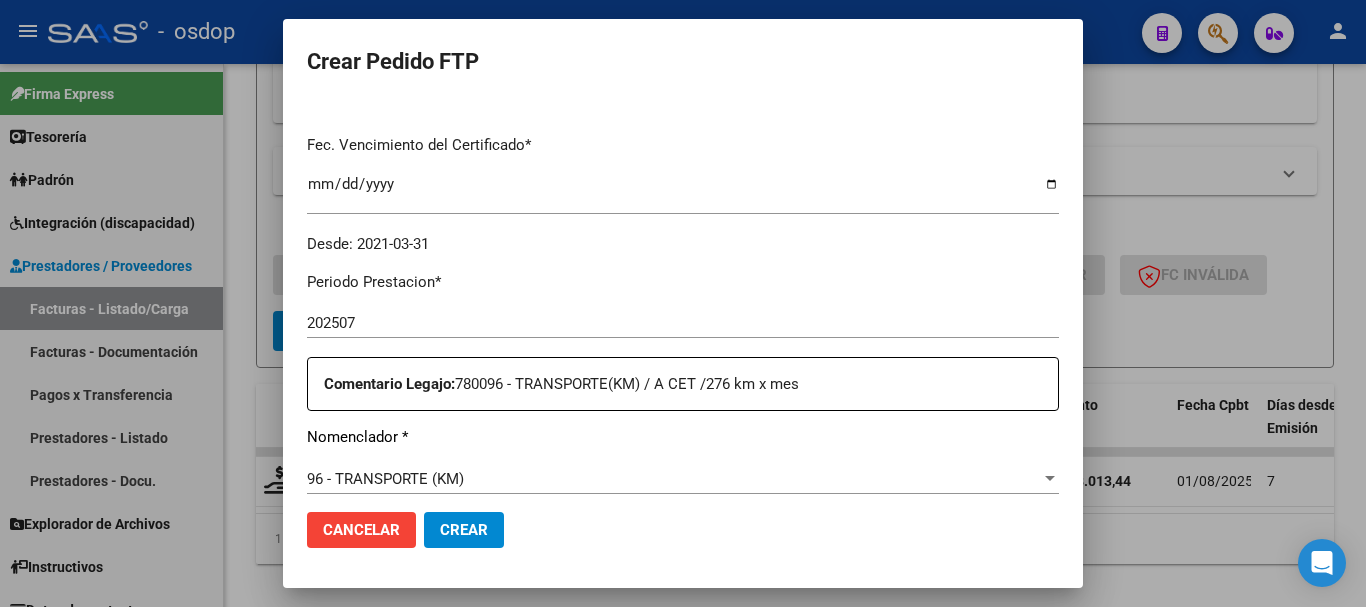scroll, scrollTop: 700, scrollLeft: 0, axis: vertical 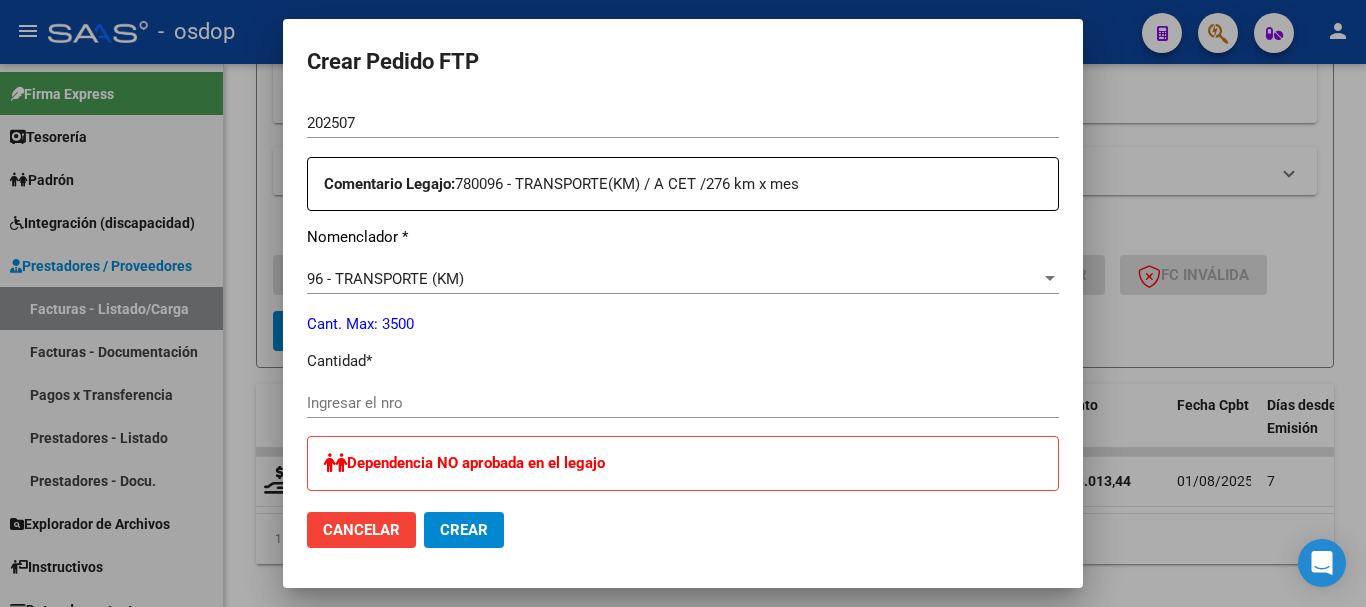 click on "Ingresar el nro" at bounding box center [683, 403] 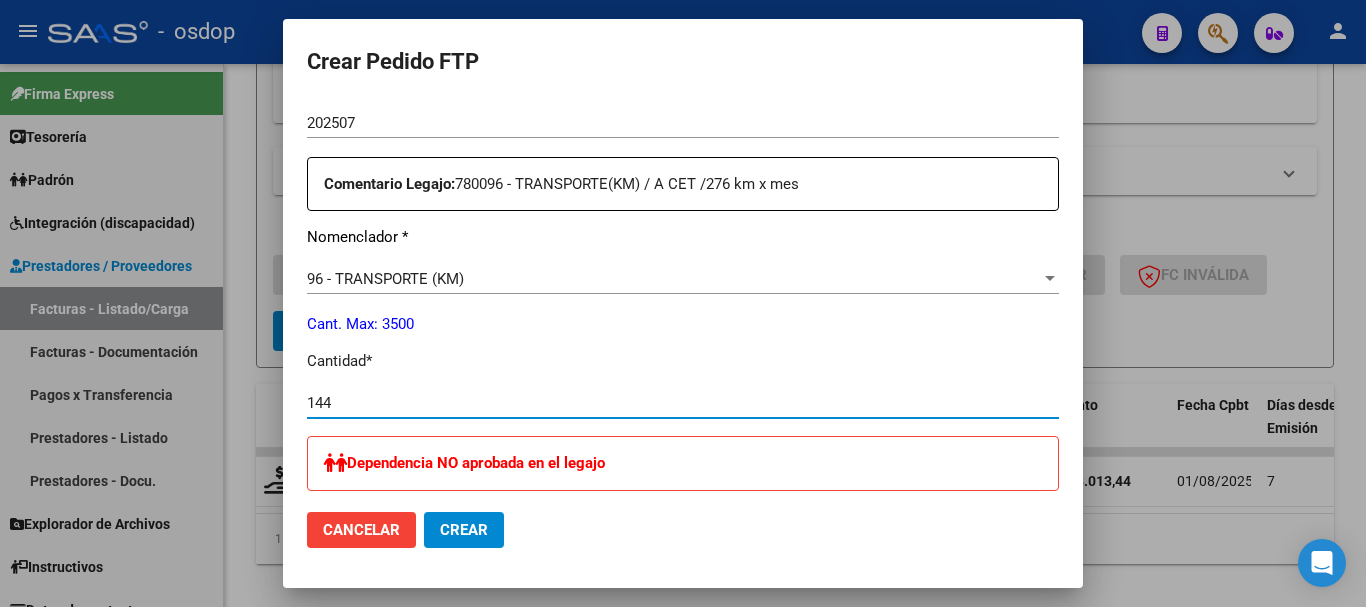 type on "144" 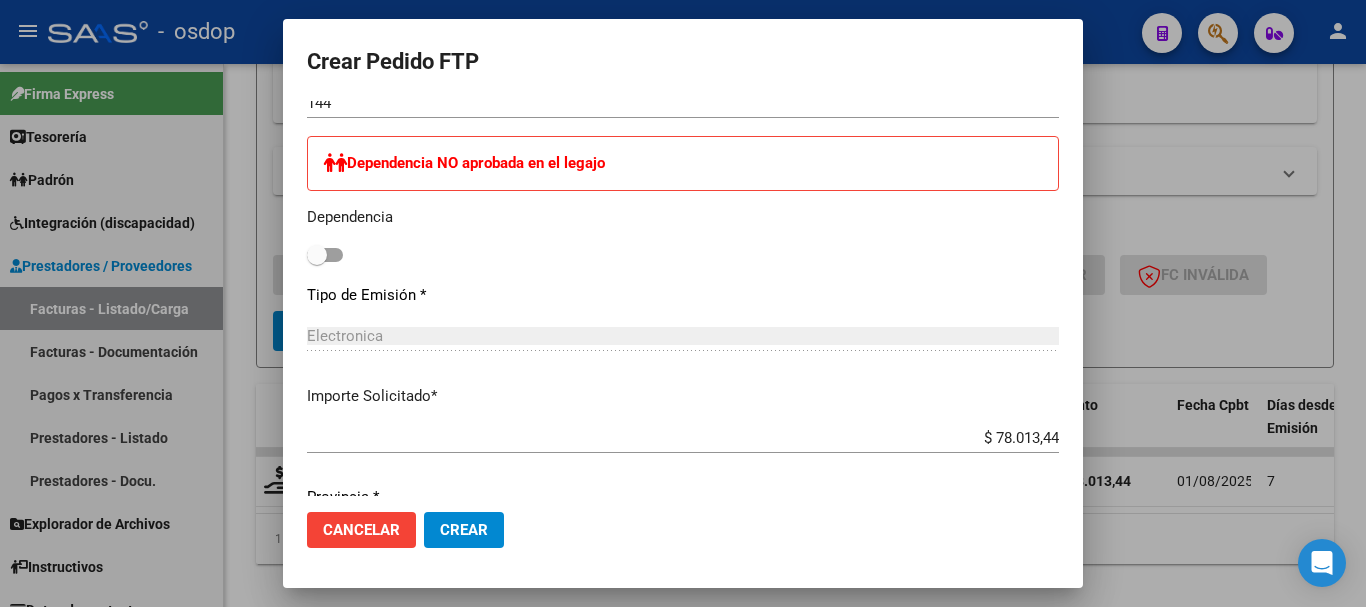 scroll, scrollTop: 1279, scrollLeft: 0, axis: vertical 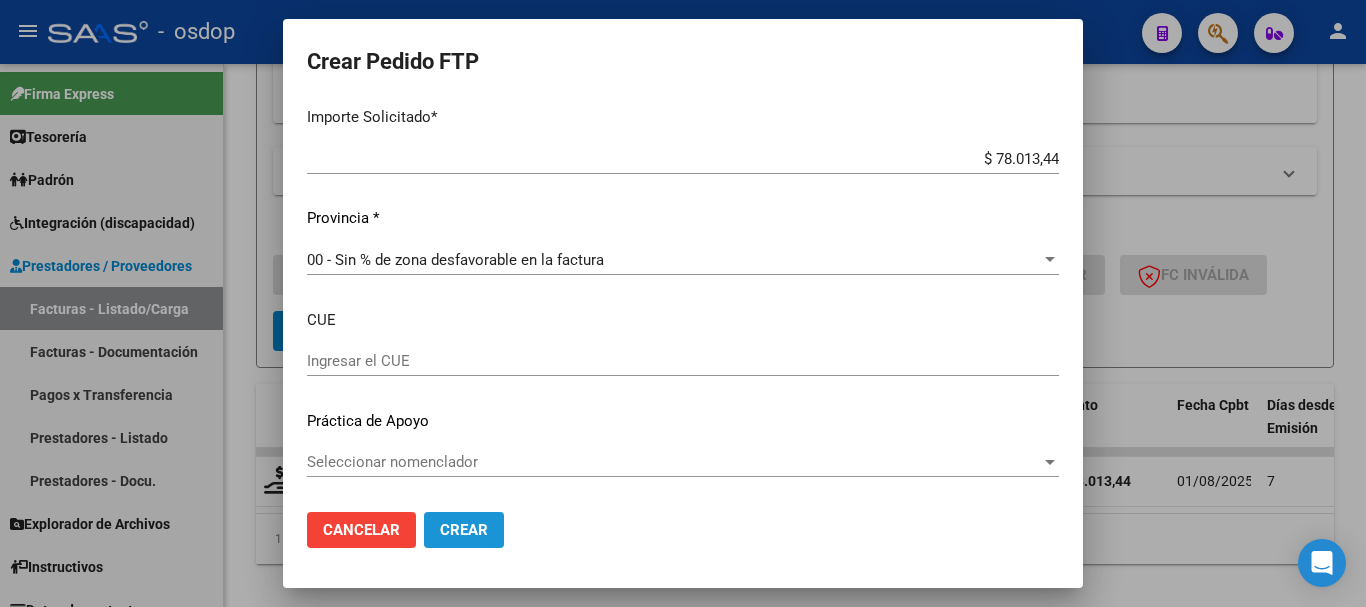 click on "Crear" 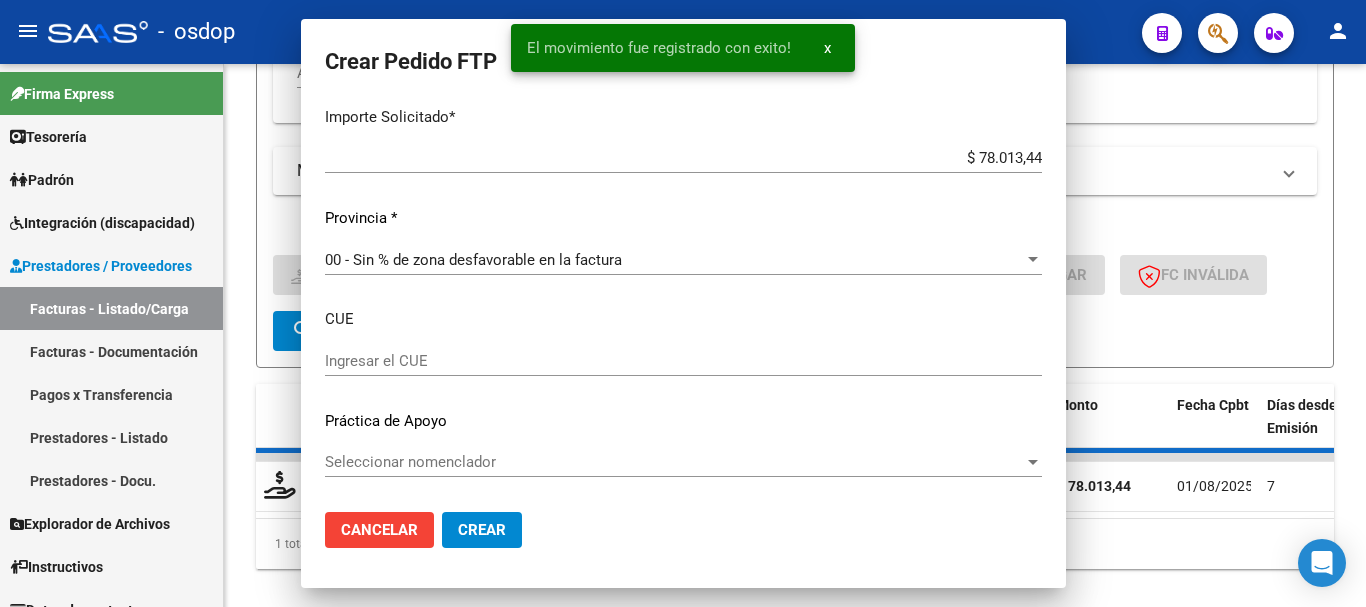 scroll, scrollTop: 1166, scrollLeft: 0, axis: vertical 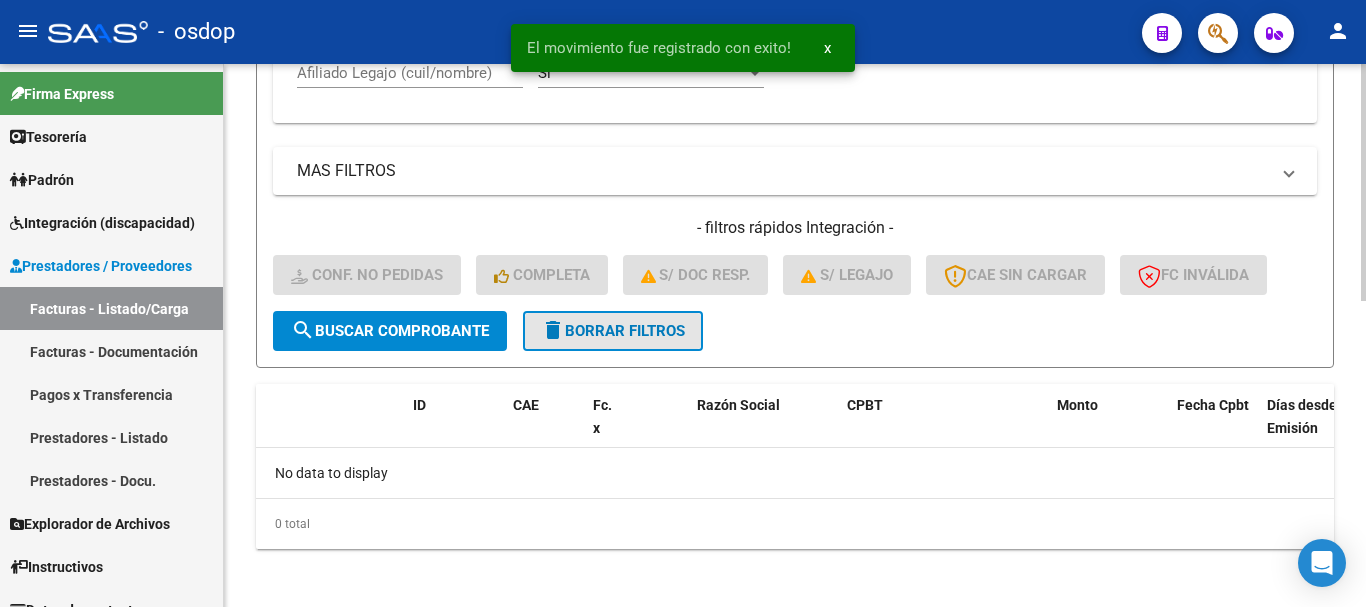 click on "delete  Borrar Filtros" 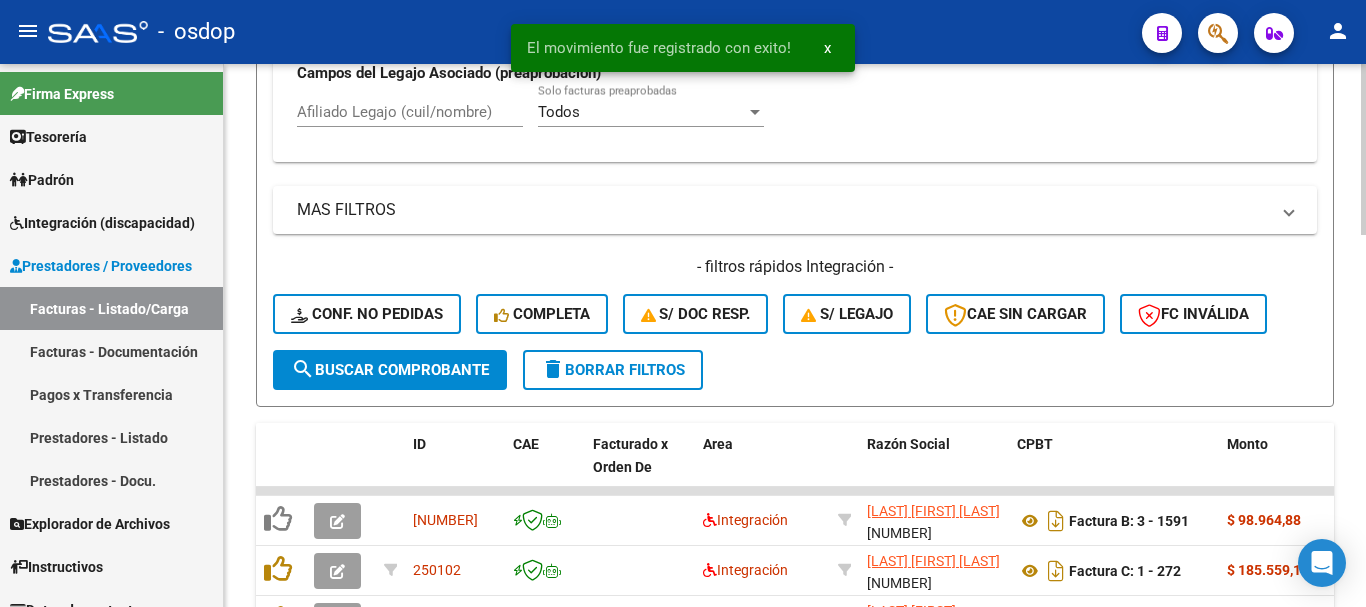 scroll, scrollTop: 697, scrollLeft: 0, axis: vertical 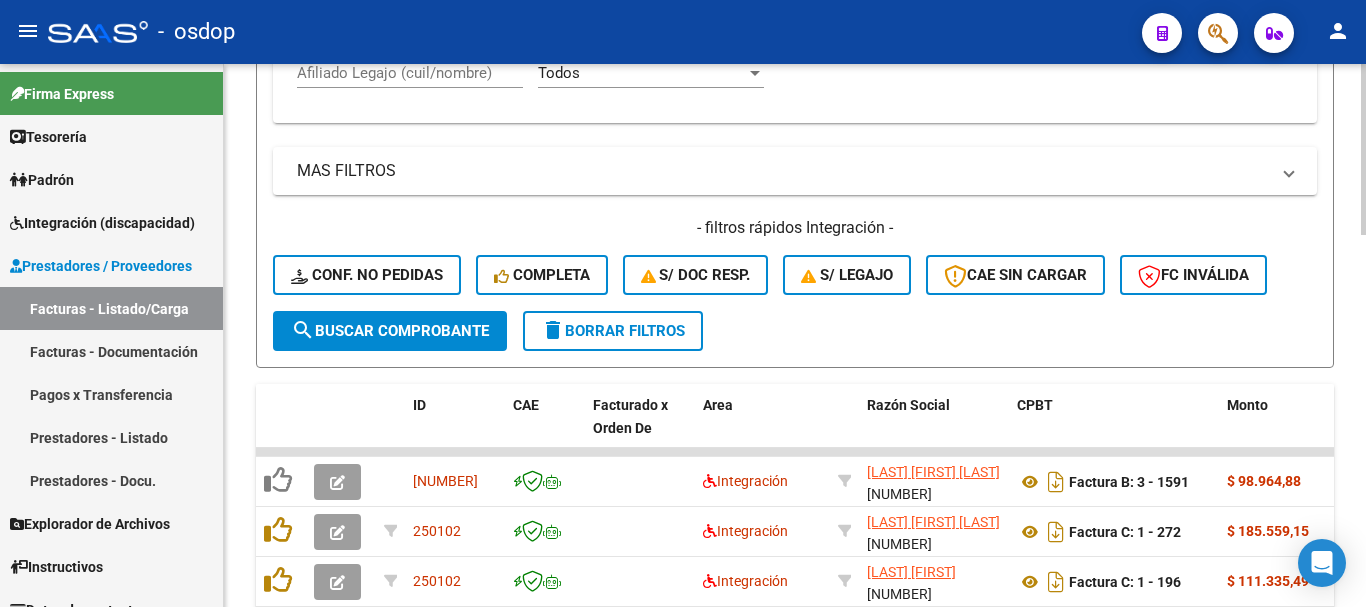 click on "Afiliado Legajo (cuil/nombre)" at bounding box center (410, 73) 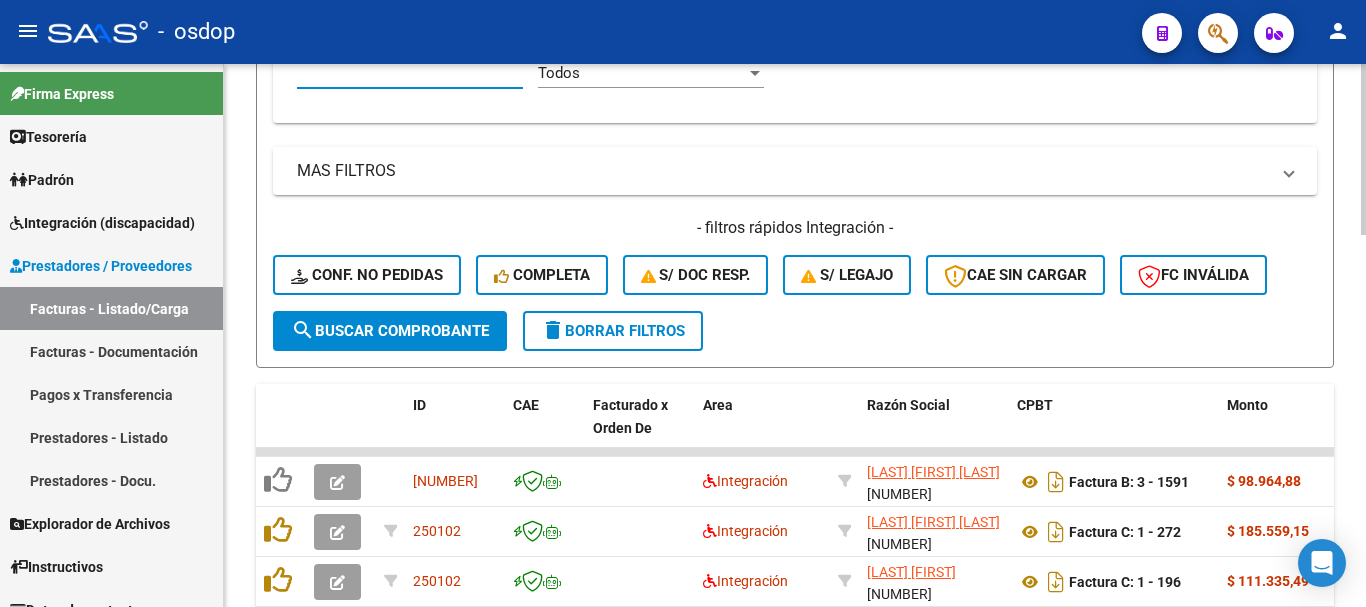paste on "27533638282" 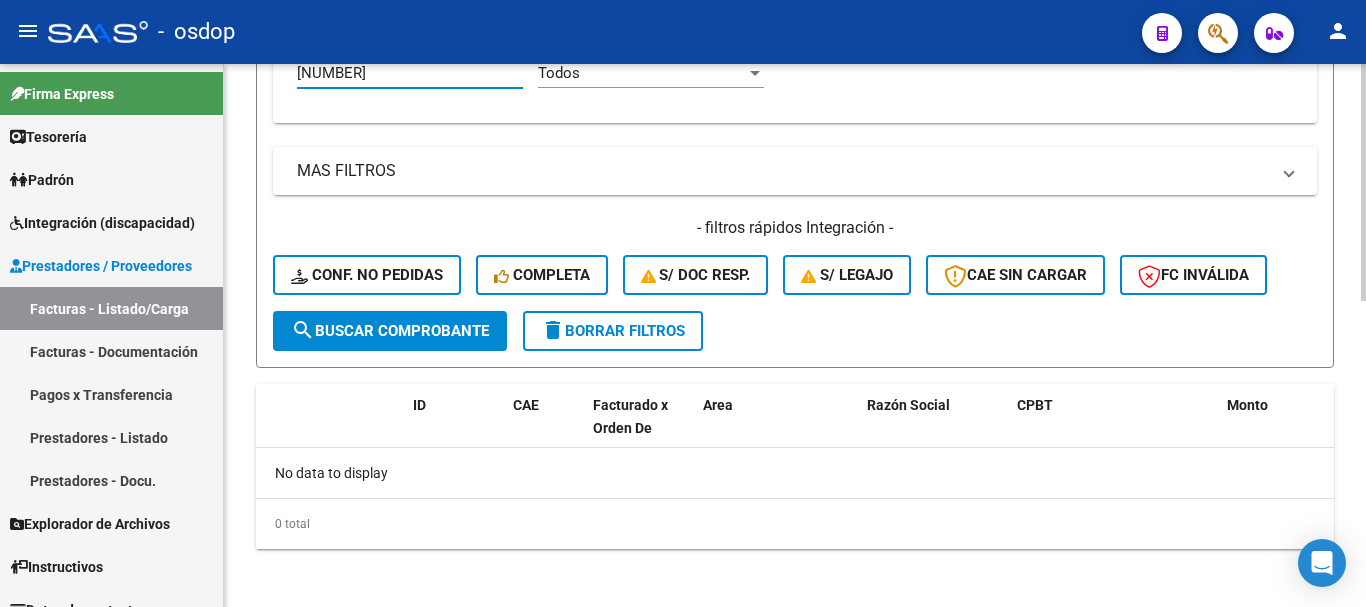 type on "27533638282" 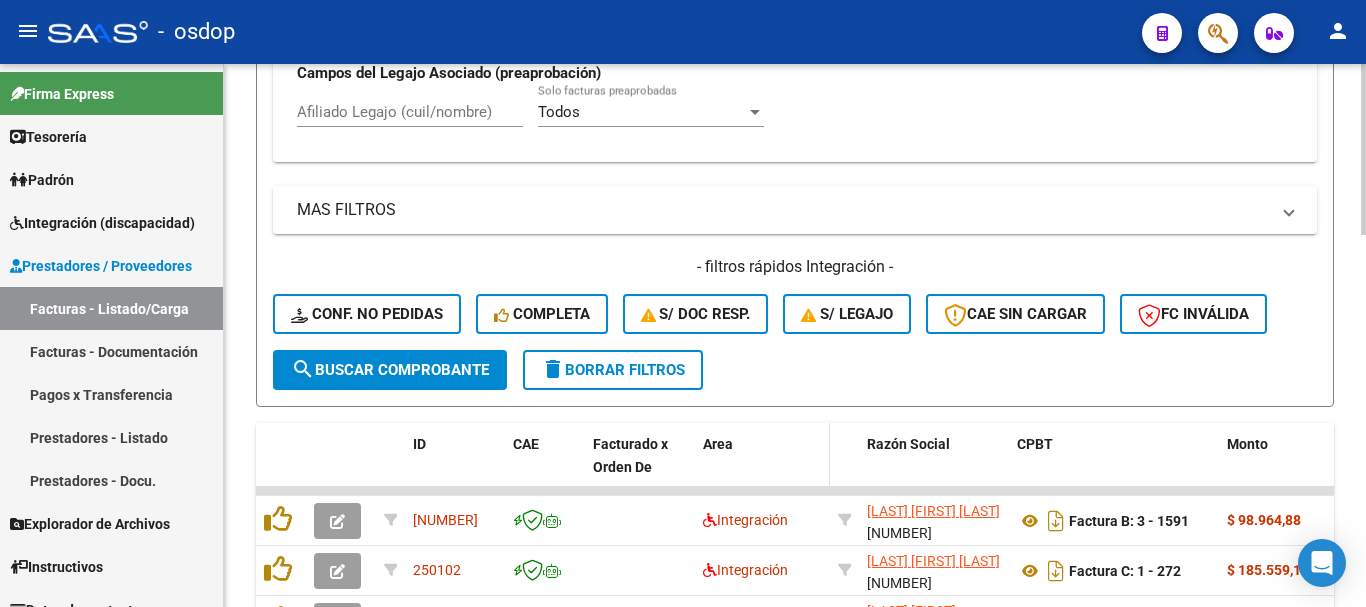 scroll, scrollTop: 697, scrollLeft: 0, axis: vertical 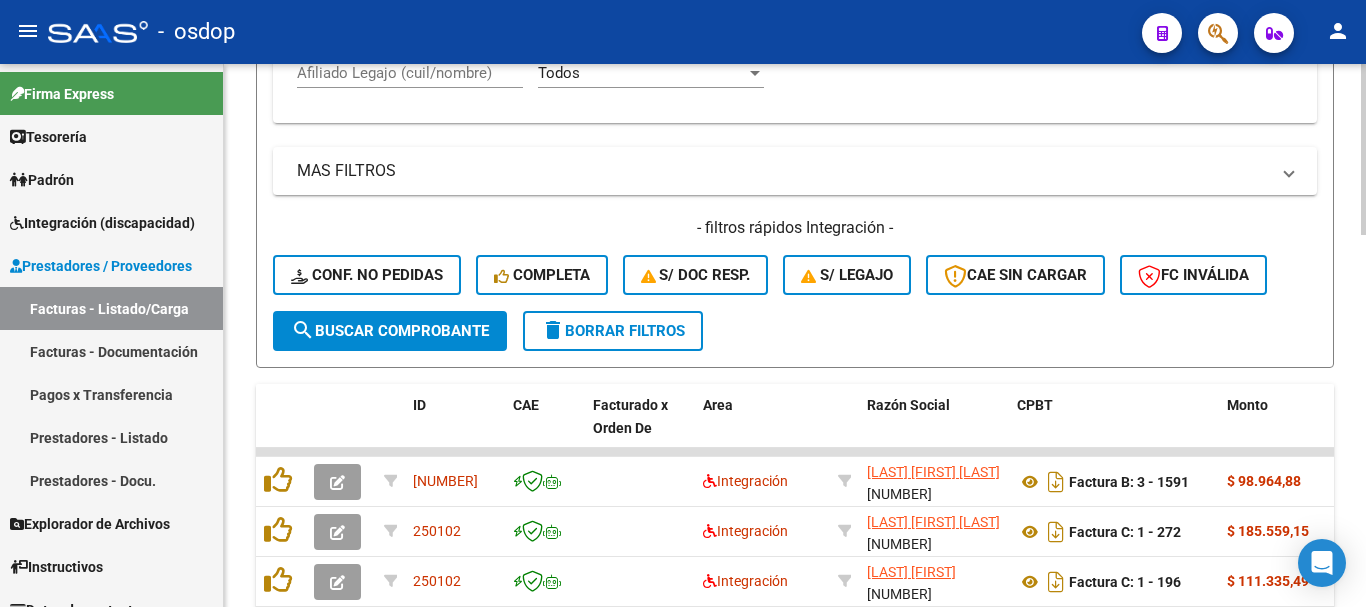 click on "Afiliado Legajo (cuil/nombre)" 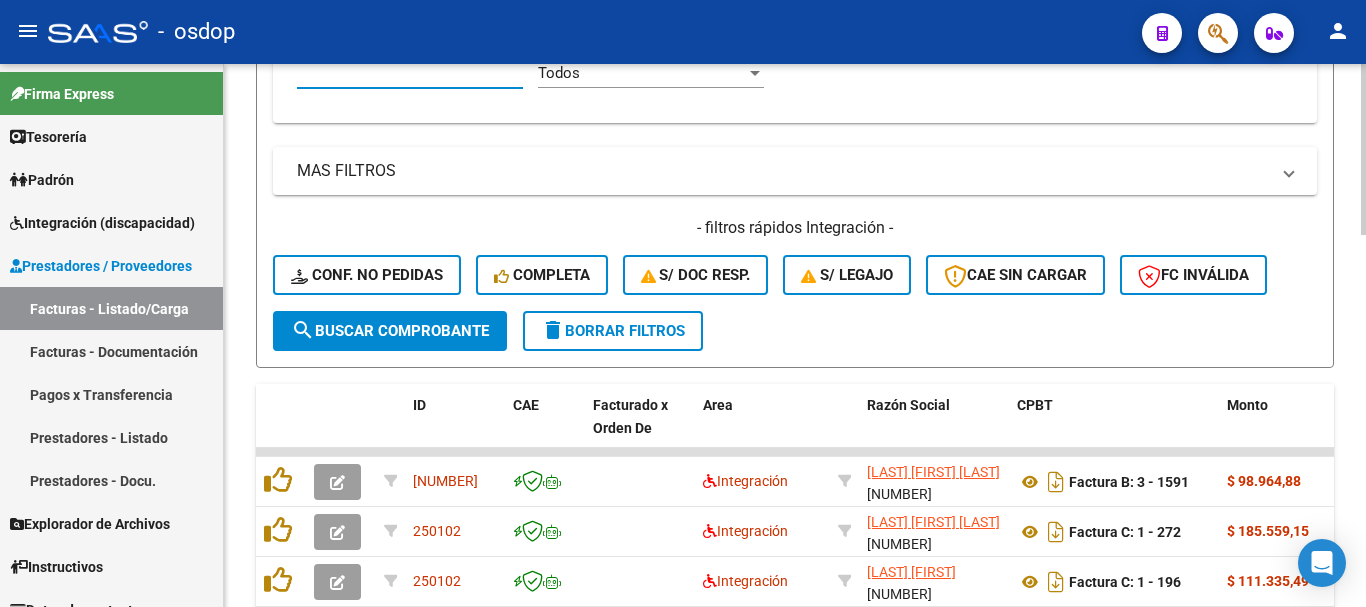 paste on "27499418804" 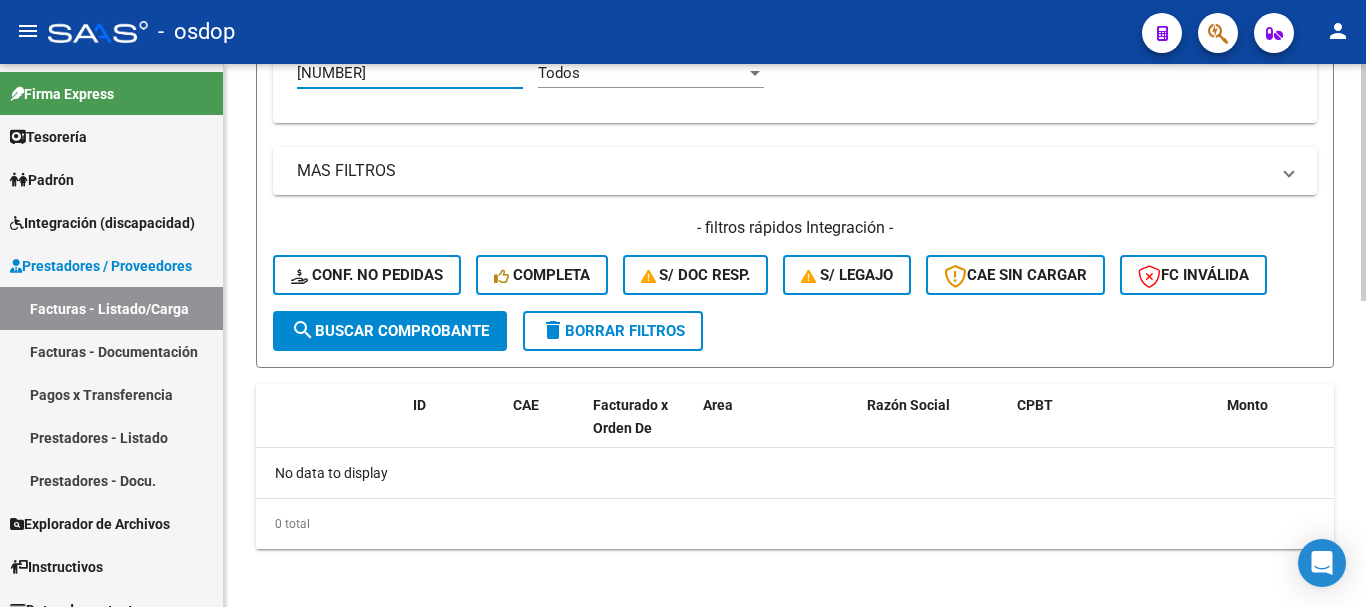 type on "27499418804" 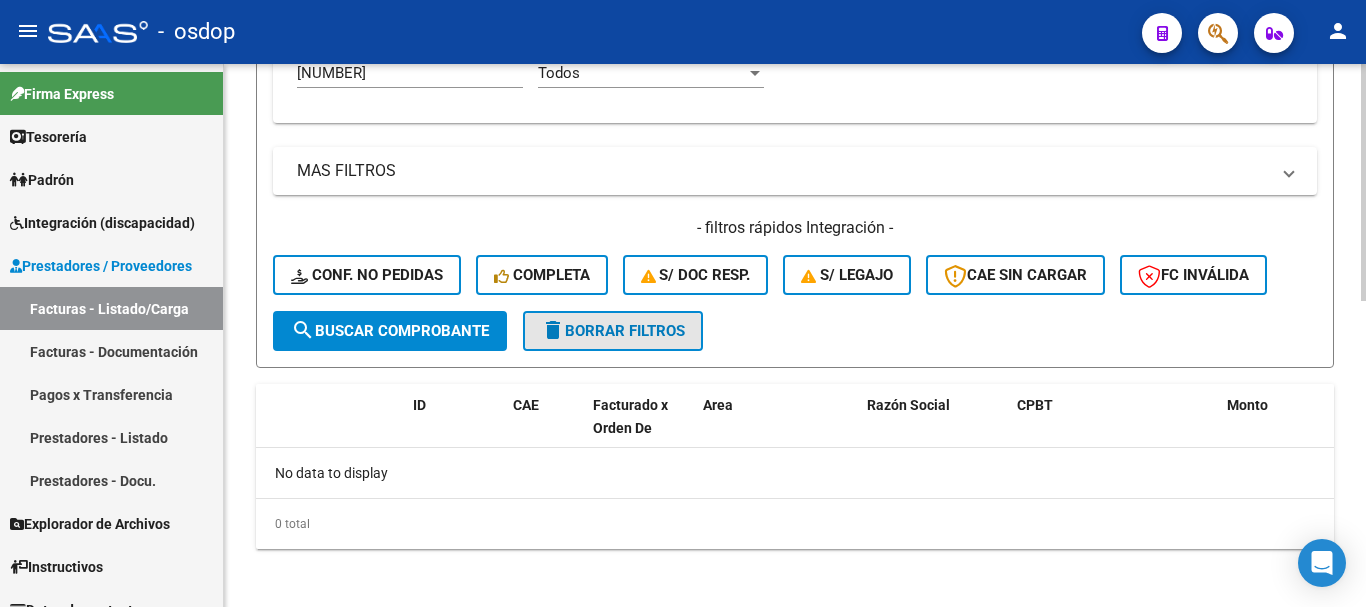 click on "delete  Borrar Filtros" 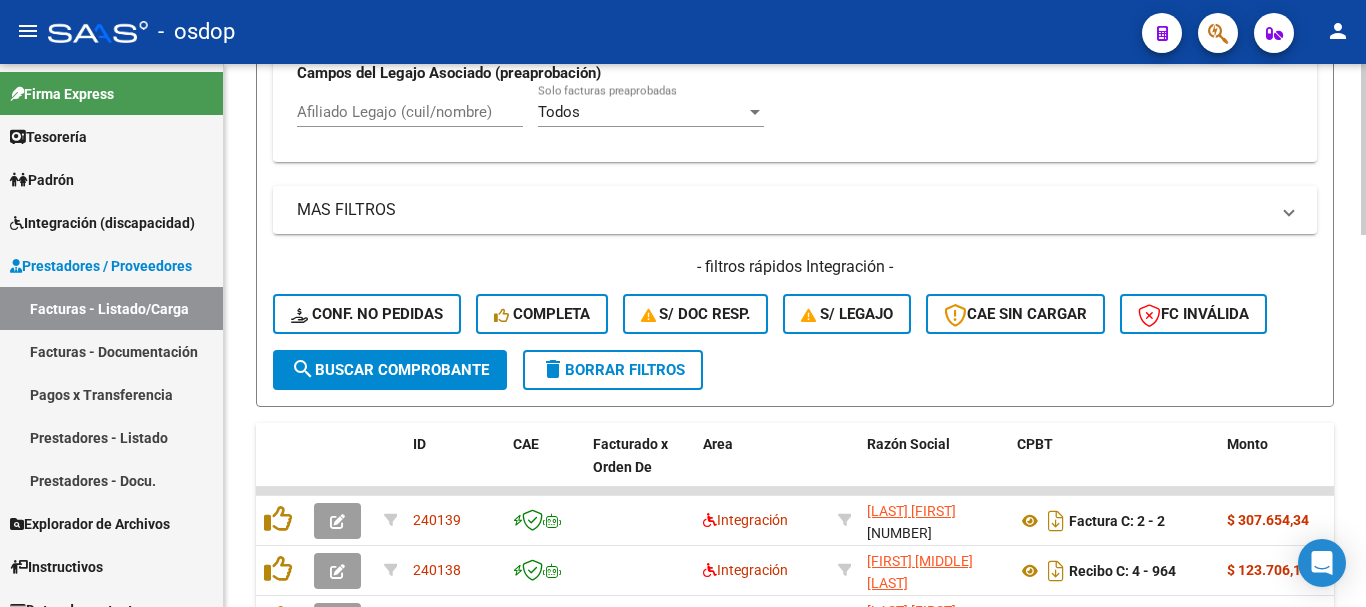scroll, scrollTop: 697, scrollLeft: 0, axis: vertical 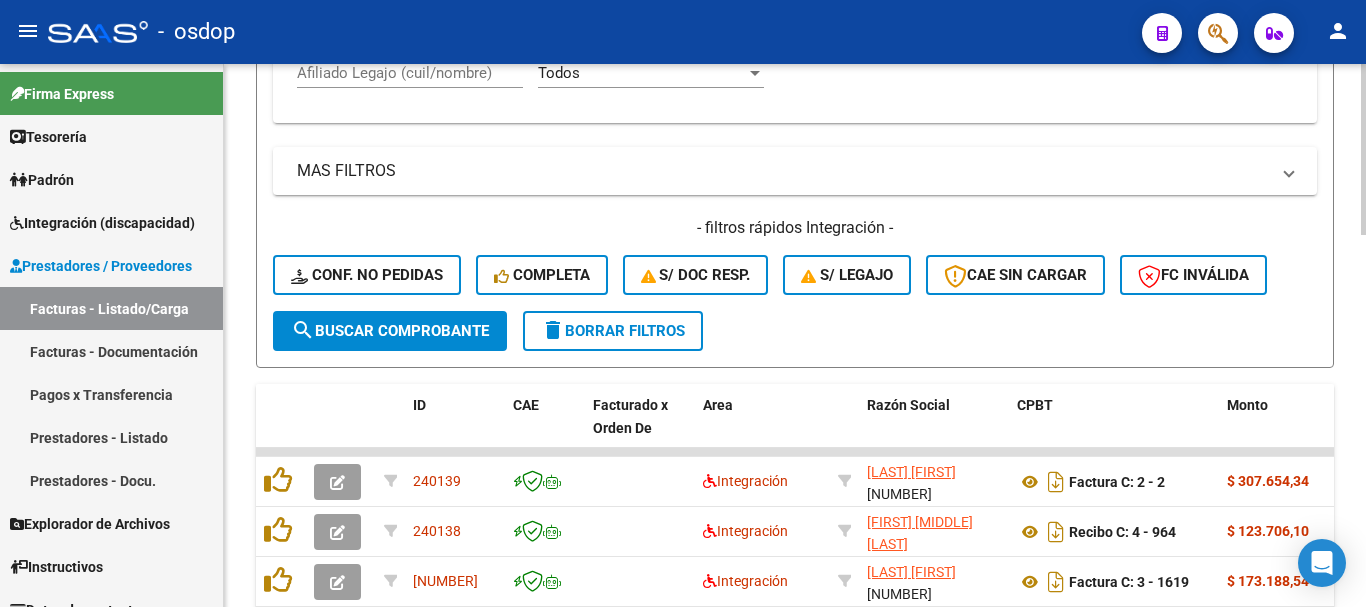 click on "Afiliado Legajo (cuil/nombre)" at bounding box center [410, 73] 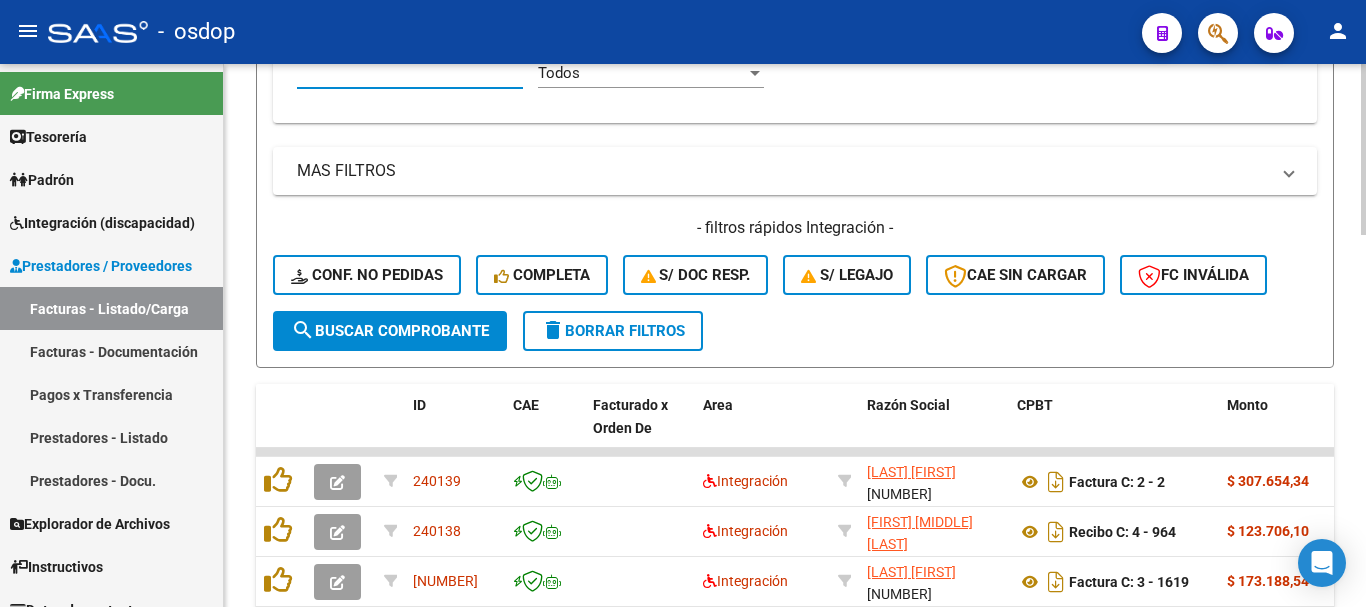 paste on "20486517639" 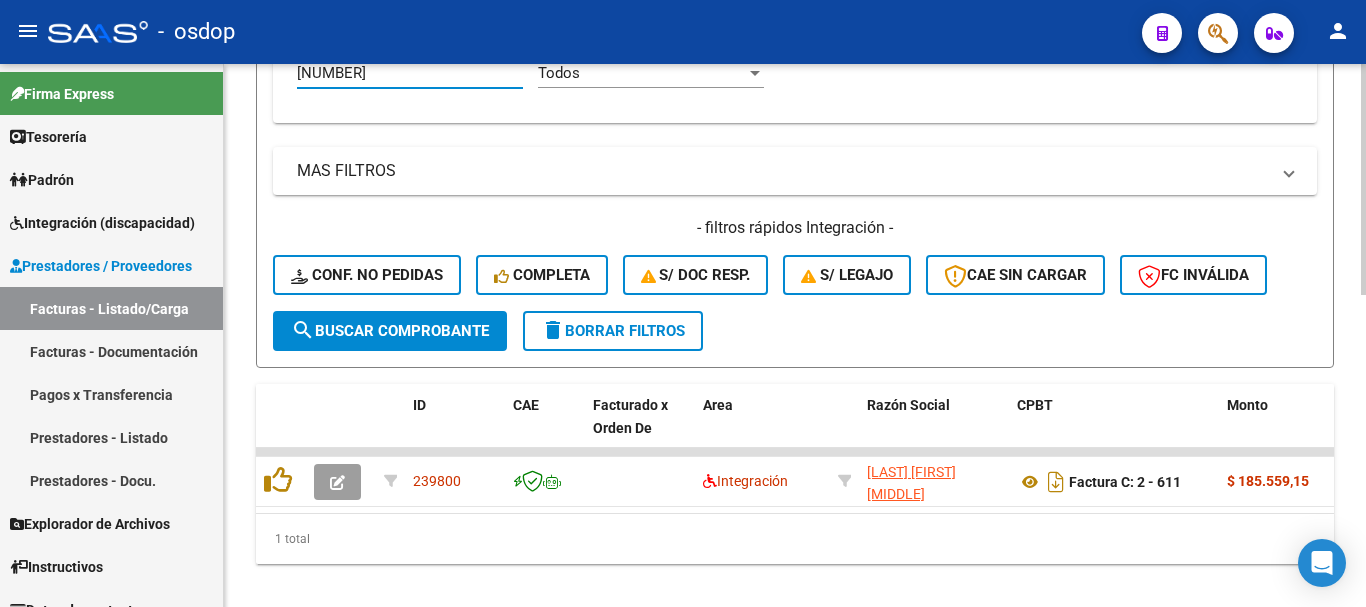 type on "204865176390" 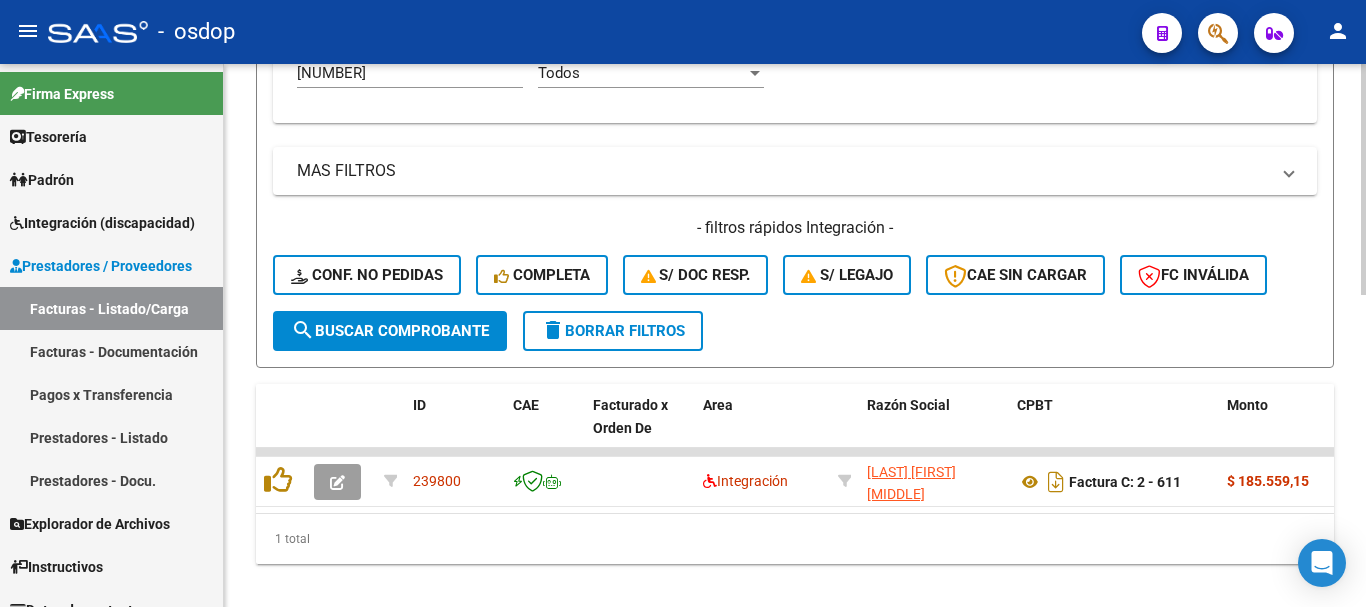 drag, startPoint x: 473, startPoint y: 512, endPoint x: 565, endPoint y: 517, distance: 92.13577 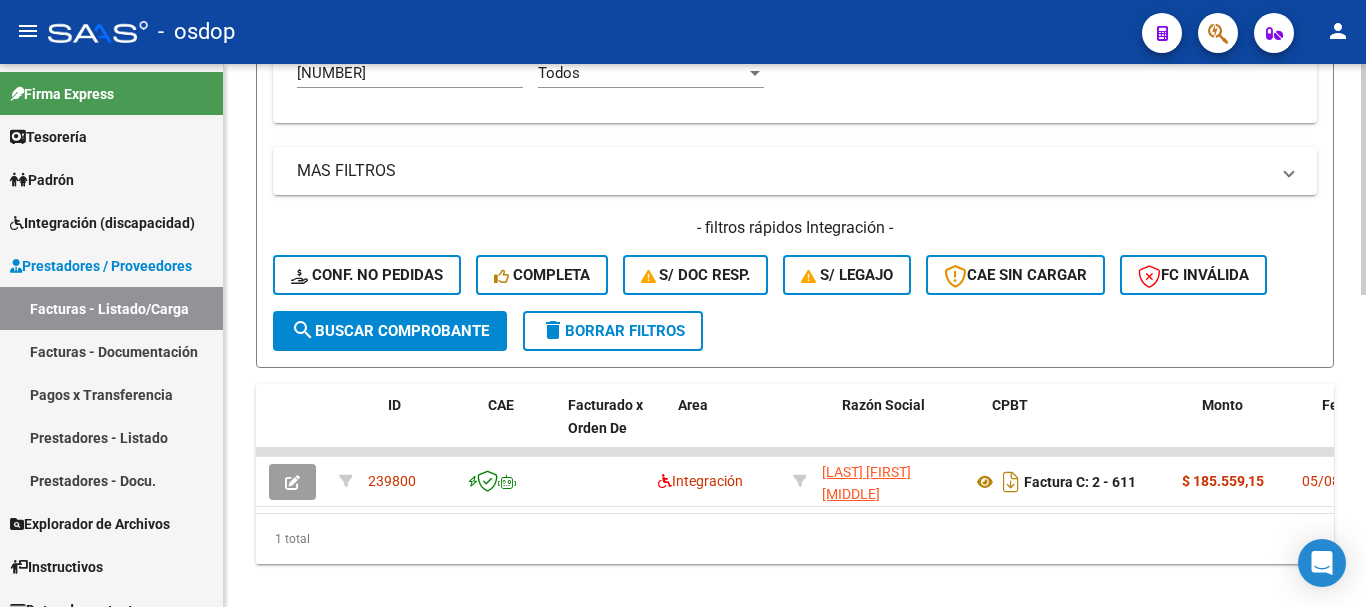 scroll, scrollTop: 0, scrollLeft: 0, axis: both 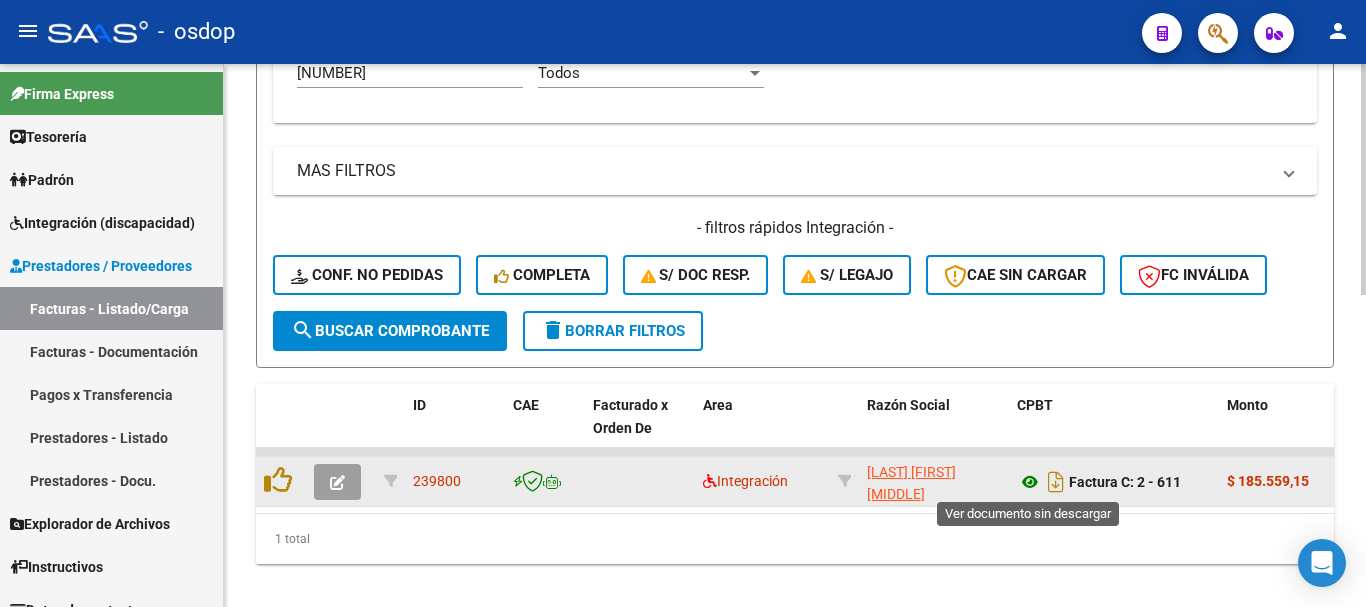 click 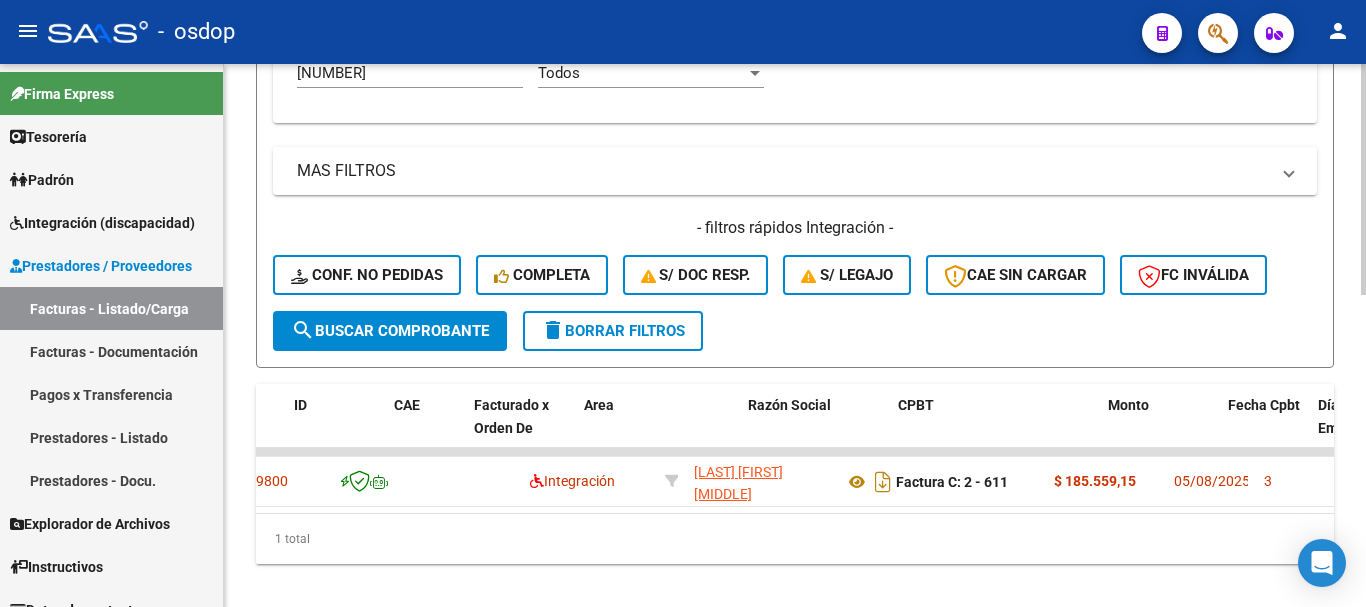 scroll, scrollTop: 0, scrollLeft: 0, axis: both 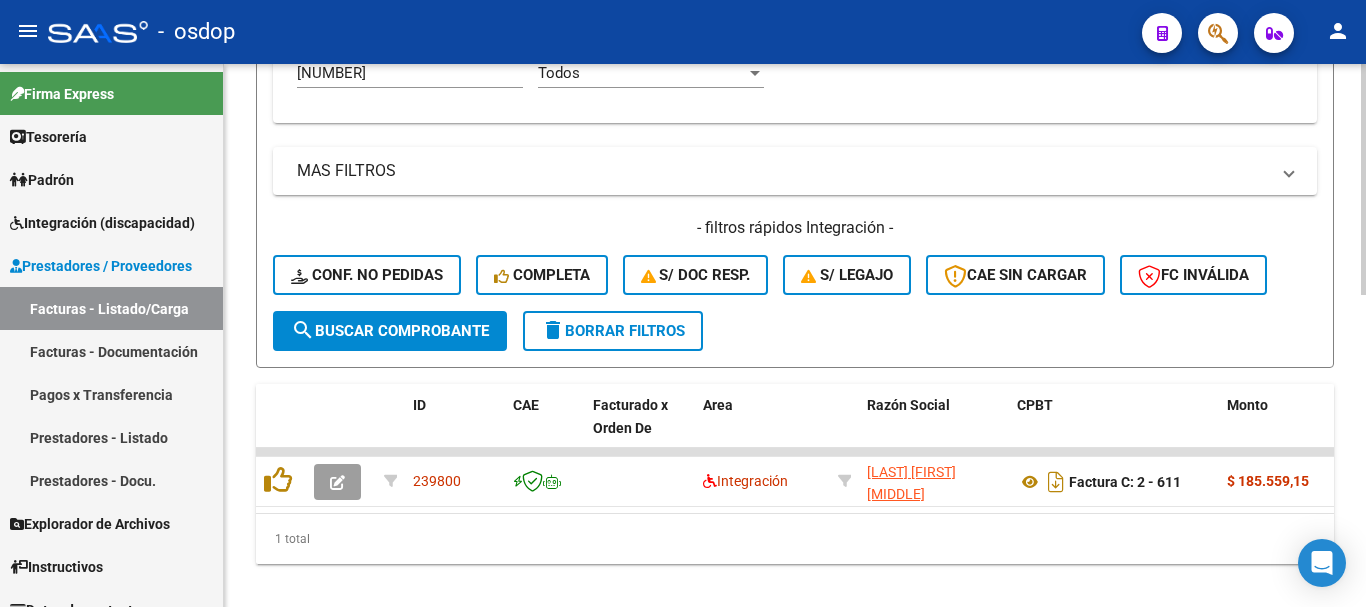 click on "204865176390" at bounding box center (410, 73) 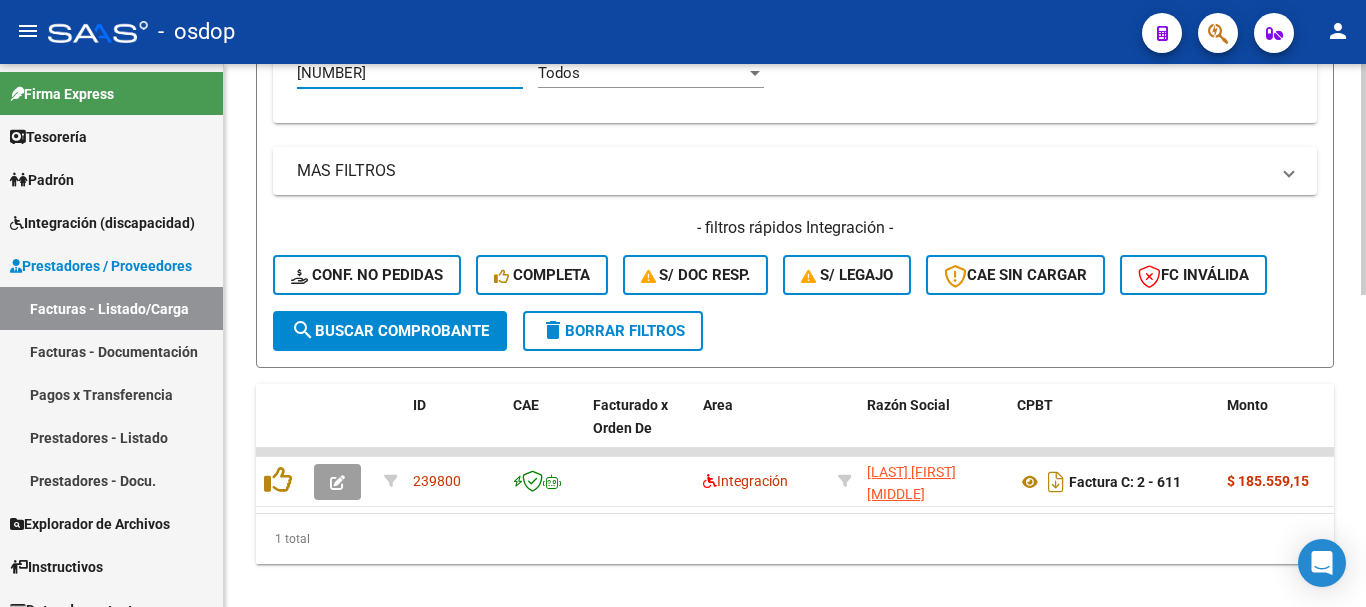 click on "204865176390" at bounding box center [410, 73] 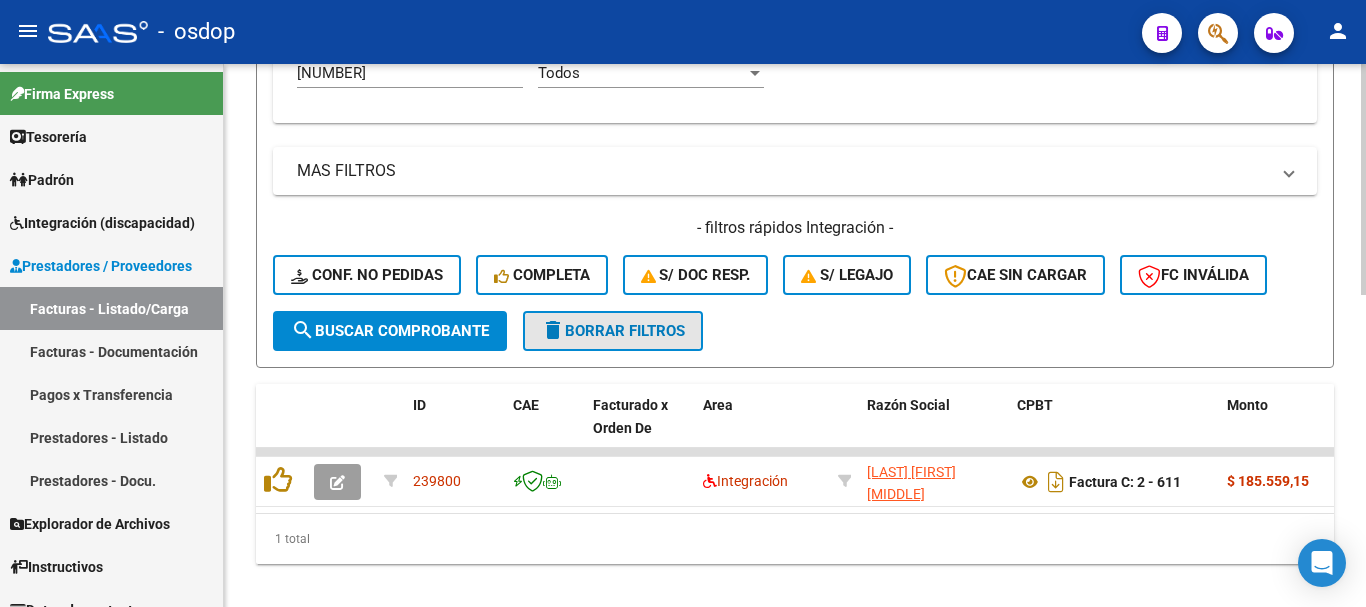 click on "delete  Borrar Filtros" 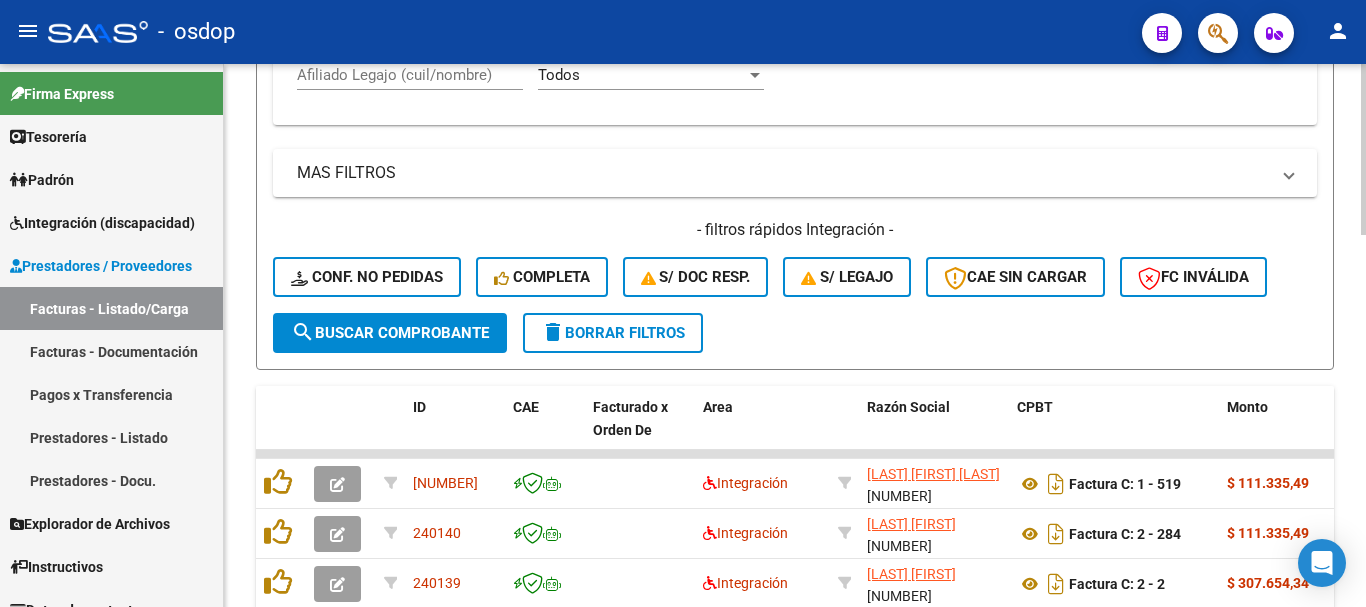 scroll, scrollTop: 697, scrollLeft: 0, axis: vertical 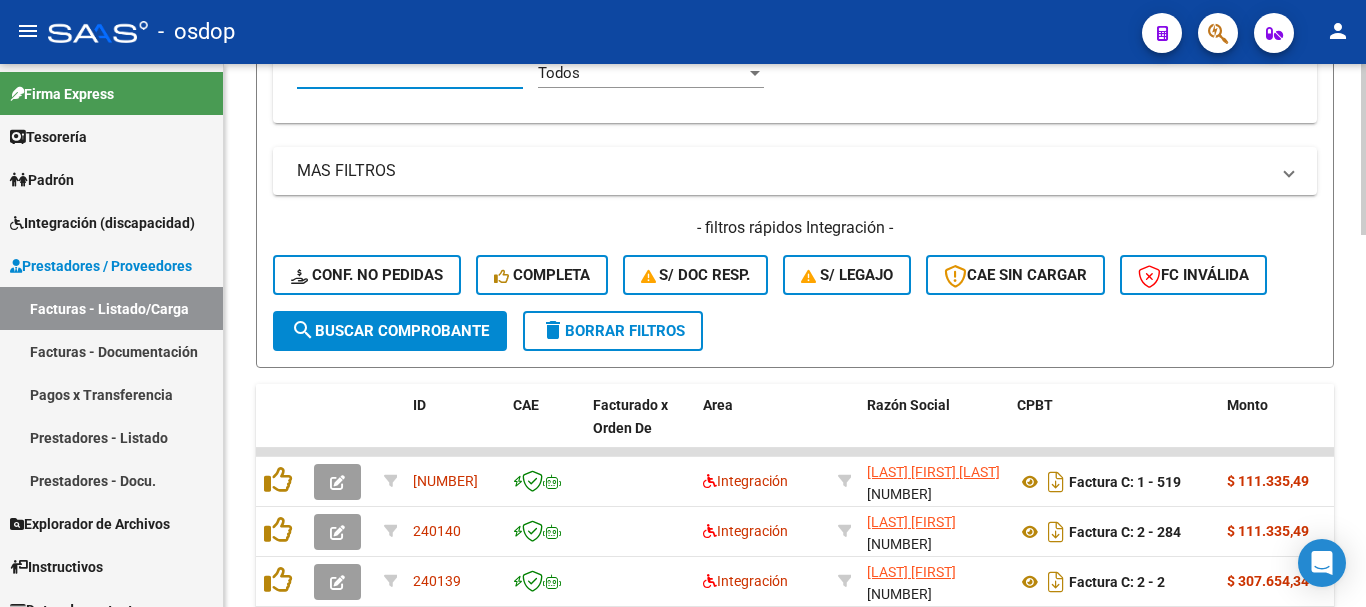 click on "Afiliado Legajo (cuil/nombre)" at bounding box center (410, 73) 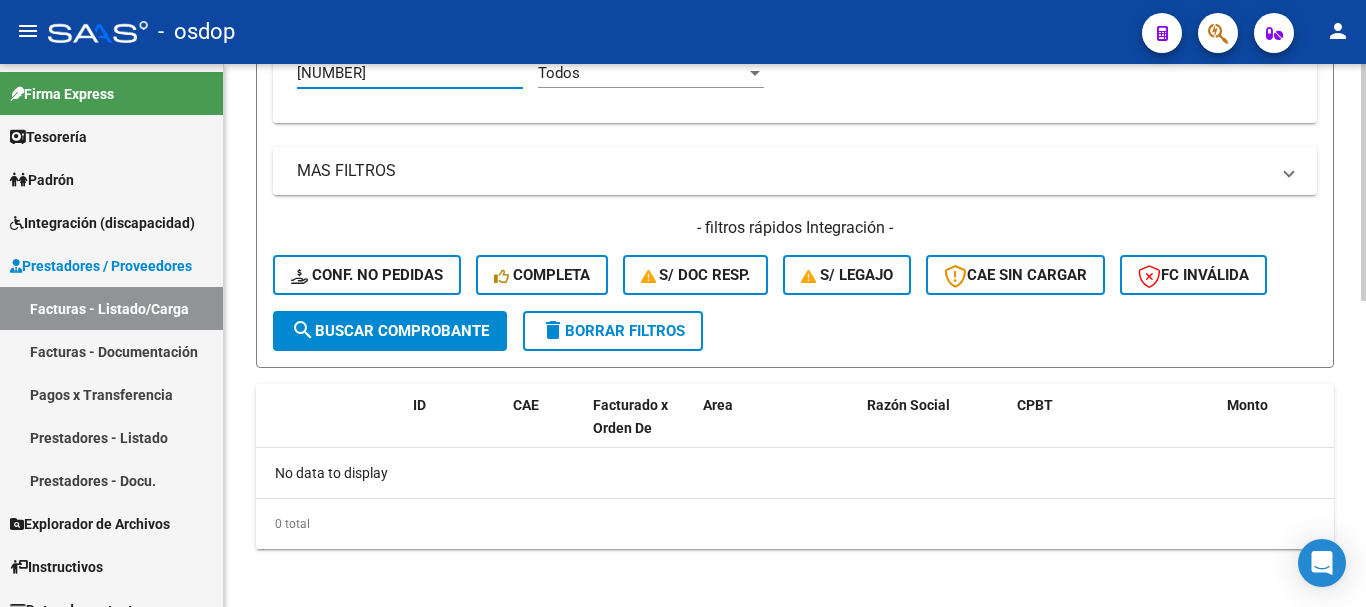type on "20544862279" 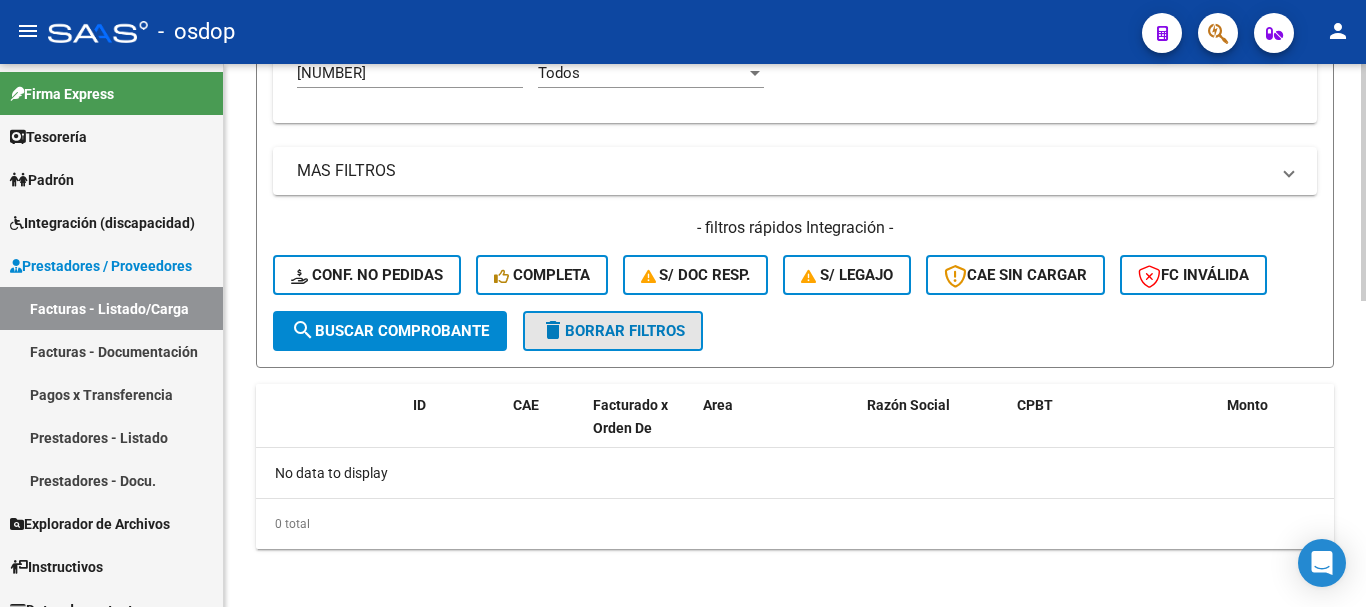 click on "delete  Borrar Filtros" 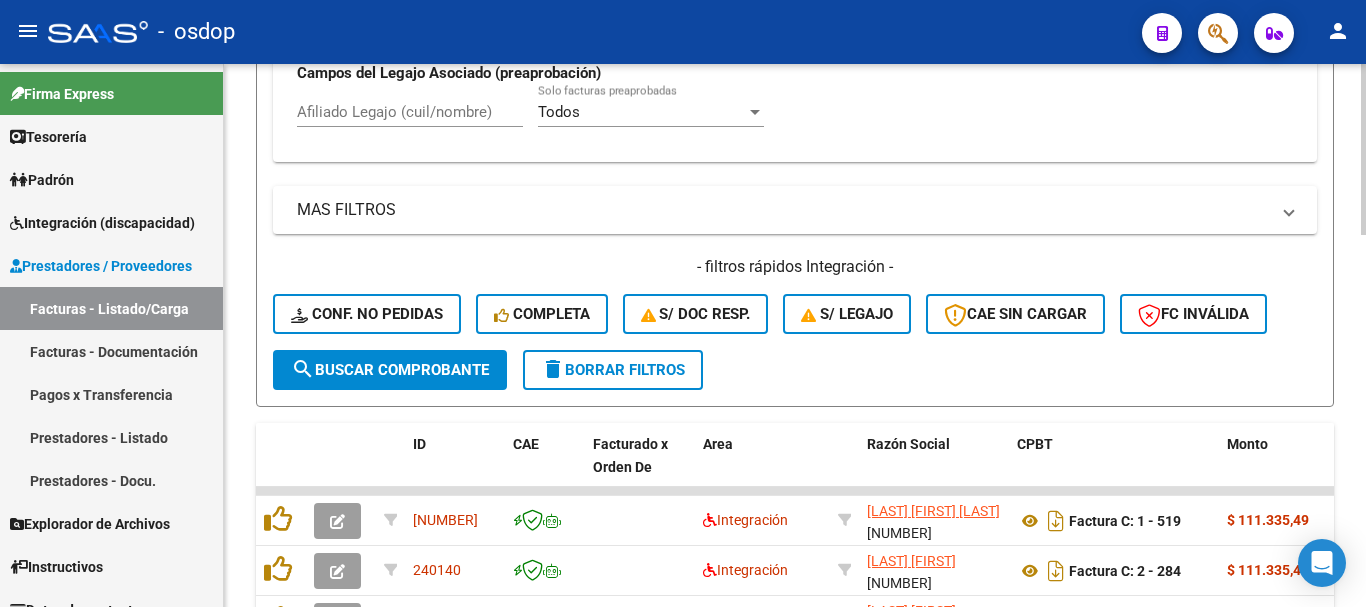 scroll, scrollTop: 697, scrollLeft: 0, axis: vertical 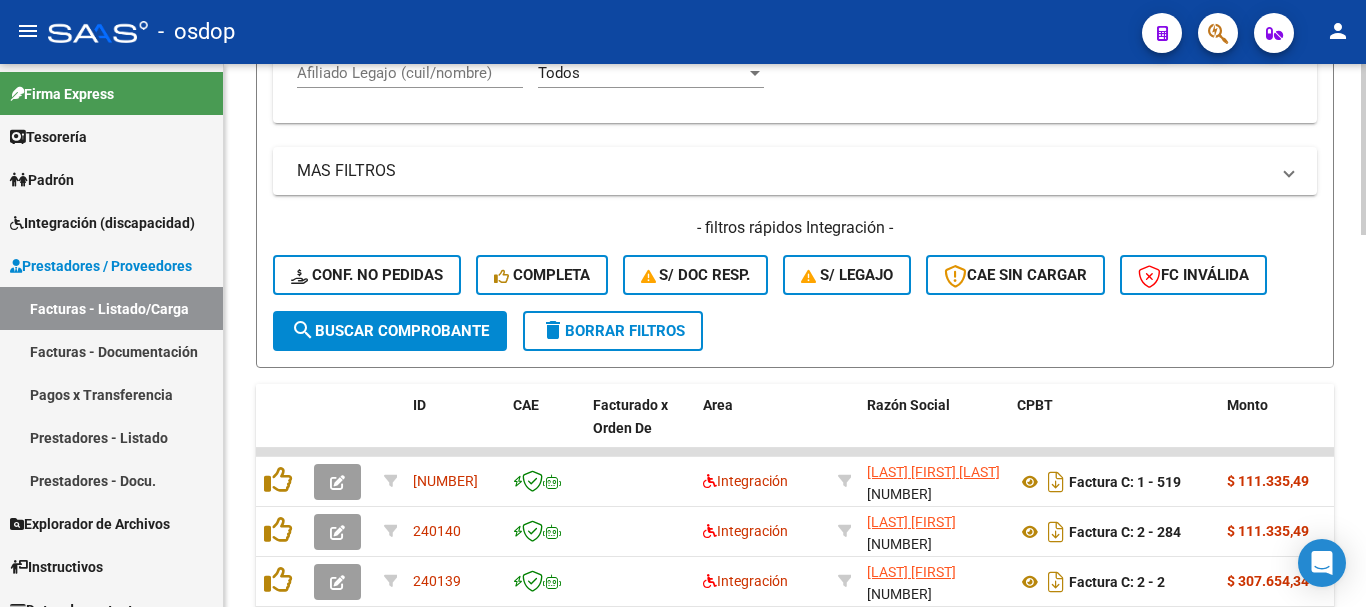 click on "Afiliado Legajo (cuil/nombre)" 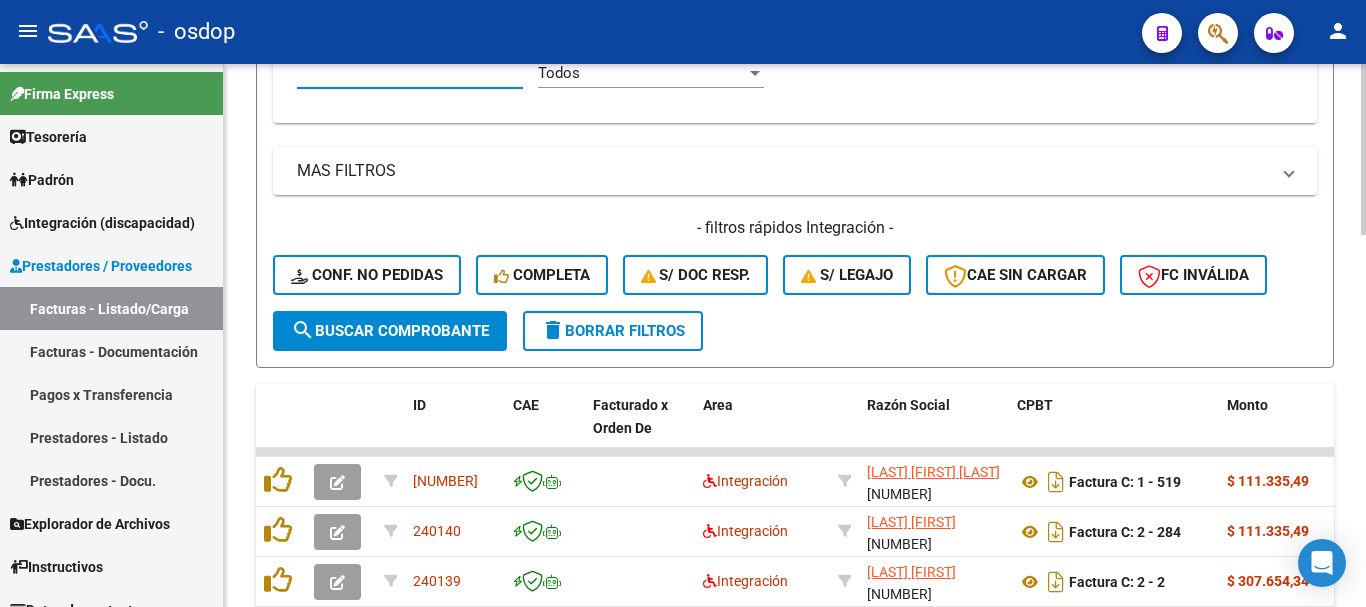 click on "Afiliado Legajo (cuil/nombre)" at bounding box center (410, 73) 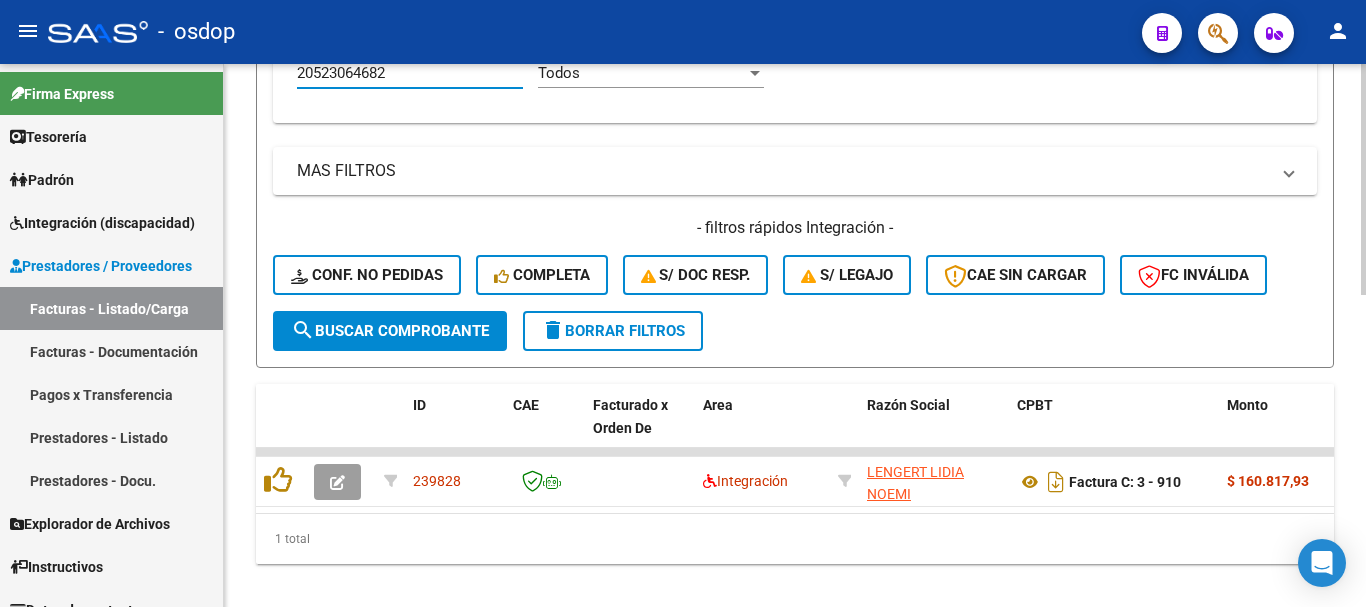 type on "20523064682" 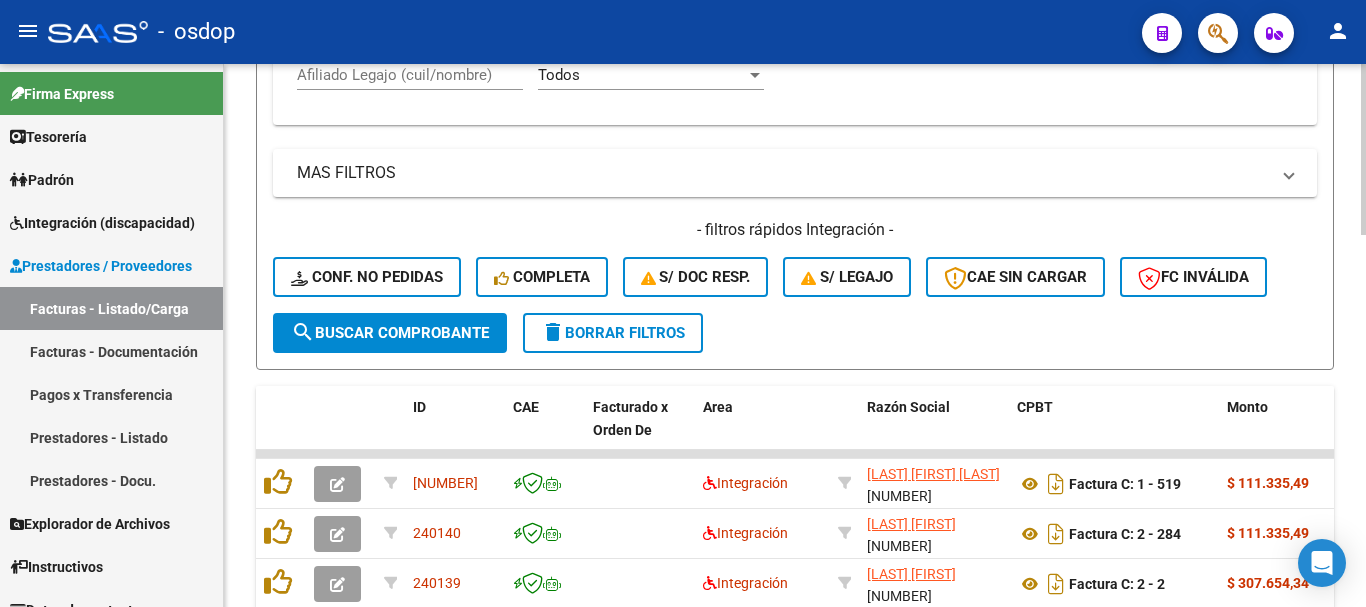 scroll, scrollTop: 697, scrollLeft: 0, axis: vertical 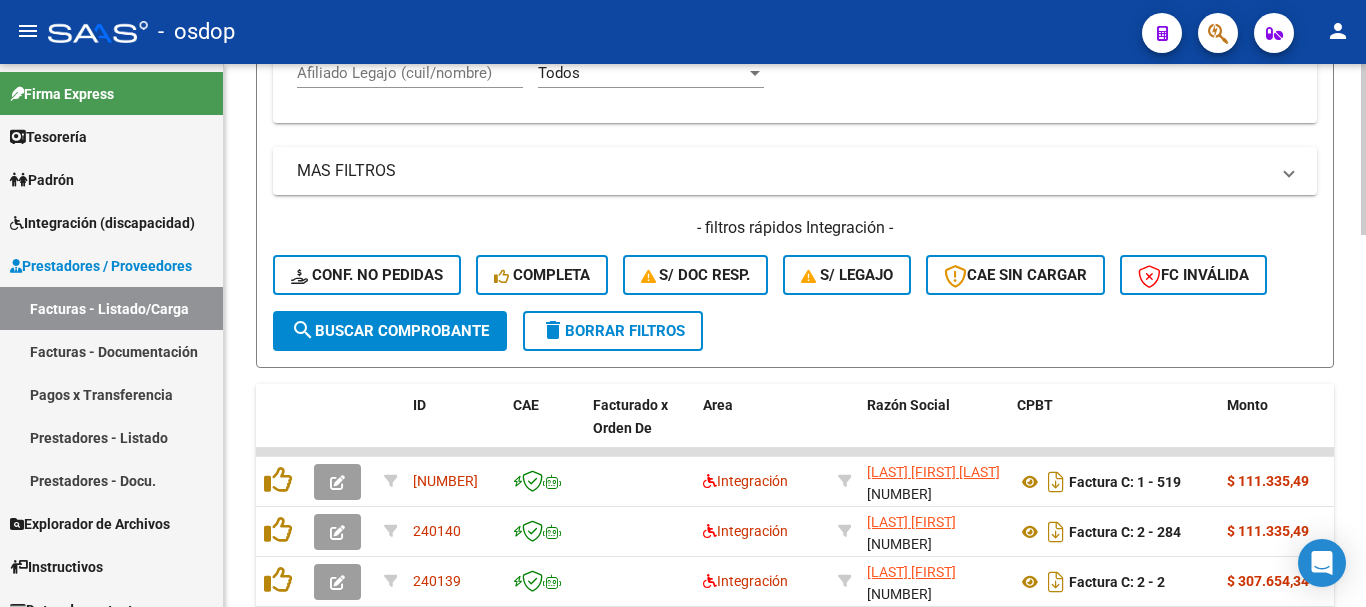 click on "Afiliado Legajo (cuil/nombre)" at bounding box center [410, 73] 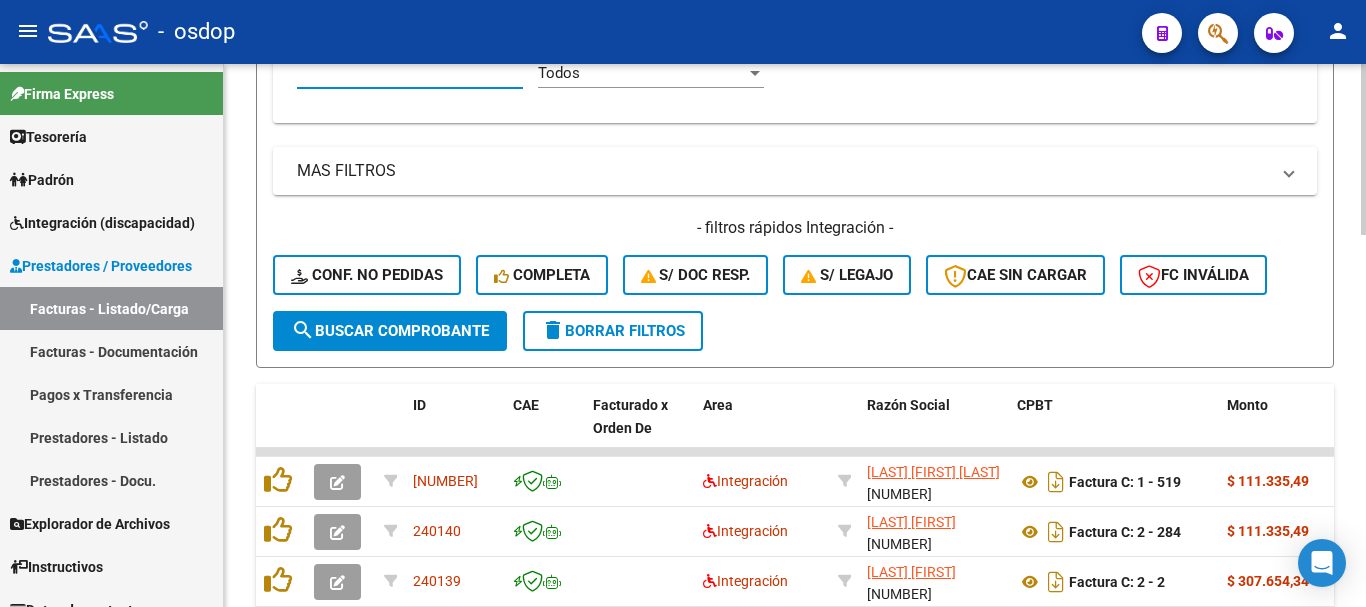 paste on "20540374784" 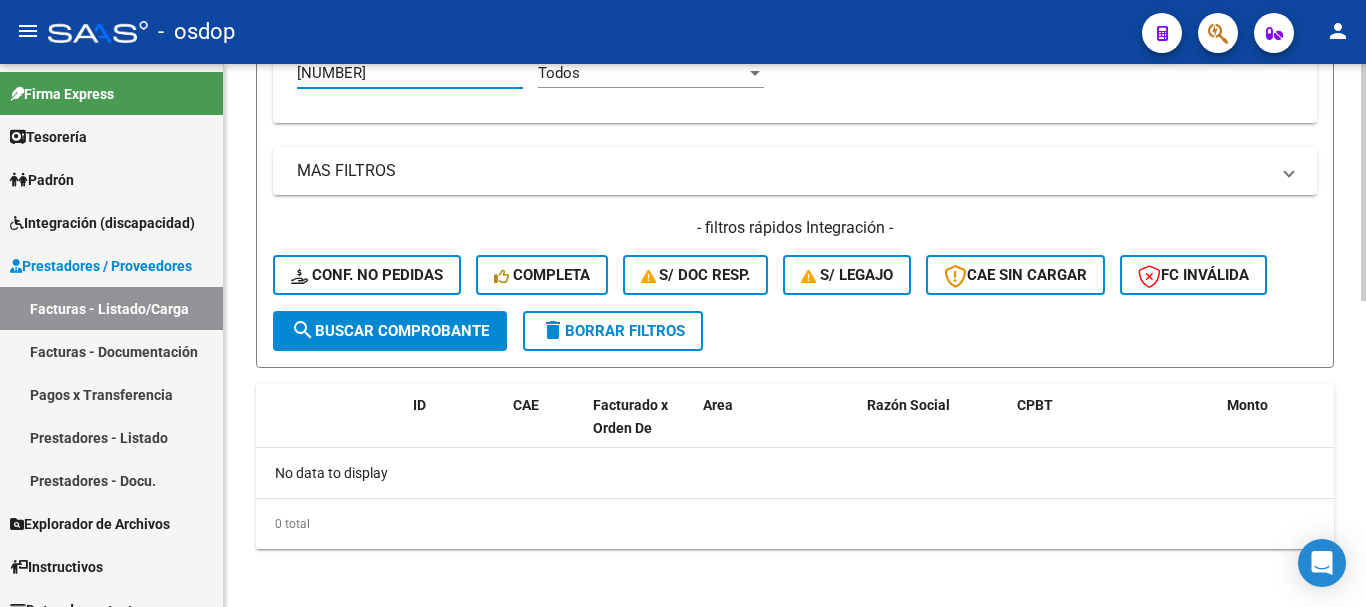 type on "20540374784" 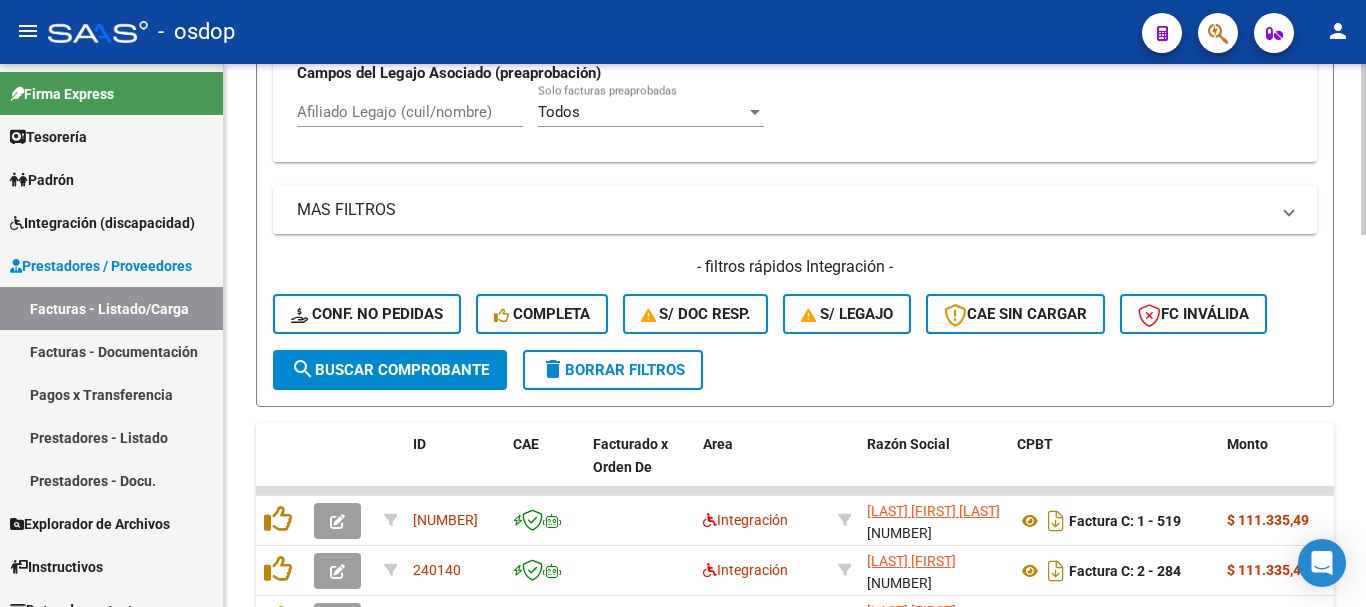 scroll, scrollTop: 697, scrollLeft: 0, axis: vertical 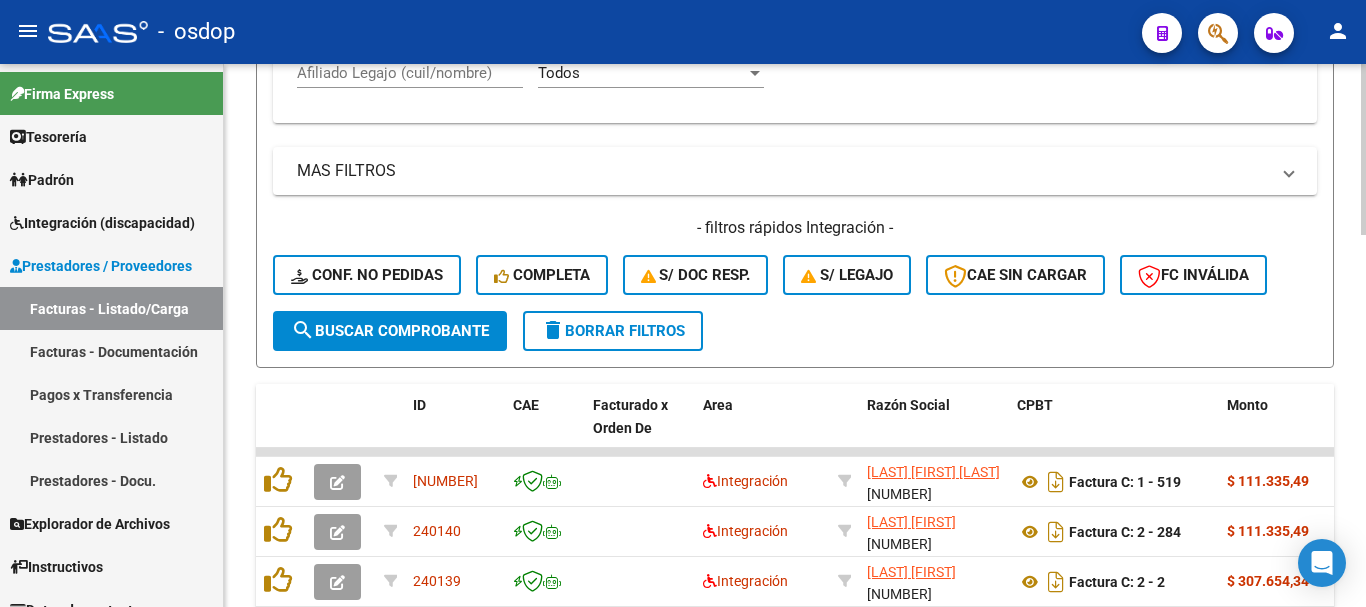 click on "Afiliado Legajo (cuil/nombre)" at bounding box center [410, 73] 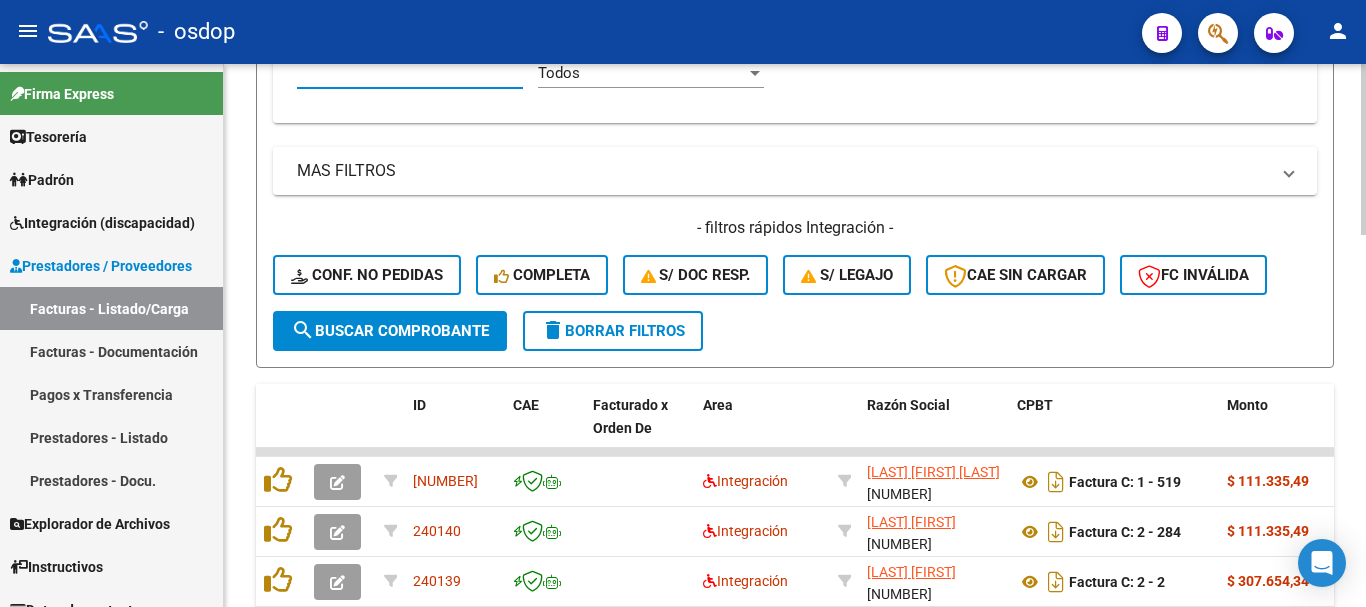 paste on "20499414030" 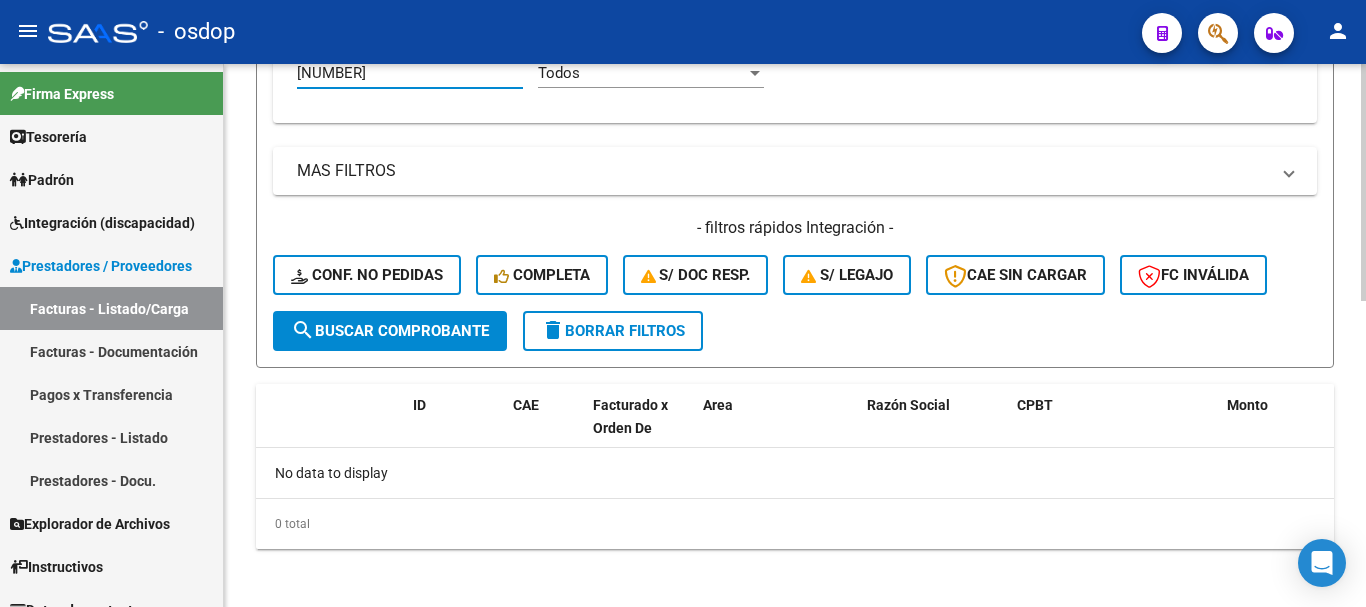 type on "20499414030" 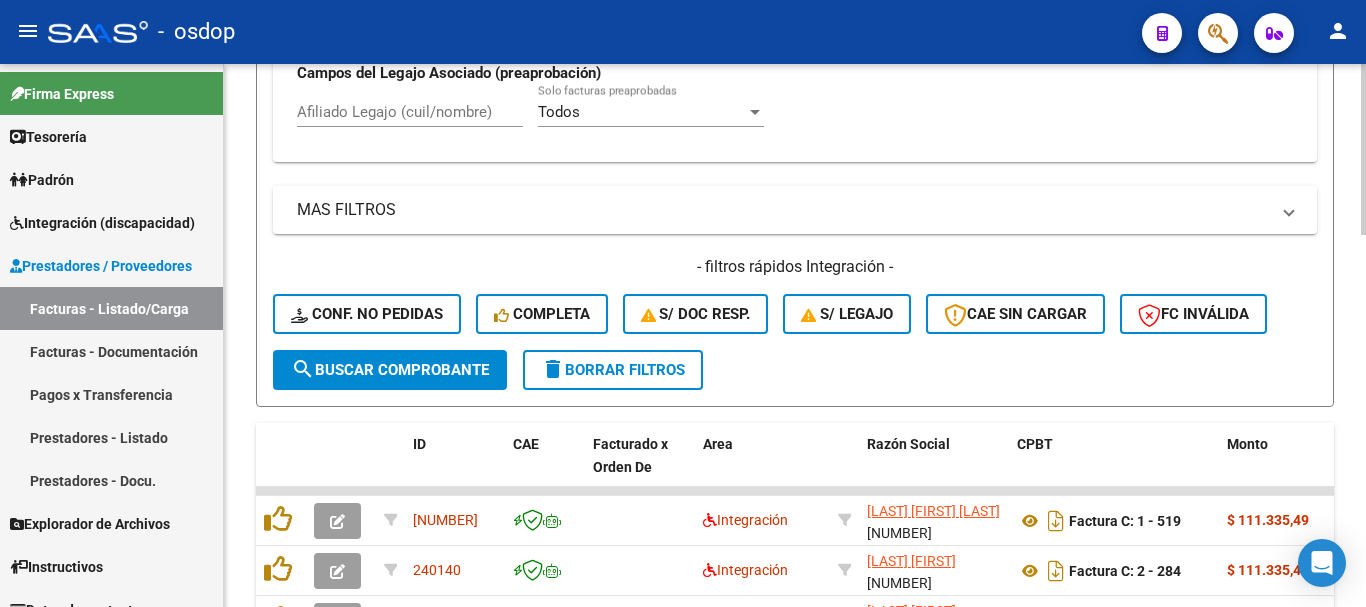 scroll, scrollTop: 697, scrollLeft: 0, axis: vertical 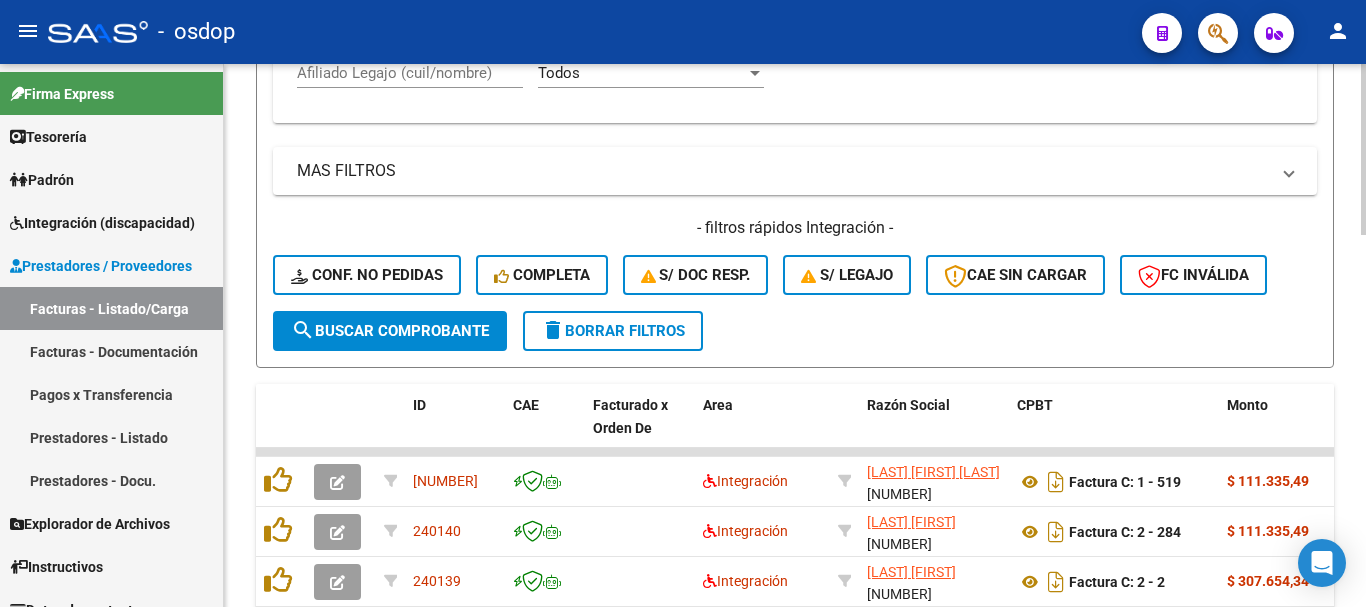 click on "Afiliado Legajo (cuil/nombre)" at bounding box center (410, 73) 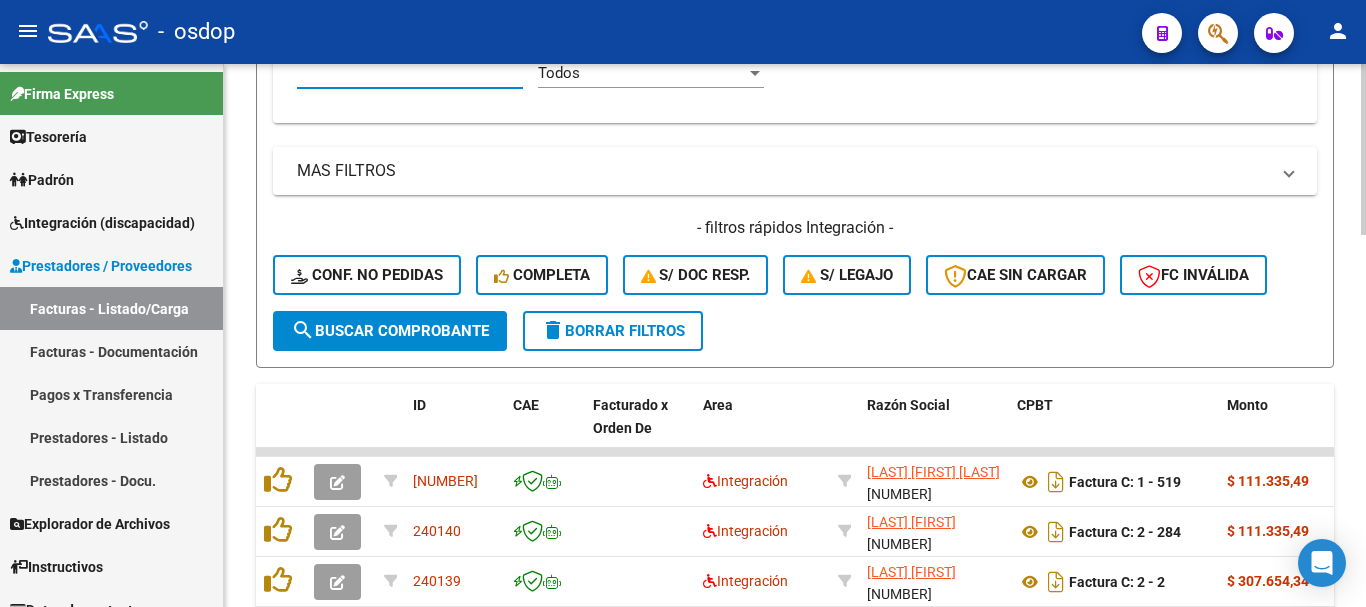 paste on "27581893944" 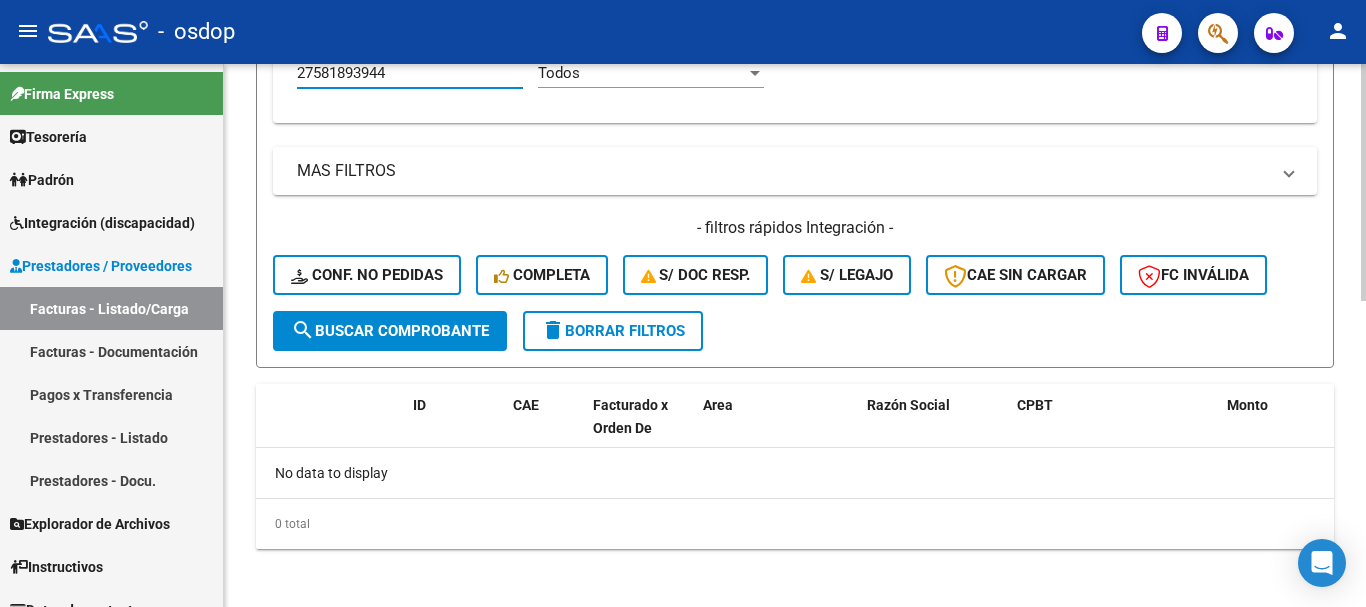 type on "27581893944" 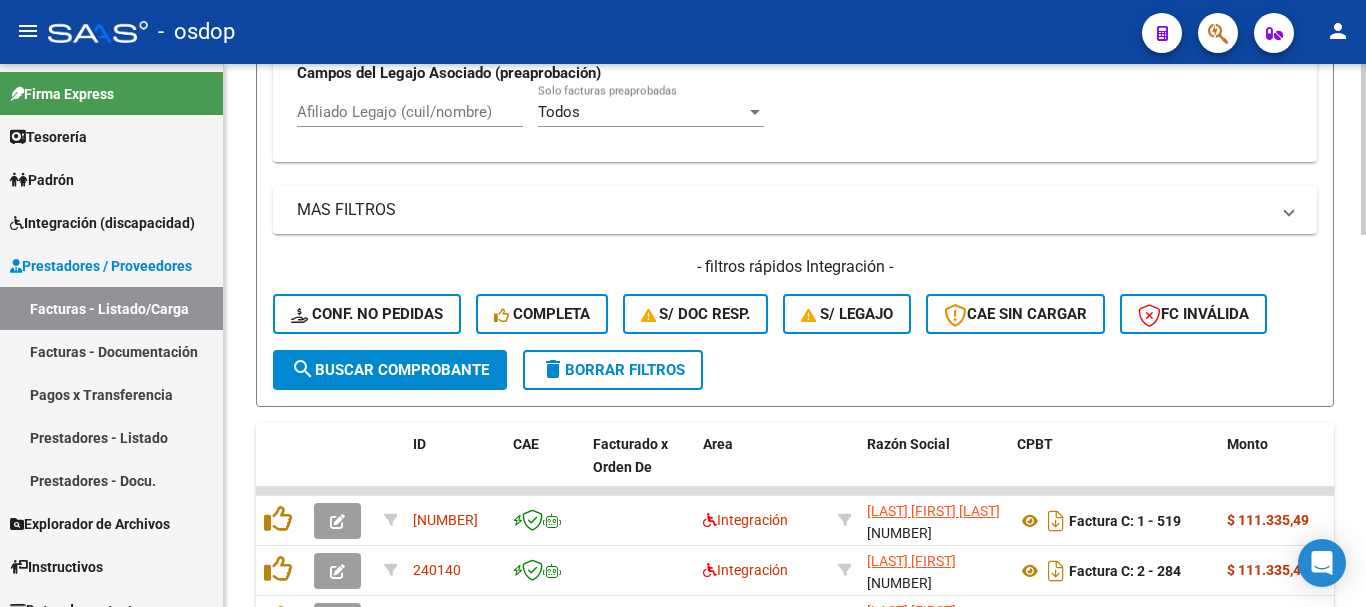 scroll, scrollTop: 697, scrollLeft: 0, axis: vertical 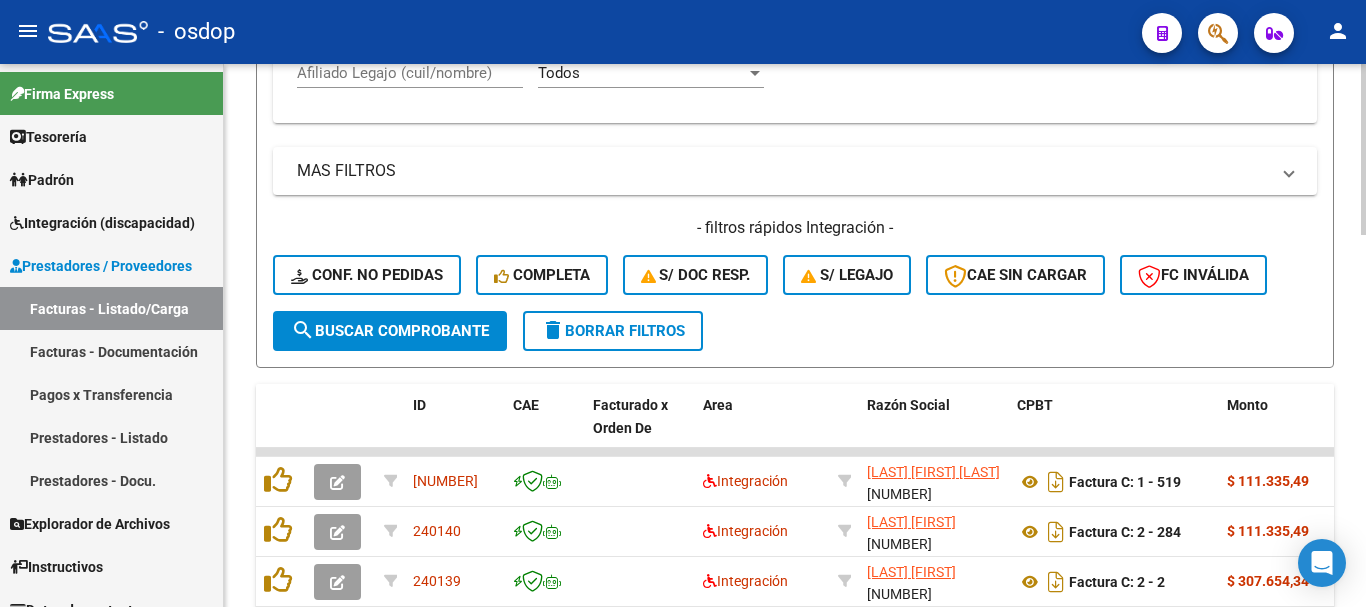 click on "Afiliado Legajo (cuil/nombre)" at bounding box center (410, 73) 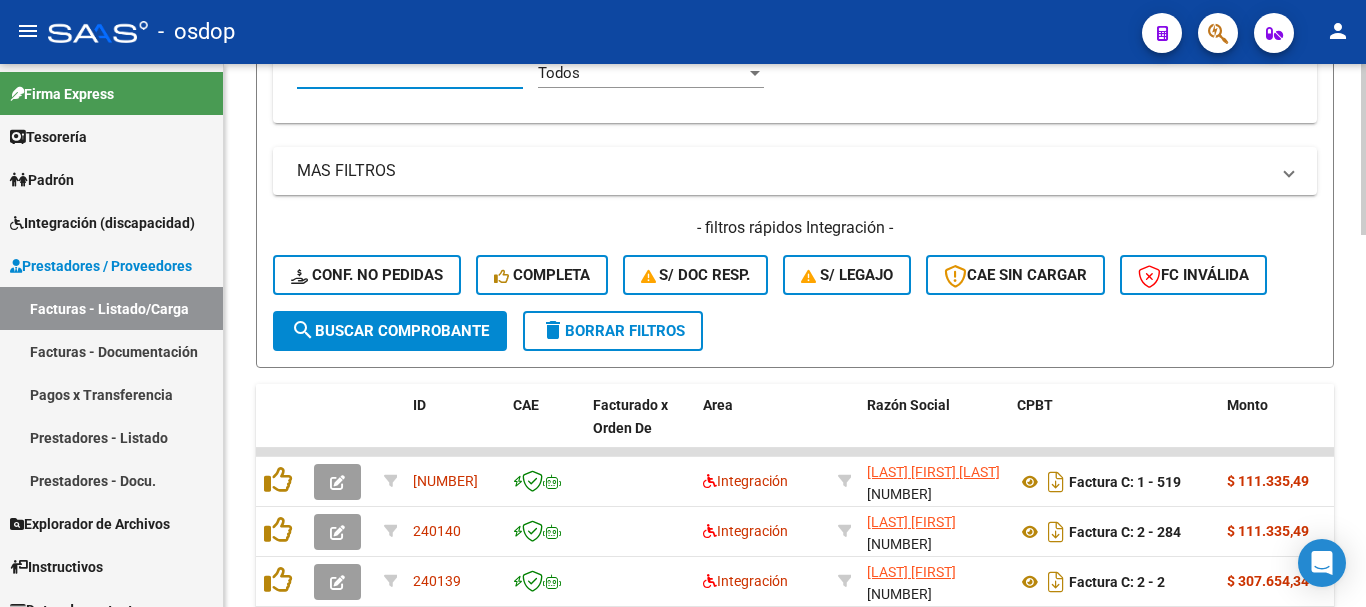 paste on "20496945450" 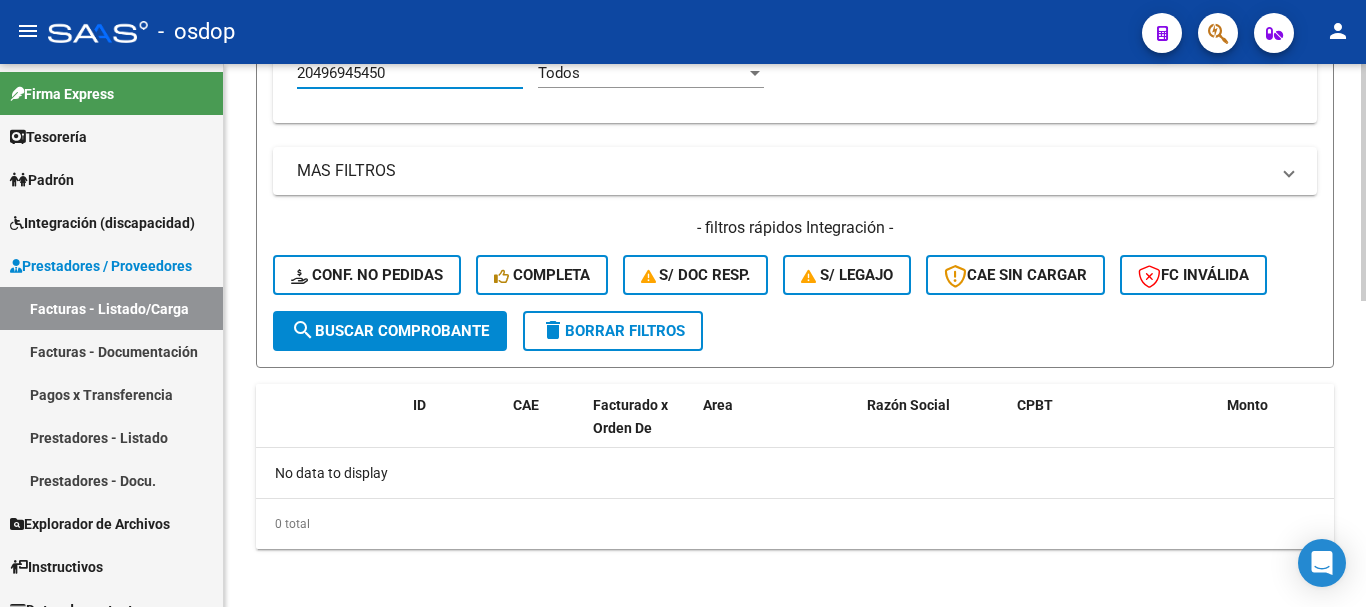 type on "20496945450" 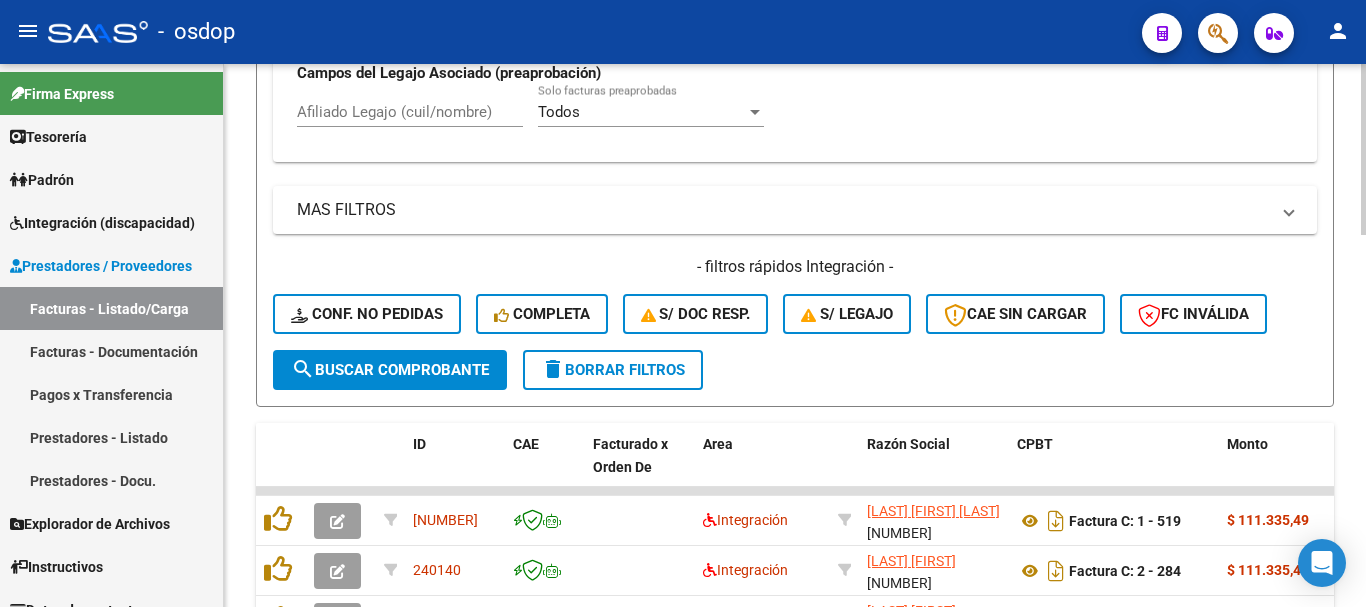 scroll, scrollTop: 697, scrollLeft: 0, axis: vertical 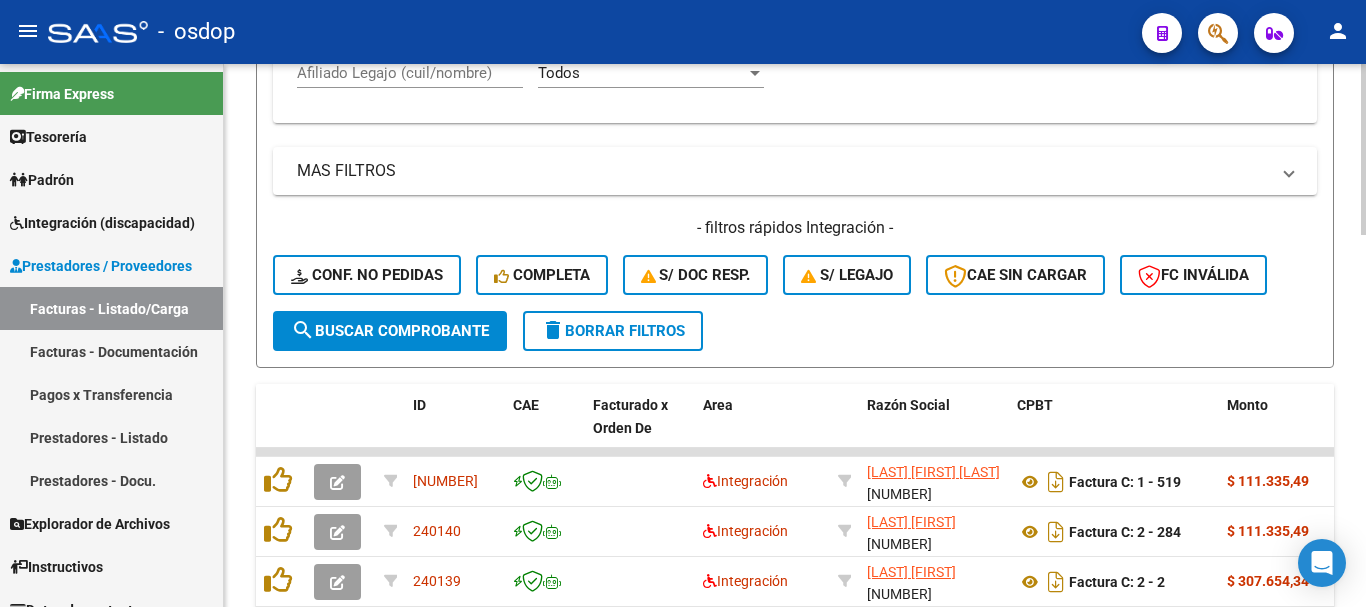 click on "Afiliado Legajo (cuil/nombre)" at bounding box center [410, 73] 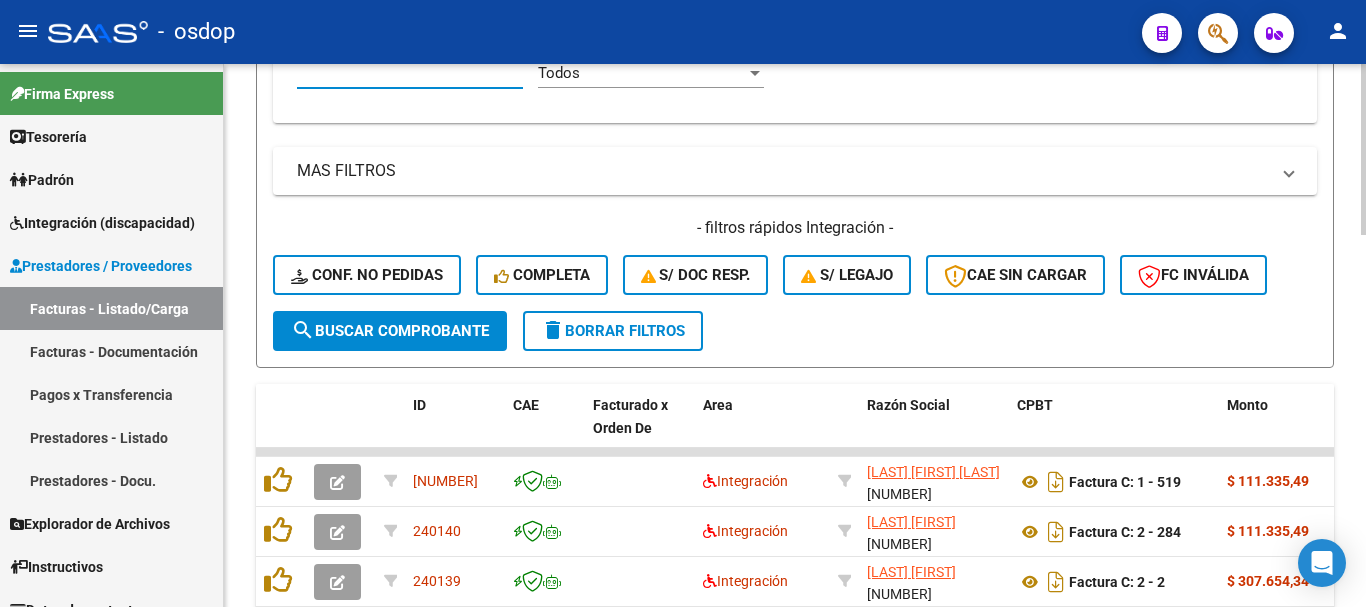 paste on "27494772499" 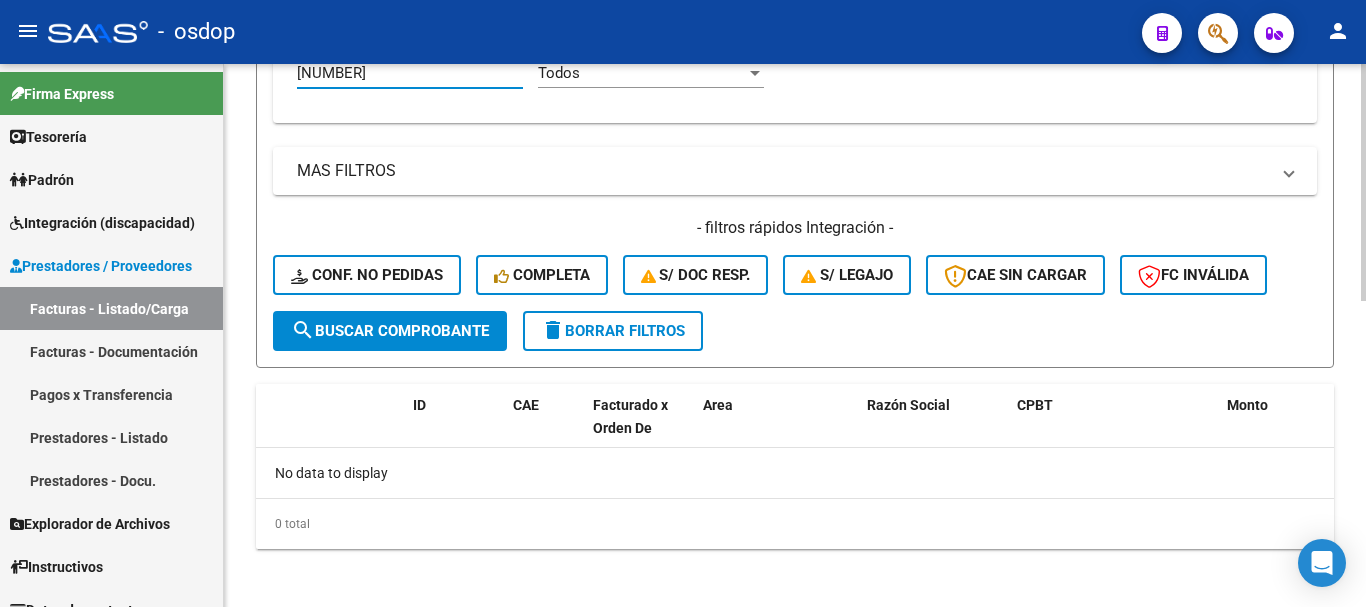 type on "27494772499" 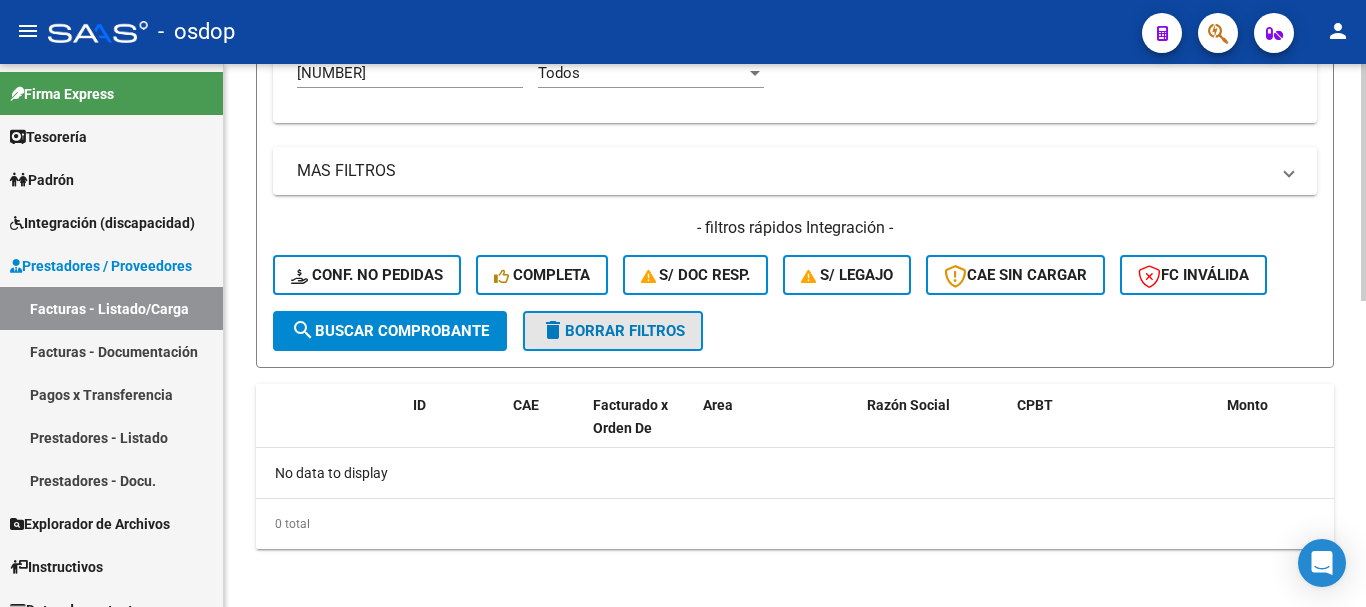 click on "delete  Borrar Filtros" 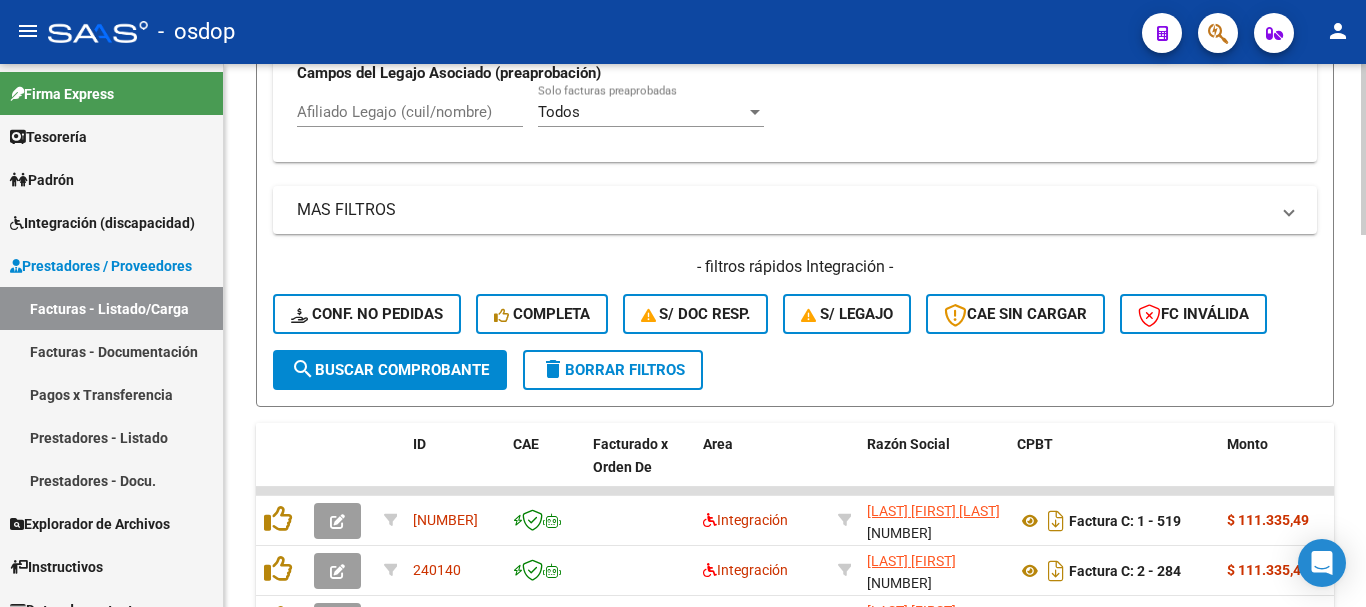 scroll, scrollTop: 697, scrollLeft: 0, axis: vertical 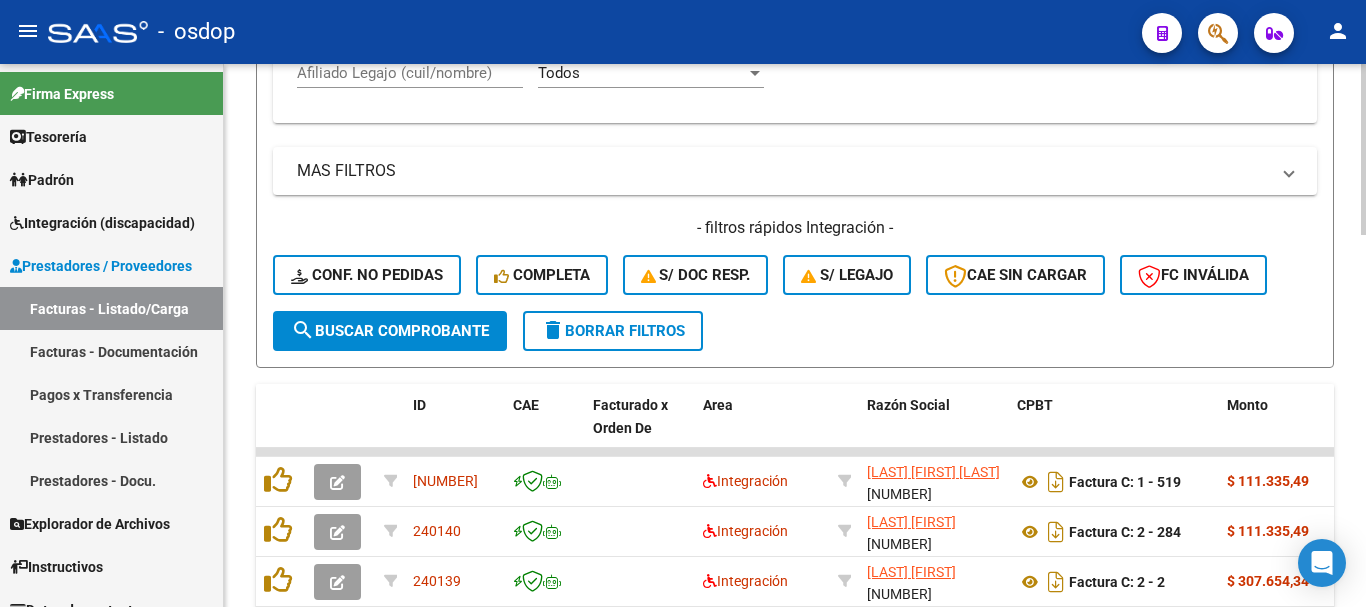 click on "Afiliado Legajo (cuil/nombre)" at bounding box center [410, 73] 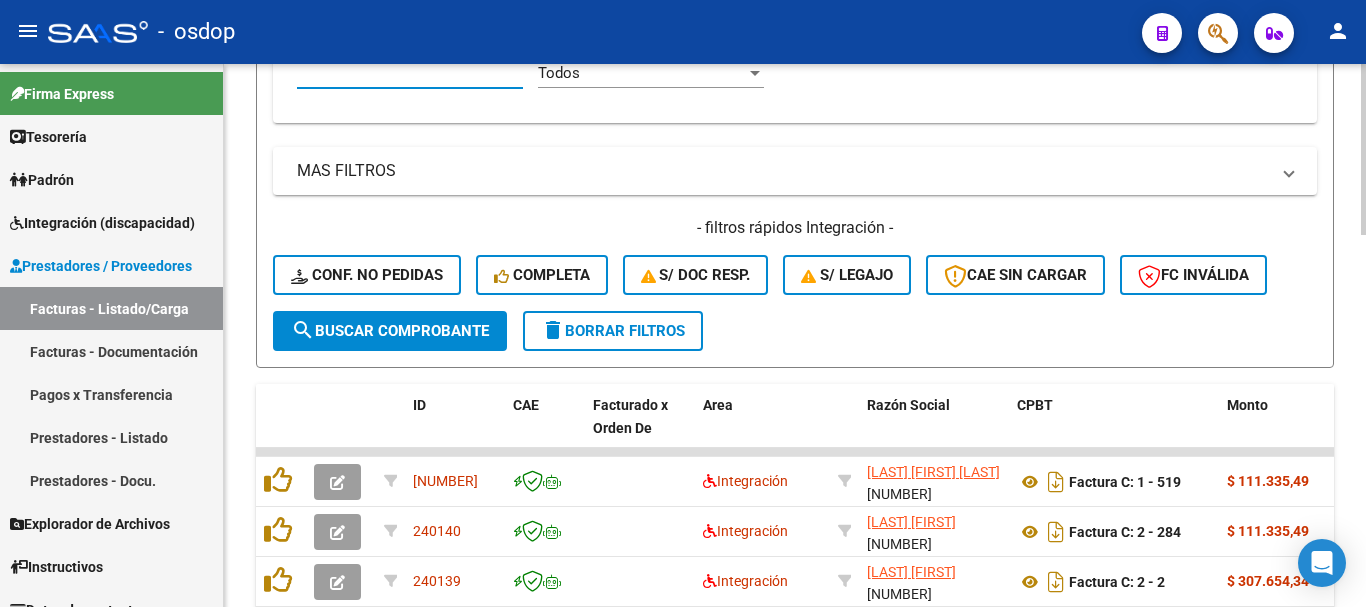 paste on "20574862362" 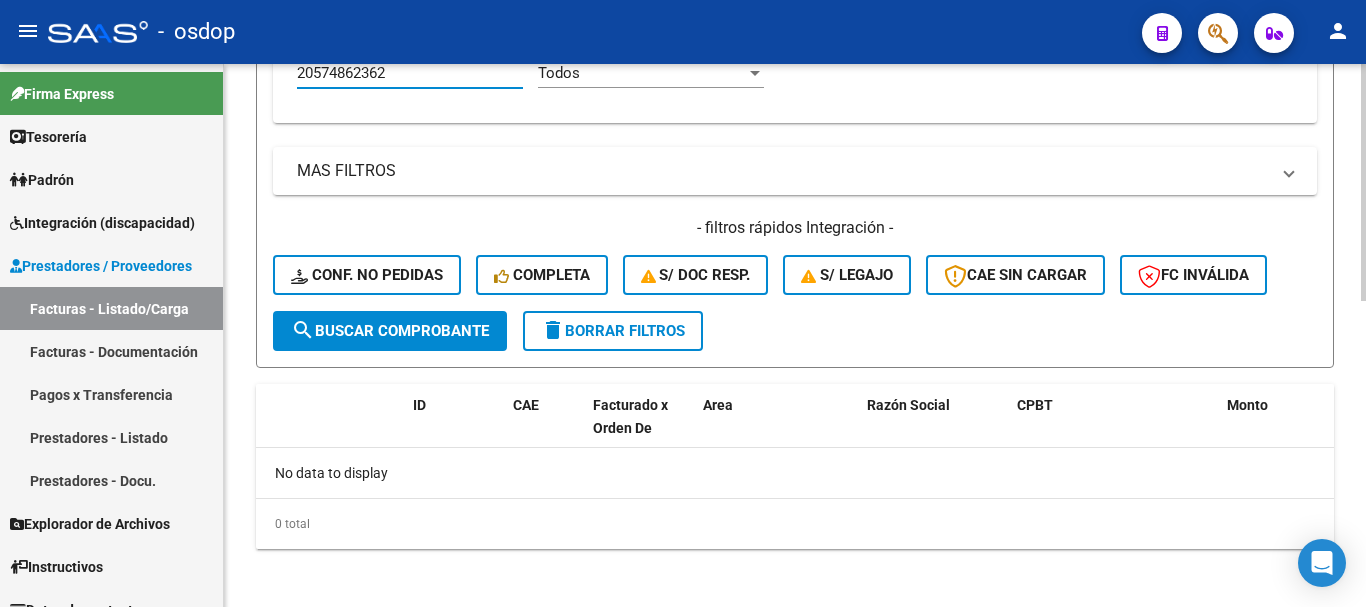 type on "20574862362" 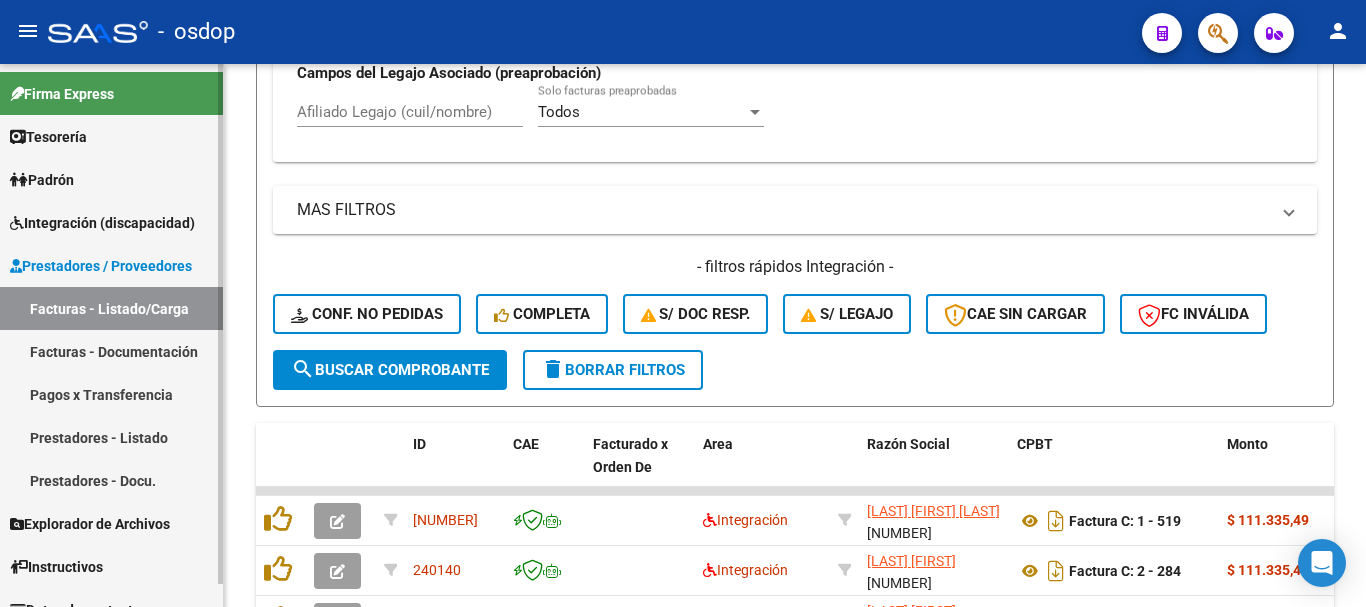 scroll, scrollTop: 697, scrollLeft: 0, axis: vertical 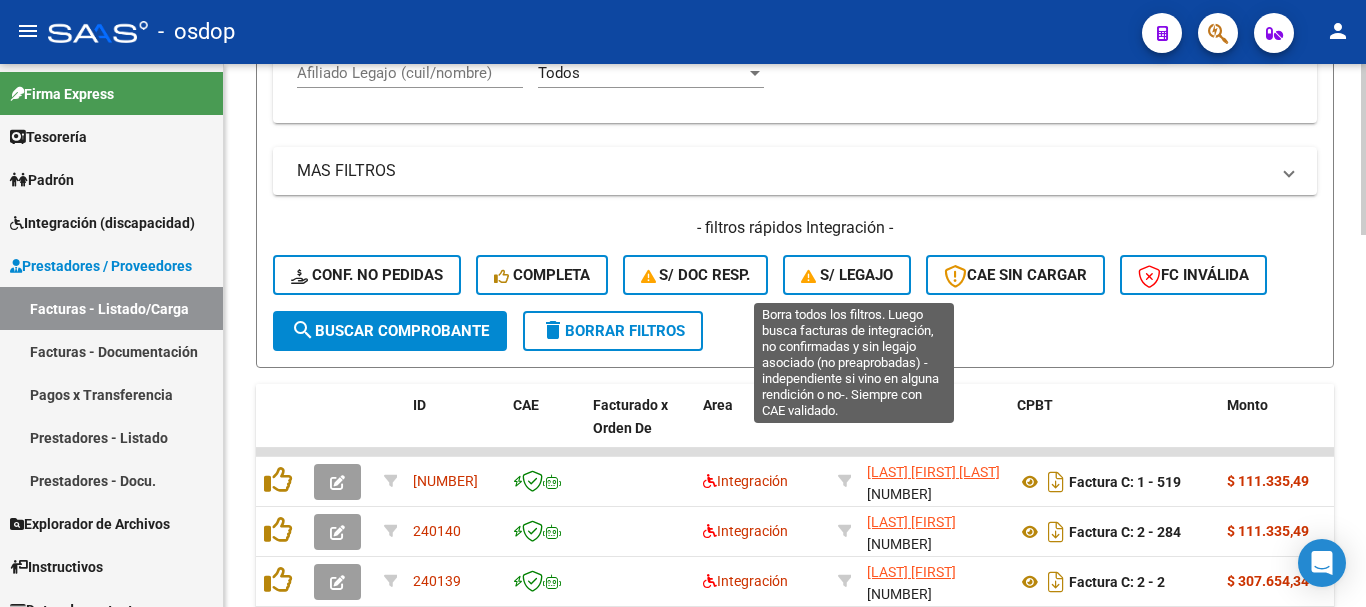 click on "S/ legajo" 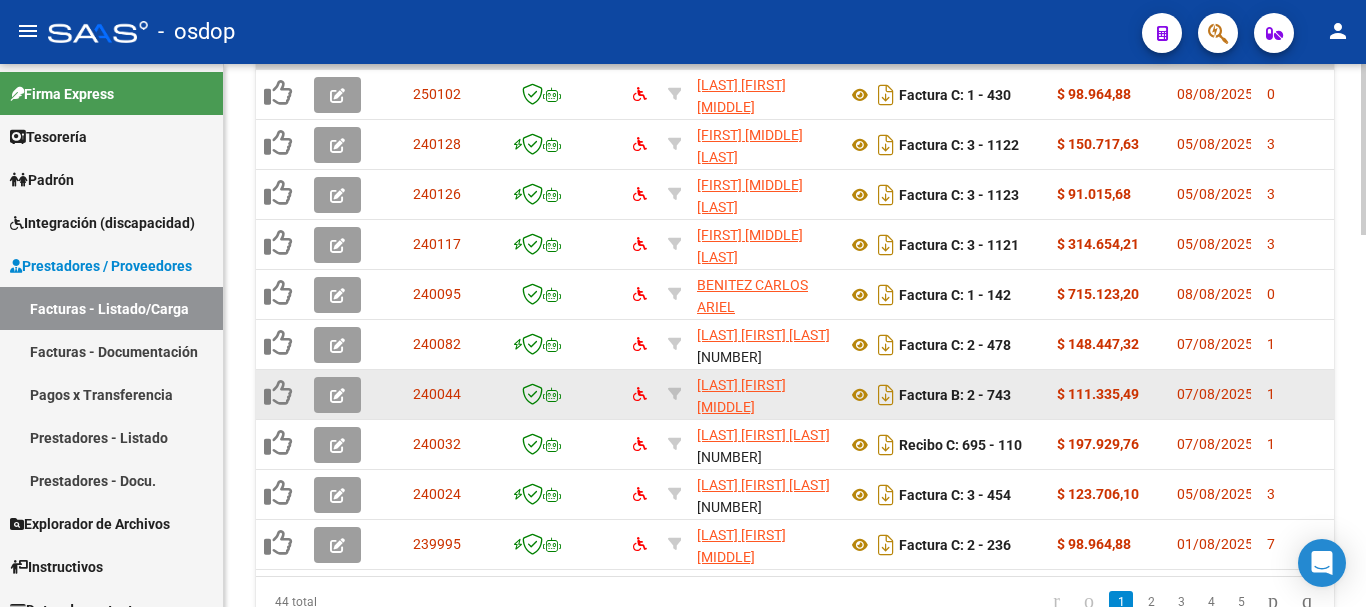 scroll, scrollTop: 984, scrollLeft: 0, axis: vertical 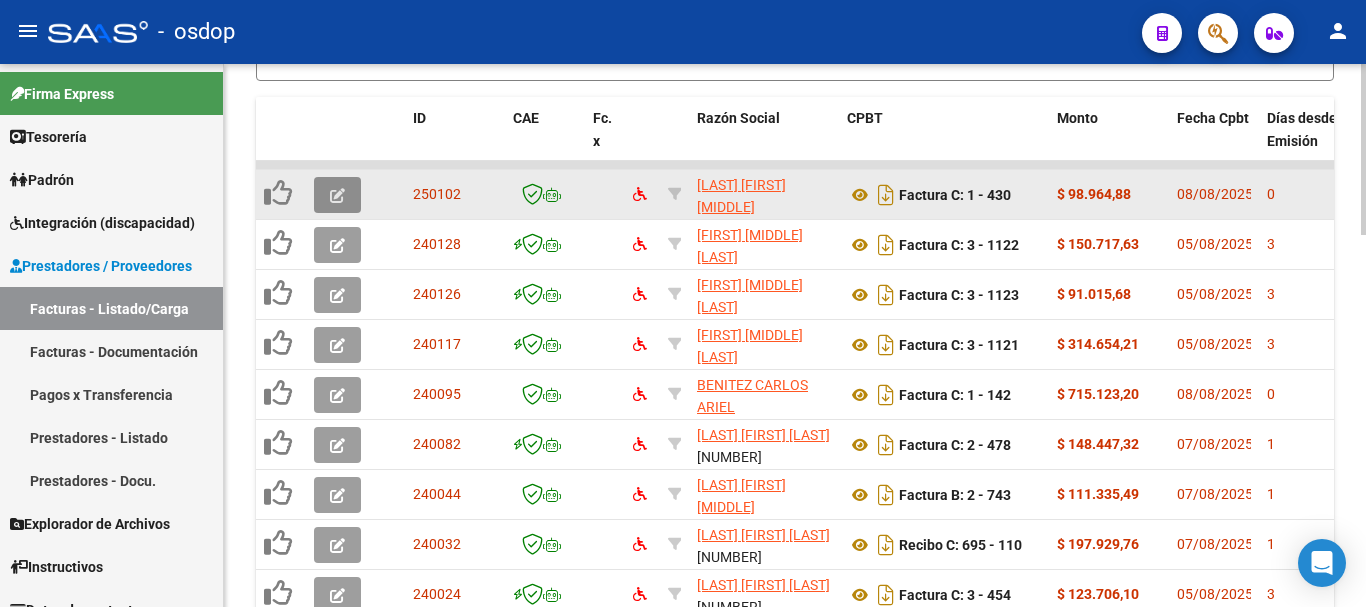 click 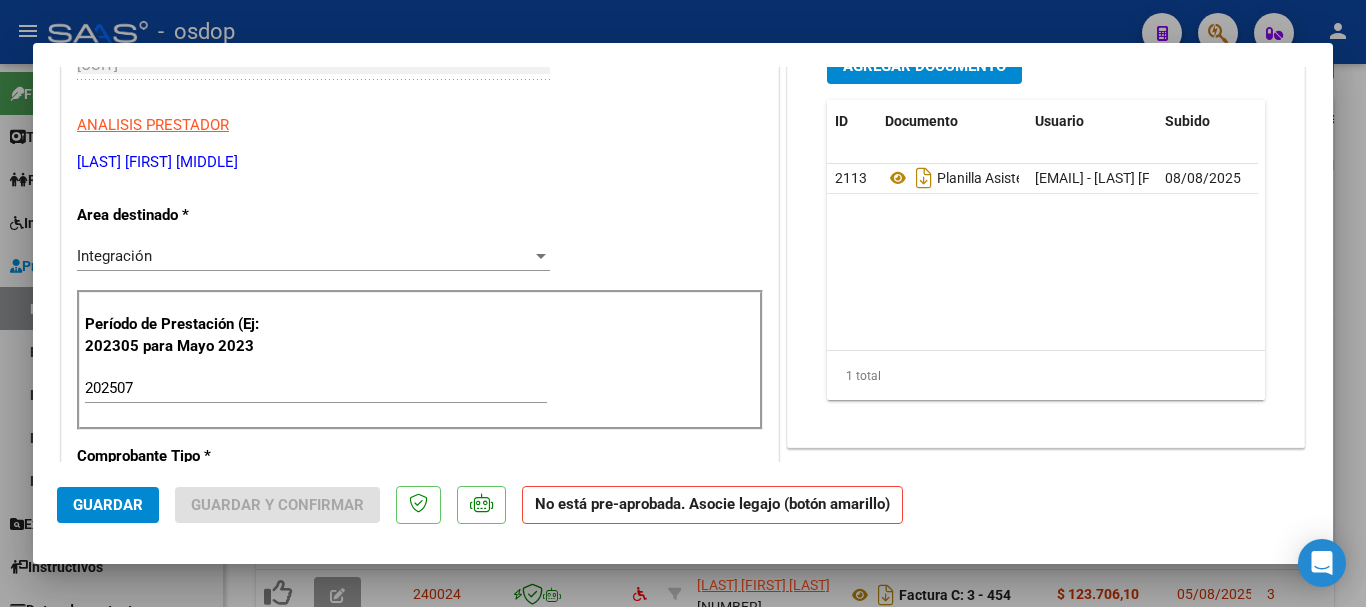 scroll, scrollTop: 0, scrollLeft: 0, axis: both 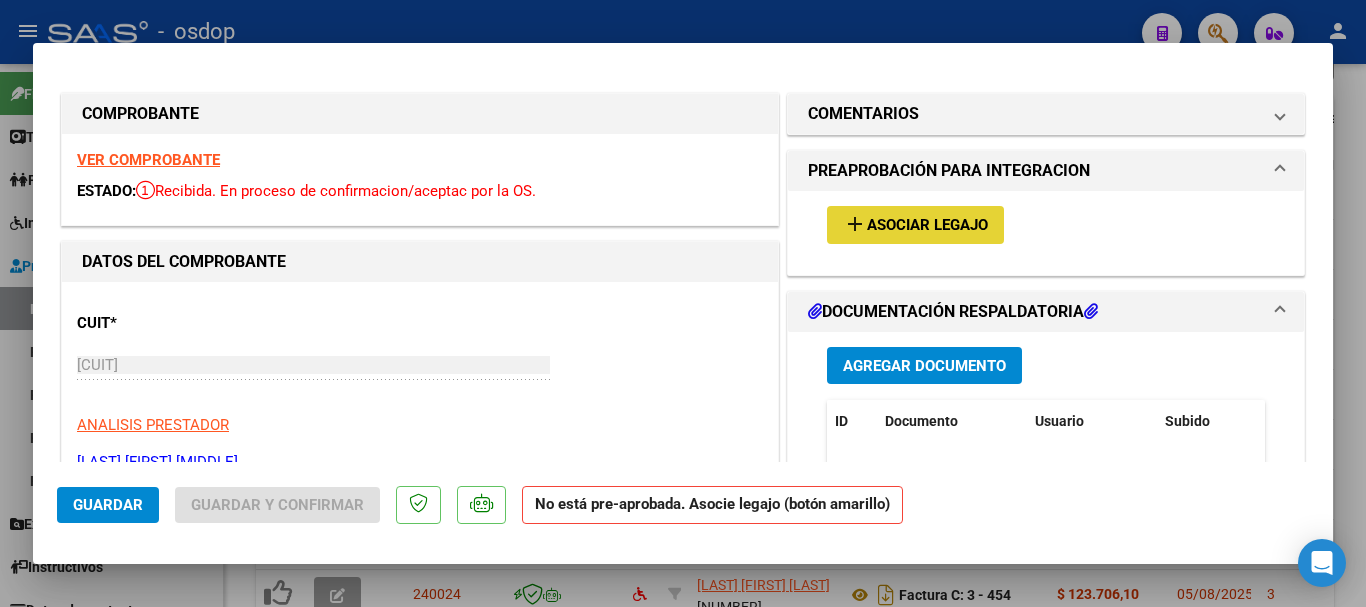 click on "add Asociar Legajo" at bounding box center [915, 224] 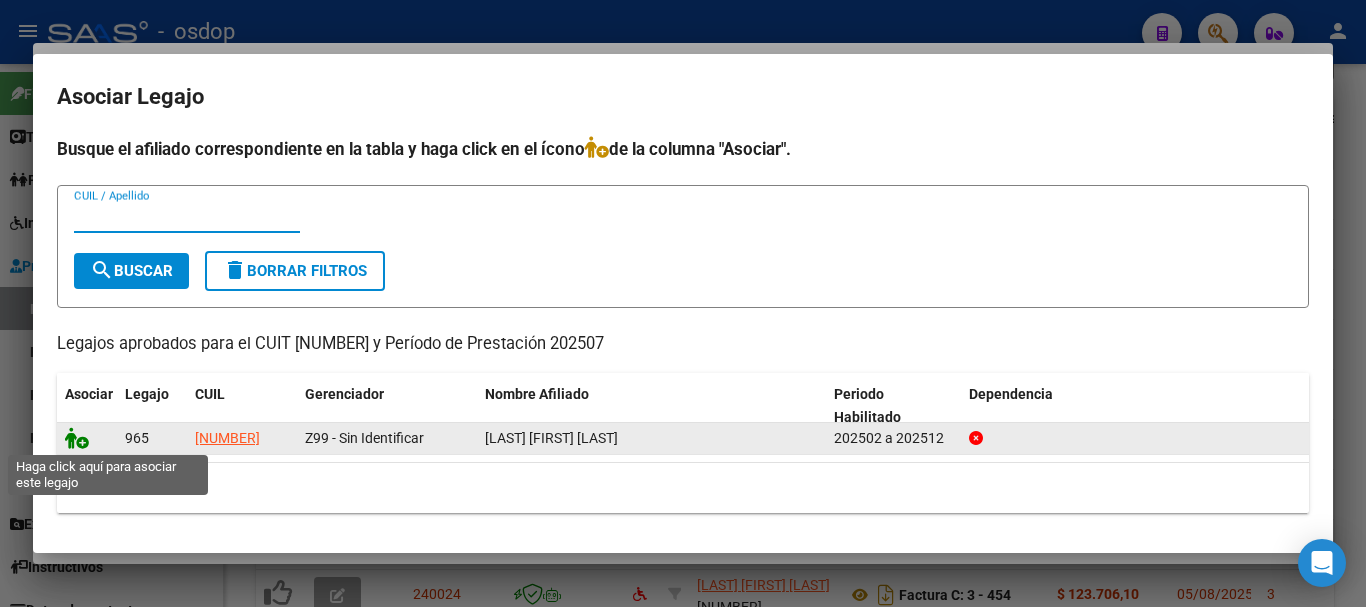 click 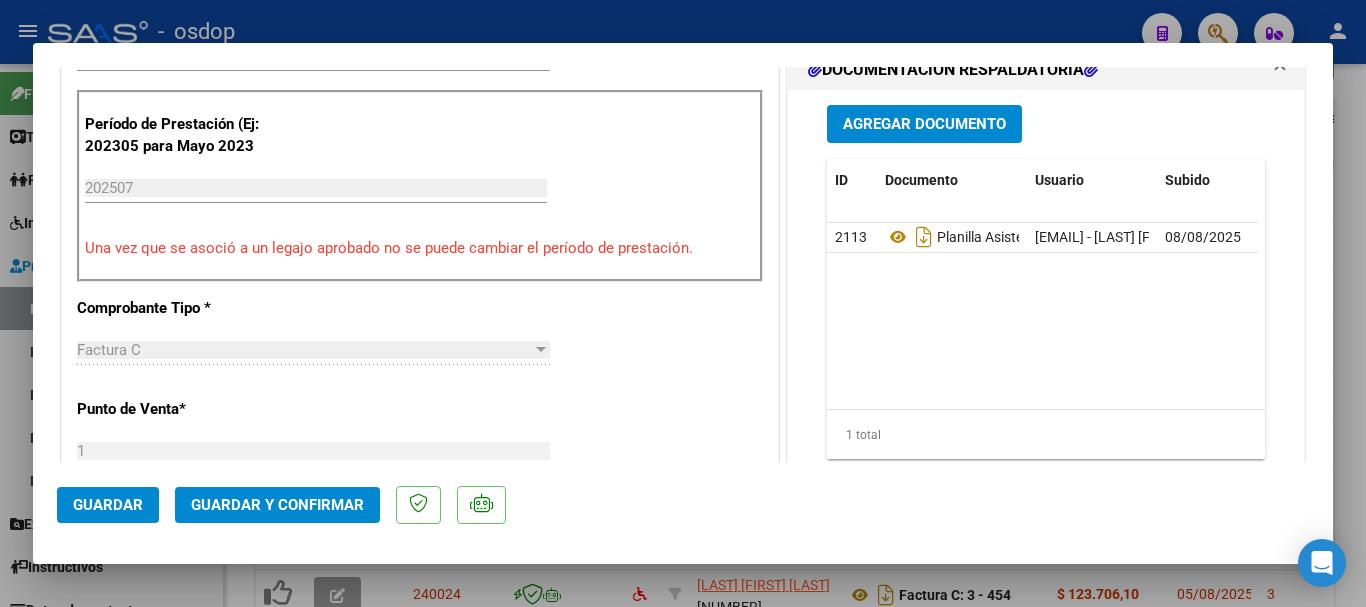 scroll, scrollTop: 900, scrollLeft: 0, axis: vertical 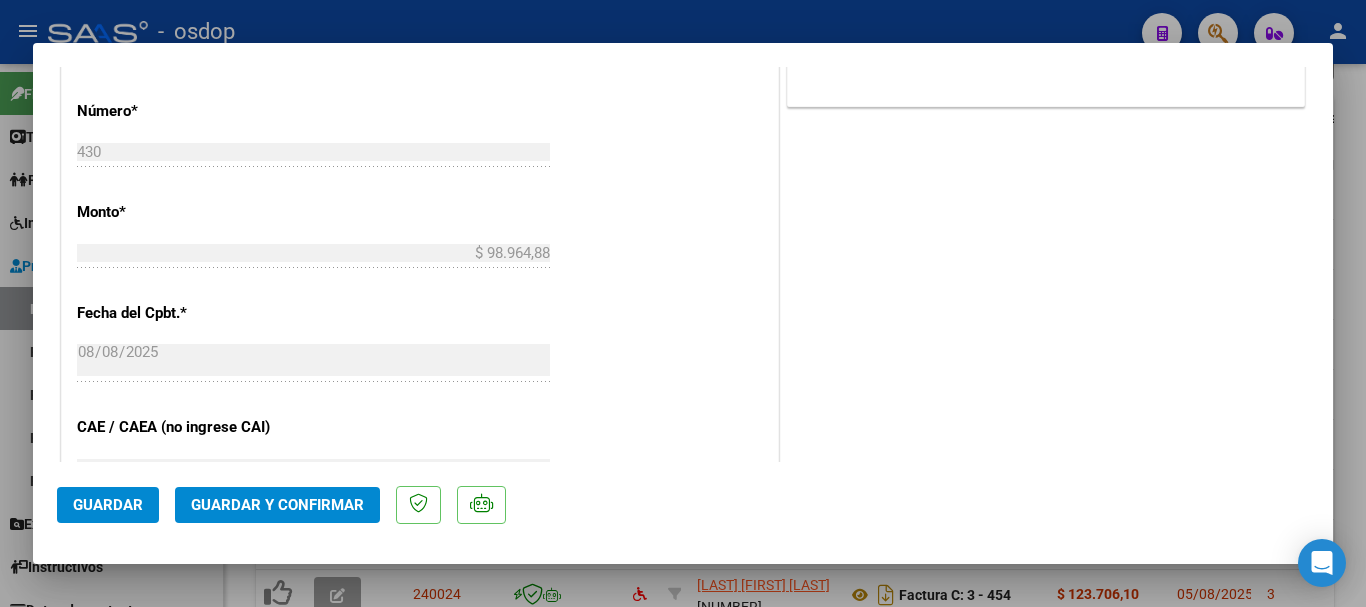 click on "Guardar" 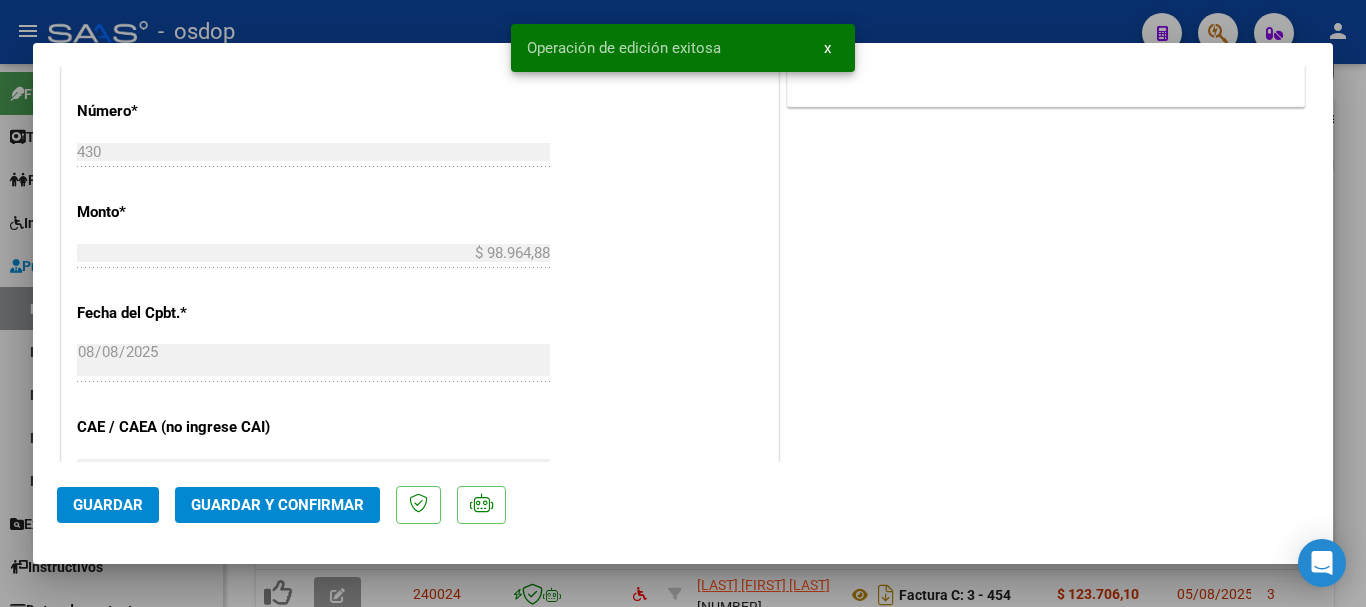 click at bounding box center [683, 303] 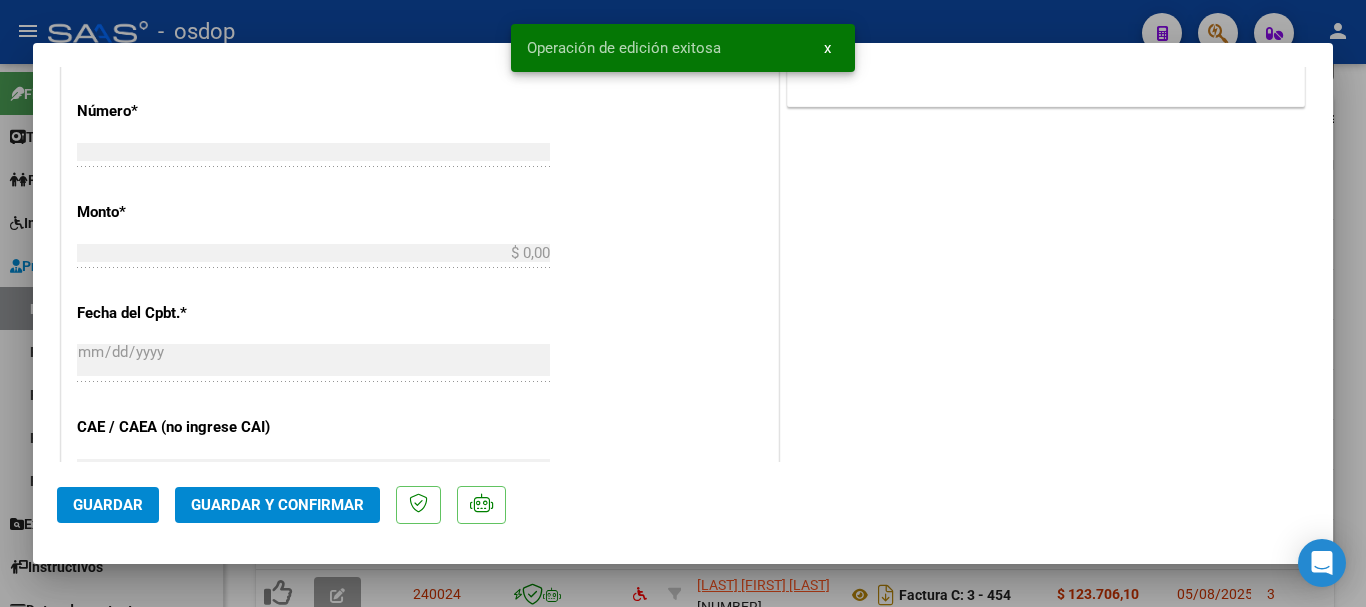 scroll, scrollTop: 1030, scrollLeft: 0, axis: vertical 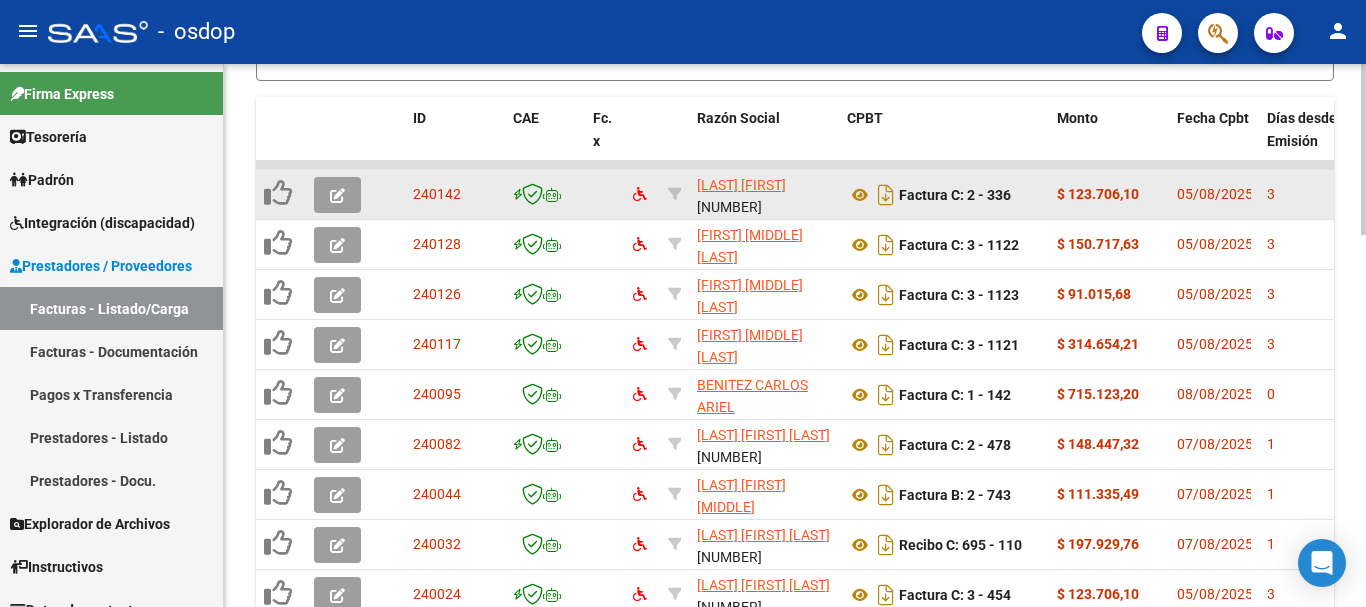 click 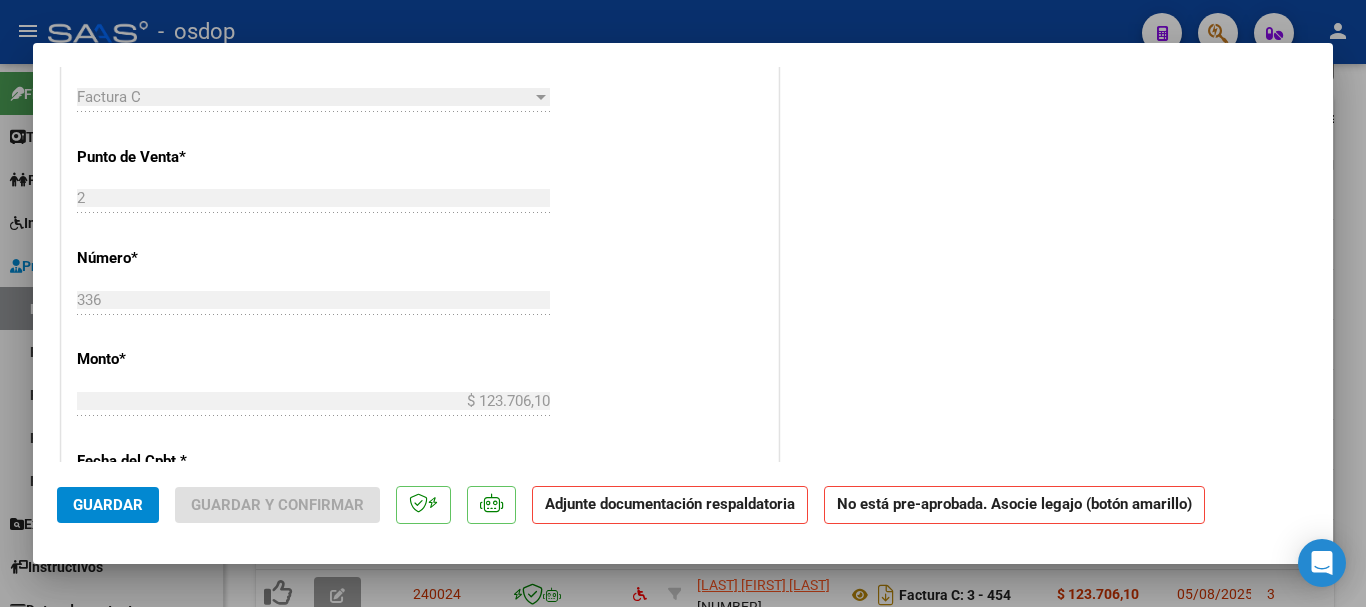 scroll, scrollTop: 400, scrollLeft: 0, axis: vertical 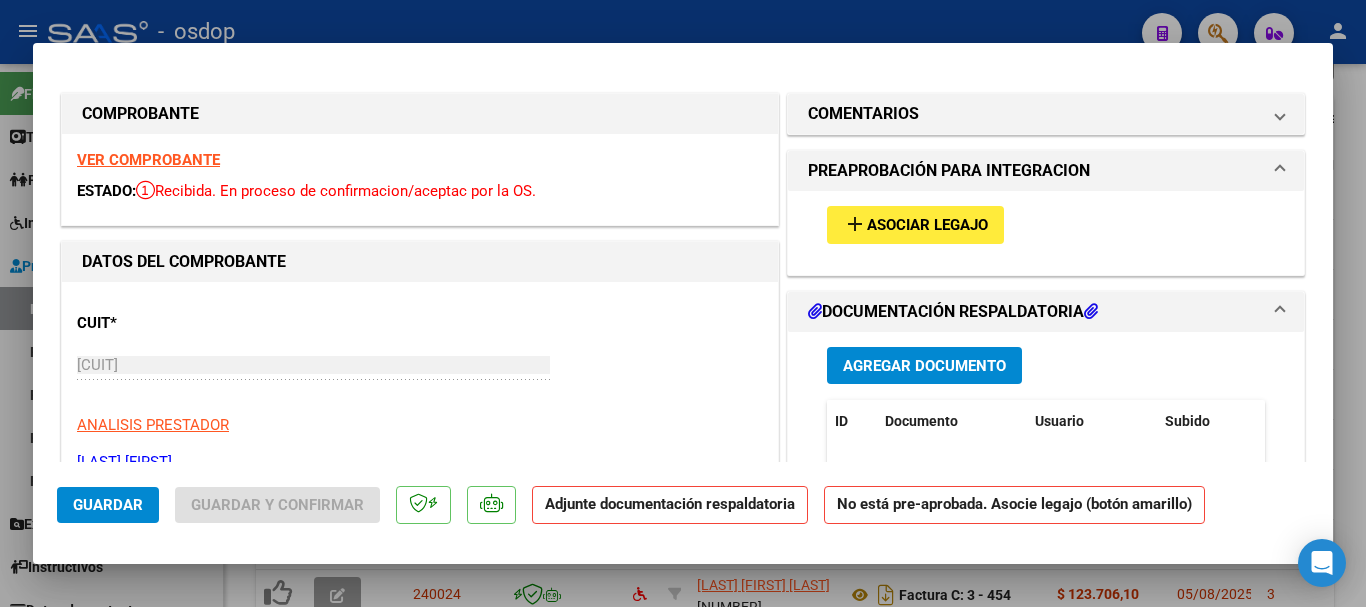 click on "Asociar Legajo" at bounding box center (927, 226) 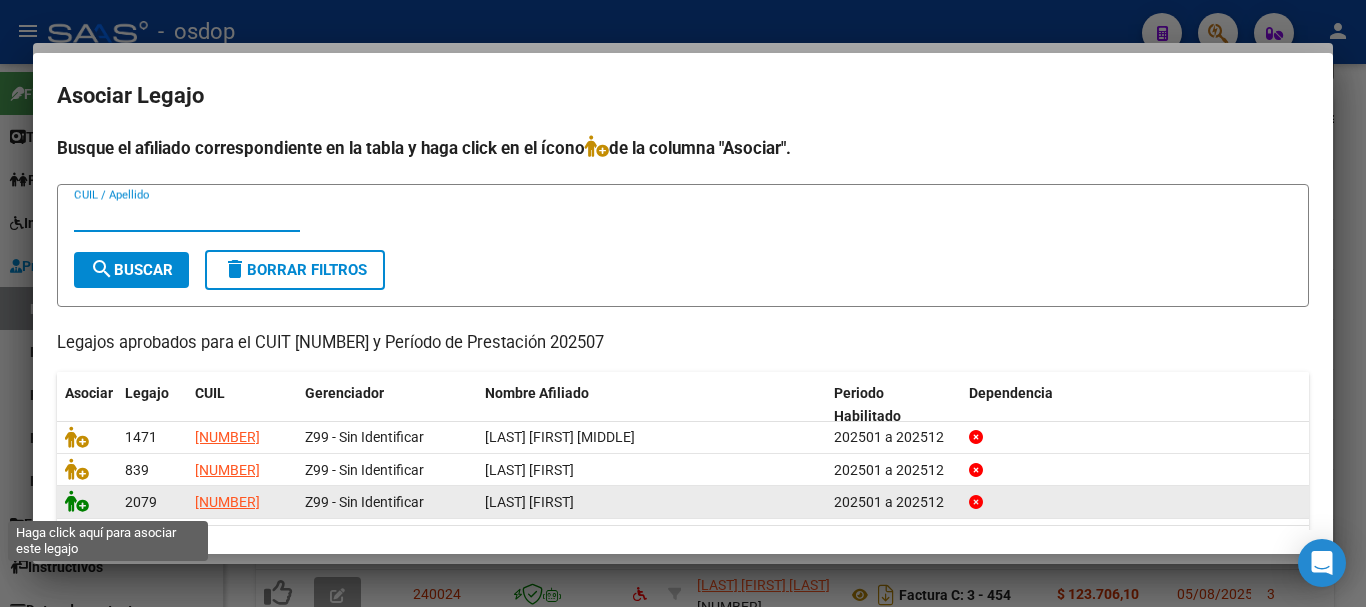 click 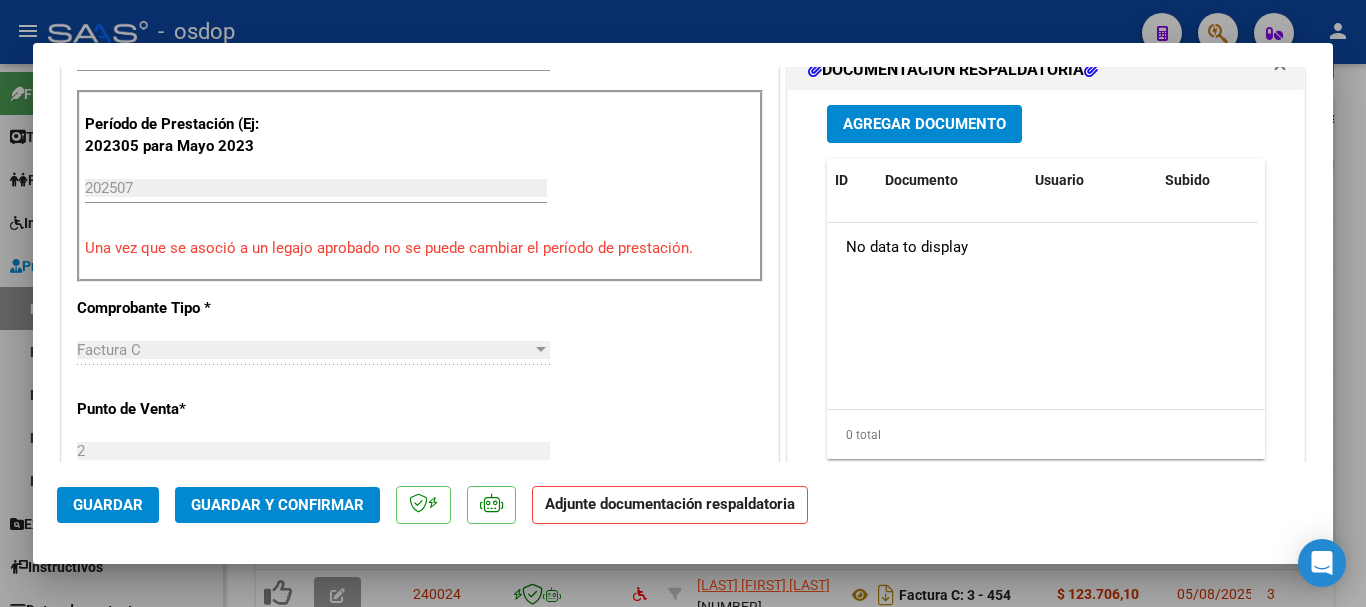 scroll, scrollTop: 1000, scrollLeft: 0, axis: vertical 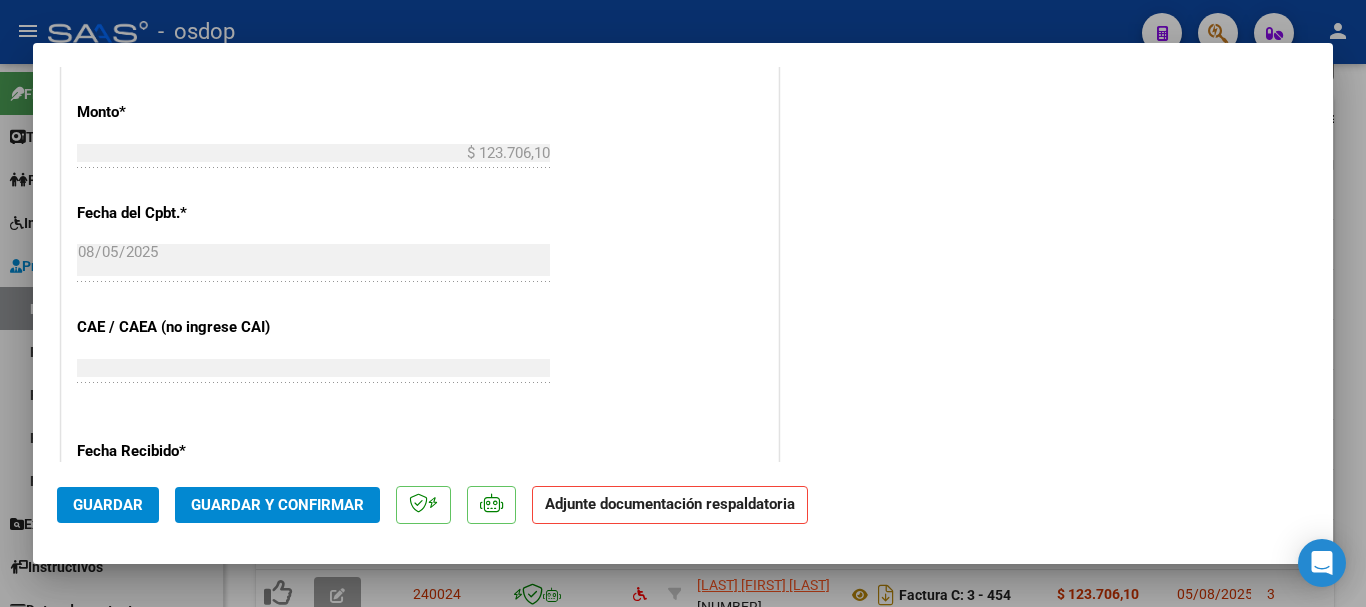 click on "Guardar" 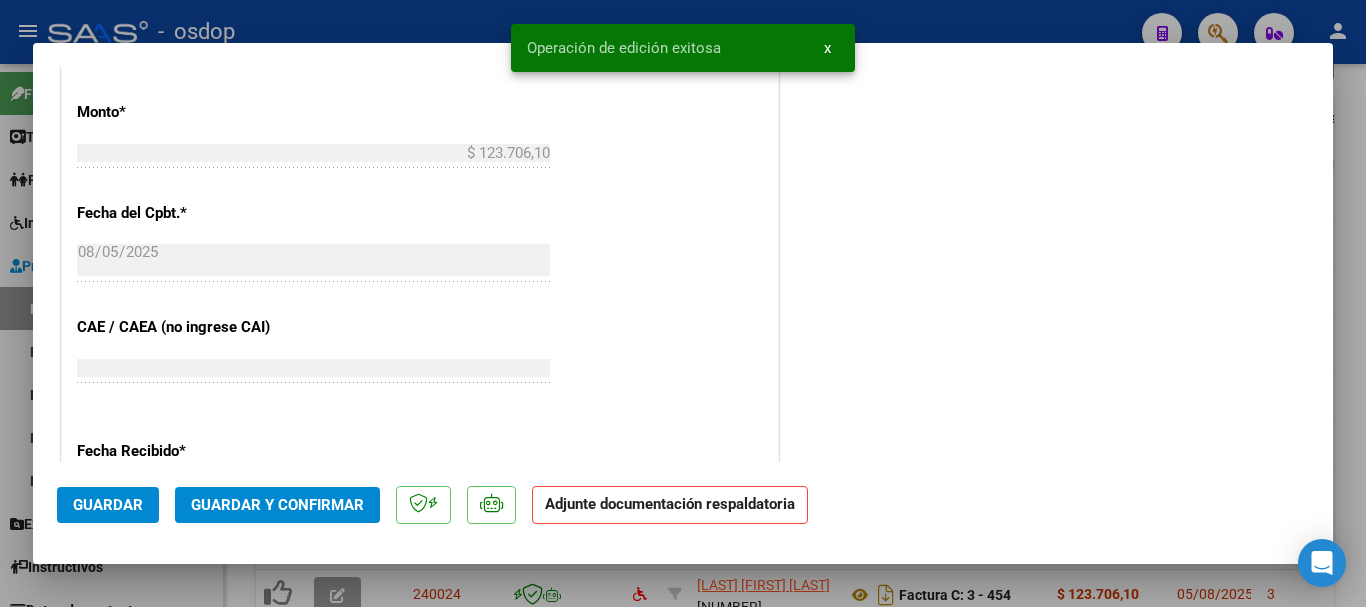 click at bounding box center [683, 303] 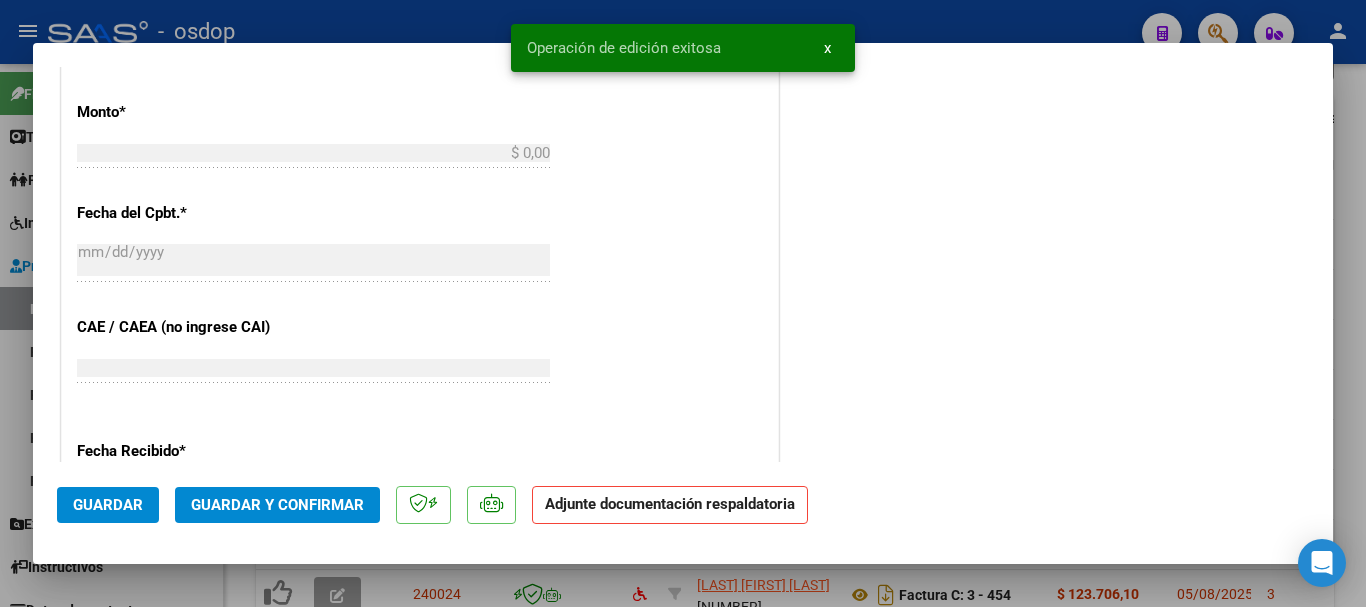 scroll, scrollTop: 1165, scrollLeft: 0, axis: vertical 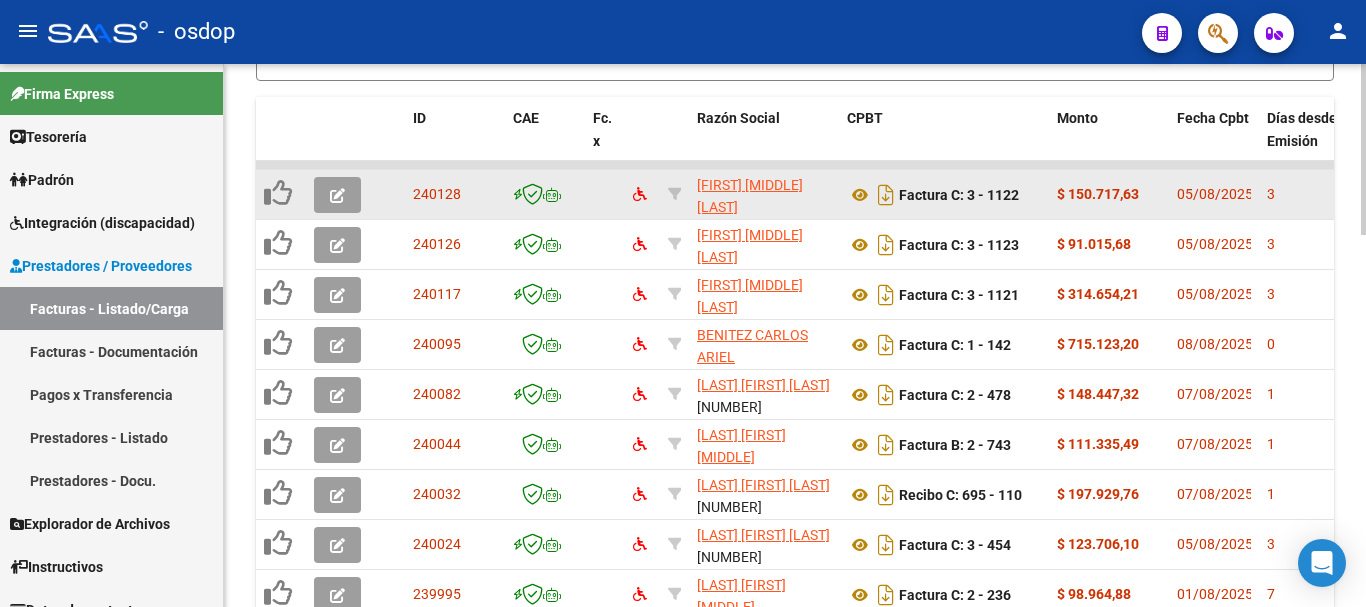 click 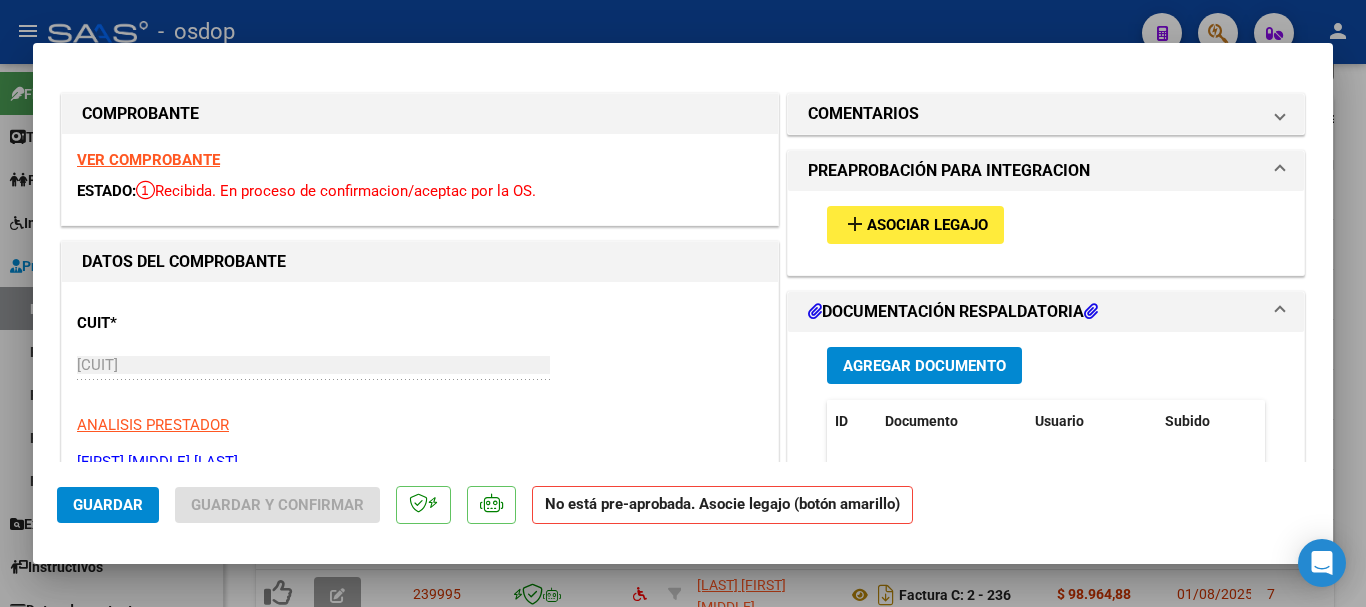 scroll, scrollTop: 300, scrollLeft: 0, axis: vertical 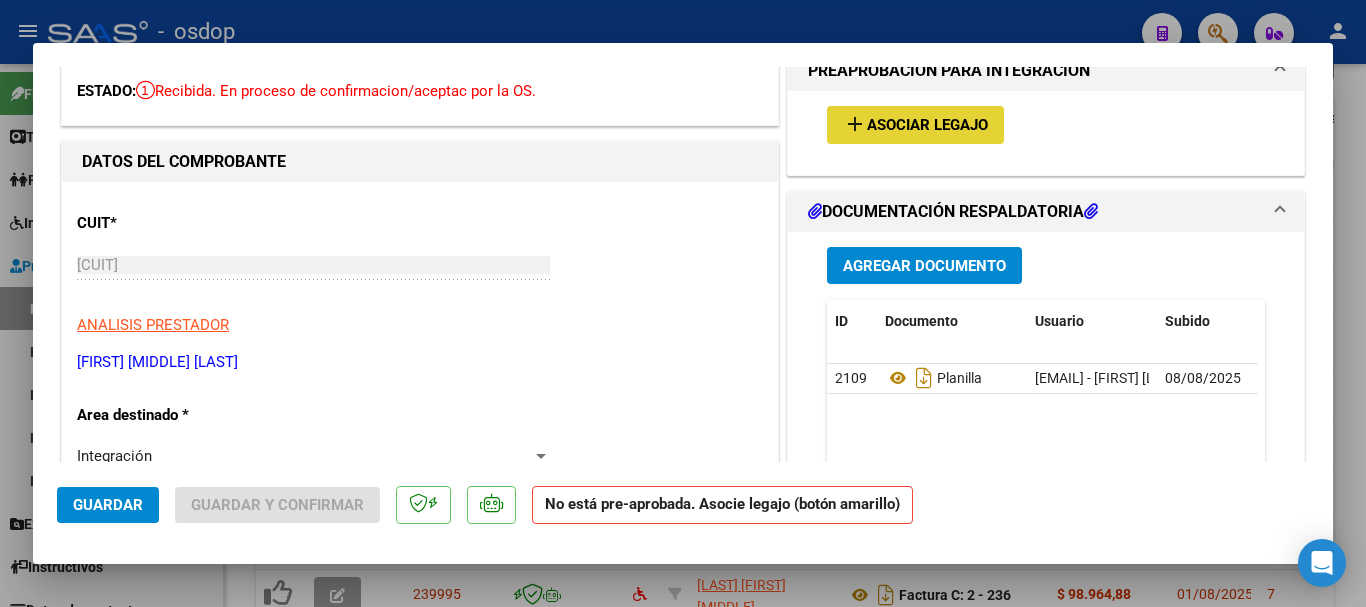 click on "Asociar Legajo" at bounding box center [927, 126] 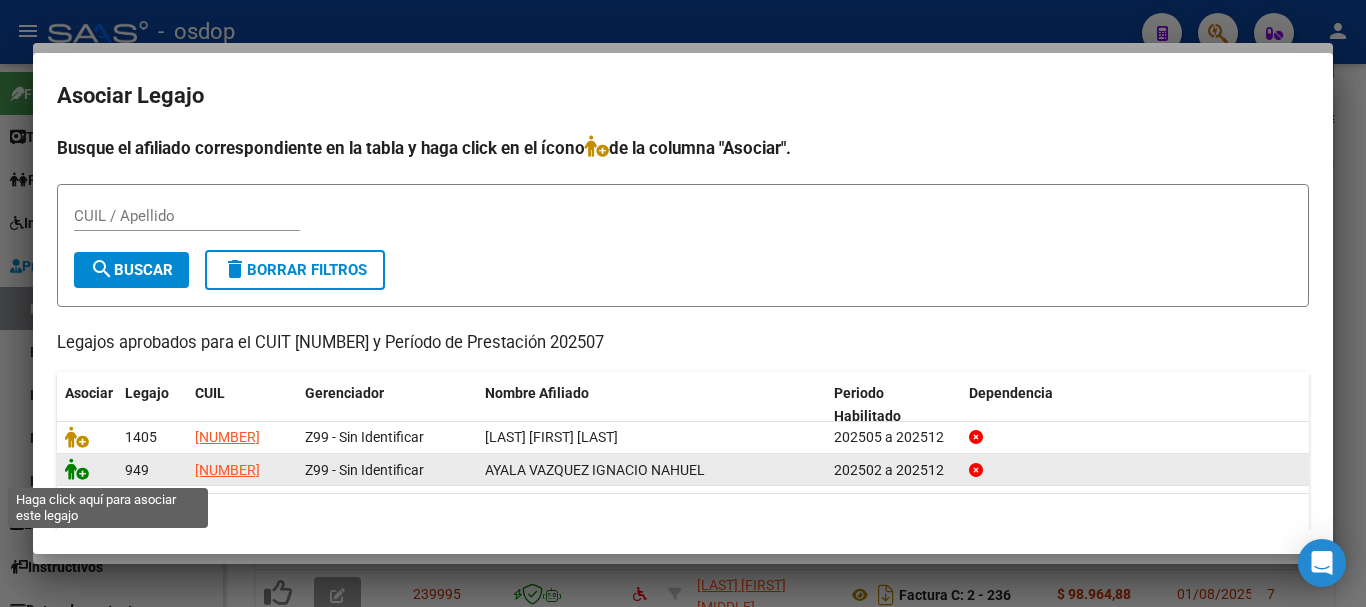 click 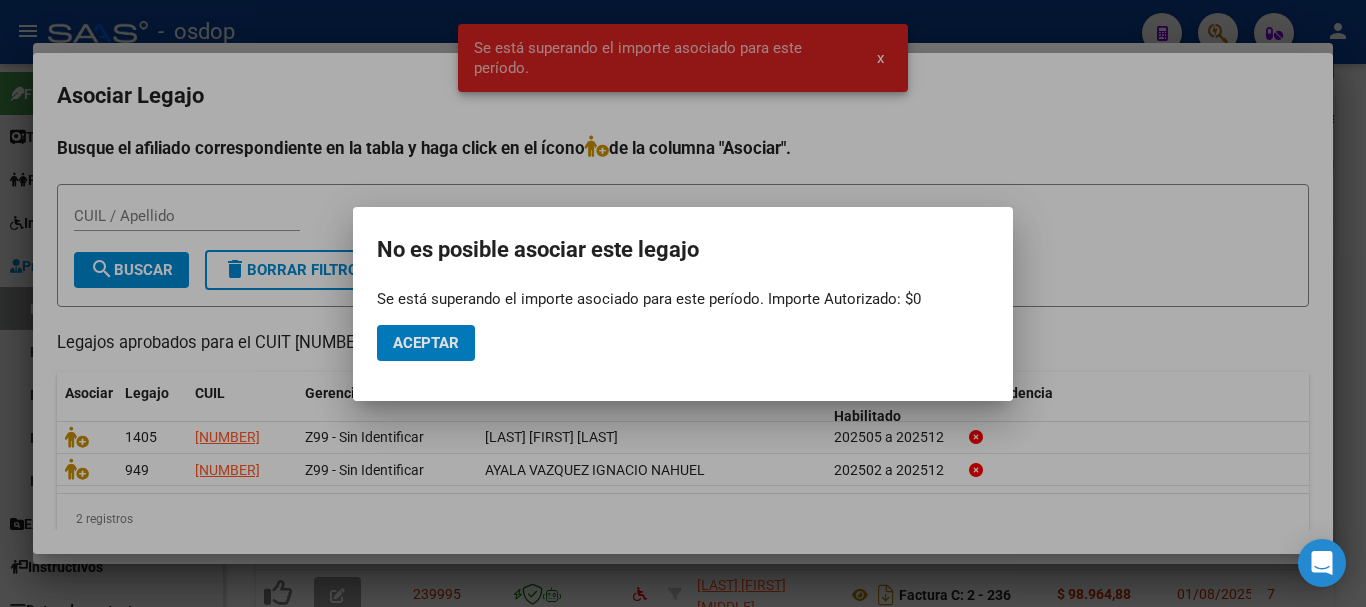 click on "Aceptar" 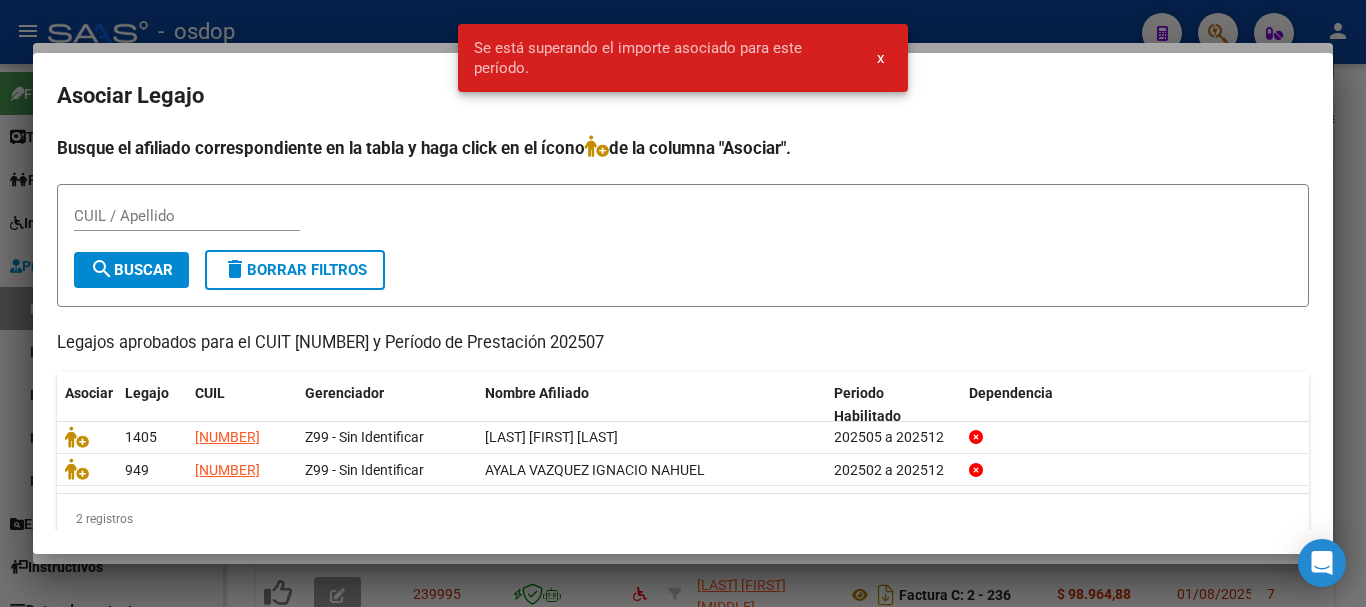 click at bounding box center [683, 303] 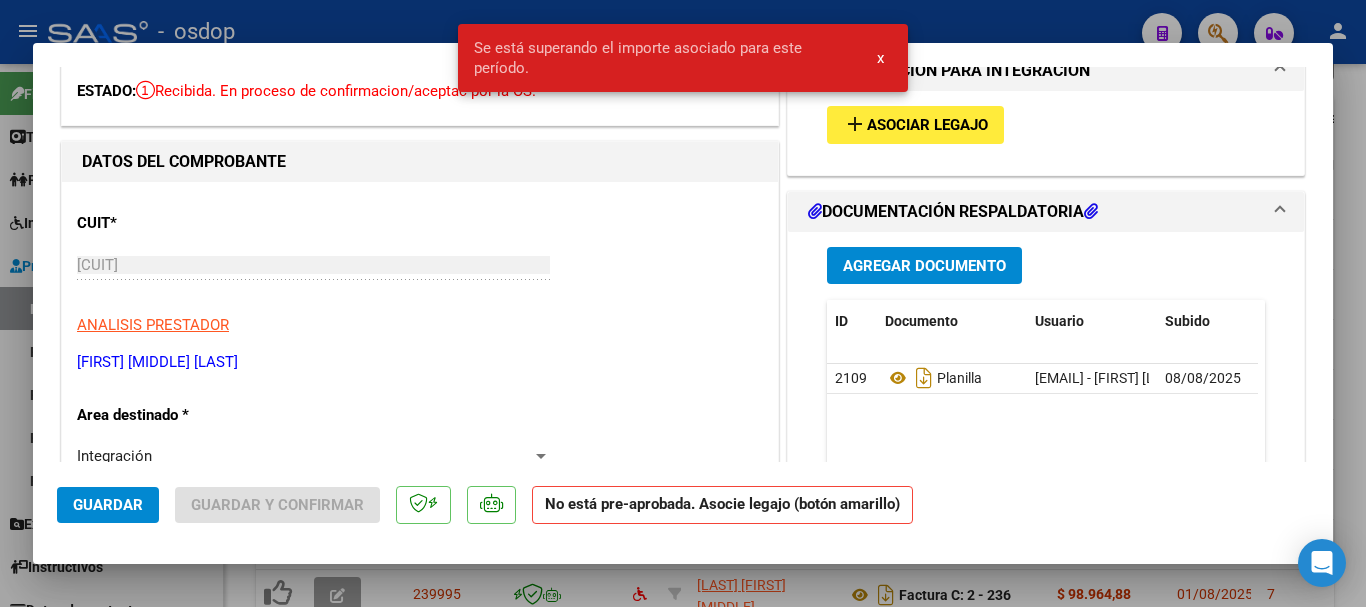 click at bounding box center [683, 303] 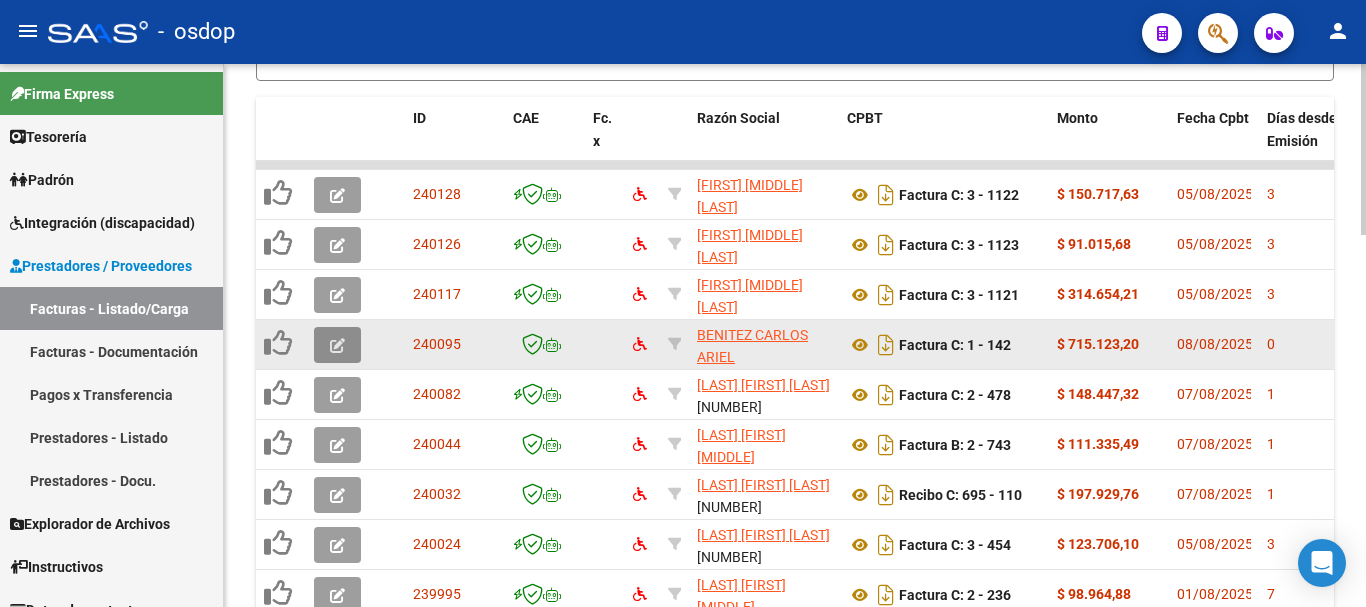 click 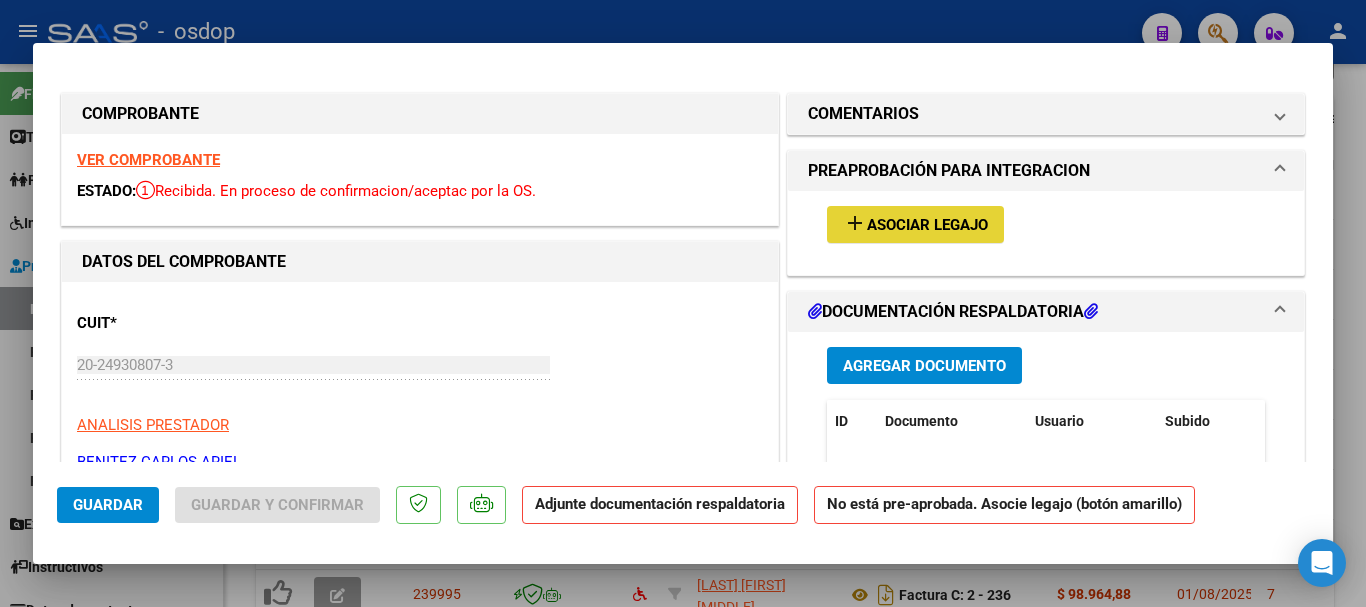 click on "add Asociar Legajo" at bounding box center [915, 224] 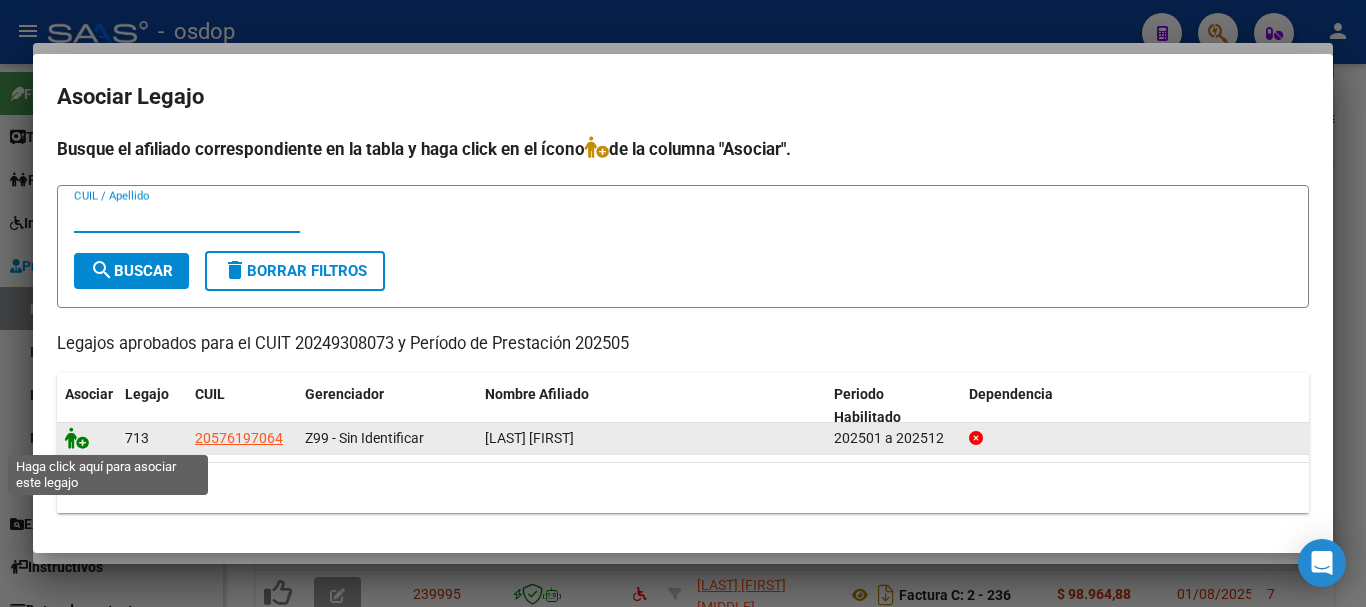 click 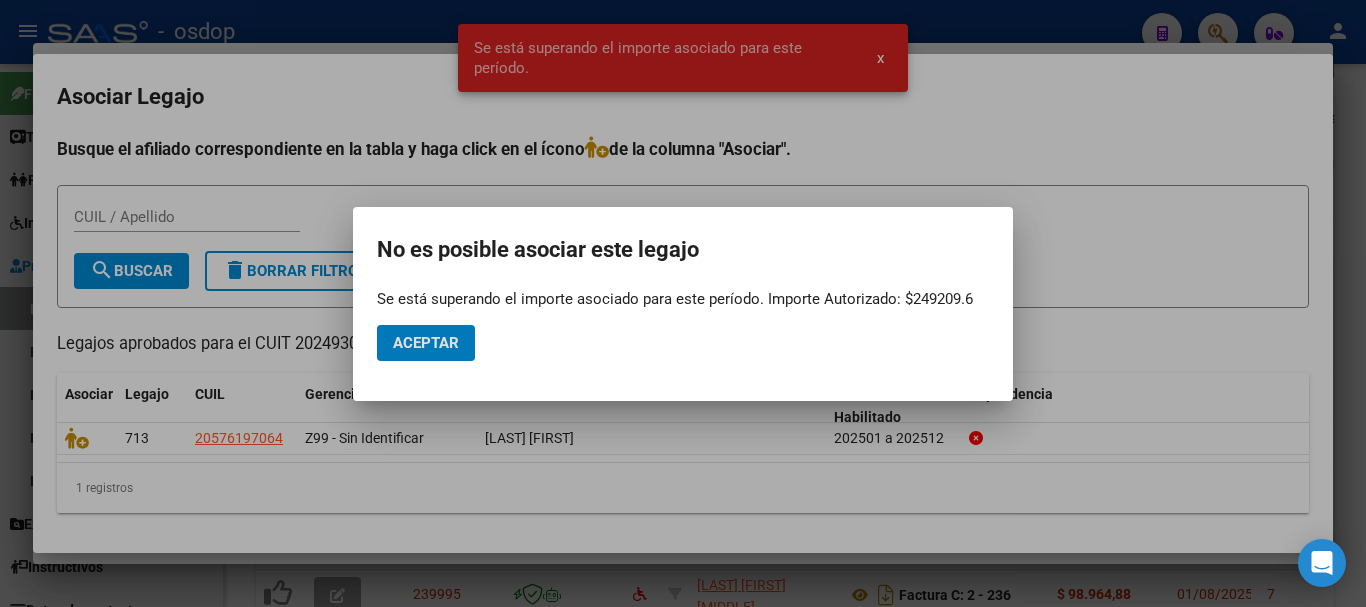 click on "Aceptar" 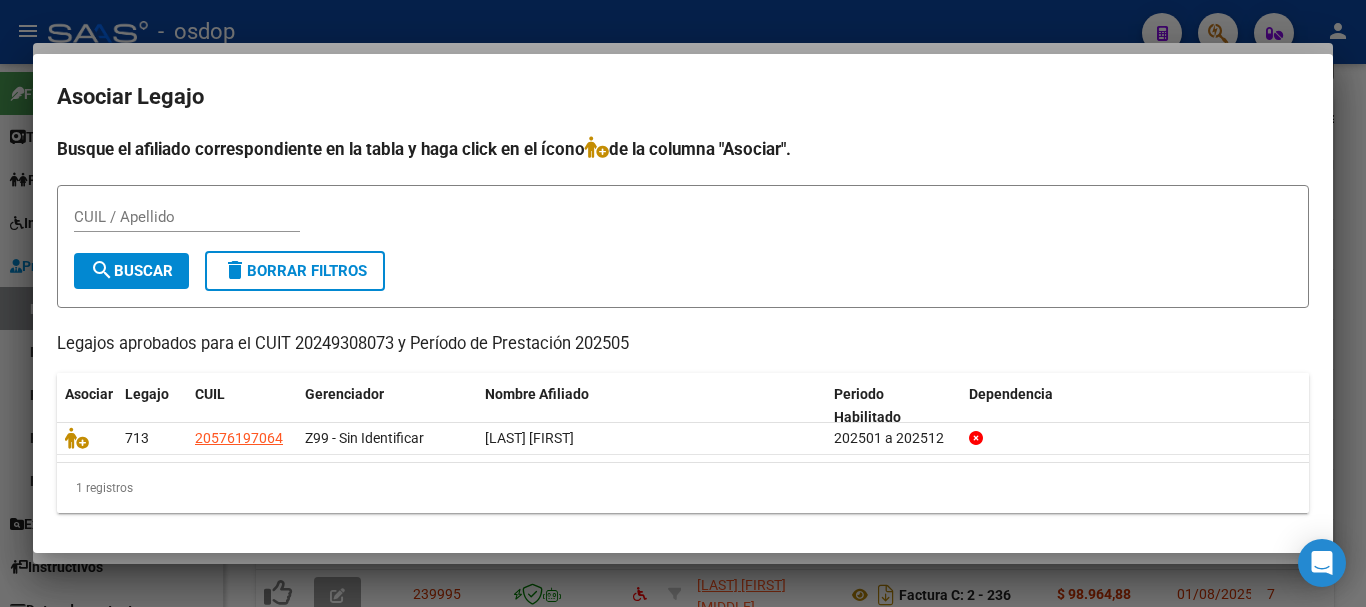 click at bounding box center (683, 303) 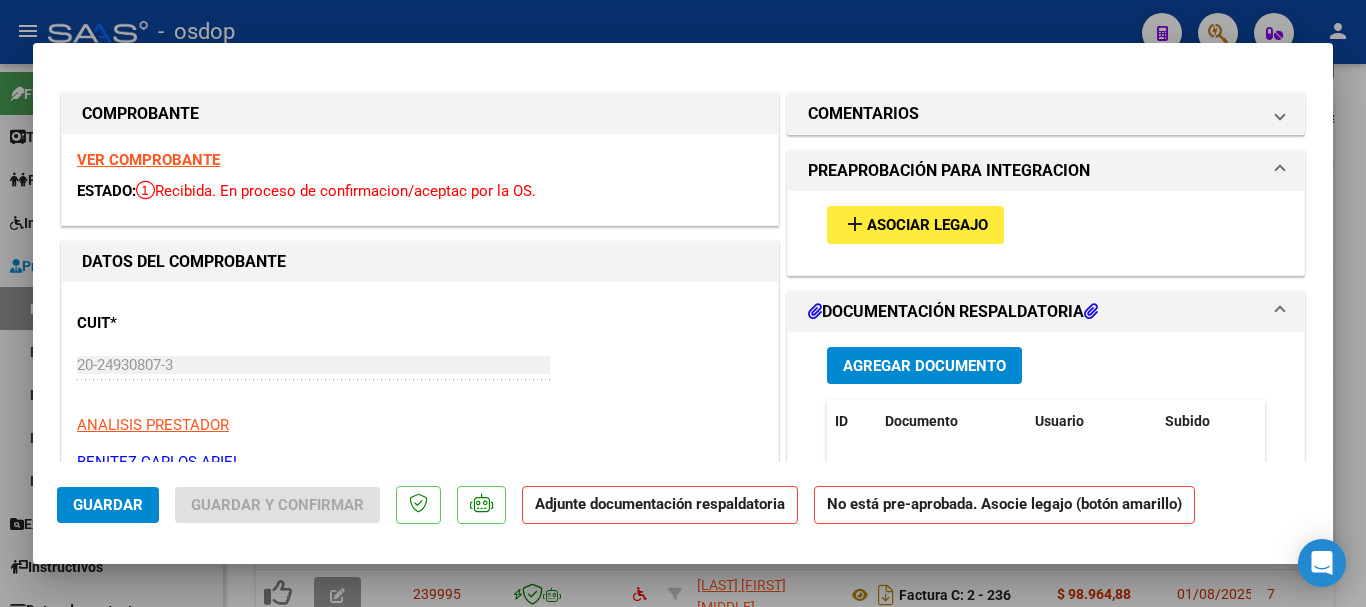 click at bounding box center (683, 303) 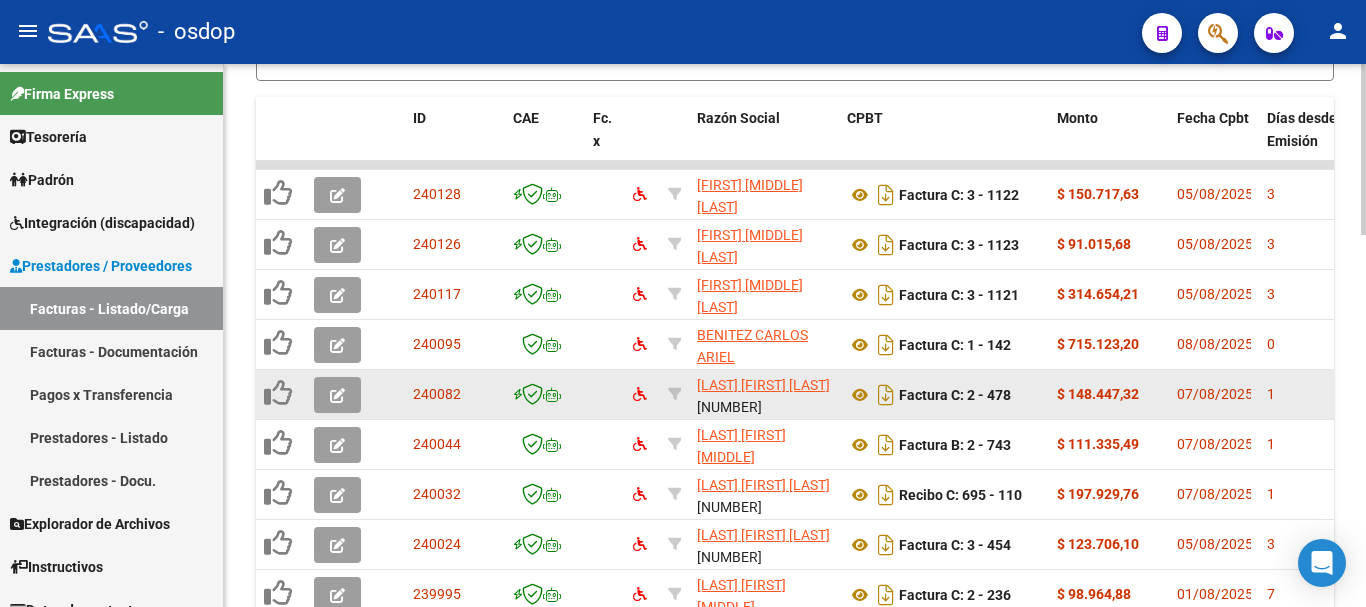 click 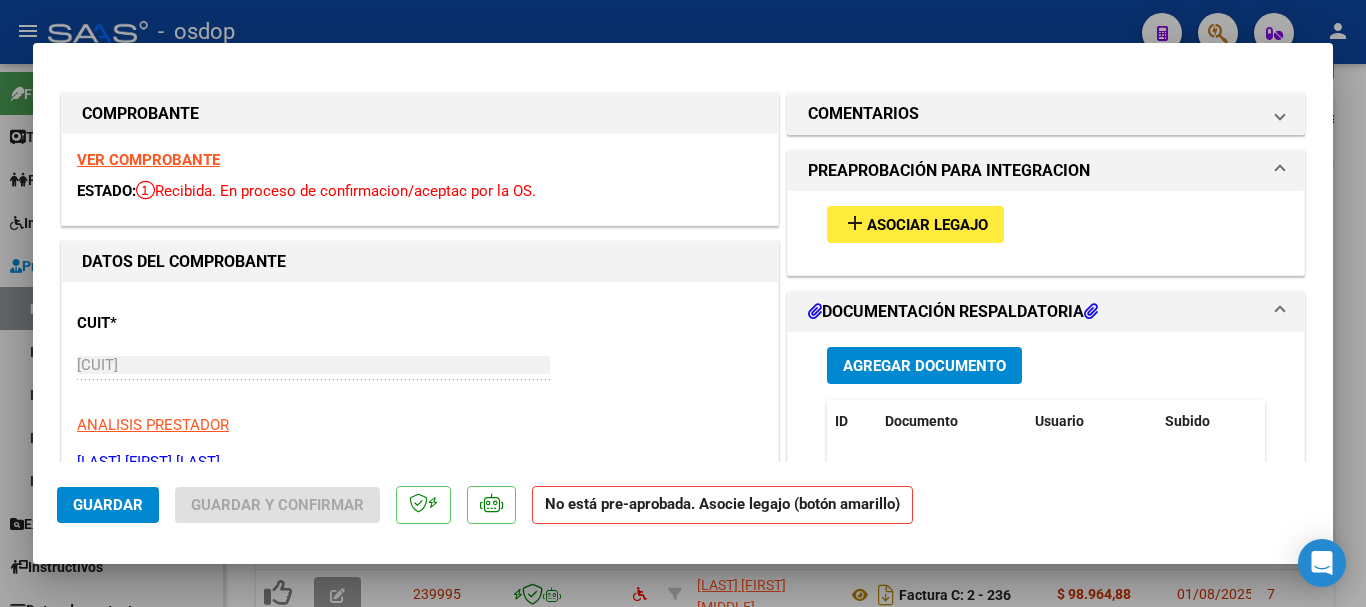 click on "Asociar Legajo" at bounding box center [927, 226] 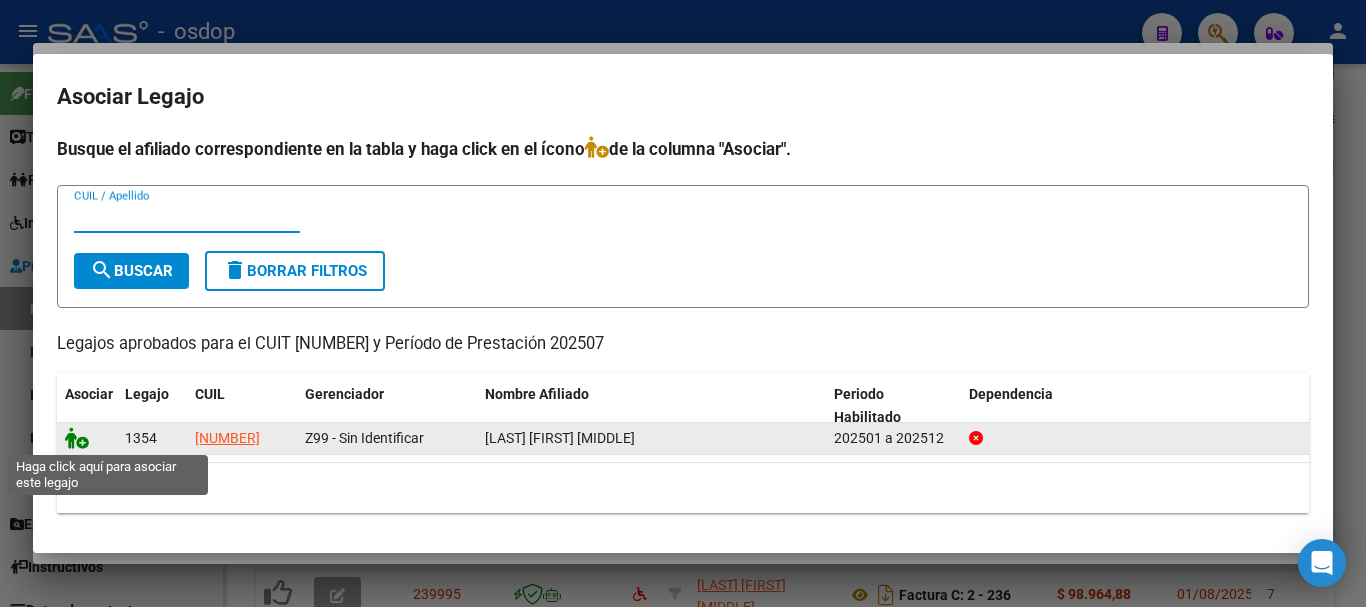 click 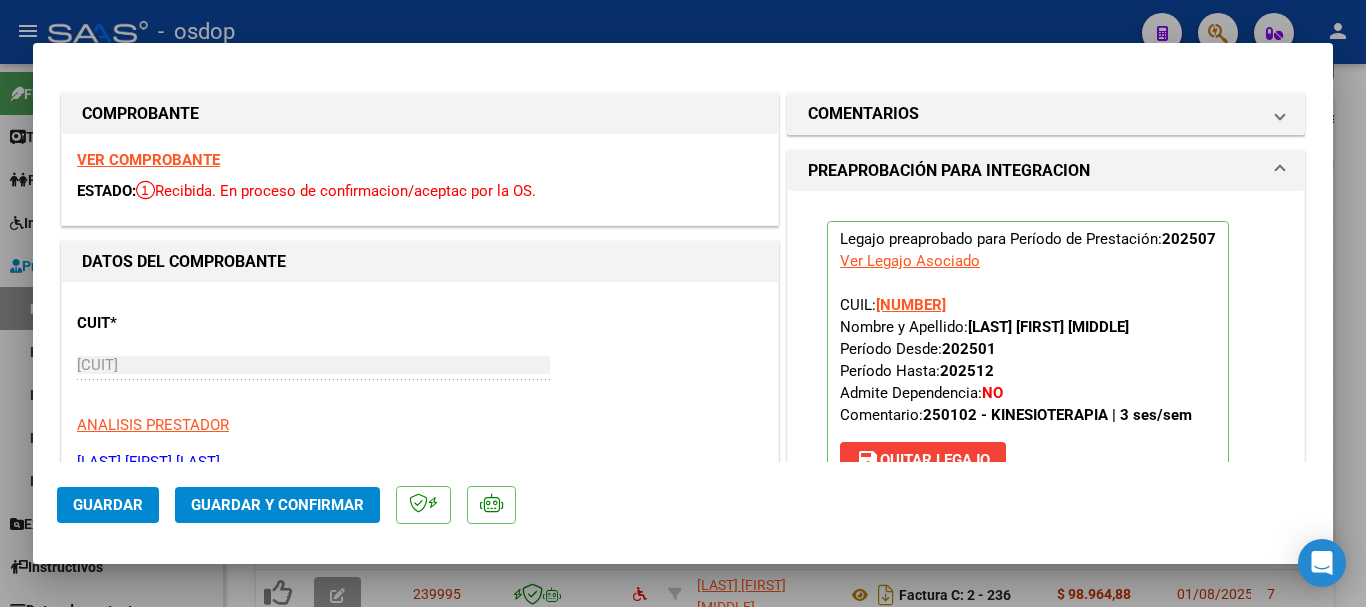 click on "Guardar" 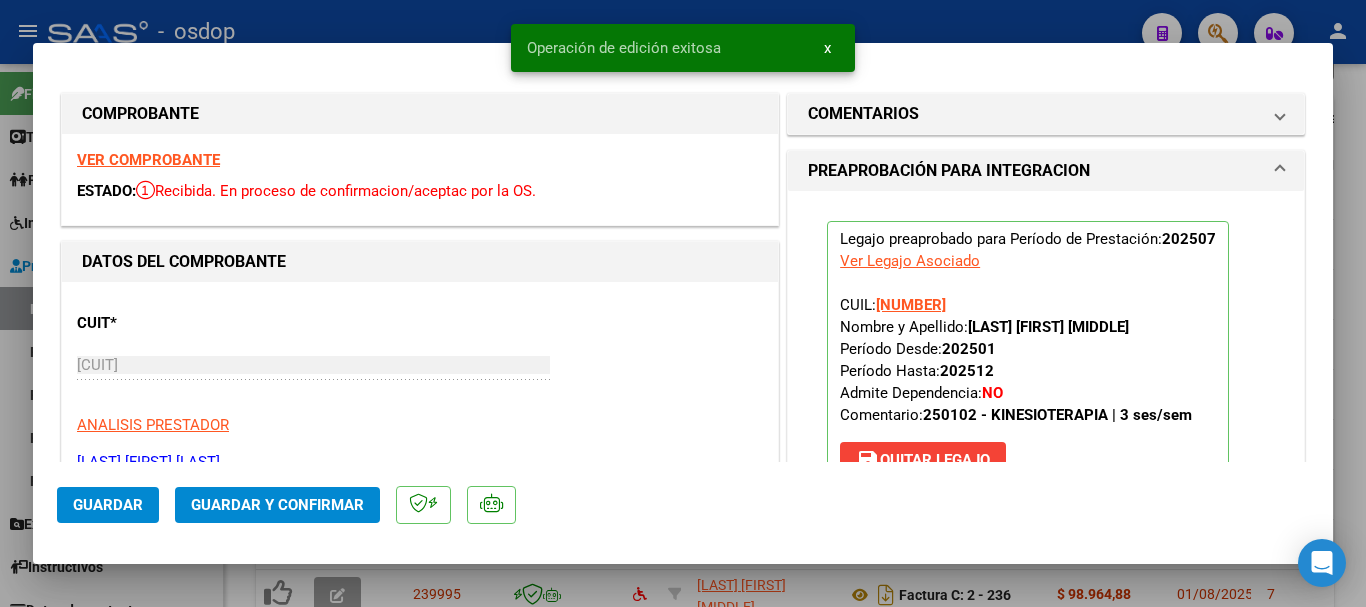 click at bounding box center (683, 303) 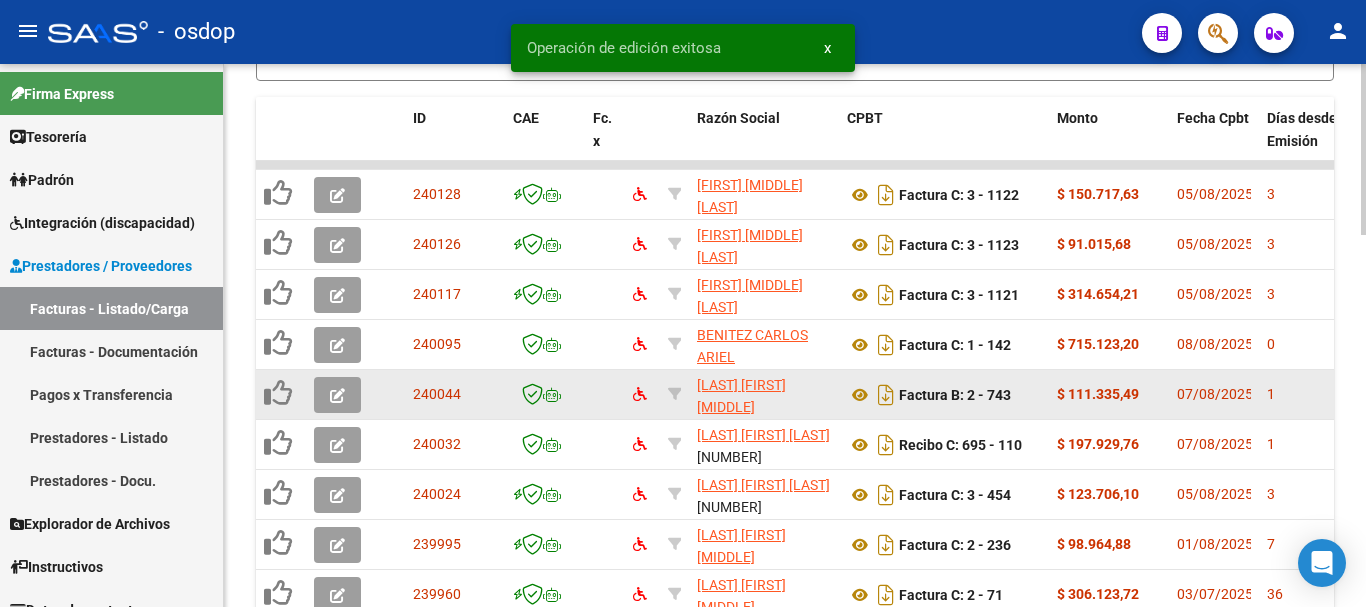 click 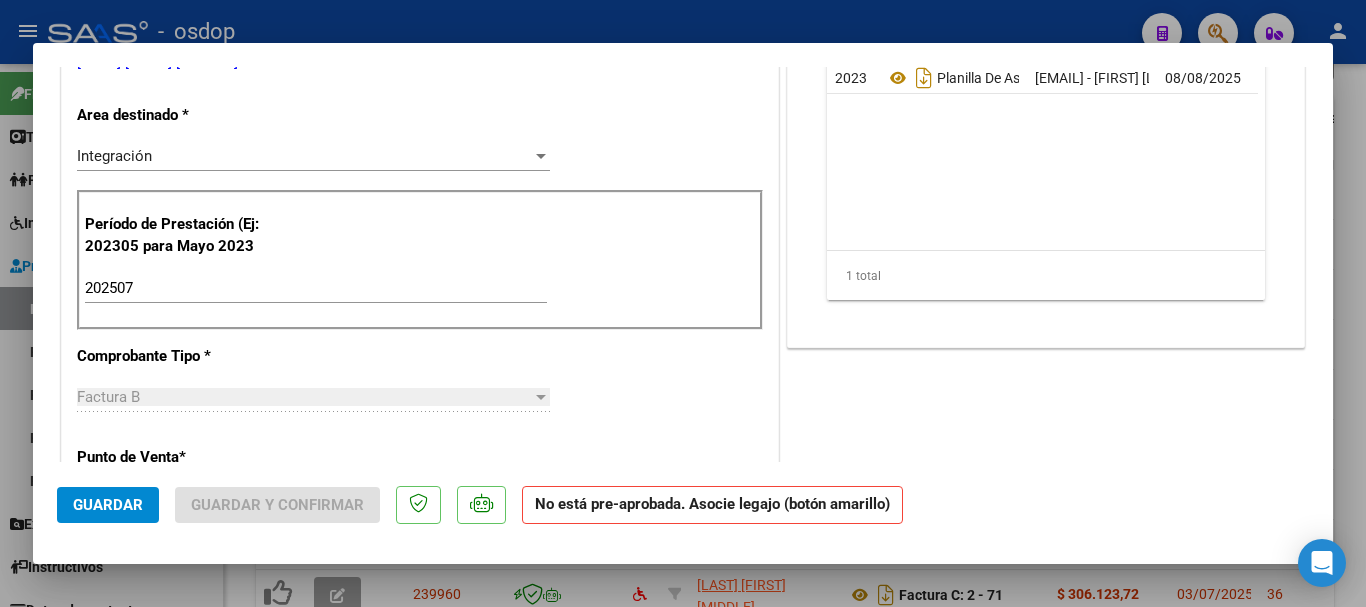 scroll, scrollTop: 0, scrollLeft: 0, axis: both 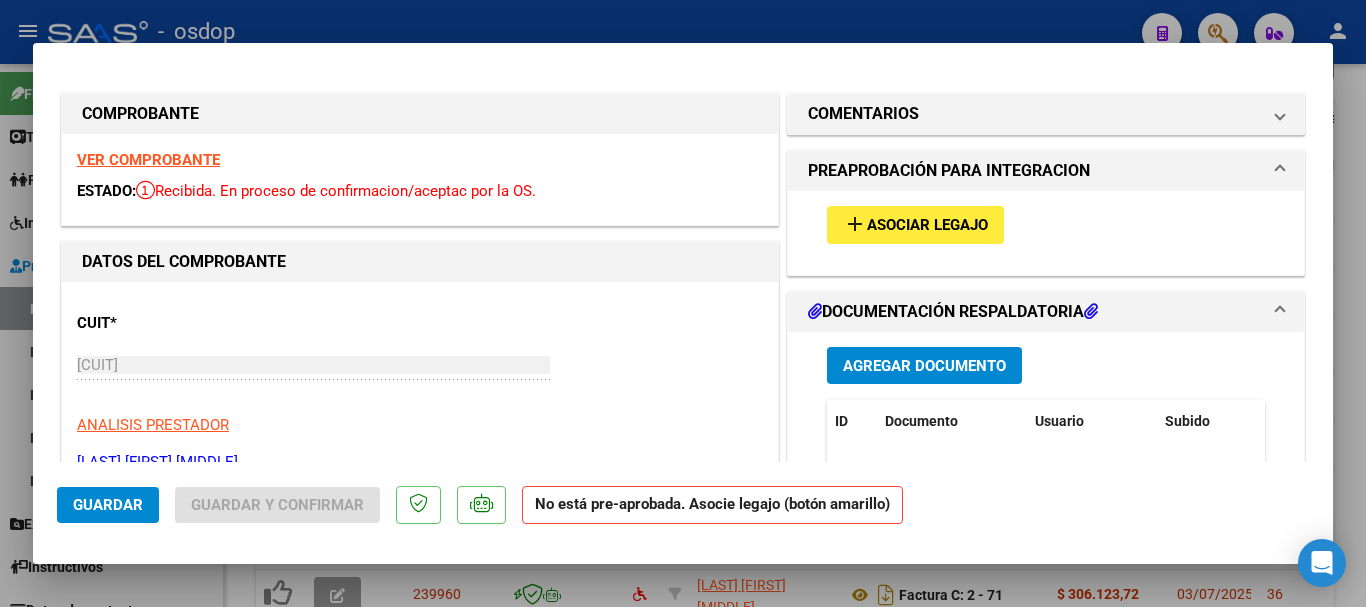 click on "Asociar Legajo" at bounding box center (927, 226) 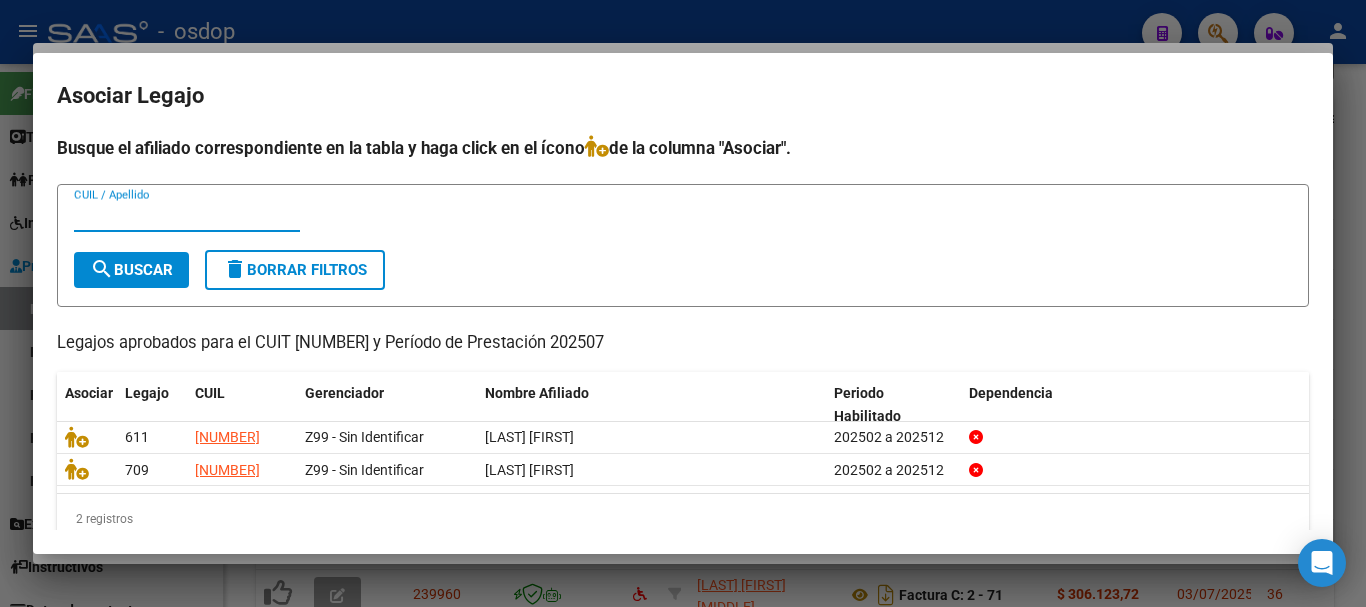 click at bounding box center (683, 303) 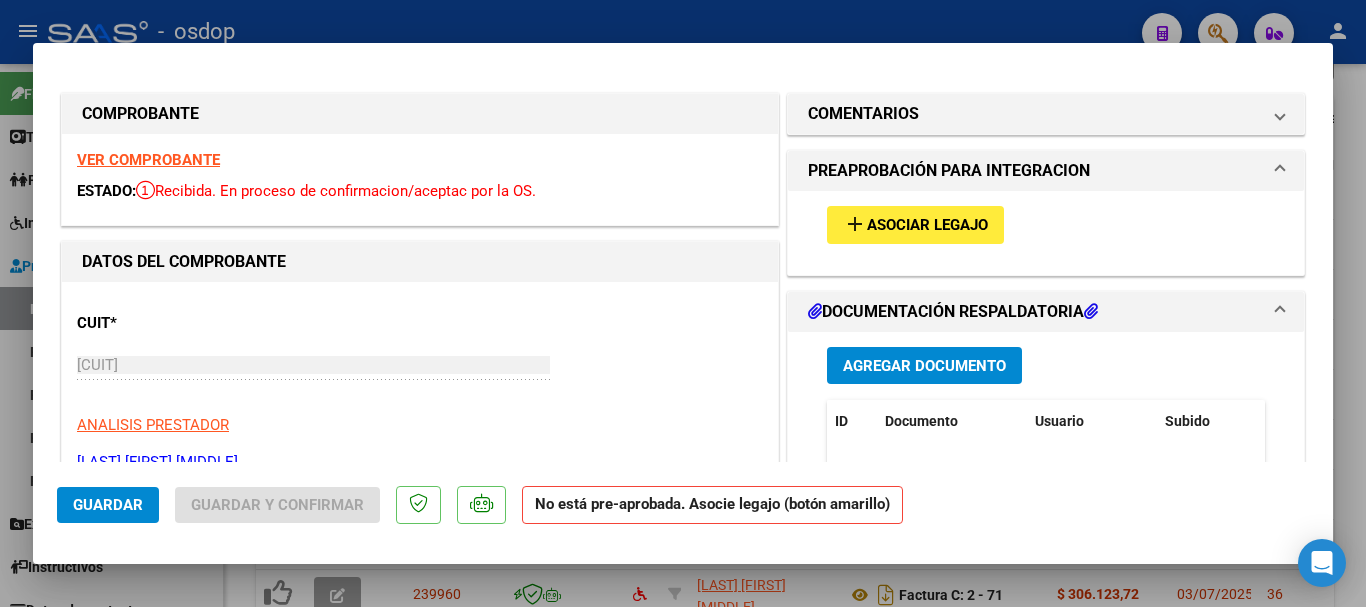 click at bounding box center (683, 303) 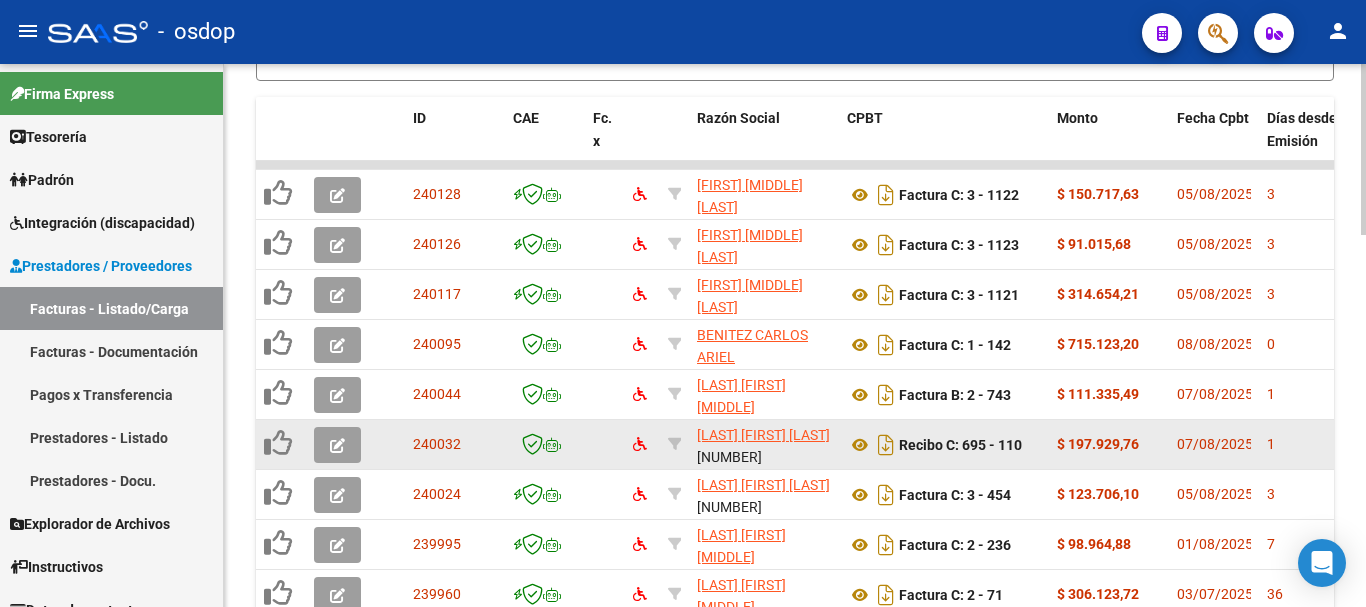 click 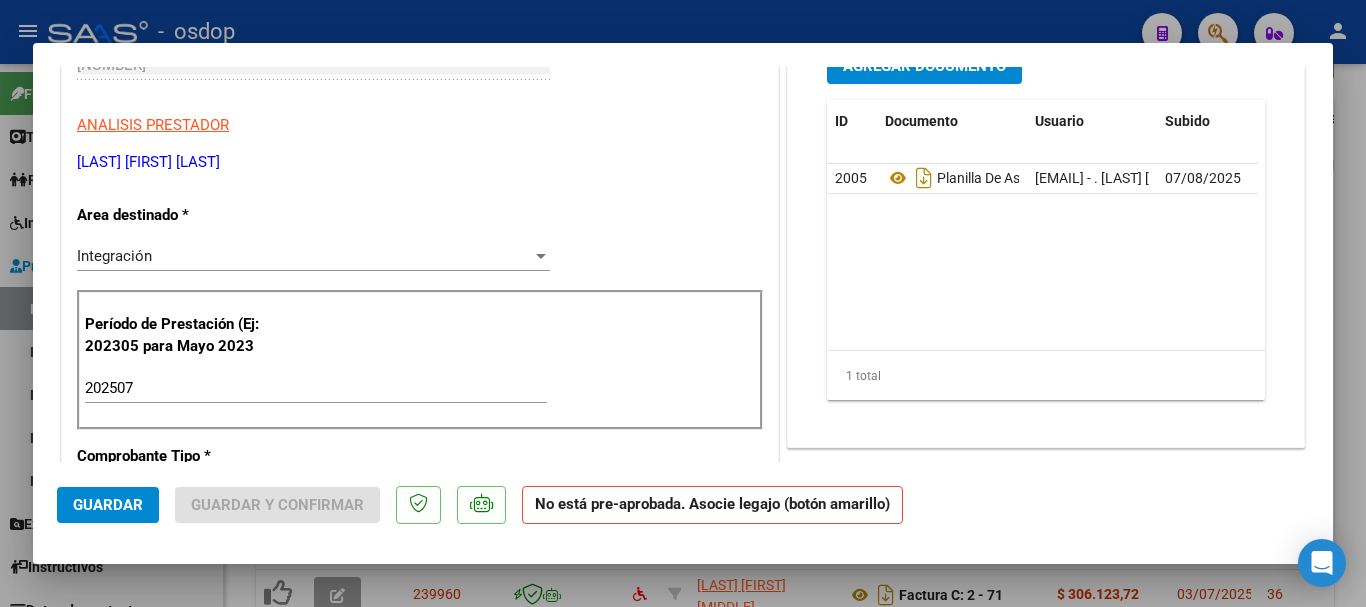 scroll, scrollTop: 0, scrollLeft: 0, axis: both 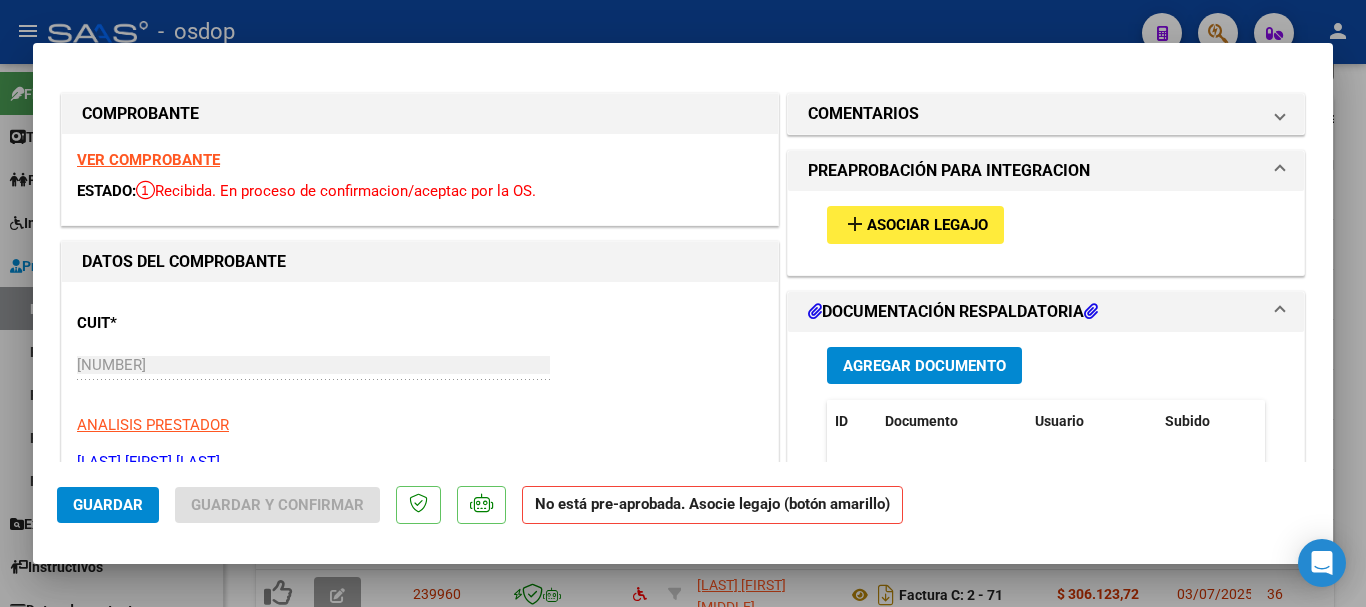 click on "Asociar Legajo" at bounding box center (927, 226) 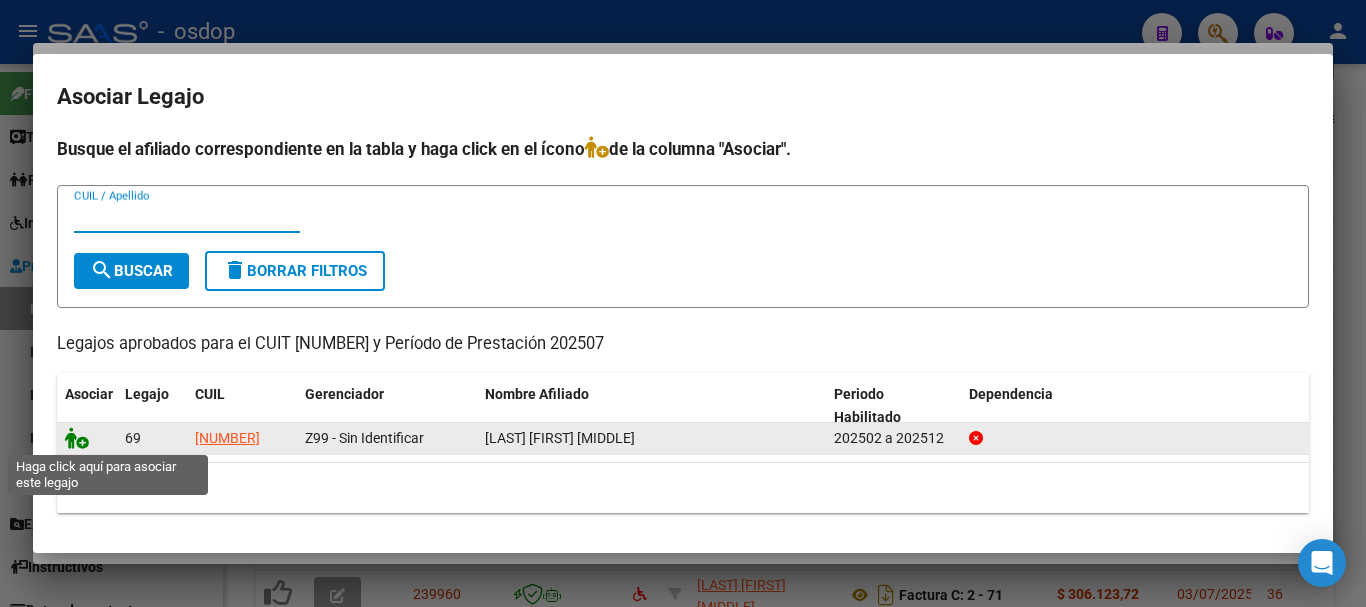 click 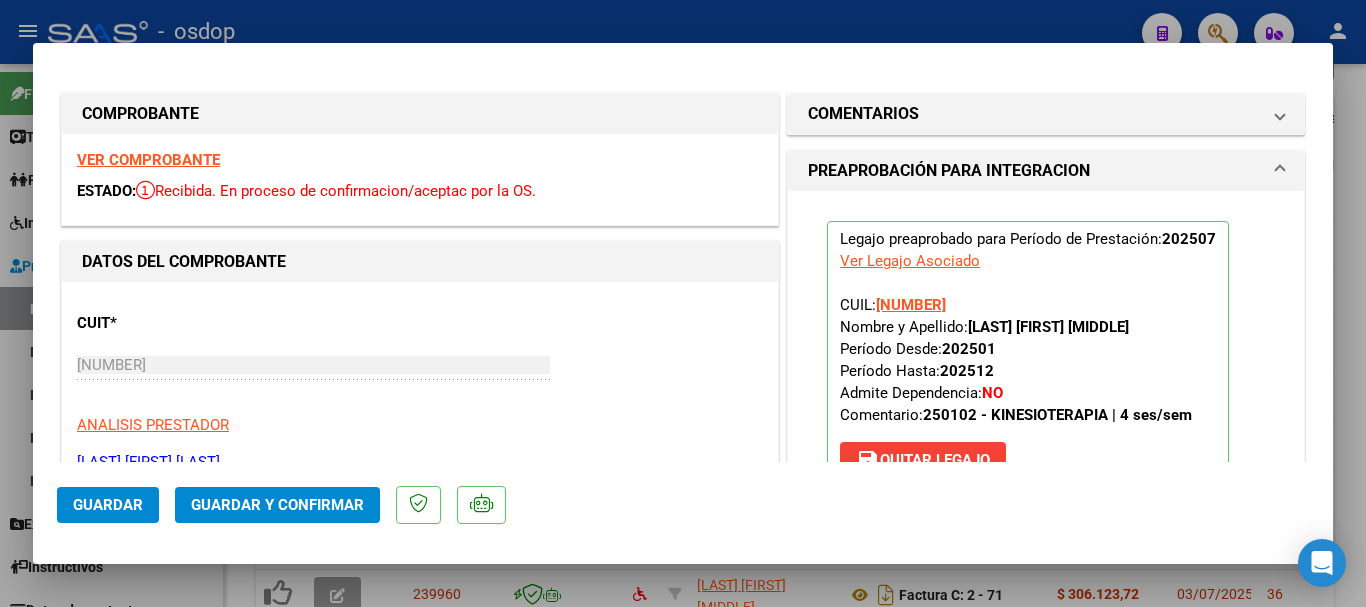 click on "Guardar" 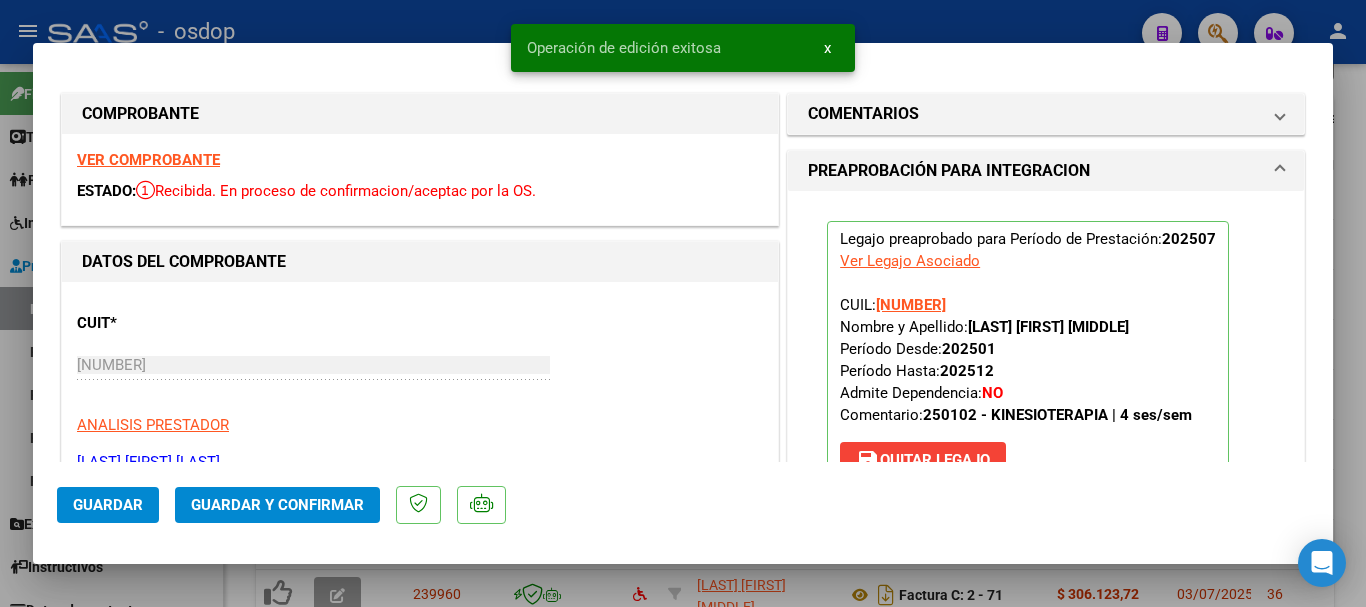click at bounding box center [683, 303] 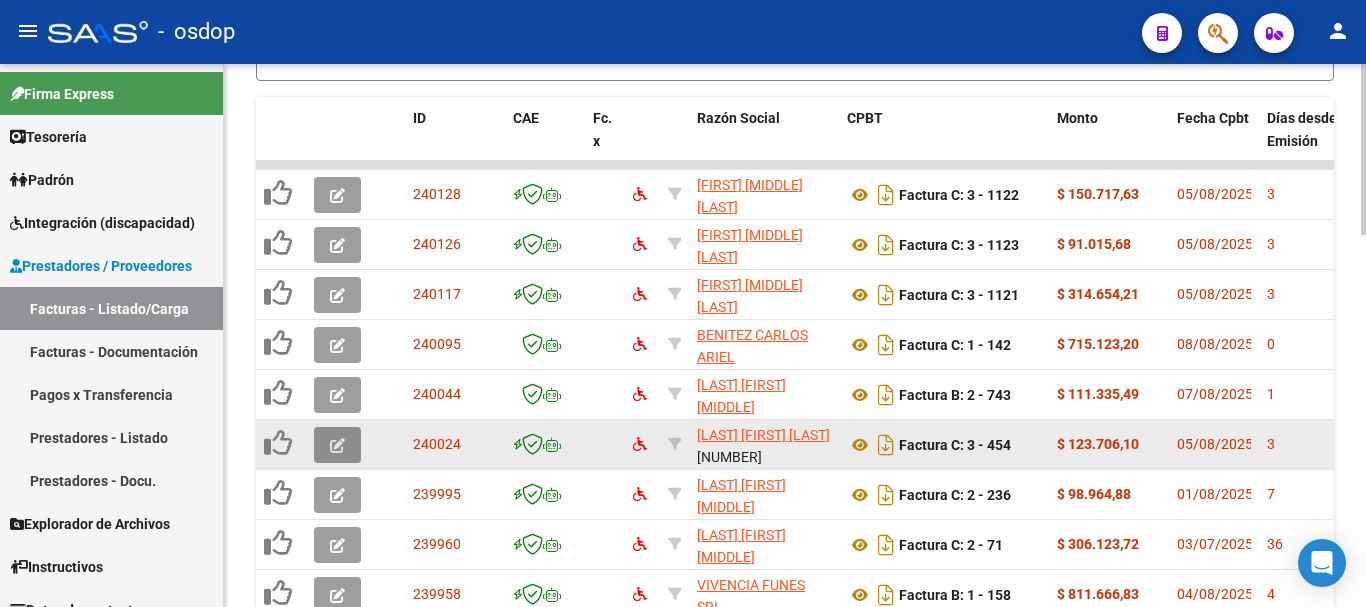 click 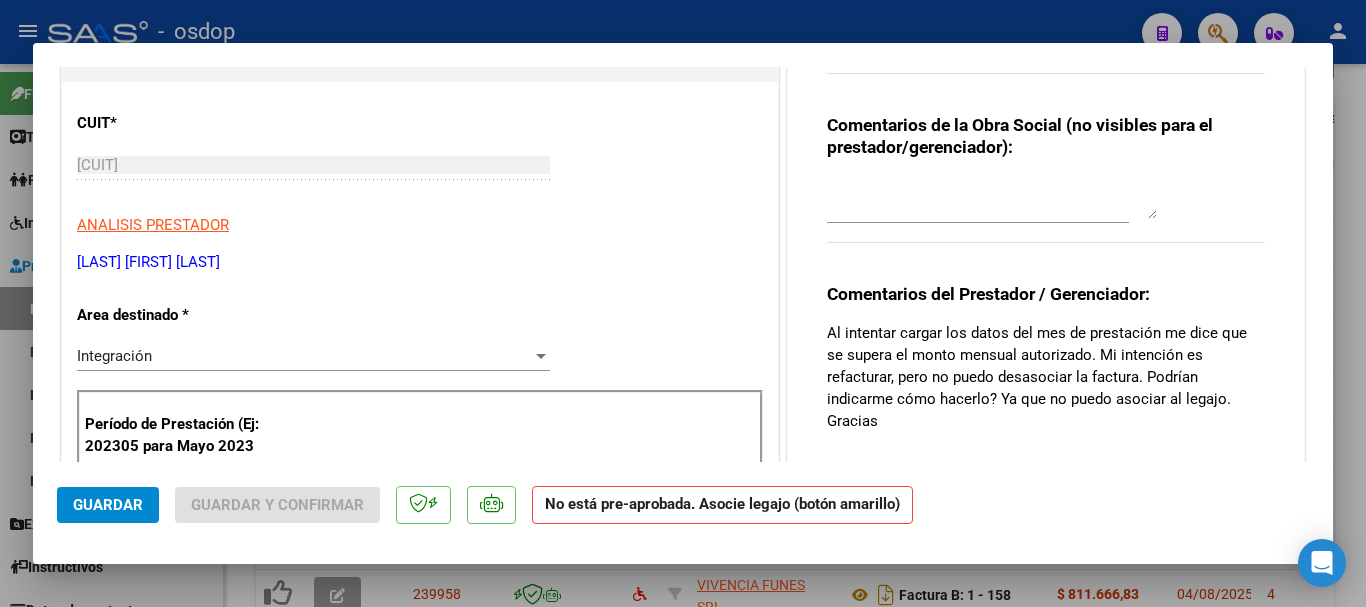 scroll, scrollTop: 500, scrollLeft: 0, axis: vertical 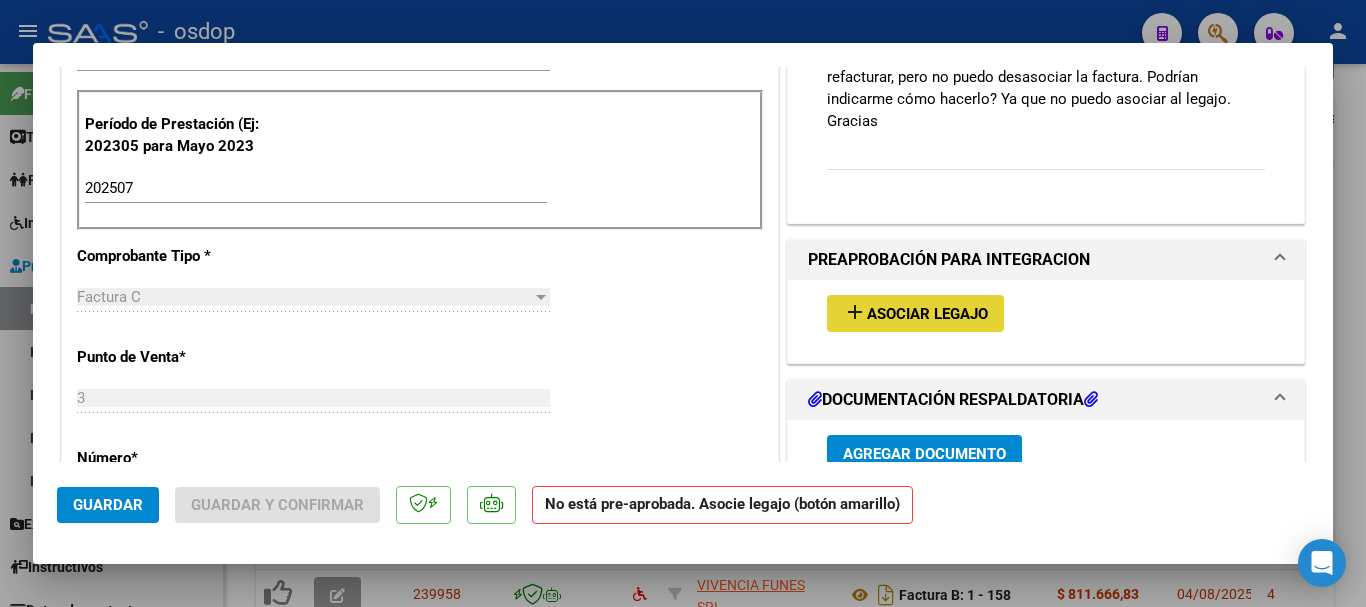 click on "Asociar Legajo" at bounding box center [927, 314] 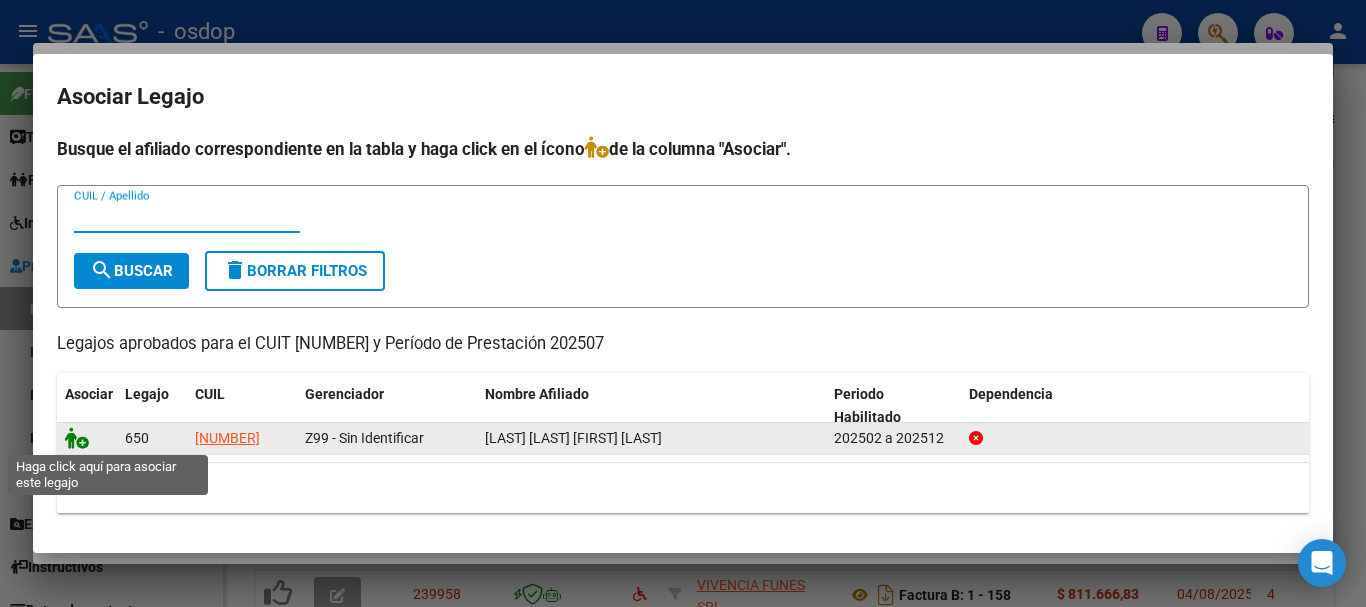 click 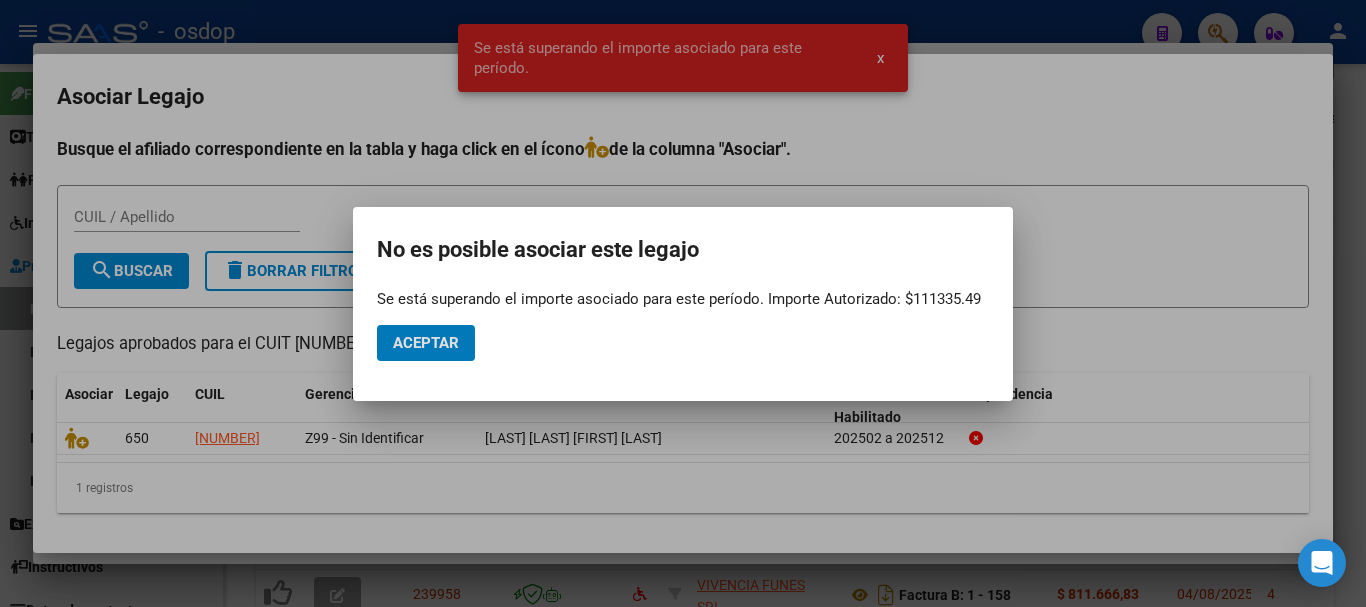 click on "Aceptar" 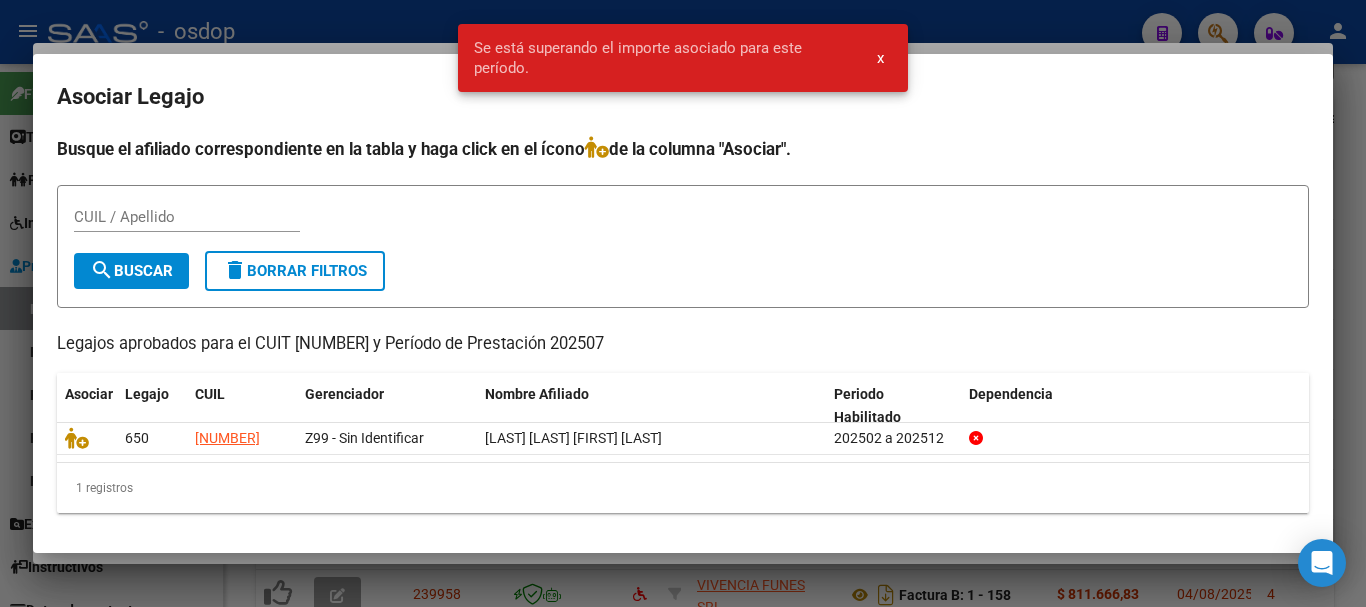 click at bounding box center (683, 303) 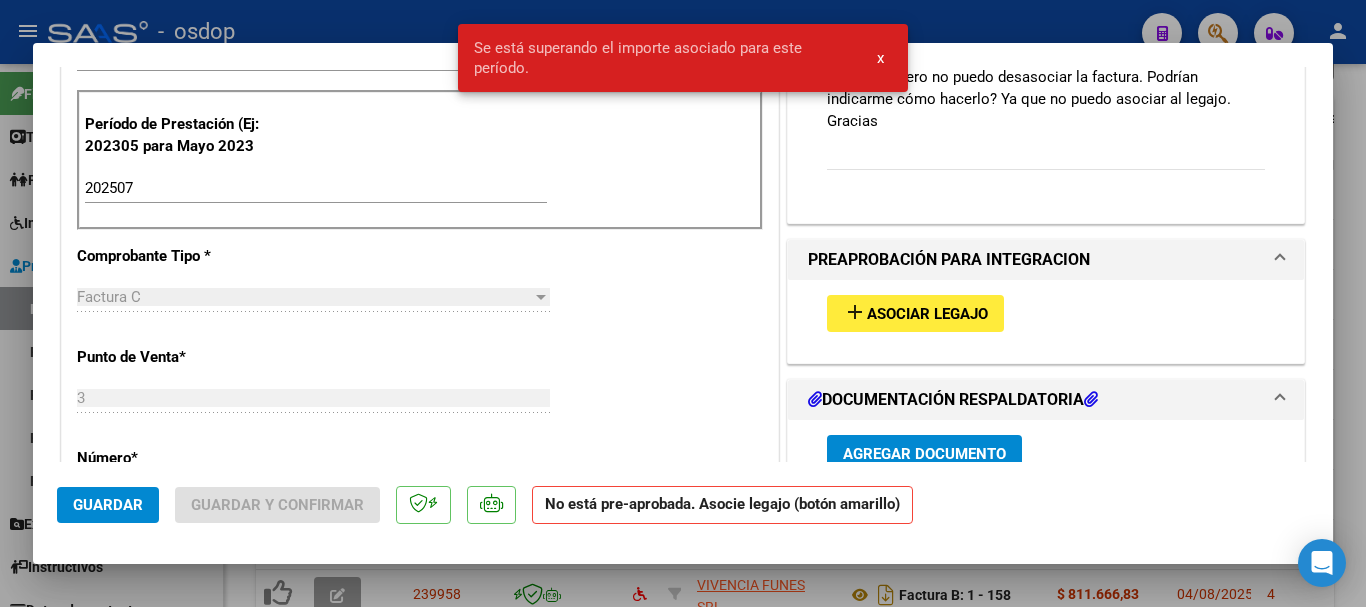 click at bounding box center [683, 303] 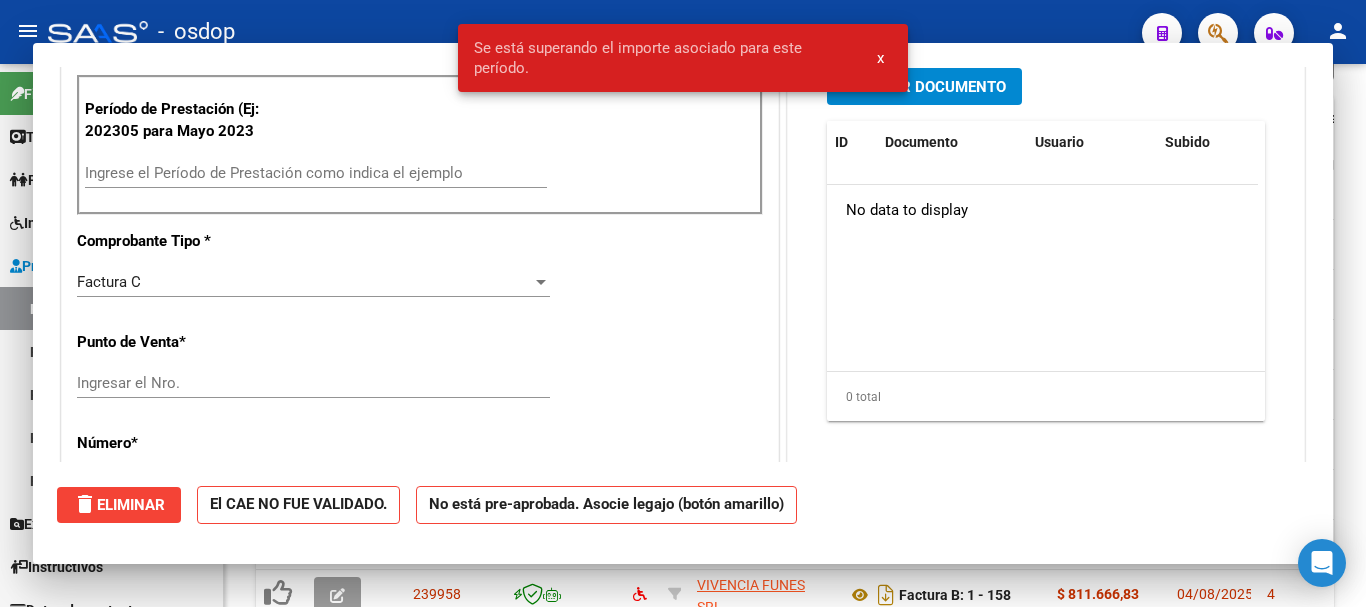 scroll, scrollTop: 0, scrollLeft: 0, axis: both 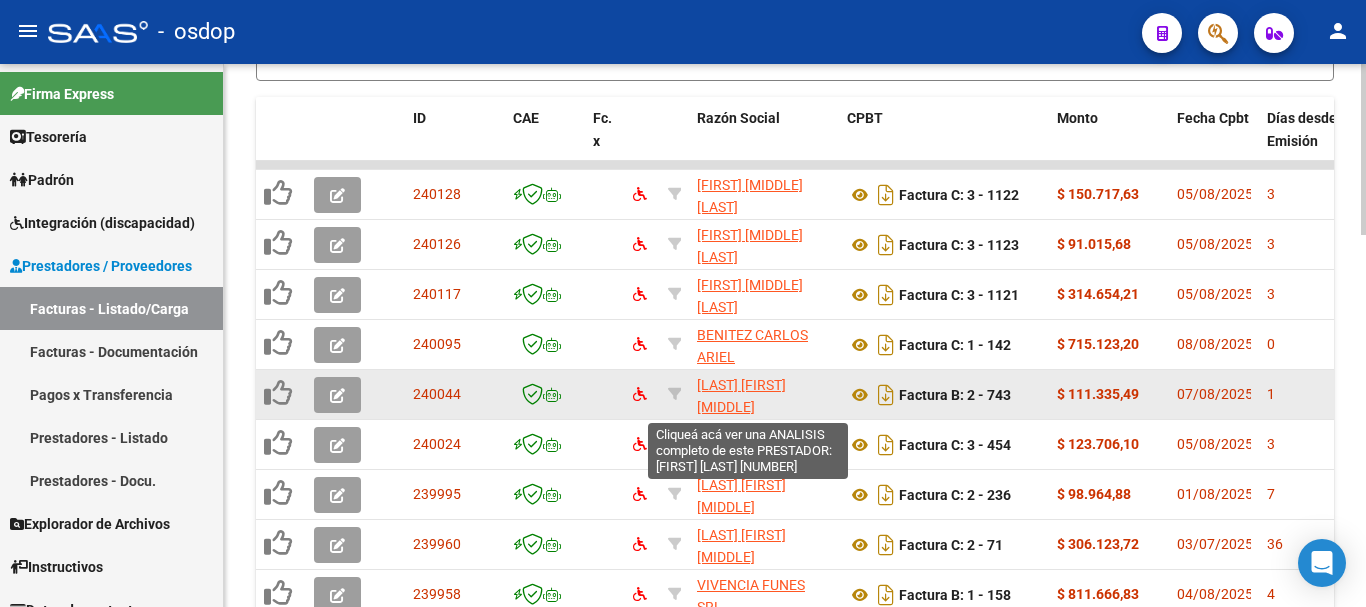 click on "[LAST] [FIRST] [LAST]" 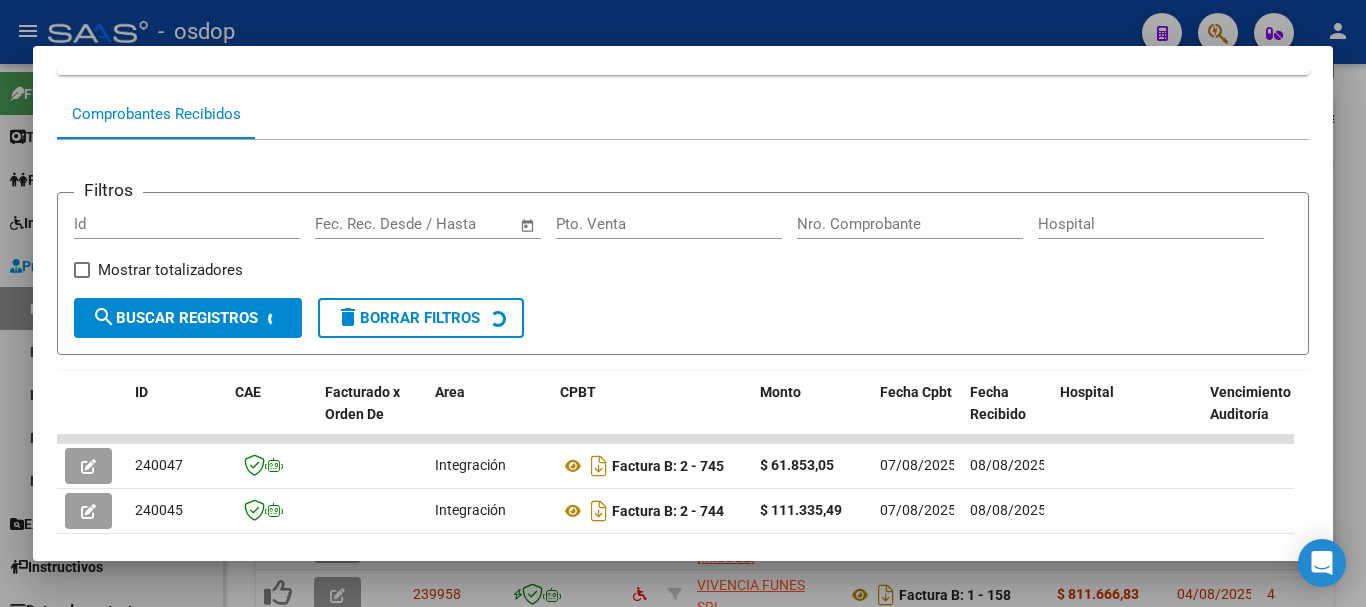 scroll, scrollTop: 475, scrollLeft: 0, axis: vertical 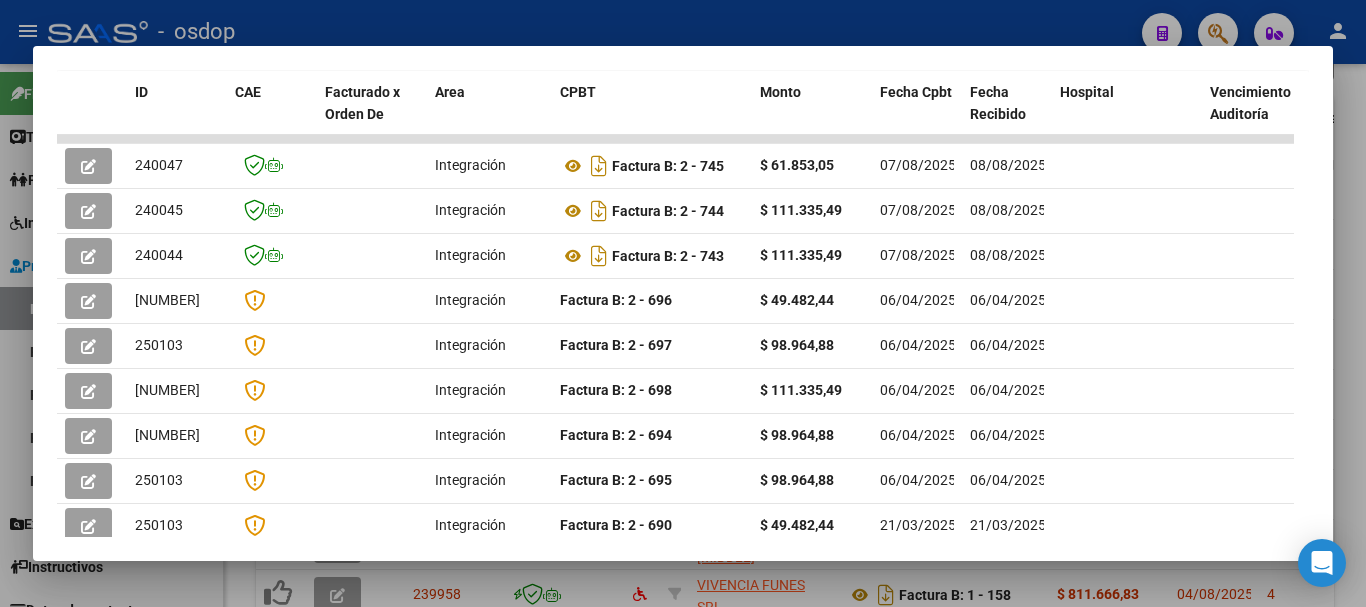 click at bounding box center [683, 303] 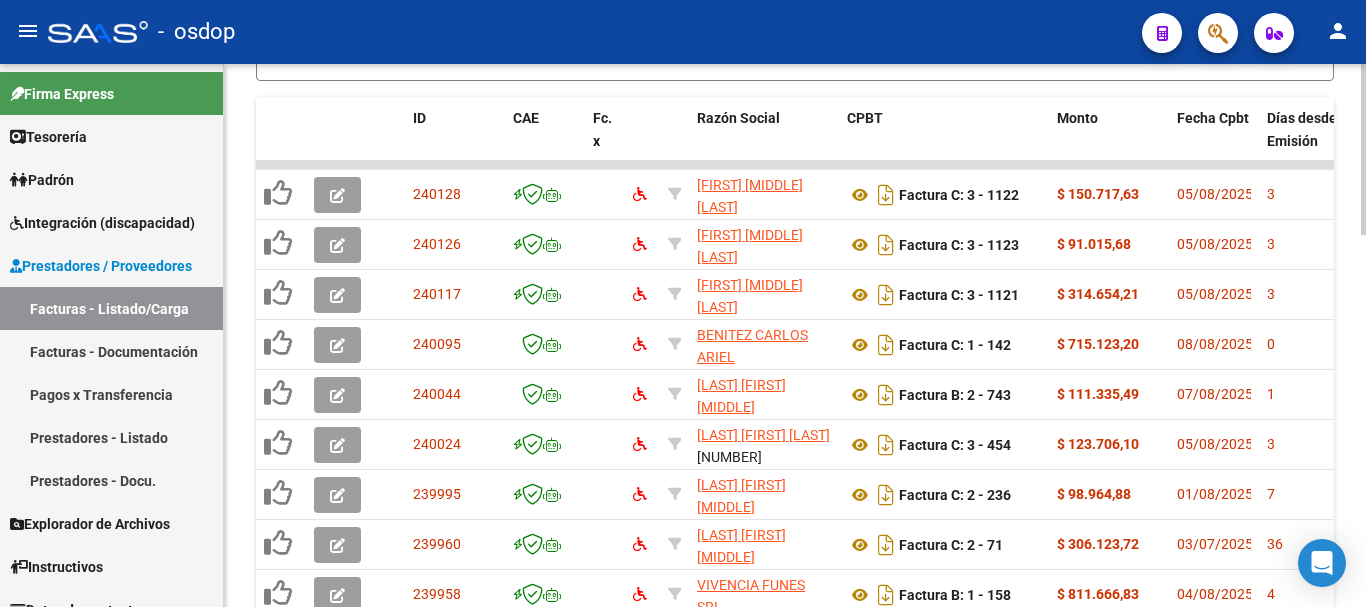 scroll, scrollTop: 584, scrollLeft: 0, axis: vertical 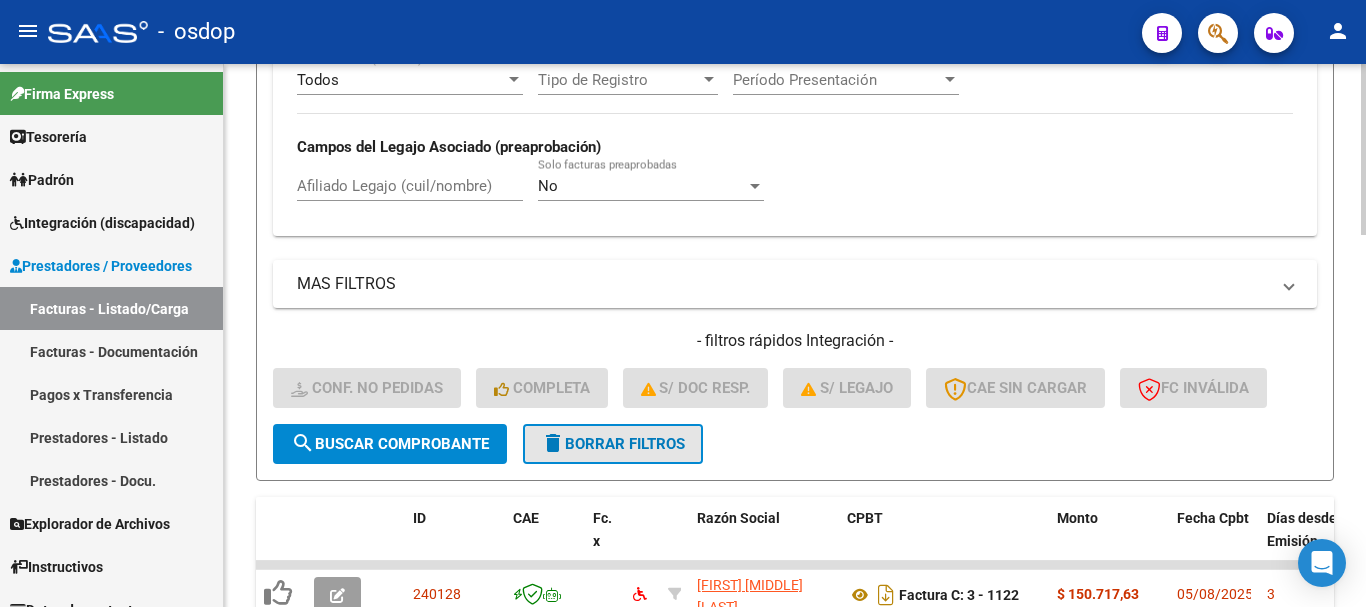 click on "delete  Borrar Filtros" 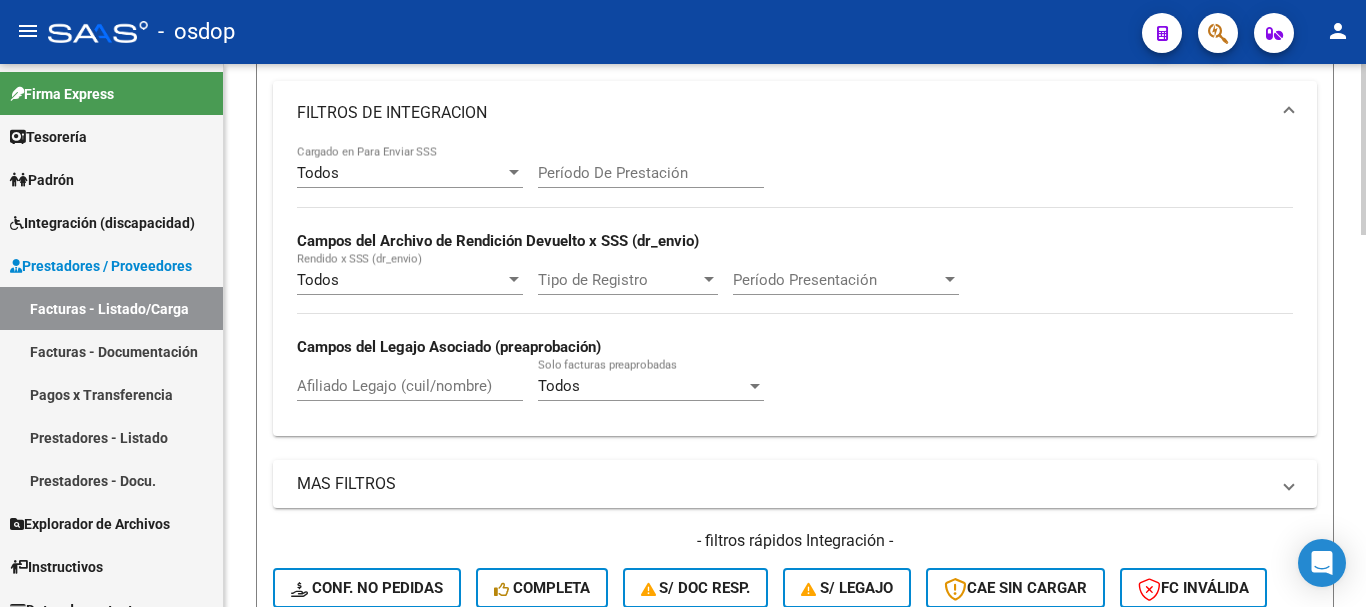 scroll, scrollTop: 84, scrollLeft: 0, axis: vertical 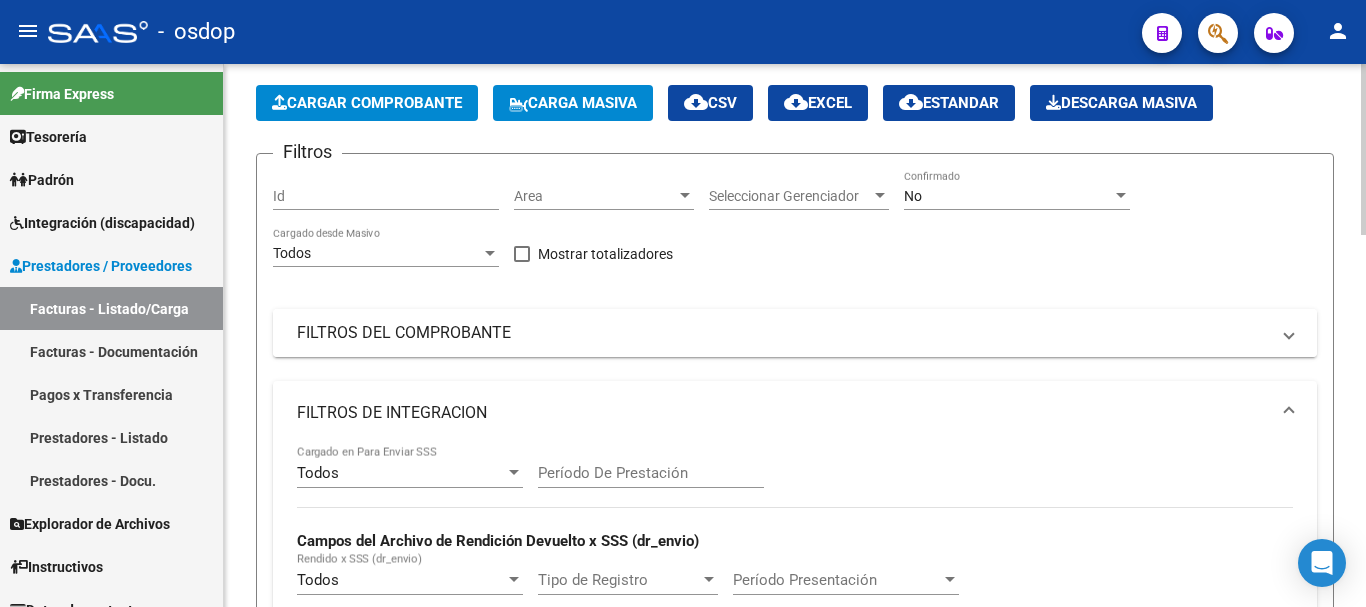 click on "FILTROS DEL COMPROBANTE" at bounding box center (795, 333) 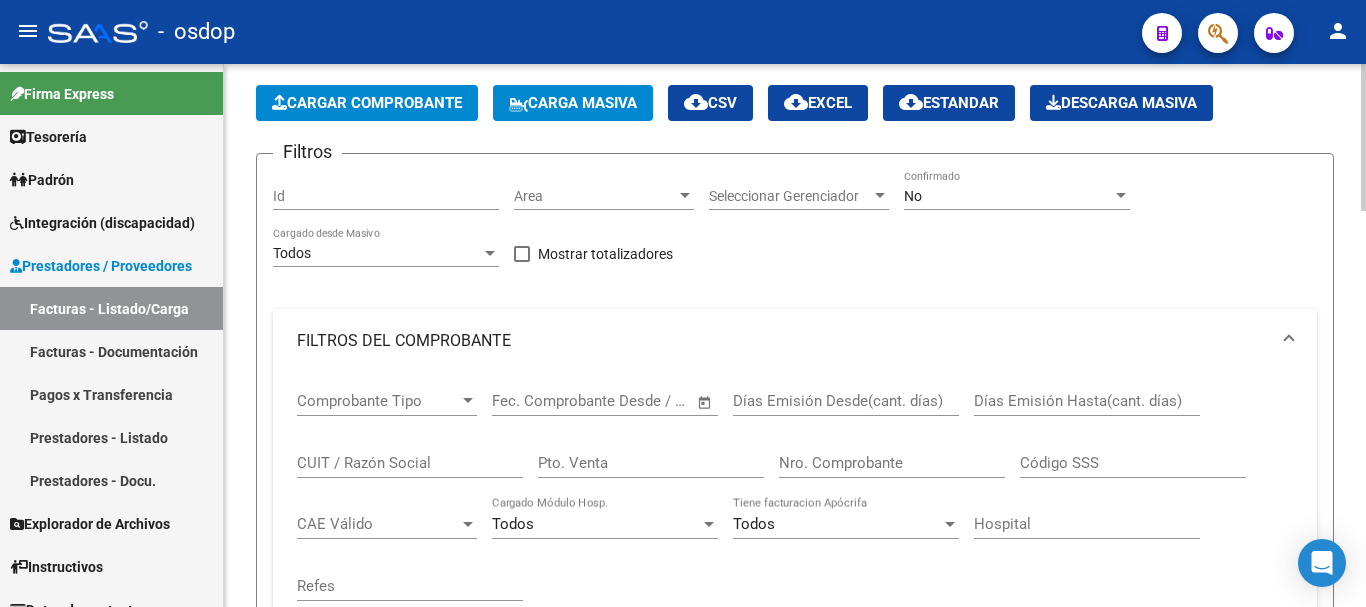 click on "CUIT / Razón Social" at bounding box center [410, 463] 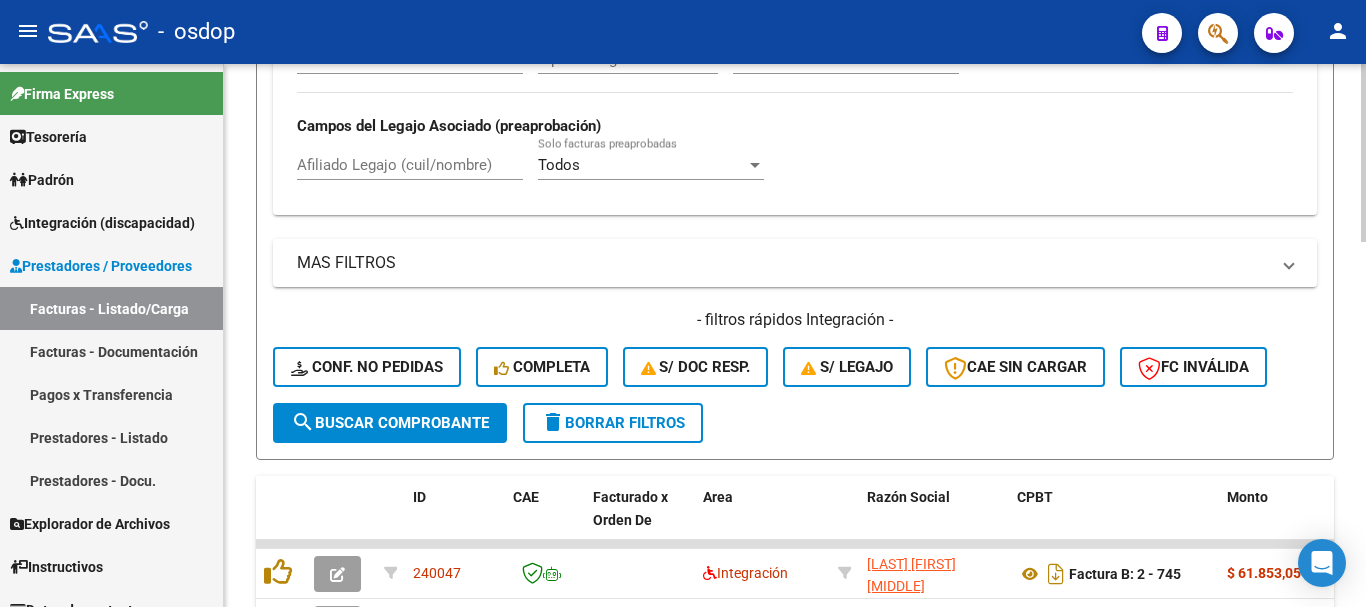 scroll, scrollTop: 1113, scrollLeft: 0, axis: vertical 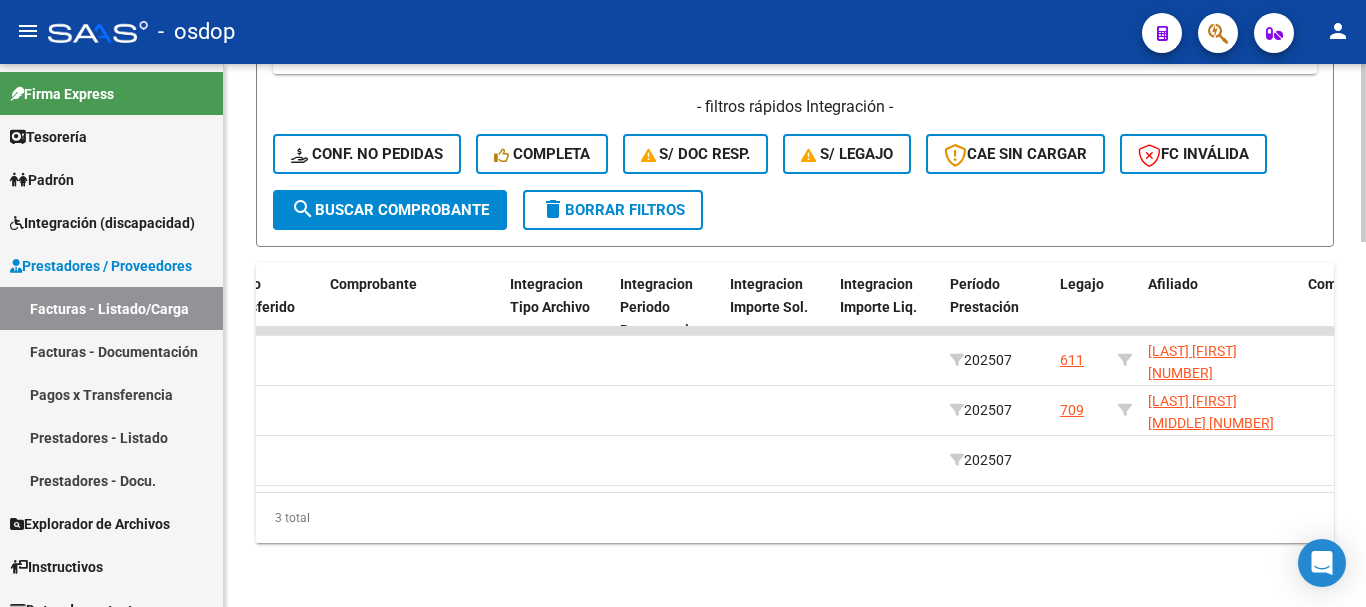 type on "ferrar" 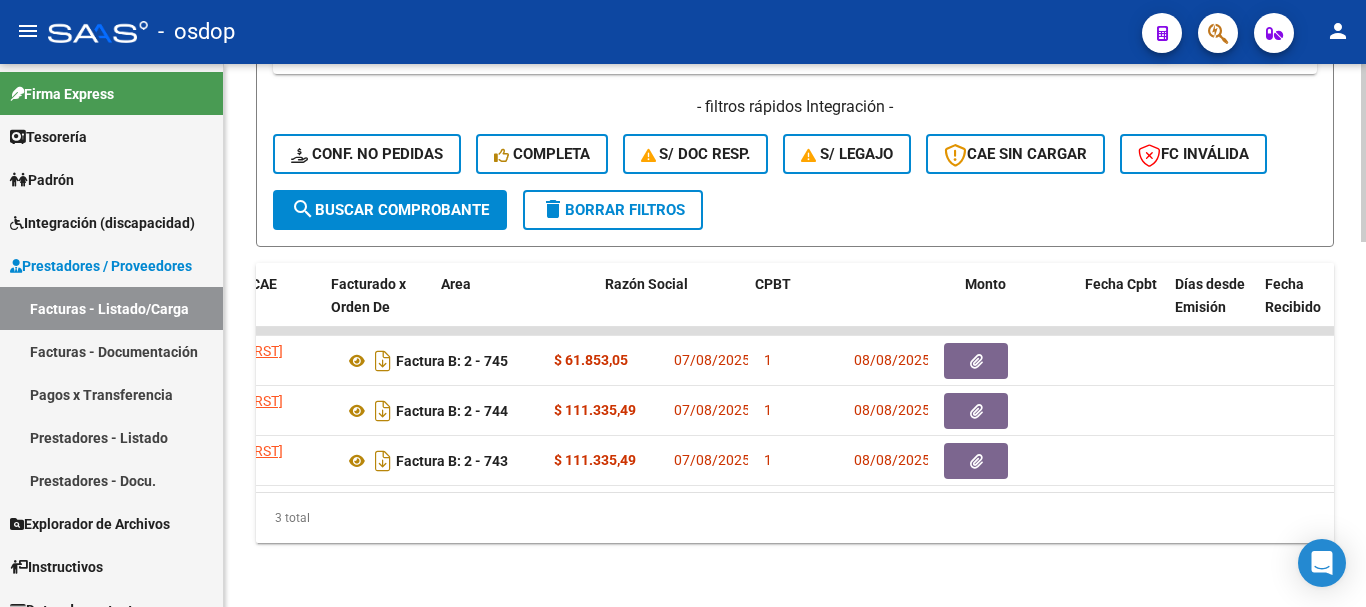 scroll, scrollTop: 0, scrollLeft: 0, axis: both 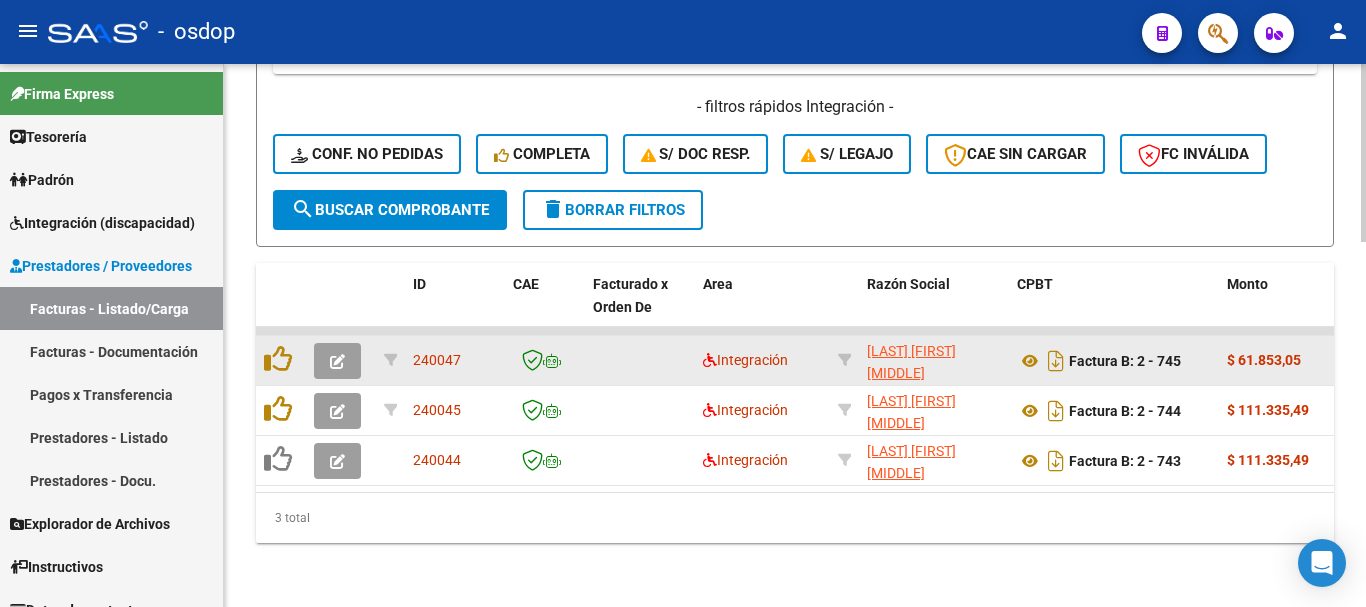 click 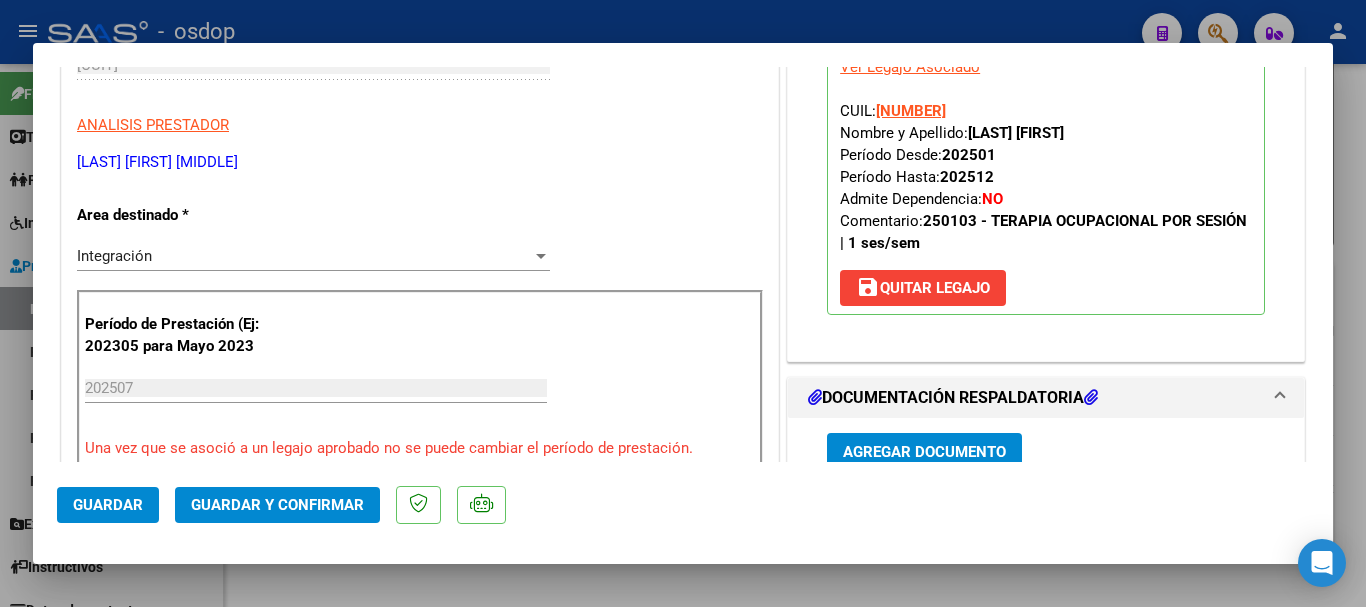 scroll, scrollTop: 0, scrollLeft: 0, axis: both 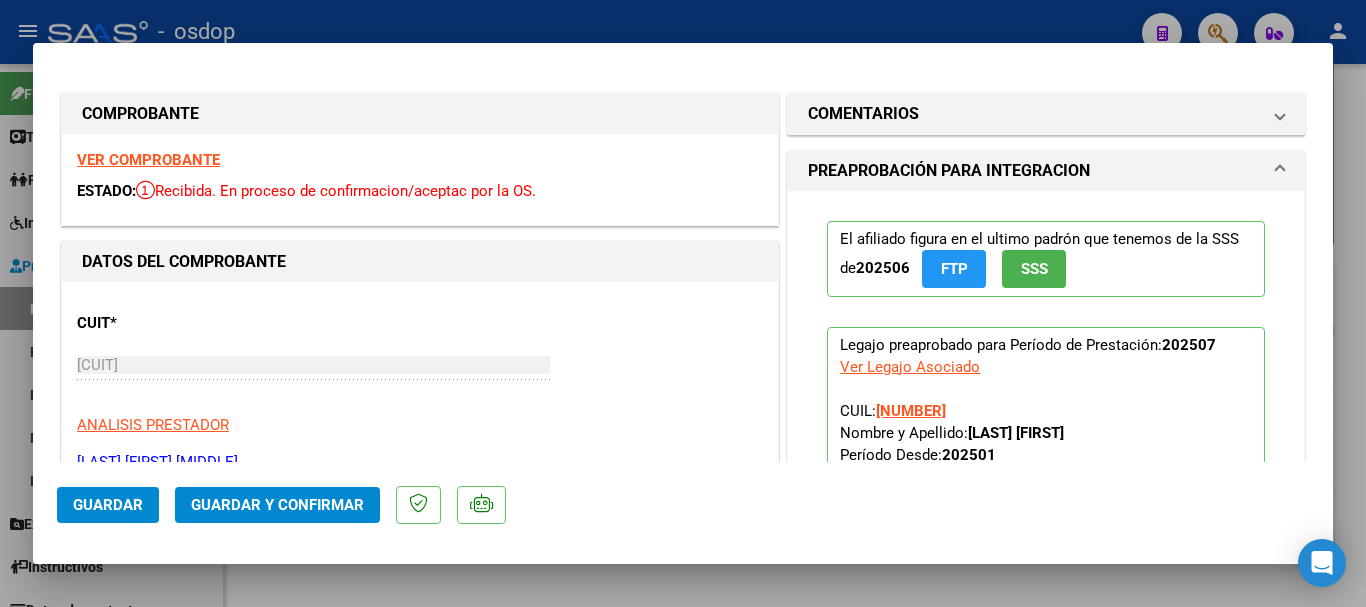 click at bounding box center (683, 303) 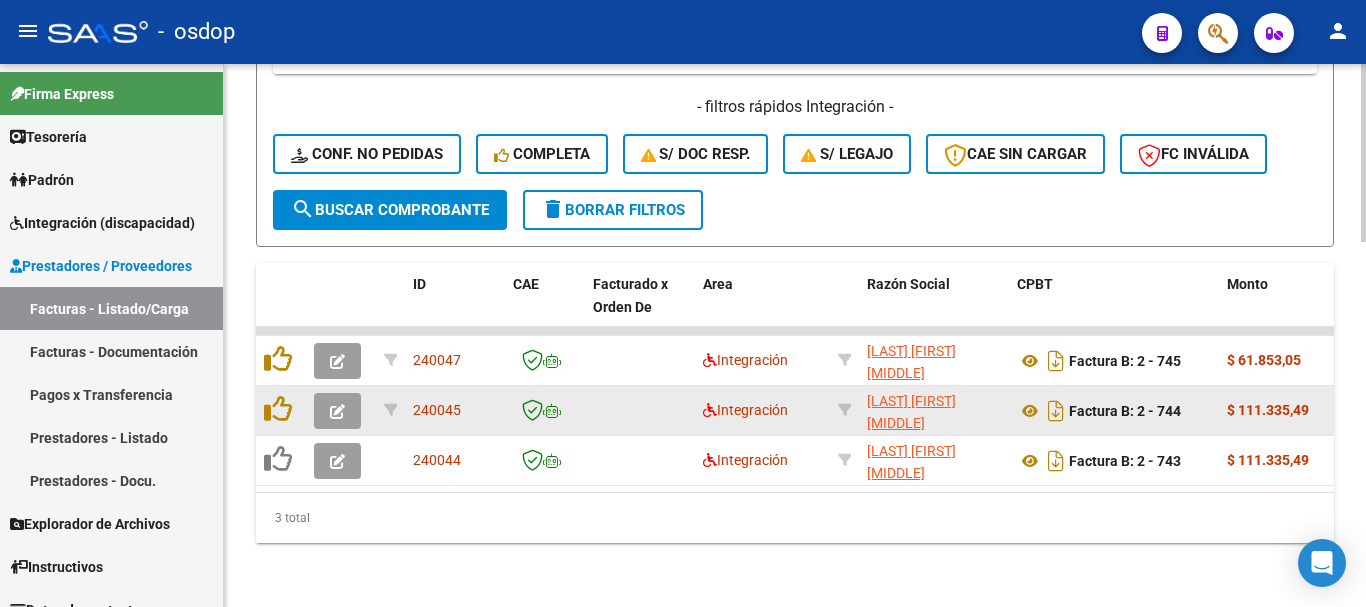 click 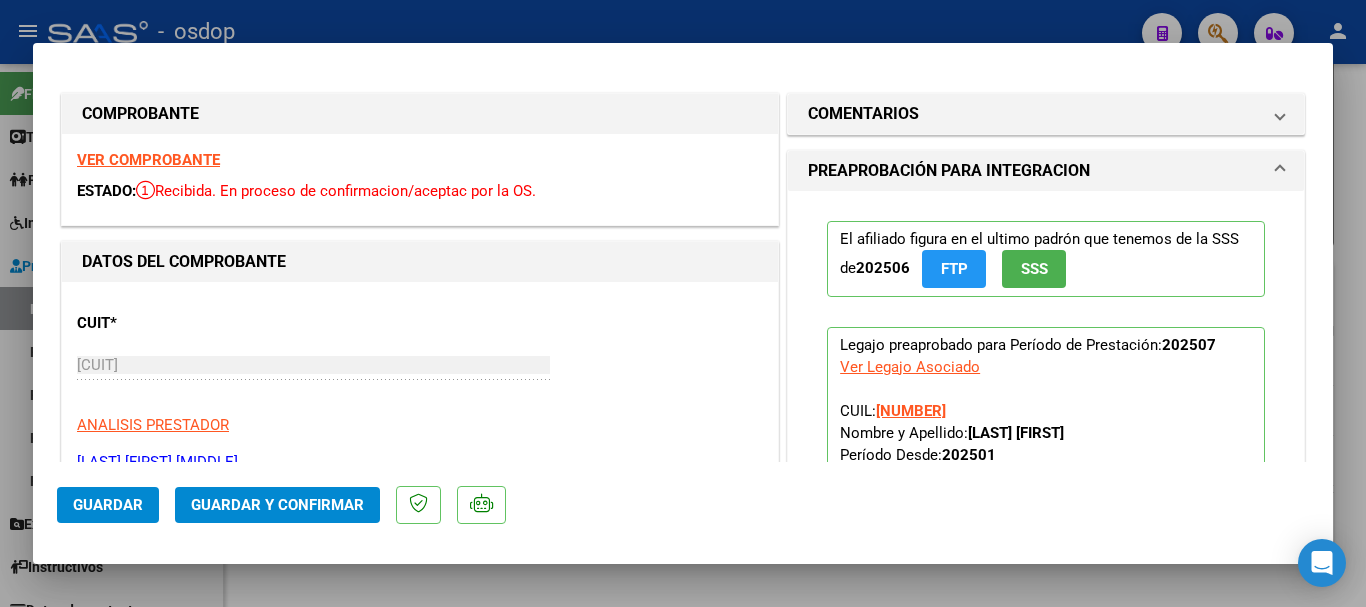 scroll, scrollTop: 200, scrollLeft: 0, axis: vertical 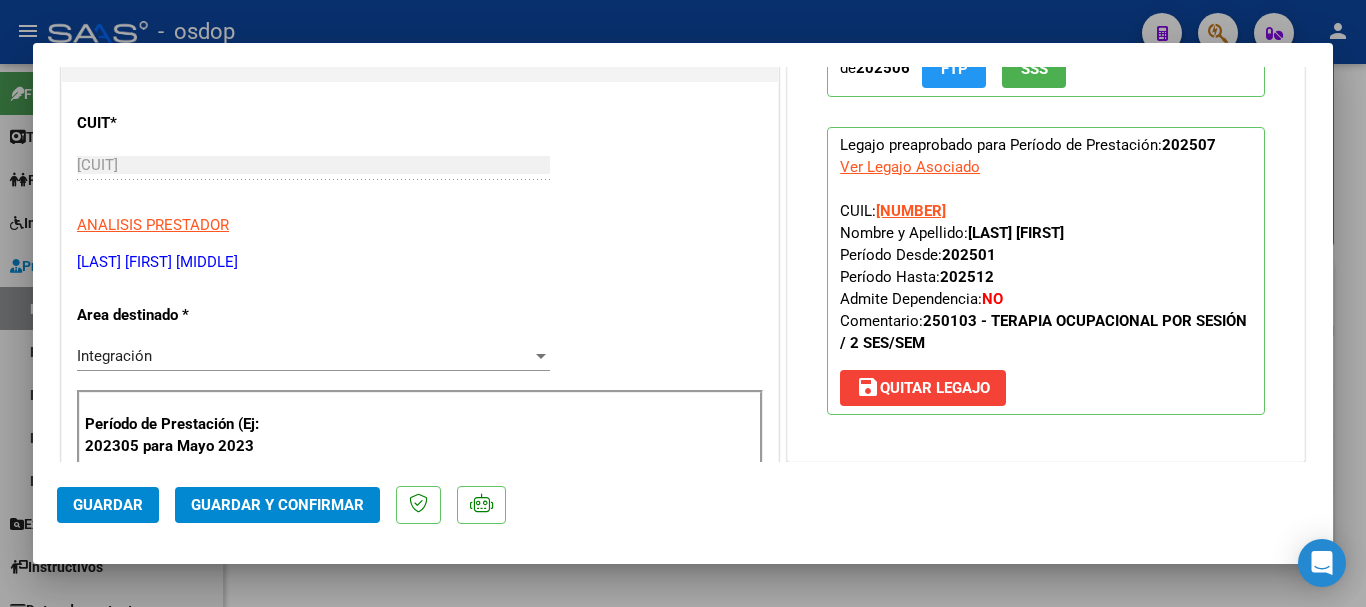 click at bounding box center [683, 303] 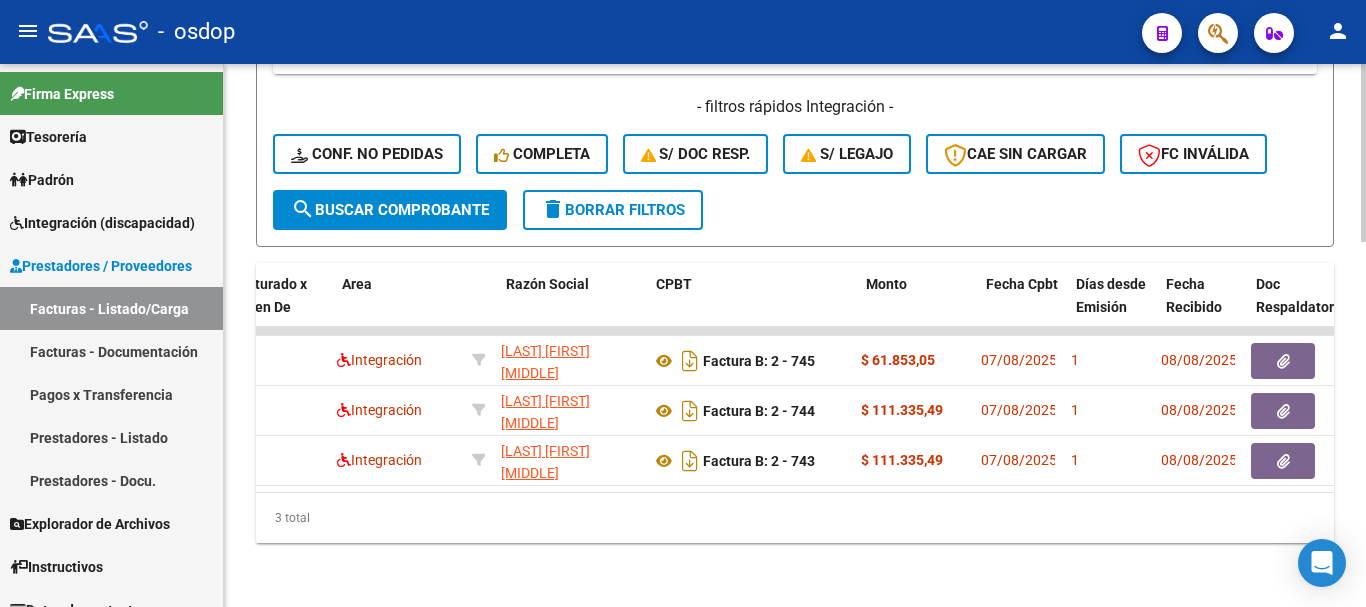 scroll, scrollTop: 0, scrollLeft: 0, axis: both 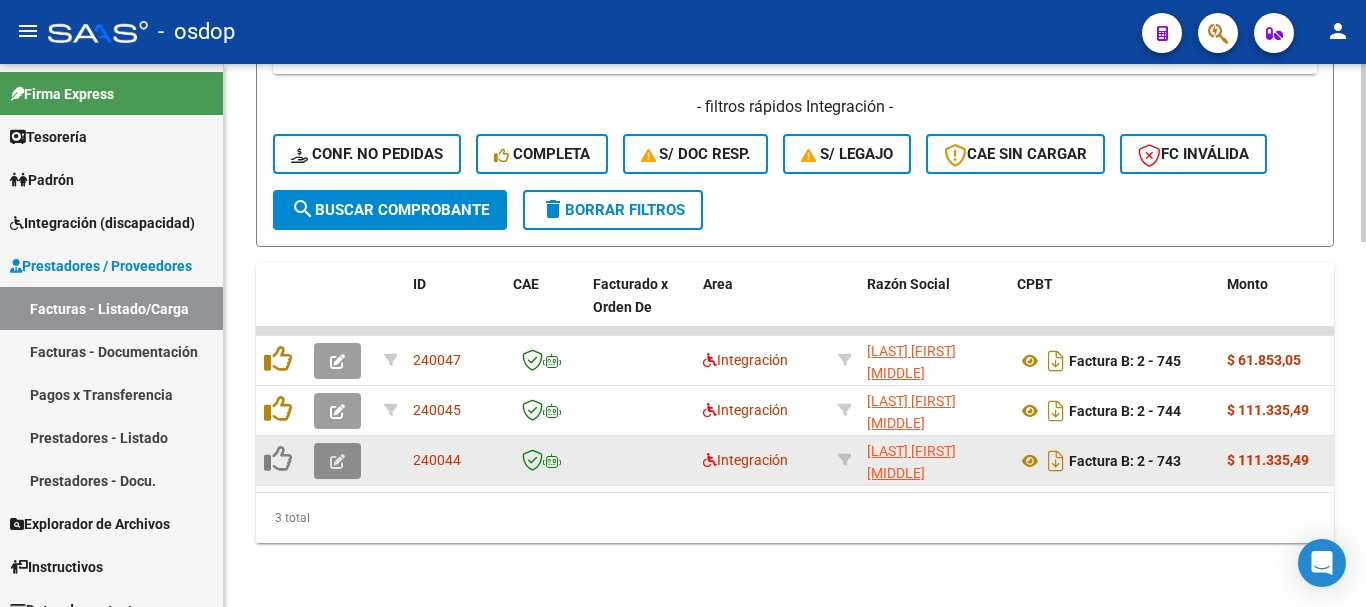 click 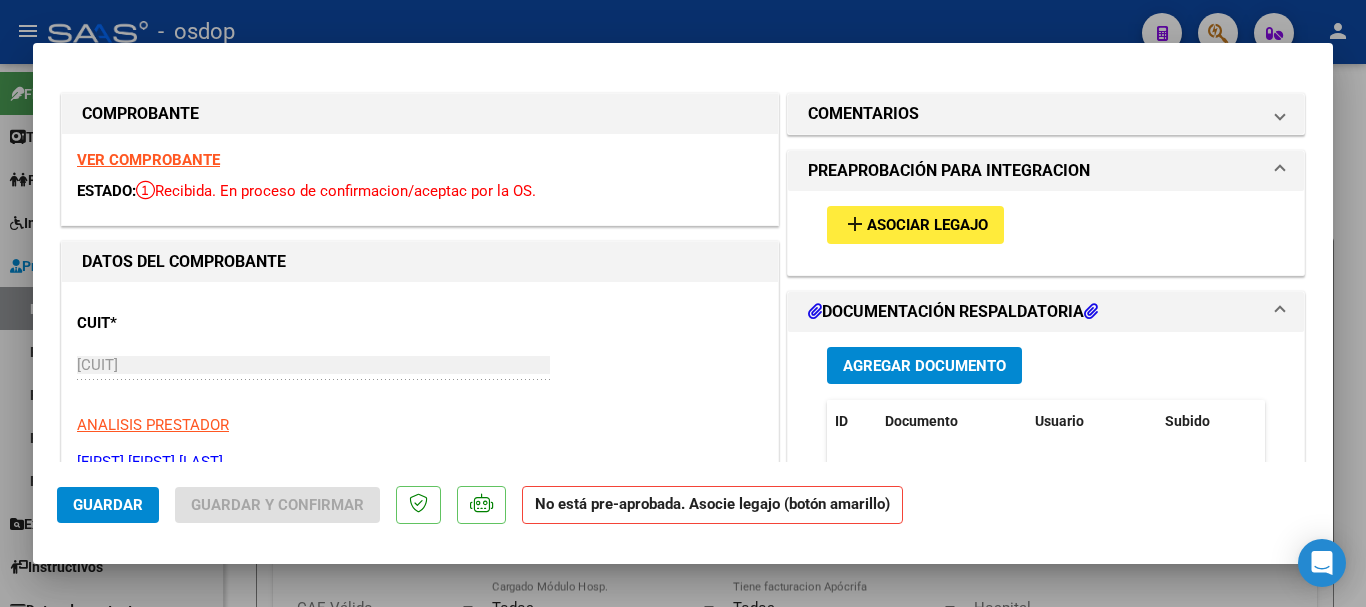 scroll, scrollTop: 0, scrollLeft: 0, axis: both 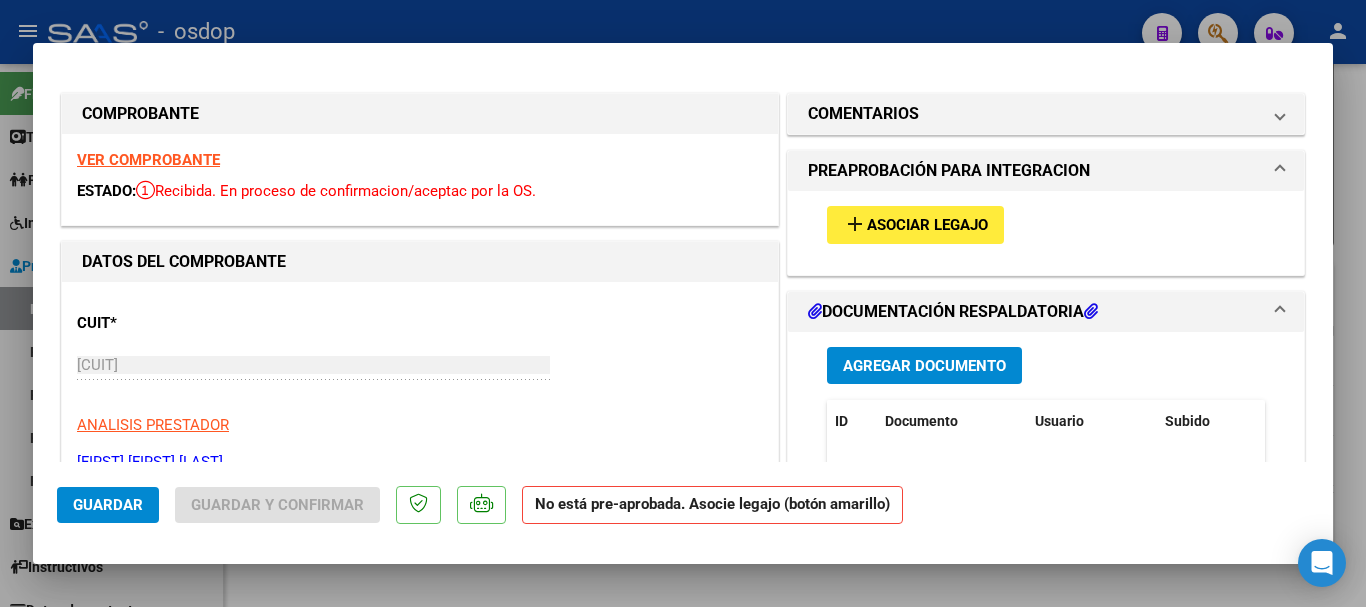 click on "Asociar Legajo" at bounding box center (927, 226) 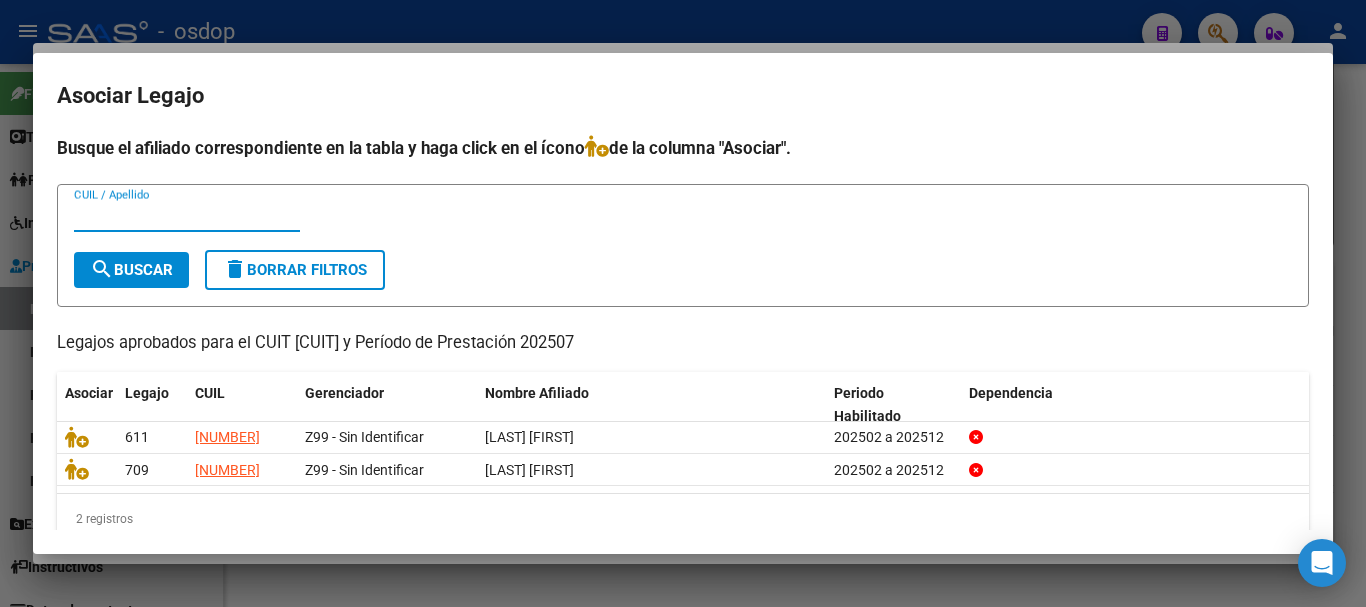 click at bounding box center (683, 303) 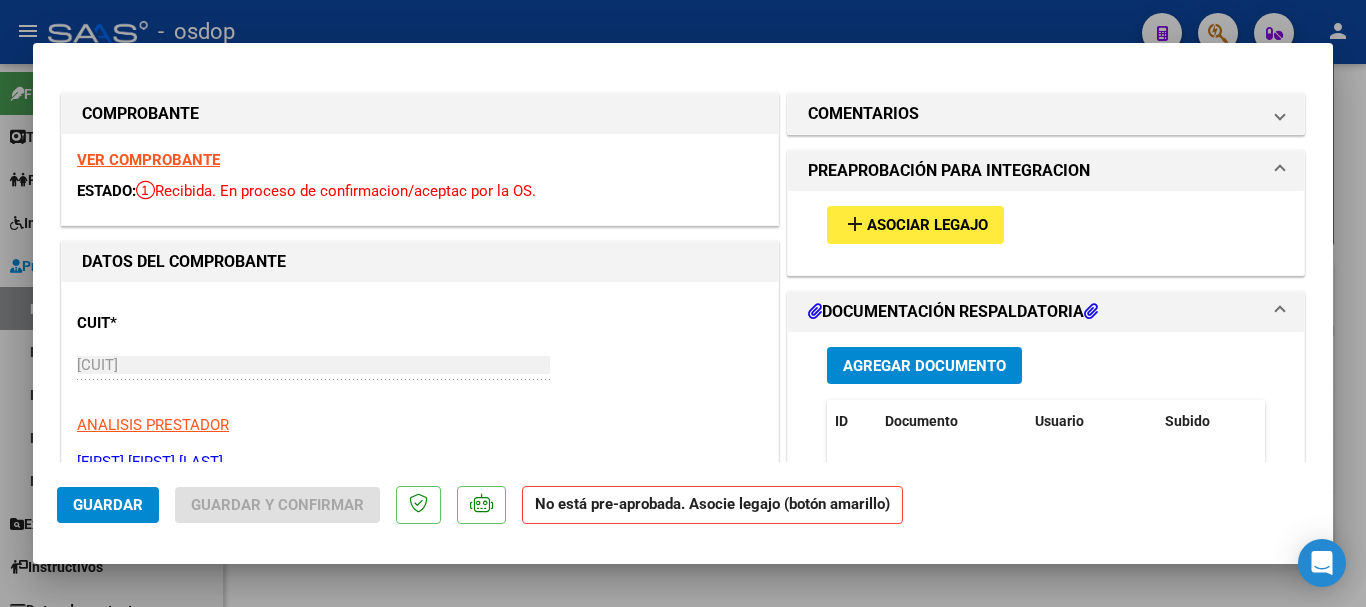 click at bounding box center (683, 303) 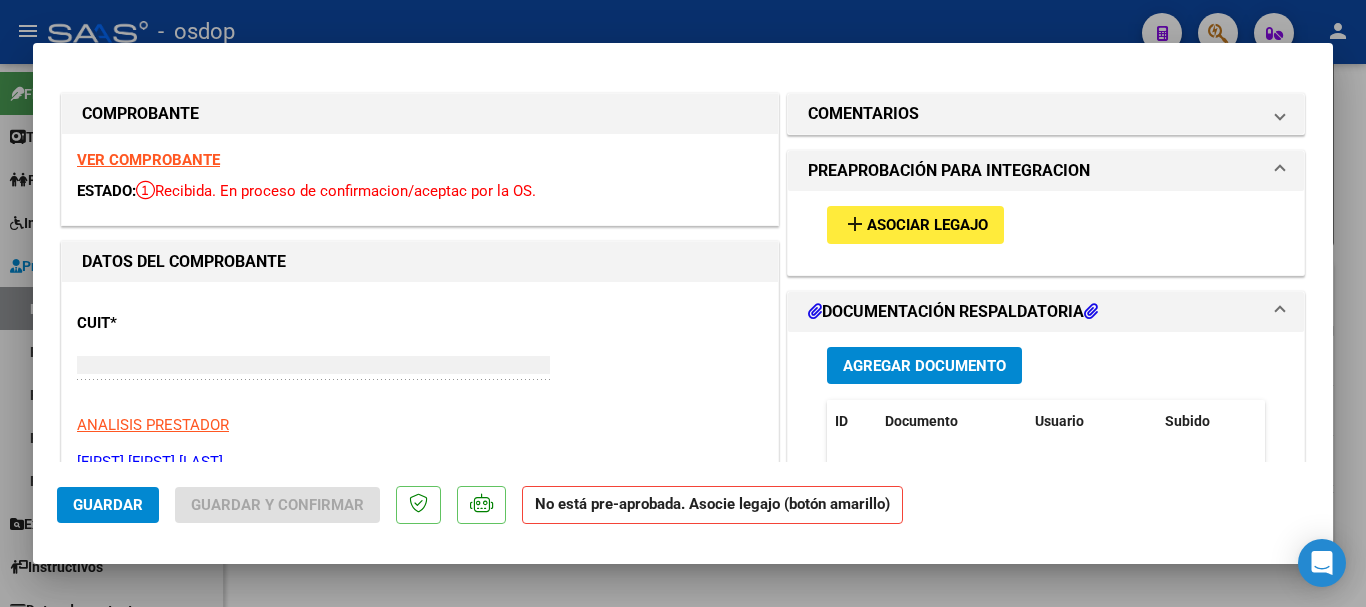 type 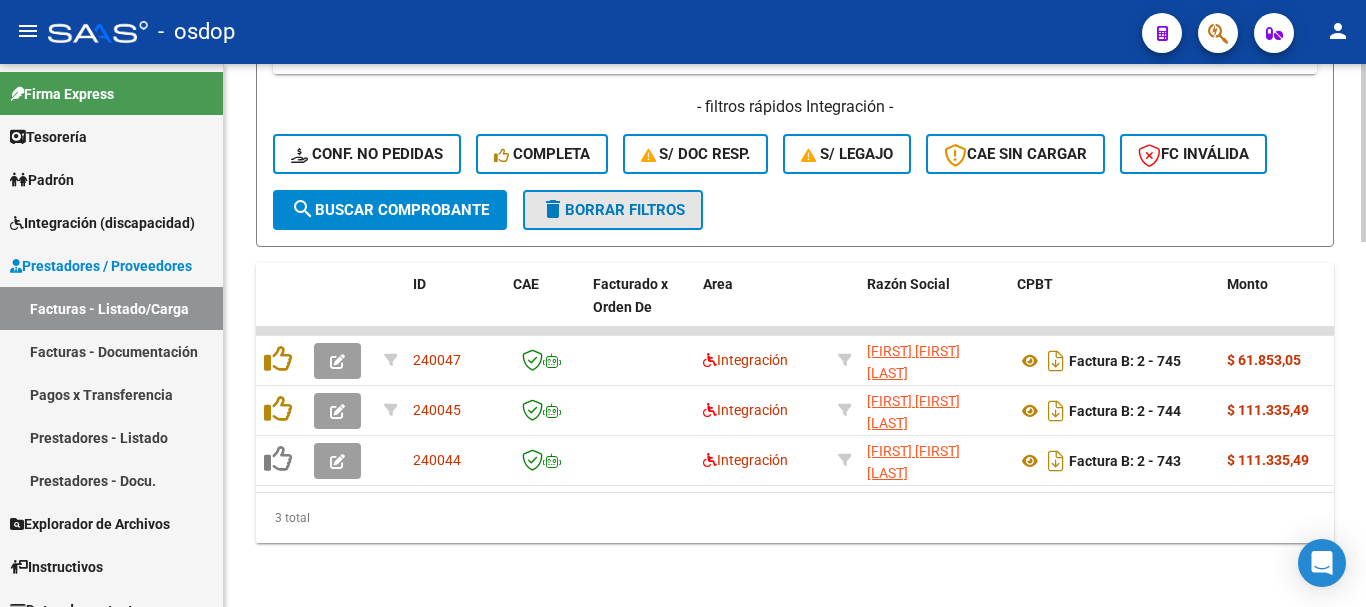 click on "delete  Borrar Filtros" 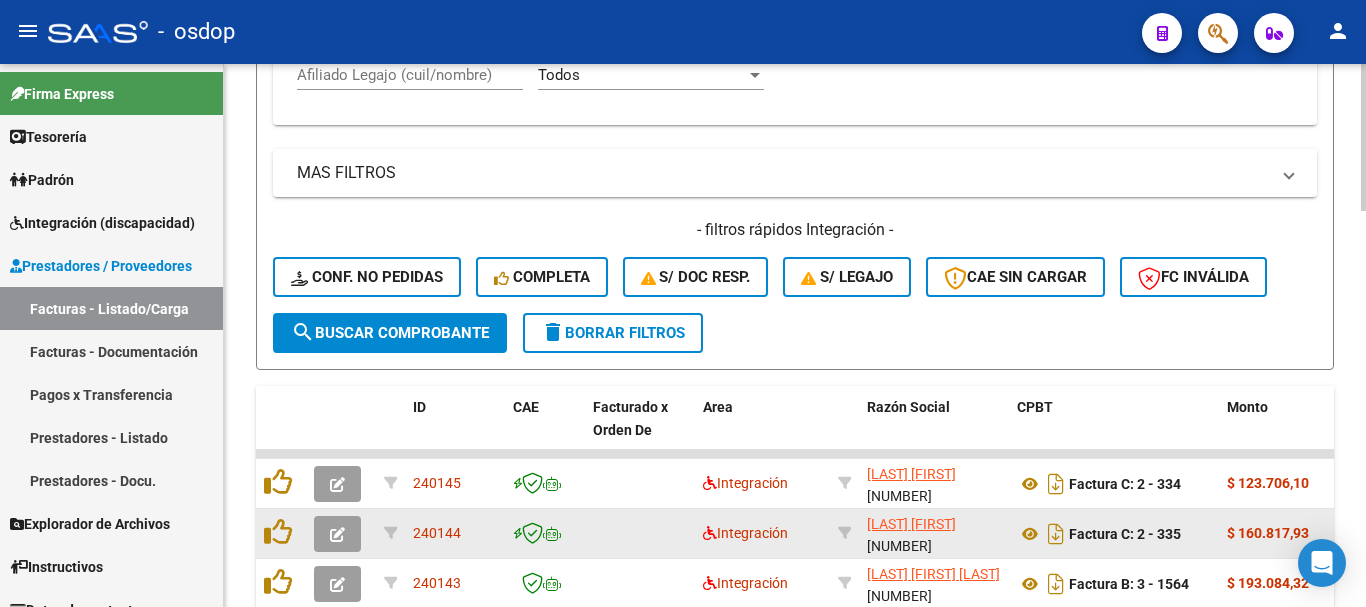 scroll, scrollTop: 1113, scrollLeft: 0, axis: vertical 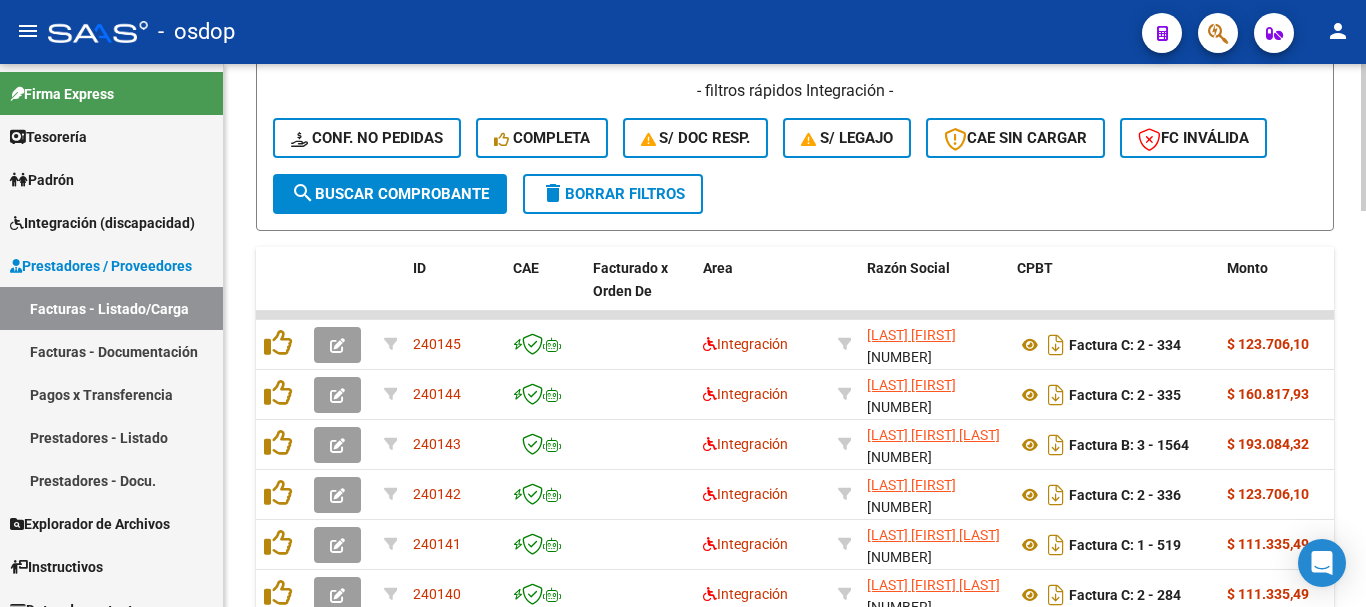 click on "- filtros rápidos Integración -    Conf. no pedidas    Completa    S/ Doc Resp.    S/ legajo  CAE SIN CARGAR  FC Inválida" 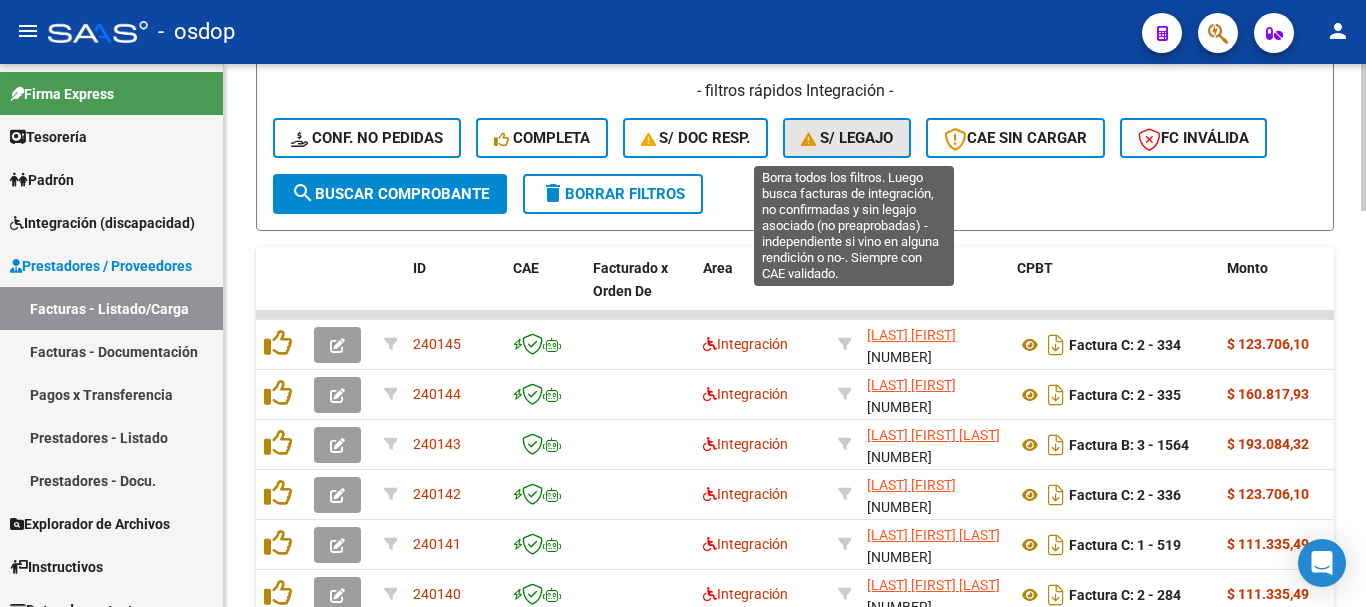 click on "S/ legajo" 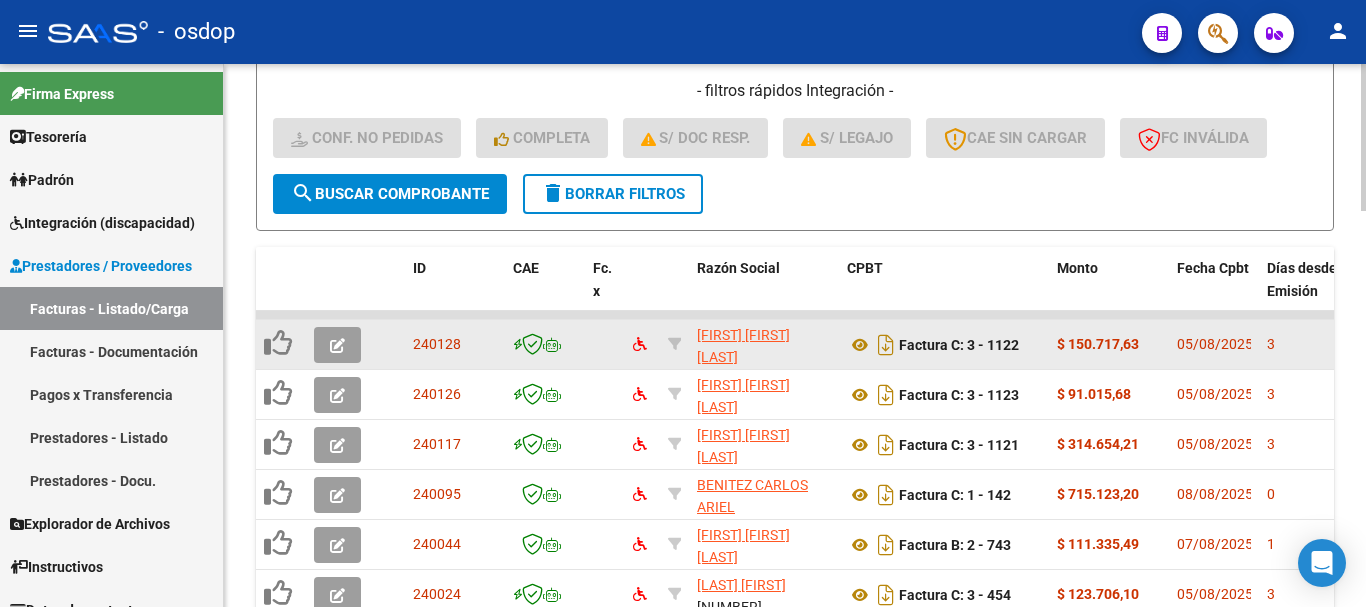 scroll, scrollTop: 26, scrollLeft: 0, axis: vertical 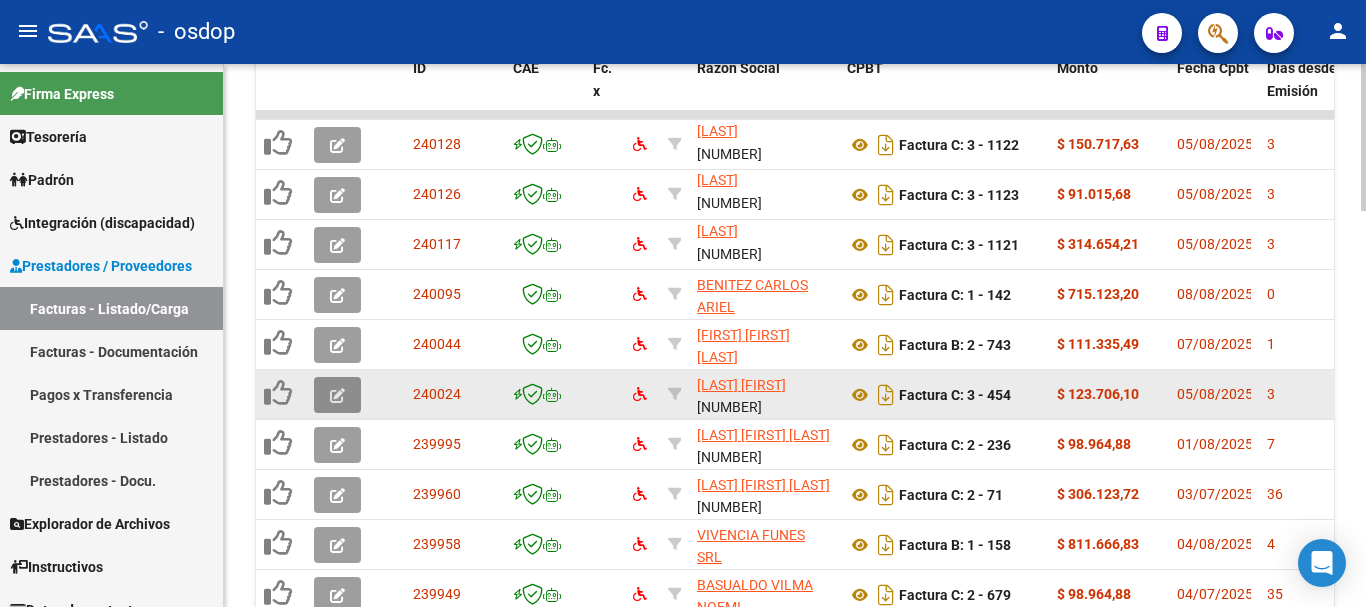 click 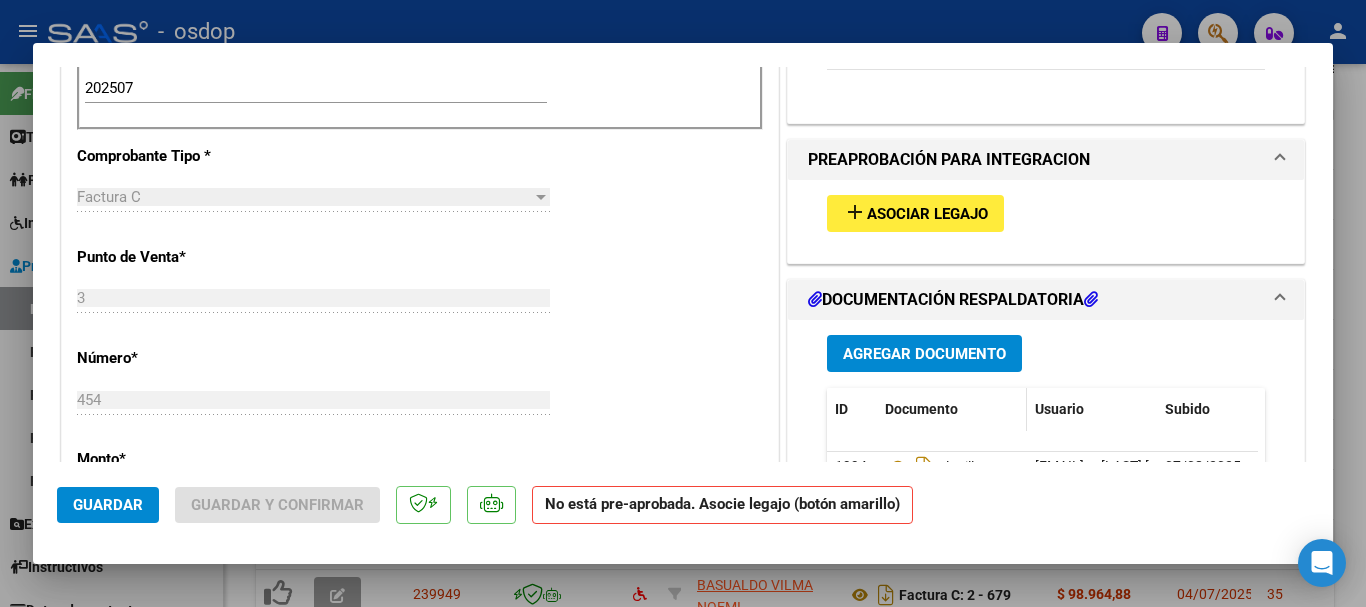 scroll, scrollTop: 200, scrollLeft: 0, axis: vertical 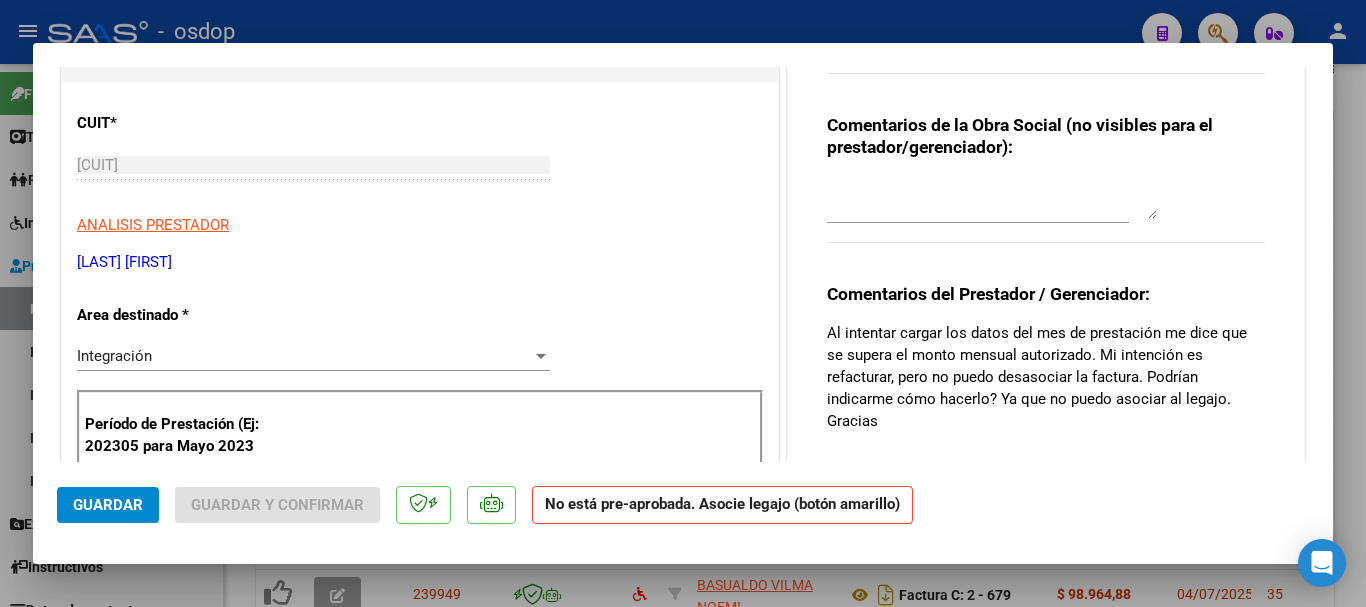 click at bounding box center (683, 303) 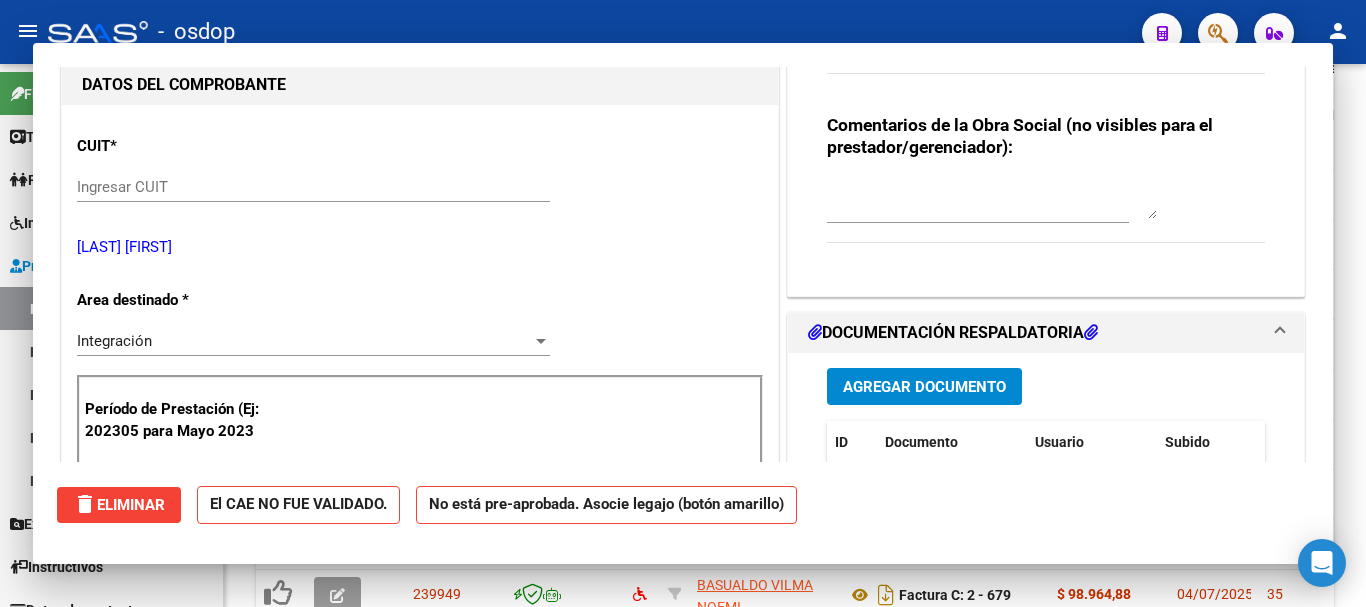 scroll, scrollTop: 0, scrollLeft: 0, axis: both 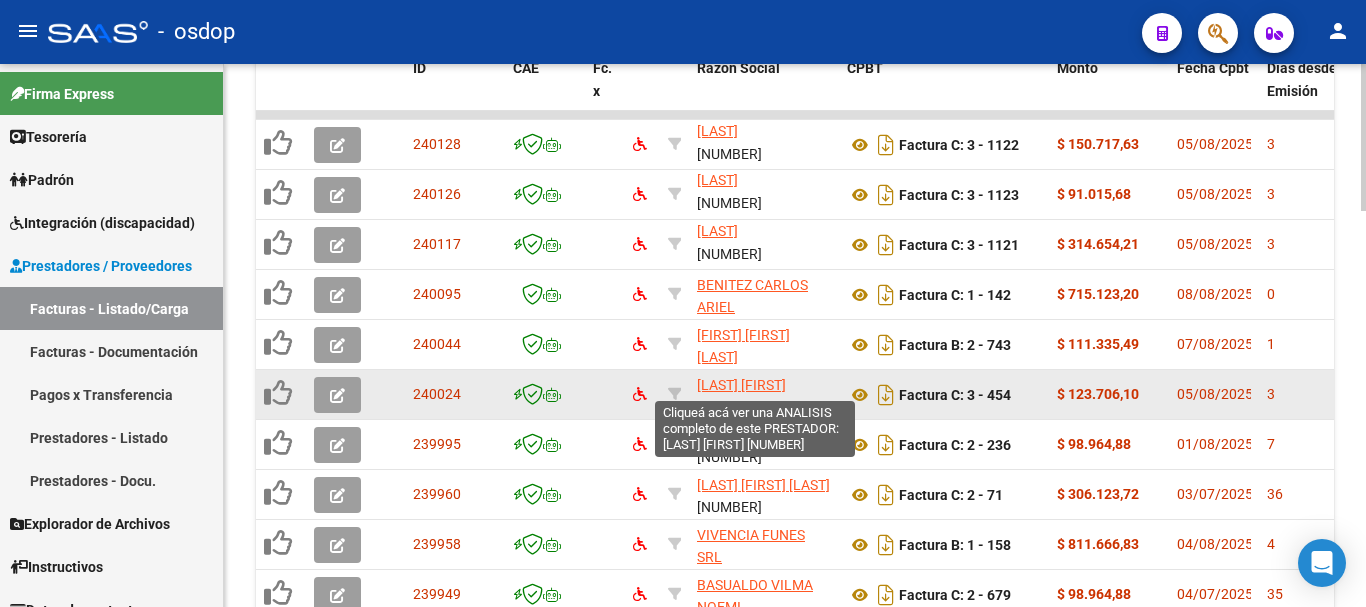 click on "[LAST] [FIRST]" 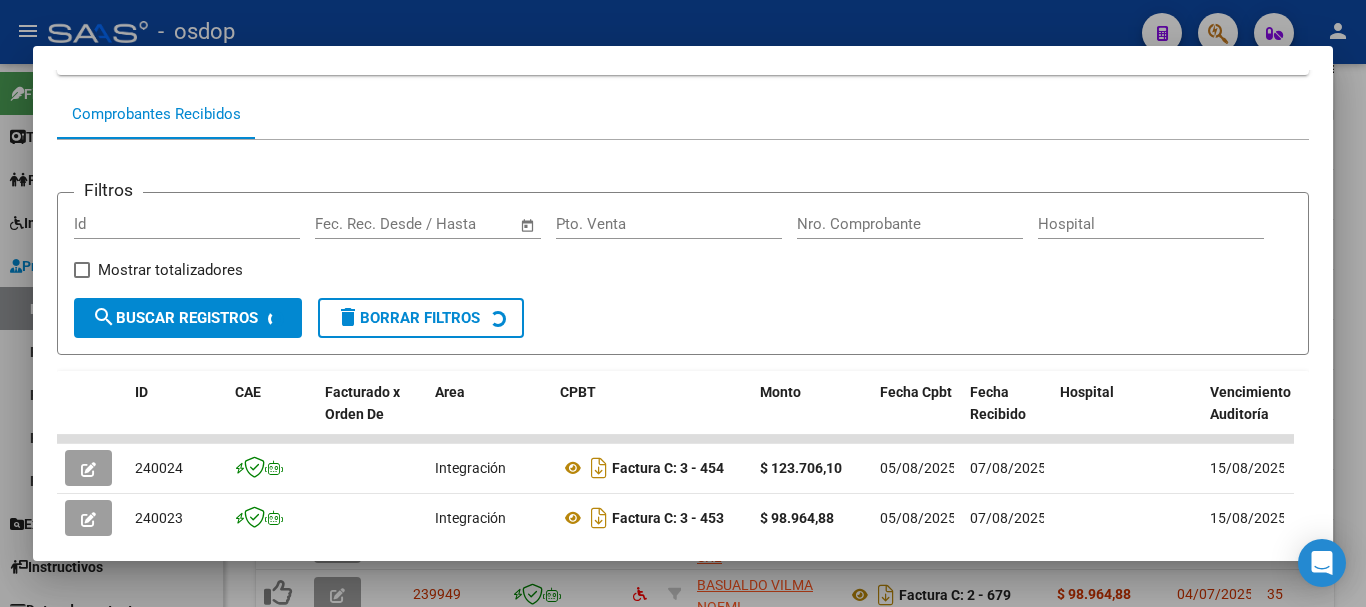 scroll, scrollTop: 375, scrollLeft: 0, axis: vertical 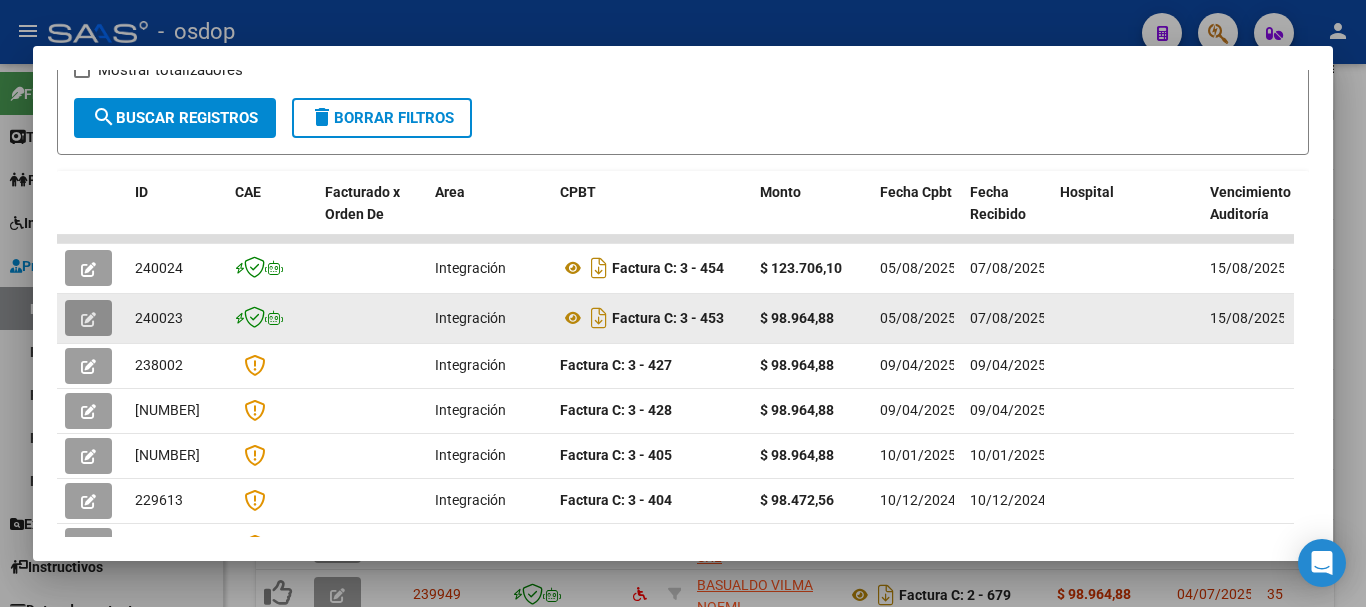 click 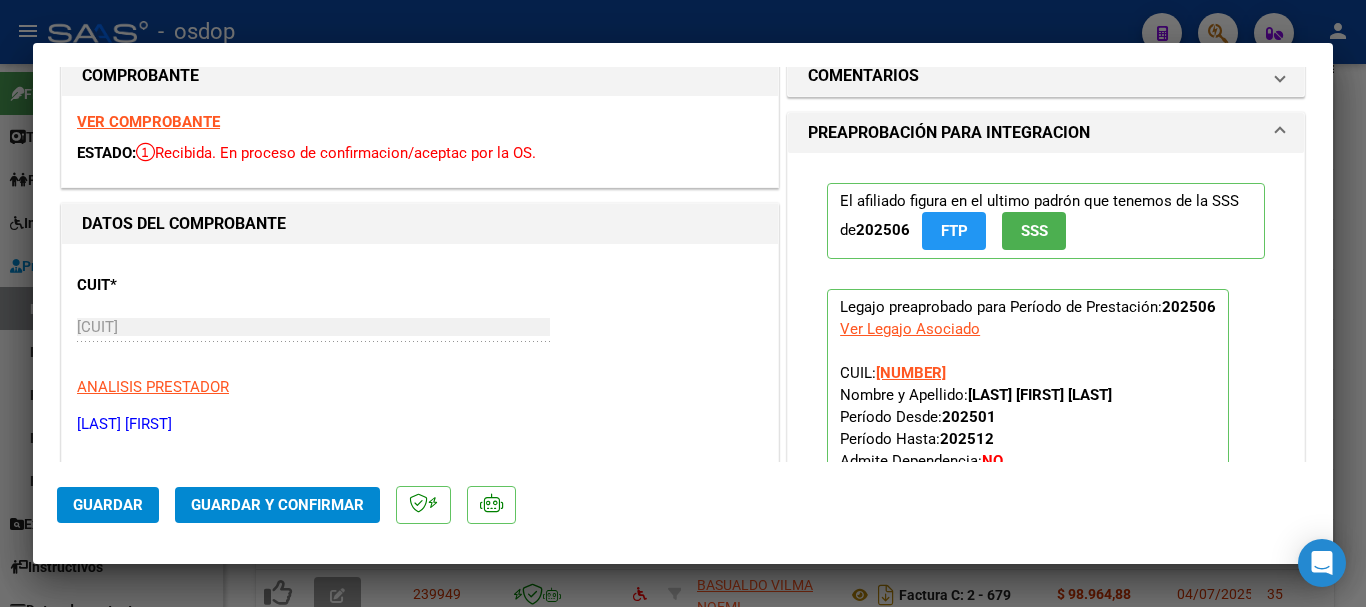 scroll, scrollTop: 0, scrollLeft: 0, axis: both 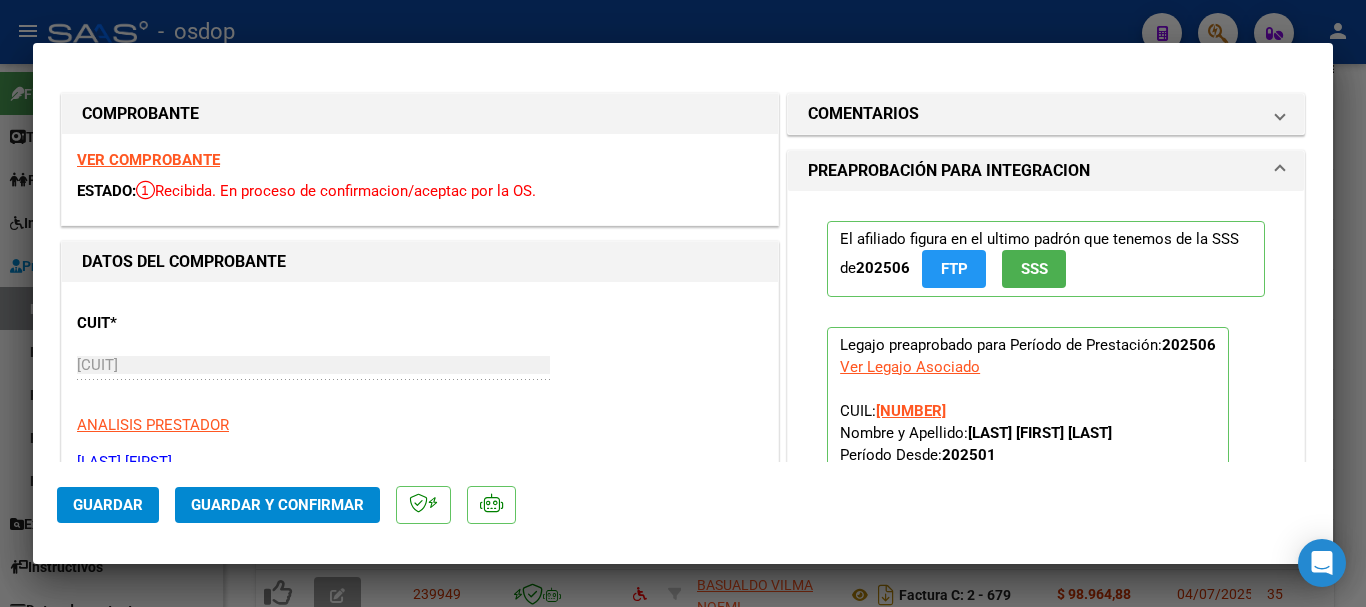 click at bounding box center [683, 303] 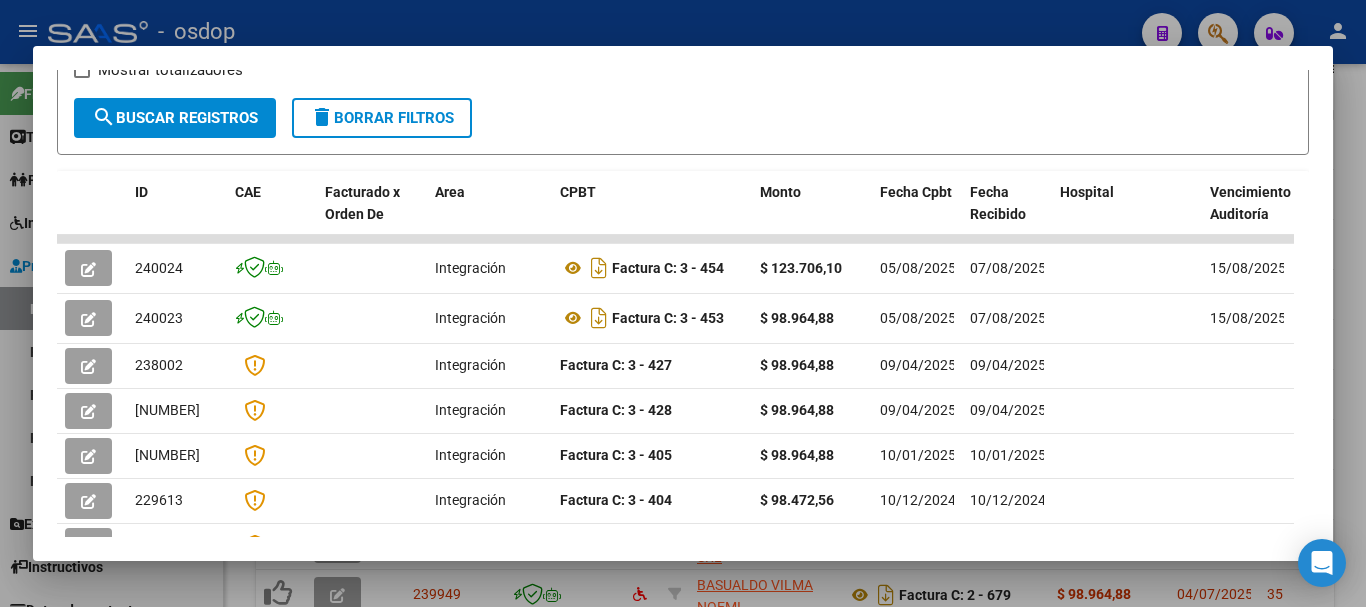 click at bounding box center (683, 303) 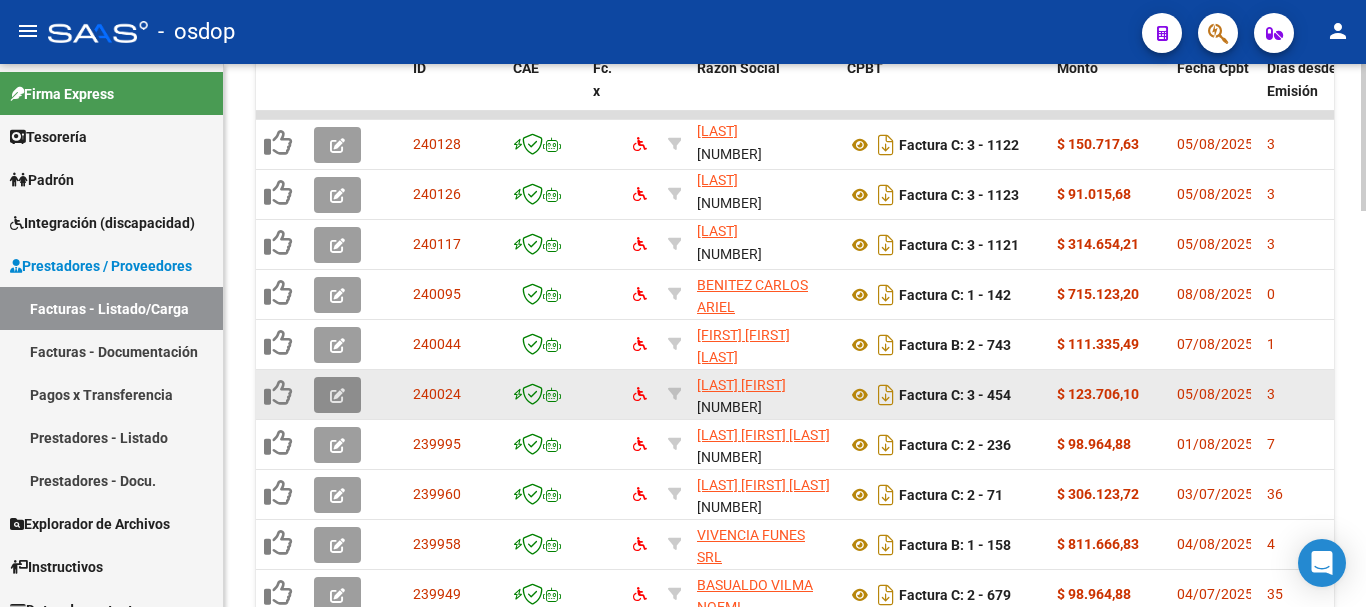 click 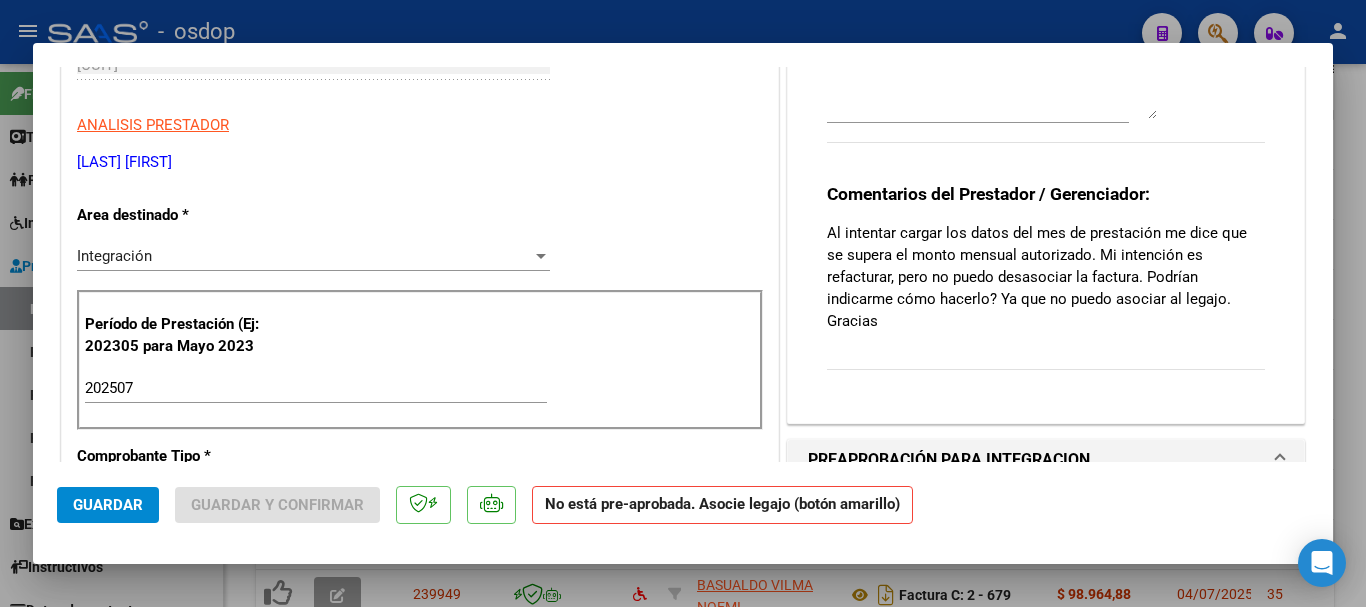 scroll, scrollTop: 600, scrollLeft: 0, axis: vertical 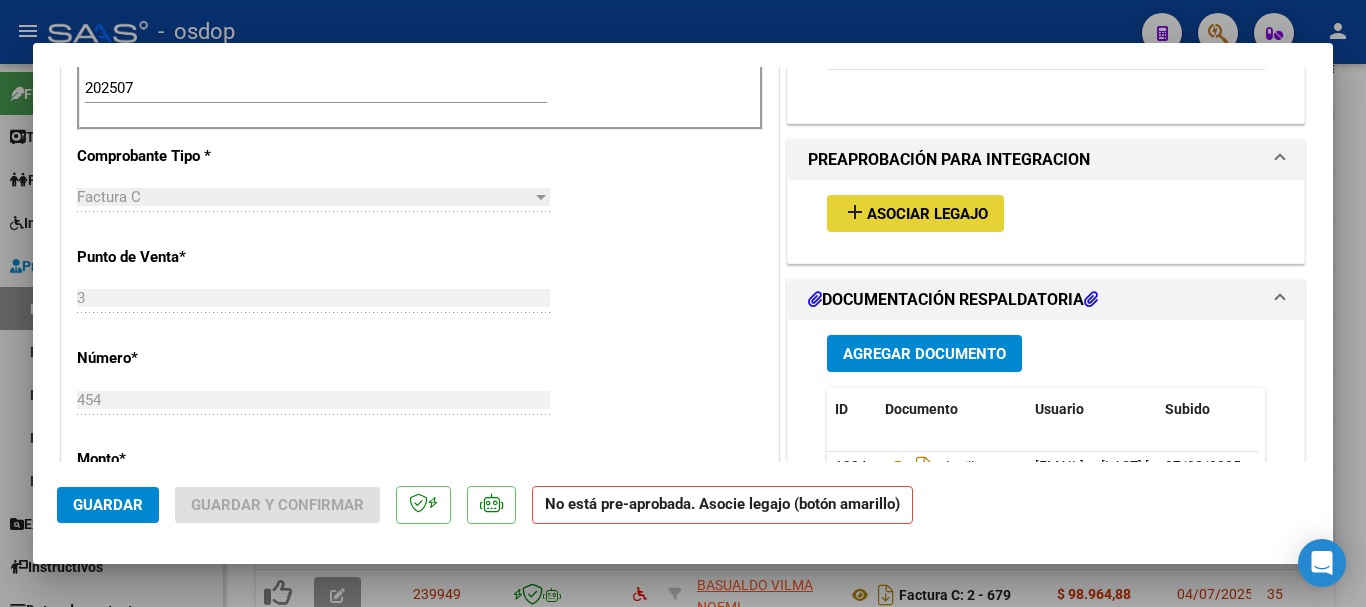 click on "Asociar Legajo" at bounding box center [927, 214] 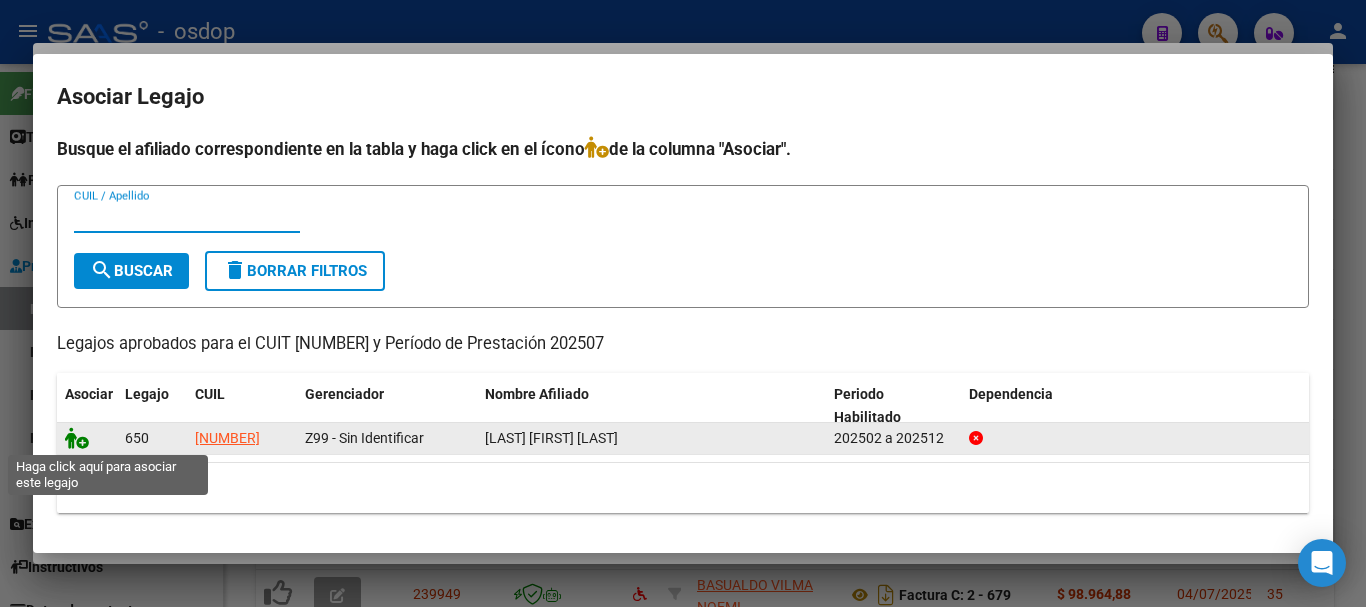 click 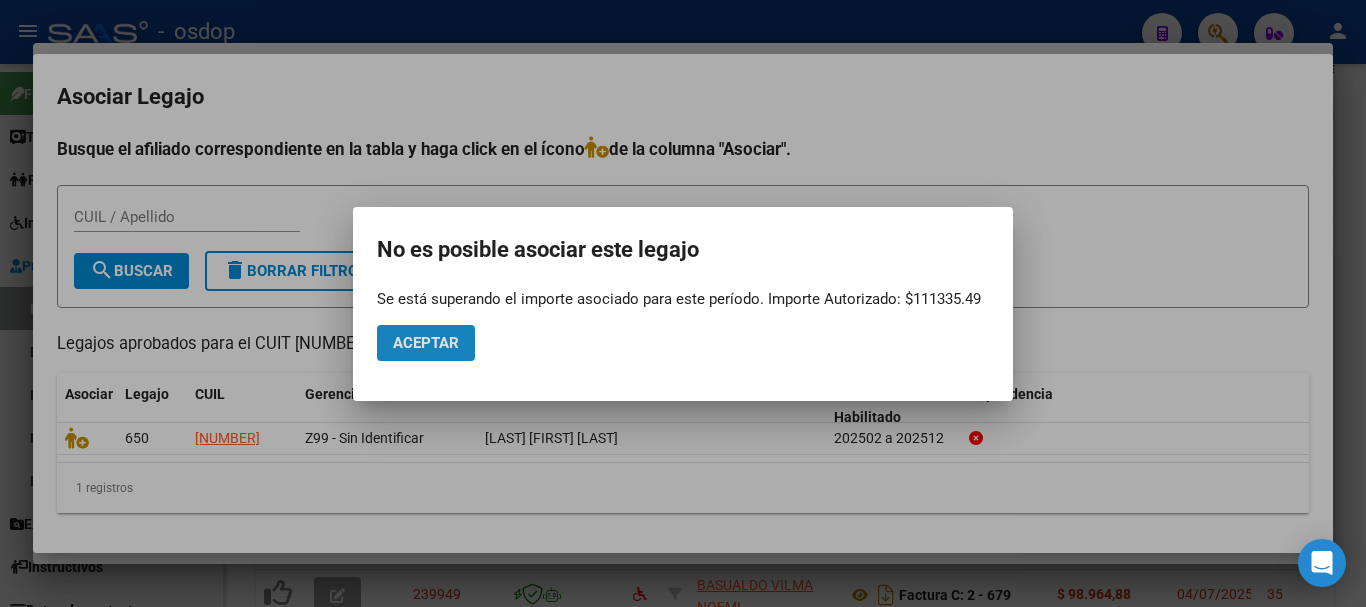 click on "Aceptar" 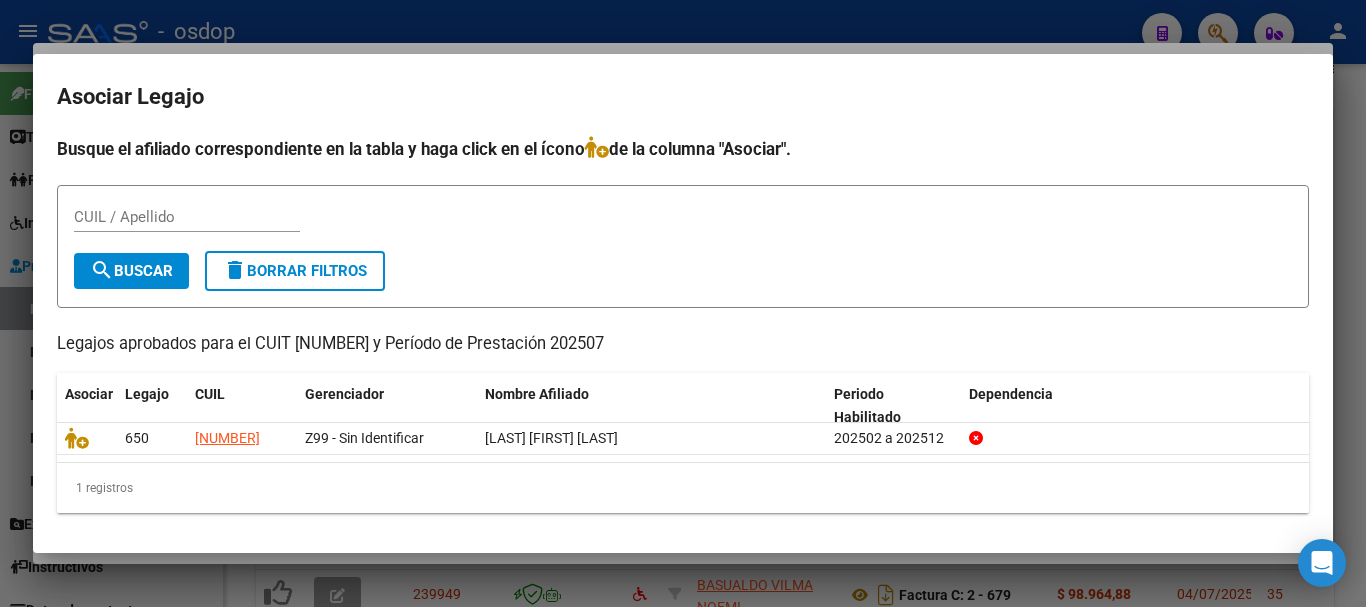 click at bounding box center (683, 303) 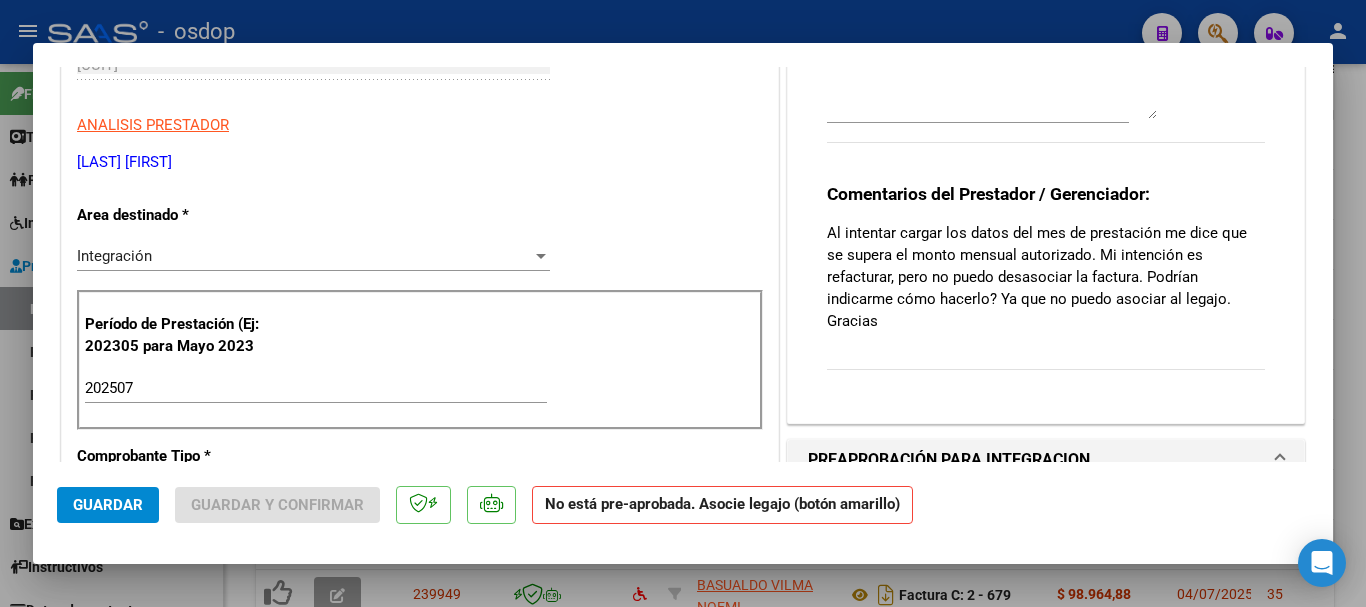 scroll, scrollTop: 0, scrollLeft: 0, axis: both 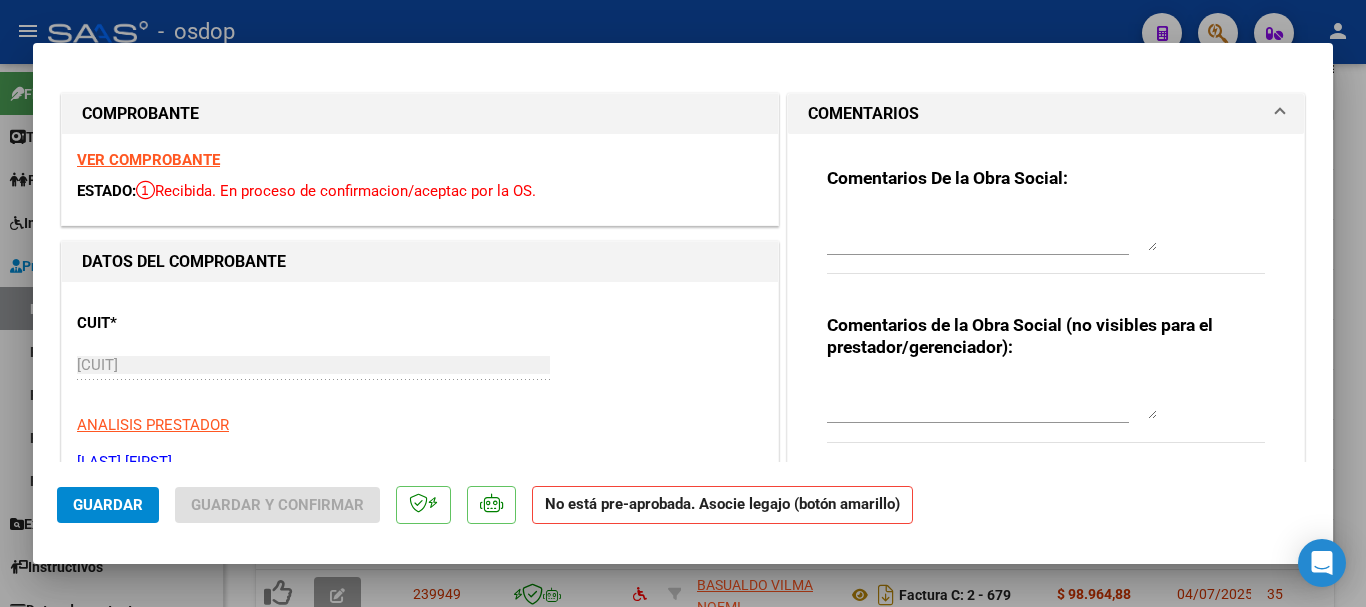 click on "VER COMPROBANTE" at bounding box center (148, 160) 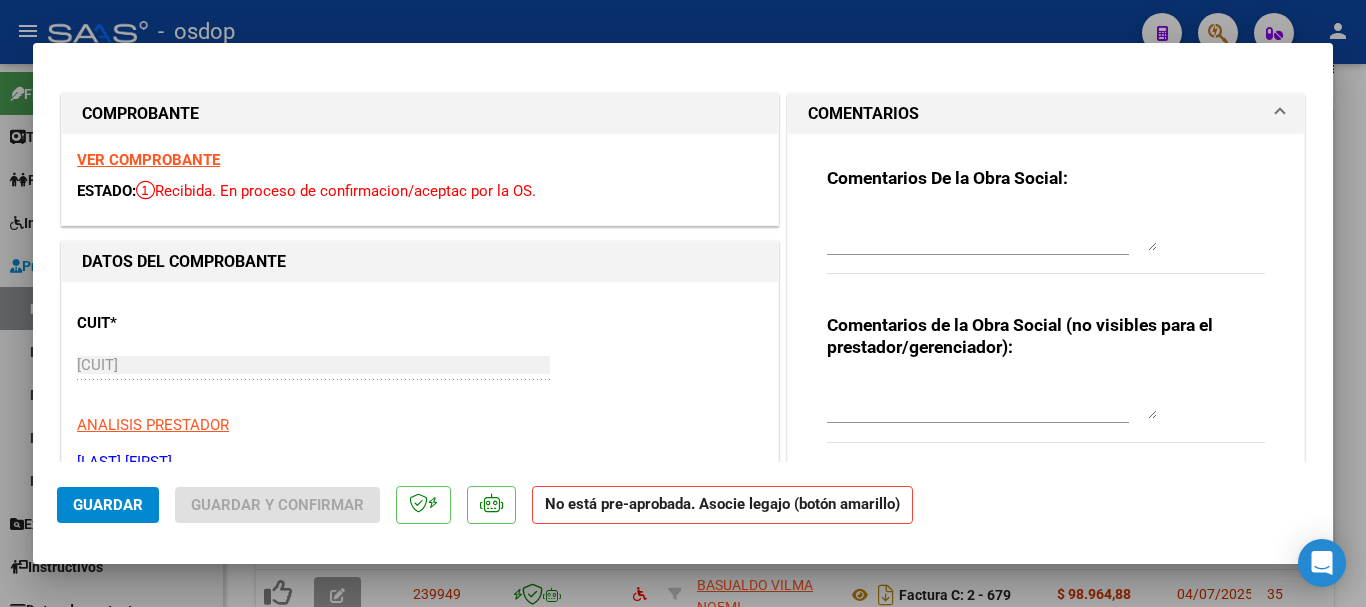 click at bounding box center (683, 303) 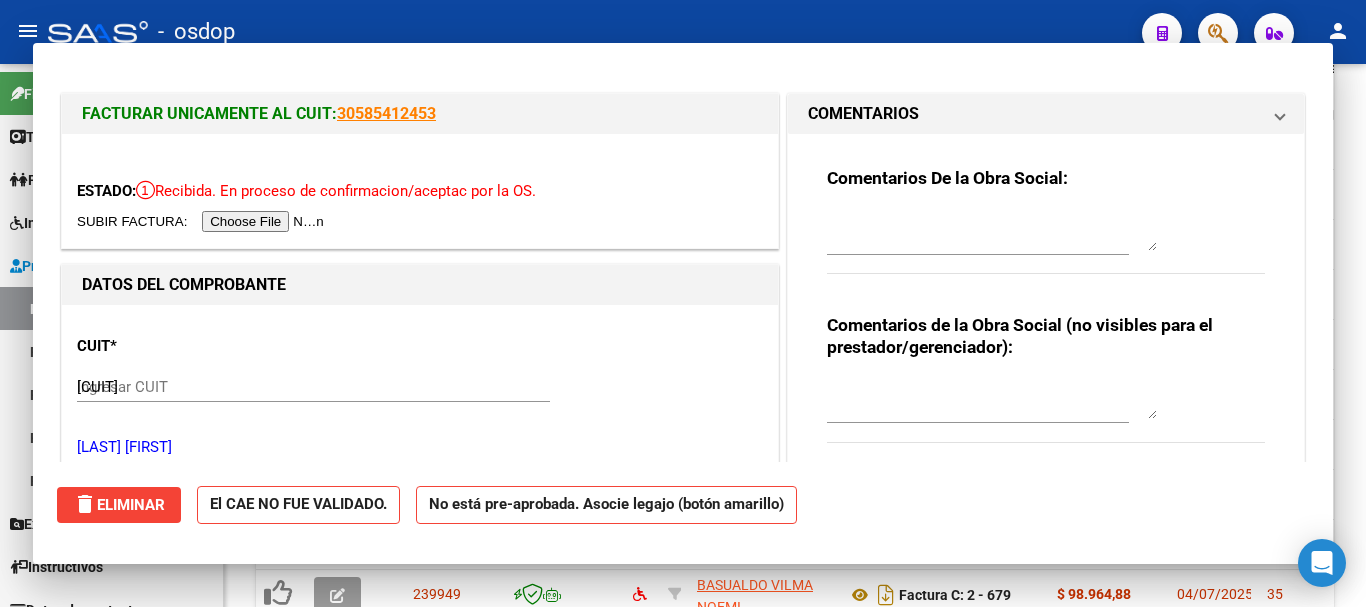 type 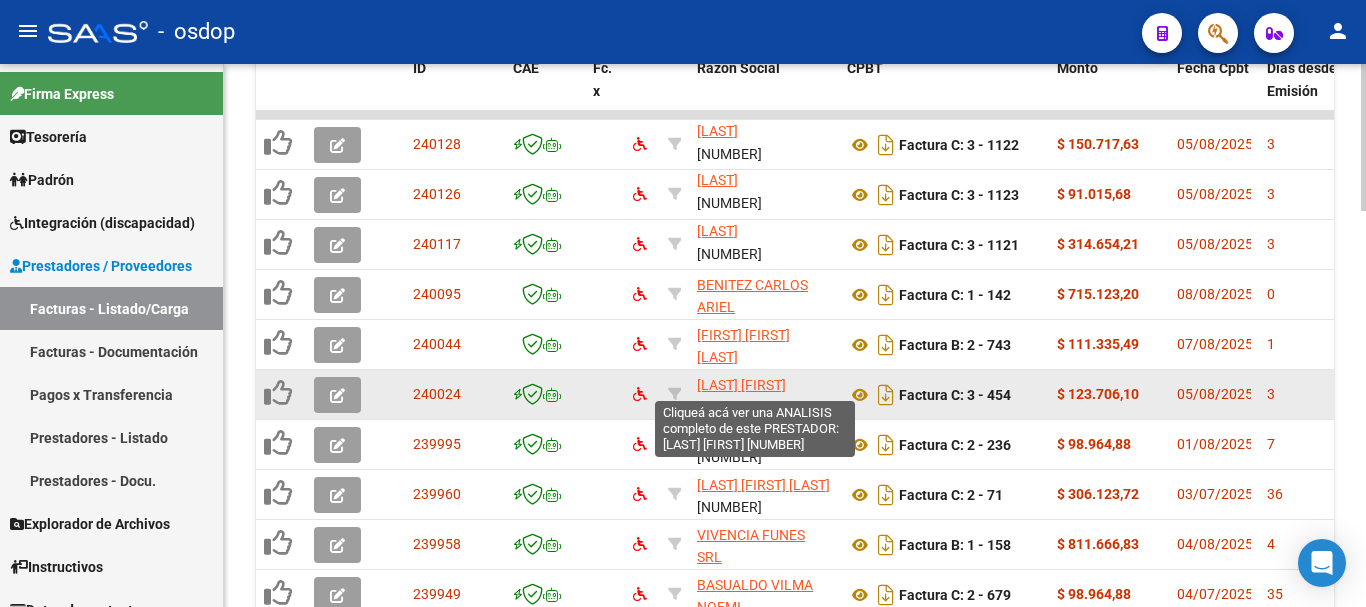 click on "[LAST] [FIRST]" 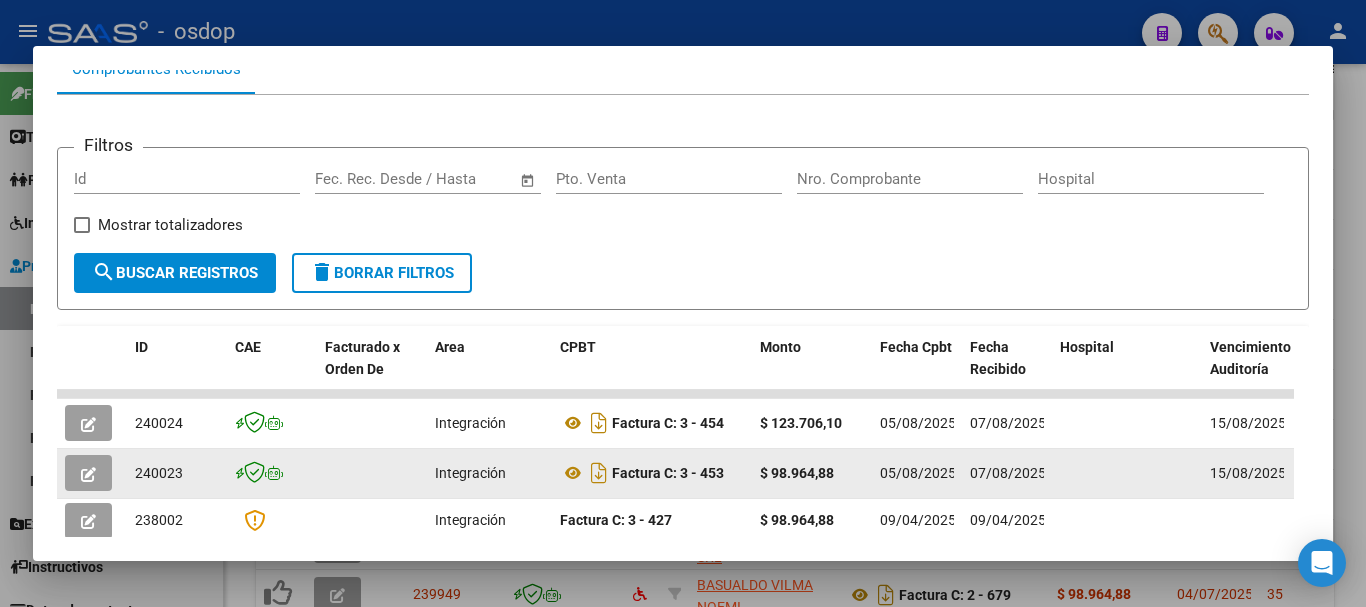 scroll, scrollTop: 320, scrollLeft: 0, axis: vertical 